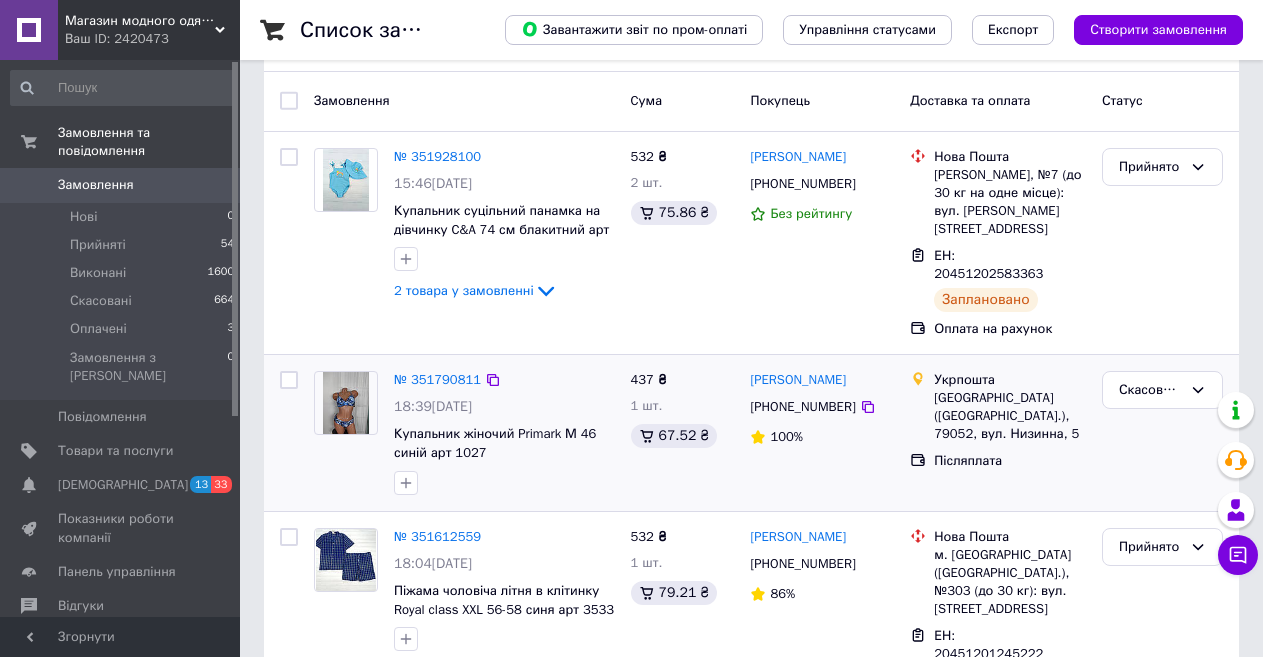scroll, scrollTop: 100, scrollLeft: 0, axis: vertical 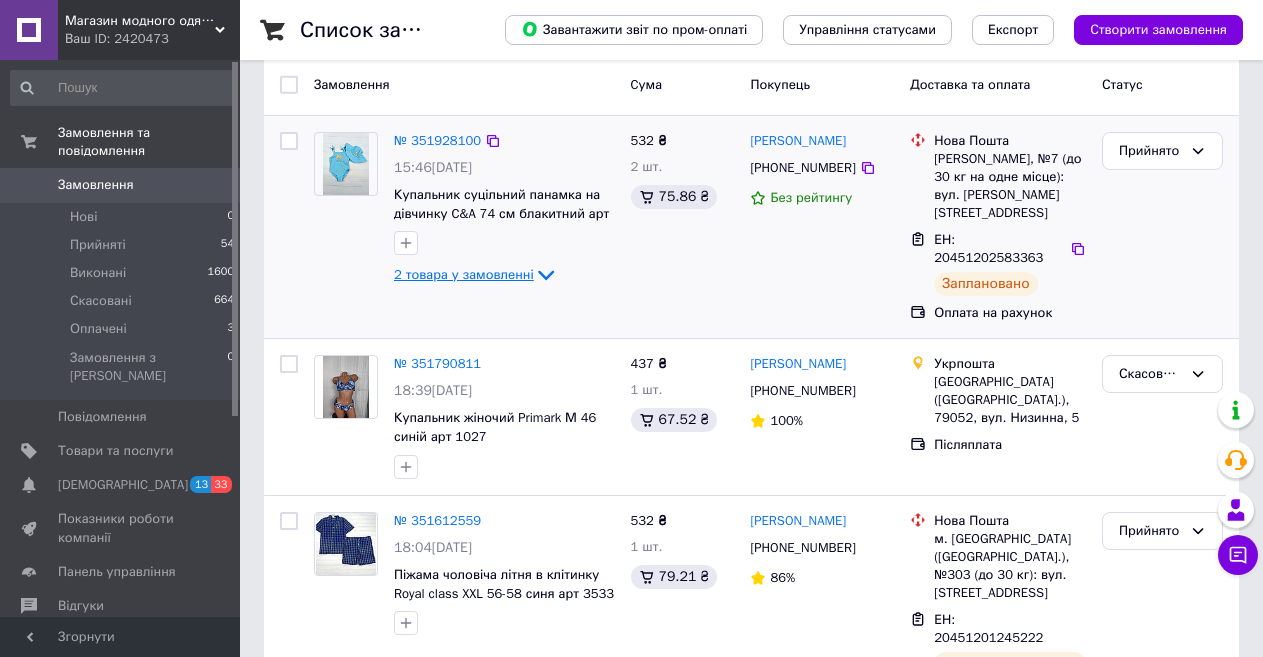 click 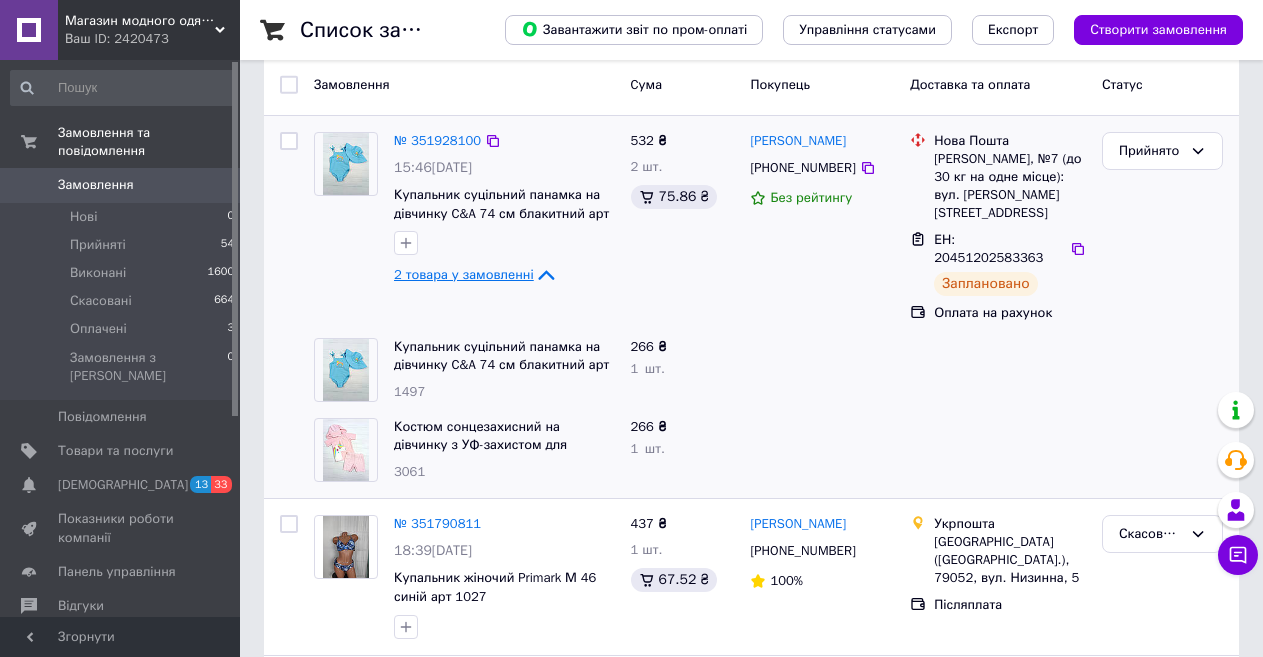click on "2 товара у замовленні" at bounding box center (464, 274) 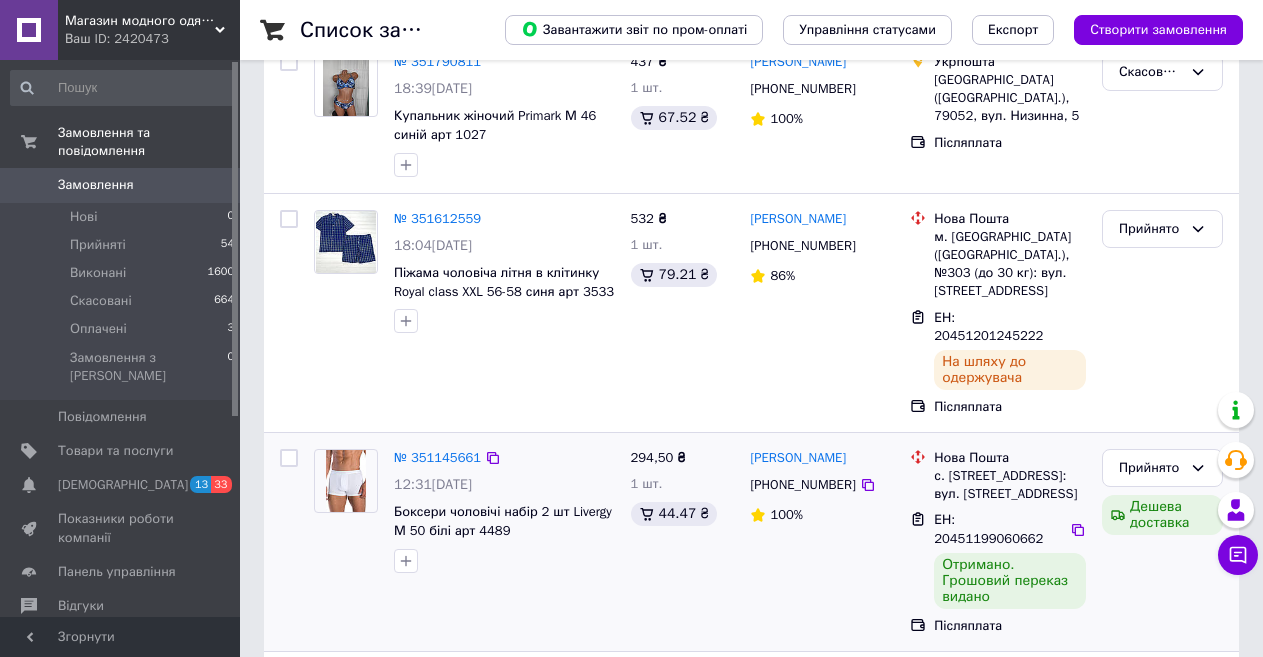 scroll, scrollTop: 600, scrollLeft: 0, axis: vertical 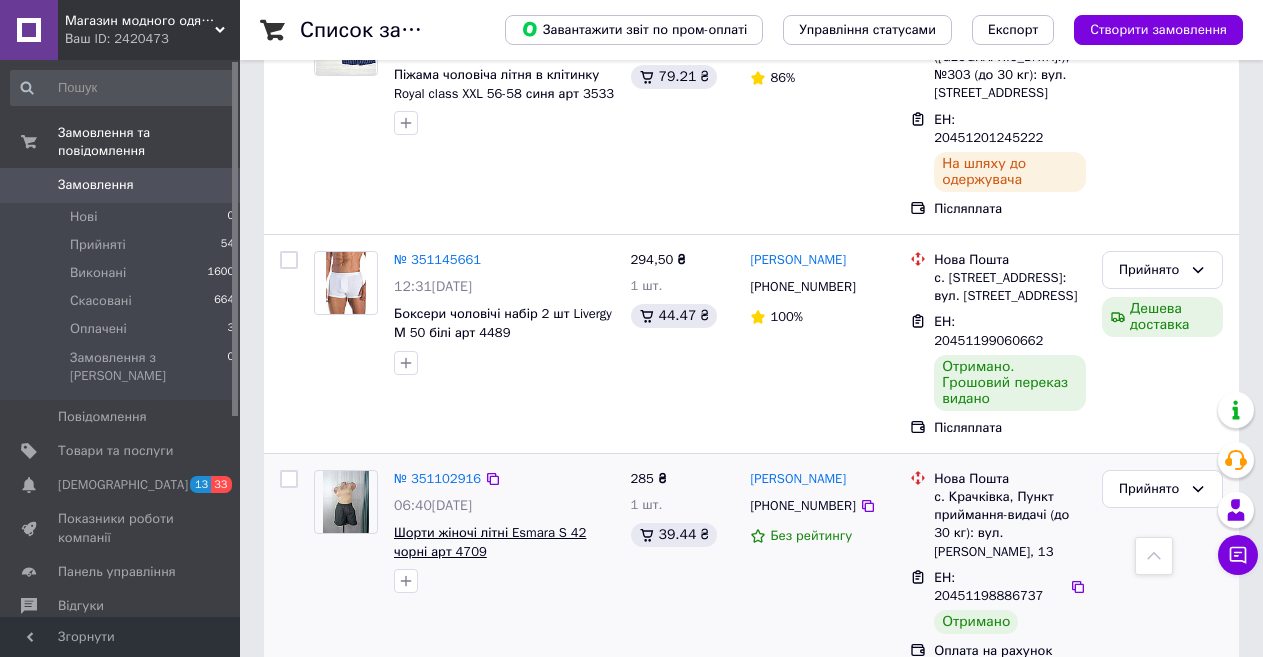 click on "Шорти жіночі літні  Esmara S 42 чорні  арт 4709" at bounding box center (490, 542) 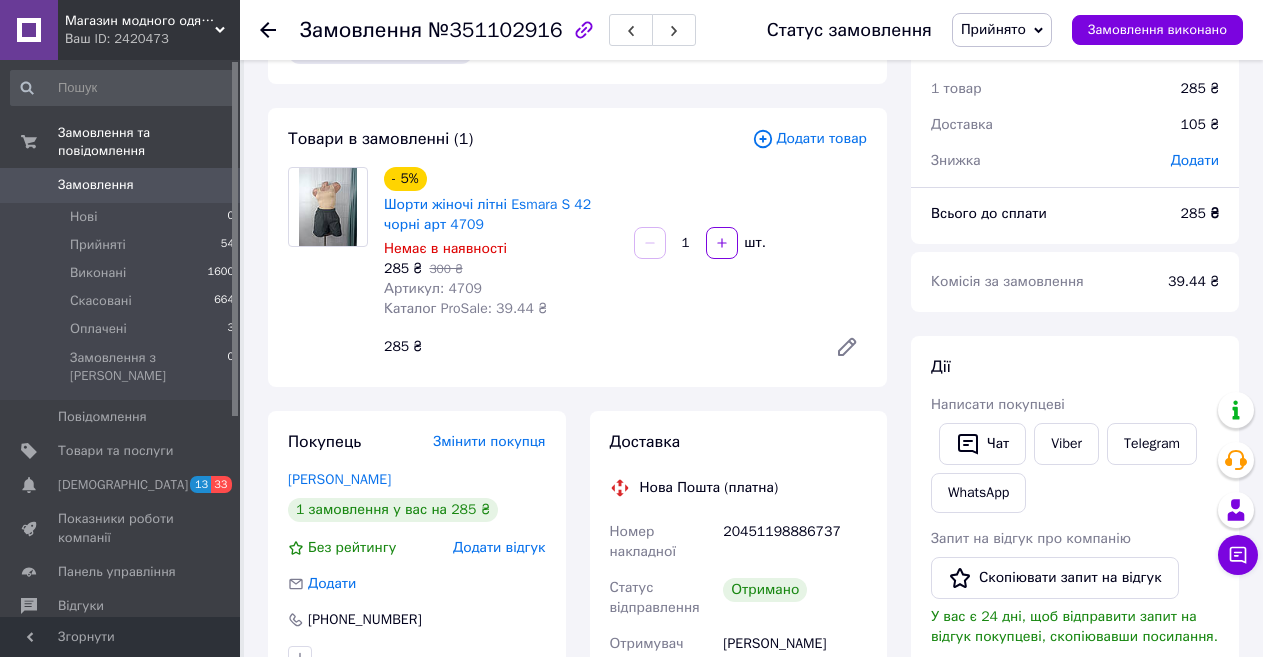 scroll, scrollTop: 100, scrollLeft: 0, axis: vertical 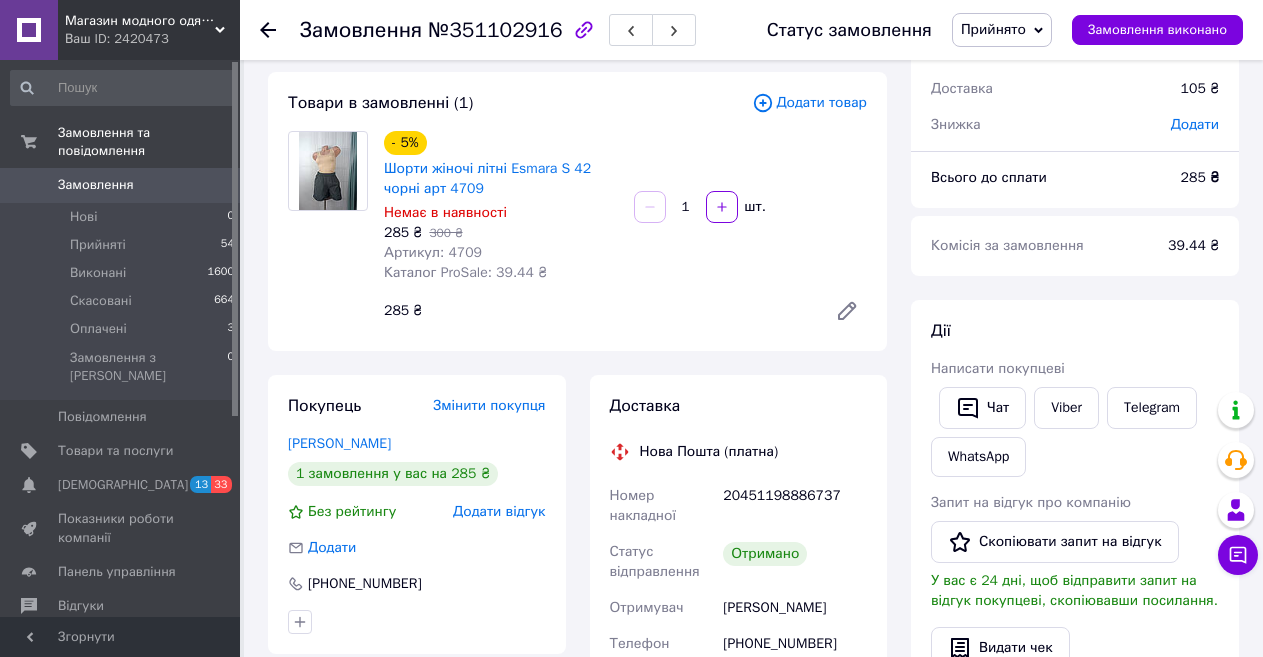 click 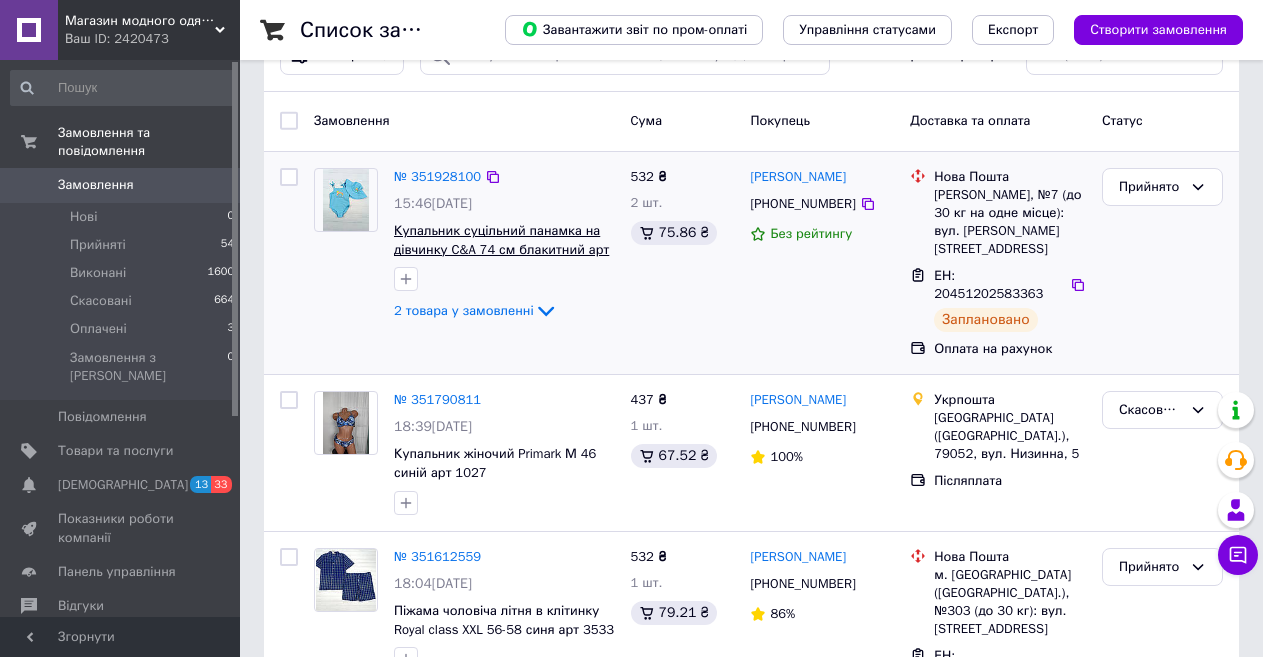 scroll, scrollTop: 100, scrollLeft: 0, axis: vertical 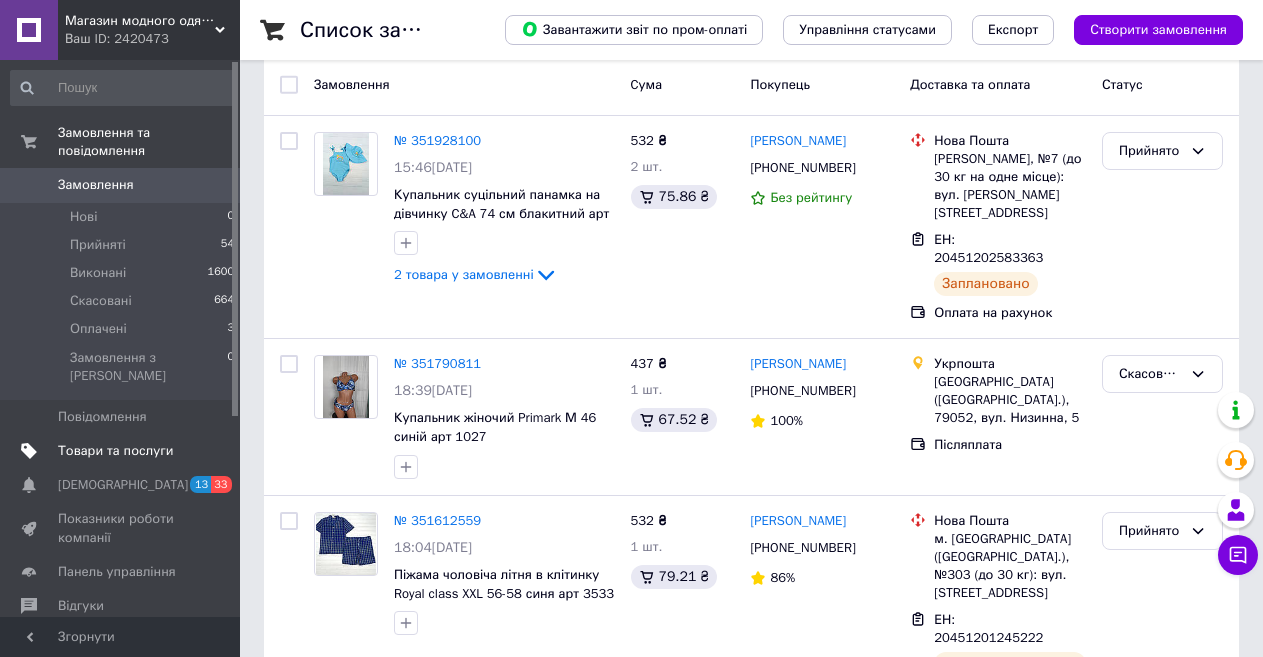 click on "Товари та послуги" at bounding box center (115, 451) 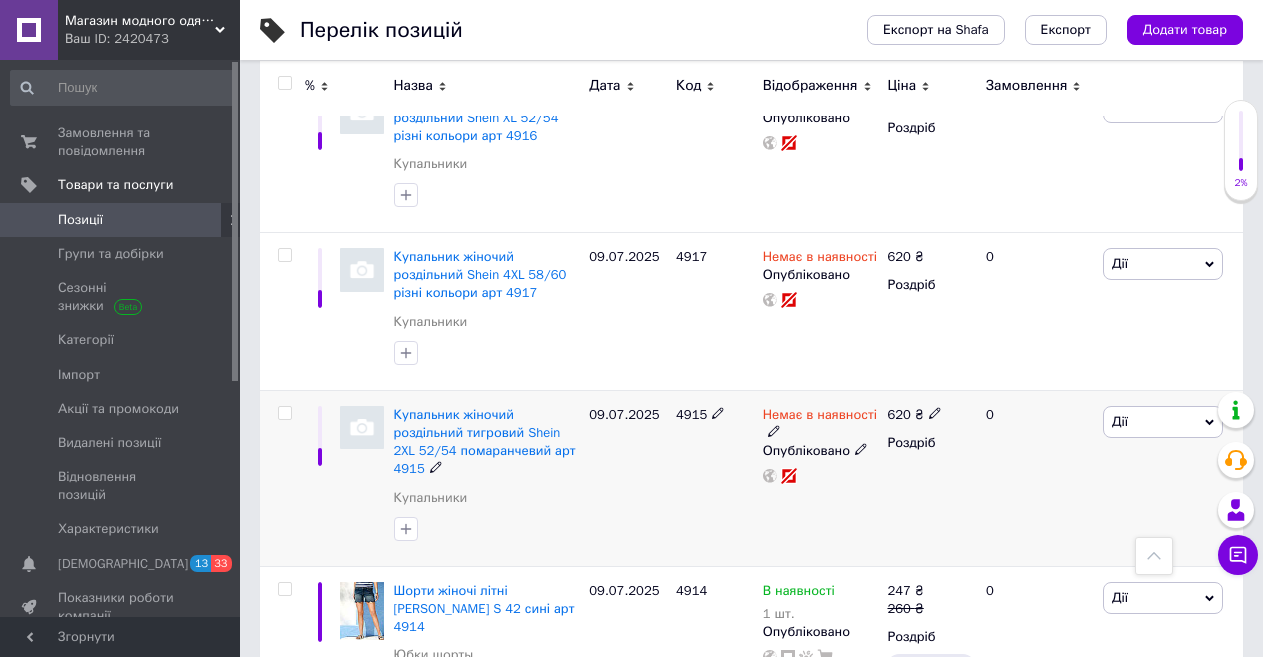 scroll, scrollTop: 900, scrollLeft: 0, axis: vertical 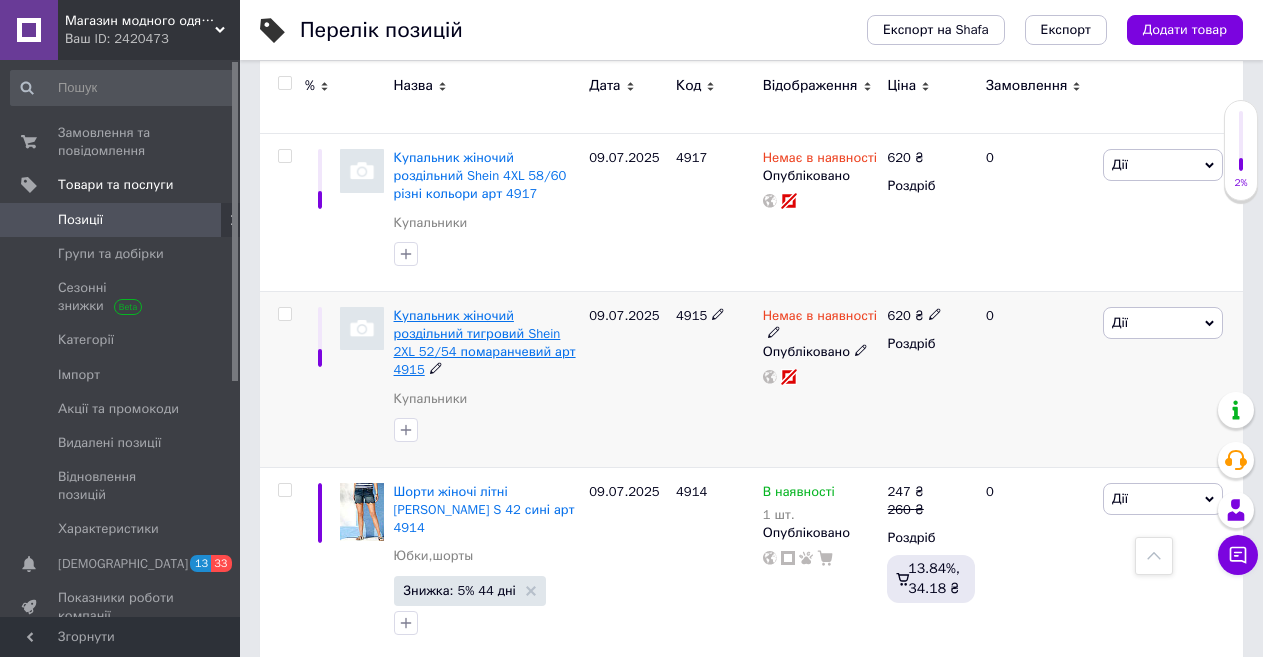 click on "Купальник жіночий роздільний тигровий  Shein 2XL 52/54 помаранчевий арт 4915" at bounding box center [485, 343] 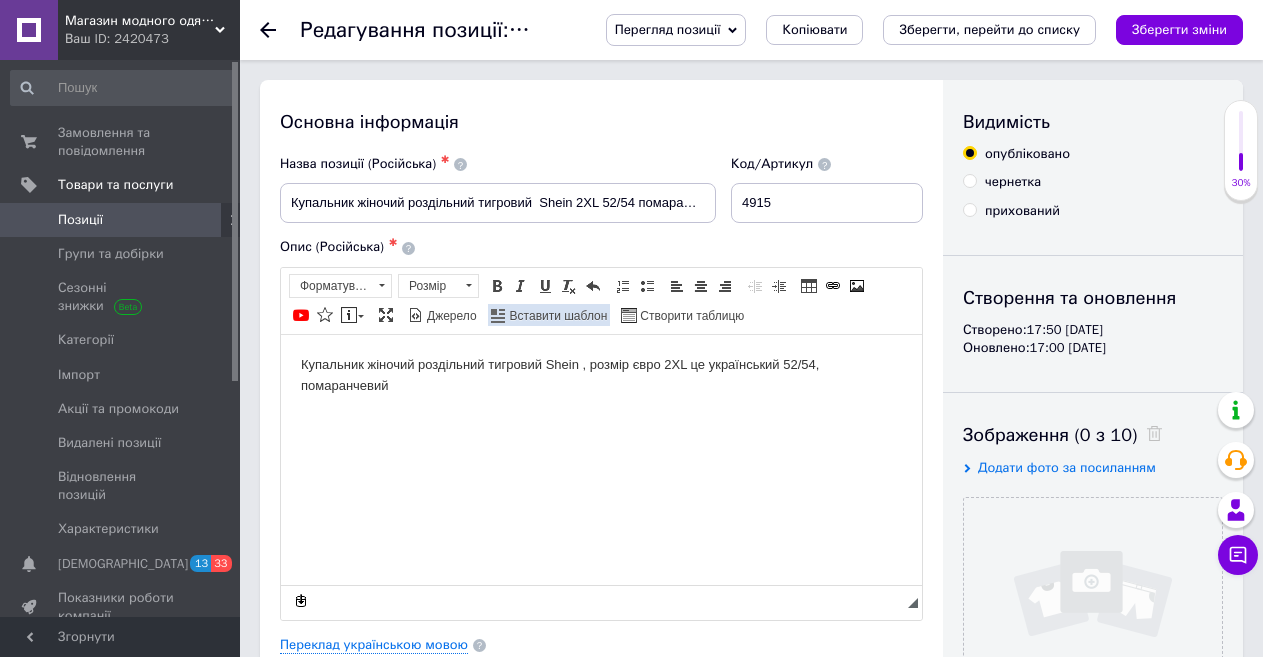 scroll, scrollTop: 0, scrollLeft: 0, axis: both 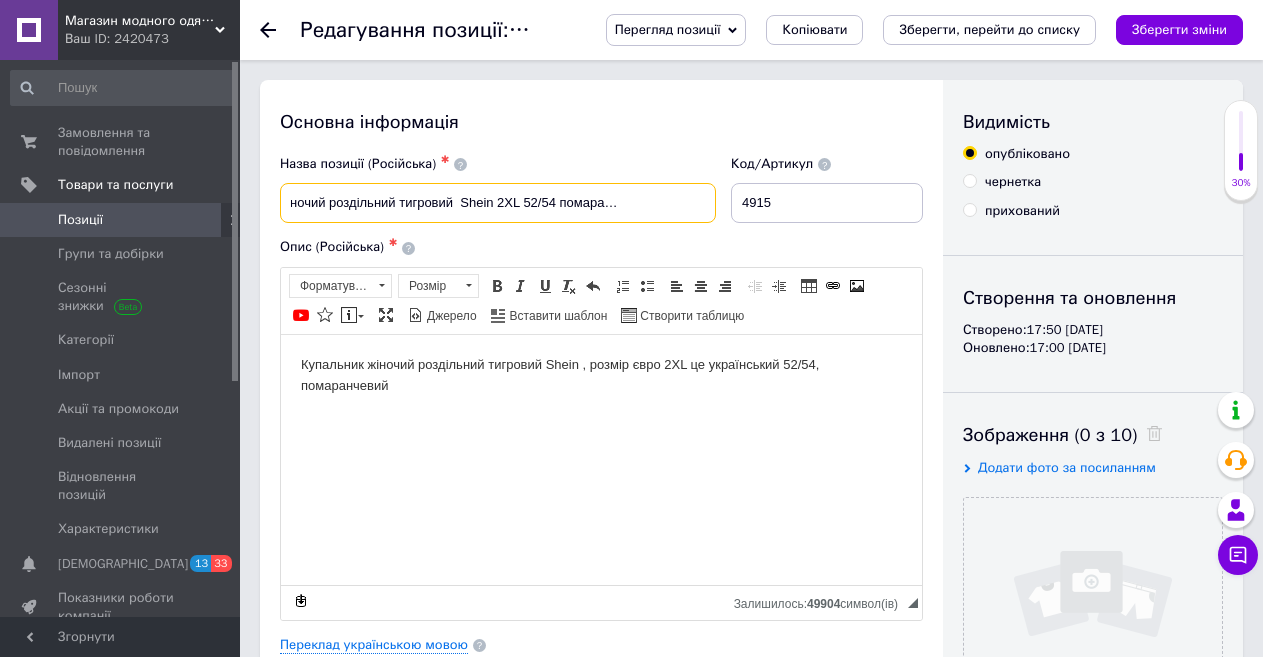 drag, startPoint x: 287, startPoint y: 202, endPoint x: 702, endPoint y: 200, distance: 415.00482 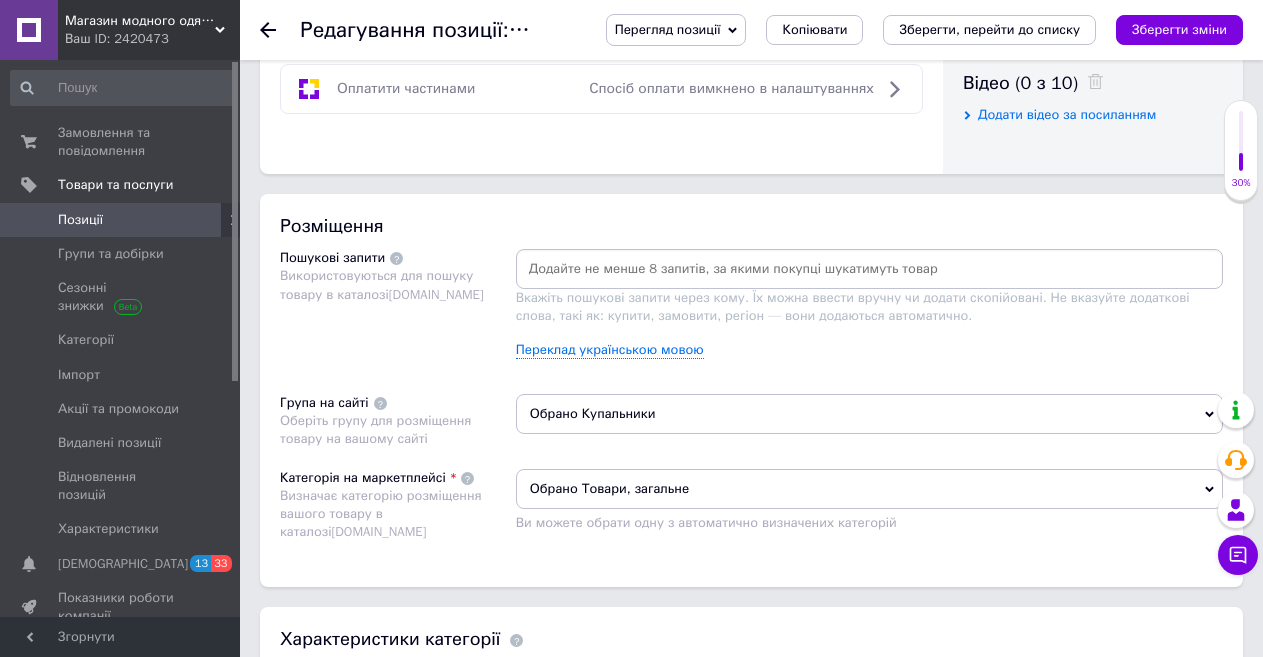 scroll, scrollTop: 1000, scrollLeft: 0, axis: vertical 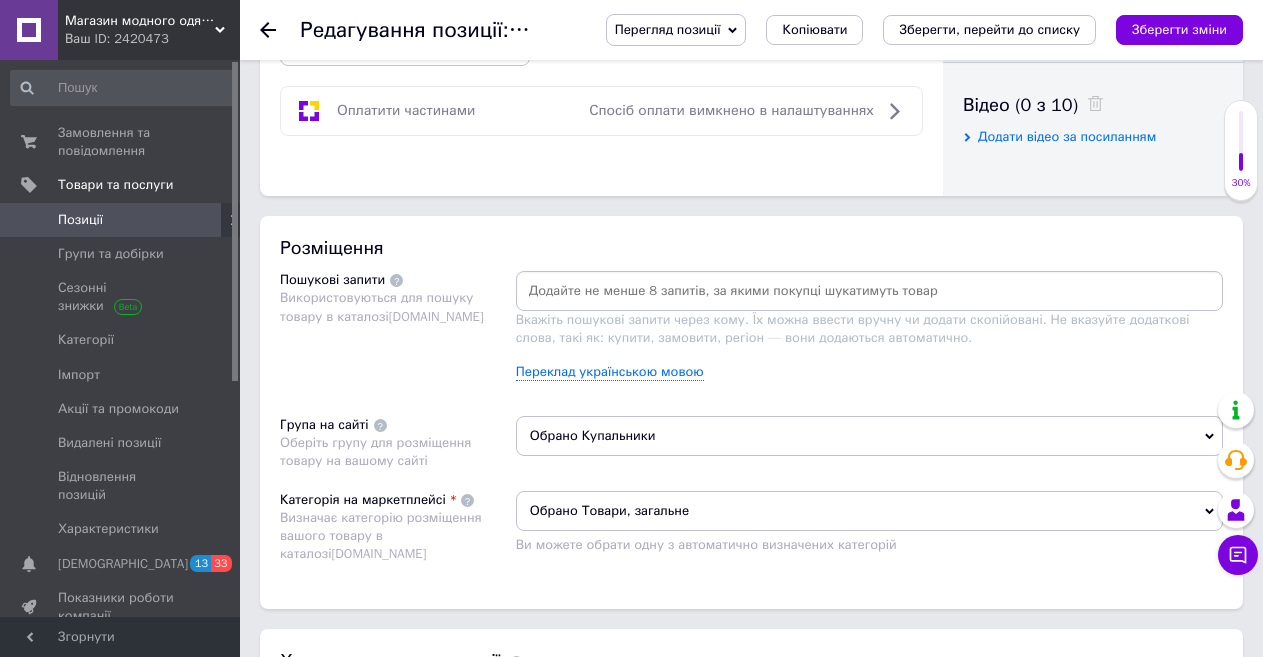 paste on "Купальник жіночий роздільний тигровий  Shein 2XL 52/54 помаранчевий арт 4915" 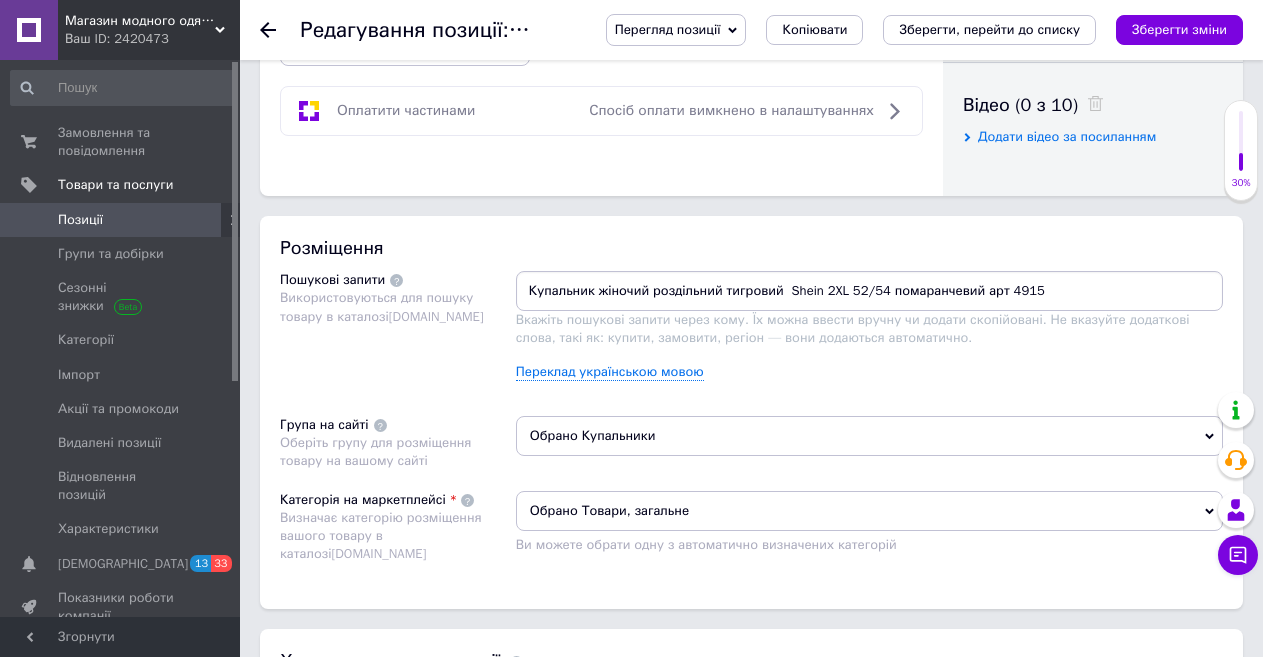 drag, startPoint x: 1032, startPoint y: 286, endPoint x: 977, endPoint y: 289, distance: 55.081757 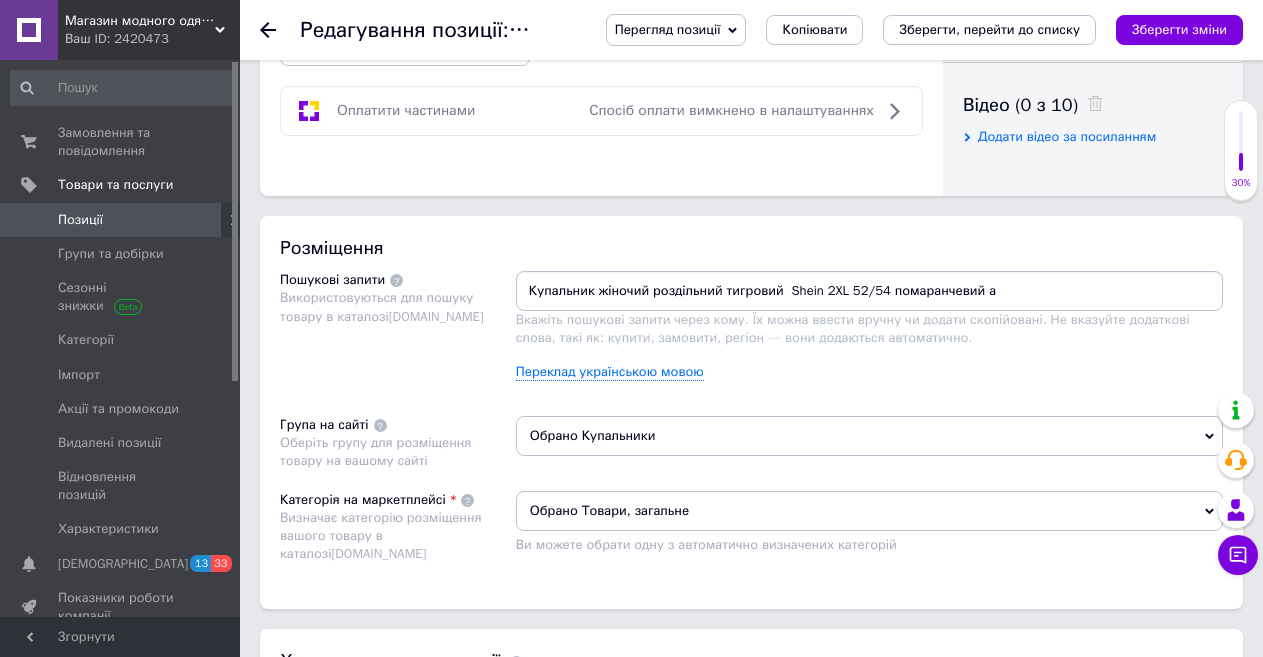 type on "Купальник жіночий роздільний тигровий  Shein 2XL 52/54 помаранчевий" 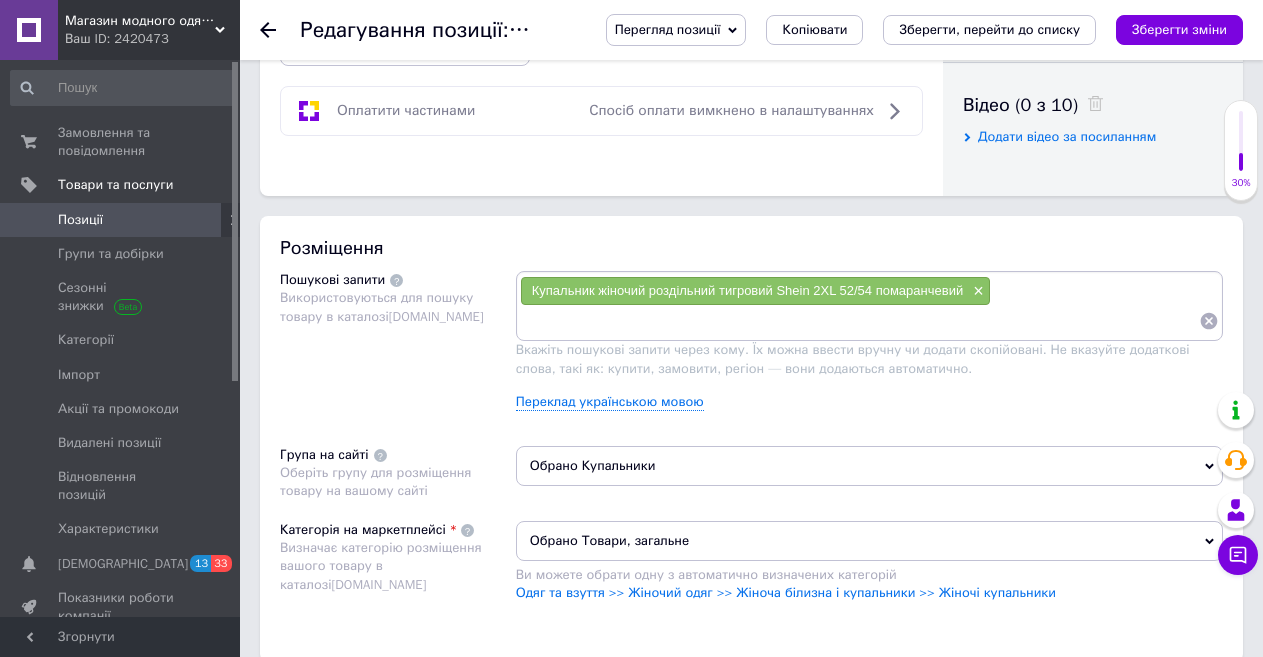 paste on "Купальник жіночий роздільний тигровий  Shein 2XL 52/54 помаранчевий арт 4915" 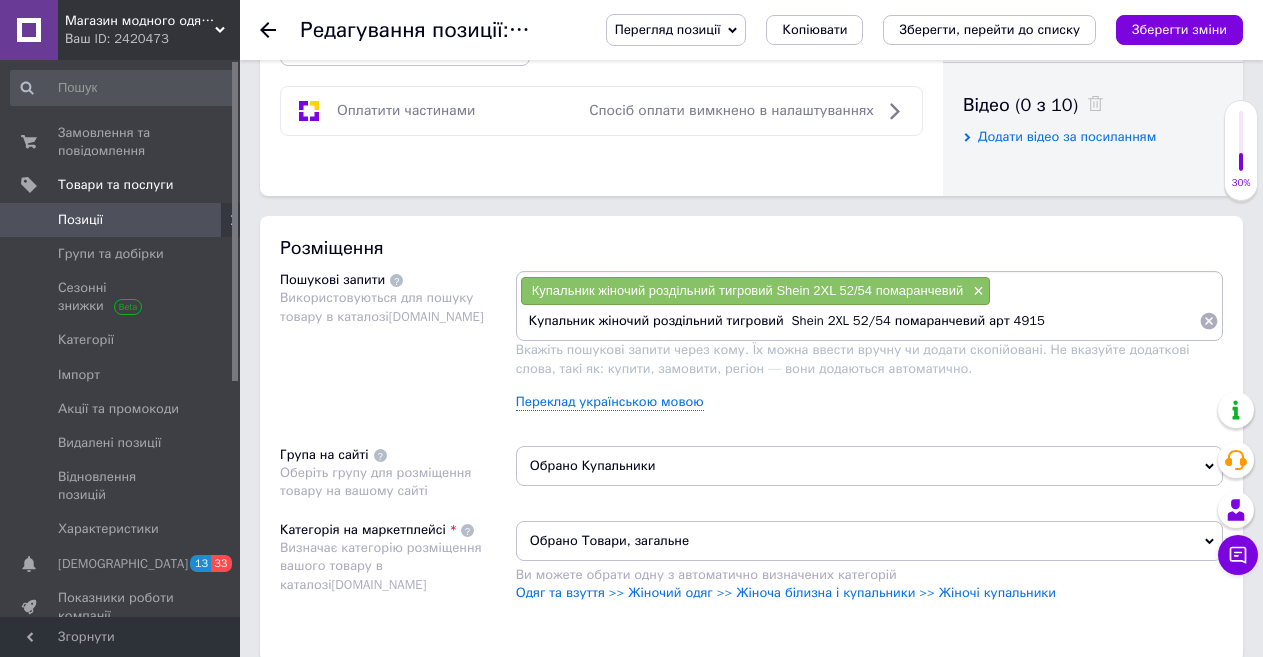 drag, startPoint x: 960, startPoint y: 331, endPoint x: 650, endPoint y: 325, distance: 310.05804 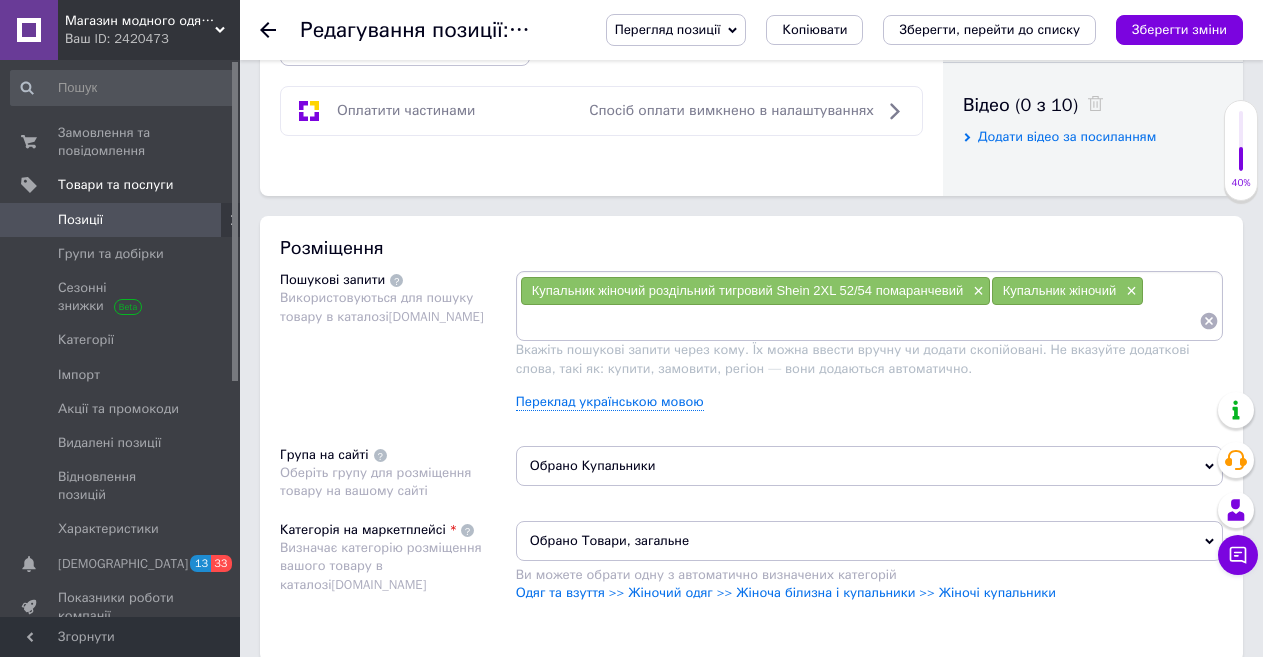 paste on "Купальник жіночий роздільний тигровий  Shein 2XL 52/54 помаранчевий арт 4915" 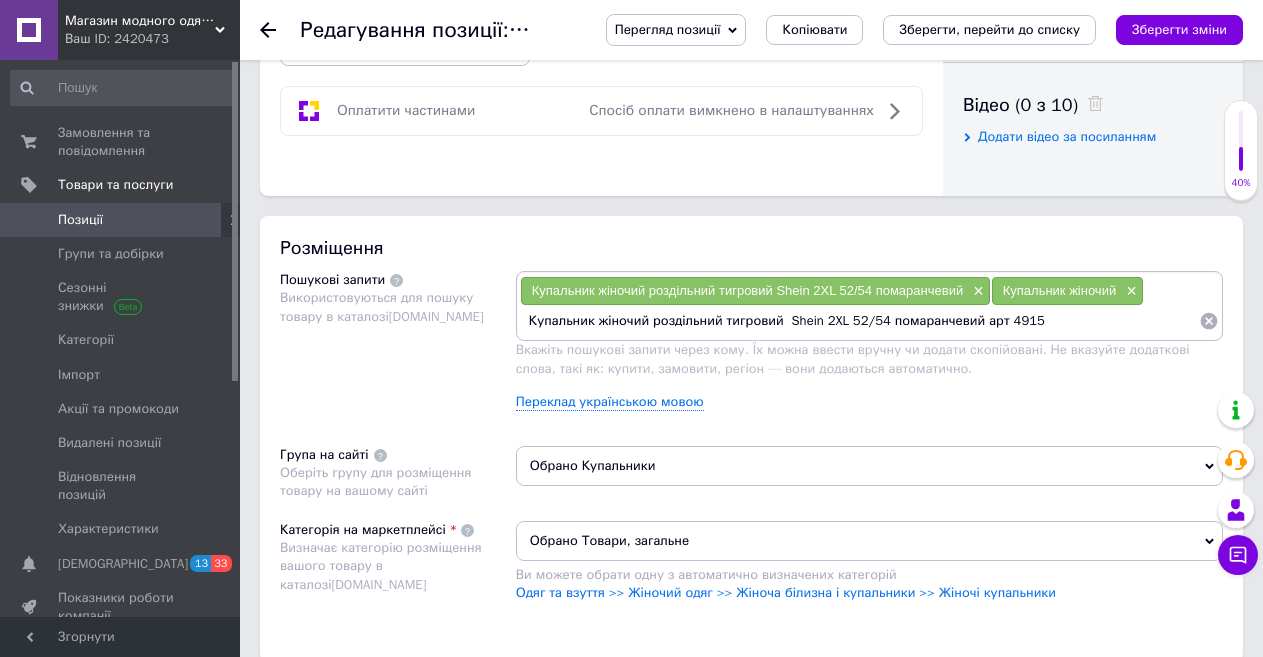 drag, startPoint x: 592, startPoint y: 319, endPoint x: 534, endPoint y: 317, distance: 58.034473 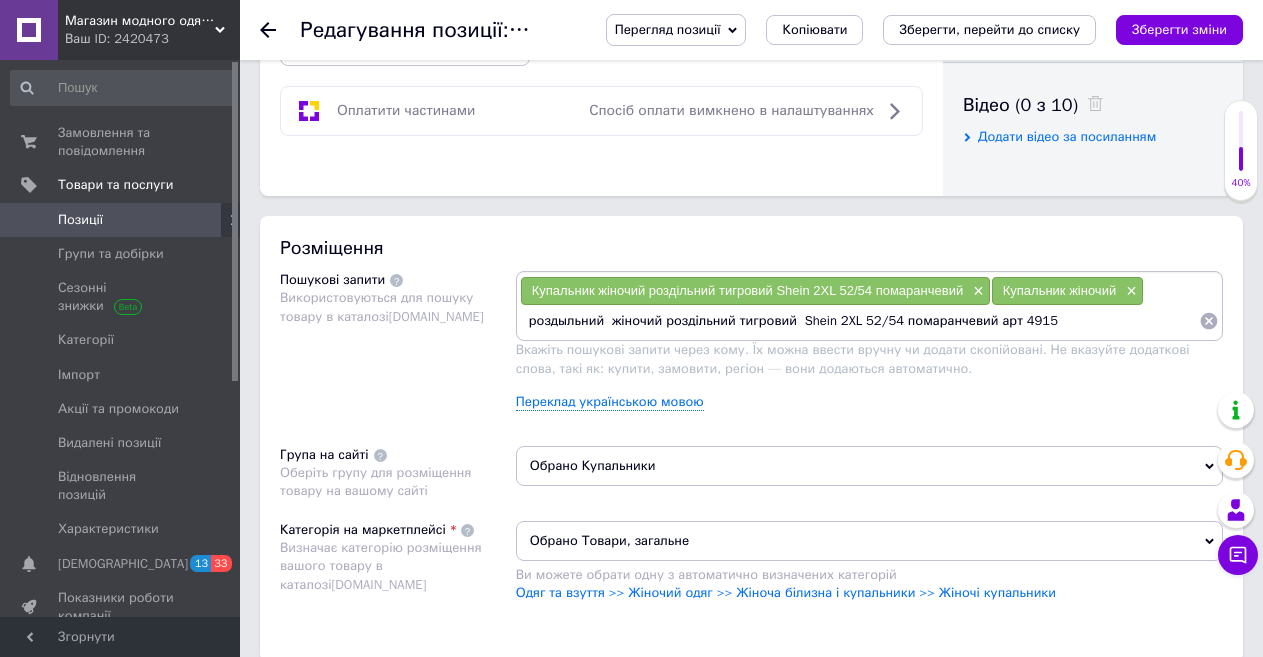 click on "роздыльний  жіночий роздільний тигровий  Shein 2XL 52/54 помаранчевий арт 4915" at bounding box center [859, 321] 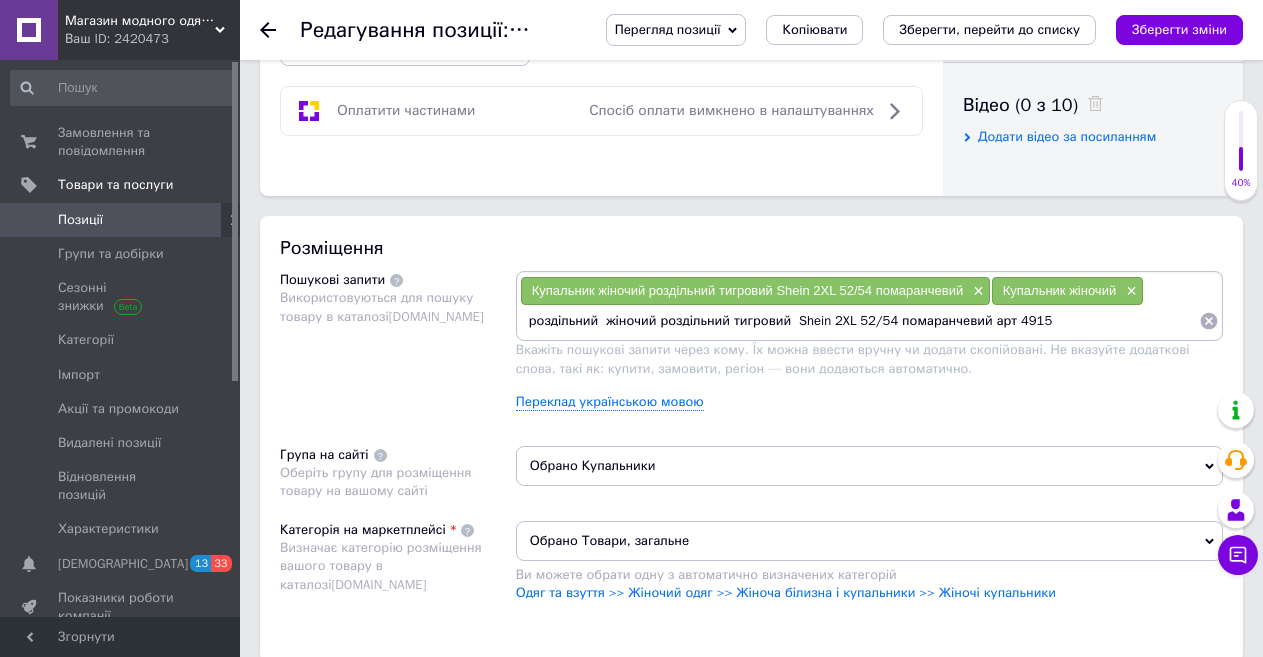 drag, startPoint x: 1036, startPoint y: 317, endPoint x: 662, endPoint y: 322, distance: 374.03342 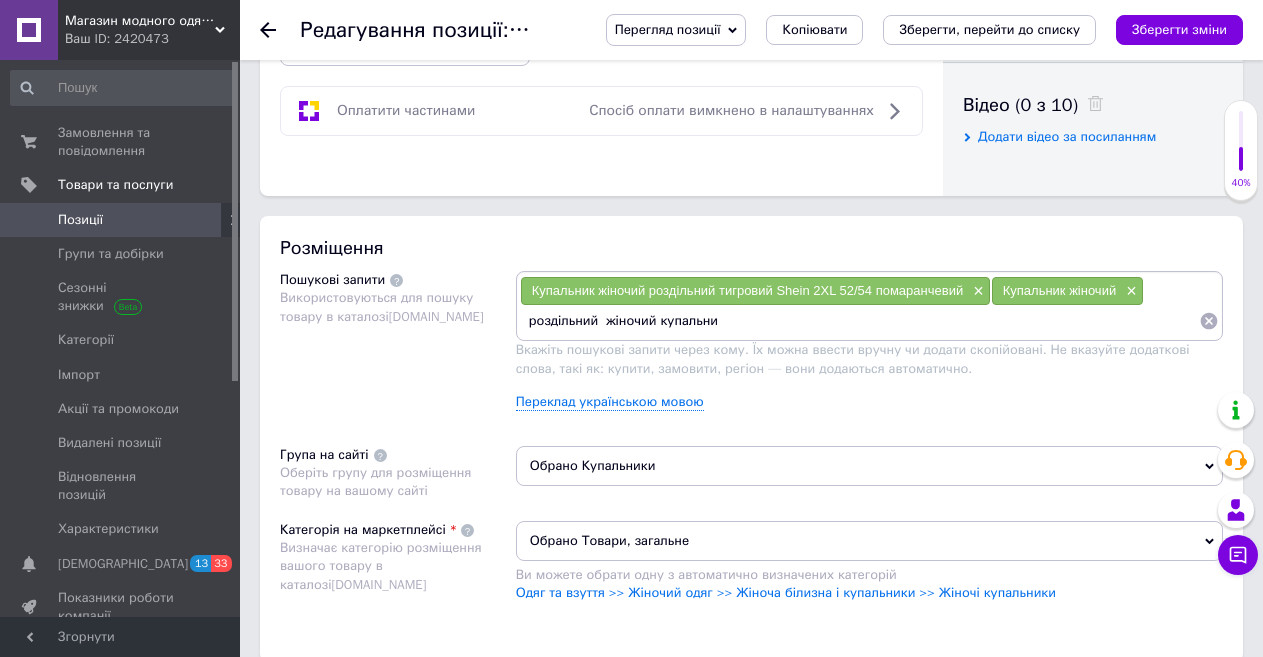 type on "роздільний  жіночий купальник" 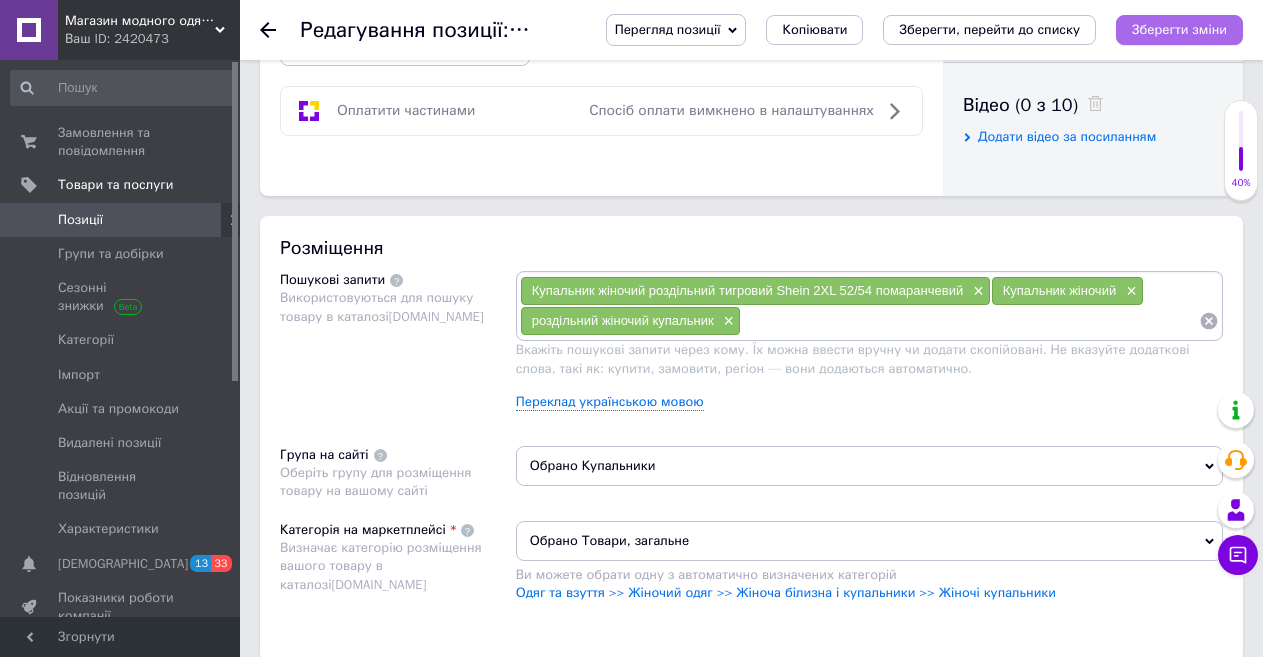 click on "Зберегти зміни" at bounding box center (1179, 29) 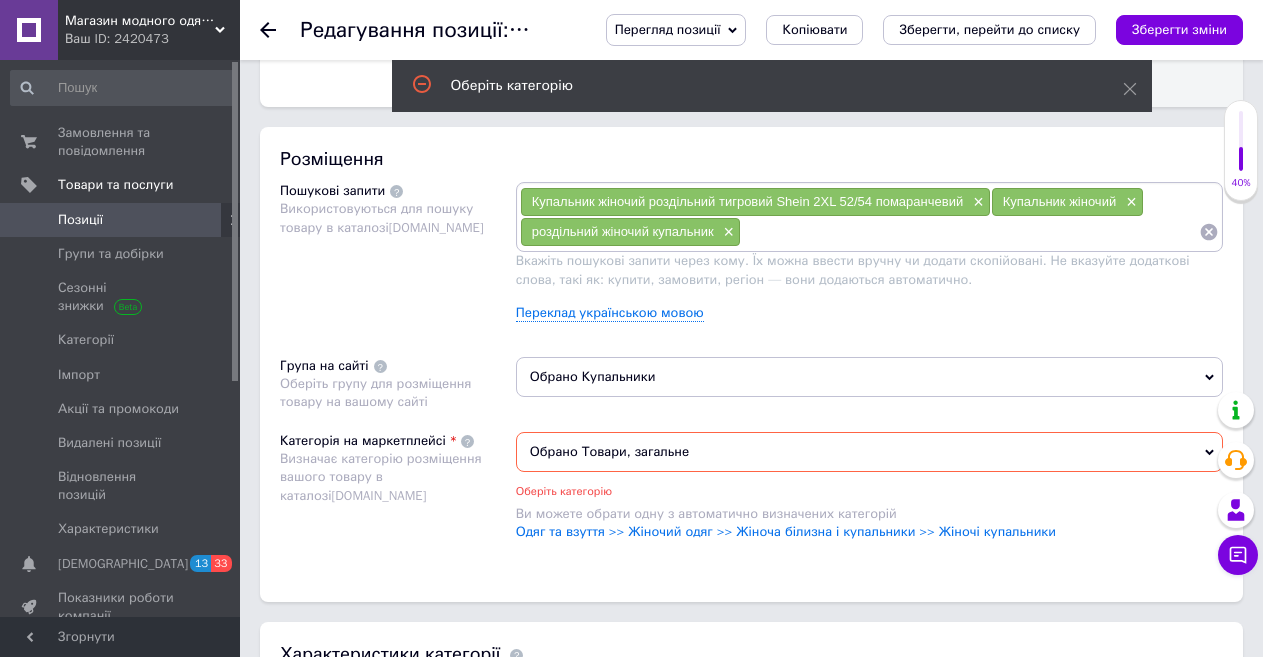 scroll, scrollTop: 1052, scrollLeft: 0, axis: vertical 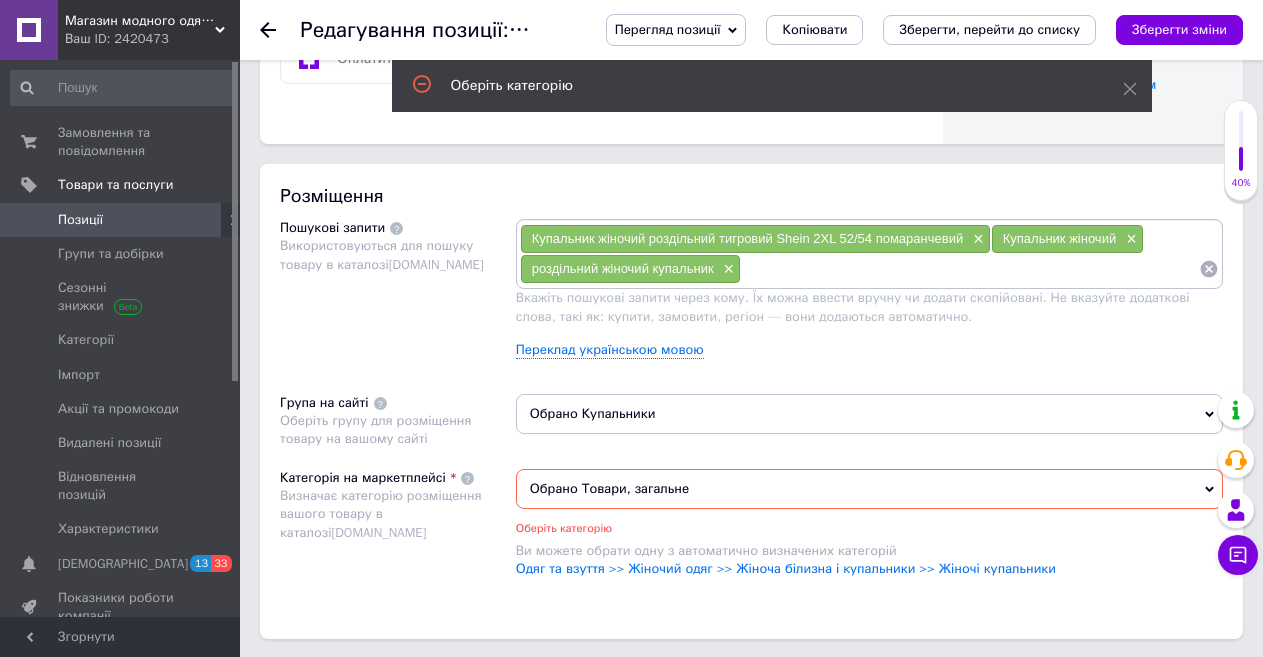 click at bounding box center (970, 269) 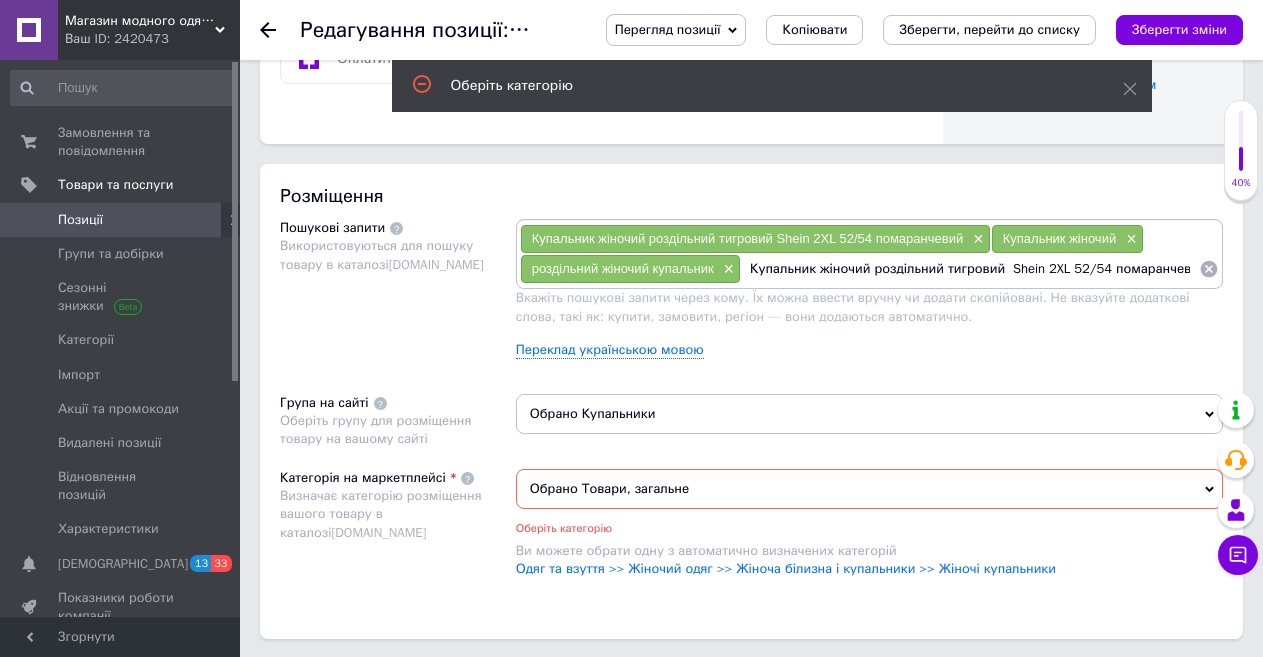 scroll, scrollTop: 0, scrollLeft: 52, axis: horizontal 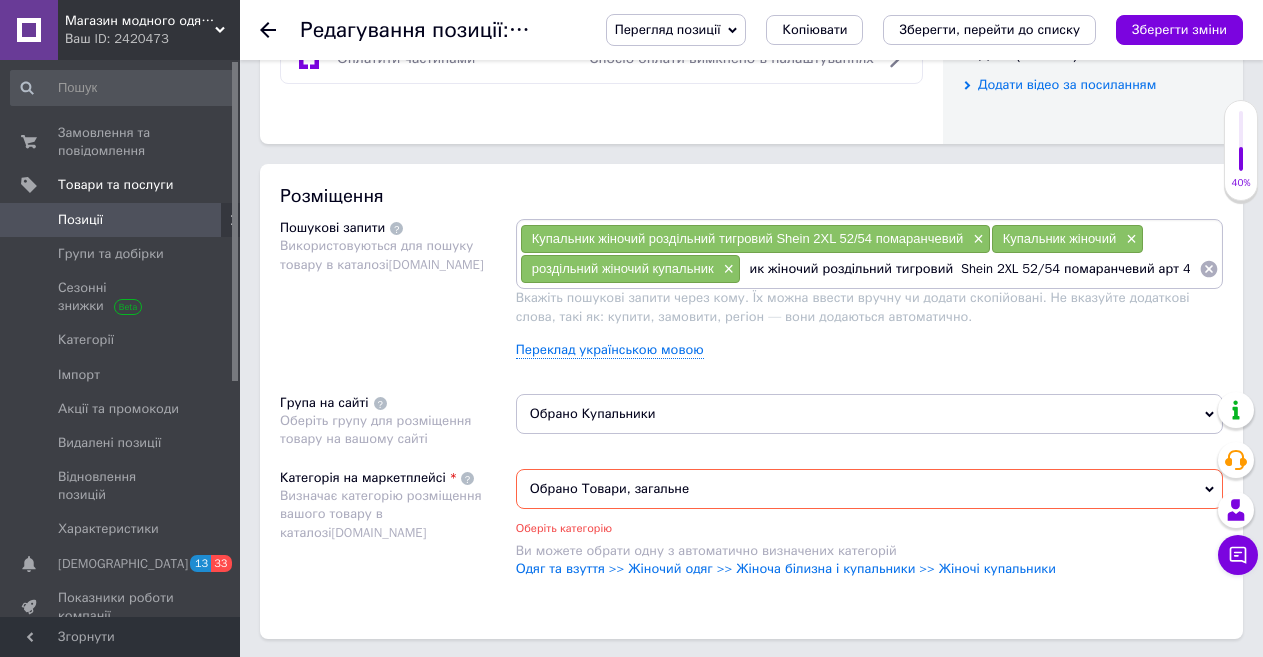 drag, startPoint x: 947, startPoint y: 269, endPoint x: 818, endPoint y: 269, distance: 129 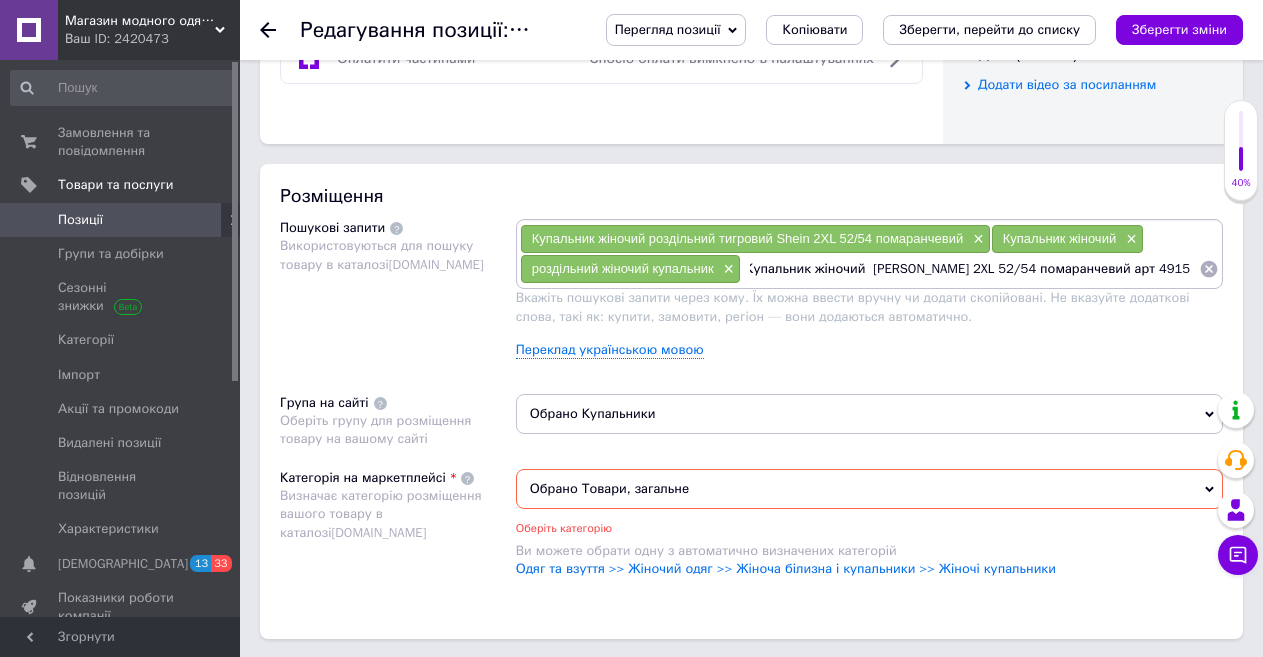 scroll, scrollTop: 0, scrollLeft: 0, axis: both 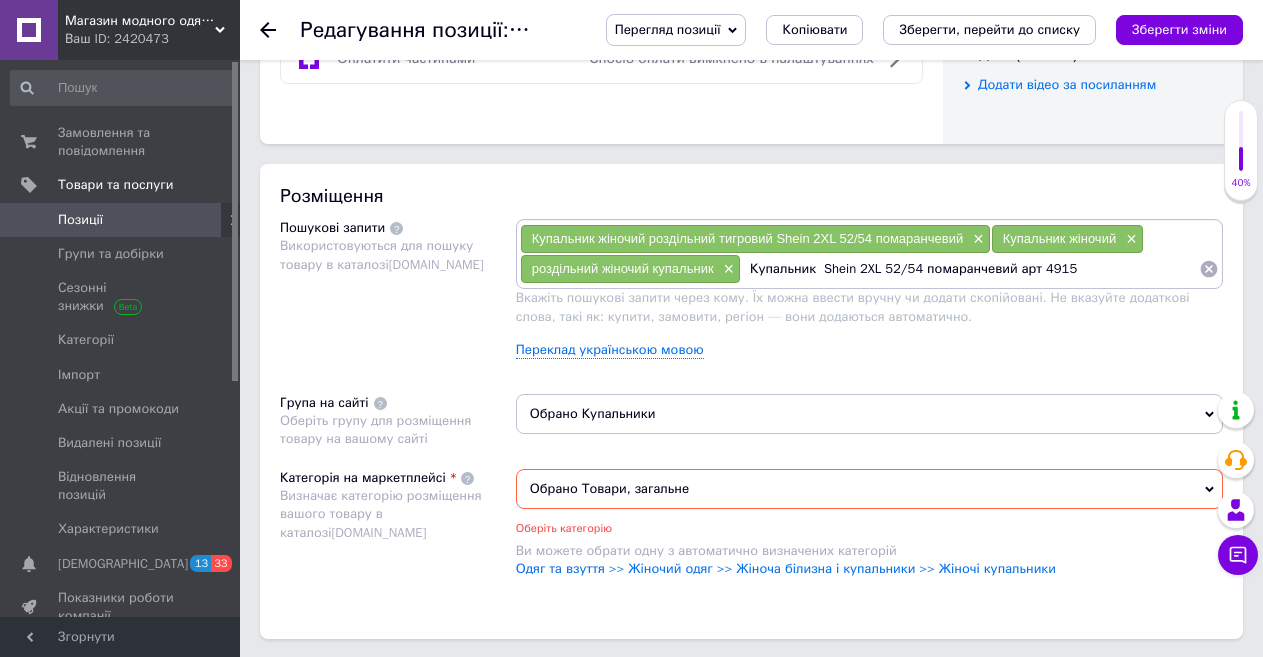 drag, startPoint x: 1066, startPoint y: 263, endPoint x: 854, endPoint y: 270, distance: 212.11554 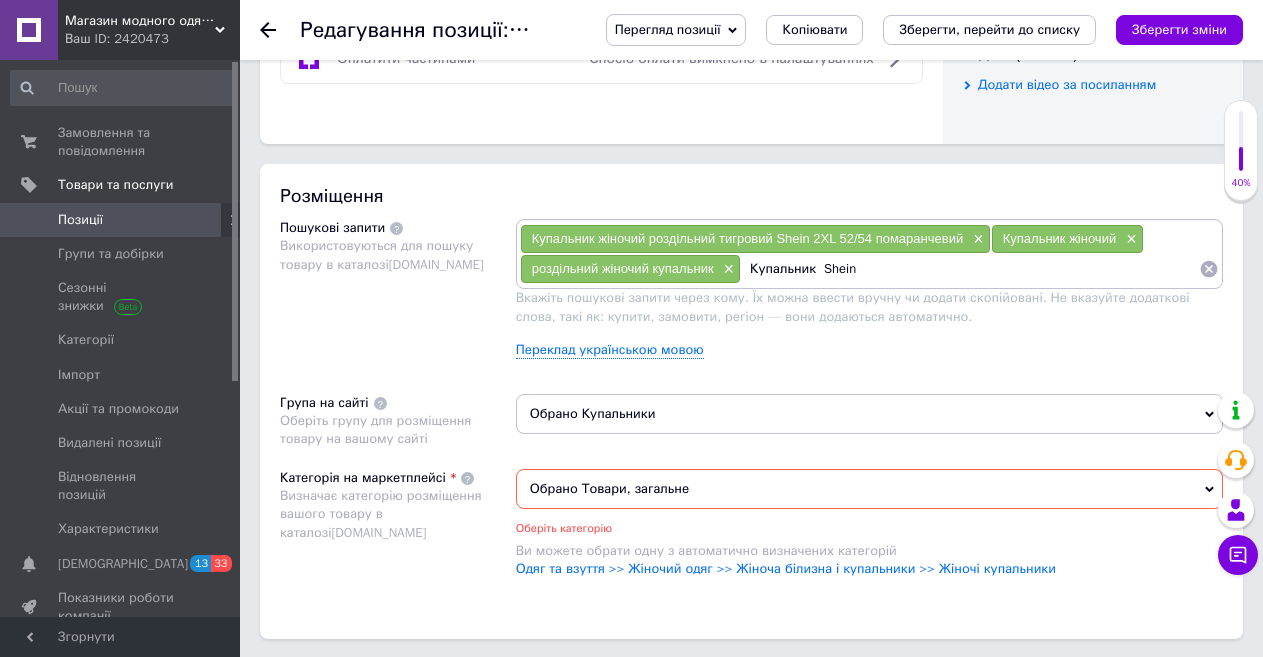type on "Купальник  Shein" 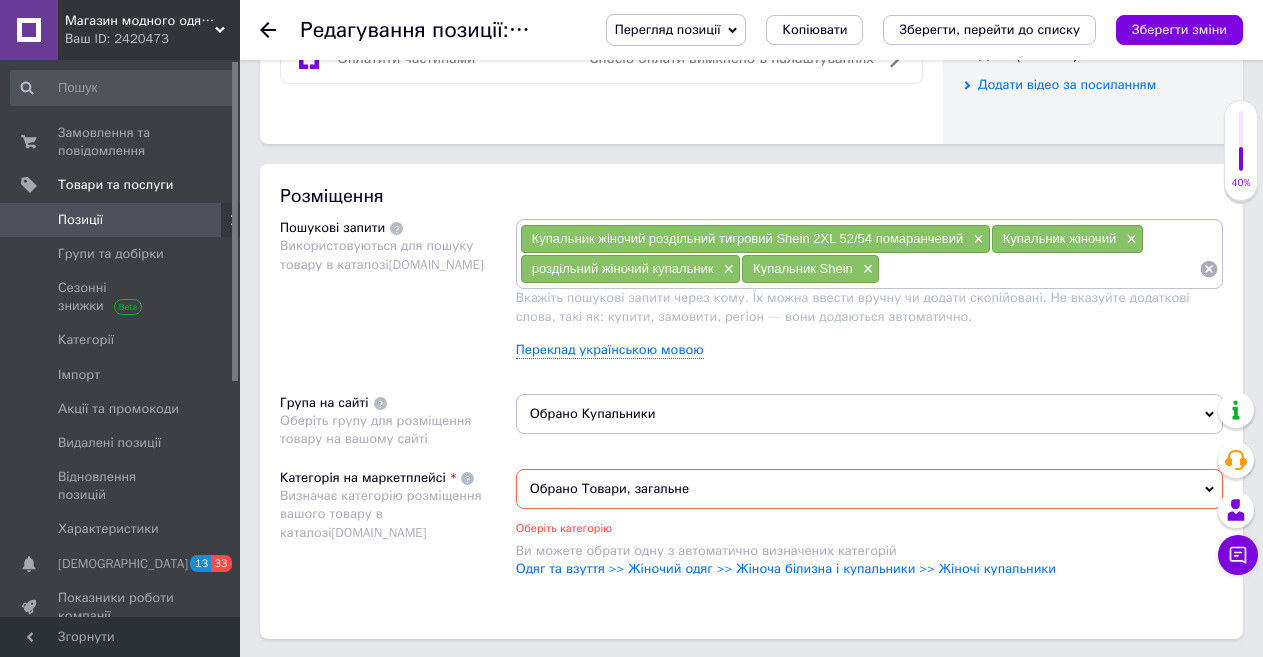 paste on "Купальник жіночий роздільний тигровий  Shein 2XL 52/54 помаранчевий арт 4915" 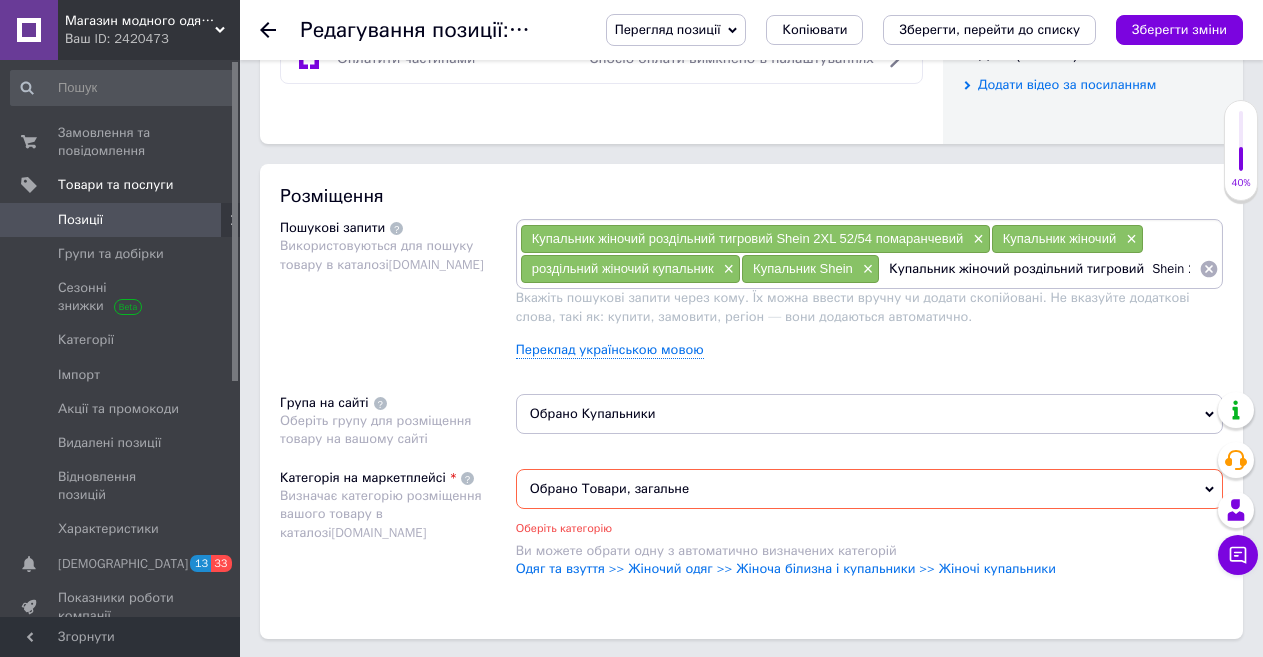 scroll, scrollTop: 0, scrollLeft: 191, axis: horizontal 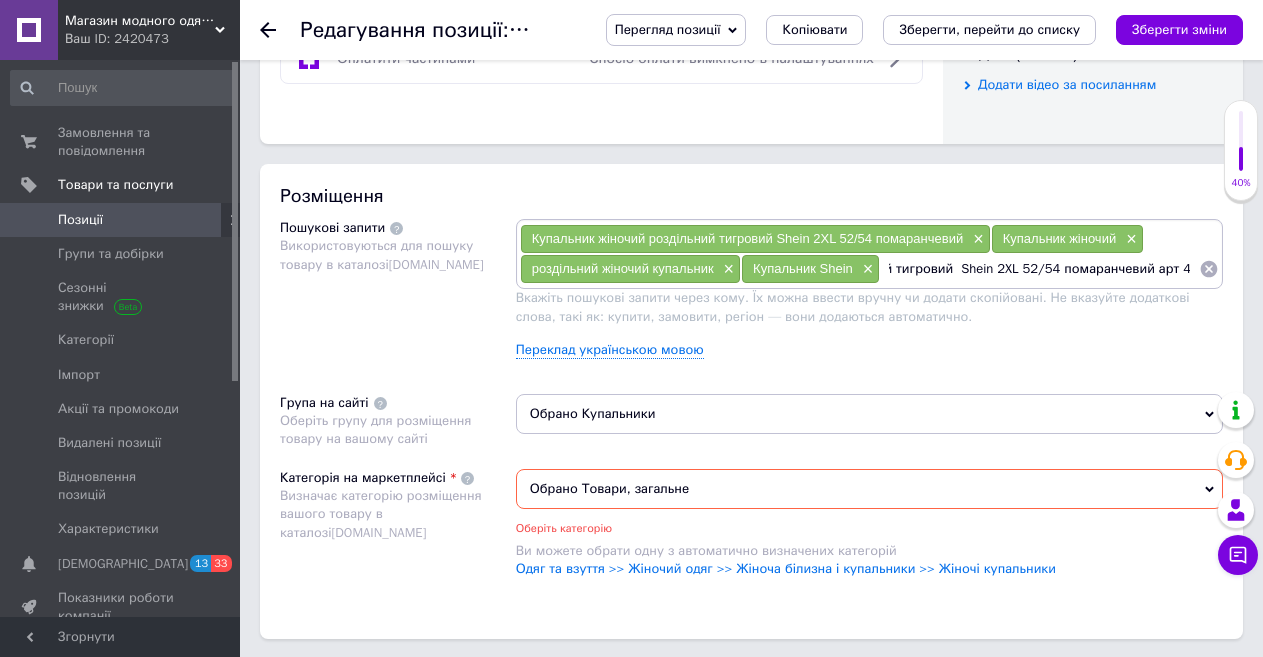 drag, startPoint x: 1192, startPoint y: 267, endPoint x: 952, endPoint y: 273, distance: 240.07498 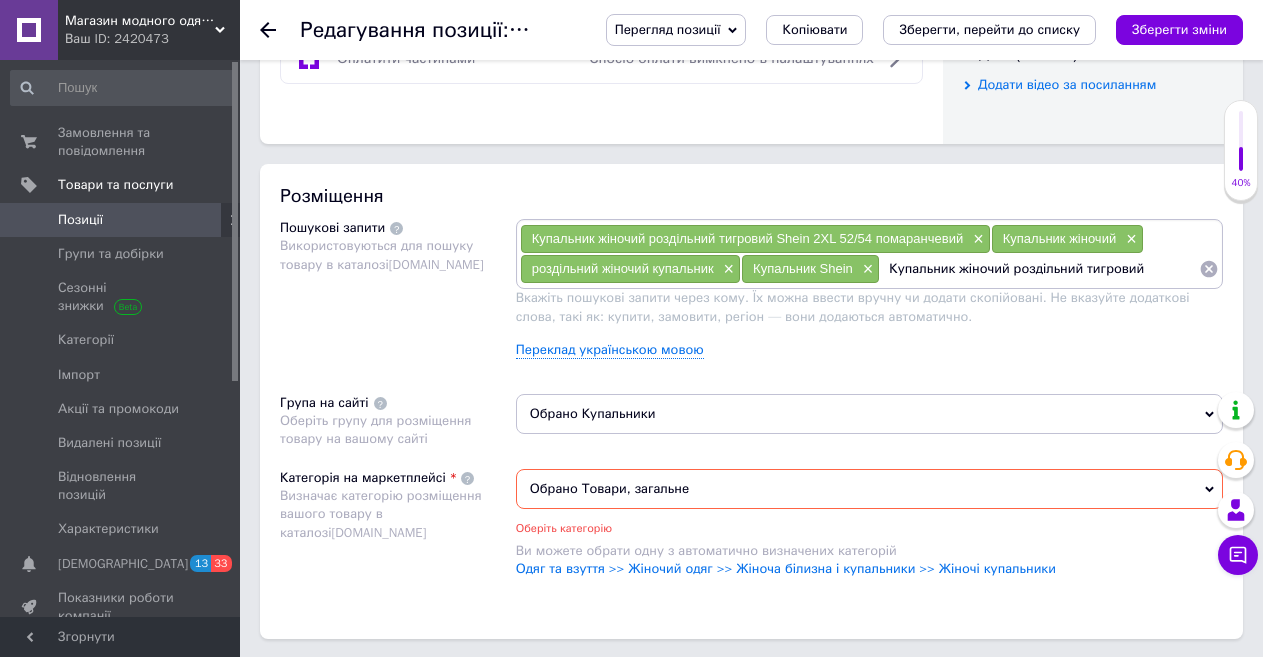 scroll, scrollTop: 0, scrollLeft: 0, axis: both 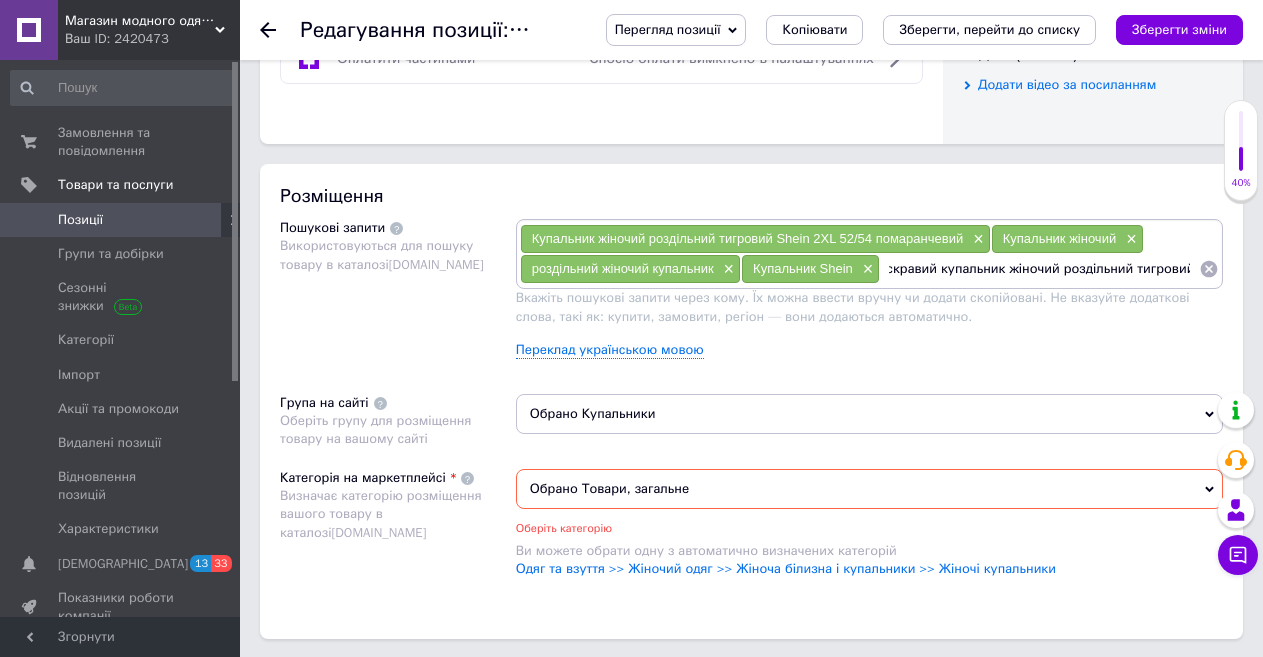 drag, startPoint x: 1064, startPoint y: 265, endPoint x: 1206, endPoint y: 265, distance: 142 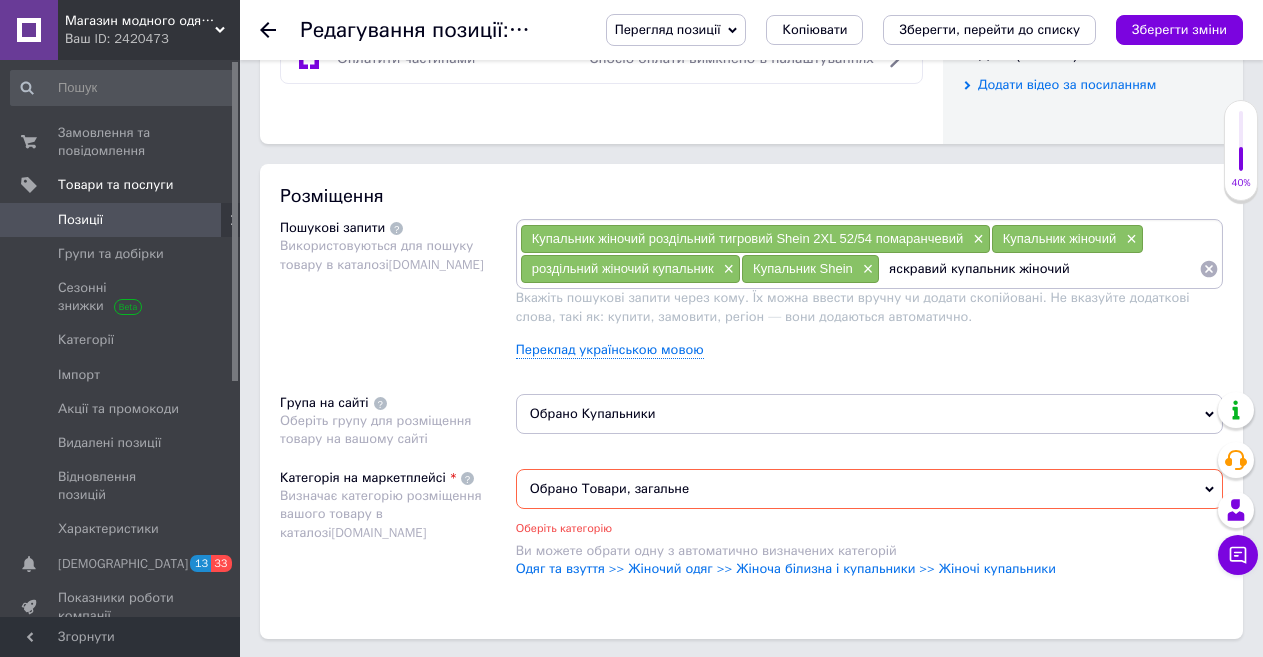scroll, scrollTop: 0, scrollLeft: 0, axis: both 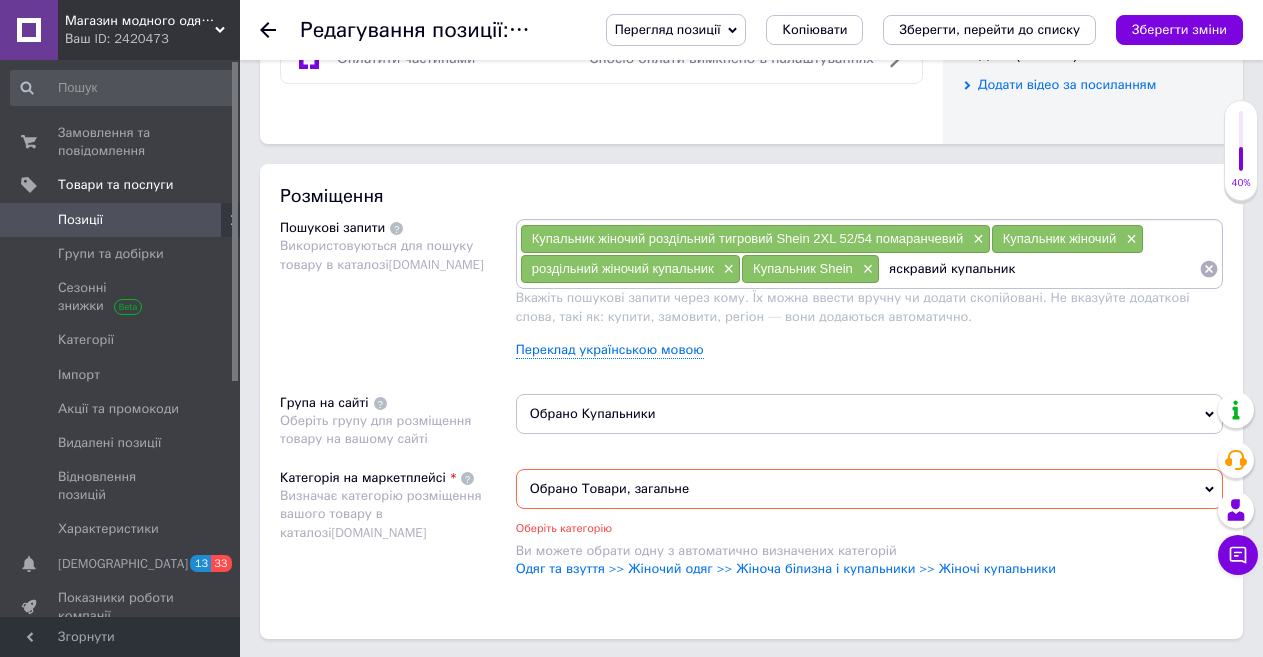 drag, startPoint x: 946, startPoint y: 270, endPoint x: 1017, endPoint y: 299, distance: 76.6942 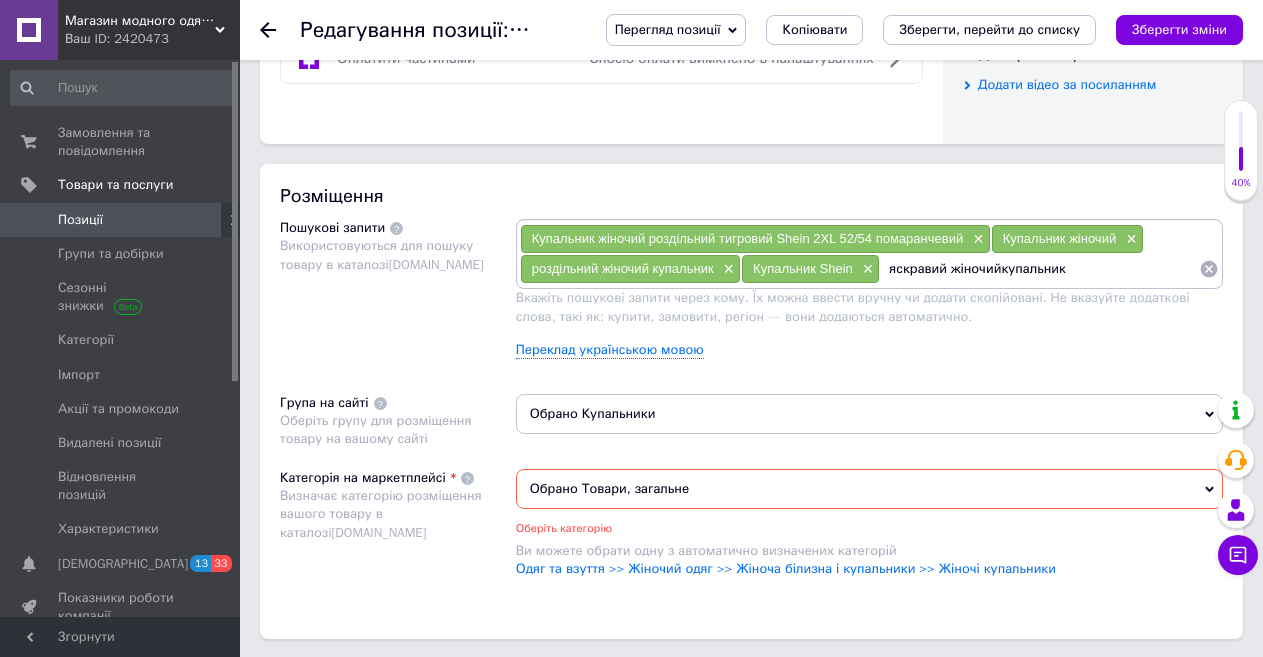 type on "яскравий жіночий купальник" 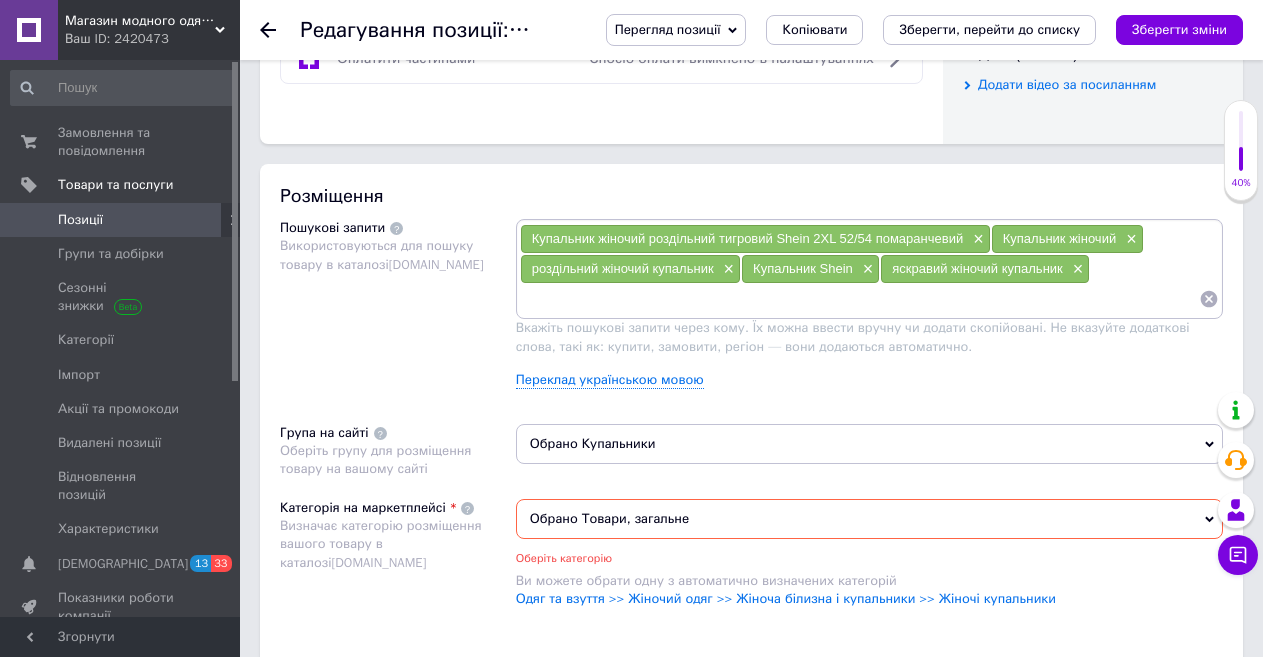 paste on "Купальник жіночий роздільний тигровий  Shein 2XL 52/54 помаранчевий арт 4915" 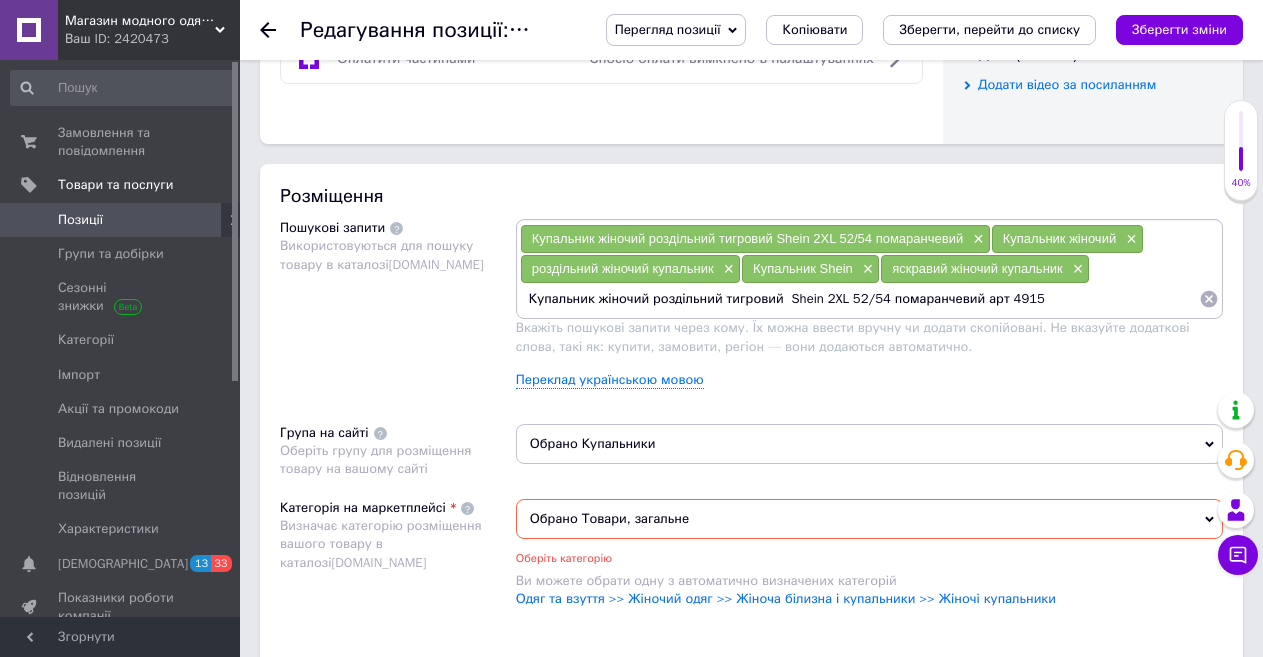 drag, startPoint x: 839, startPoint y: 299, endPoint x: 718, endPoint y: 307, distance: 121.264175 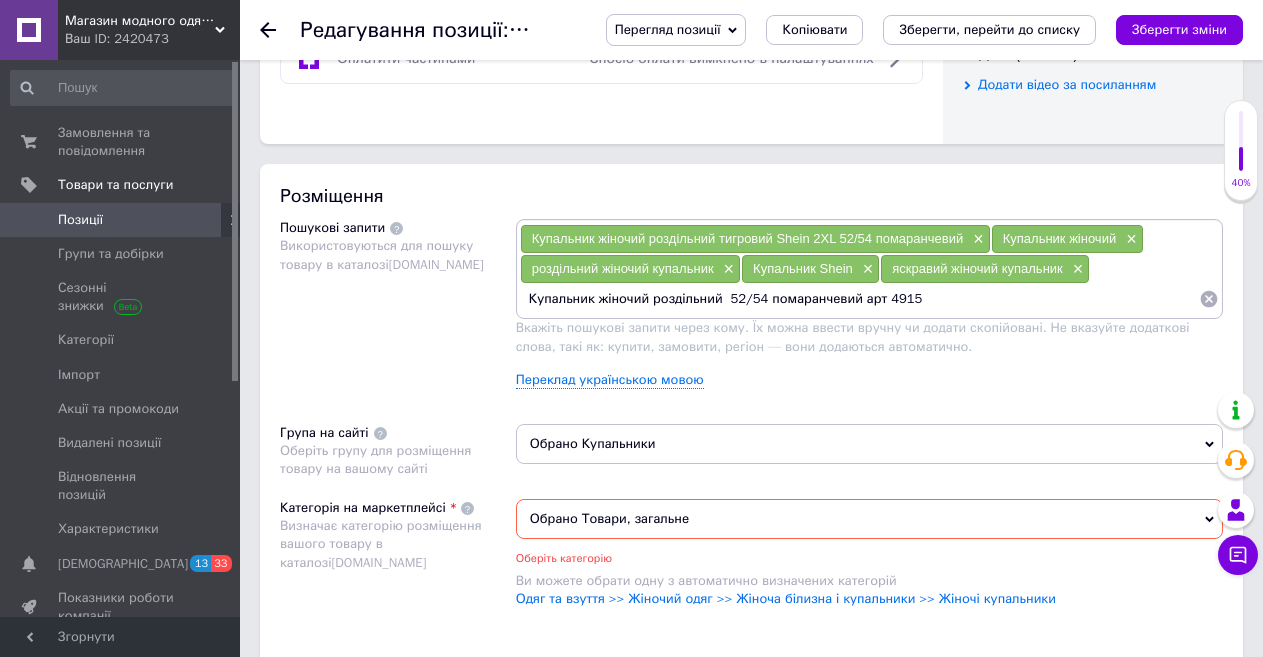 drag, startPoint x: 588, startPoint y: 301, endPoint x: 522, endPoint y: 303, distance: 66.0303 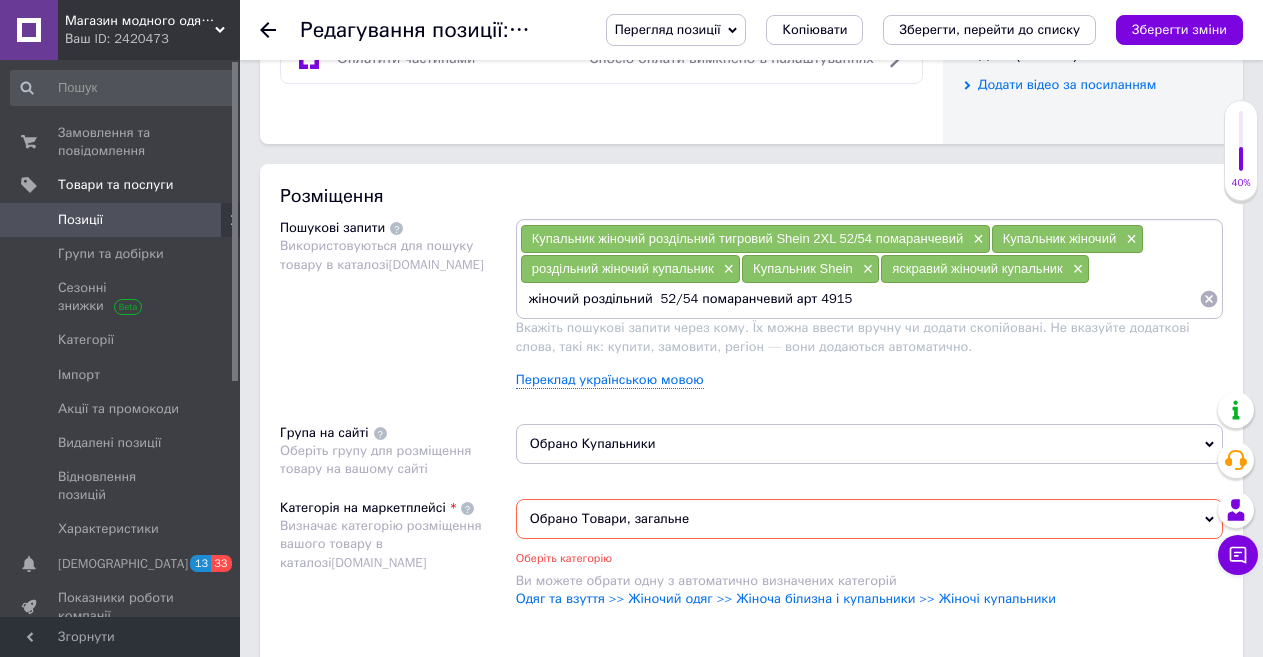 drag, startPoint x: 655, startPoint y: 298, endPoint x: 594, endPoint y: 310, distance: 62.169125 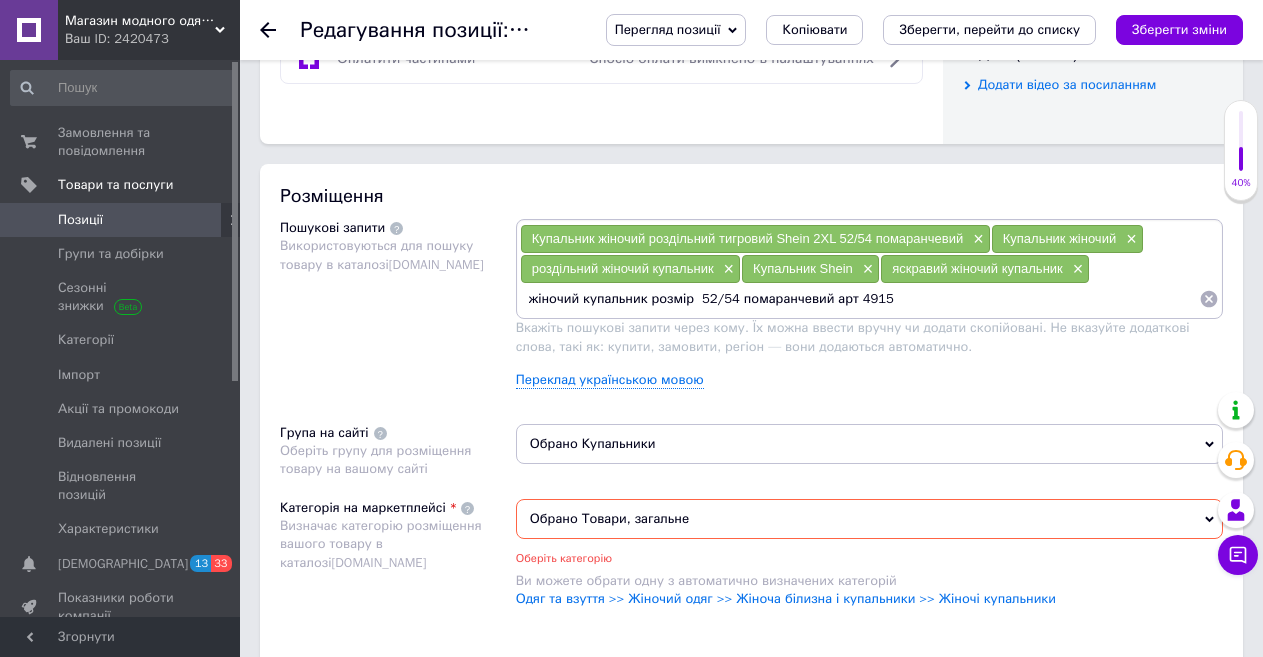 drag, startPoint x: 896, startPoint y: 299, endPoint x: 744, endPoint y: 320, distance: 153.4438 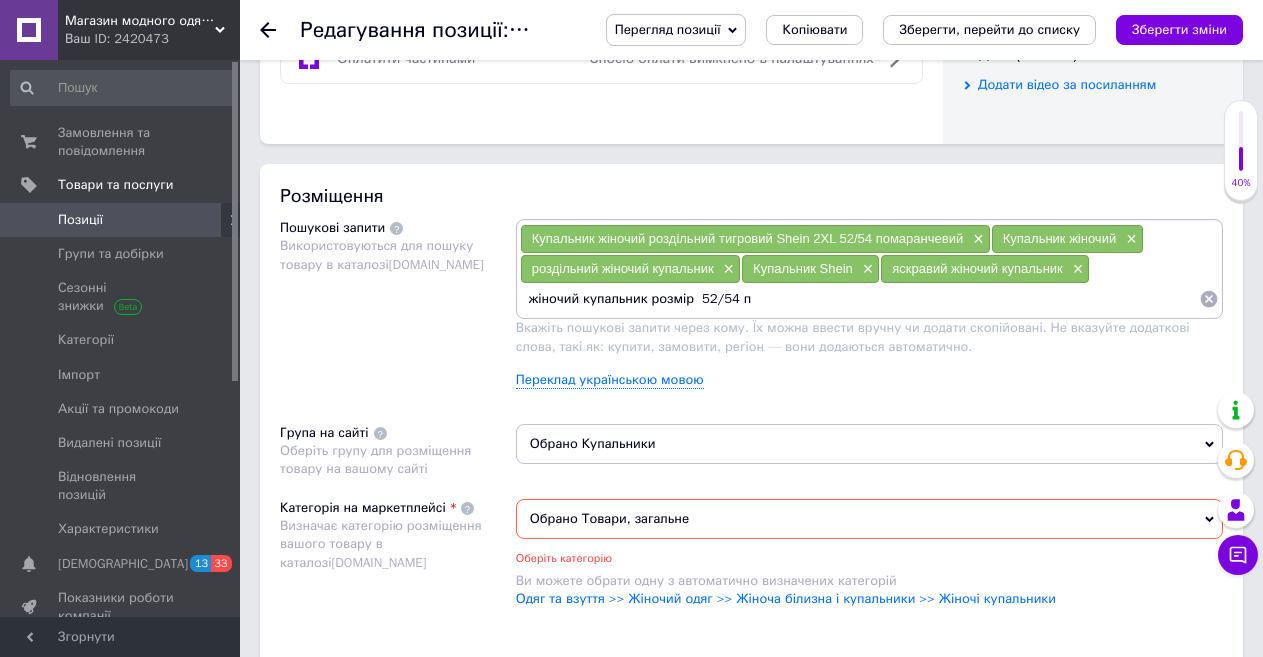 type on "жіночий купальник розмір  52/54" 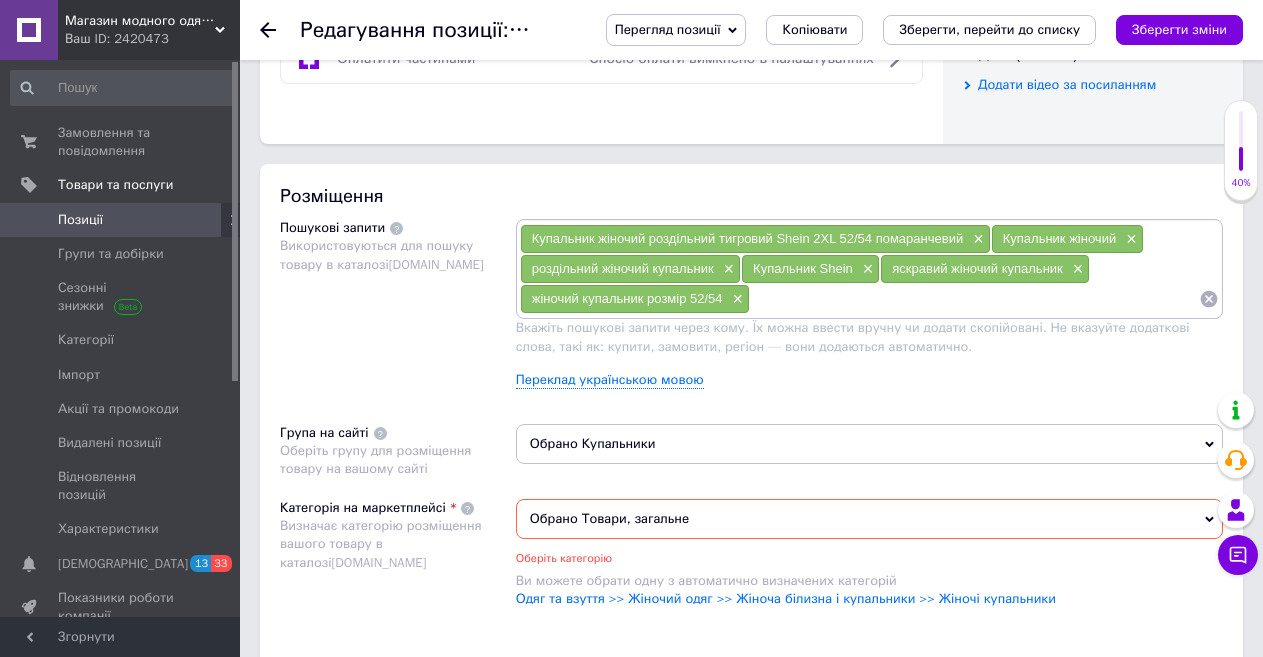 paste on "Купальник жіночий роздільний тигровий  Shein 2XL 52/54 помаранчевий арт 4915" 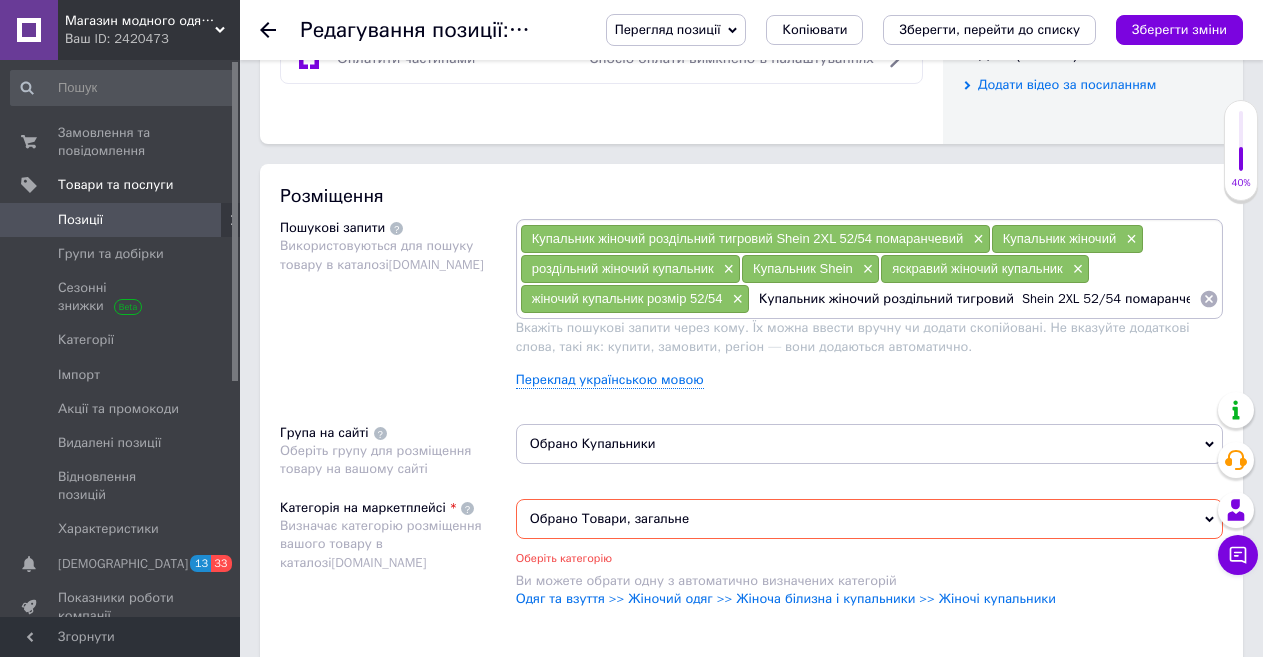 scroll, scrollTop: 0, scrollLeft: 61, axis: horizontal 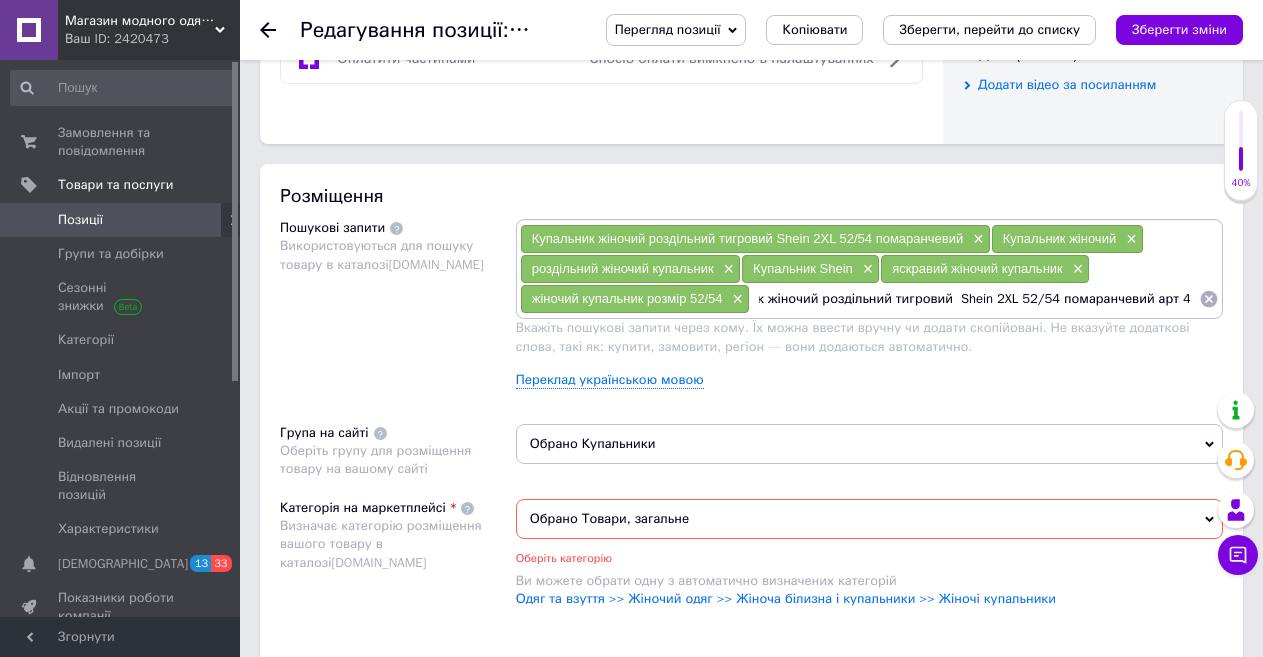 drag, startPoint x: 1192, startPoint y: 298, endPoint x: 944, endPoint y: 305, distance: 248.09877 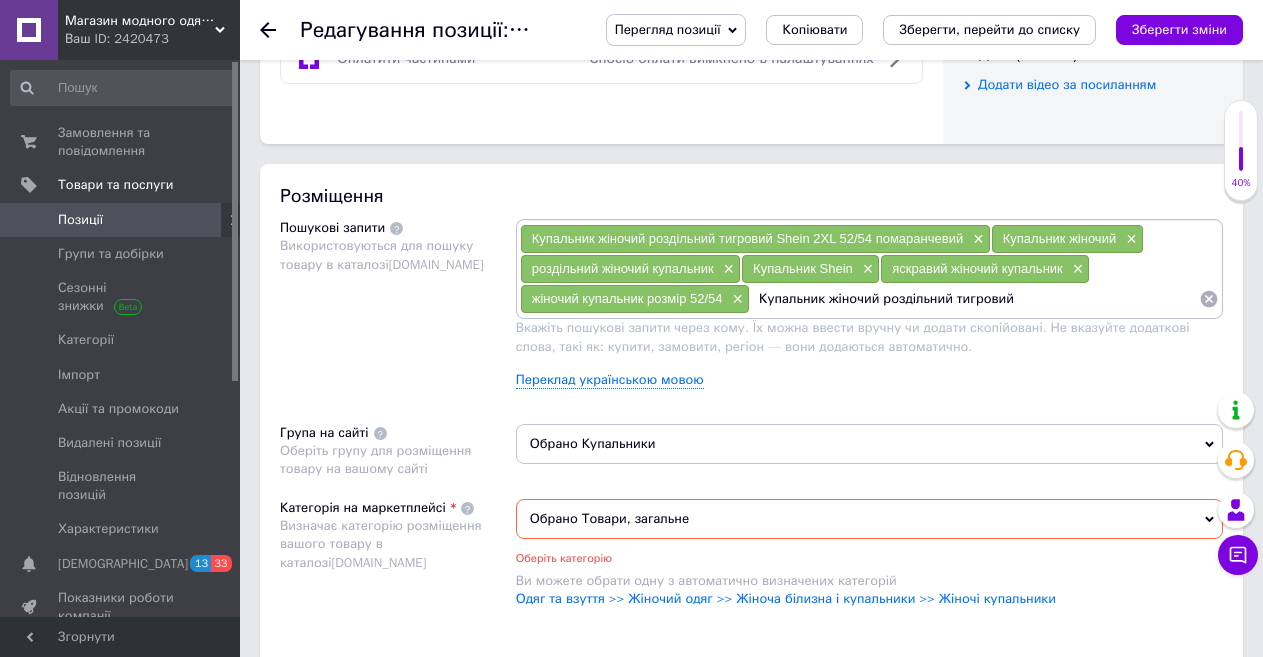 scroll, scrollTop: 0, scrollLeft: 0, axis: both 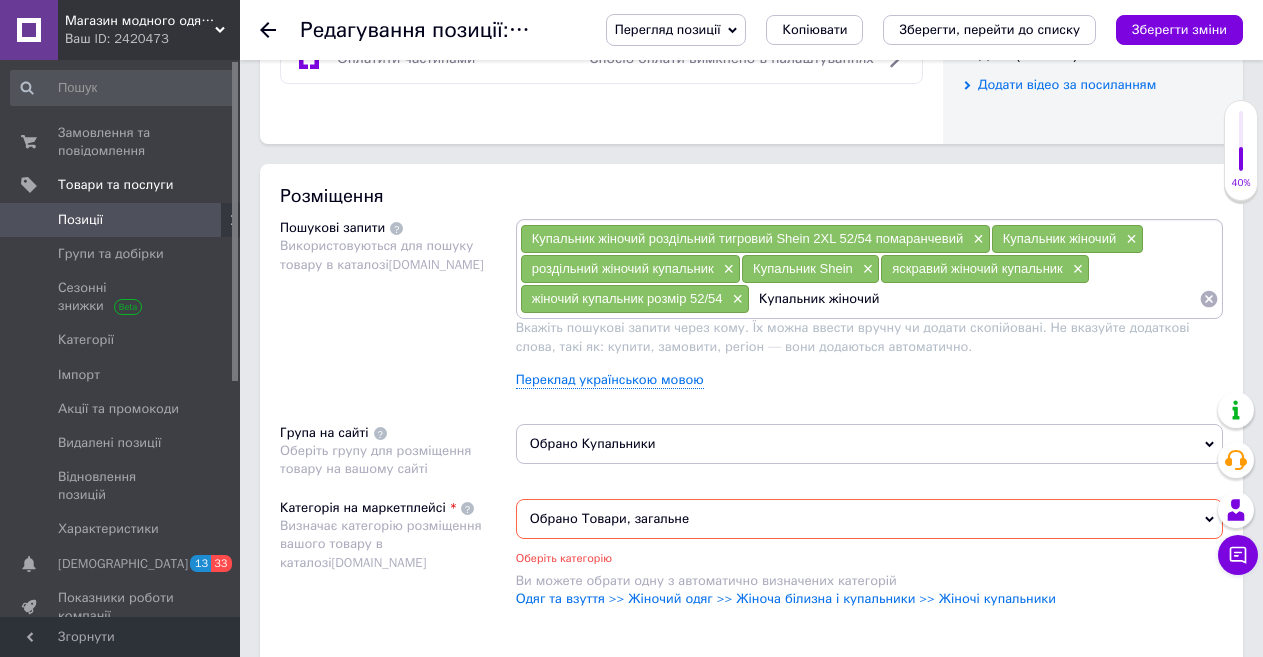 drag, startPoint x: 825, startPoint y: 300, endPoint x: 830, endPoint y: 325, distance: 25.495098 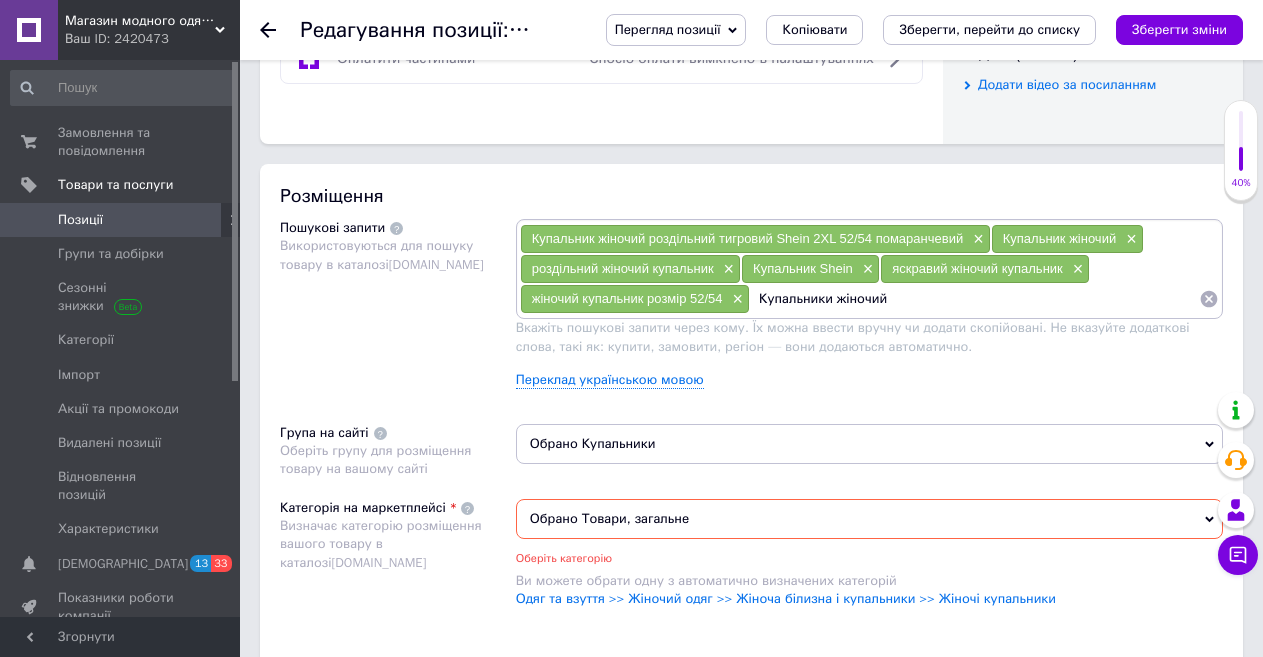 drag, startPoint x: 888, startPoint y: 303, endPoint x: 899, endPoint y: 306, distance: 11.401754 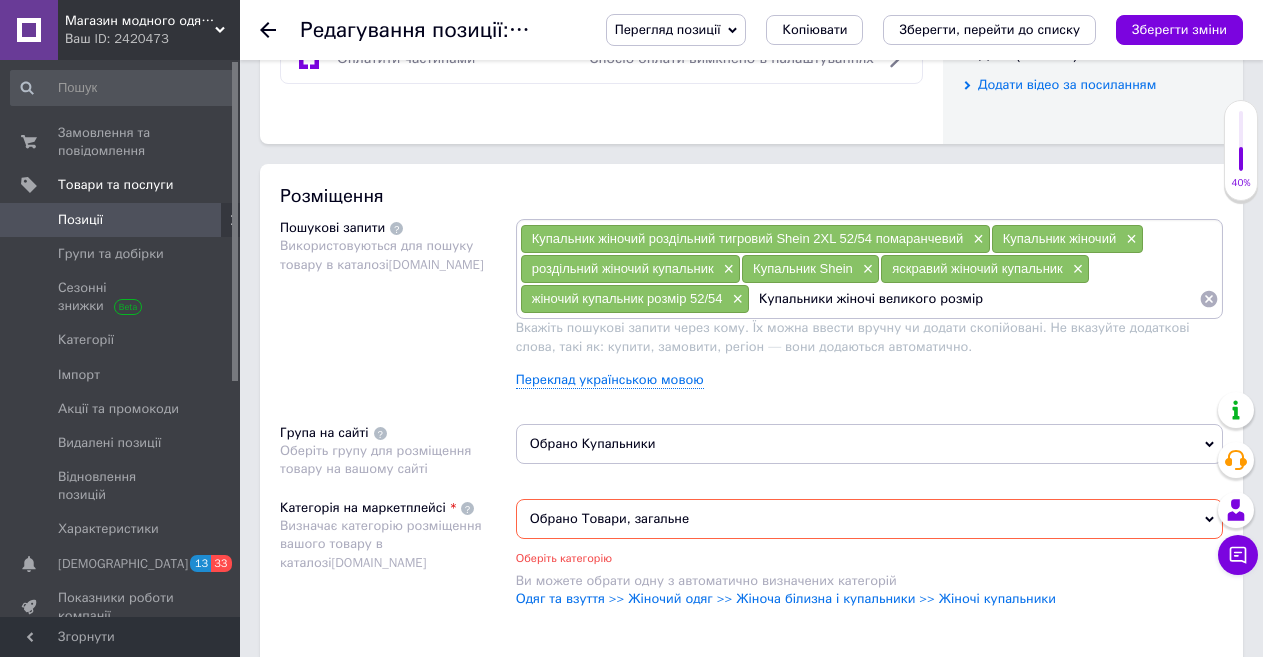 type on "Купальники жіночі великого розміру" 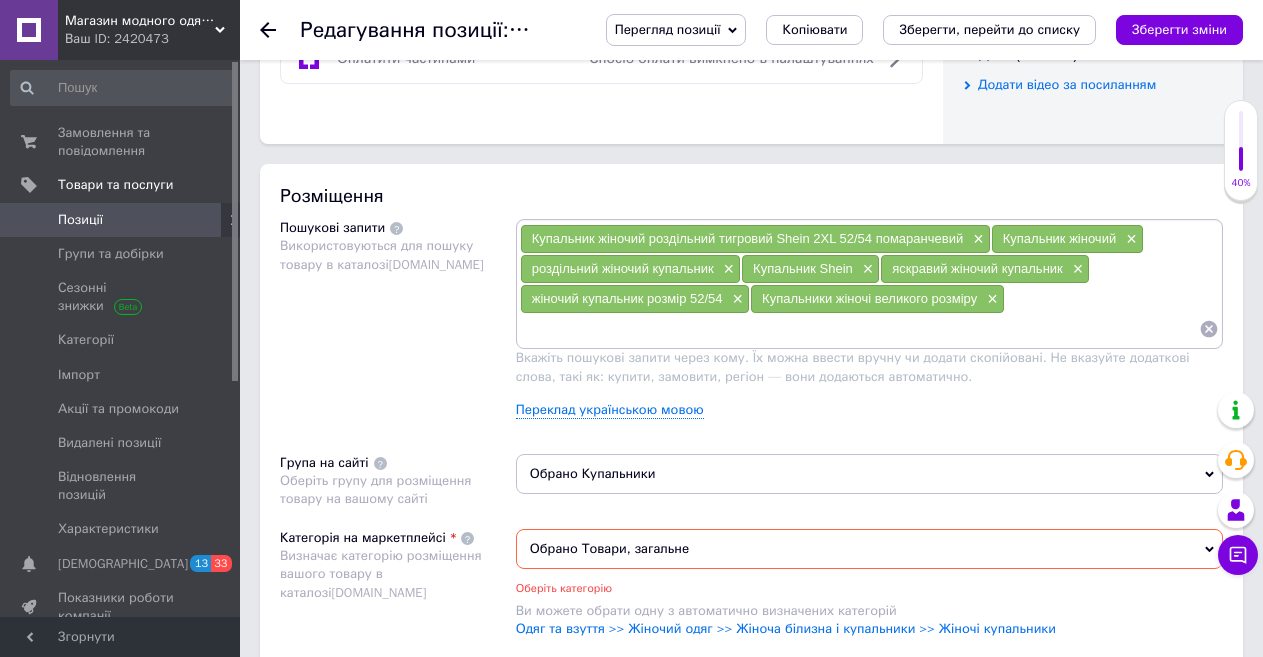 paste on "Купальник жіночий роздільний тигровий  Shein 2XL 52/54 помаранчевий арт 4915" 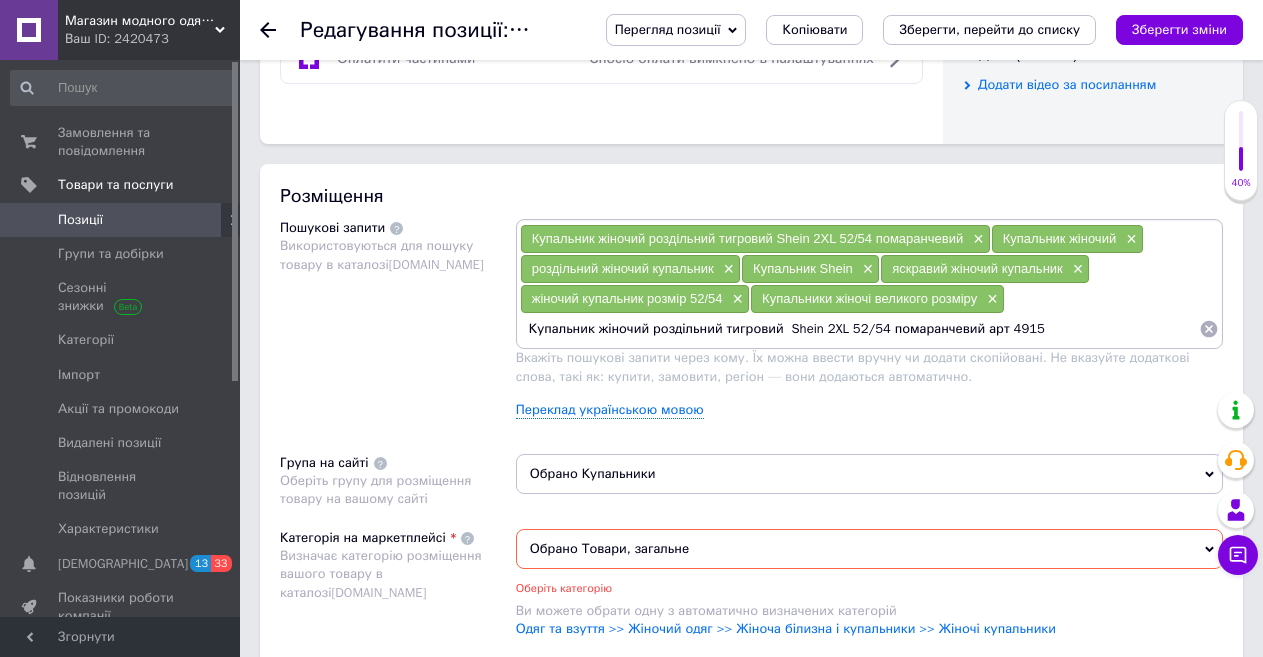 drag, startPoint x: 1031, startPoint y: 326, endPoint x: 1018, endPoint y: 342, distance: 20.615528 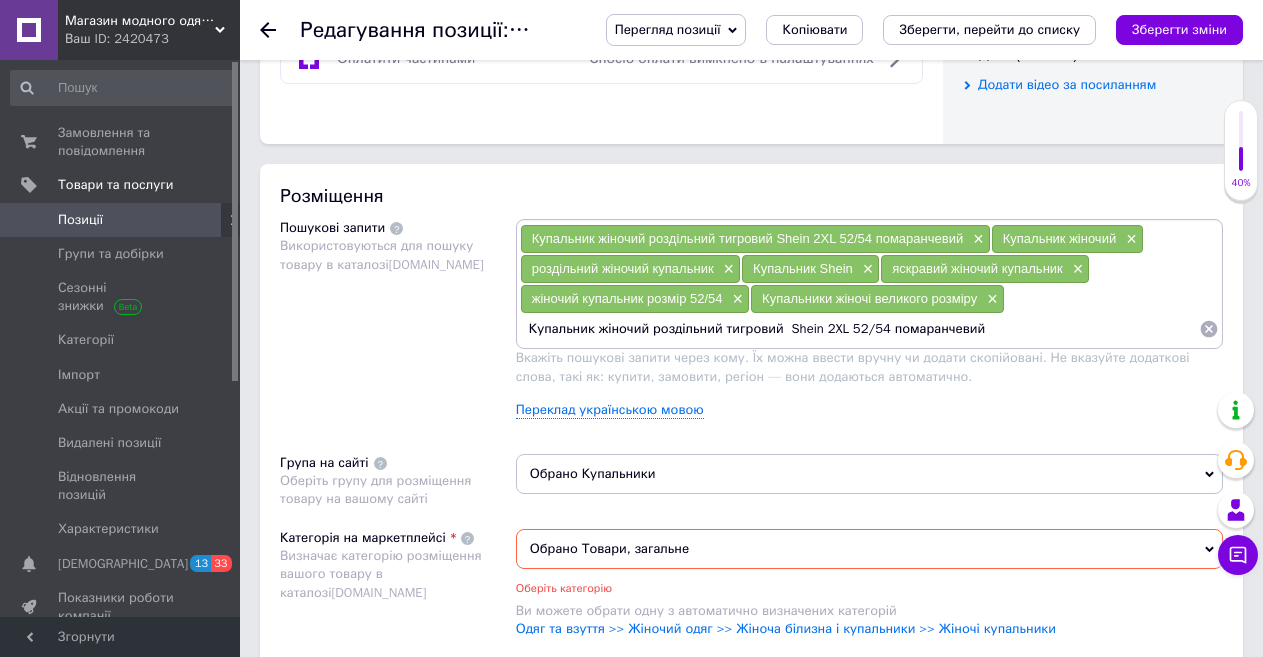 drag, startPoint x: 591, startPoint y: 330, endPoint x: 485, endPoint y: 330, distance: 106 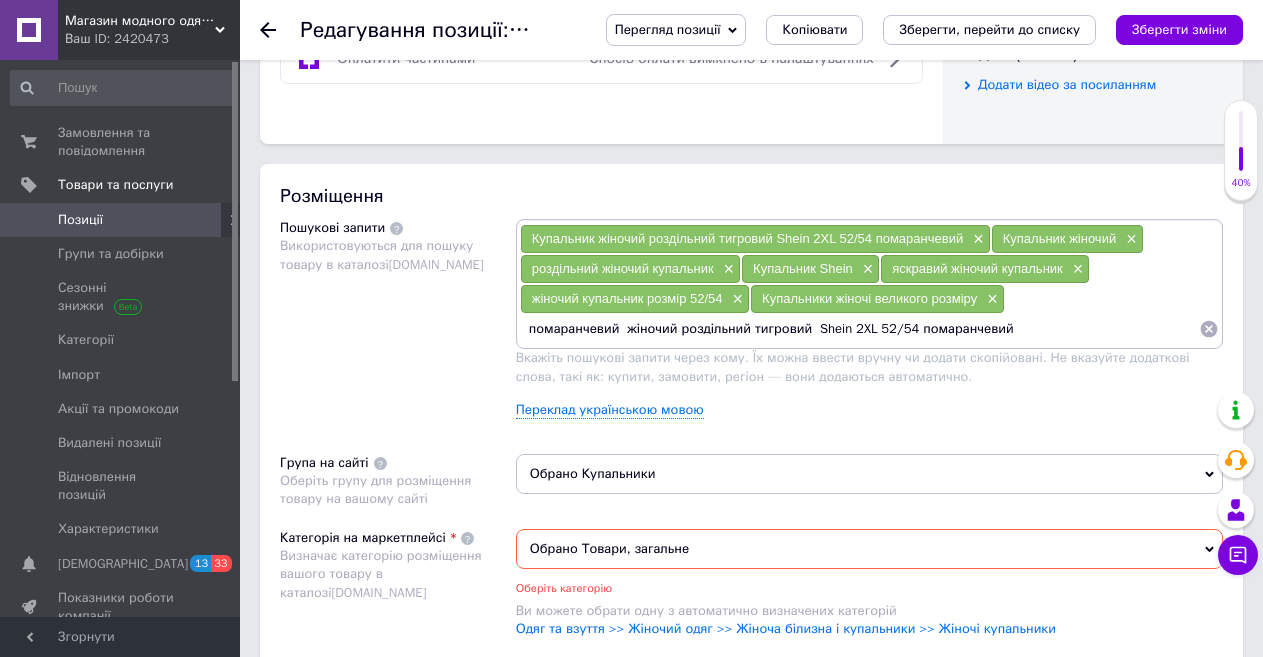 drag, startPoint x: 1026, startPoint y: 326, endPoint x: 690, endPoint y: 341, distance: 336.33466 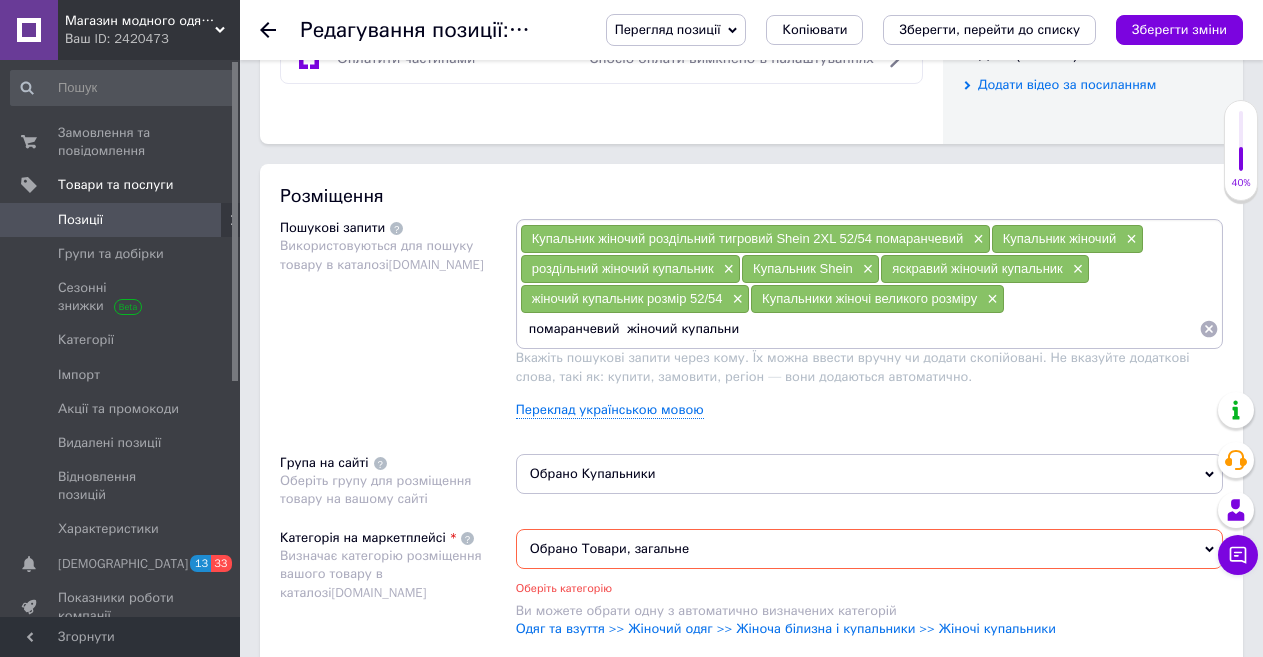 type on "помаранчевий  жіночий купальник" 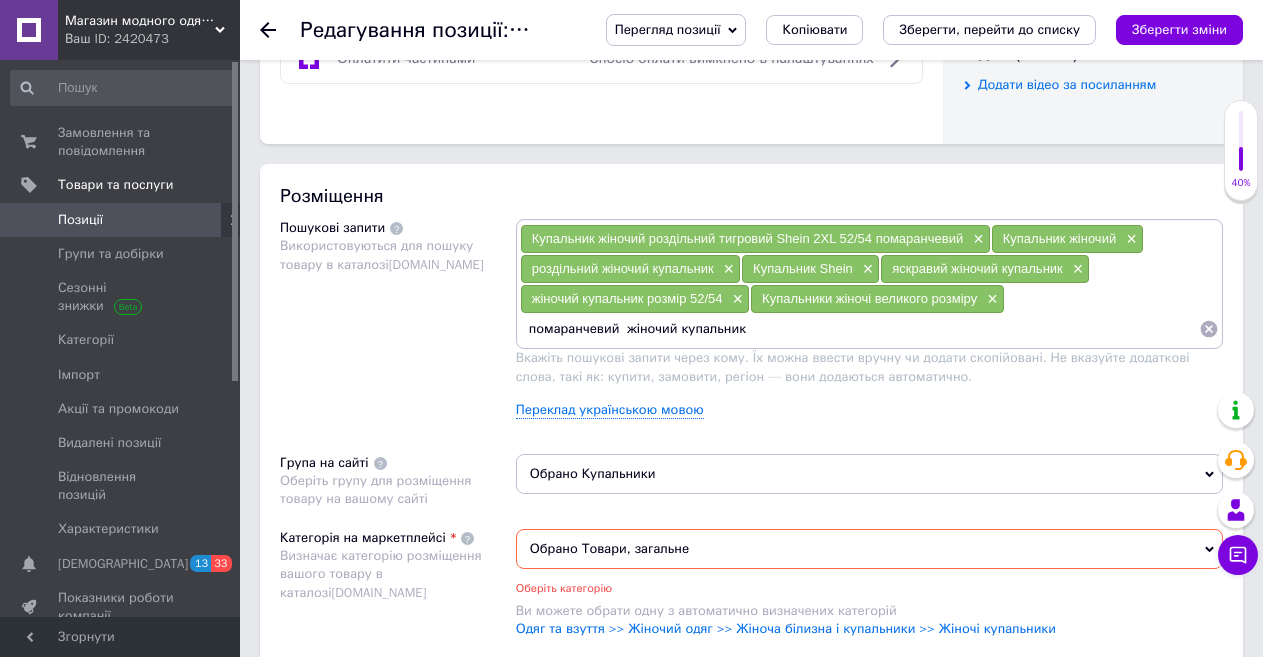 type 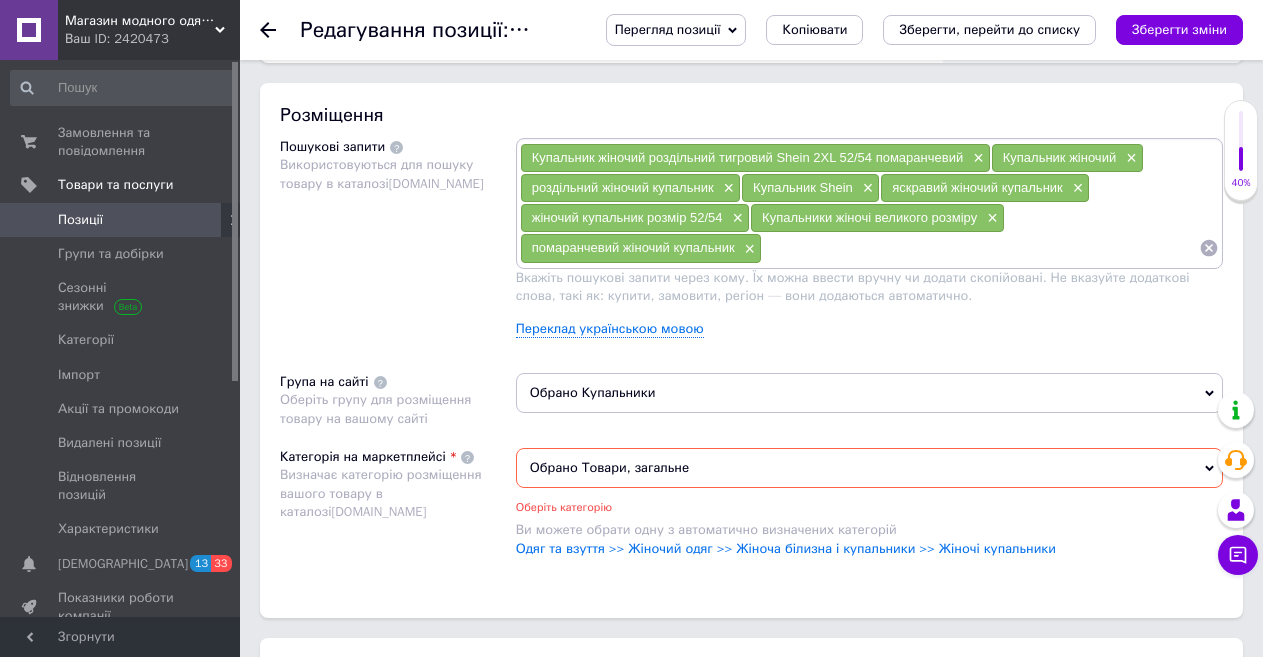 scroll, scrollTop: 1252, scrollLeft: 0, axis: vertical 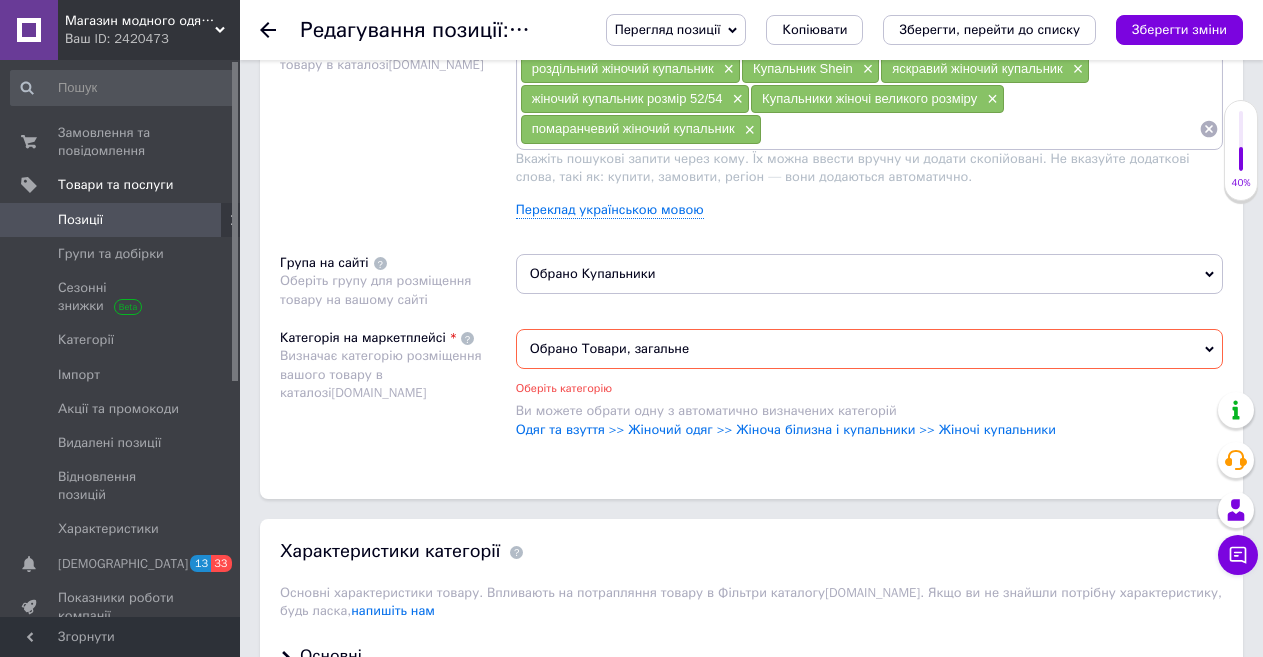 click on "Обрано Товари, загальне" at bounding box center [869, 349] 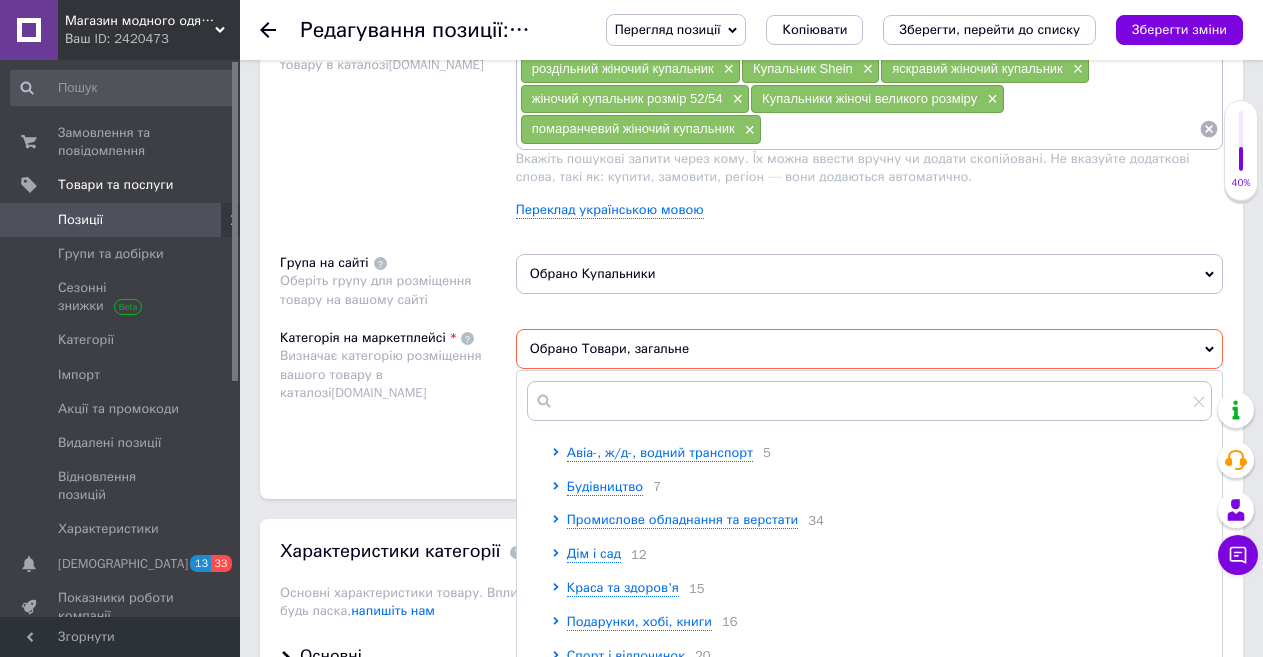 scroll, scrollTop: 0, scrollLeft: 0, axis: both 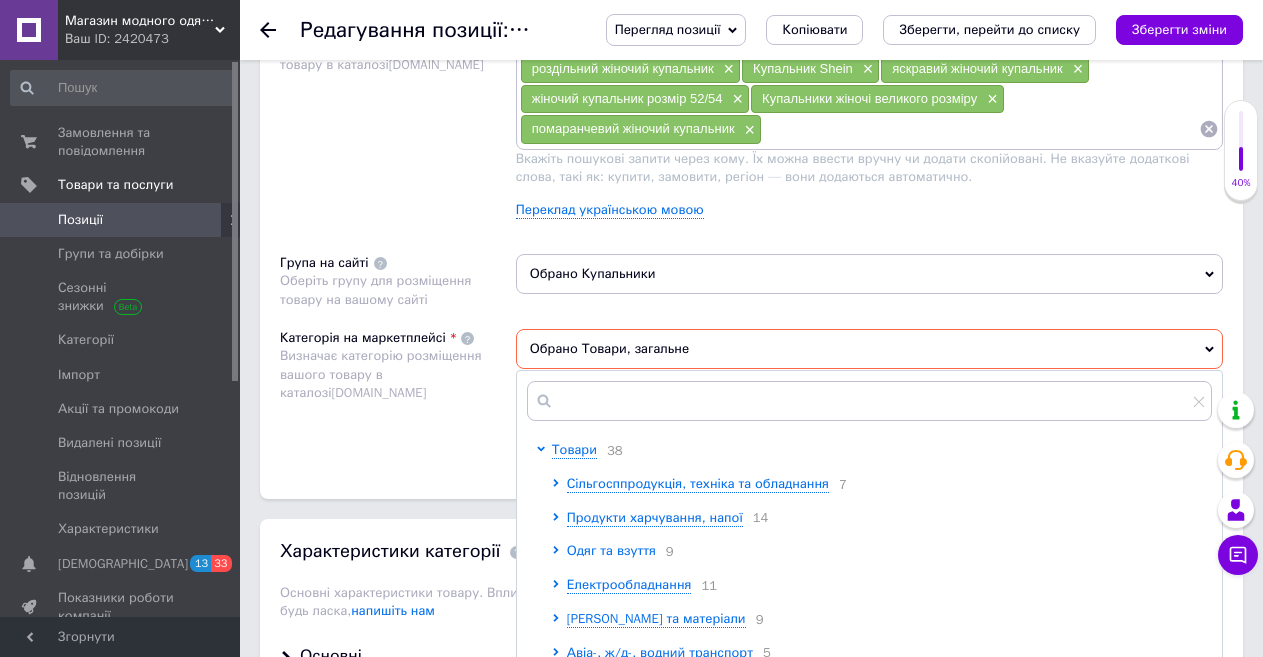 click on "Одяг та взуття" at bounding box center [611, 550] 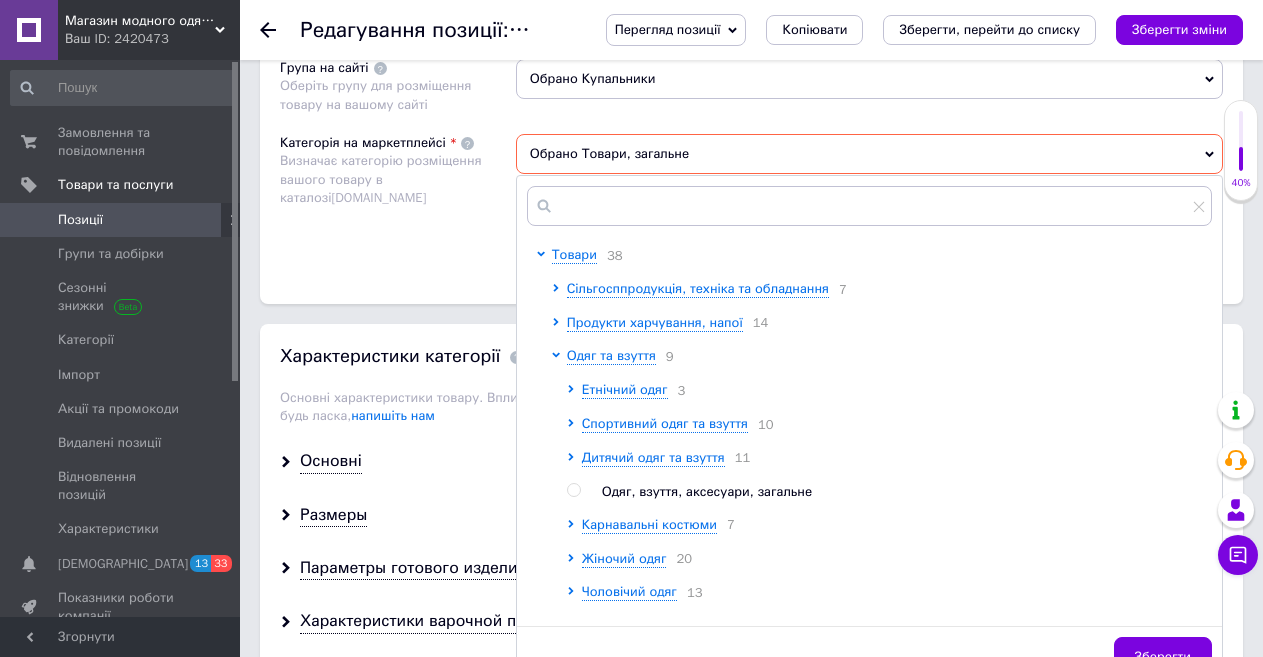 scroll, scrollTop: 1452, scrollLeft: 0, axis: vertical 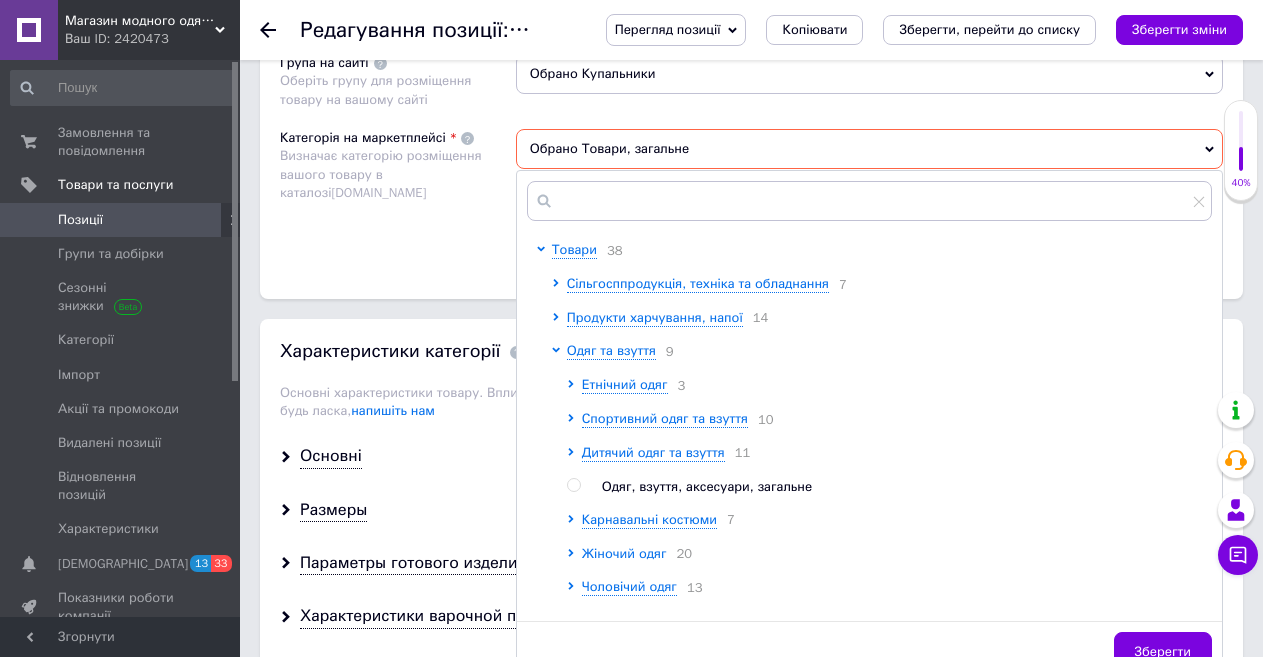 click on "Жіночий одяг" at bounding box center (624, 553) 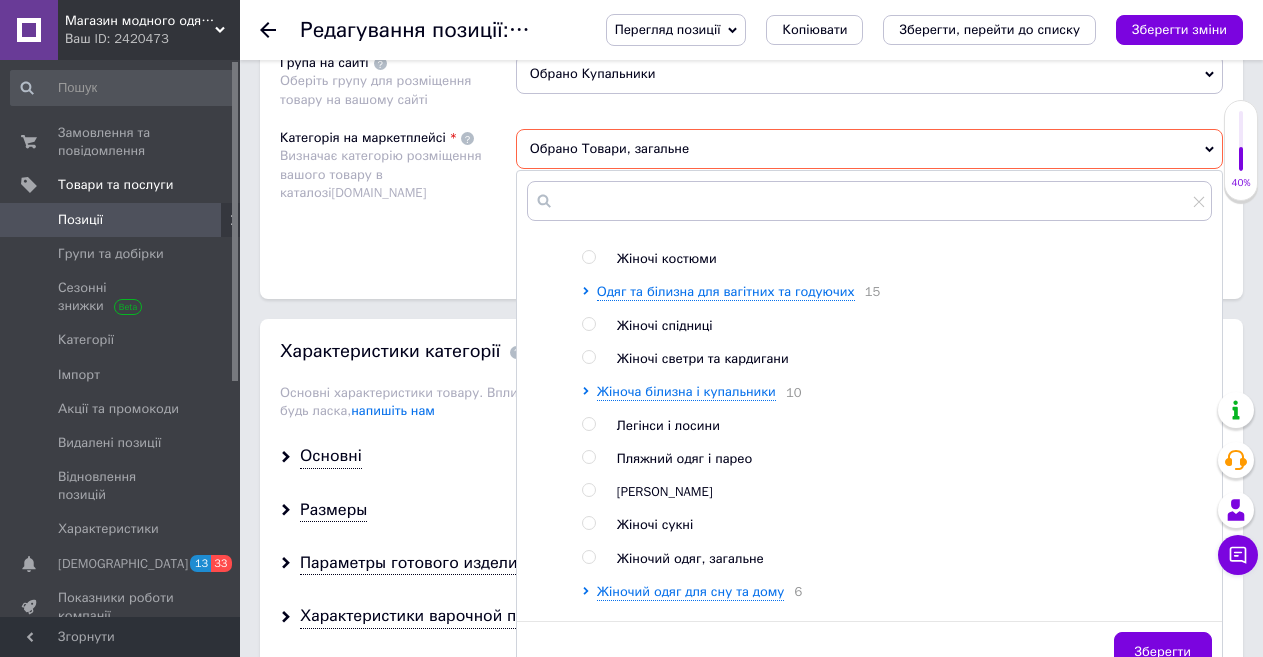 scroll, scrollTop: 700, scrollLeft: 0, axis: vertical 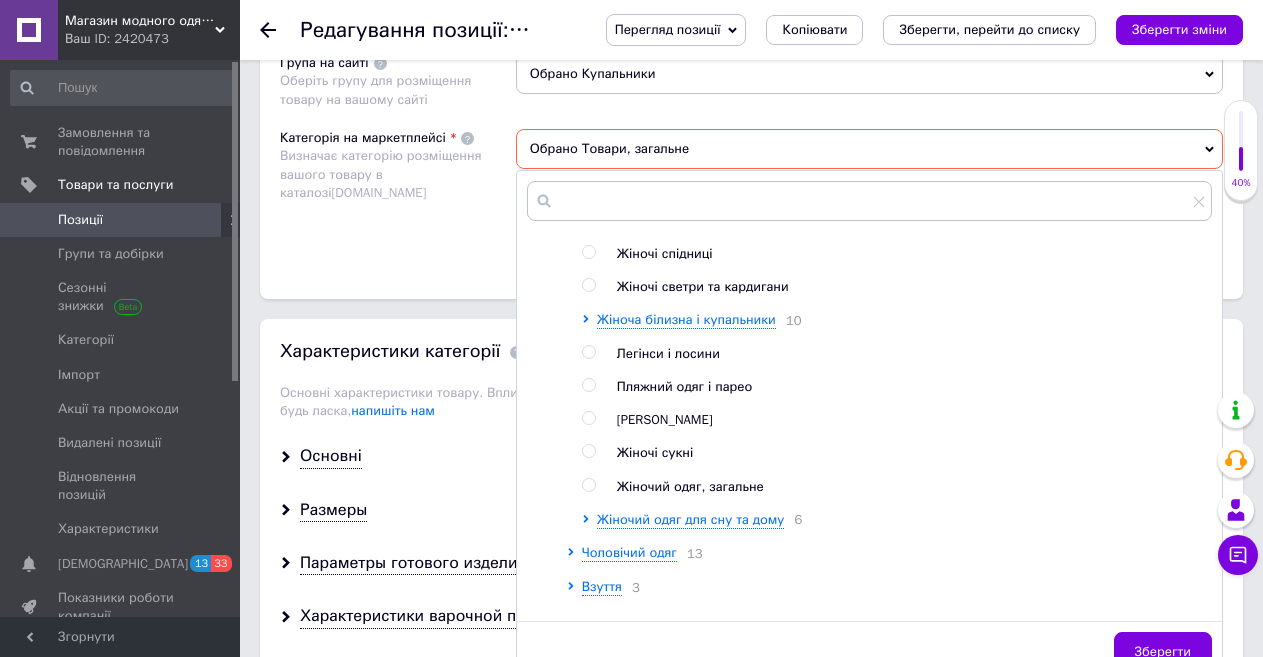 click at bounding box center [588, 385] 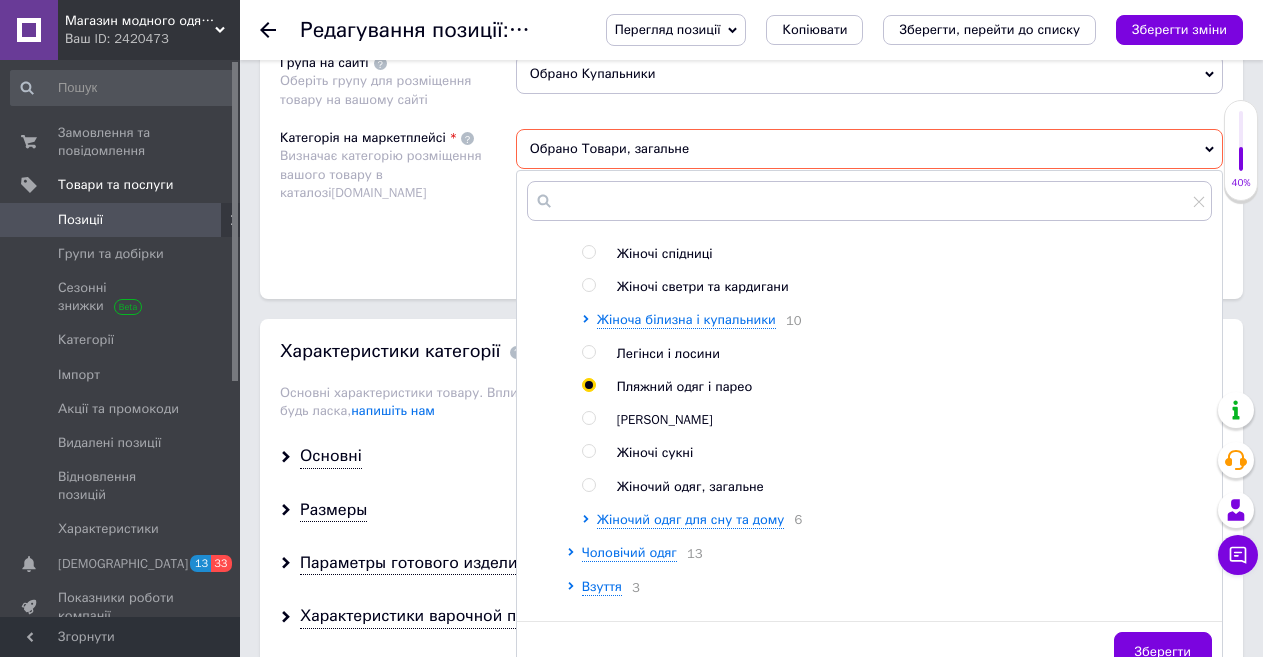radio on "true" 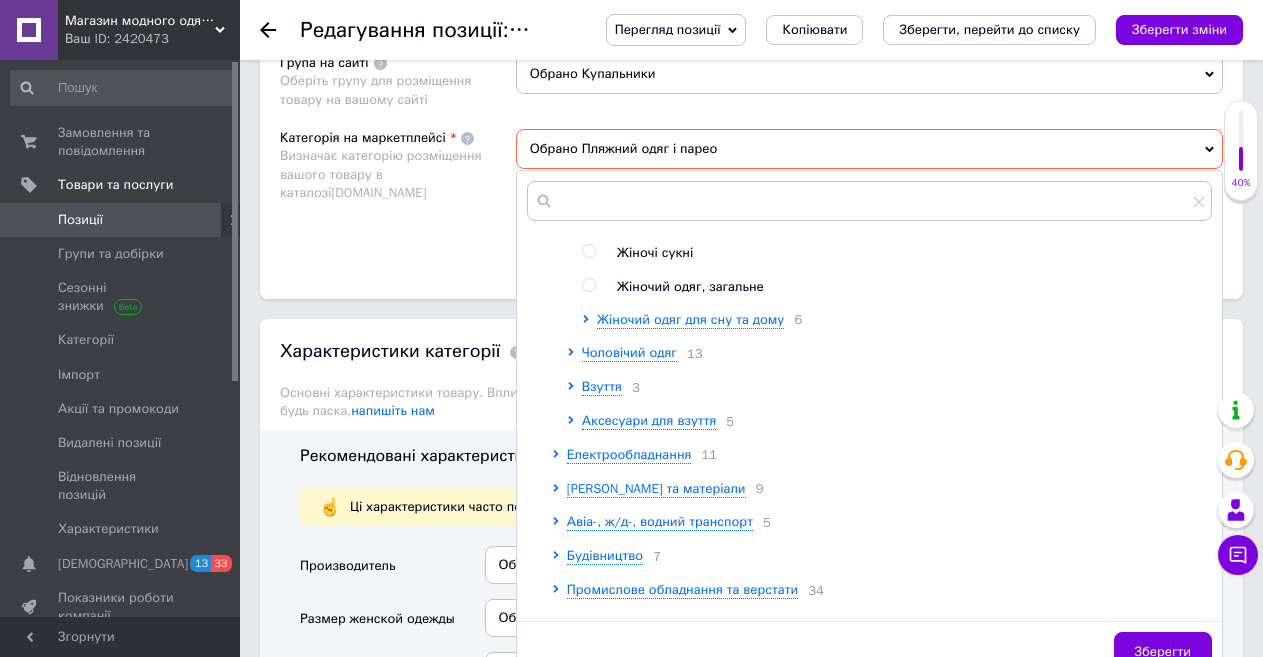 scroll, scrollTop: 1000, scrollLeft: 0, axis: vertical 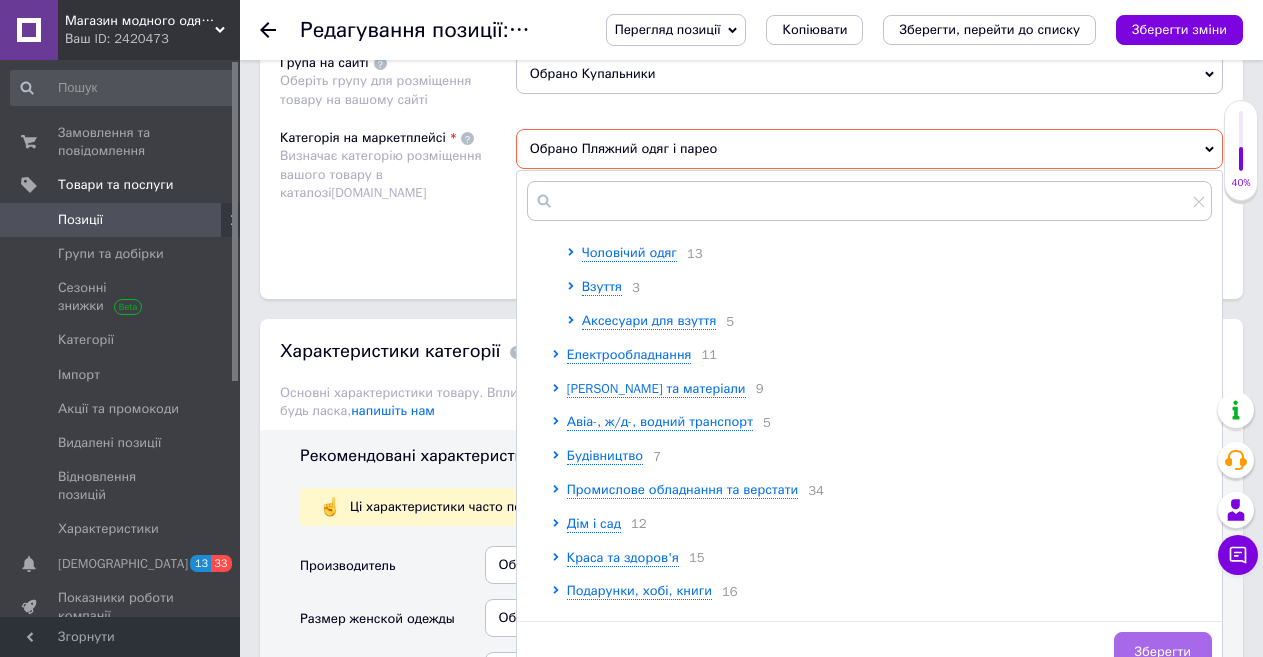 click on "Зберегти" at bounding box center [1163, 652] 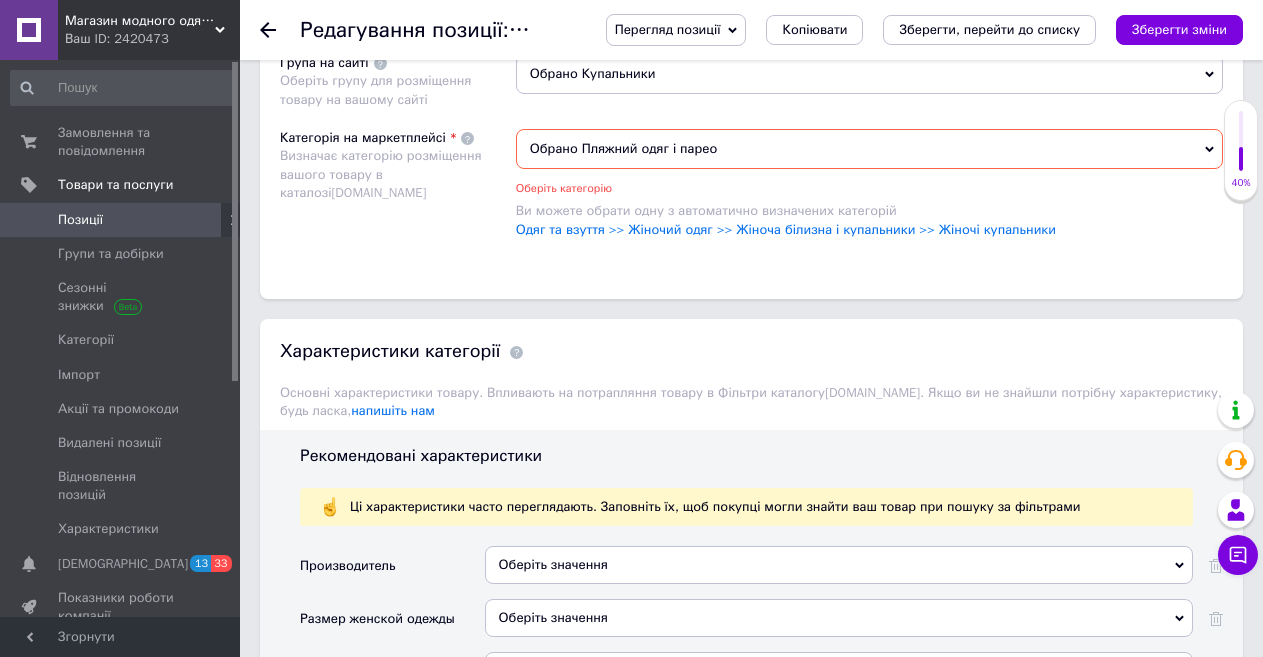 click on "Обрано Пляжний одяг і парео" at bounding box center (869, 149) 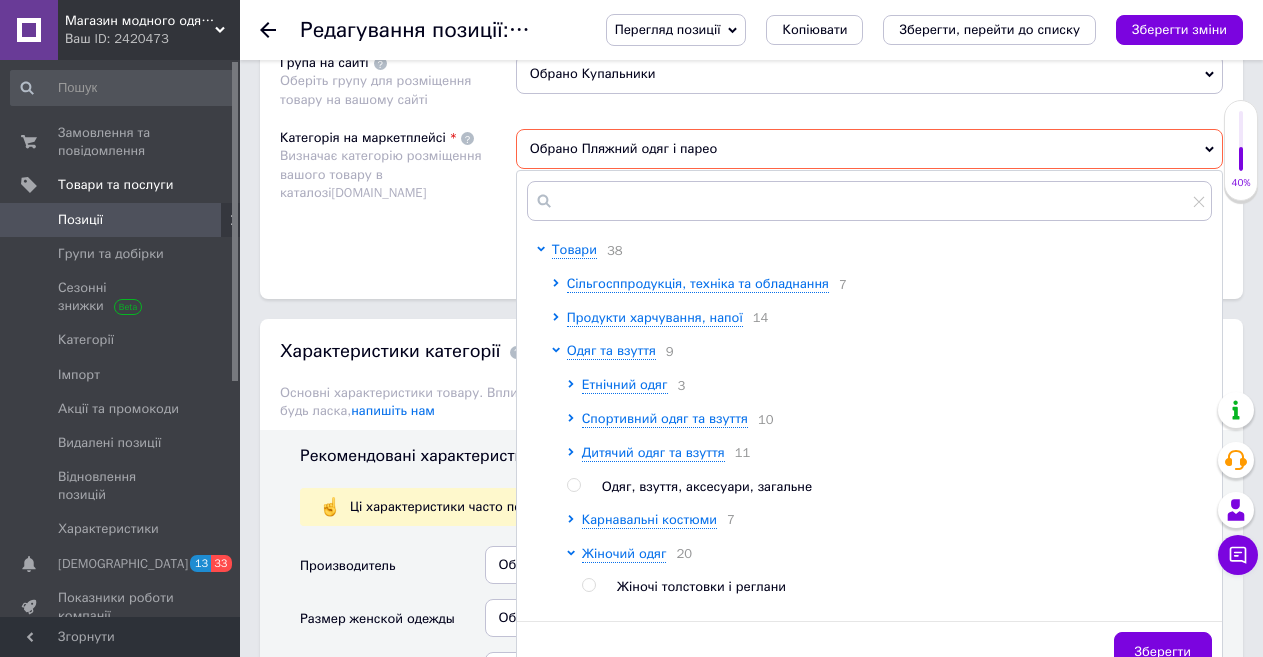 scroll, scrollTop: 100, scrollLeft: 0, axis: vertical 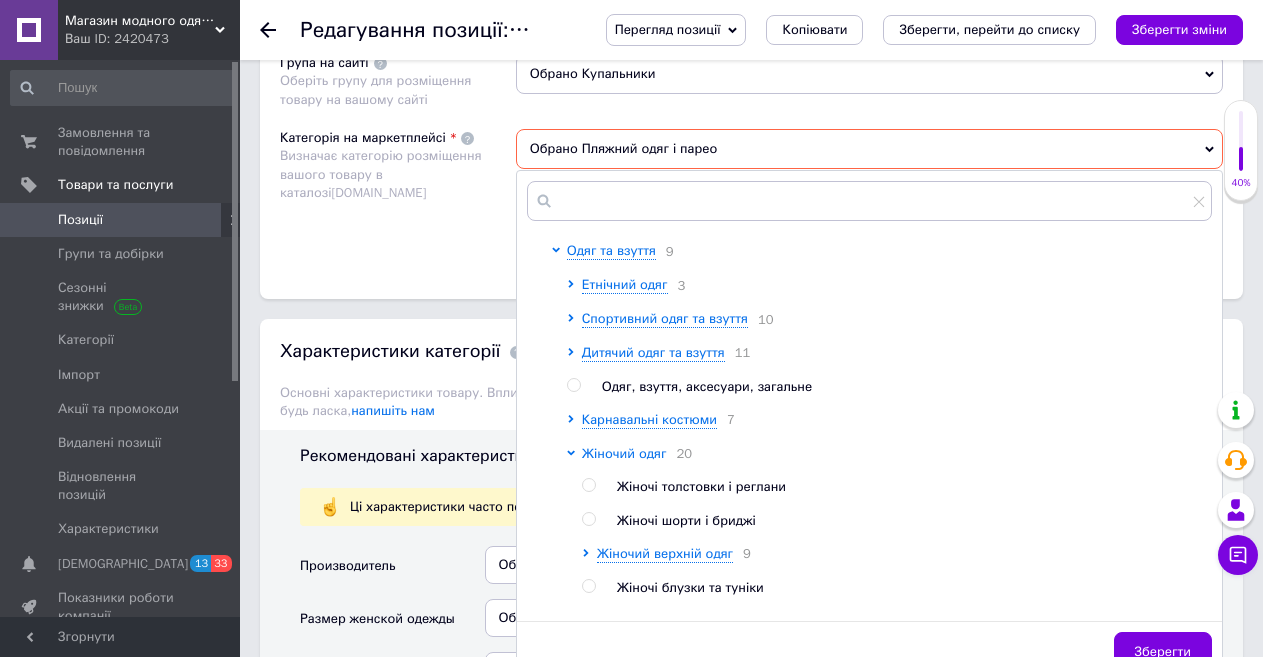 click on "Жіночий одяг" at bounding box center [624, 453] 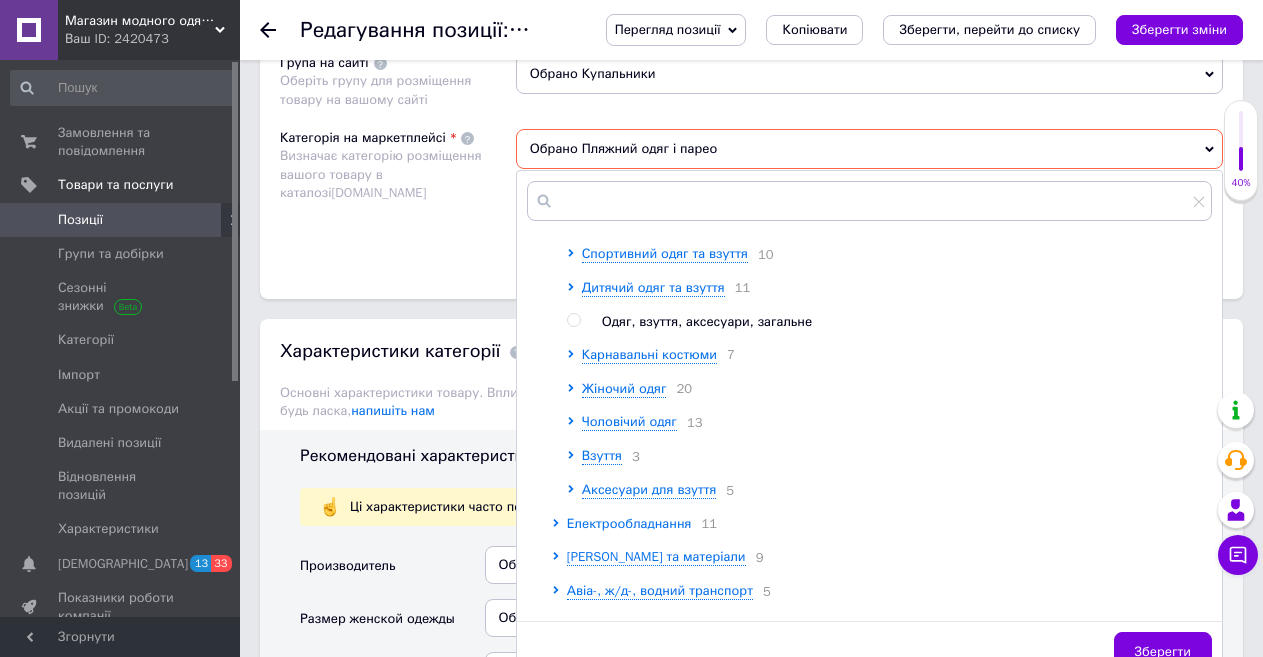 scroll, scrollTop: 200, scrollLeft: 0, axis: vertical 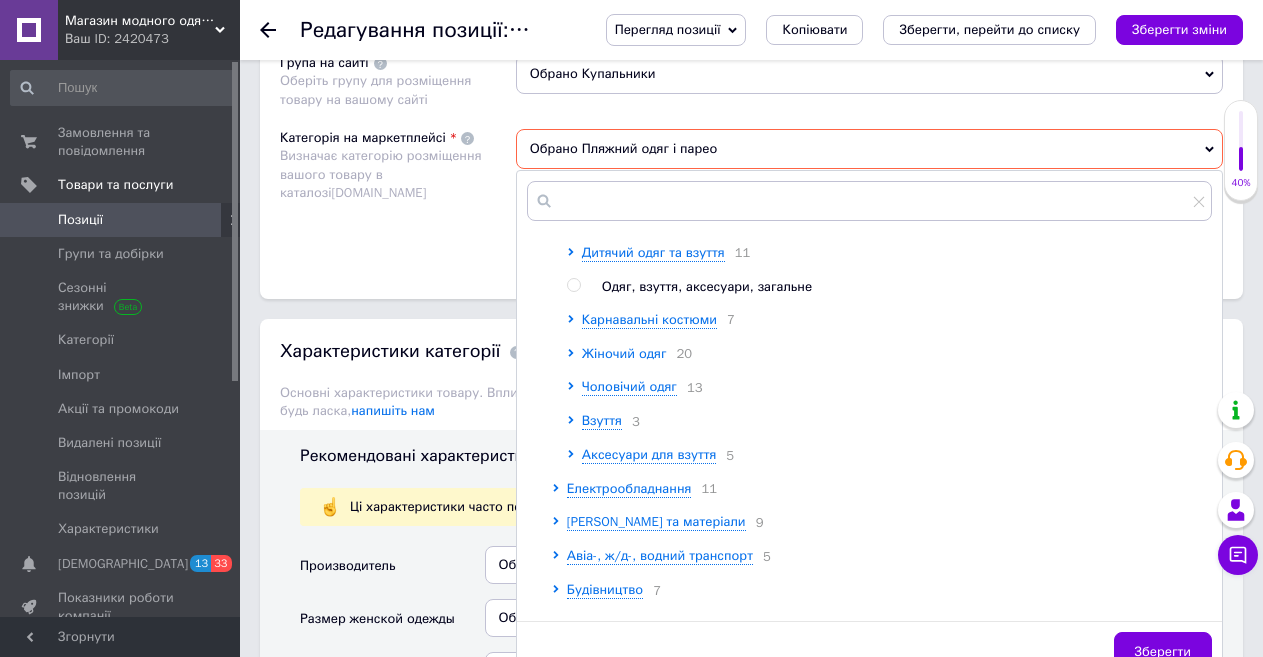 click on "Жіночий одяг" at bounding box center (624, 353) 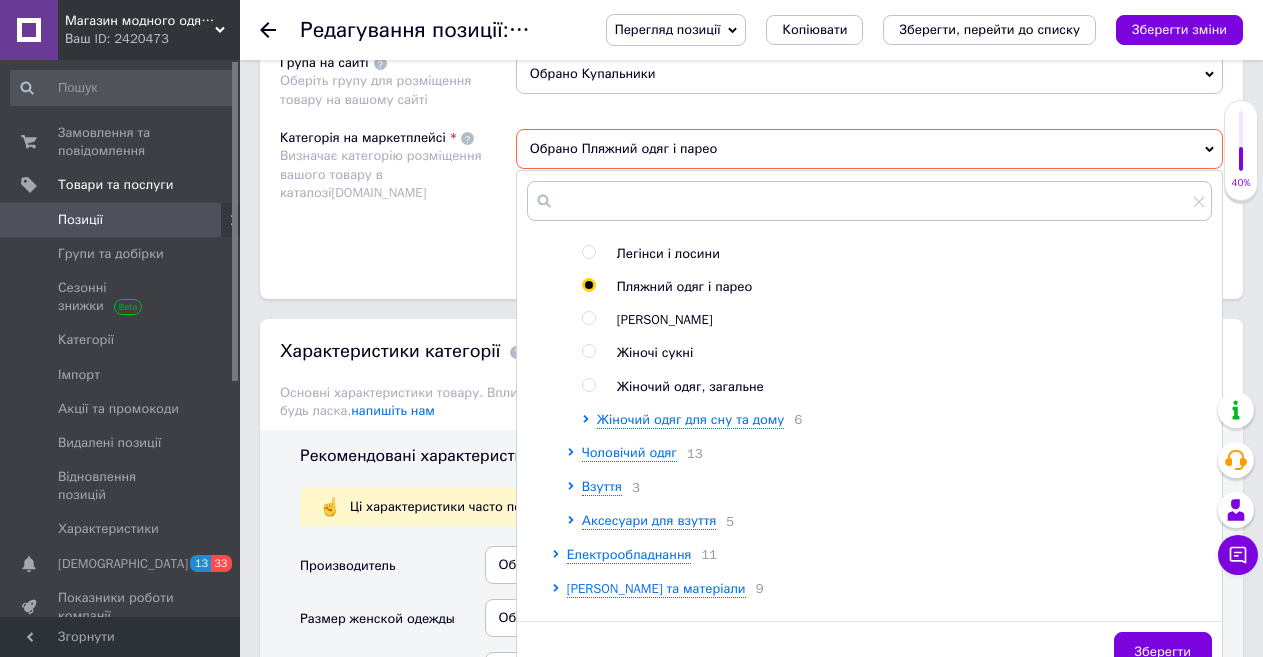scroll, scrollTop: 700, scrollLeft: 0, axis: vertical 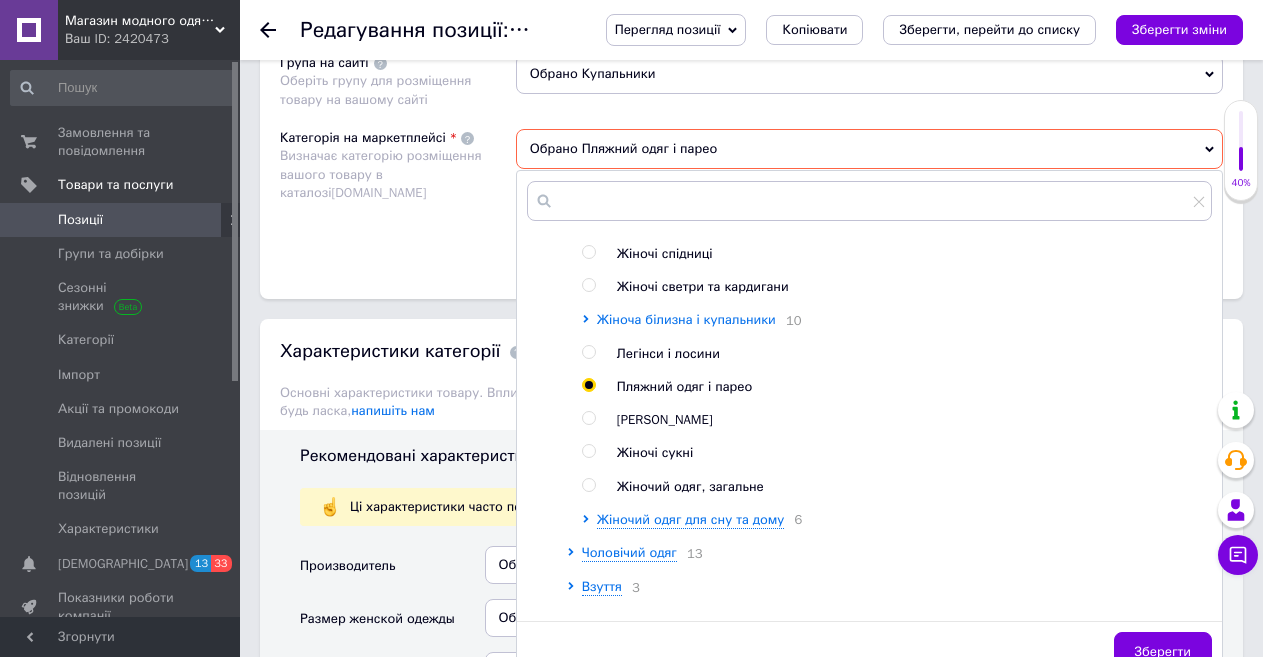 click on "Жіноча білизна і купальники" at bounding box center [686, 319] 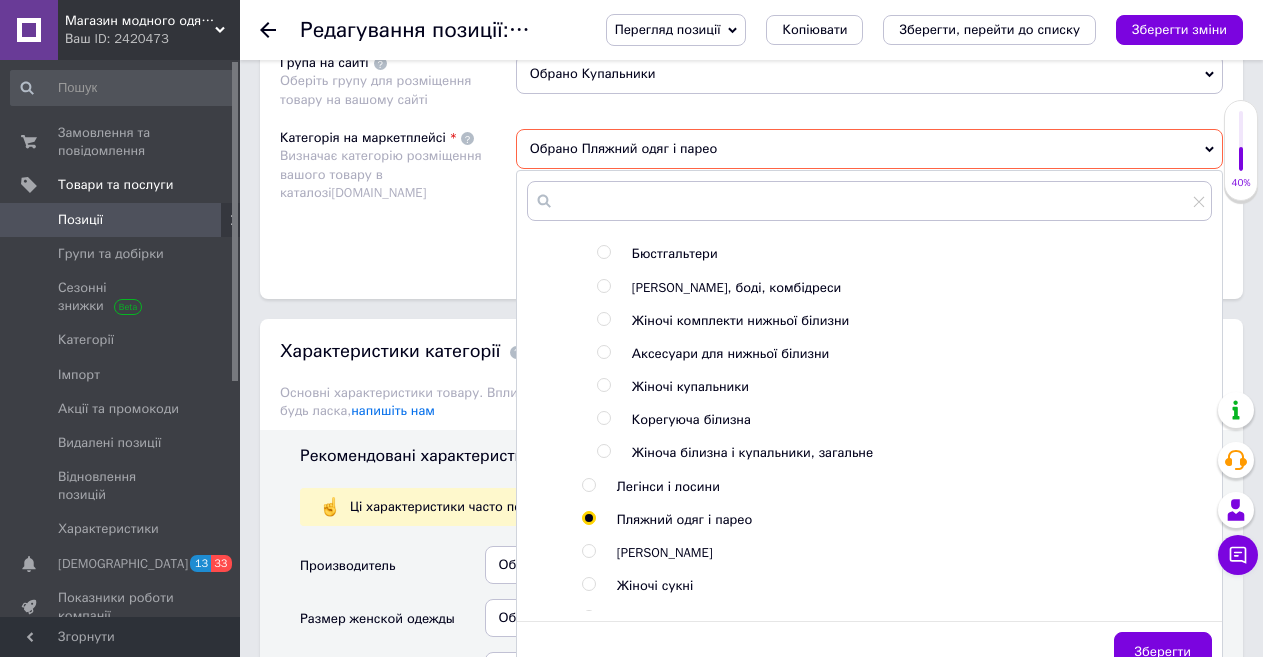 scroll, scrollTop: 900, scrollLeft: 0, axis: vertical 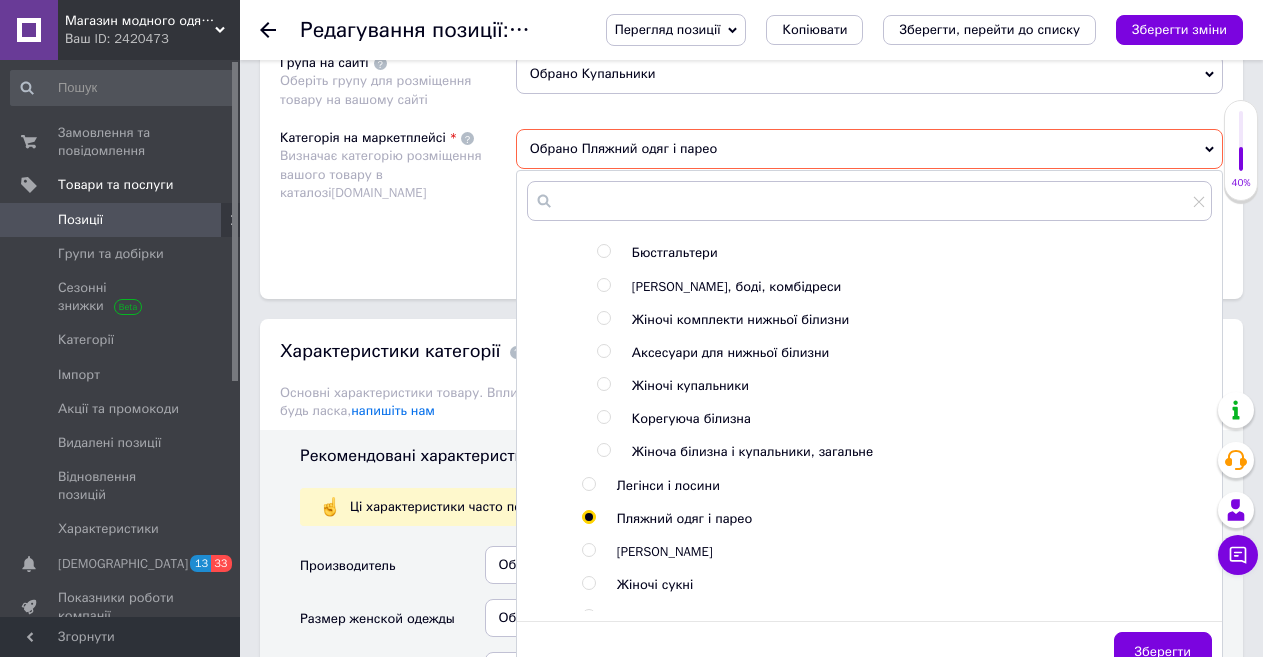 click at bounding box center (603, 384) 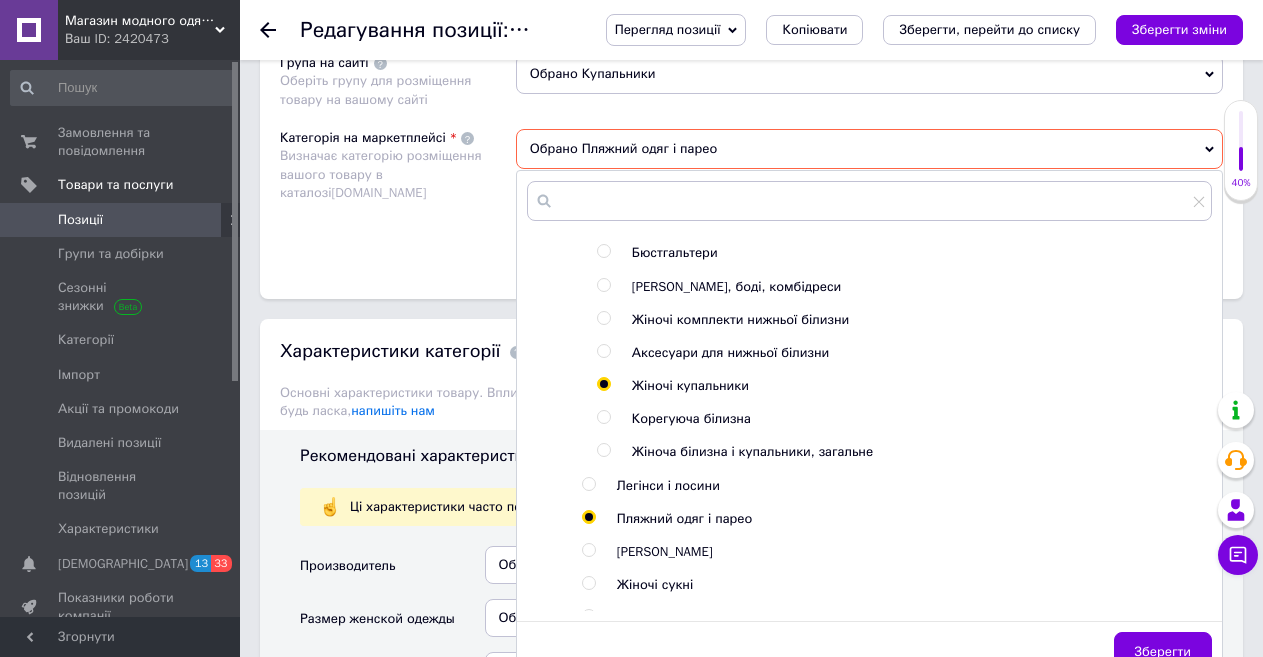 radio on "true" 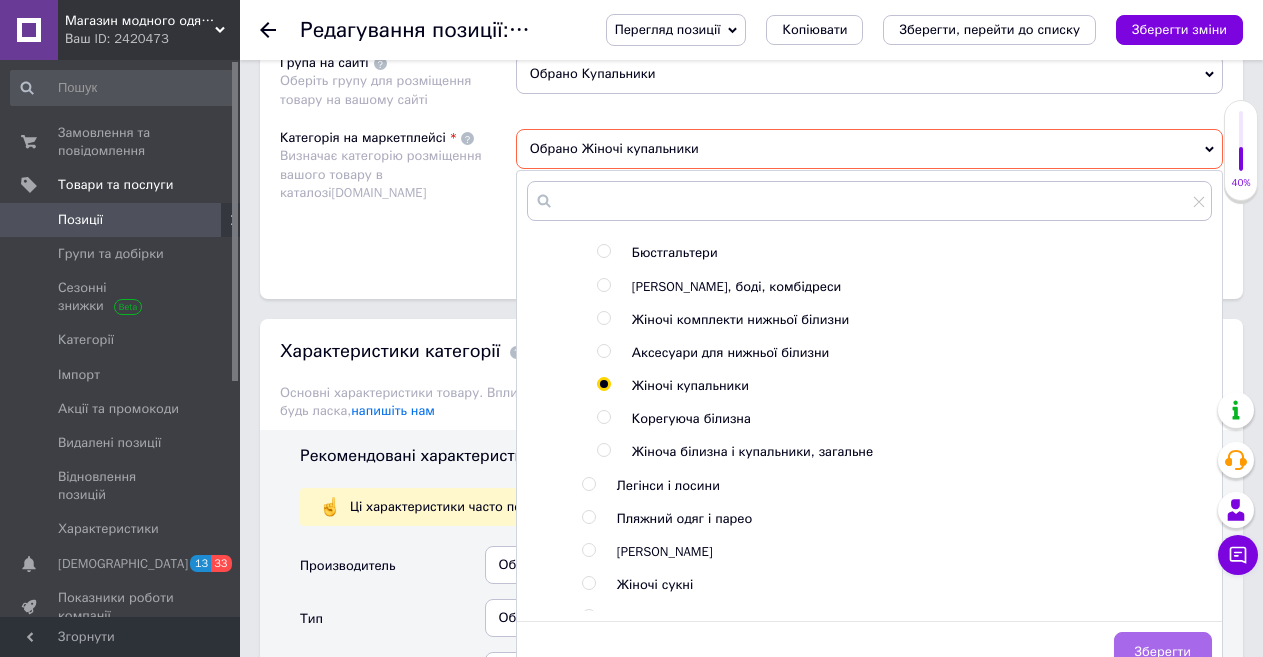 click on "Зберегти" at bounding box center (1163, 652) 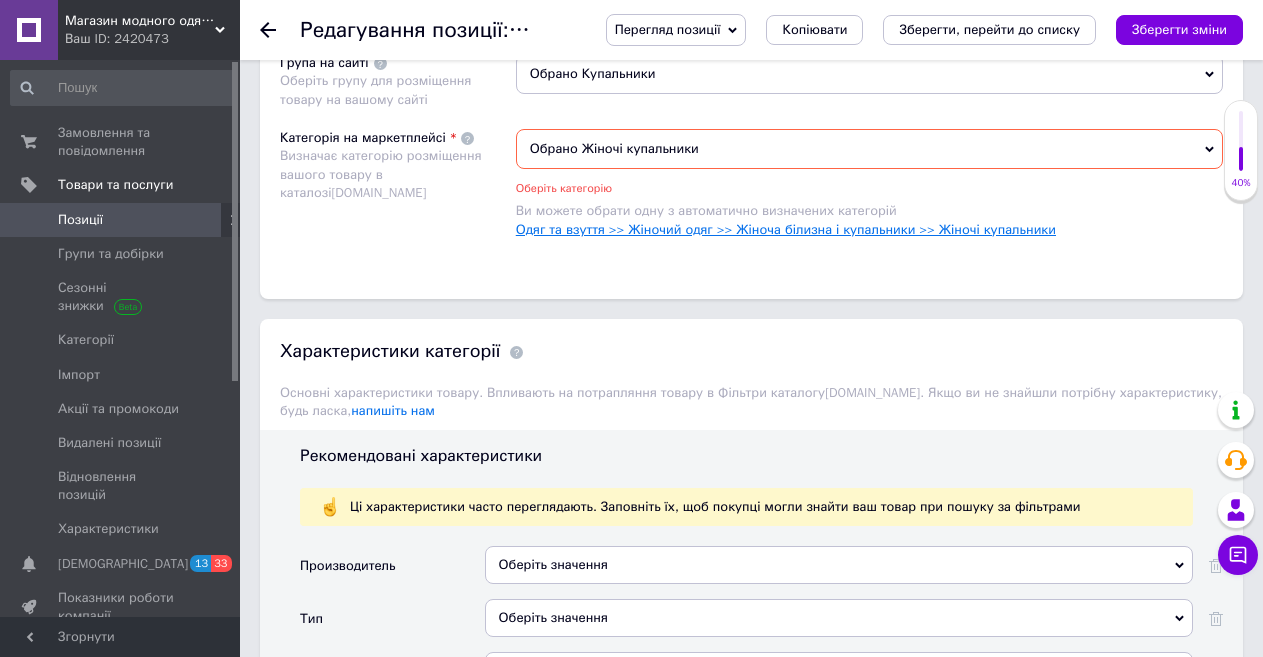 click on "Одяг та взуття >> Жіночий одяг >> Жіноча білизна і купальники >> Жіночі купальники" at bounding box center [786, 229] 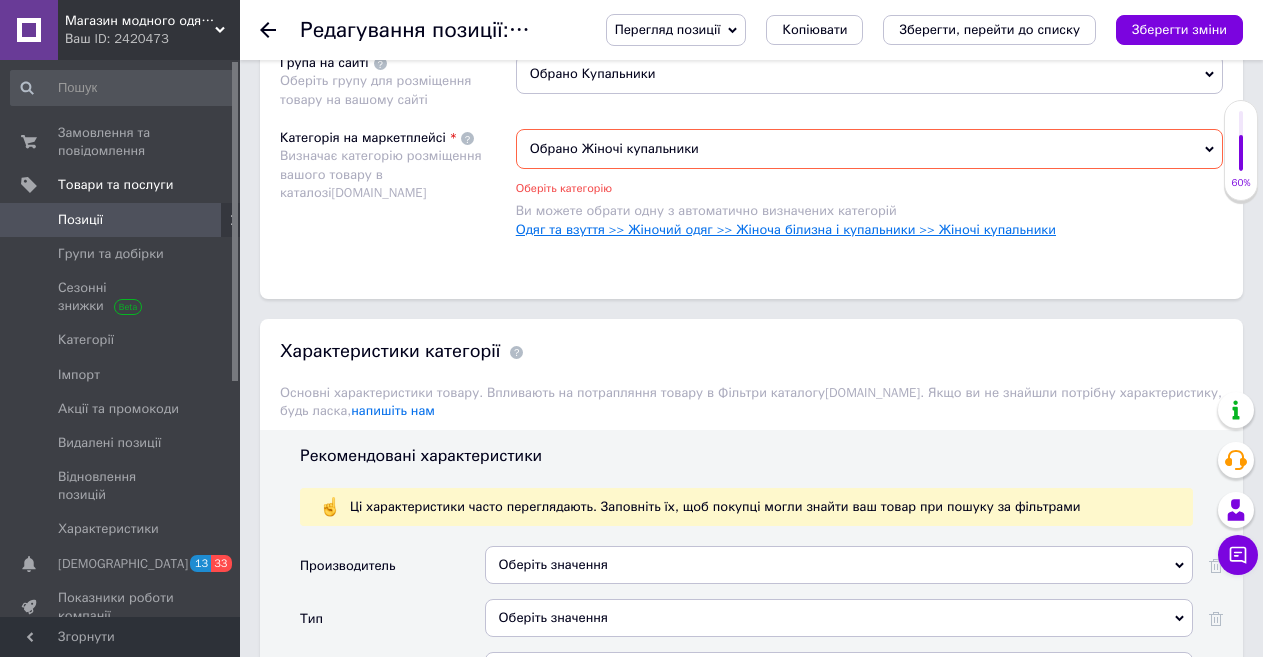 click on "Одяг та взуття >> Жіночий одяг >> Жіноча білизна і купальники >> Жіночі купальники" at bounding box center [786, 229] 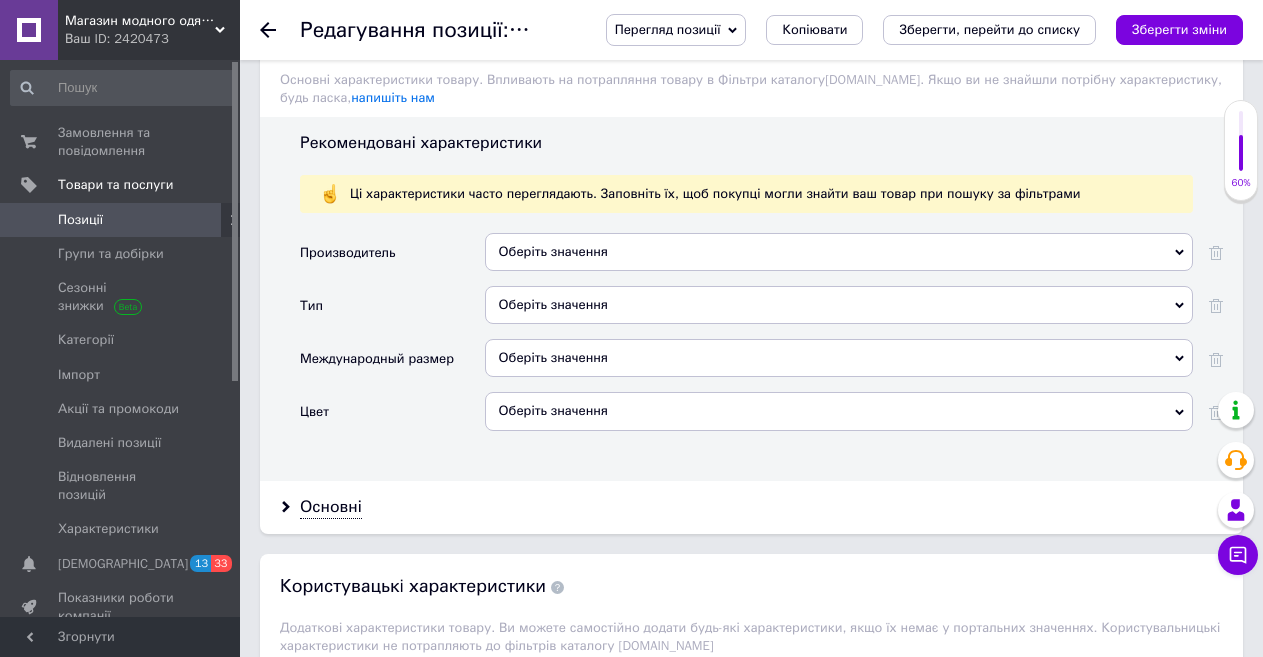 scroll, scrollTop: 1752, scrollLeft: 0, axis: vertical 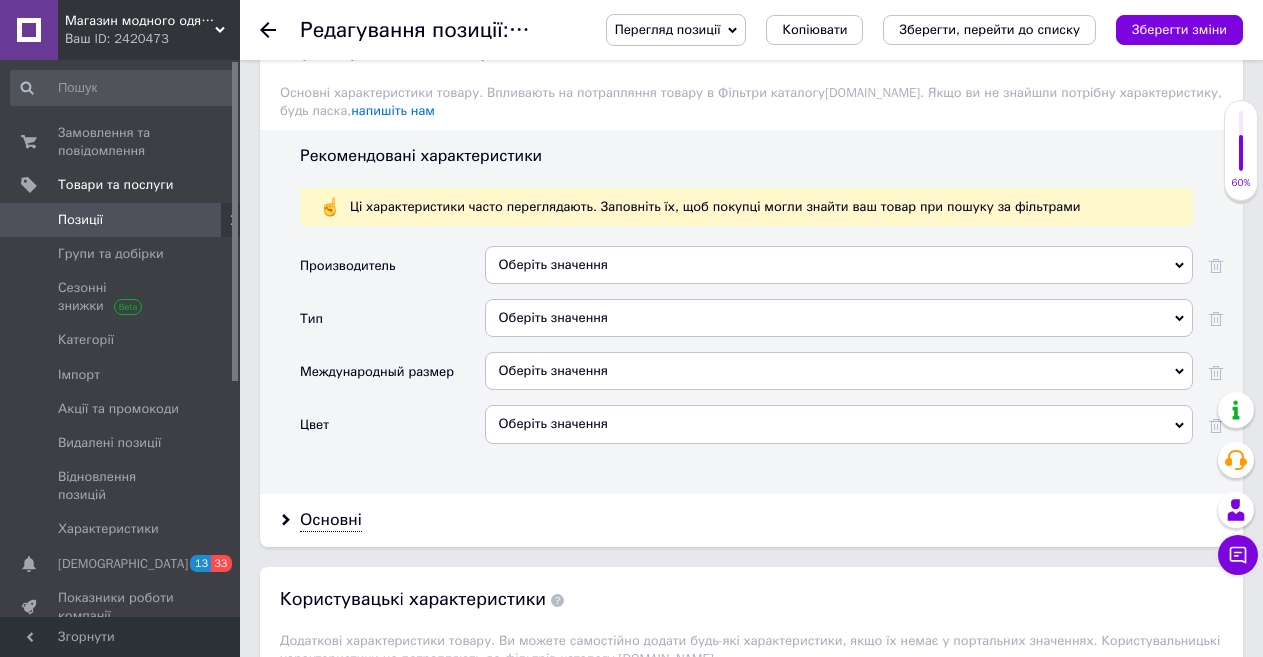 click on "Оберіть значення" at bounding box center (839, 318) 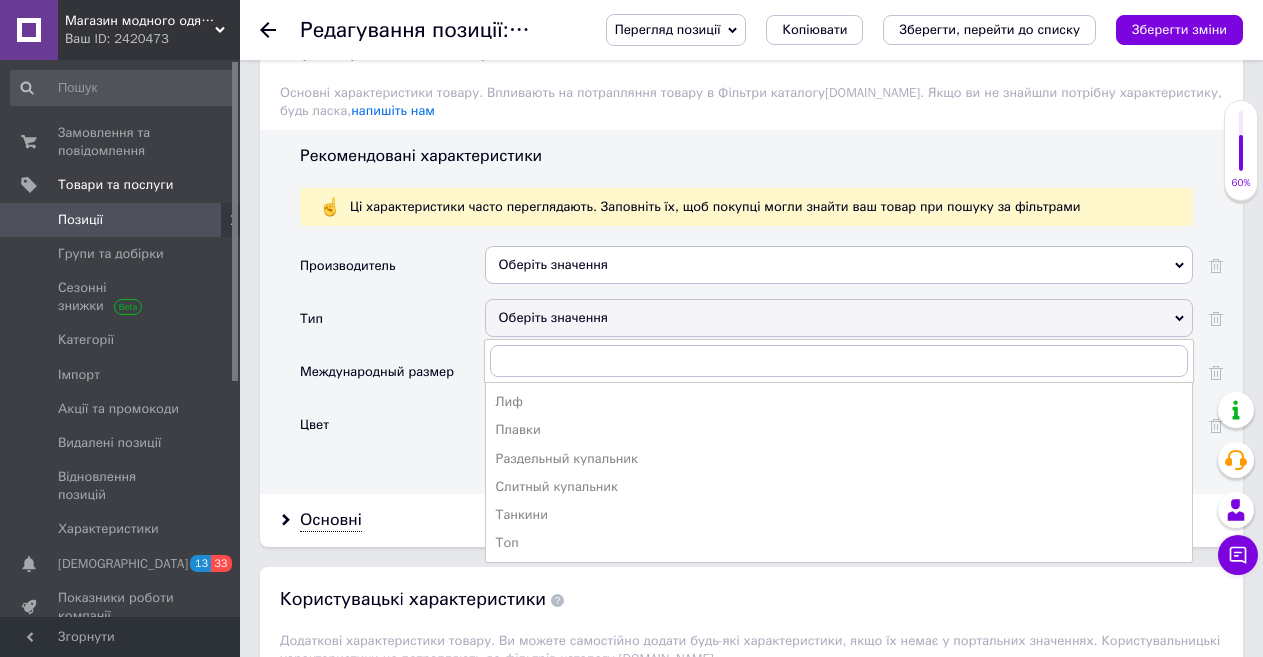 drag, startPoint x: 535, startPoint y: 456, endPoint x: 542, endPoint y: 445, distance: 13.038404 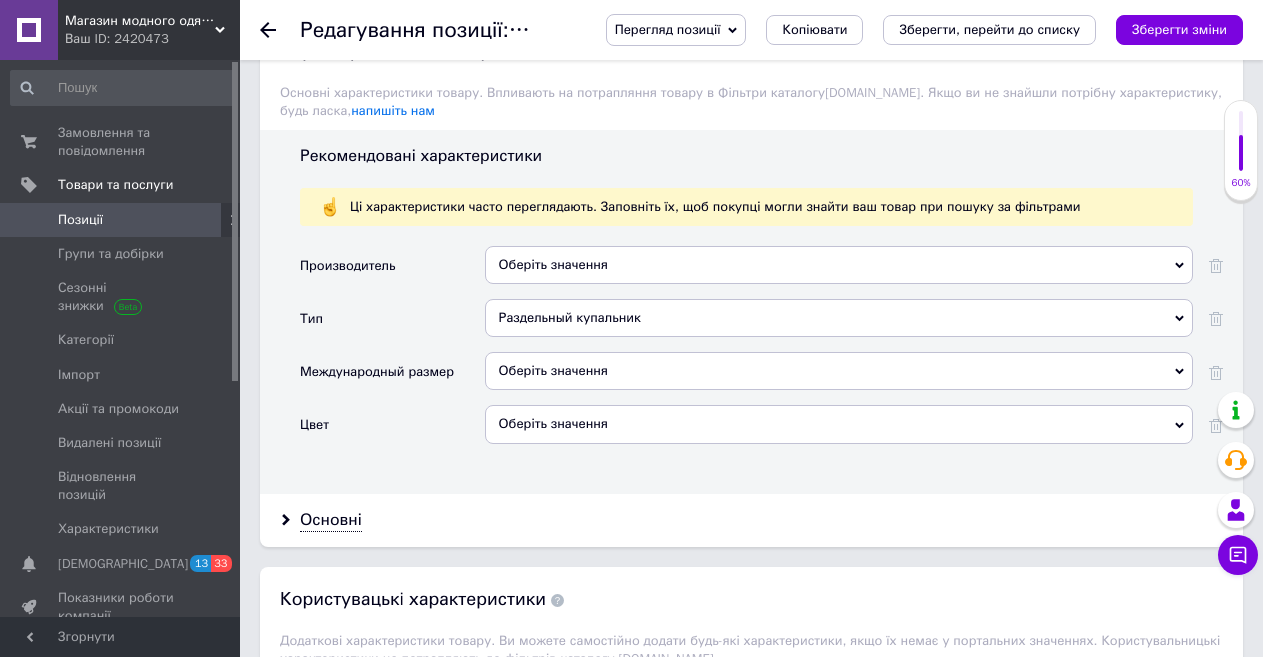 click on "Оберіть значення" at bounding box center (839, 371) 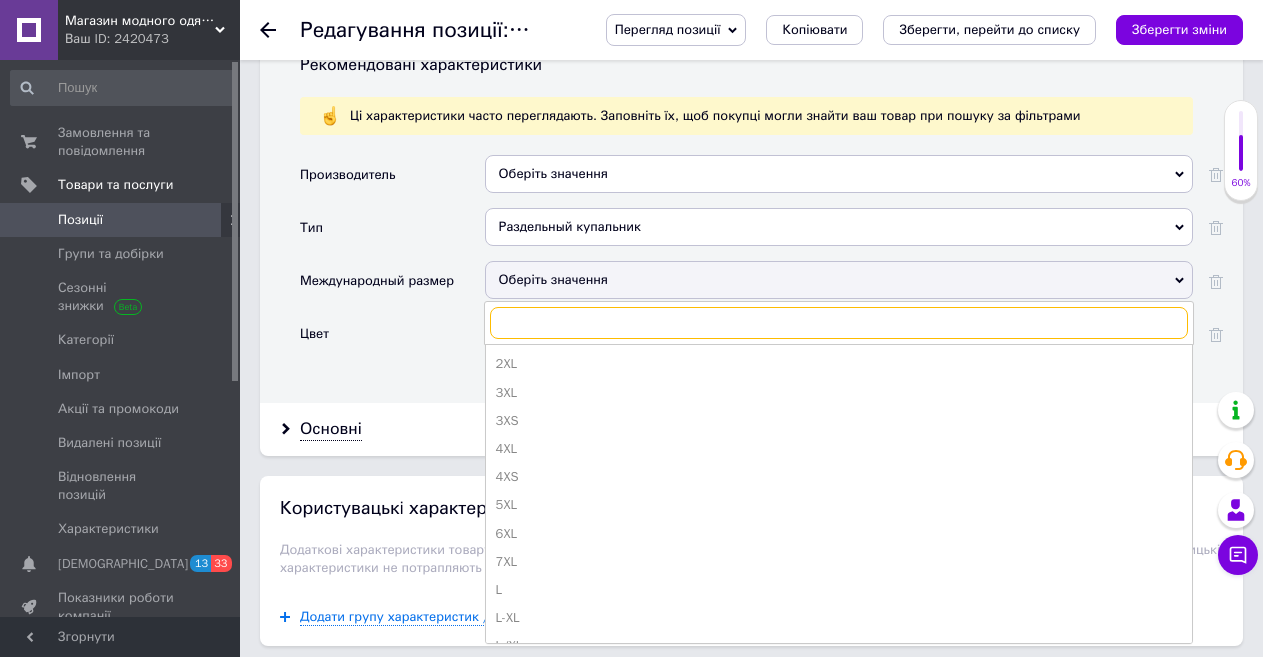 scroll, scrollTop: 1852, scrollLeft: 0, axis: vertical 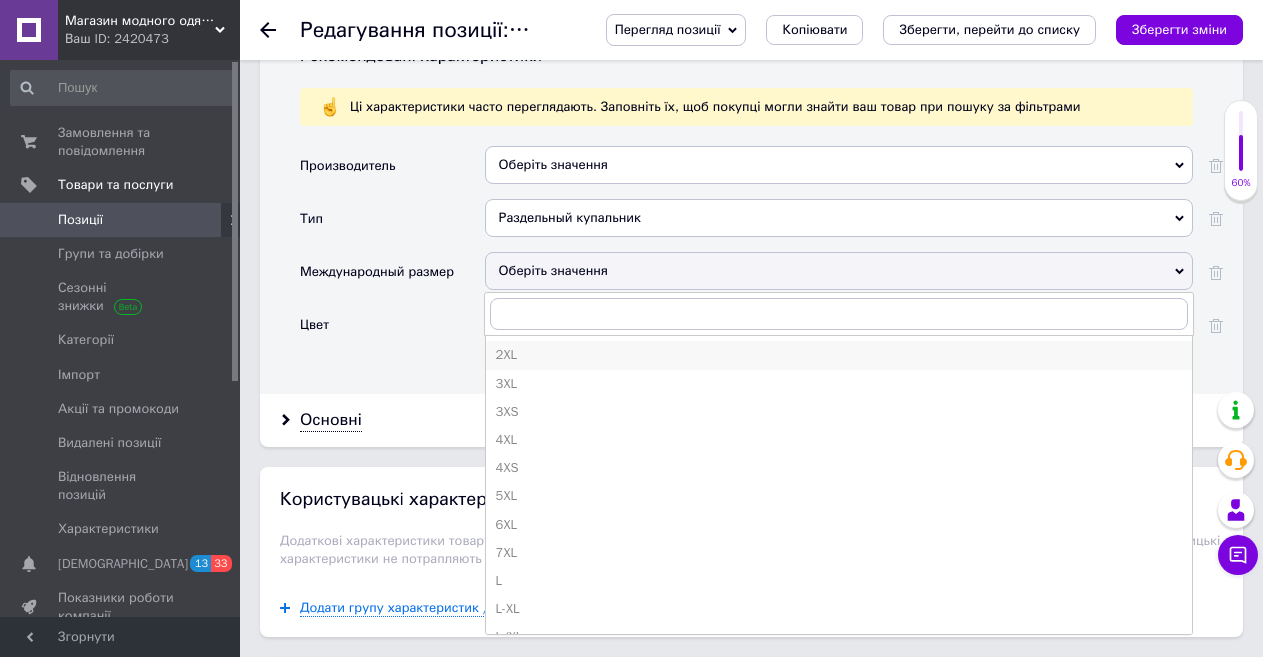 click on "2XL" at bounding box center [839, 355] 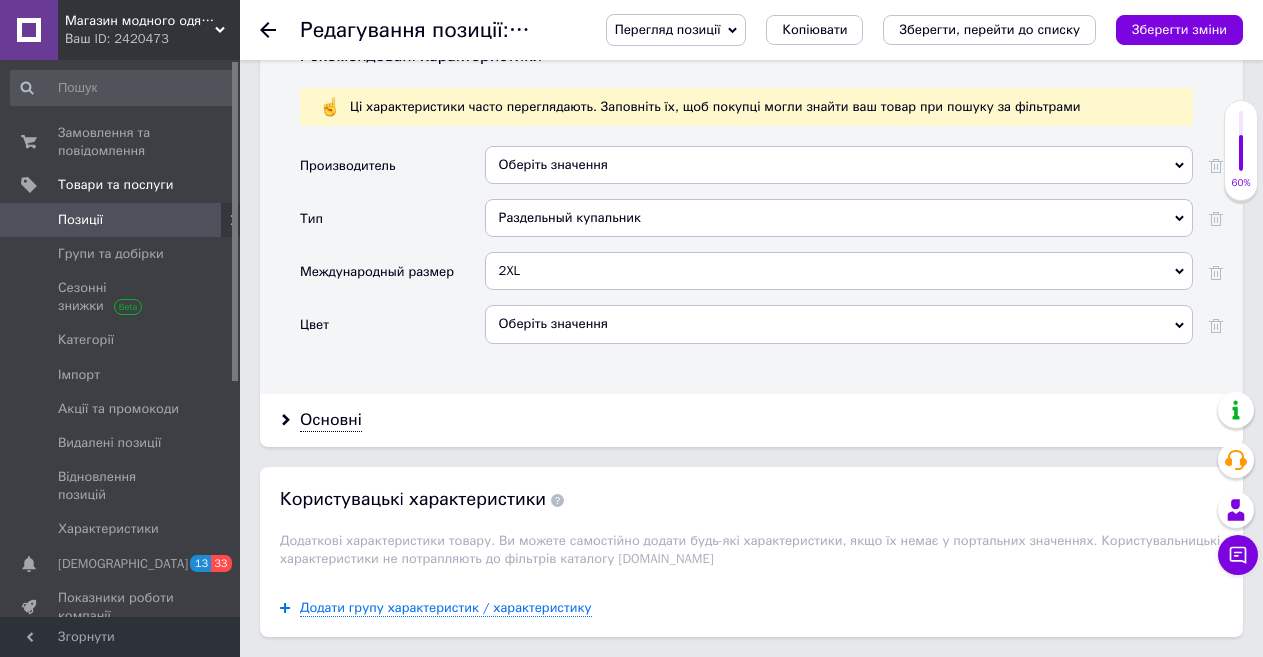 click on "Оберіть значення" at bounding box center (839, 324) 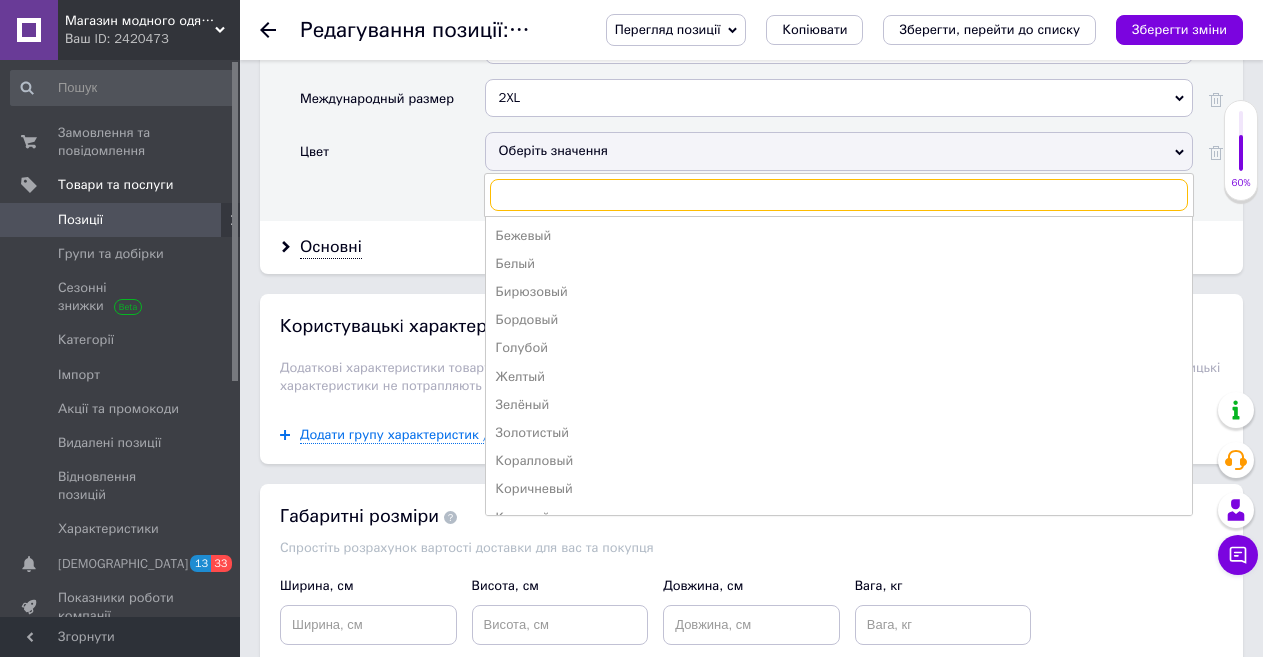 scroll, scrollTop: 2052, scrollLeft: 0, axis: vertical 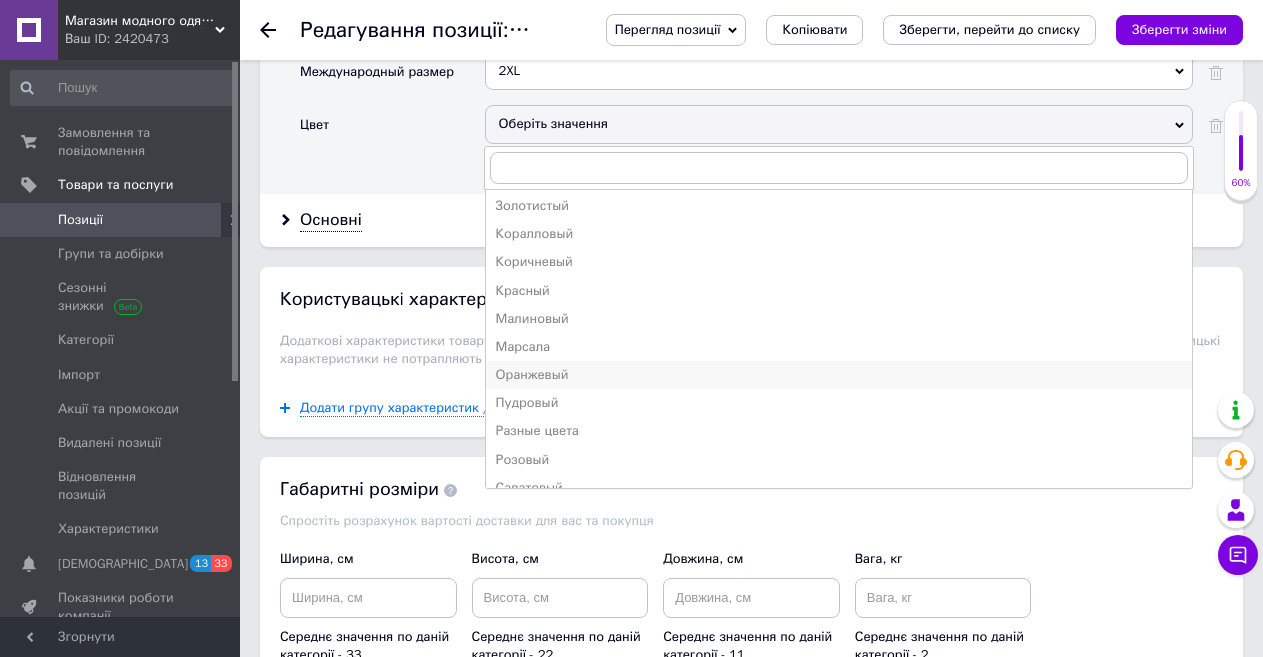 click on "Оранжевый" at bounding box center [839, 375] 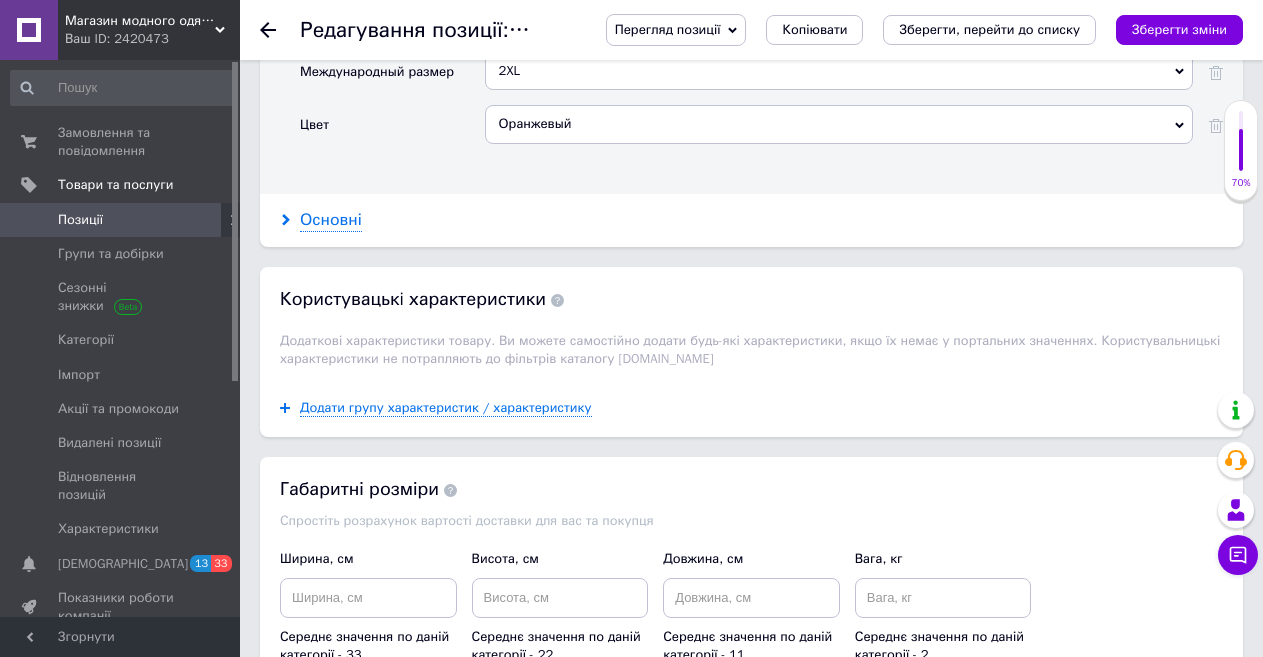 click on "Основні" at bounding box center (331, 220) 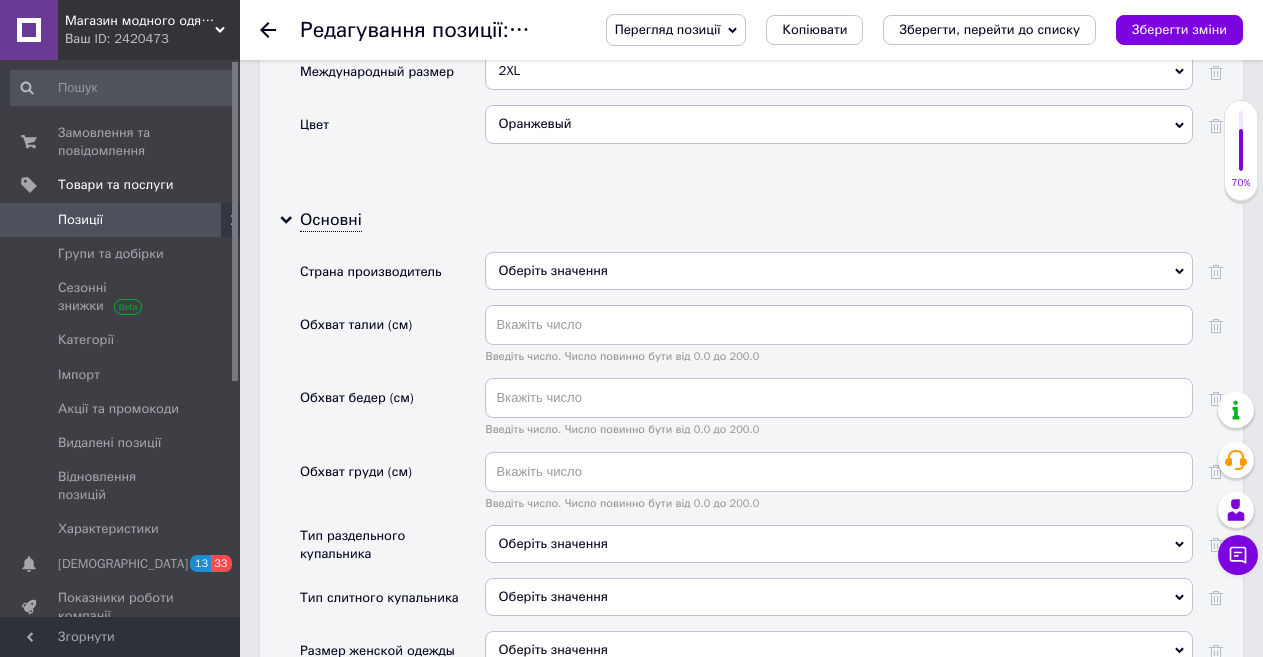 click on "Оберіть значення" at bounding box center (839, 271) 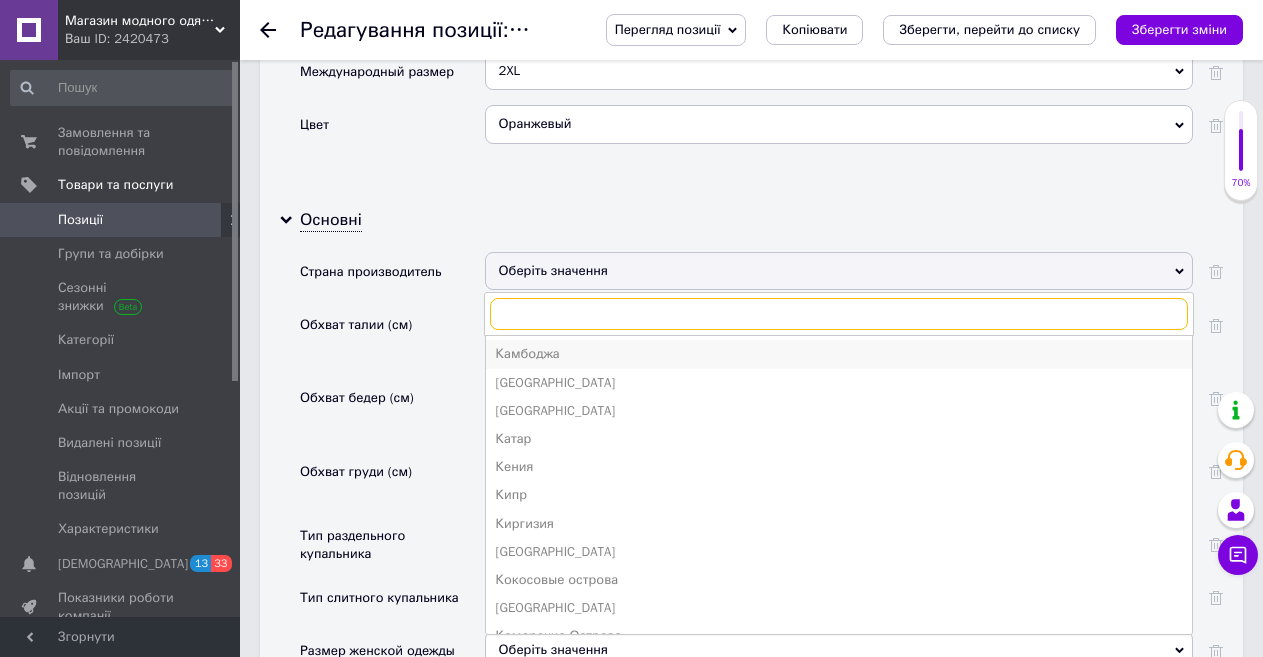 scroll, scrollTop: 1822, scrollLeft: 0, axis: vertical 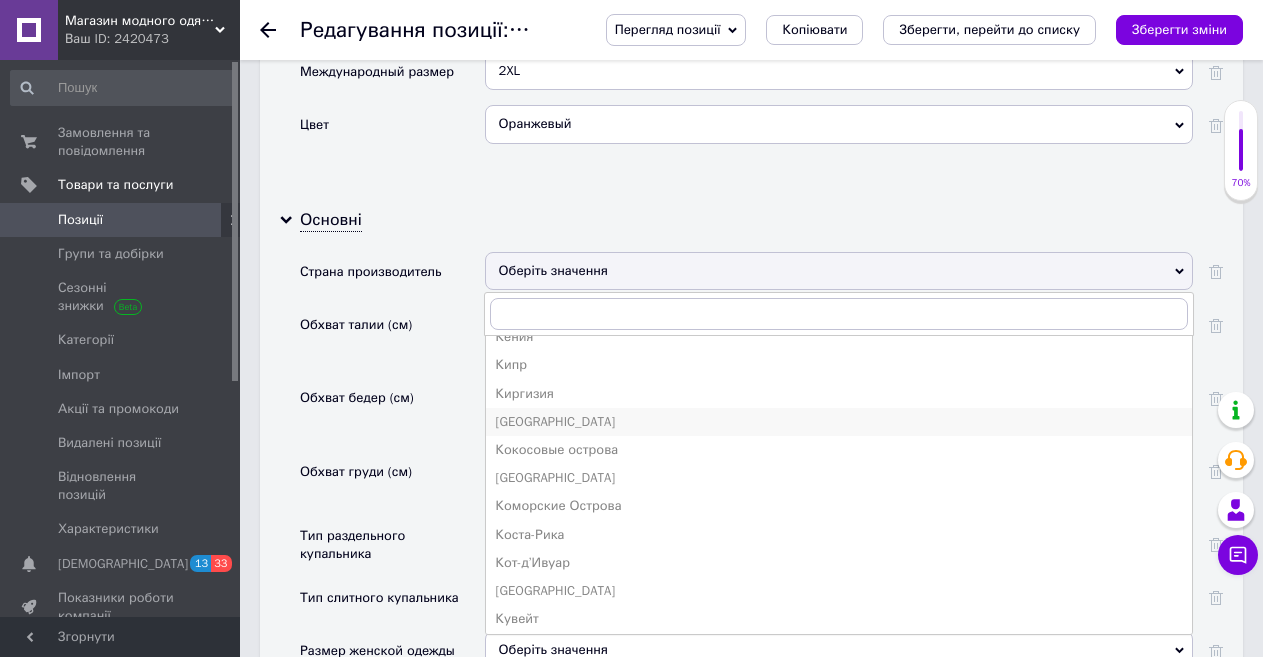 click on "[GEOGRAPHIC_DATA]" at bounding box center [839, 422] 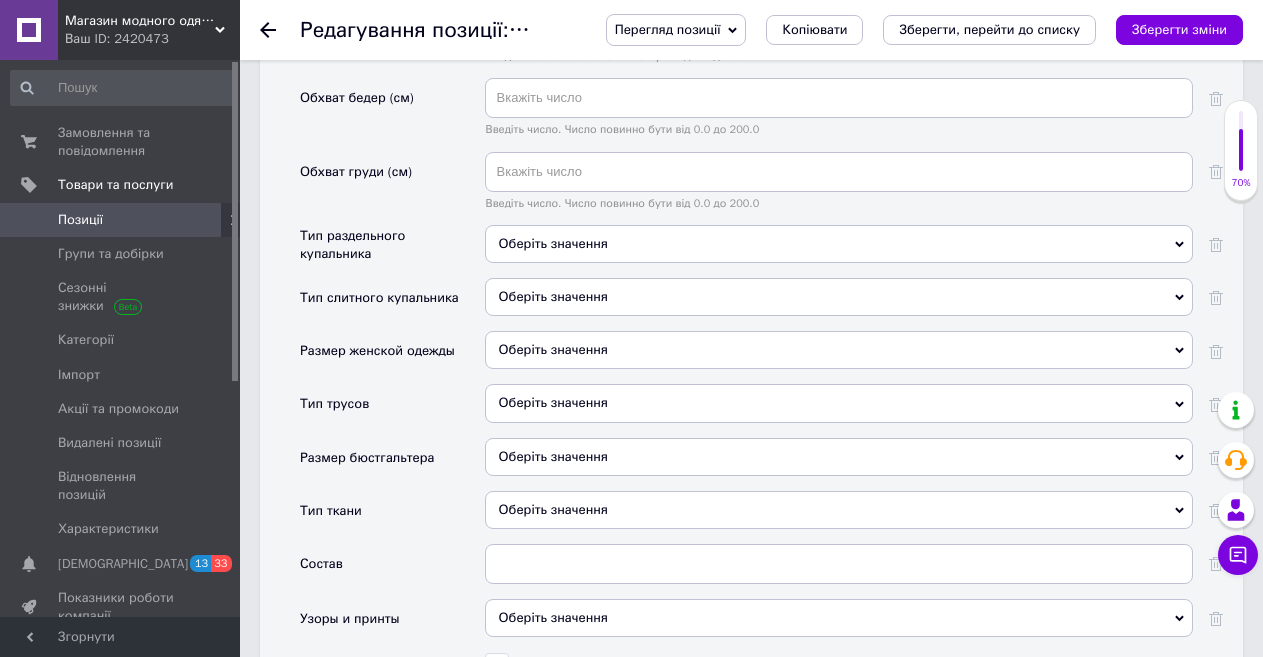 scroll, scrollTop: 2452, scrollLeft: 0, axis: vertical 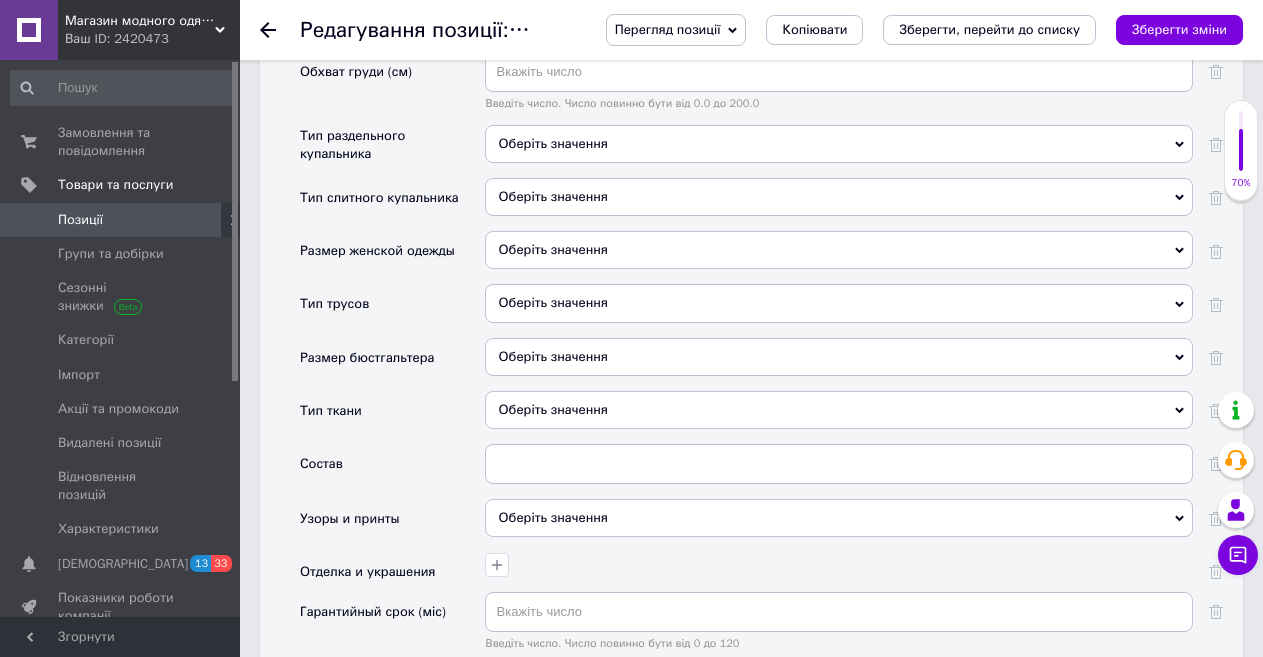 click on "Оберіть значення" at bounding box center (839, 250) 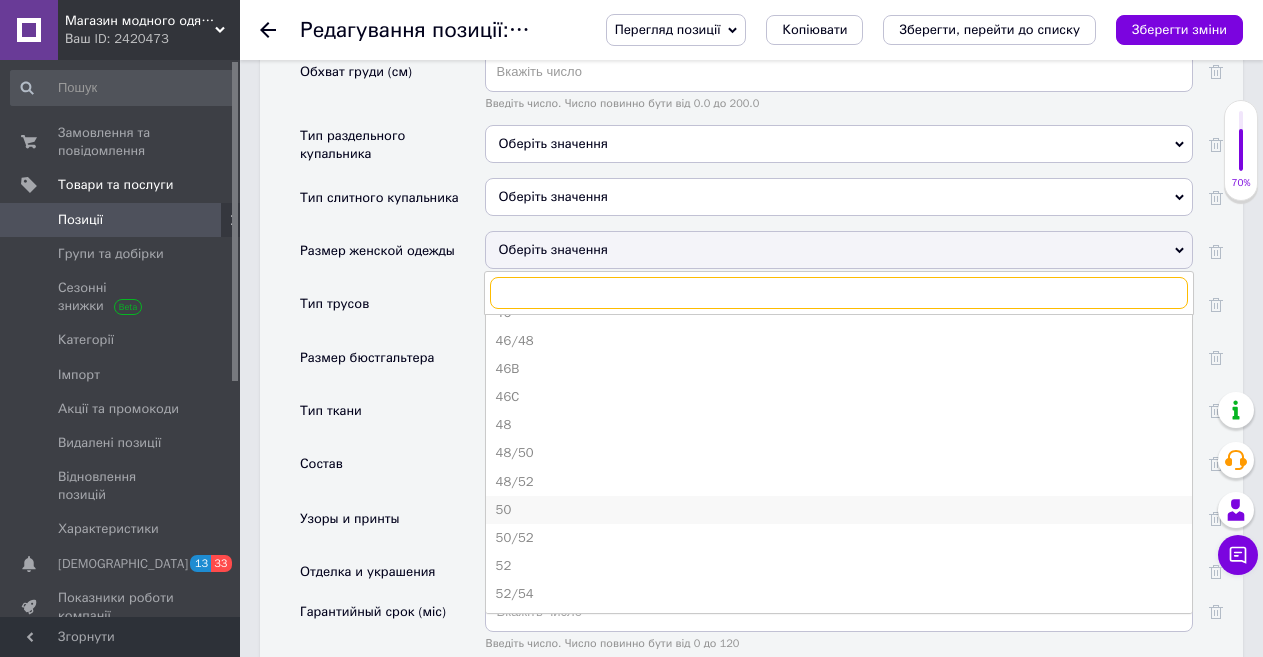 scroll, scrollTop: 1121, scrollLeft: 0, axis: vertical 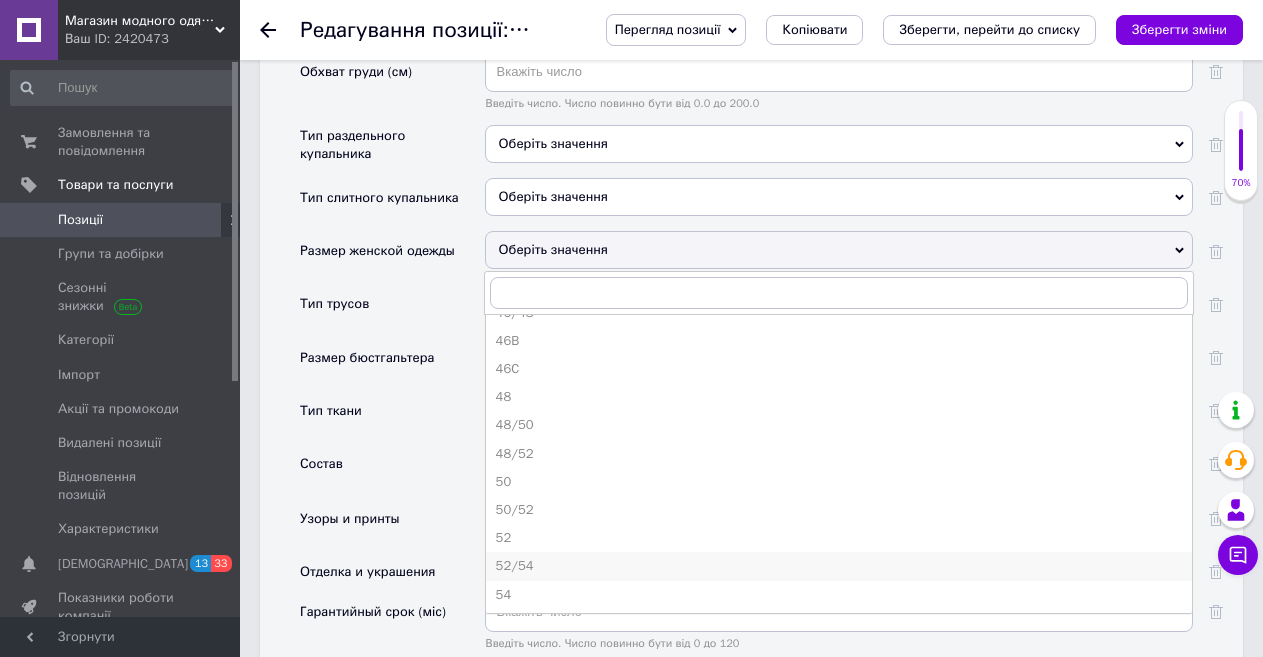 click on "52/54" at bounding box center [839, 566] 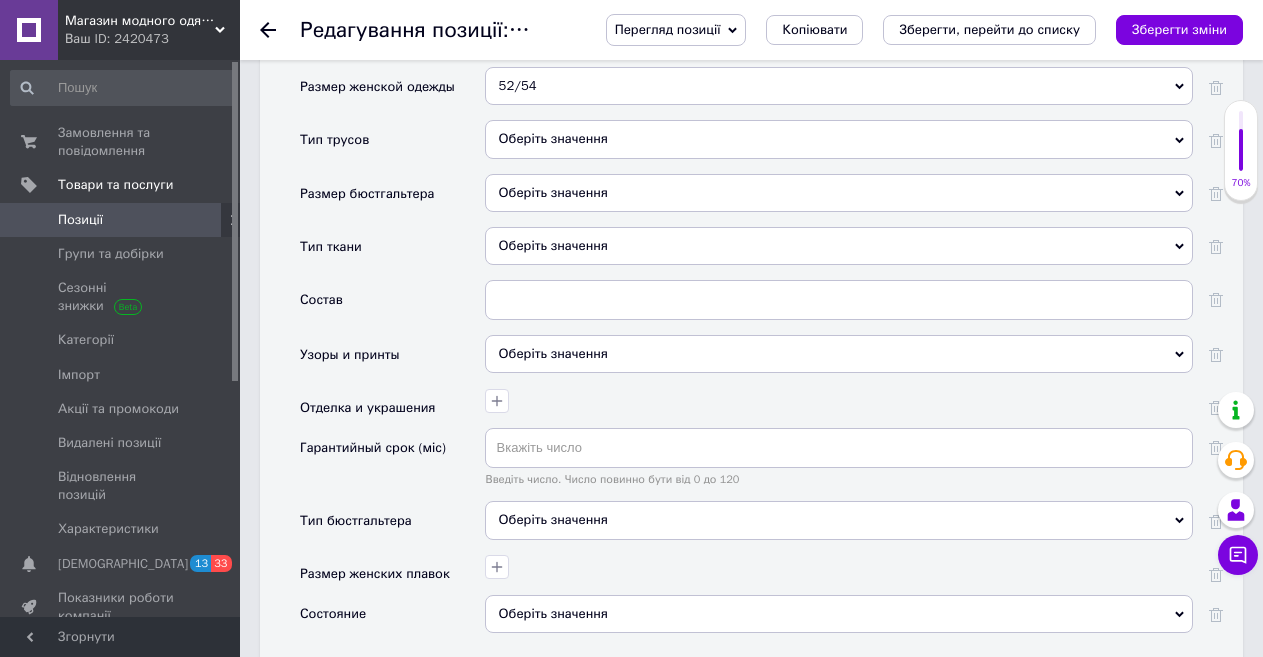scroll, scrollTop: 2652, scrollLeft: 0, axis: vertical 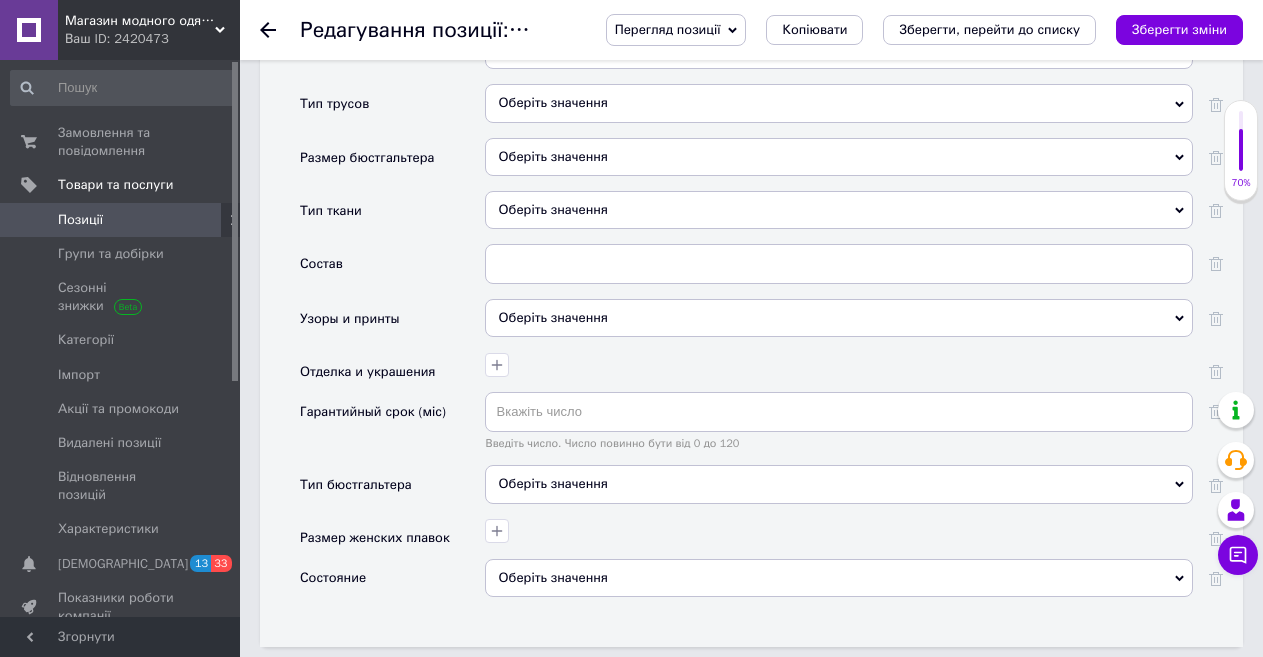 click on "Оберіть значення" at bounding box center [839, 318] 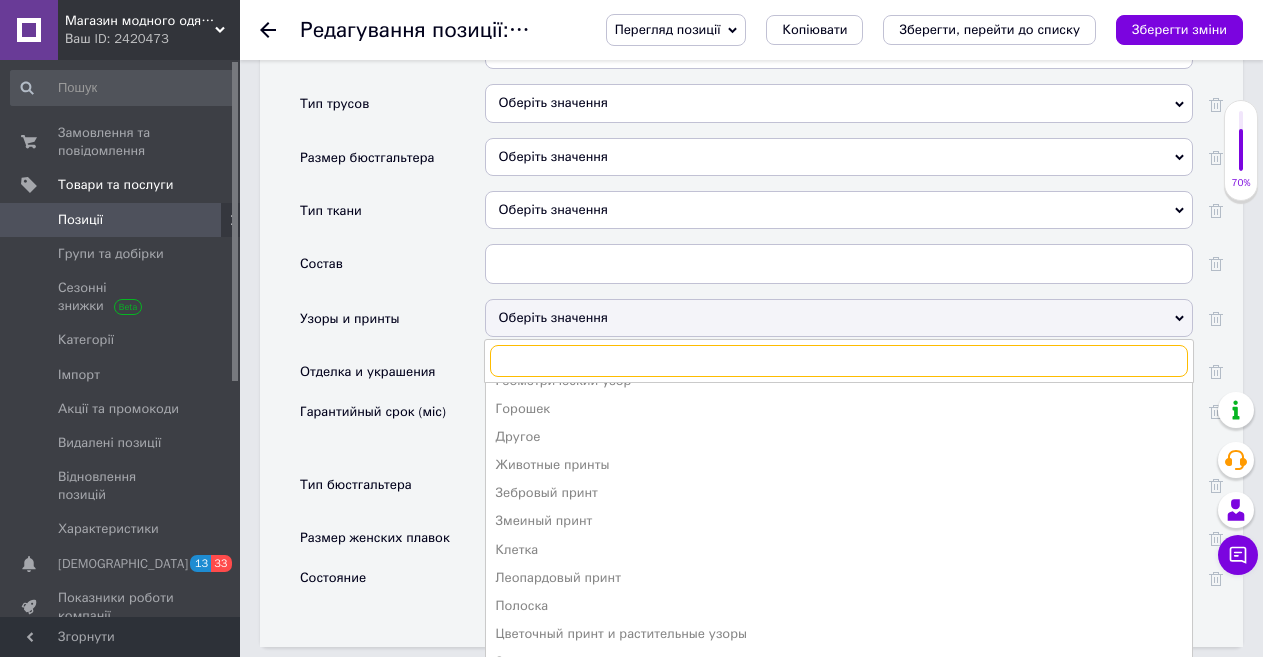 scroll, scrollTop: 0, scrollLeft: 0, axis: both 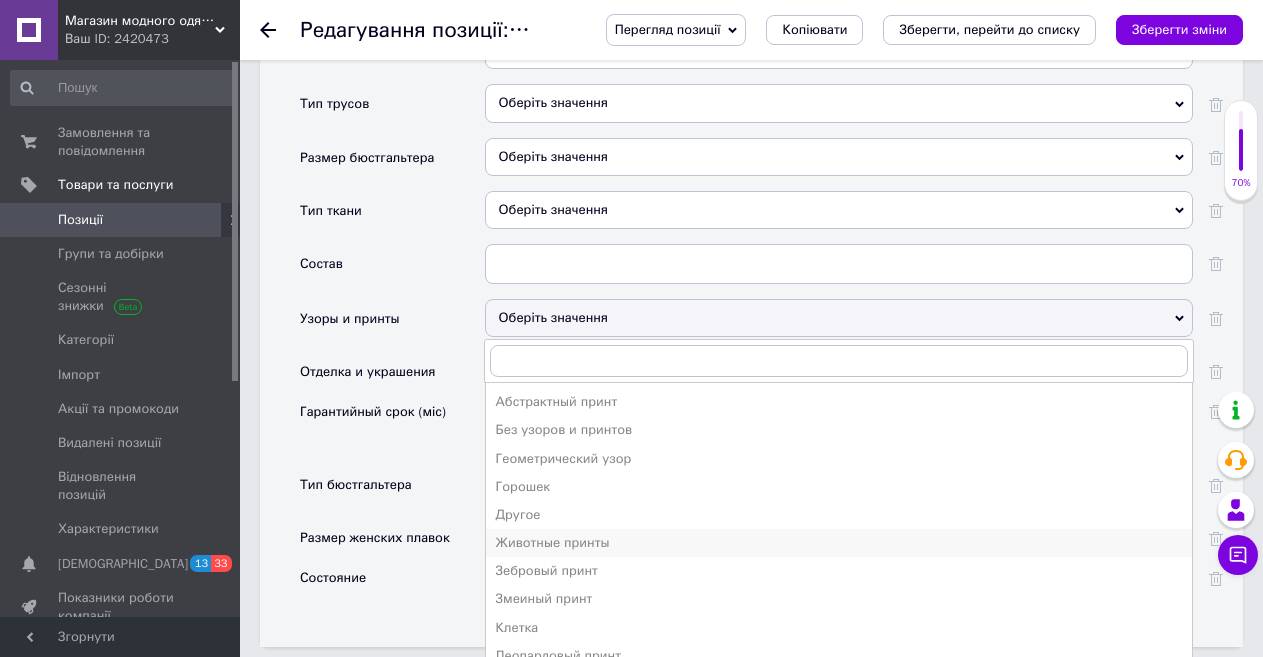 click on "Животные принты" at bounding box center (839, 543) 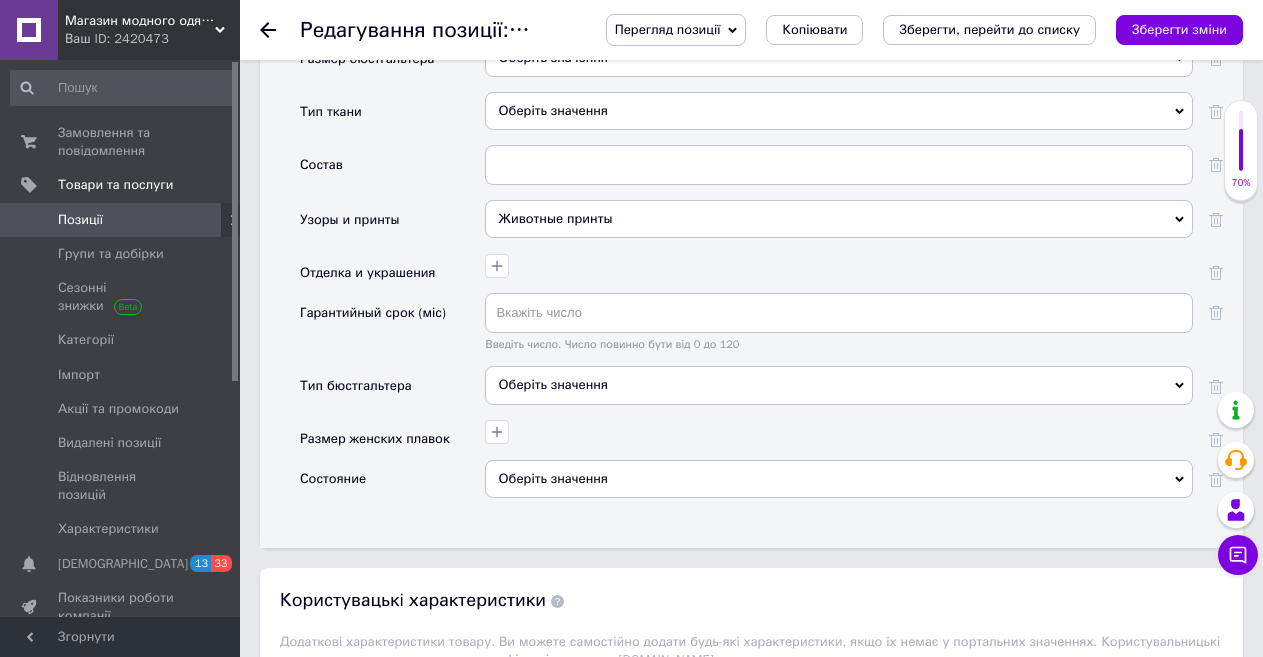 scroll, scrollTop: 2752, scrollLeft: 0, axis: vertical 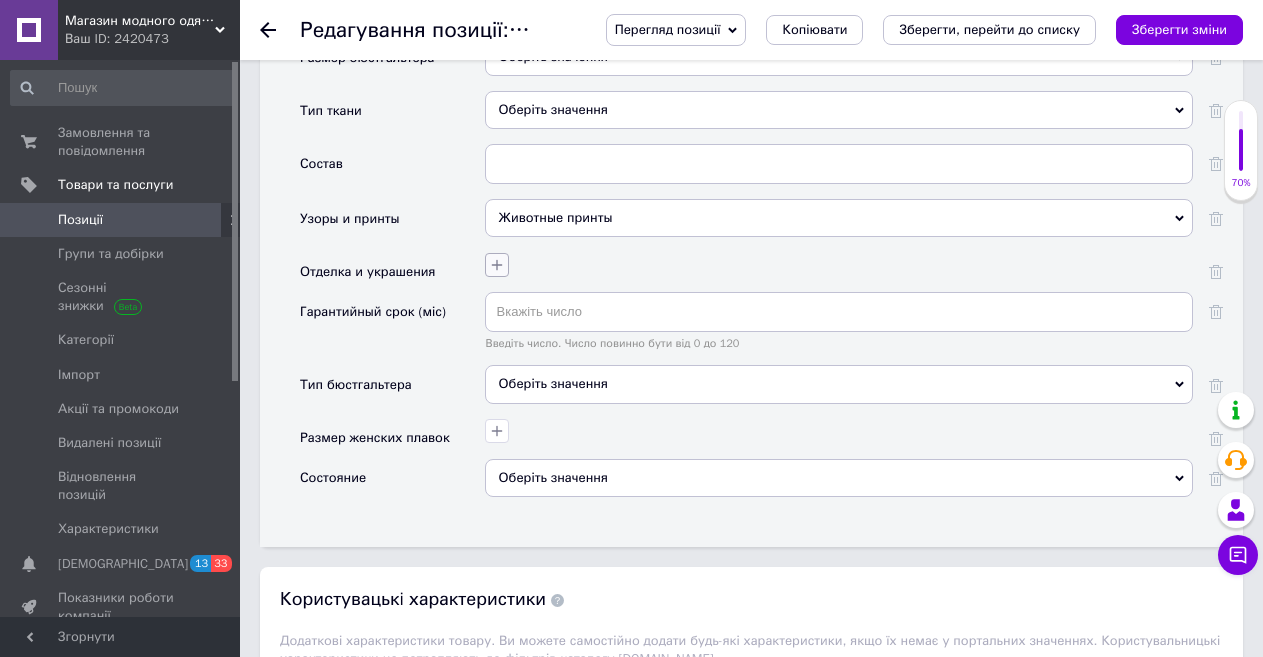 click 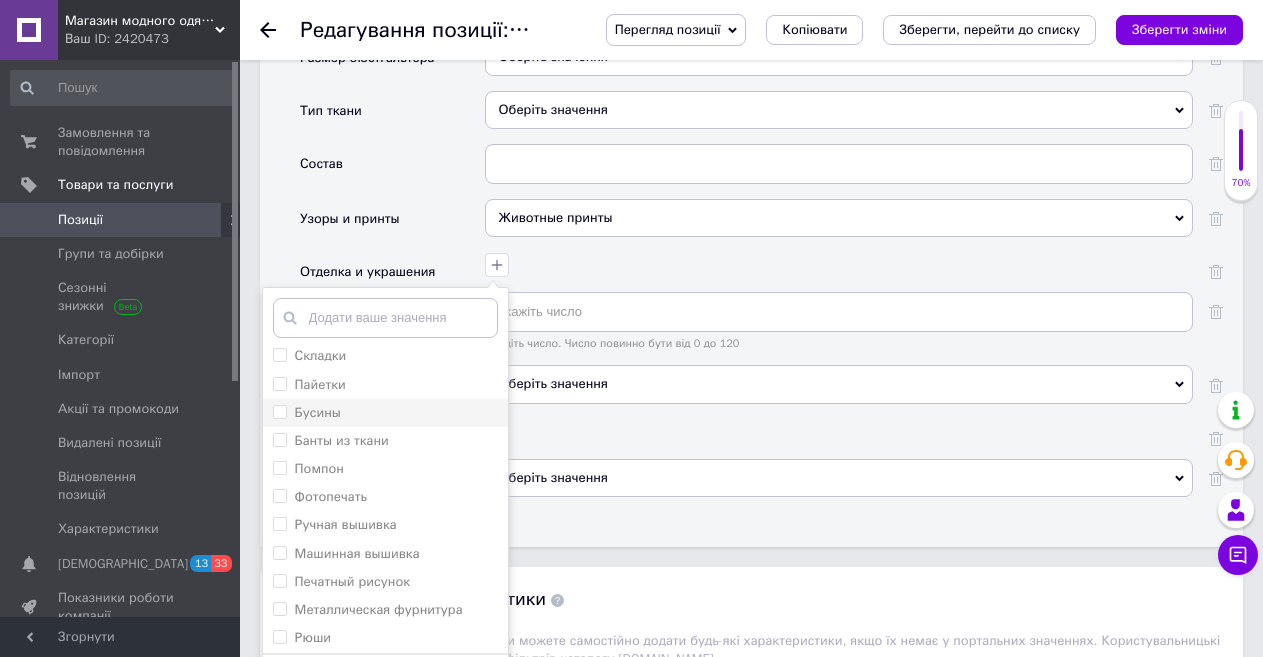 scroll, scrollTop: 292, scrollLeft: 0, axis: vertical 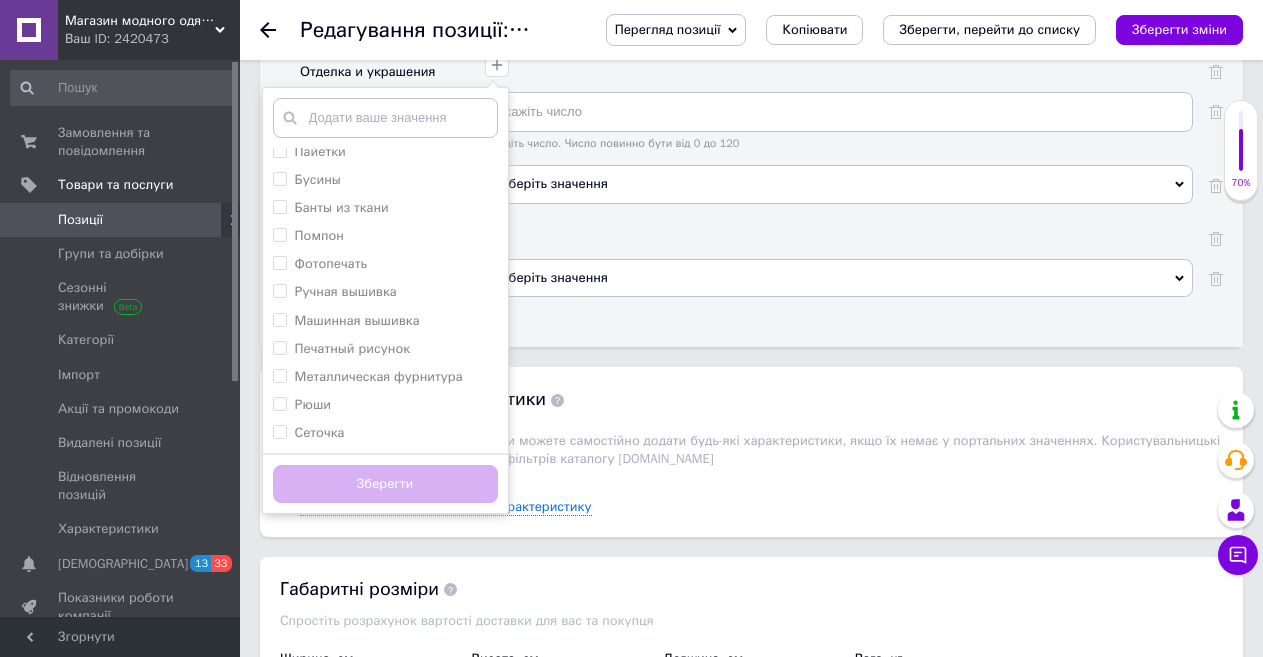 click on "Користувацькi характеристики Додаткові характеристики товару.
Ви можете самостійно додати будь-які характеристики, якщо їх немає
у портальних значеннях. Користувальницькі
характеристики не потрапляють до фільтрів каталогу [DOMAIN_NAME]" at bounding box center (751, 423) 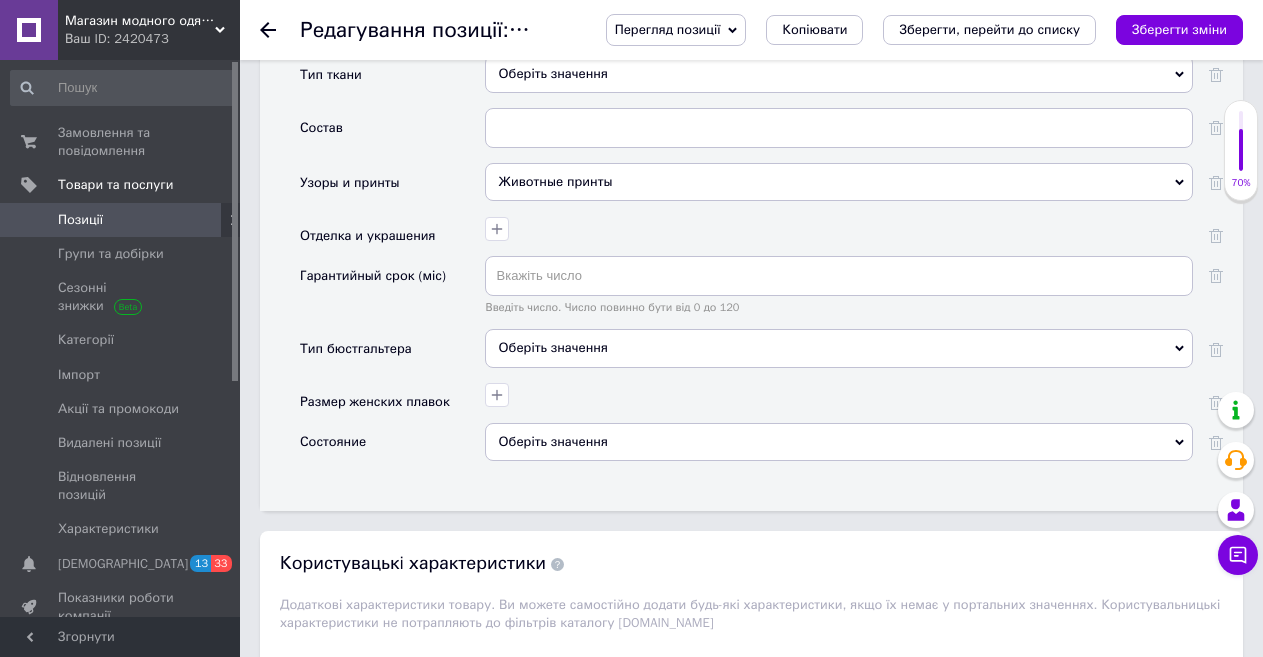 scroll, scrollTop: 2752, scrollLeft: 0, axis: vertical 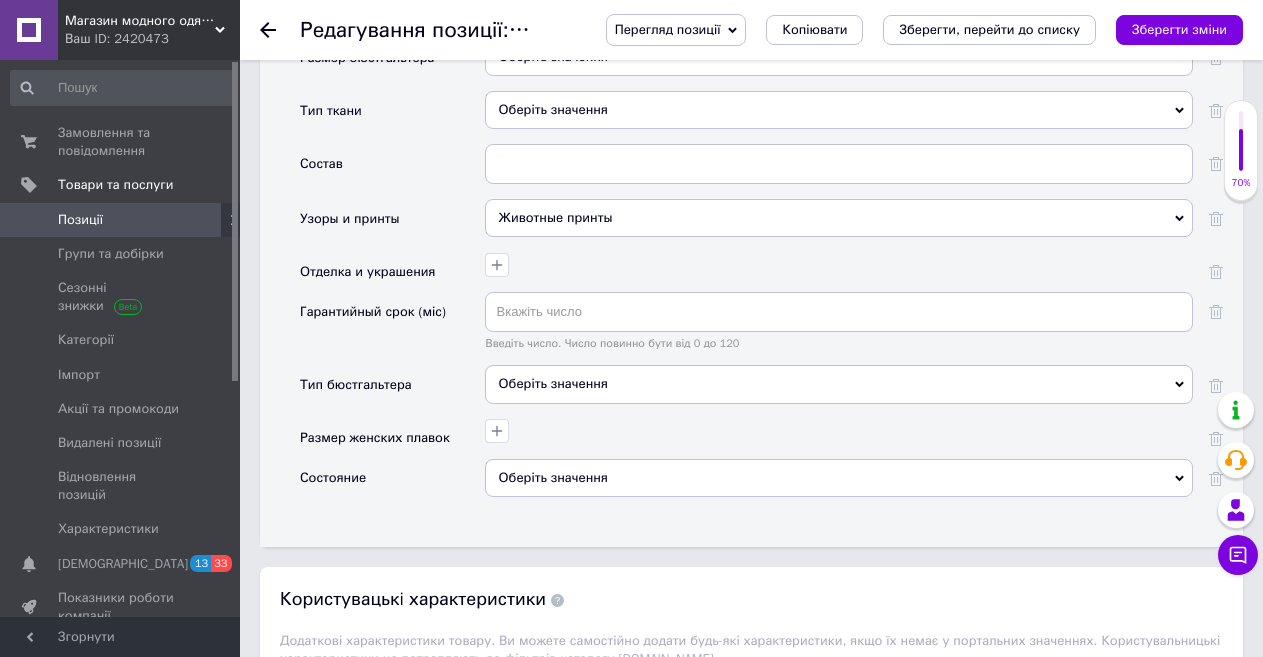 click on "Оберіть значення" at bounding box center [839, 478] 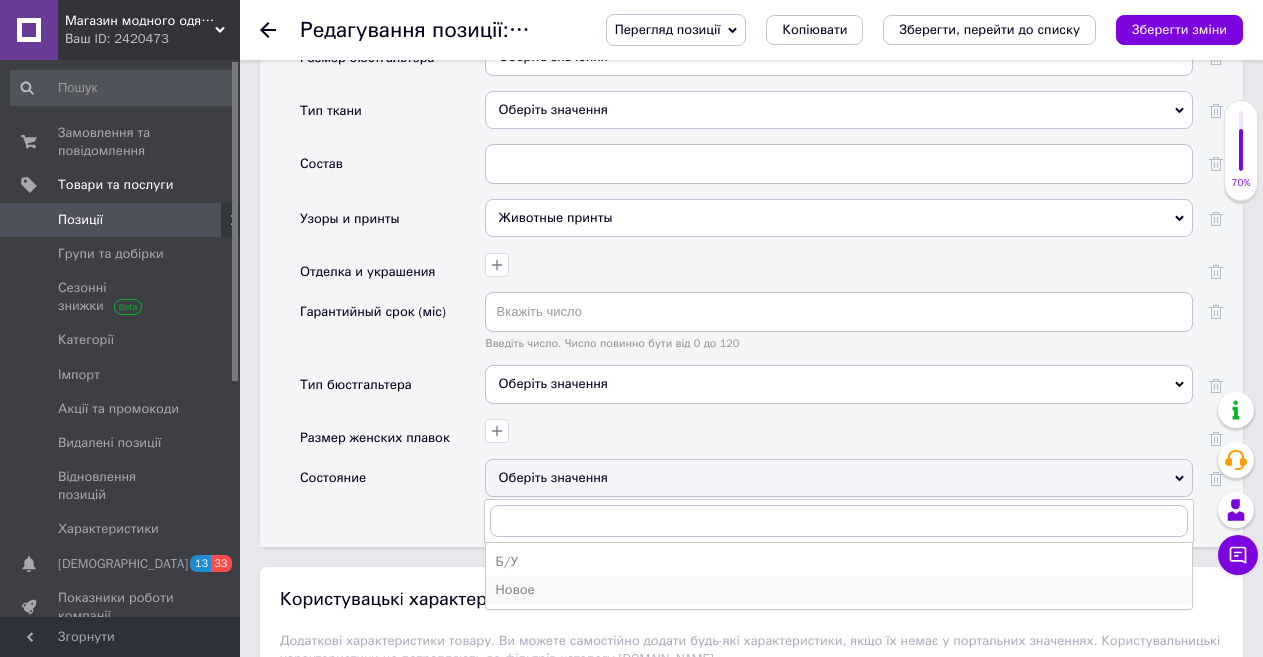 click on "Новое" at bounding box center (839, 590) 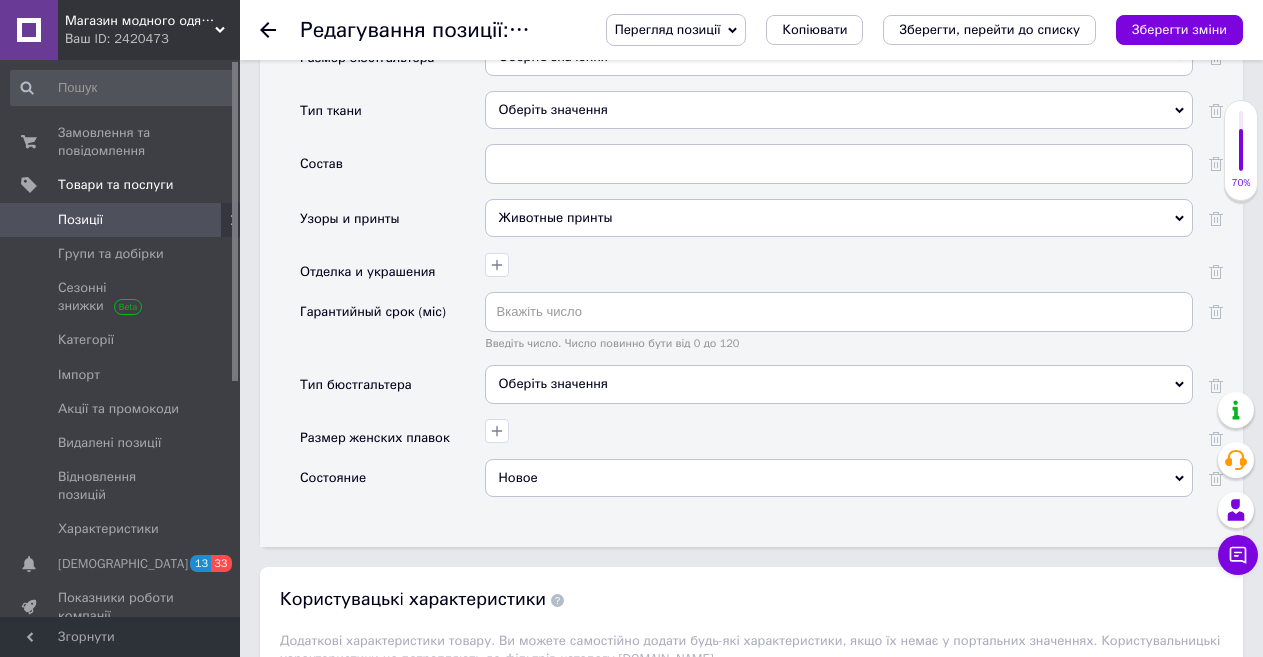 drag, startPoint x: 1170, startPoint y: 20, endPoint x: 1170, endPoint y: 38, distance: 18 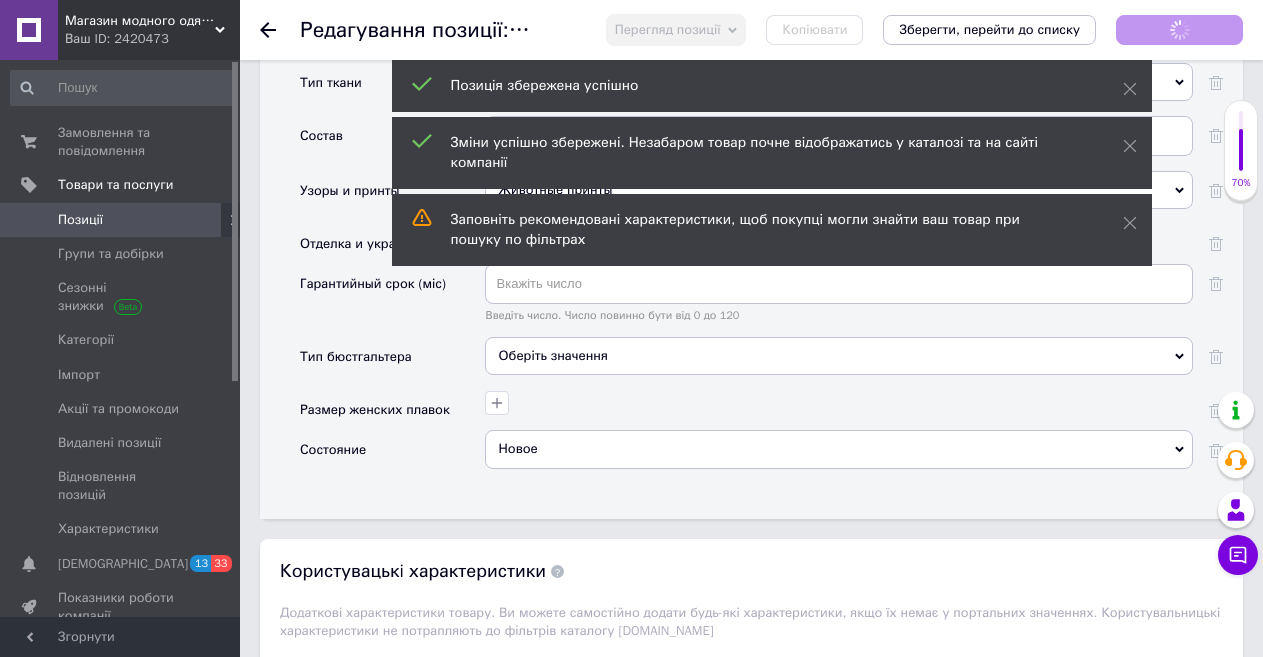 scroll, scrollTop: 2724, scrollLeft: 0, axis: vertical 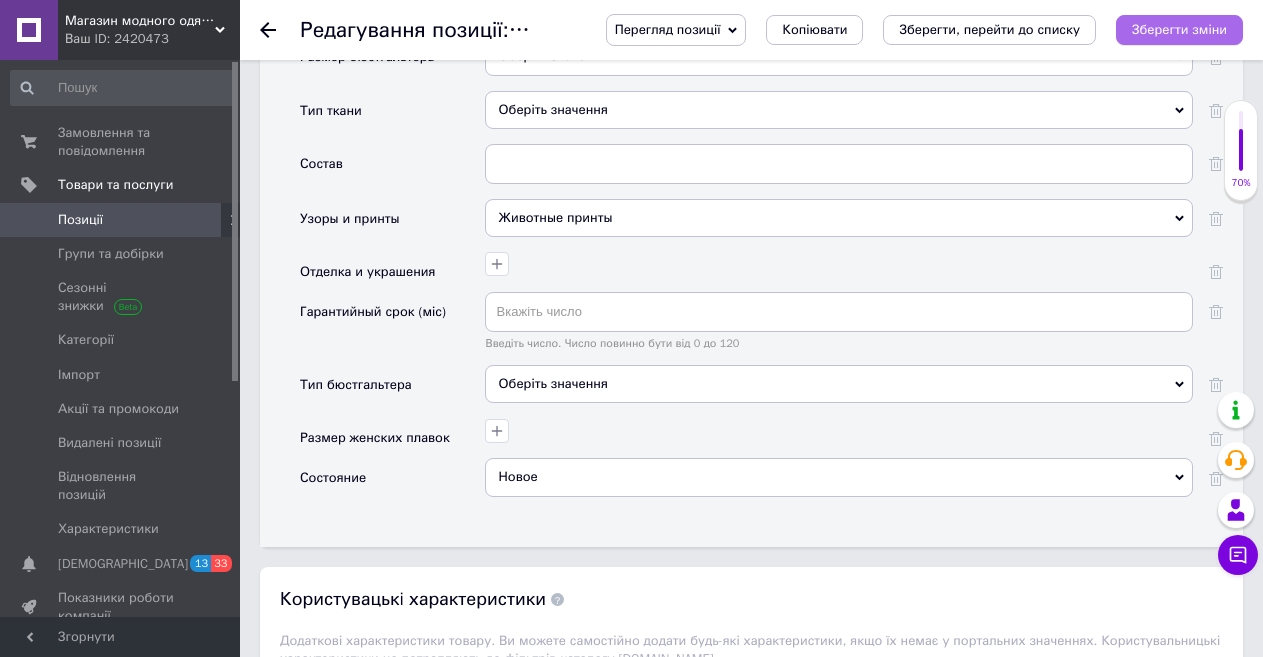 click on "Зберегти зміни" at bounding box center (1179, 30) 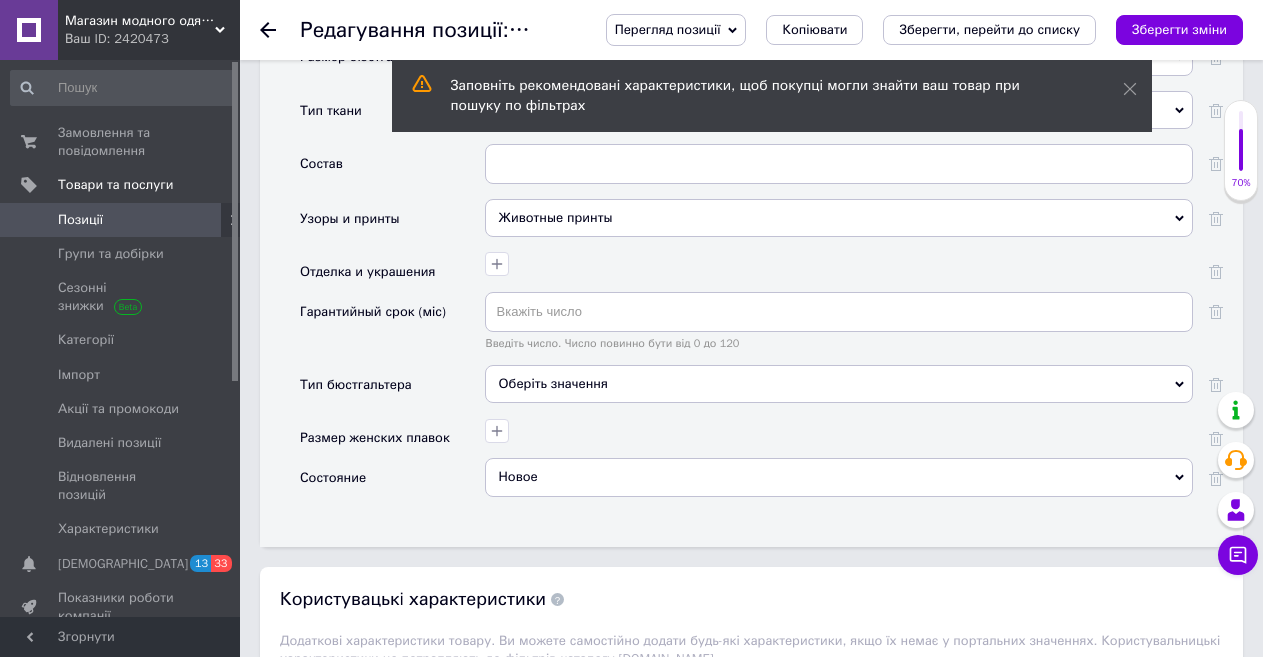 click 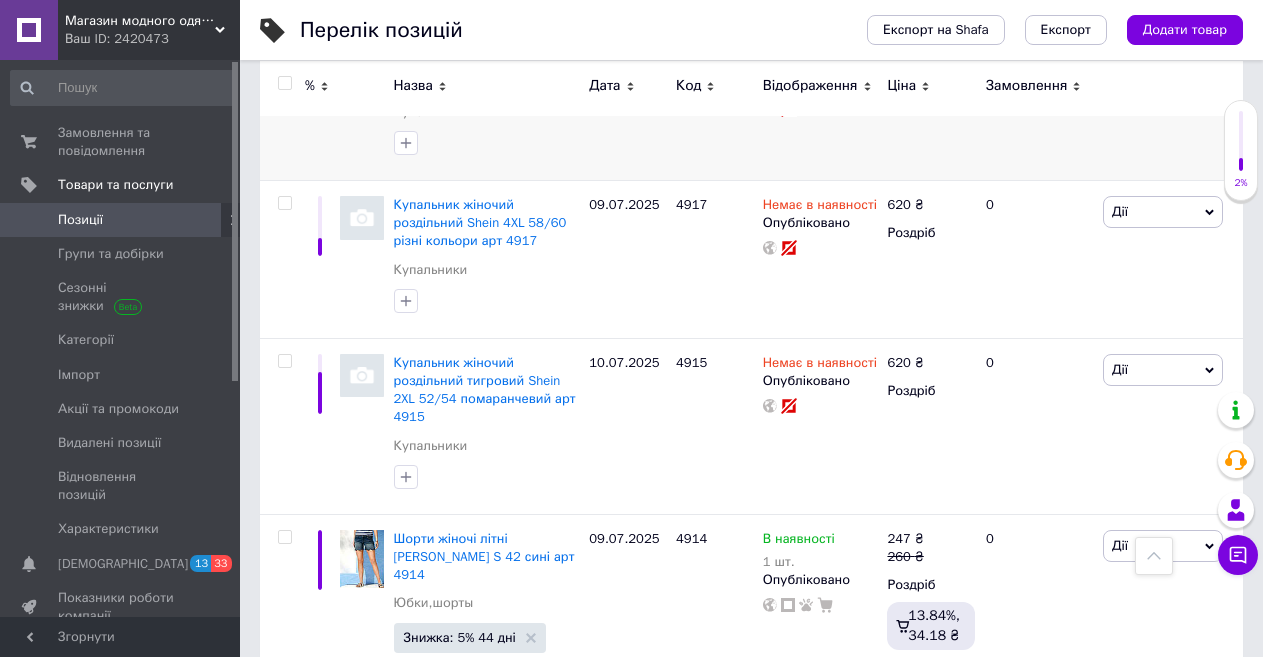 scroll, scrollTop: 900, scrollLeft: 0, axis: vertical 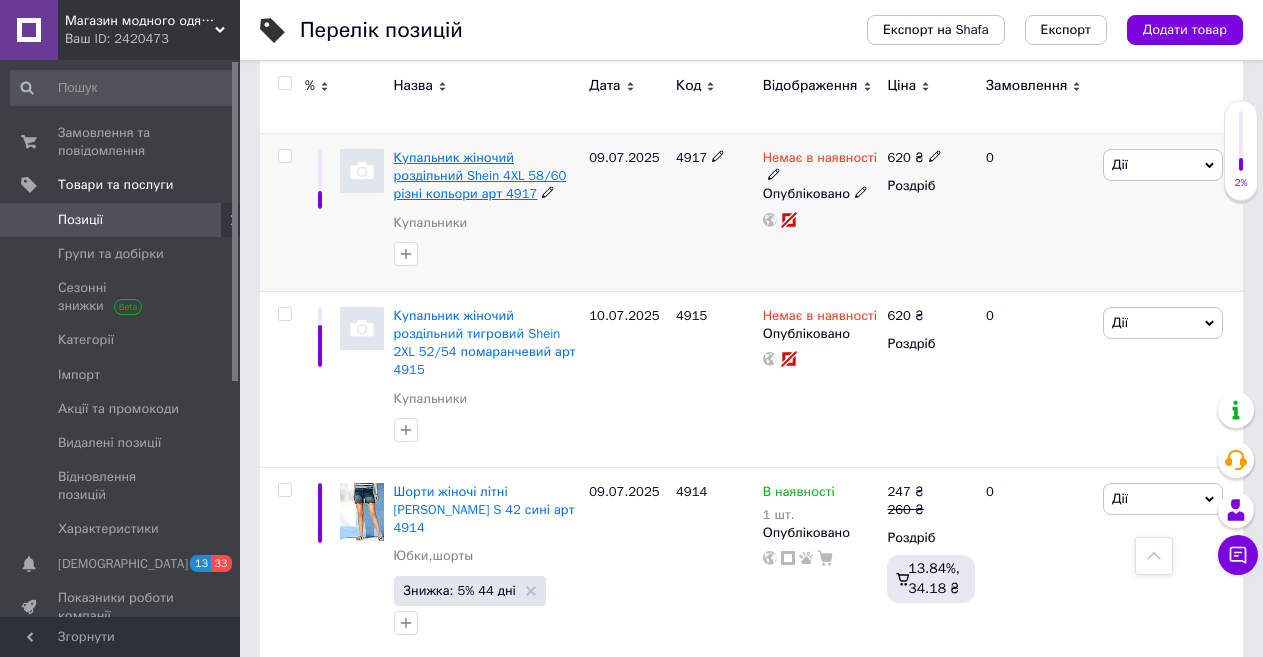 click on "Купальник жіночий роздільний  Shein 4XL 58/60 різні кольори арт 4917" at bounding box center (480, 175) 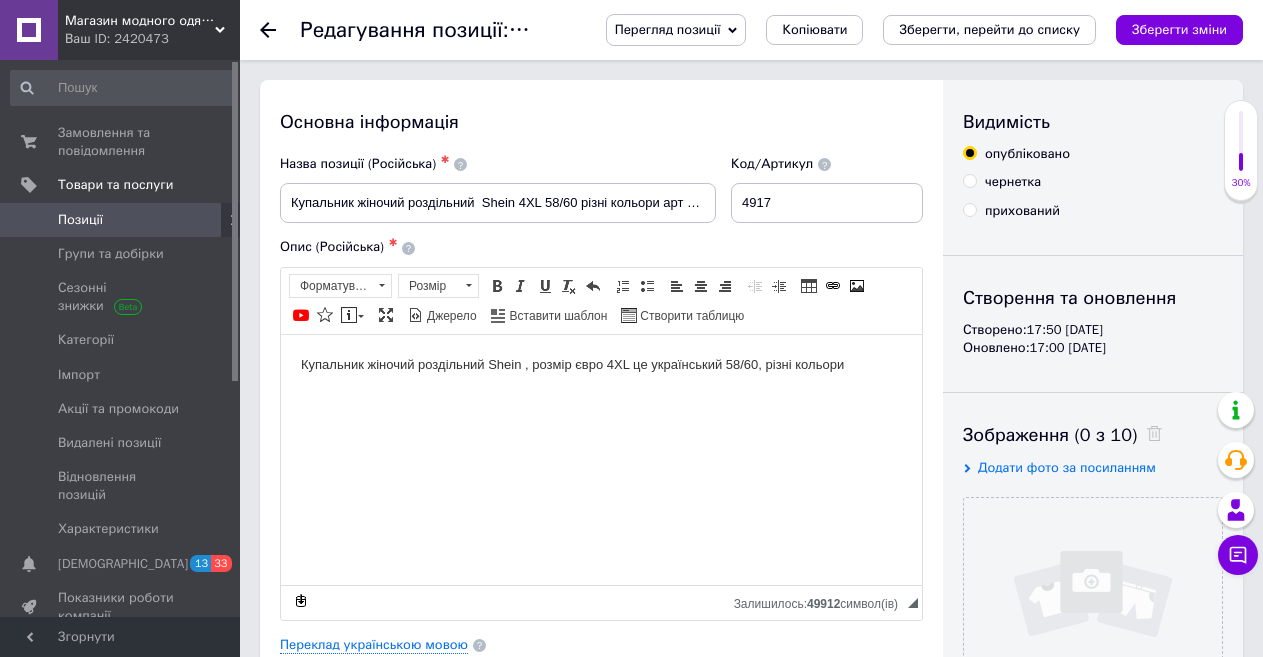 scroll, scrollTop: 0, scrollLeft: 0, axis: both 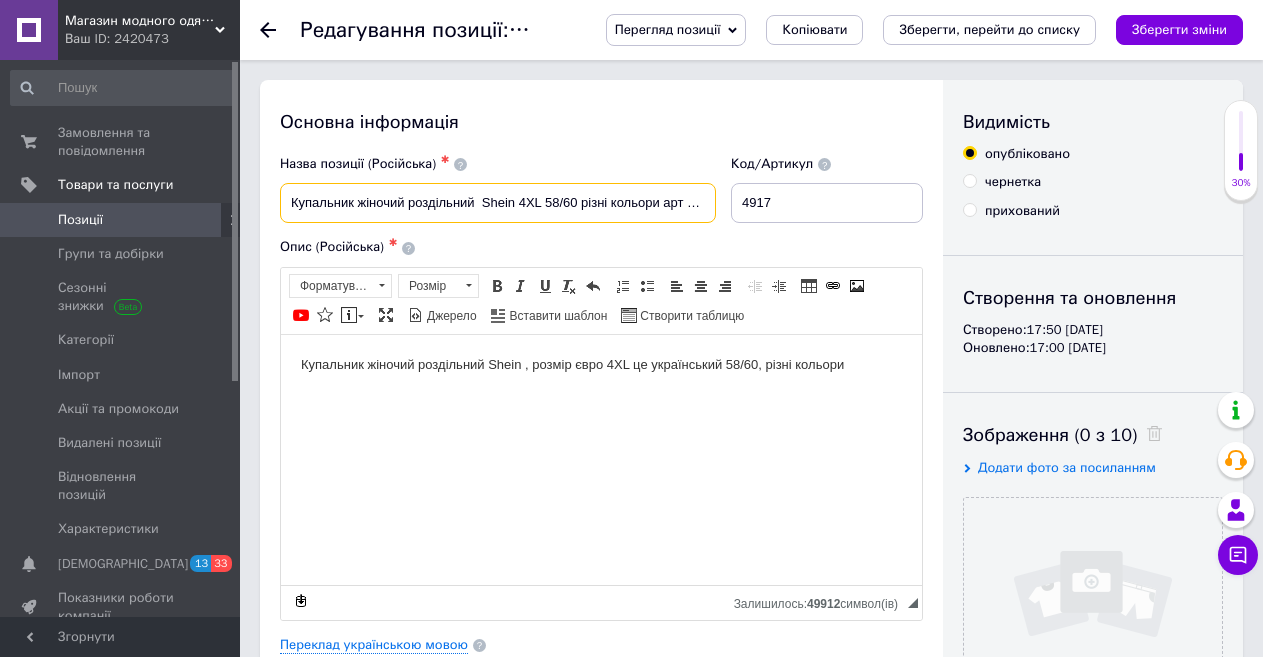 drag, startPoint x: 660, startPoint y: 202, endPoint x: 279, endPoint y: 201, distance: 381.0013 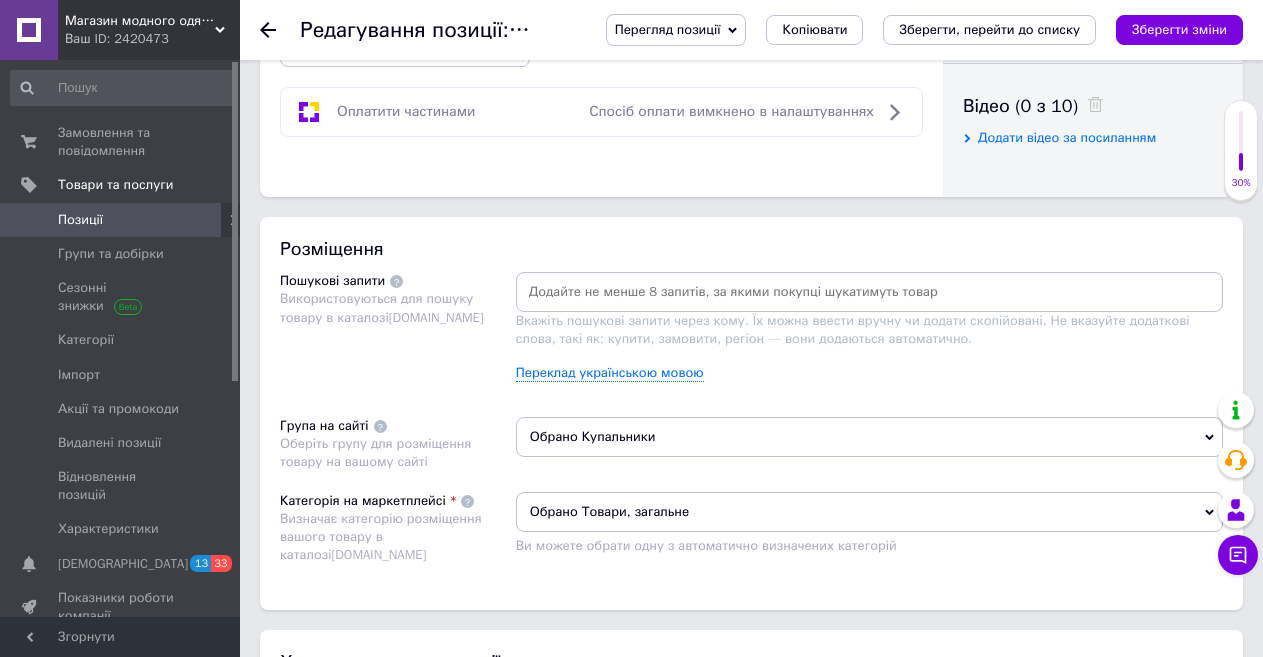 scroll, scrollTop: 1000, scrollLeft: 0, axis: vertical 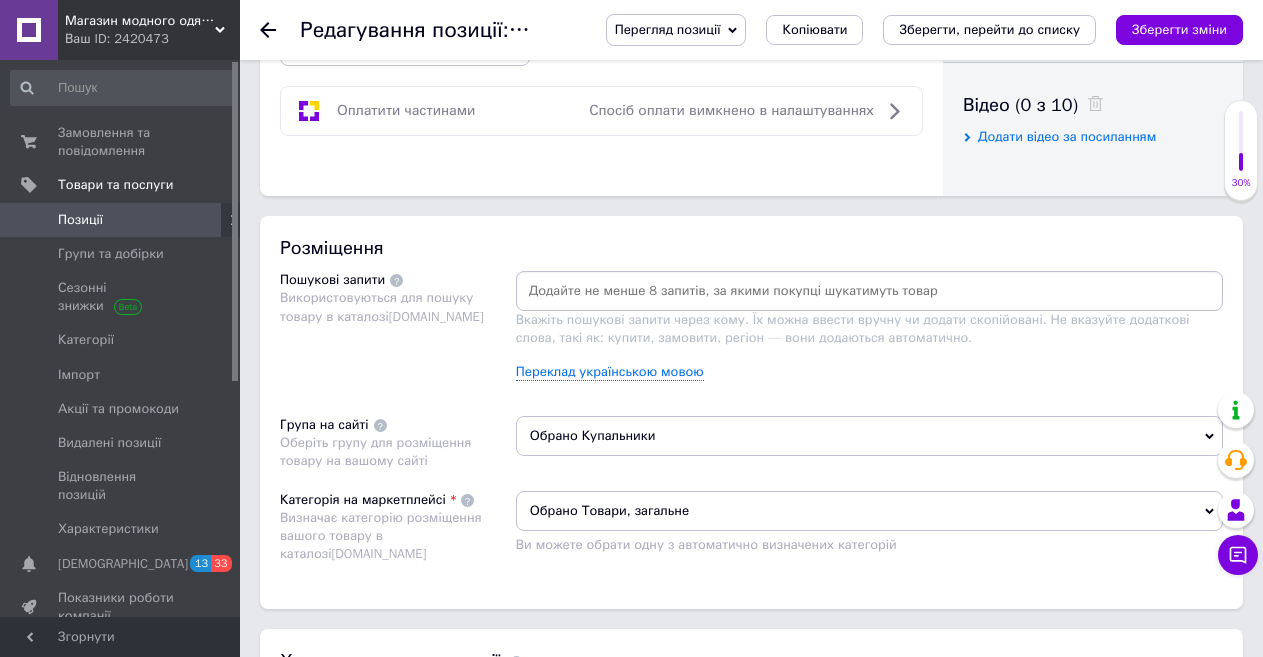 click at bounding box center (869, 291) 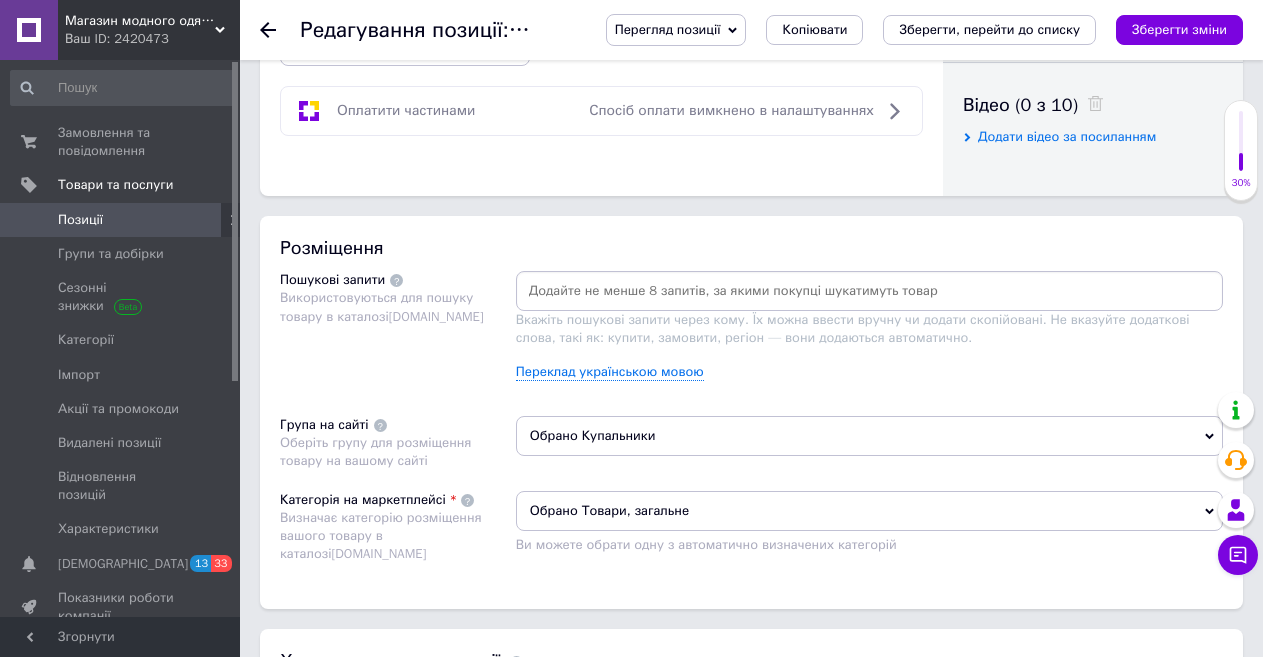 paste on "Купальник жіночий роздільний  Shein 4XL 58/60 різні кольори" 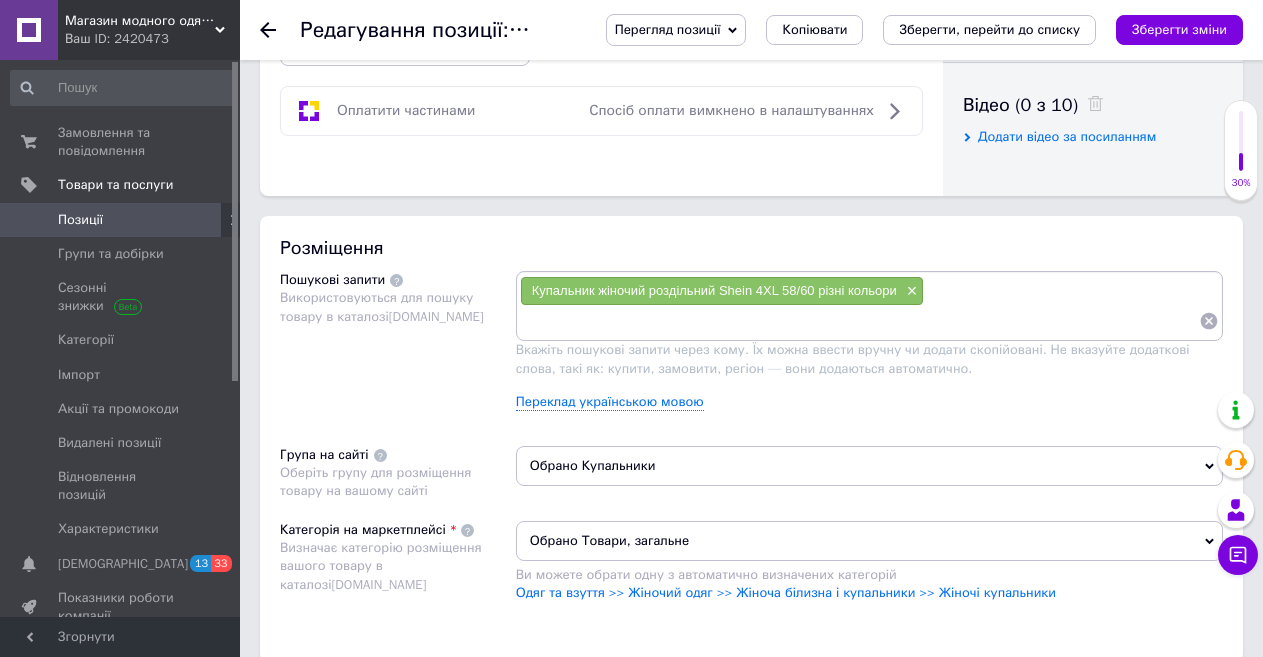 paste on "Купальник жіночий роздільний  Shein 4XL 58/60 різні кольори" 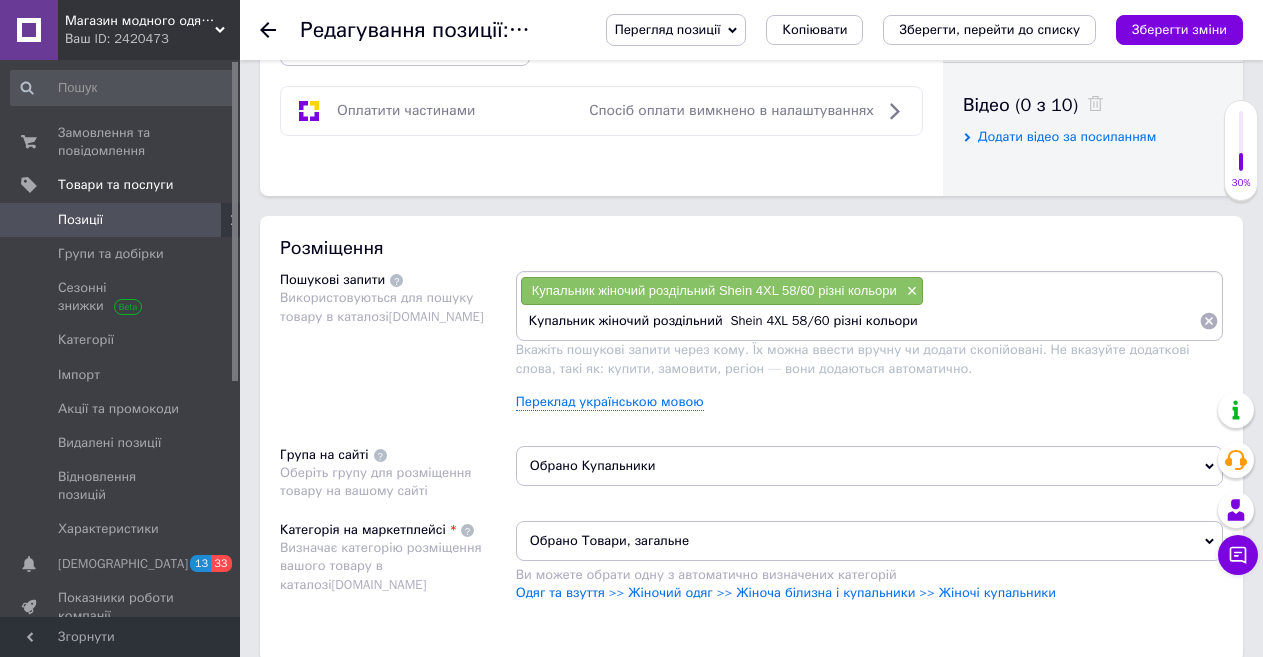 drag, startPoint x: 909, startPoint y: 322, endPoint x: 657, endPoint y: 321, distance: 252.00198 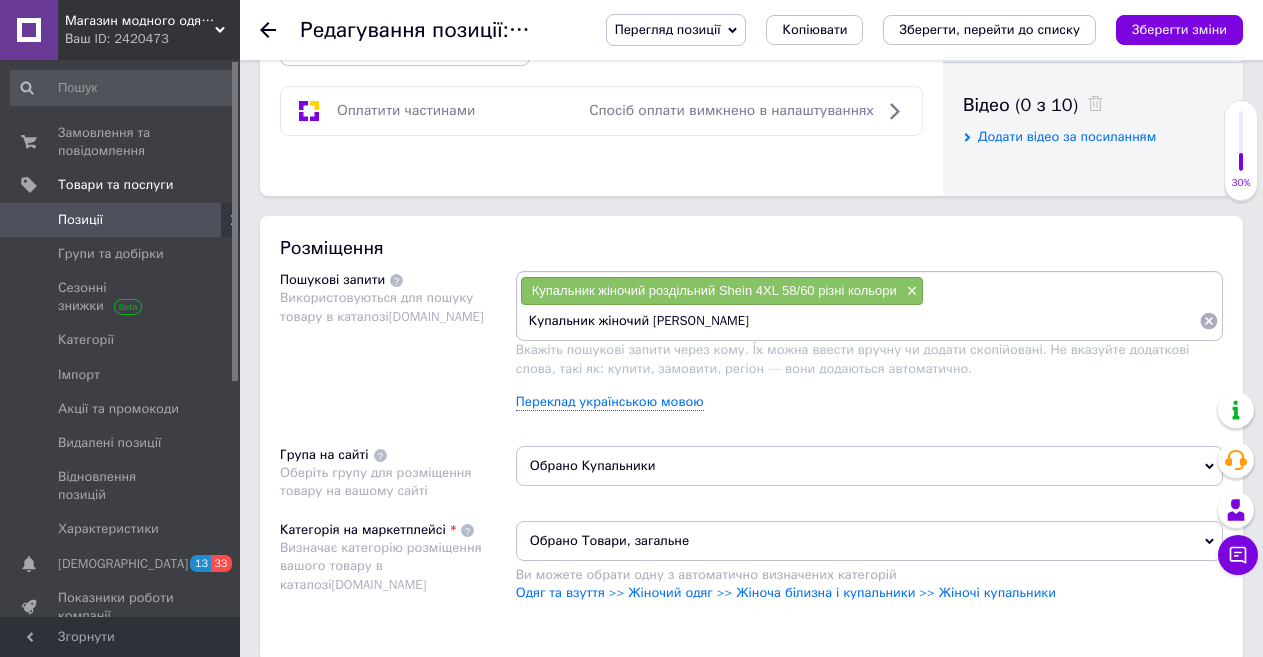 type on "Купальник жіночий" 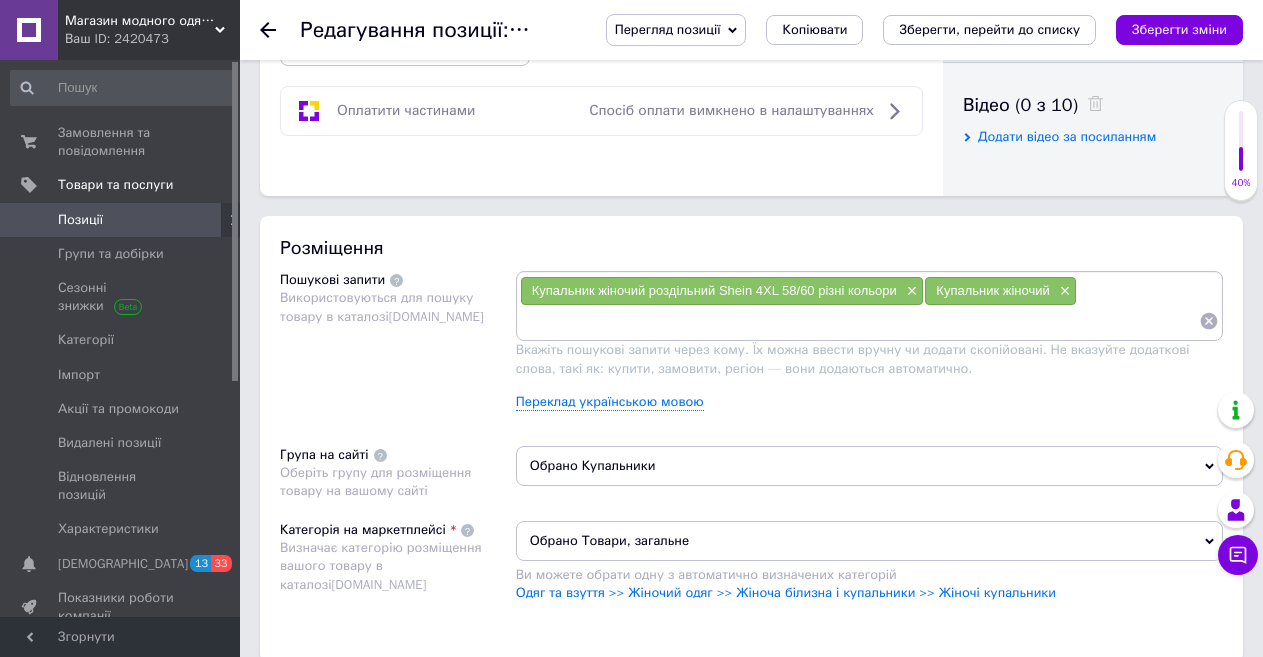 paste on "Купальник жіночий роздільний  Shein 4XL 58/60 різні кольори" 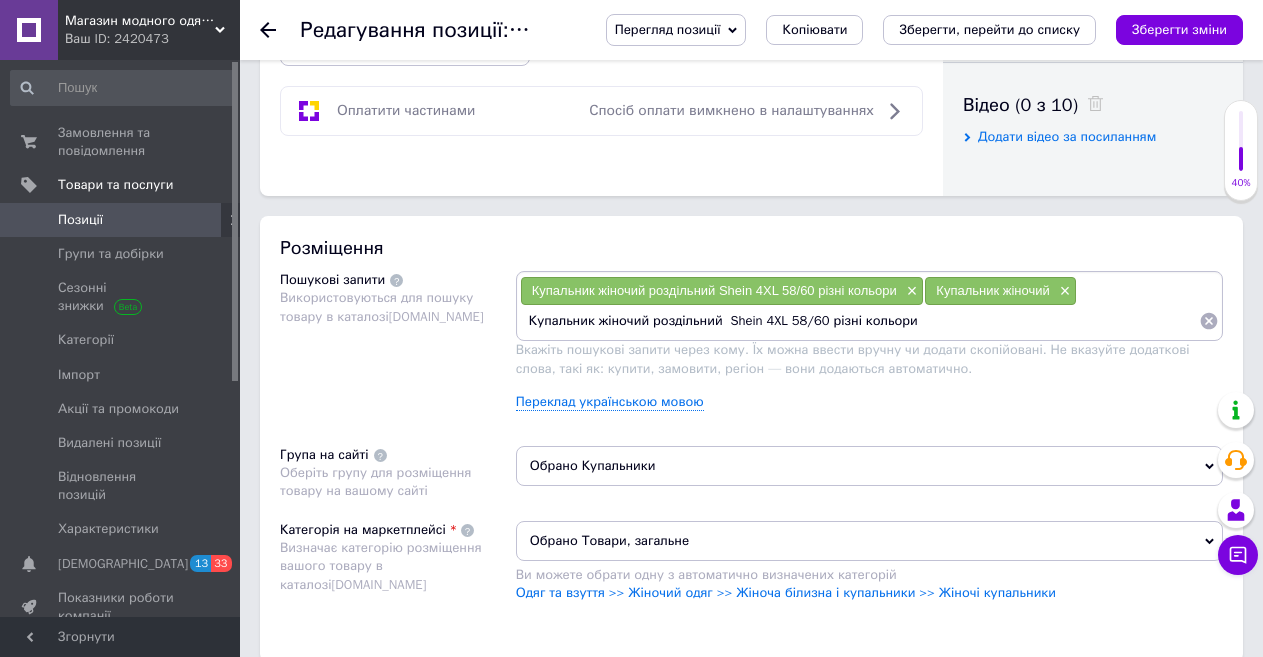 drag, startPoint x: 591, startPoint y: 320, endPoint x: 515, endPoint y: 319, distance: 76.00658 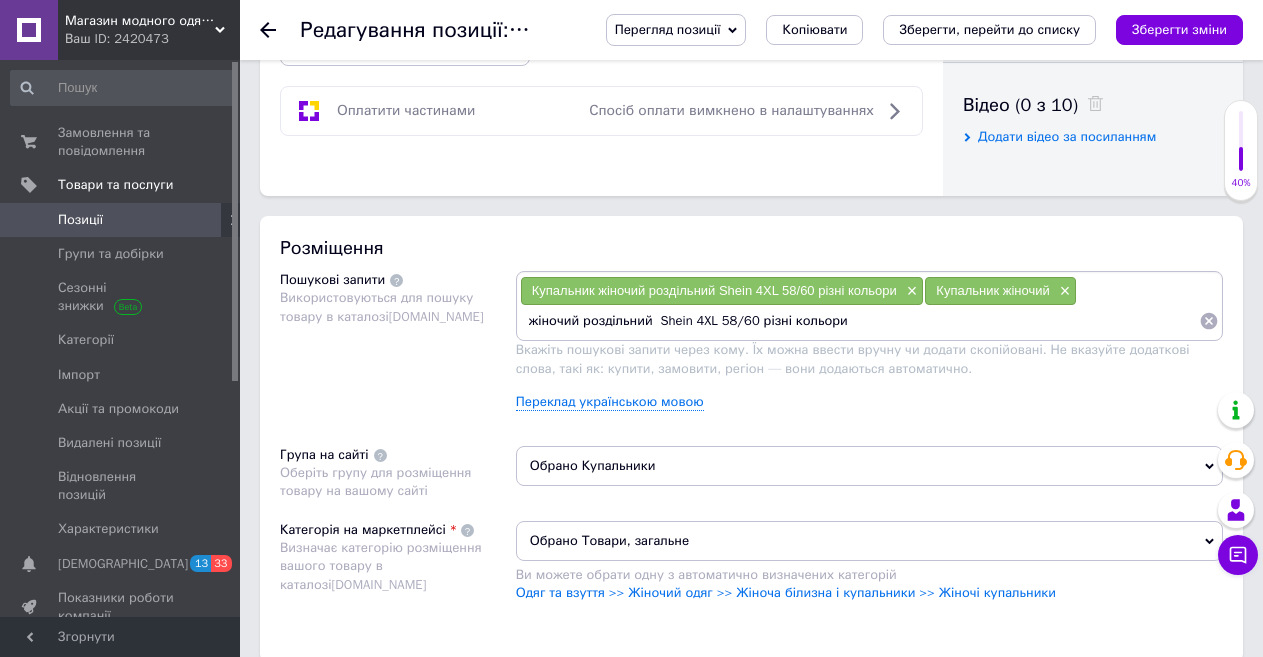 click on "жіночий роздільний  Shein 4XL 58/60 різні кольори" at bounding box center [859, 321] 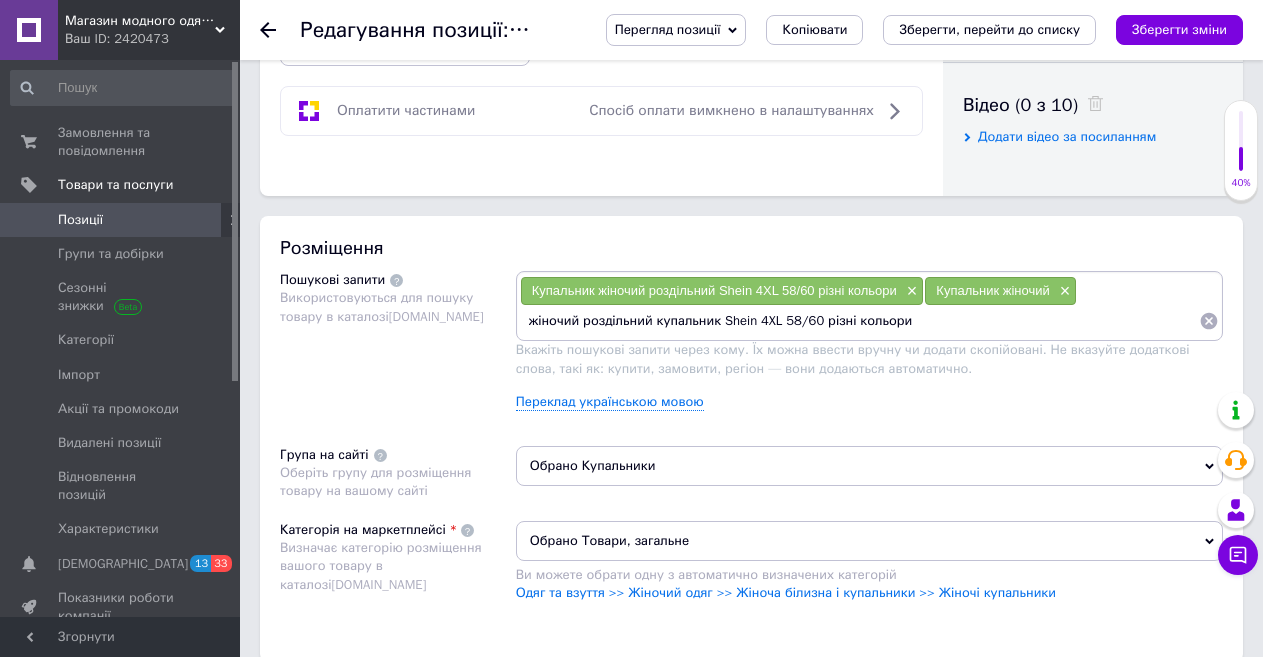 drag, startPoint x: 915, startPoint y: 318, endPoint x: 733, endPoint y: 319, distance: 182.00275 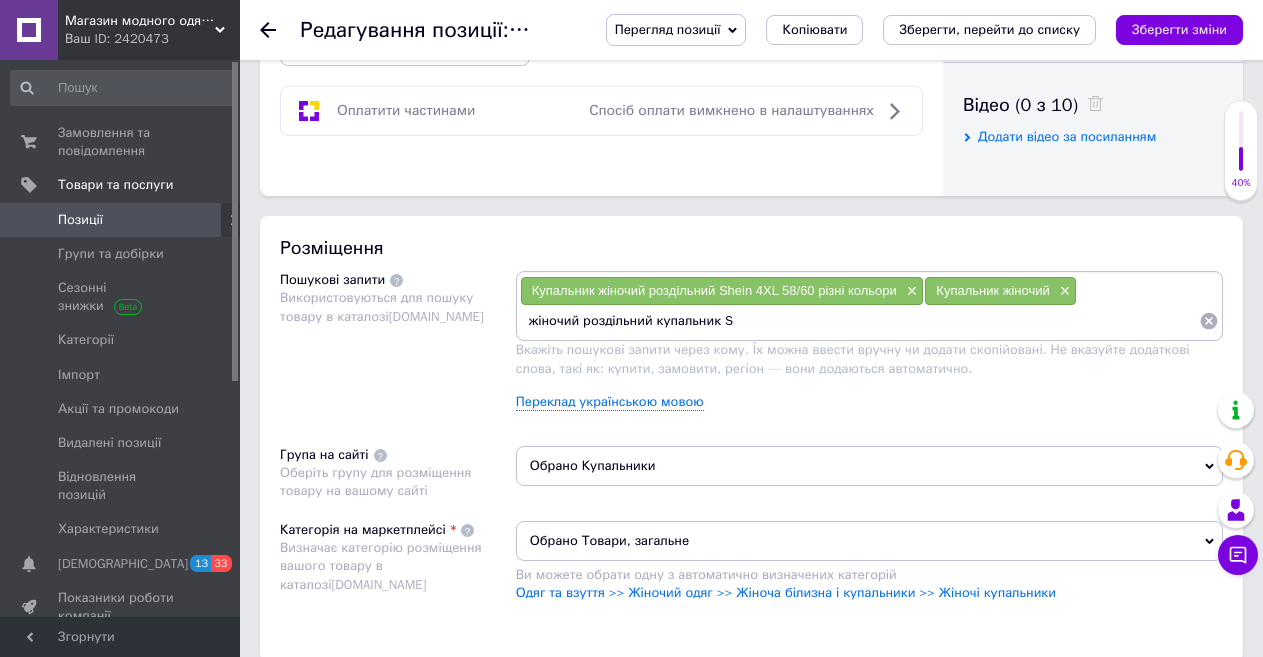 type on "жіночий роздільний купальник" 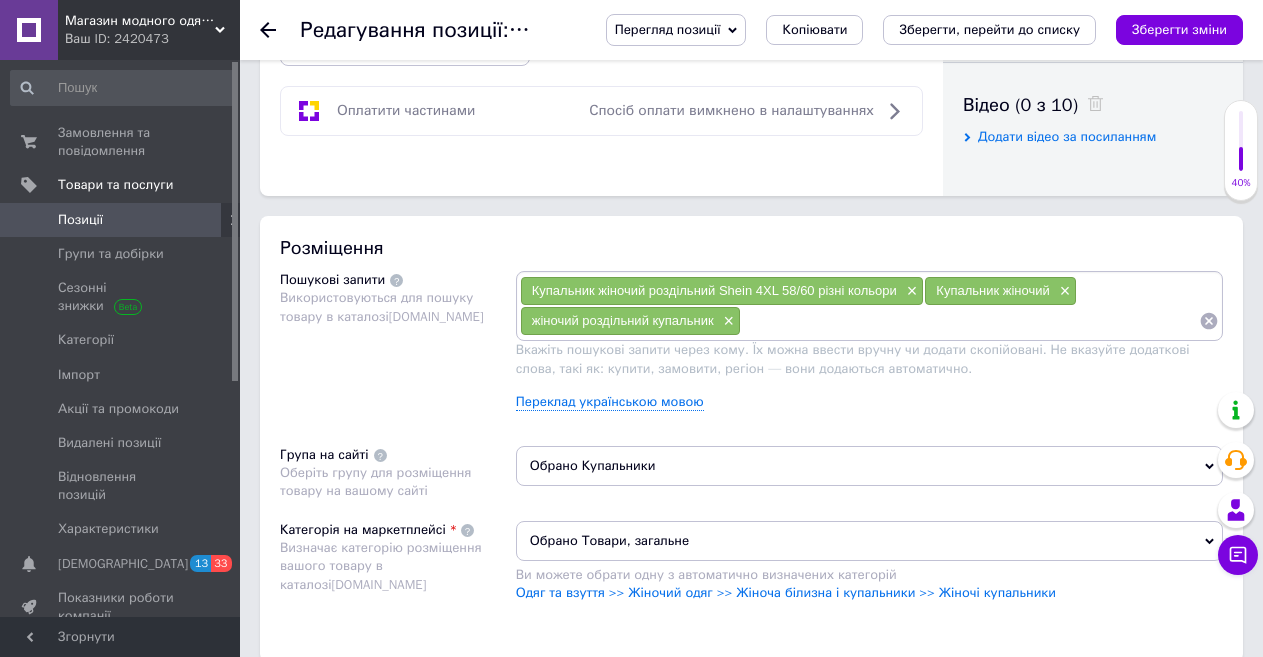 paste on "Купальник жіночий роздільний  Shein 4XL 58/60 різні кольори" 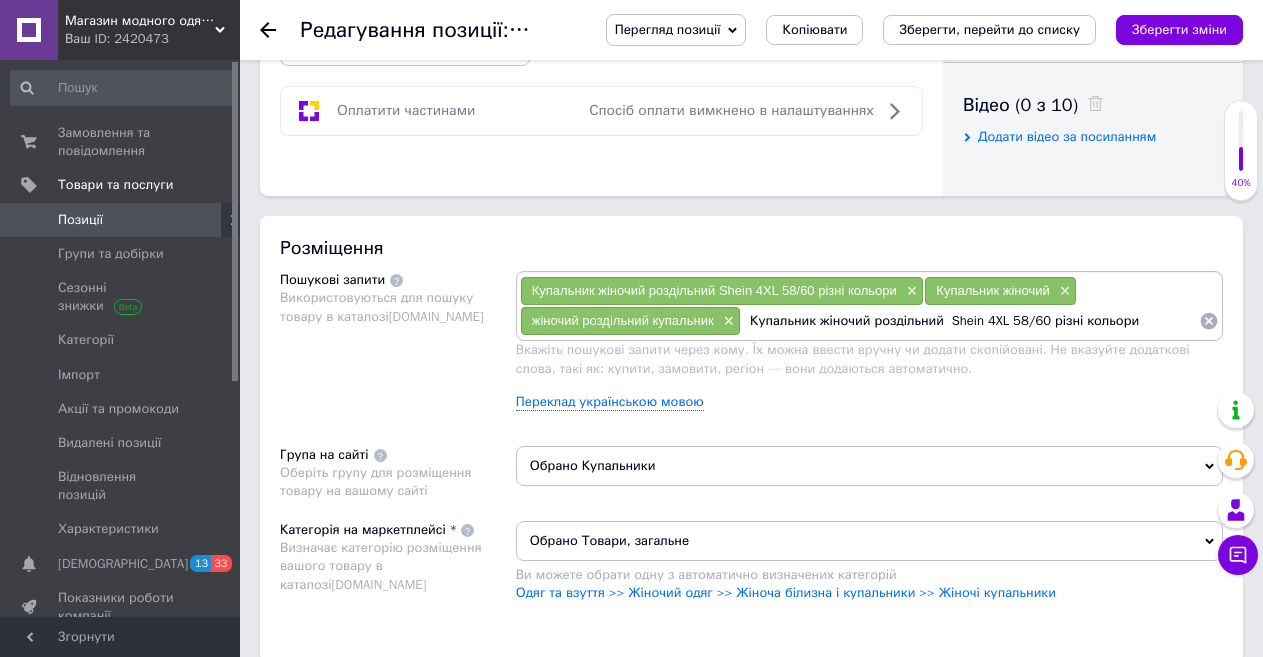 drag, startPoint x: 813, startPoint y: 318, endPoint x: 743, endPoint y: 322, distance: 70.11419 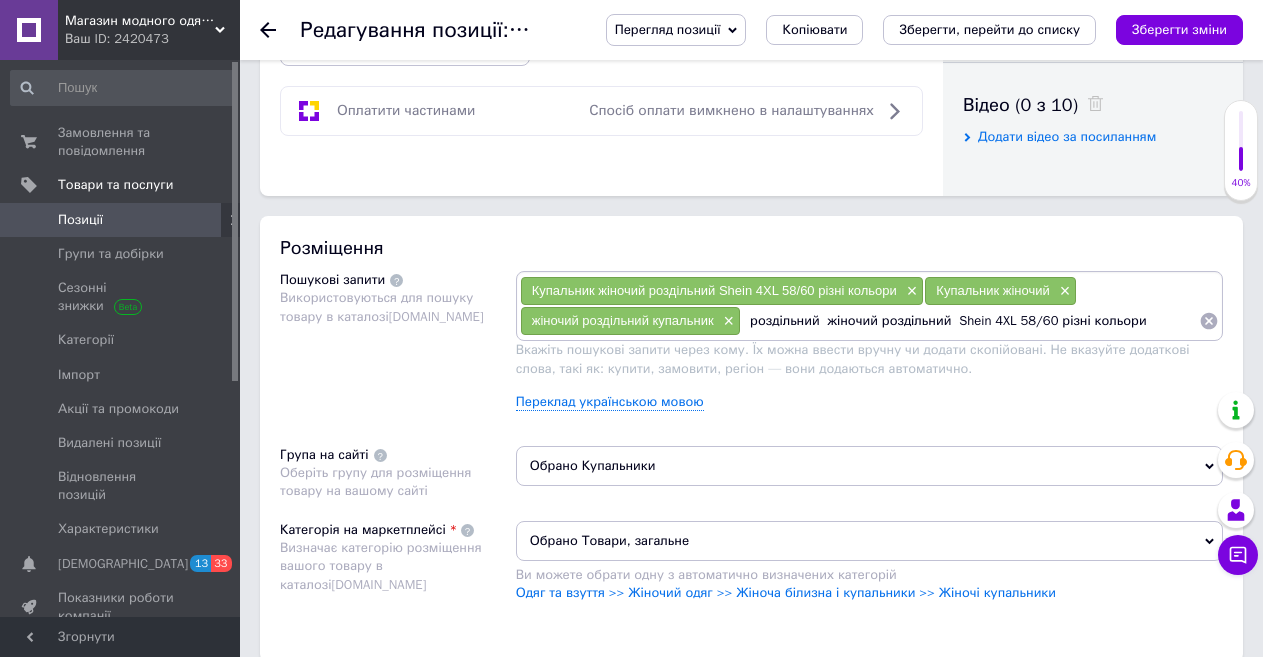 drag, startPoint x: 1130, startPoint y: 324, endPoint x: 872, endPoint y: 321, distance: 258.01746 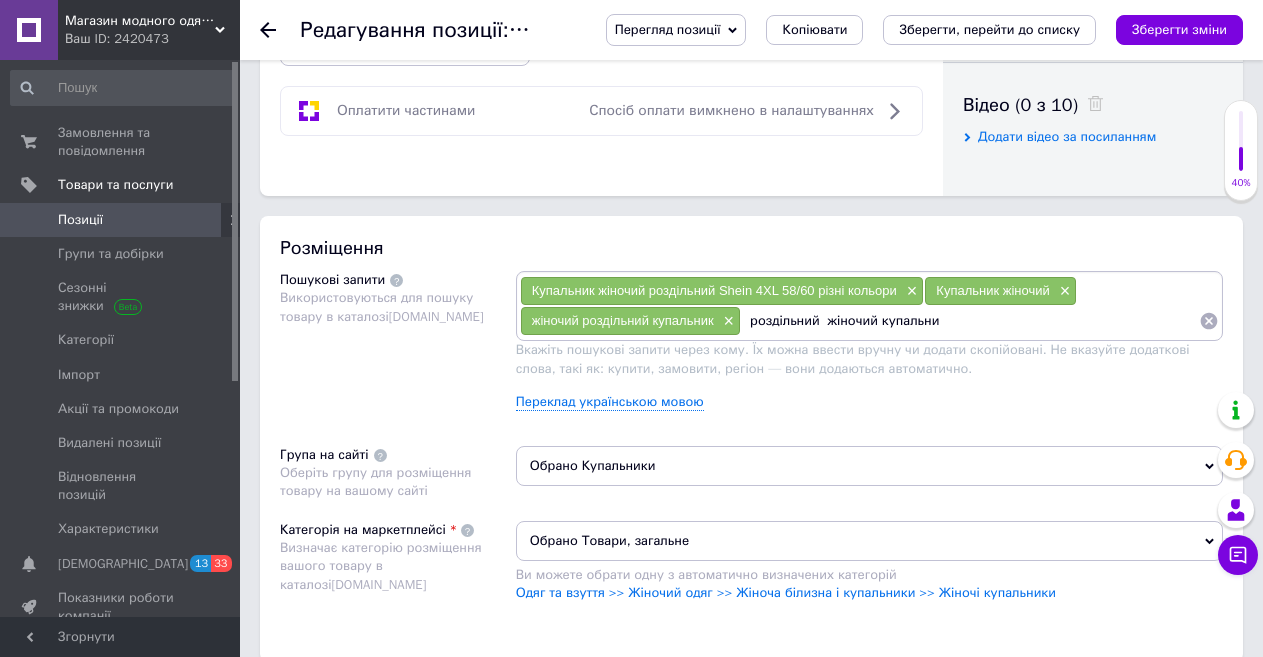type on "роздільний  жіночий купальник" 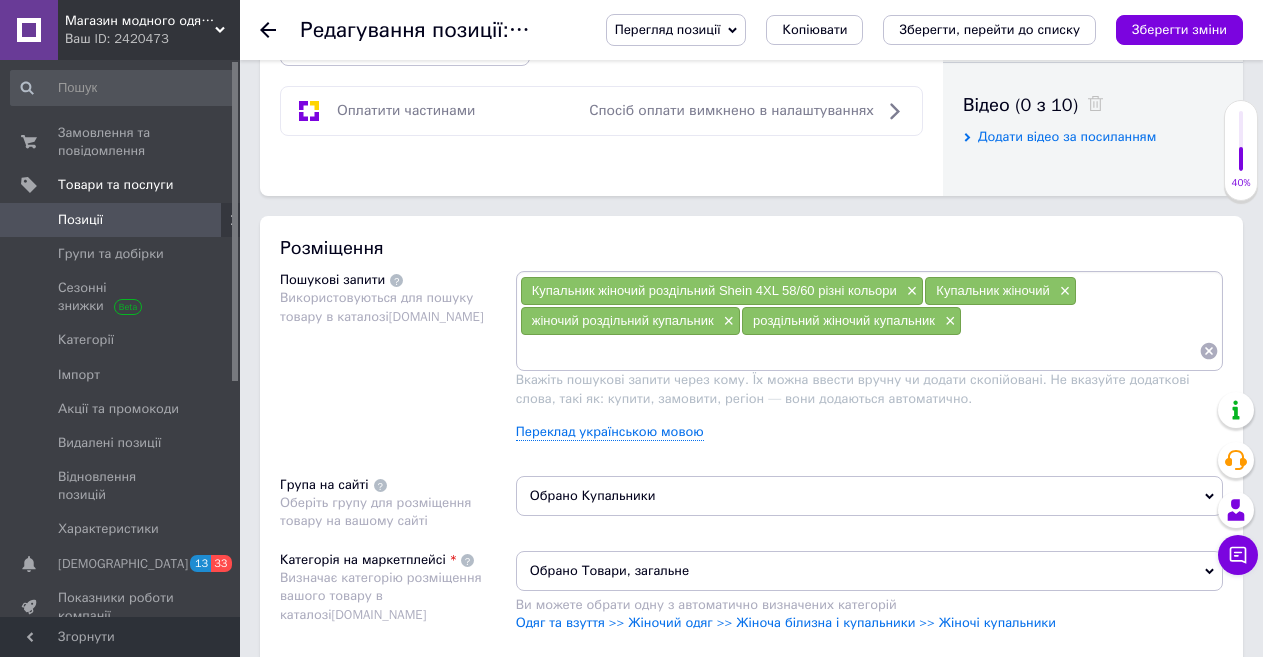 paste on "Купальник жіночий роздільний  Shein 4XL 58/60 різні кольори" 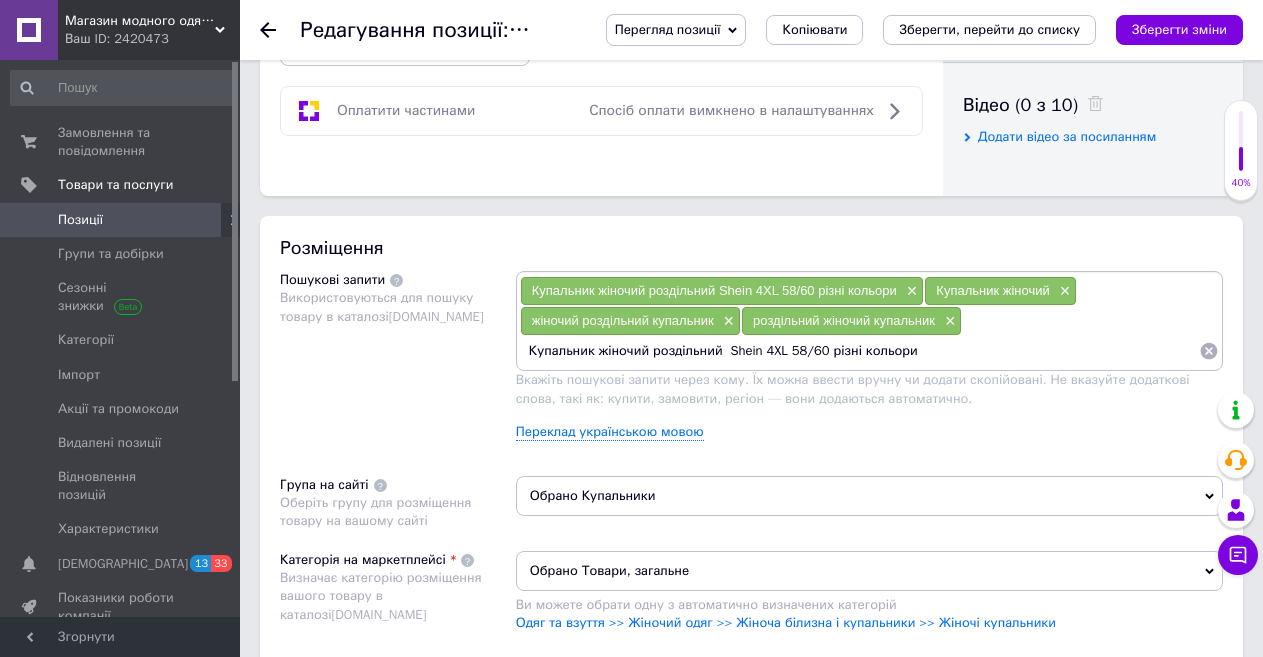 drag, startPoint x: 589, startPoint y: 351, endPoint x: 527, endPoint y: 349, distance: 62.03225 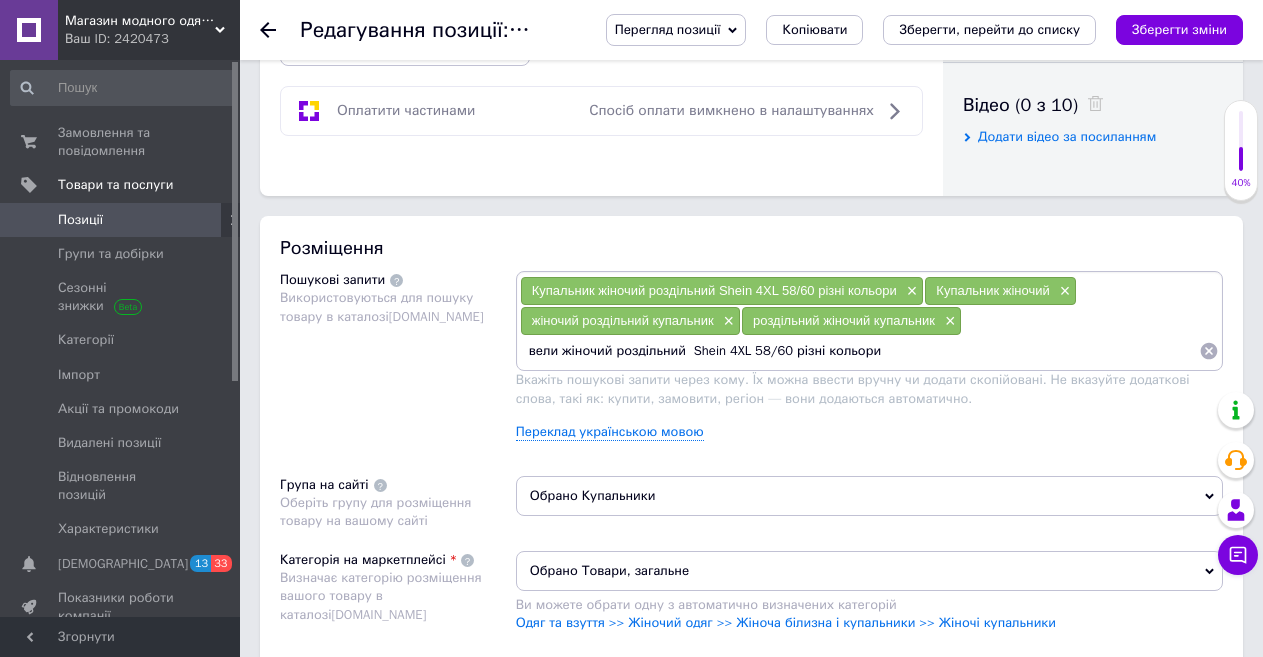 drag, startPoint x: 871, startPoint y: 349, endPoint x: 685, endPoint y: 354, distance: 186.0672 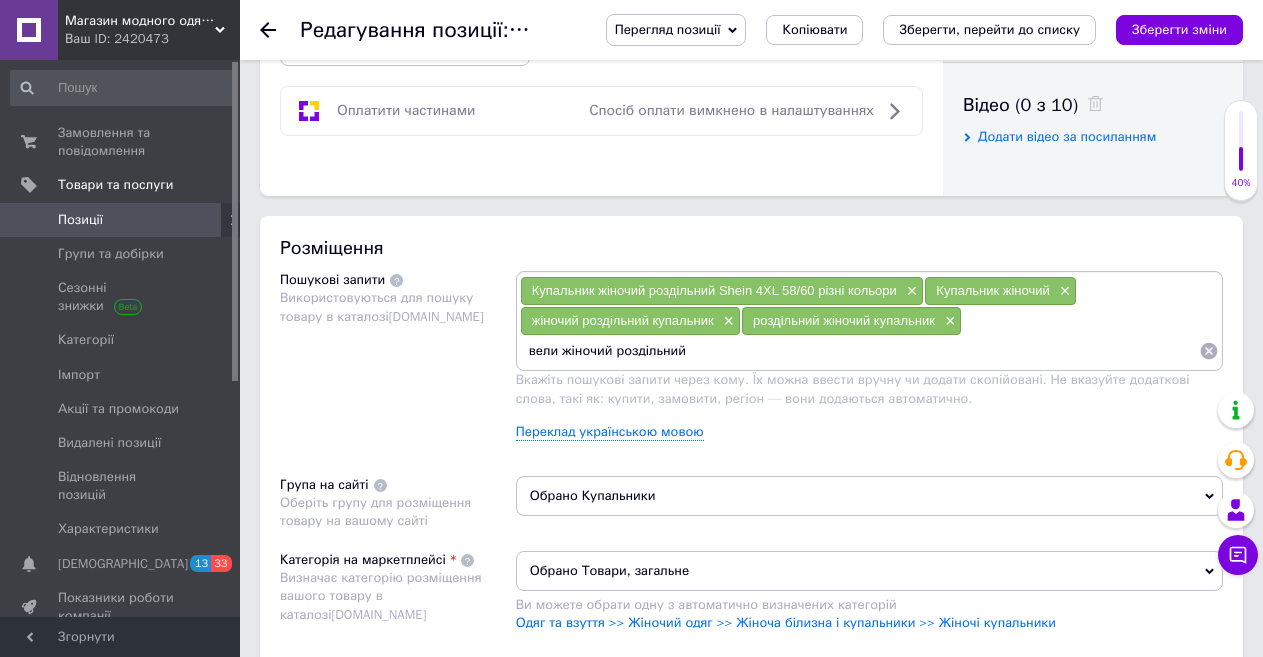 drag, startPoint x: 559, startPoint y: 353, endPoint x: 516, endPoint y: 354, distance: 43.011627 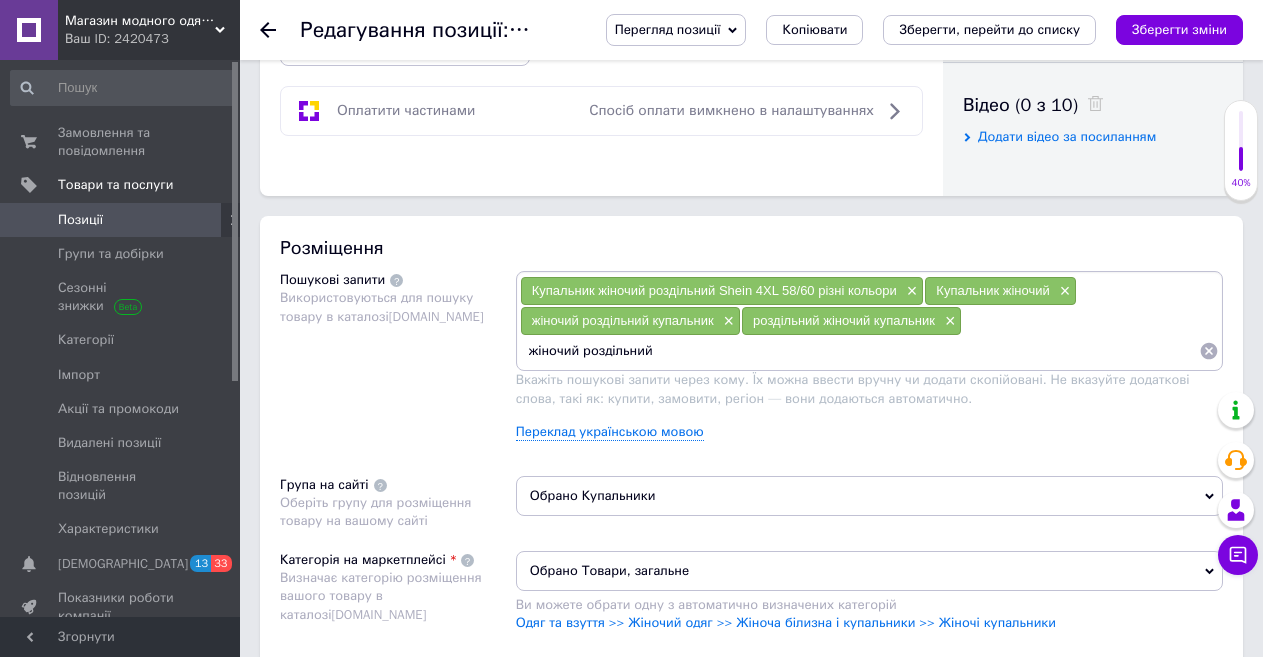 drag, startPoint x: 661, startPoint y: 357, endPoint x: 580, endPoint y: 355, distance: 81.02469 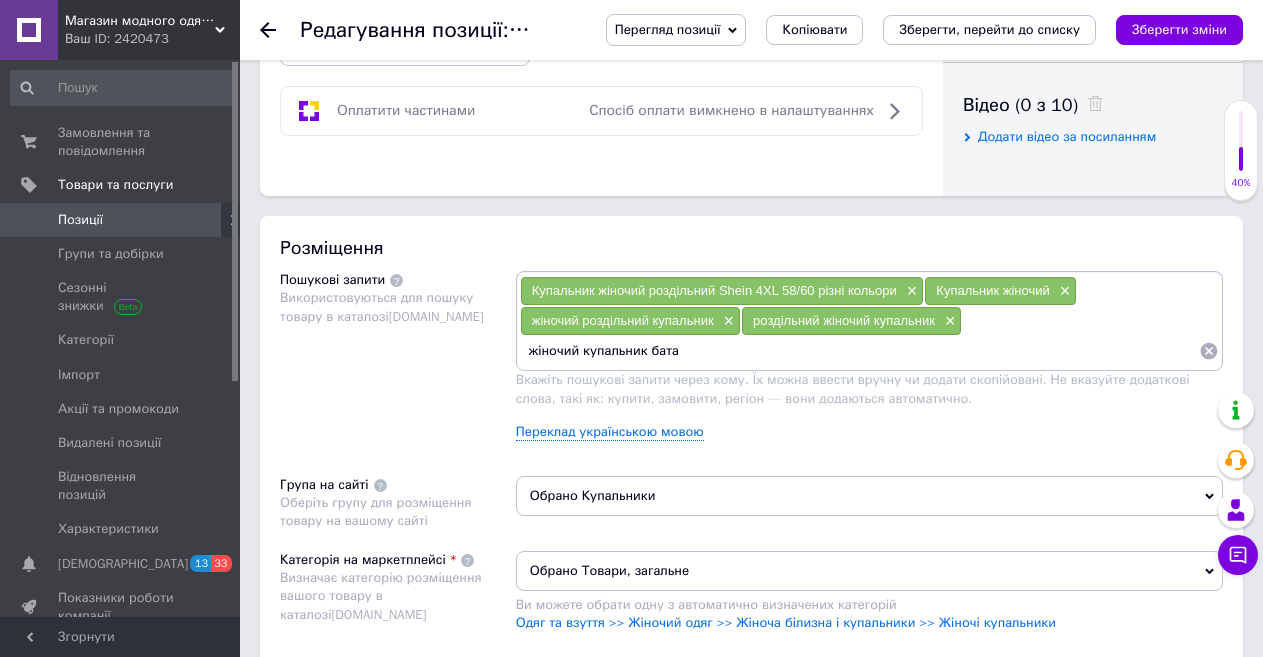 type on "жіночий купальник батал" 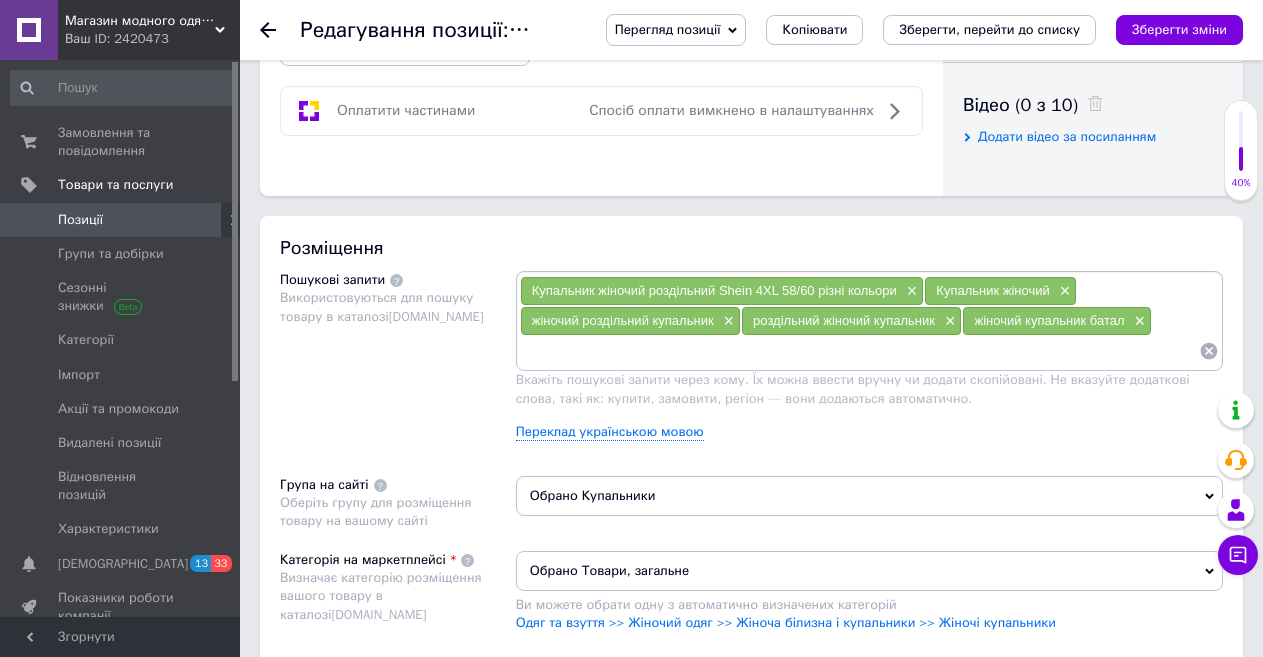 paste on "Купальник жіночий роздільний  Shein 4XL 58/60 різні кольори" 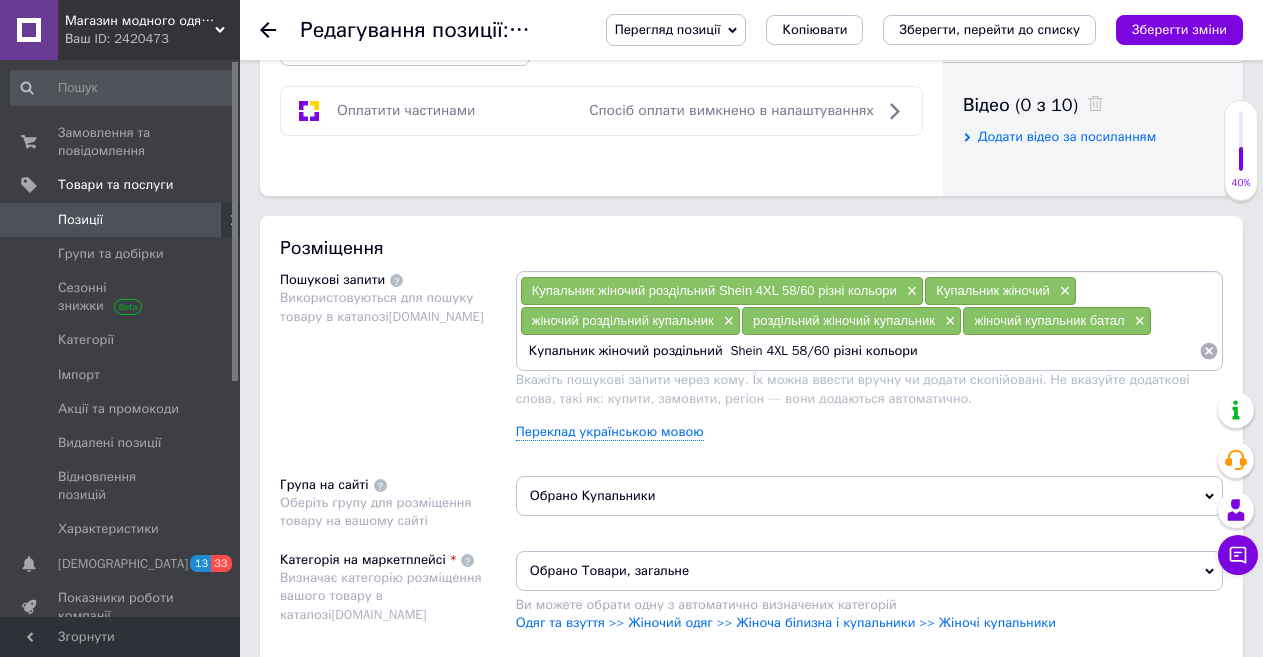 drag, startPoint x: 720, startPoint y: 353, endPoint x: 590, endPoint y: 350, distance: 130.0346 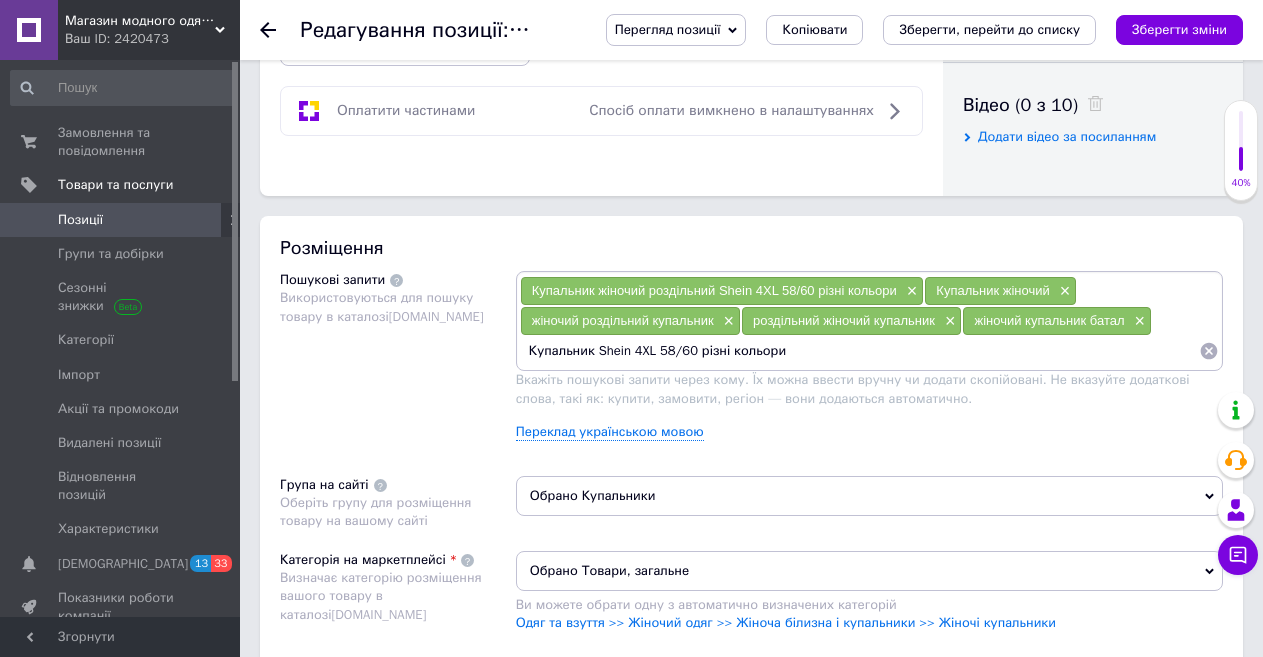 drag, startPoint x: 785, startPoint y: 357, endPoint x: 630, endPoint y: 358, distance: 155.00322 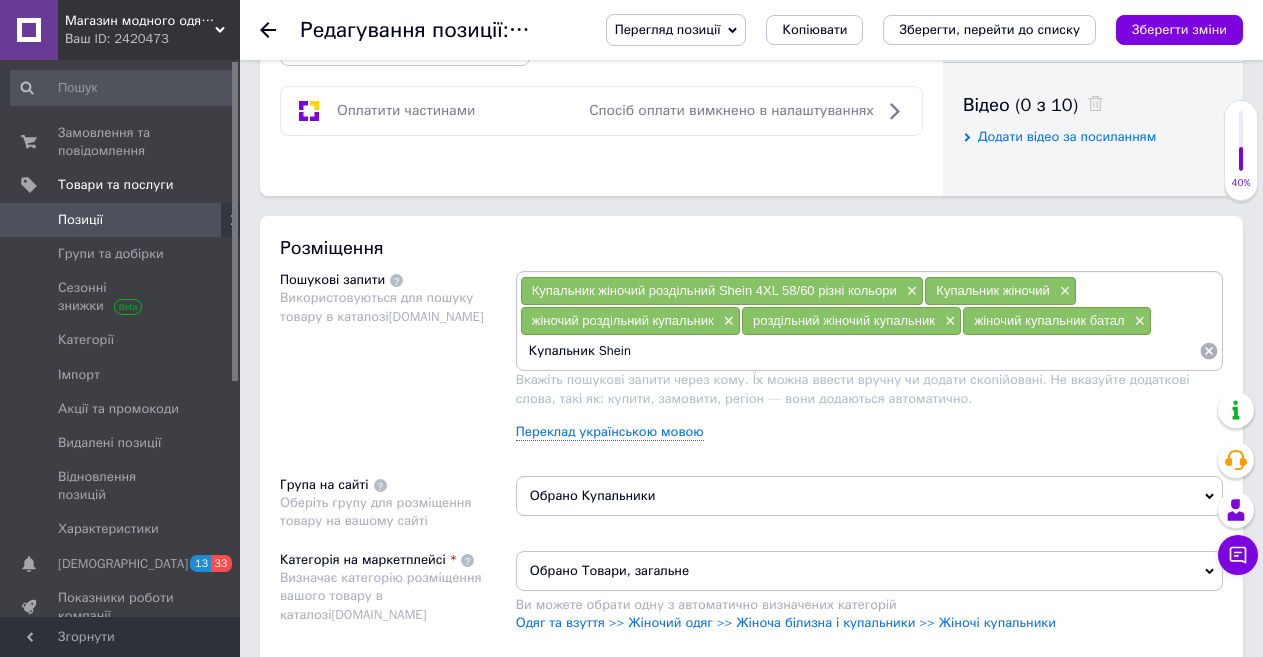drag, startPoint x: 534, startPoint y: 347, endPoint x: 675, endPoint y: 396, distance: 149.27156 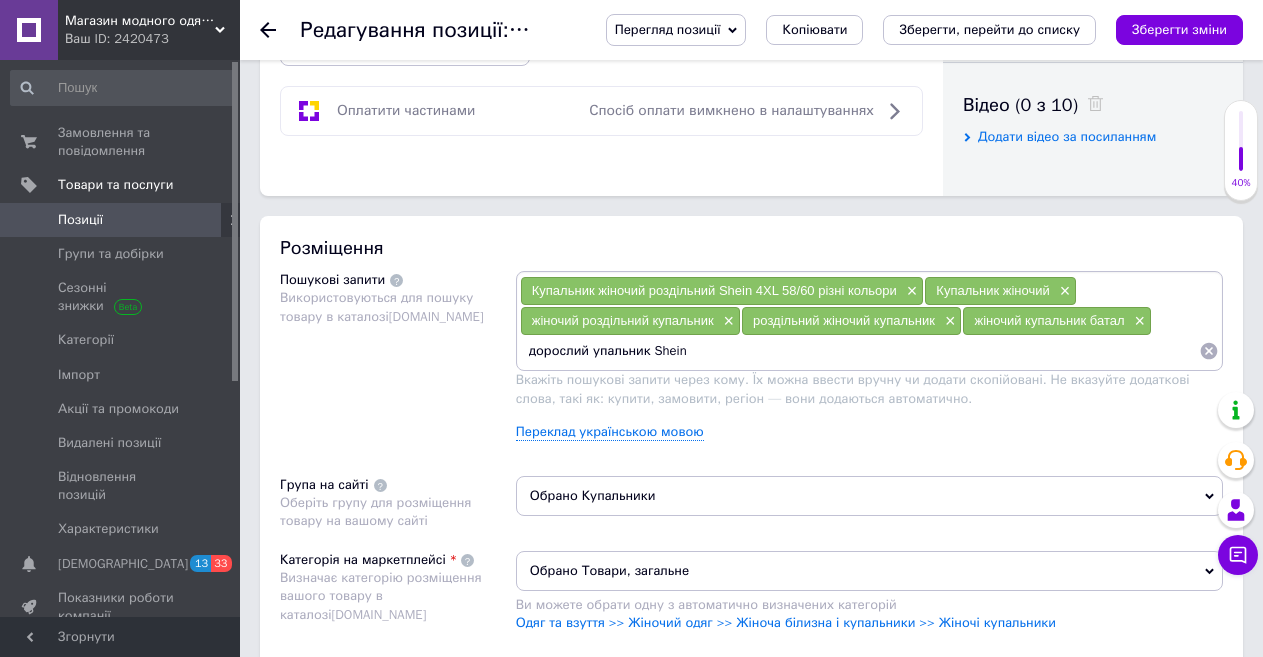 type on "дорослий купальник Shein" 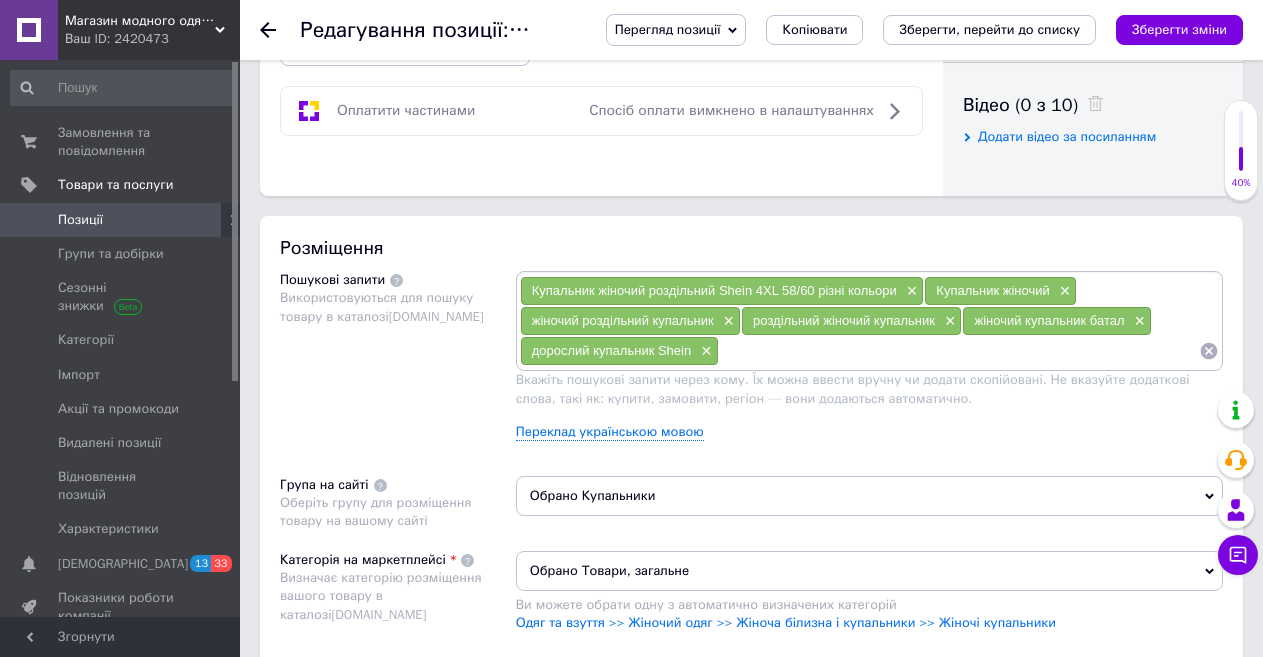 paste on "Купальник жіночий роздільний  Shein 4XL 58/60 різні кольори" 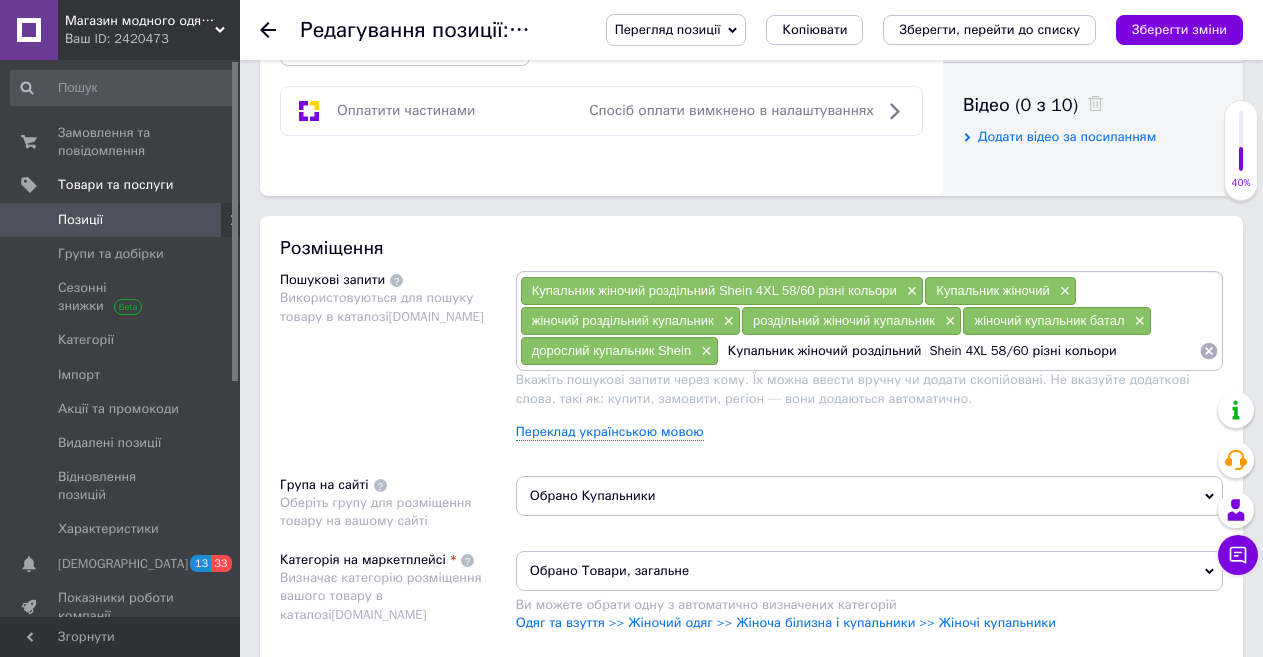 drag, startPoint x: 977, startPoint y: 353, endPoint x: 847, endPoint y: 354, distance: 130.00385 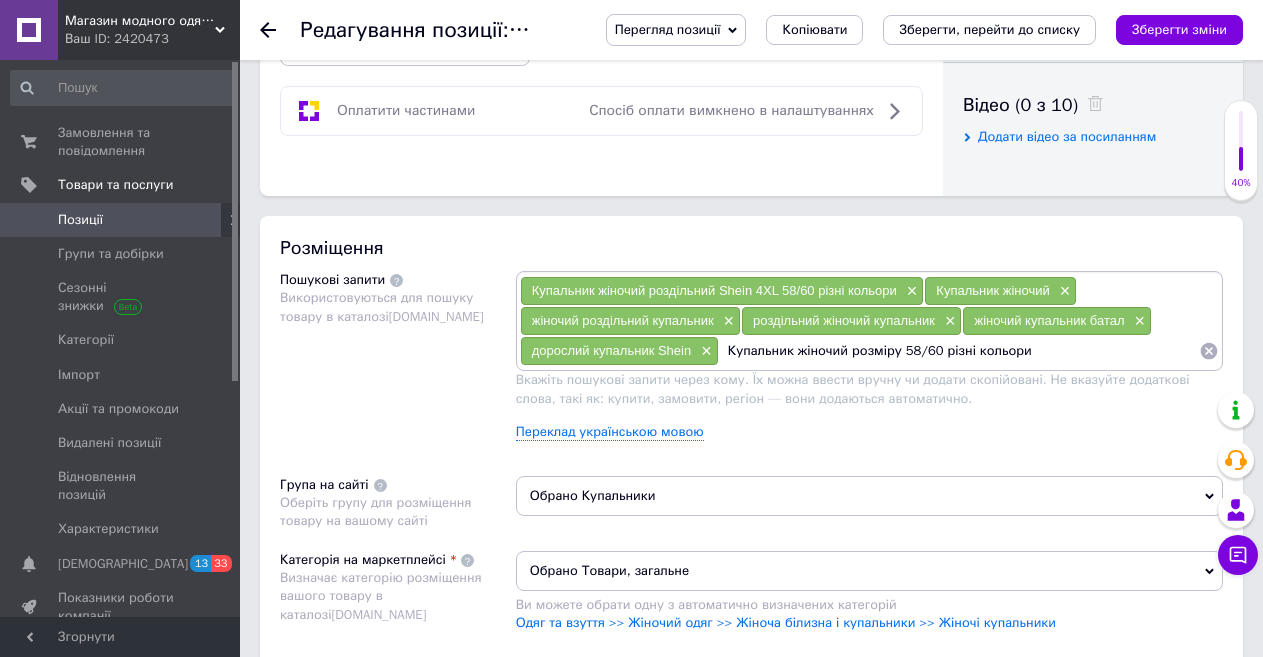 drag, startPoint x: 1037, startPoint y: 355, endPoint x: 932, endPoint y: 347, distance: 105.30432 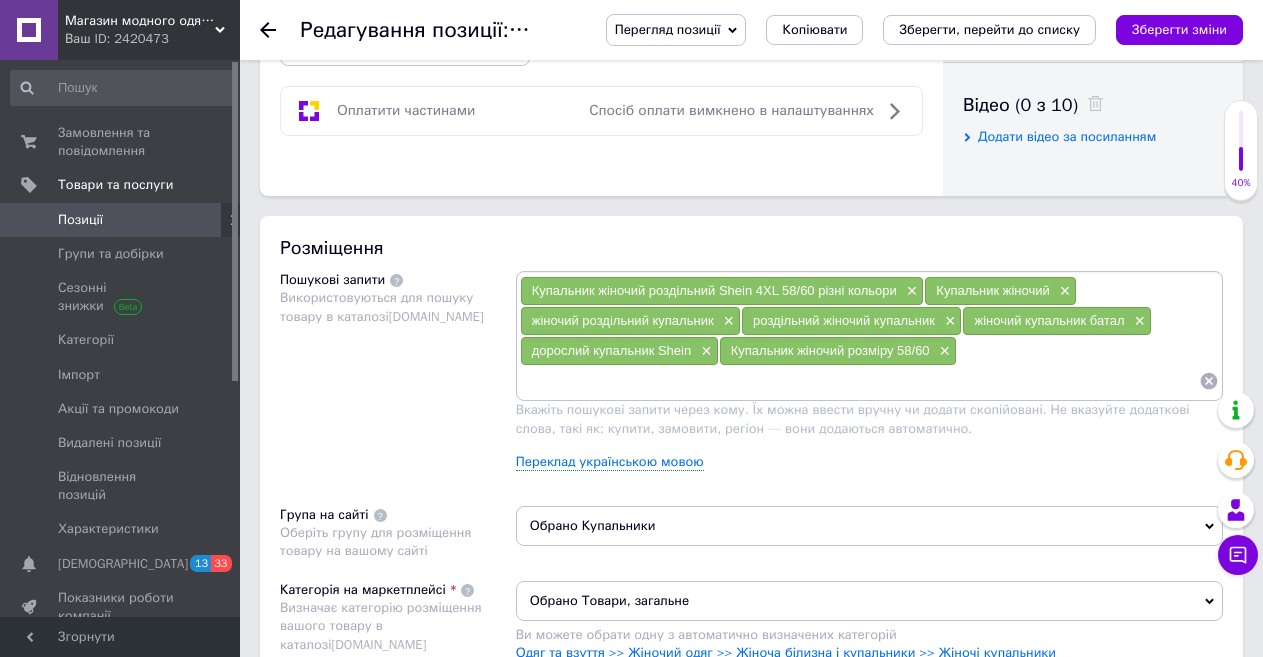 paste on "Купальник жіночий роздільний  Shein 4XL 58/60 різні кольори" 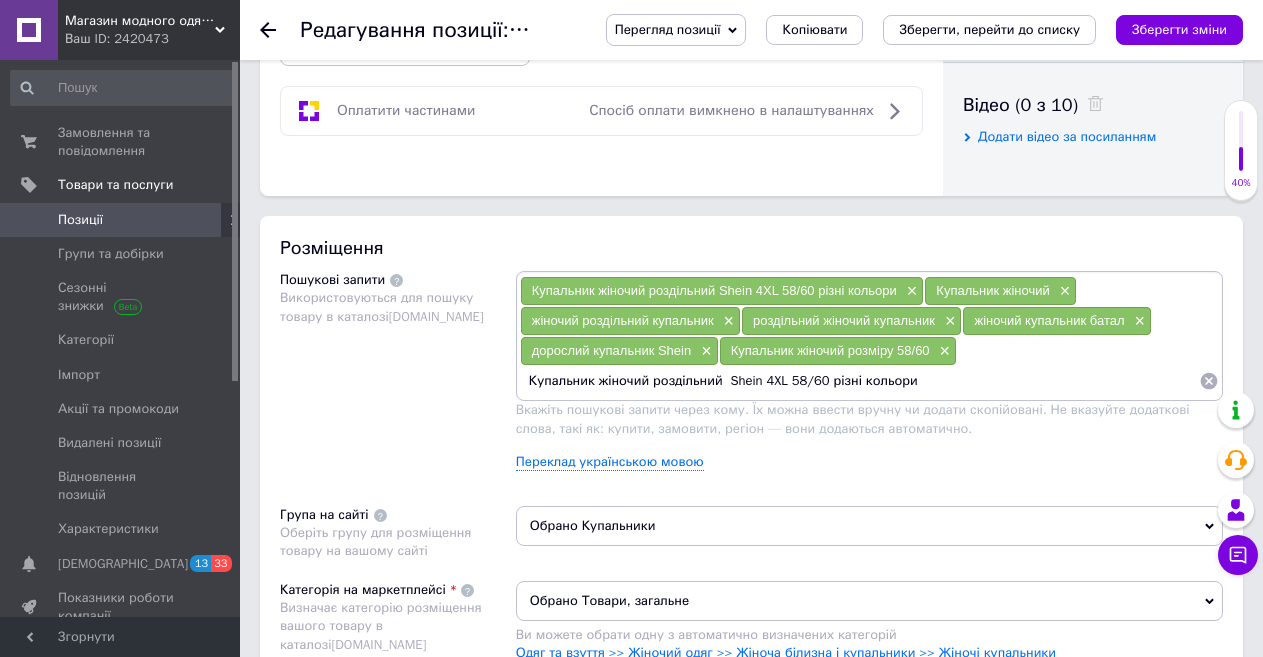 drag, startPoint x: 758, startPoint y: 380, endPoint x: 650, endPoint y: 392, distance: 108.66462 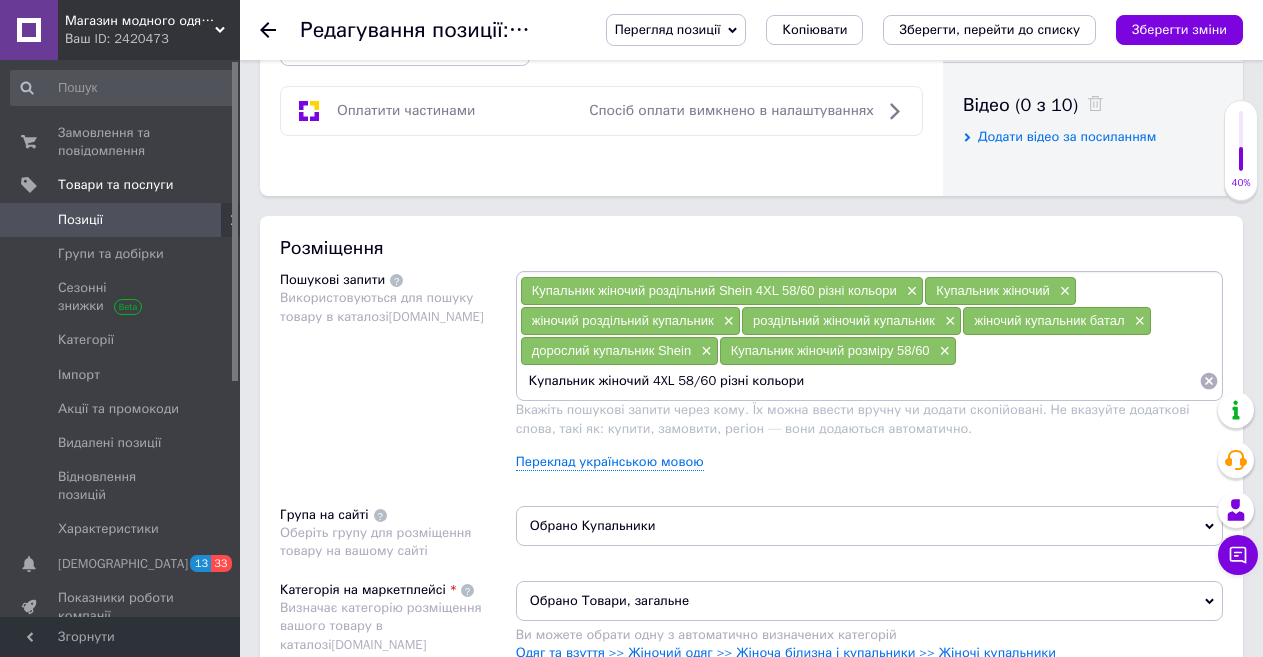 drag, startPoint x: 590, startPoint y: 382, endPoint x: 527, endPoint y: 380, distance: 63.03174 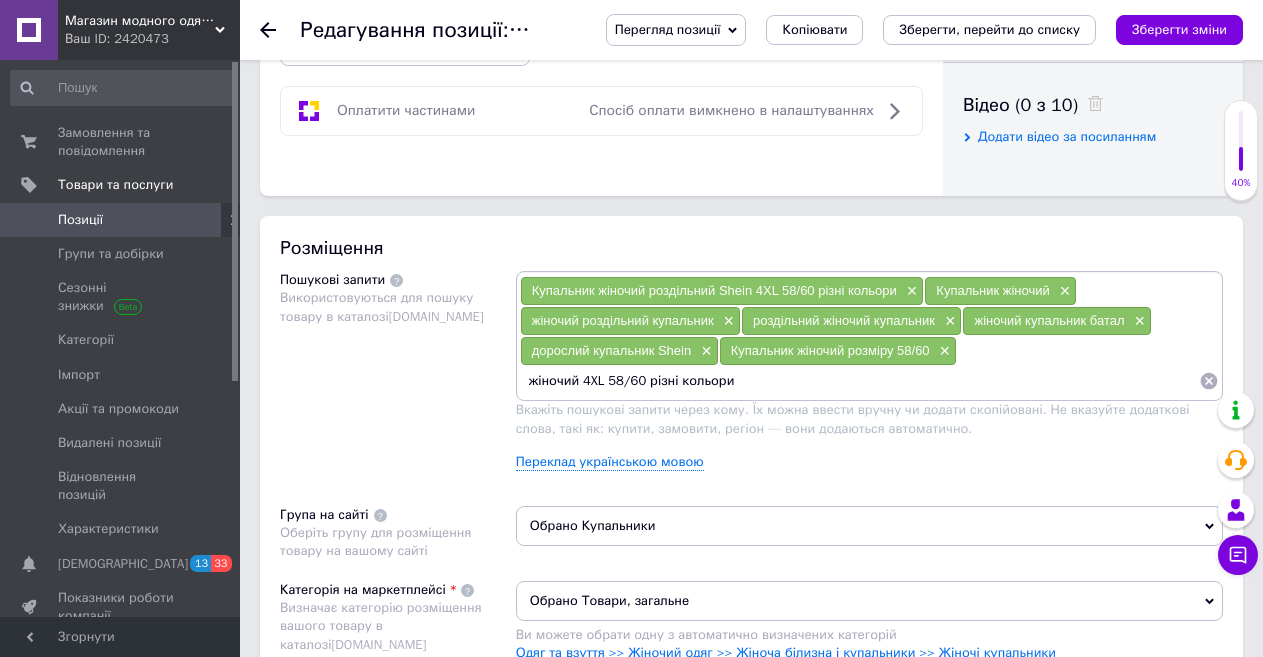 click on "жіночий 4XL 58/60 різні кольори" at bounding box center (859, 381) 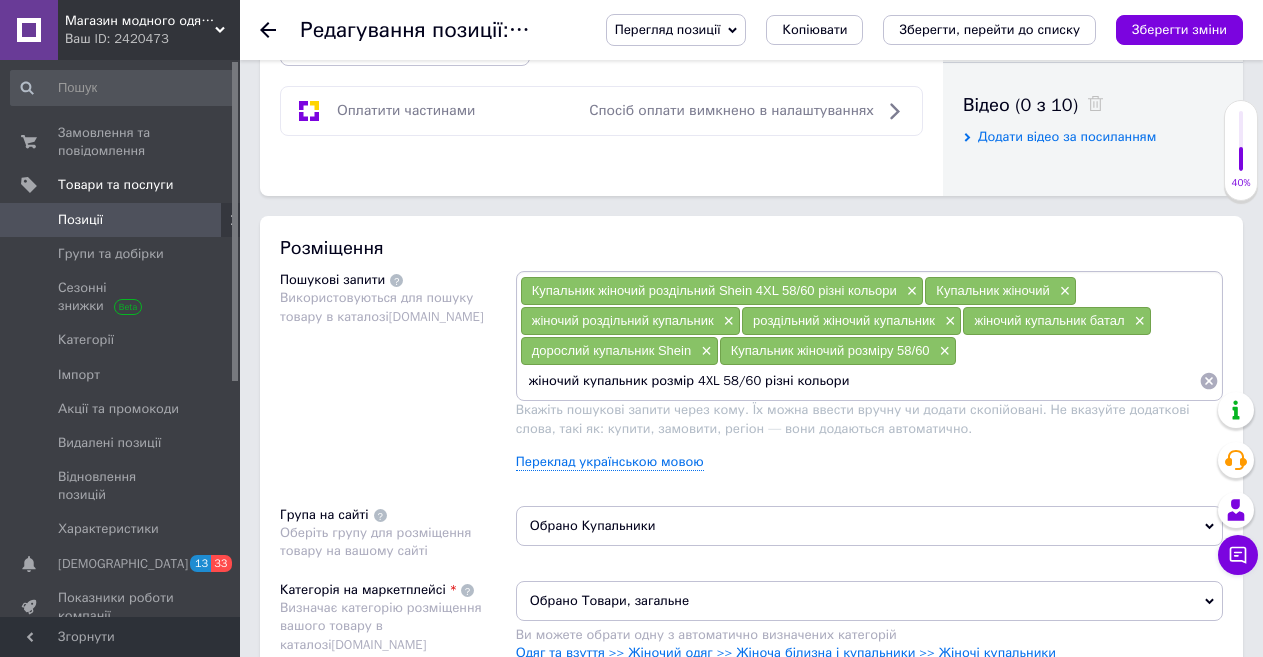 drag, startPoint x: 863, startPoint y: 384, endPoint x: 727, endPoint y: 389, distance: 136.09187 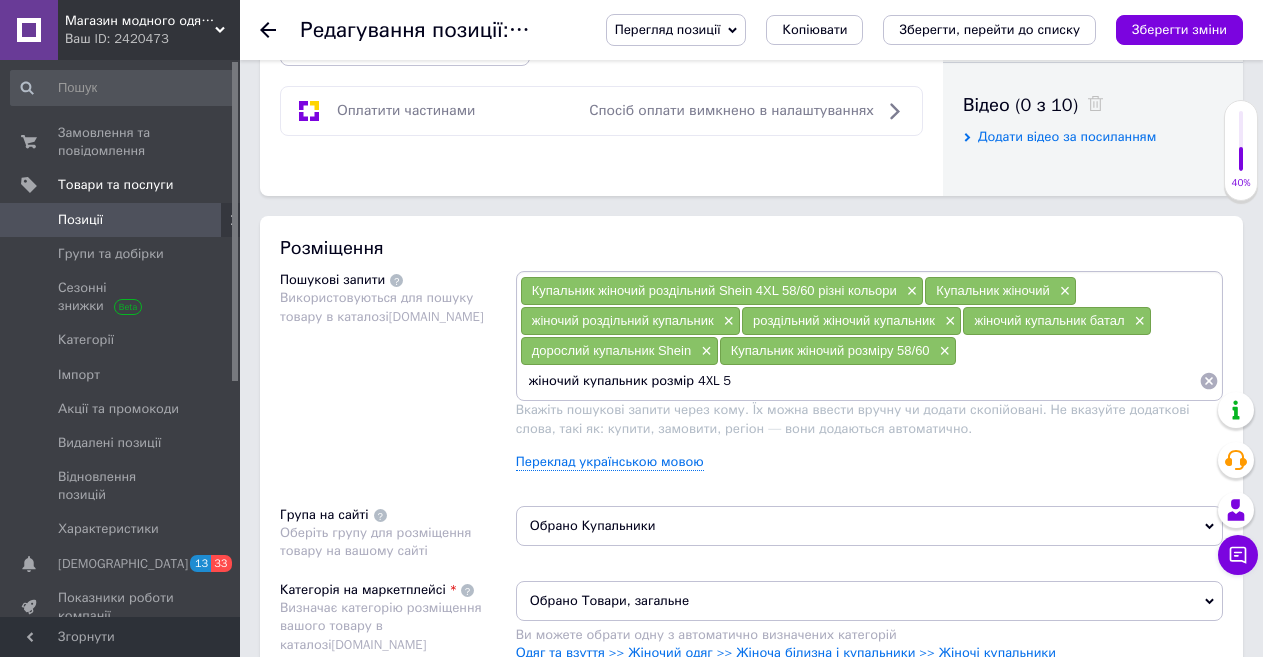 type on "жіночий купальник розмір 4XL" 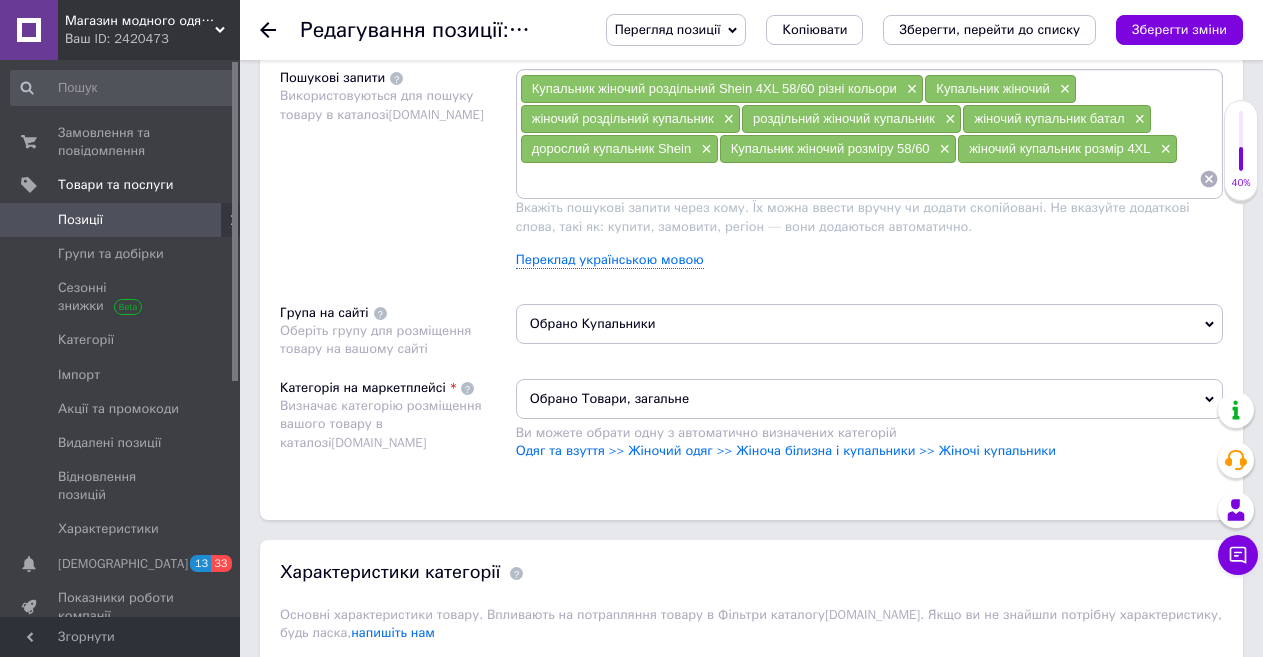 scroll, scrollTop: 1200, scrollLeft: 0, axis: vertical 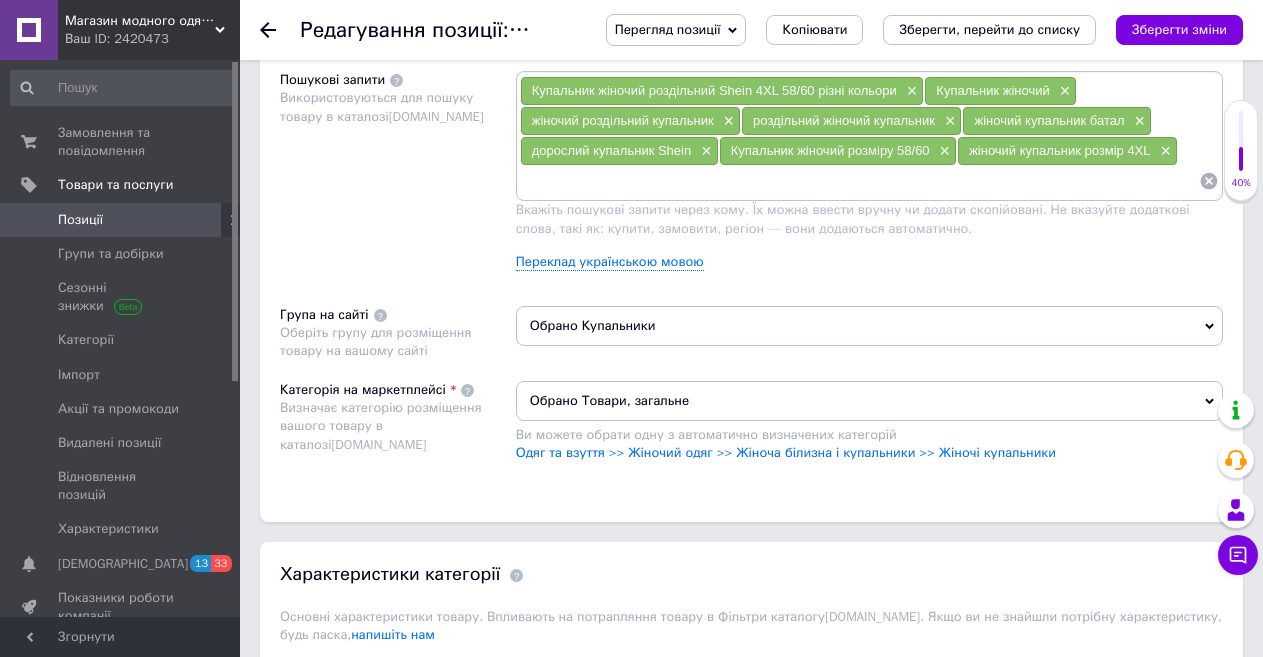 type 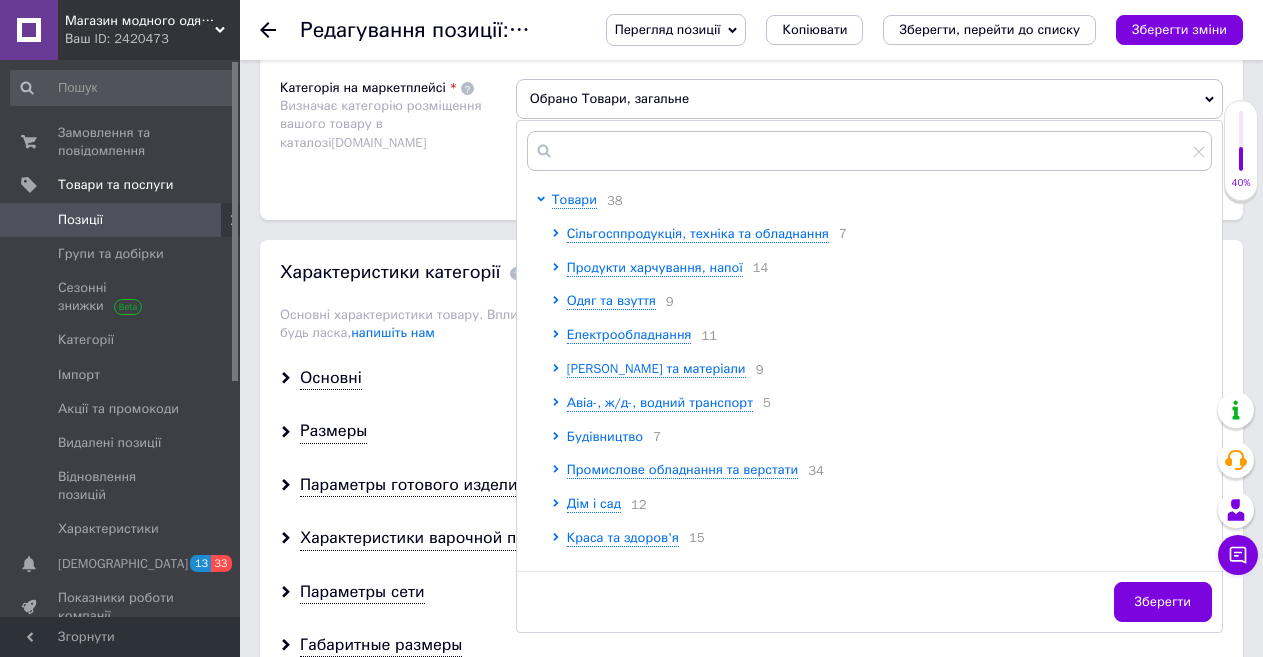 scroll, scrollTop: 1500, scrollLeft: 0, axis: vertical 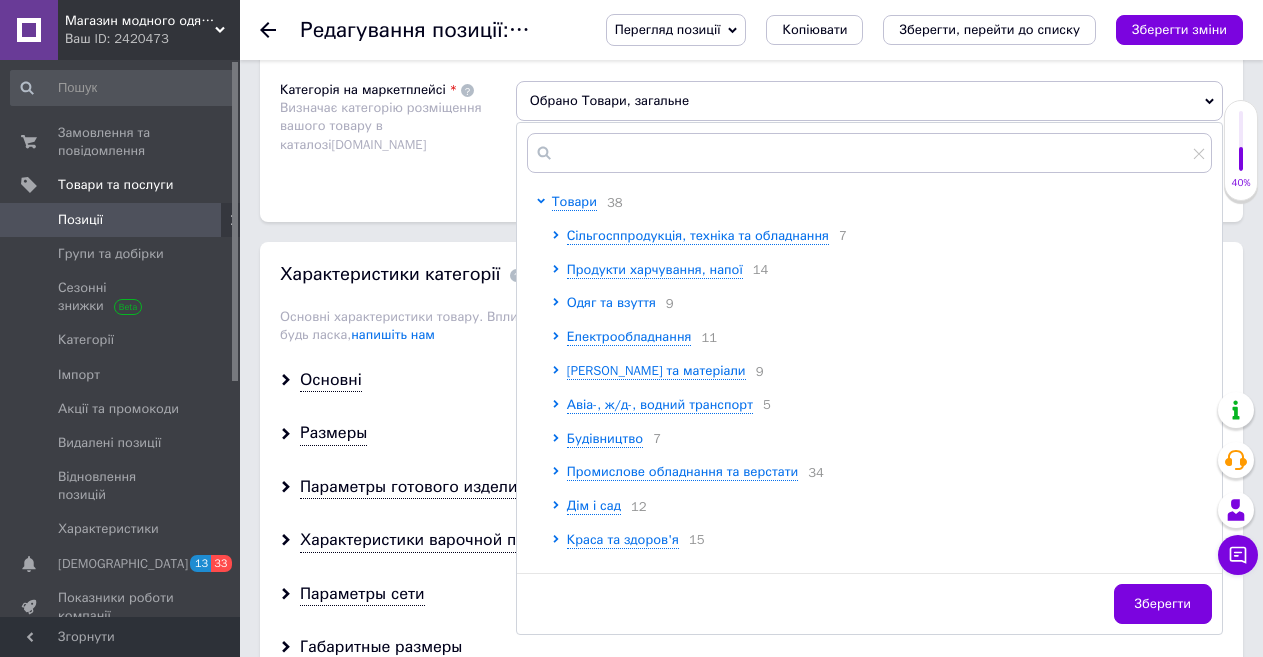 click on "Одяг та взуття" at bounding box center (611, 302) 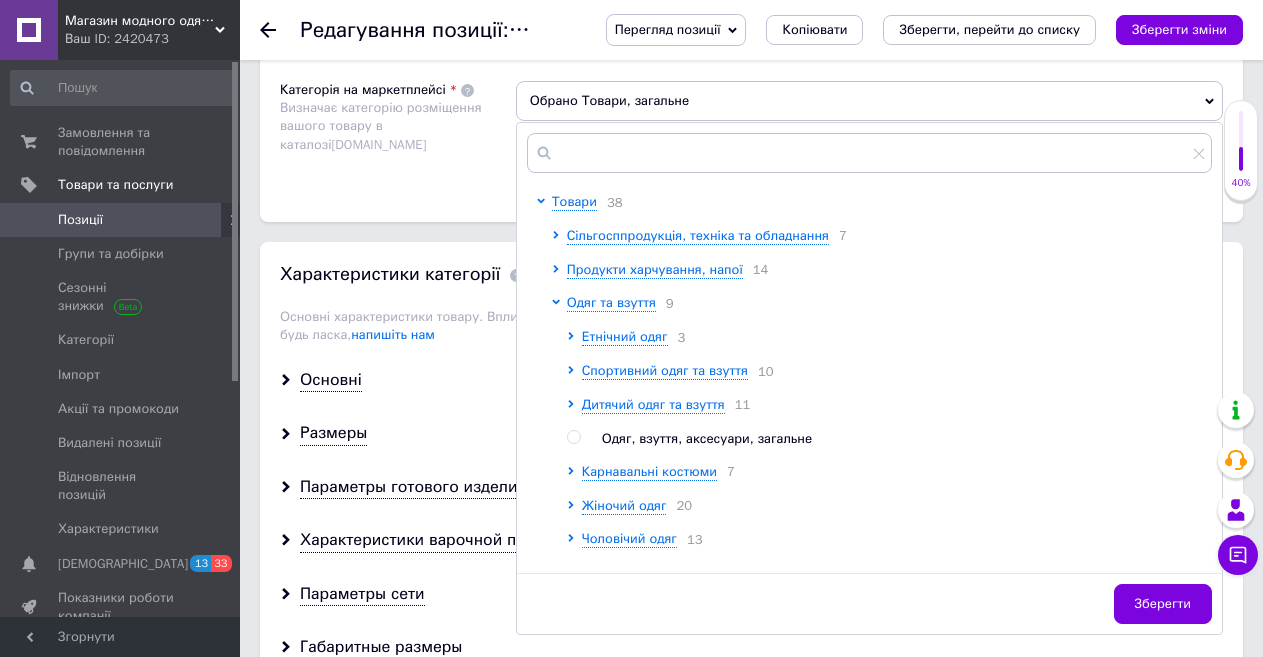 scroll, scrollTop: 100, scrollLeft: 0, axis: vertical 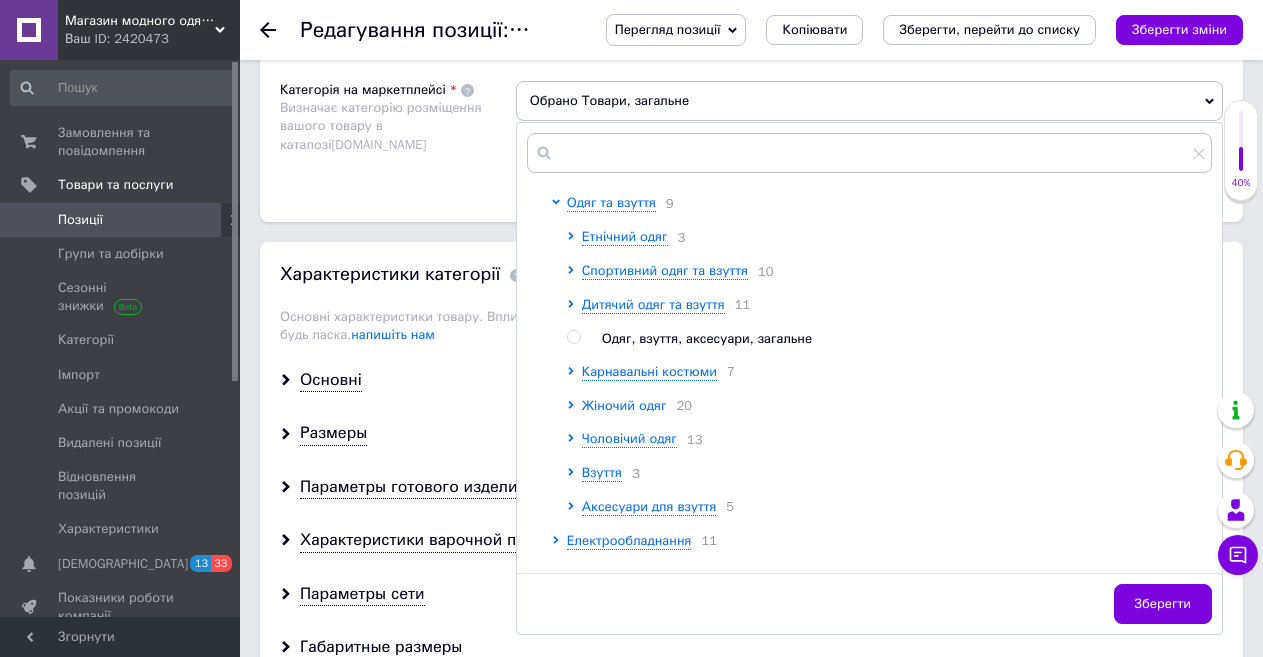 click on "Жіночий одяг" at bounding box center [624, 405] 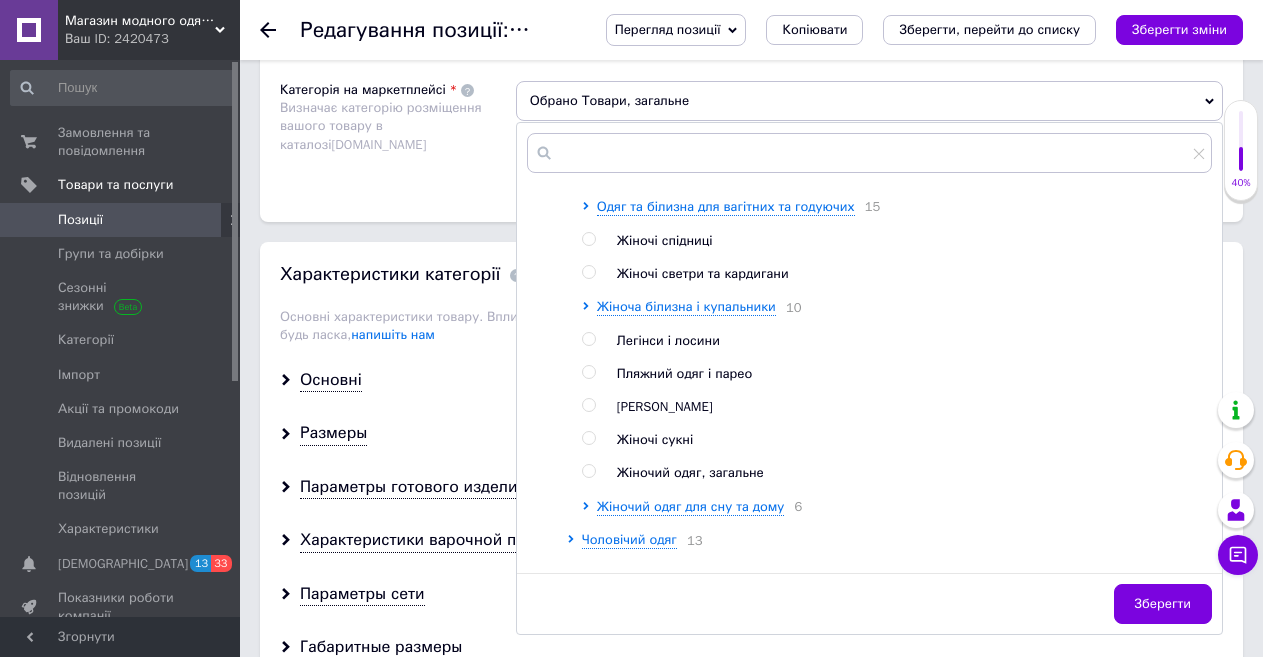 scroll, scrollTop: 700, scrollLeft: 0, axis: vertical 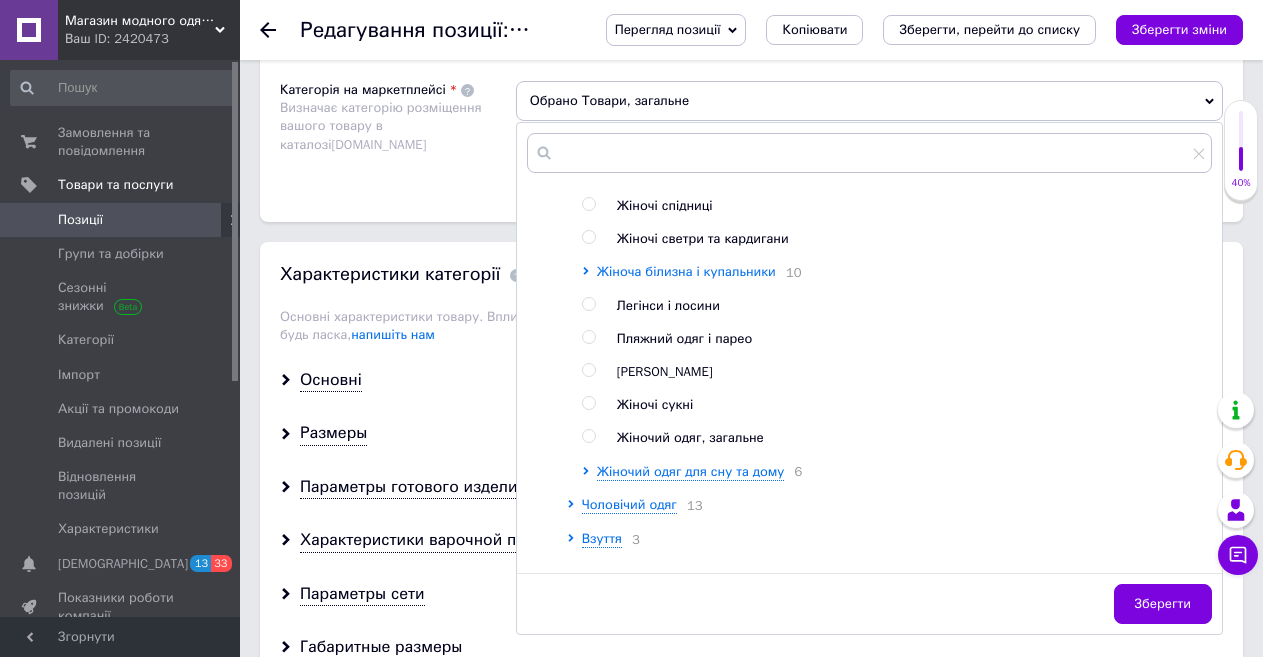 click on "Жіноча білизна і купальники" at bounding box center (686, 271) 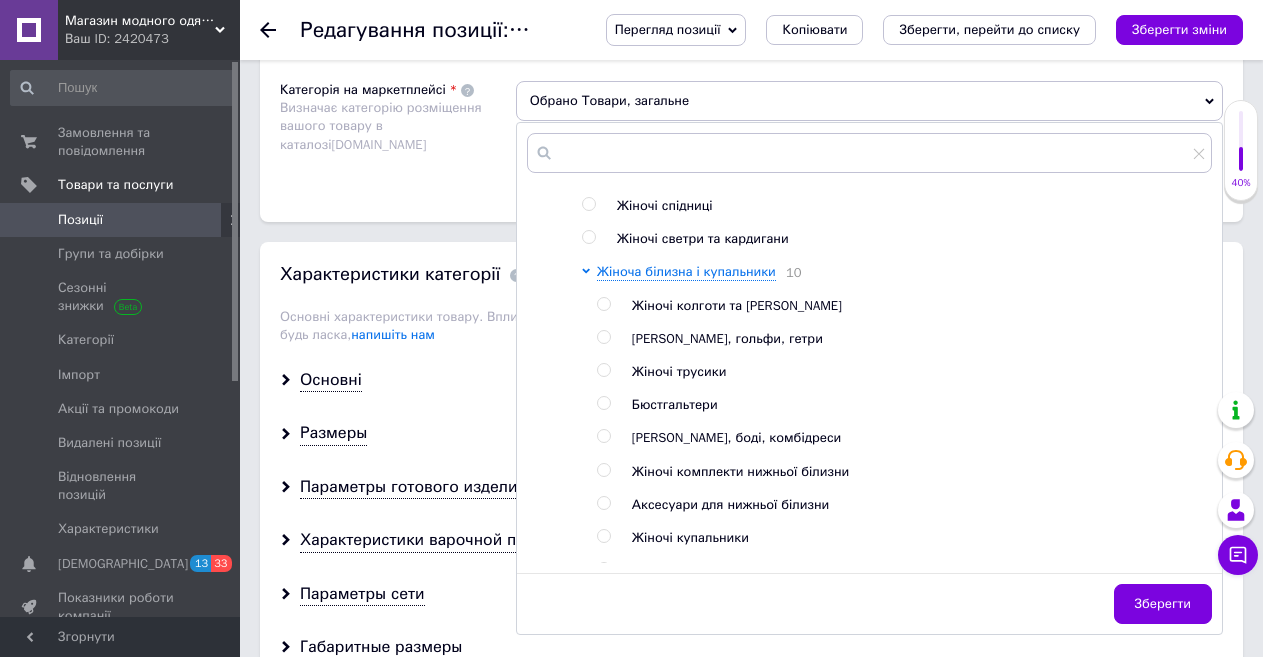 click at bounding box center (603, 536) 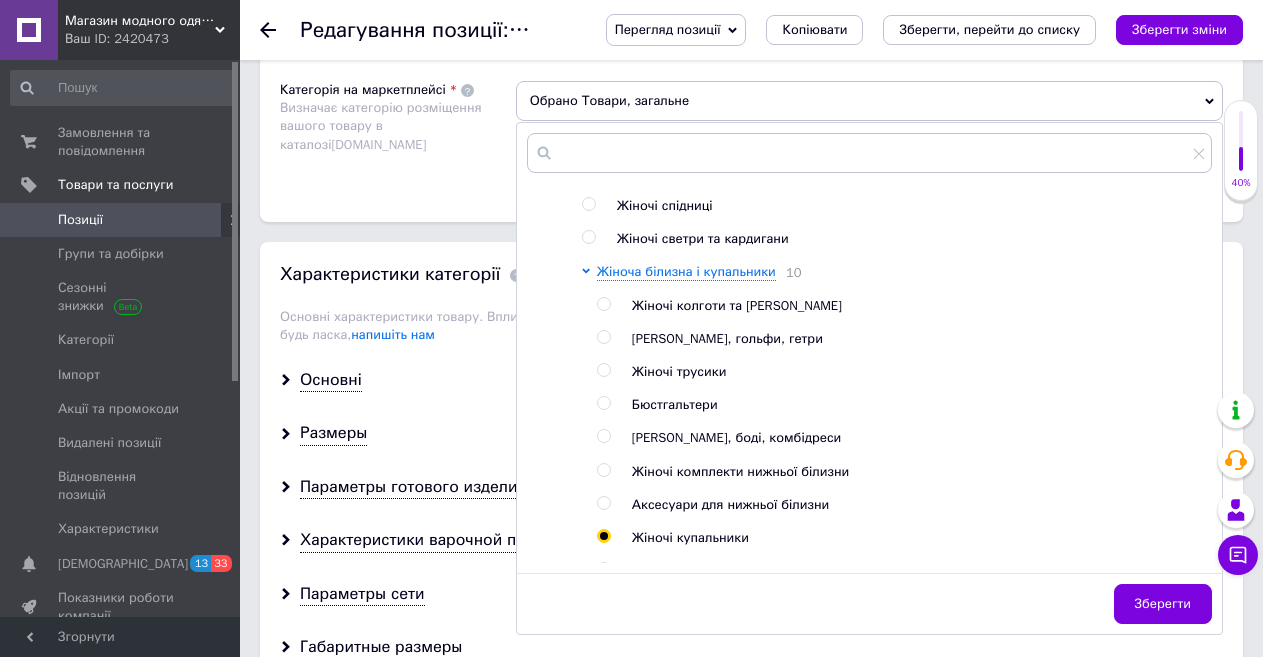 radio on "true" 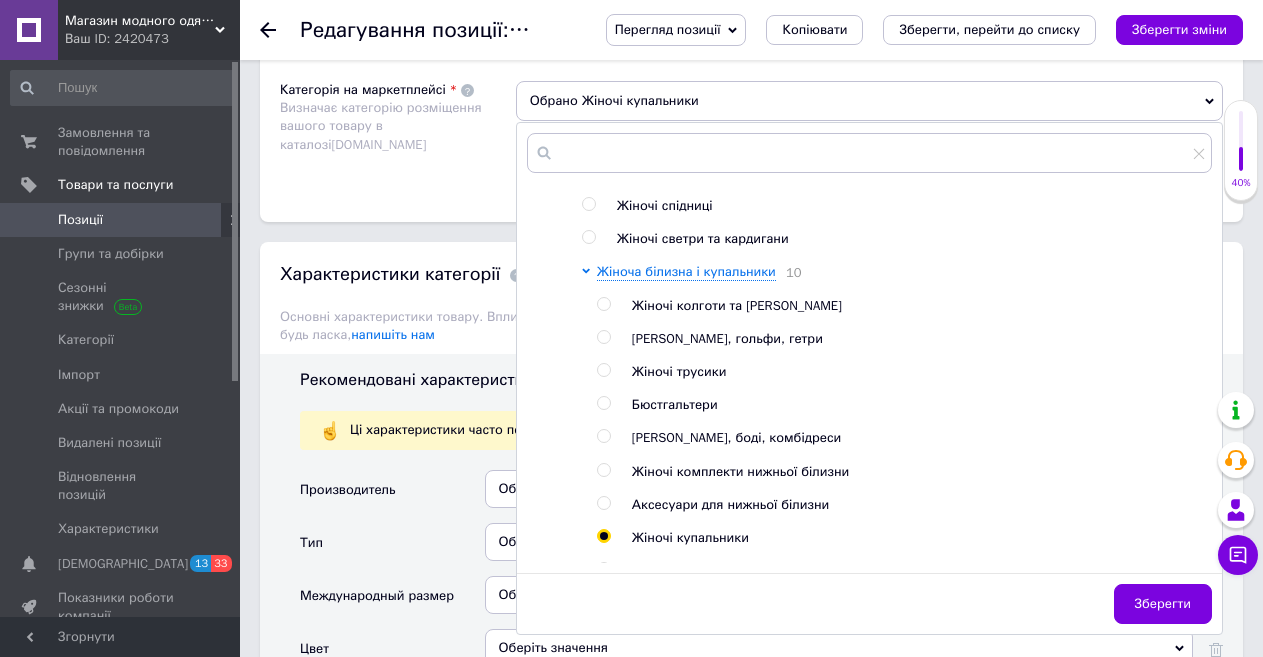 drag, startPoint x: 1152, startPoint y: 605, endPoint x: 1136, endPoint y: 608, distance: 16.27882 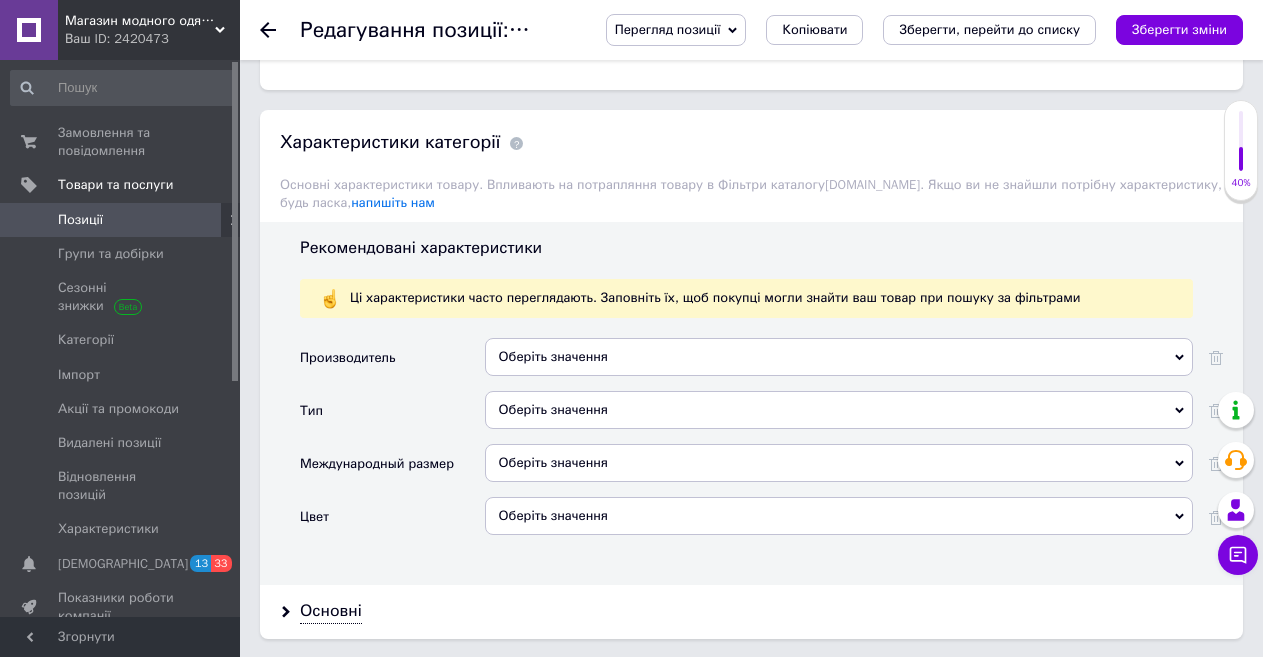 scroll, scrollTop: 1700, scrollLeft: 0, axis: vertical 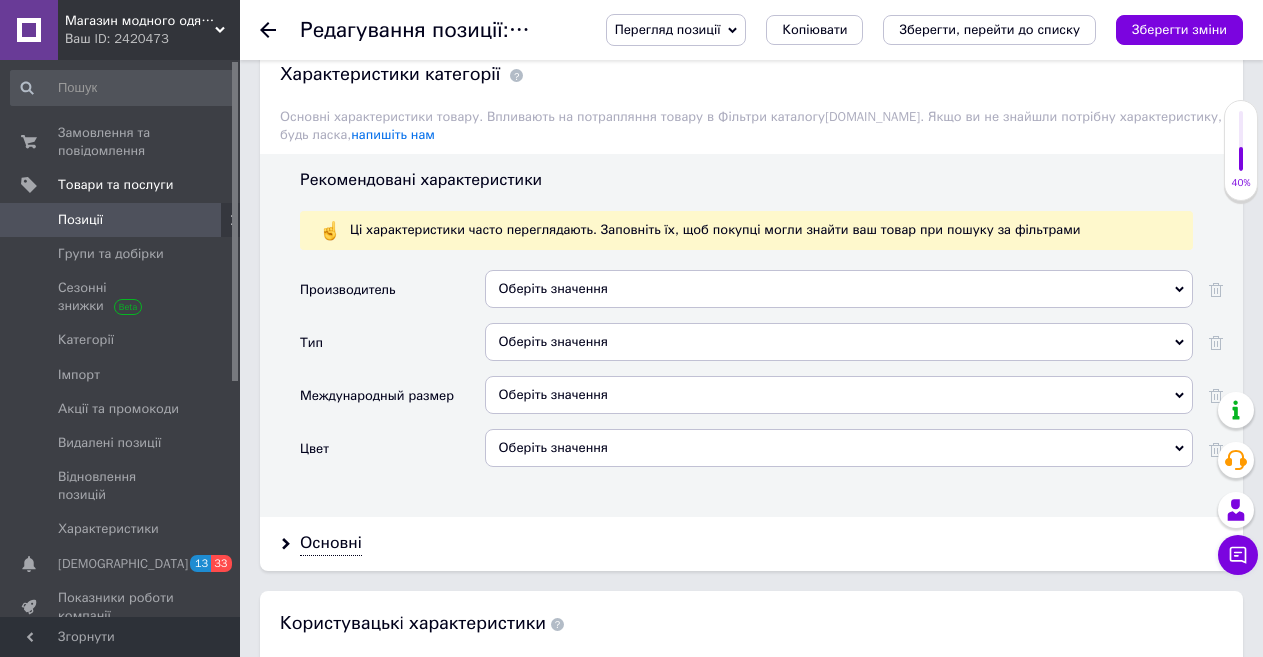 click on "Оберіть значення" at bounding box center (839, 289) 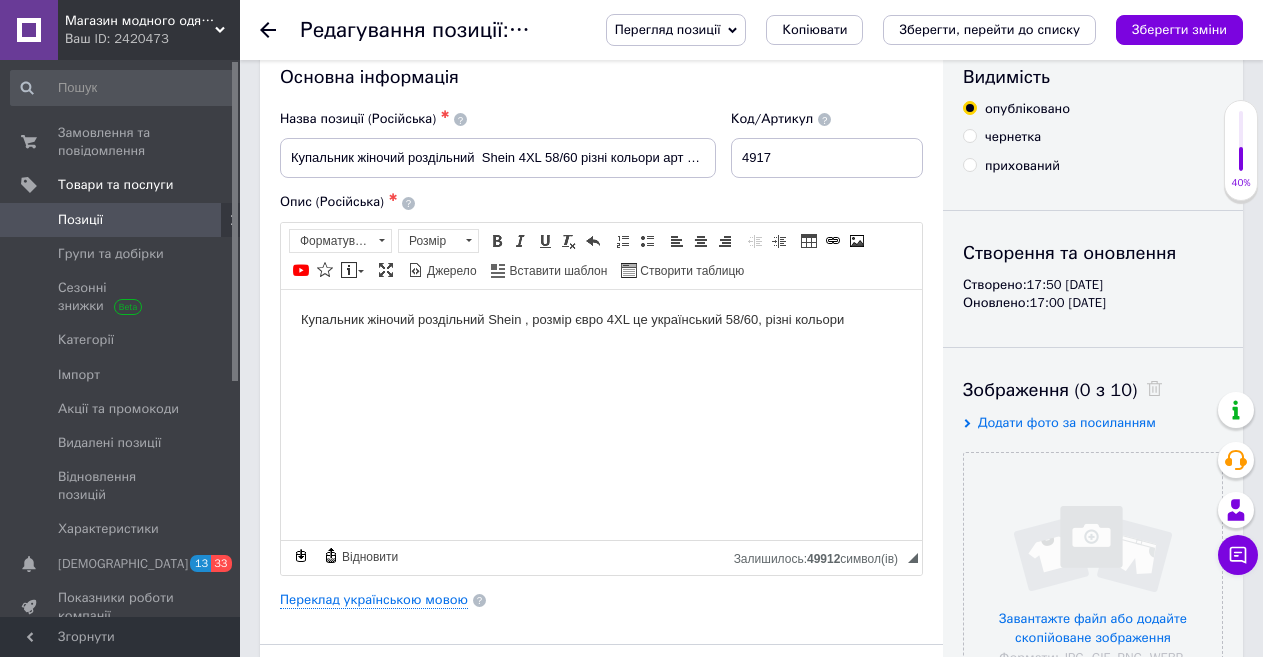 scroll, scrollTop: 0, scrollLeft: 0, axis: both 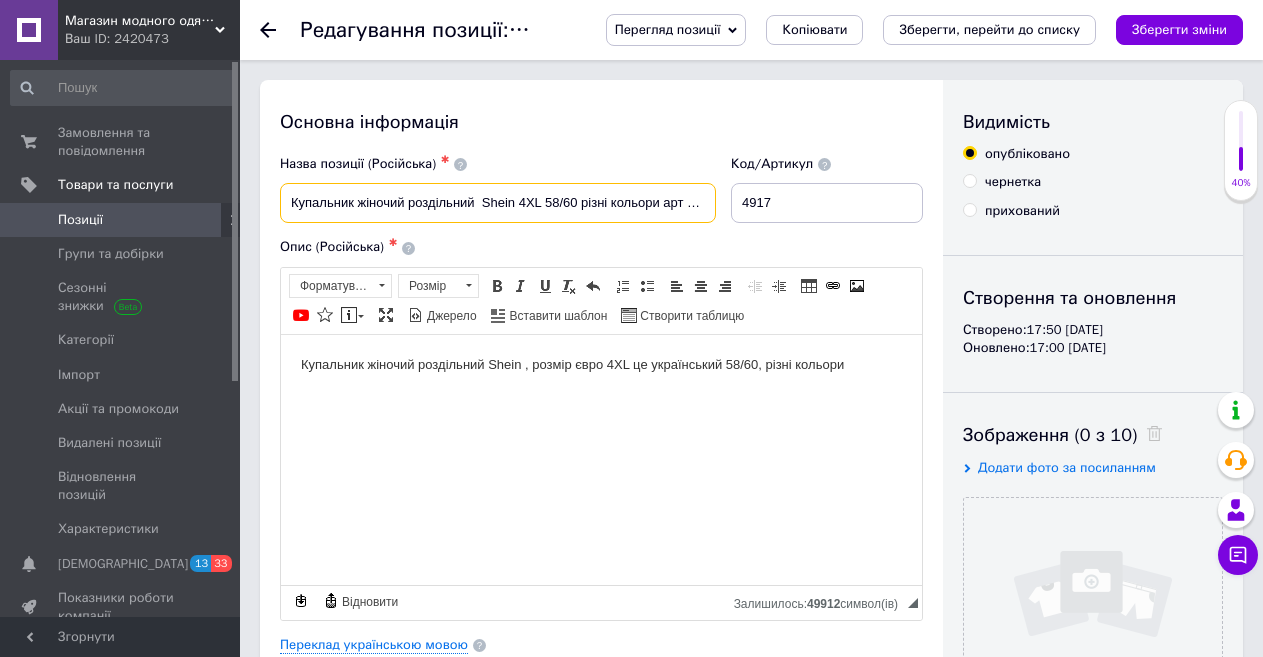 drag, startPoint x: 514, startPoint y: 200, endPoint x: 484, endPoint y: 202, distance: 30.066593 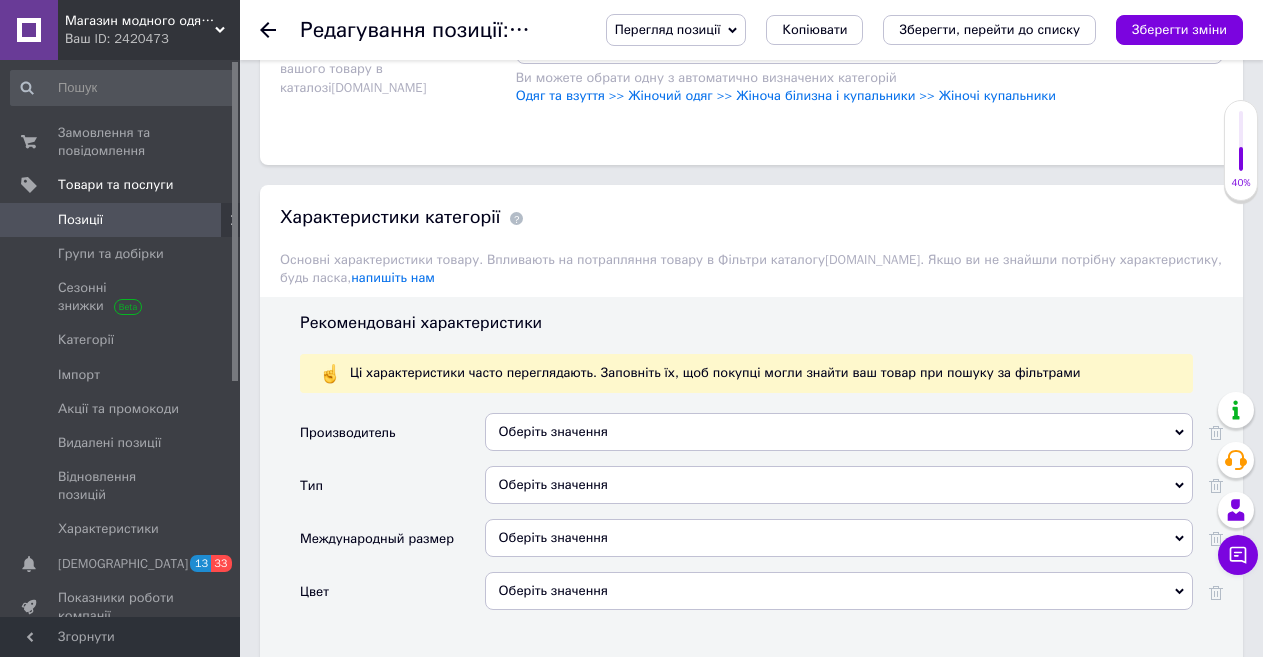 scroll, scrollTop: 1600, scrollLeft: 0, axis: vertical 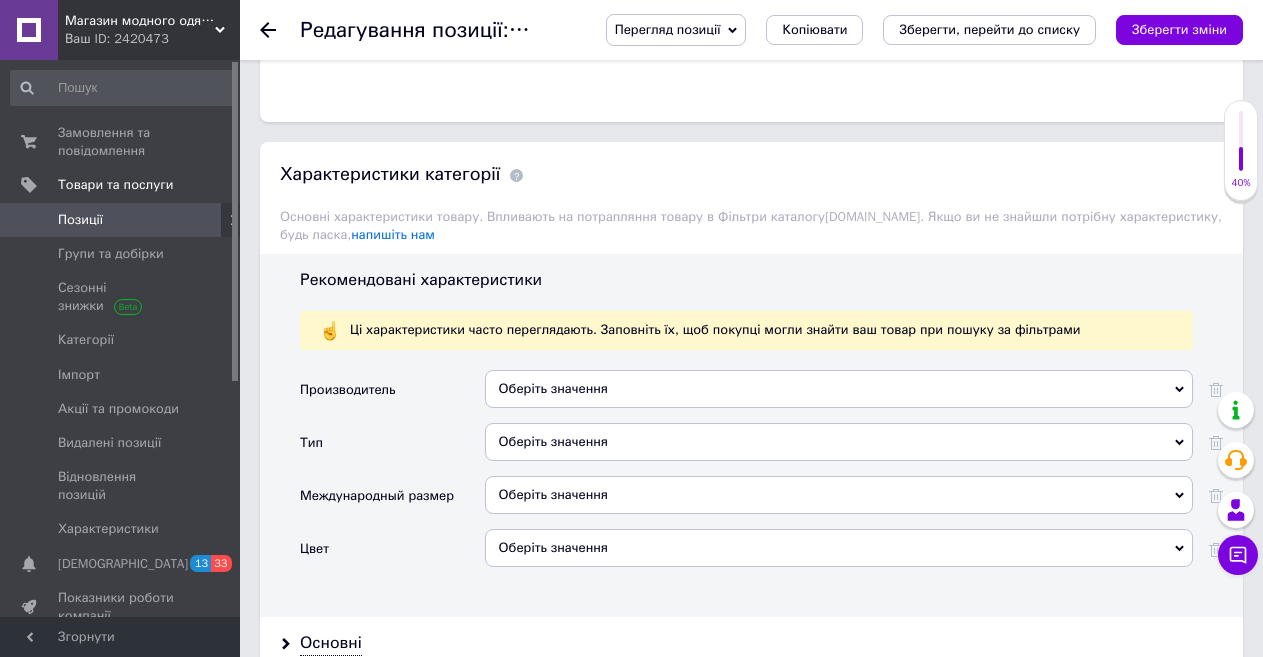 click on "Оберіть значення" at bounding box center (839, 389) 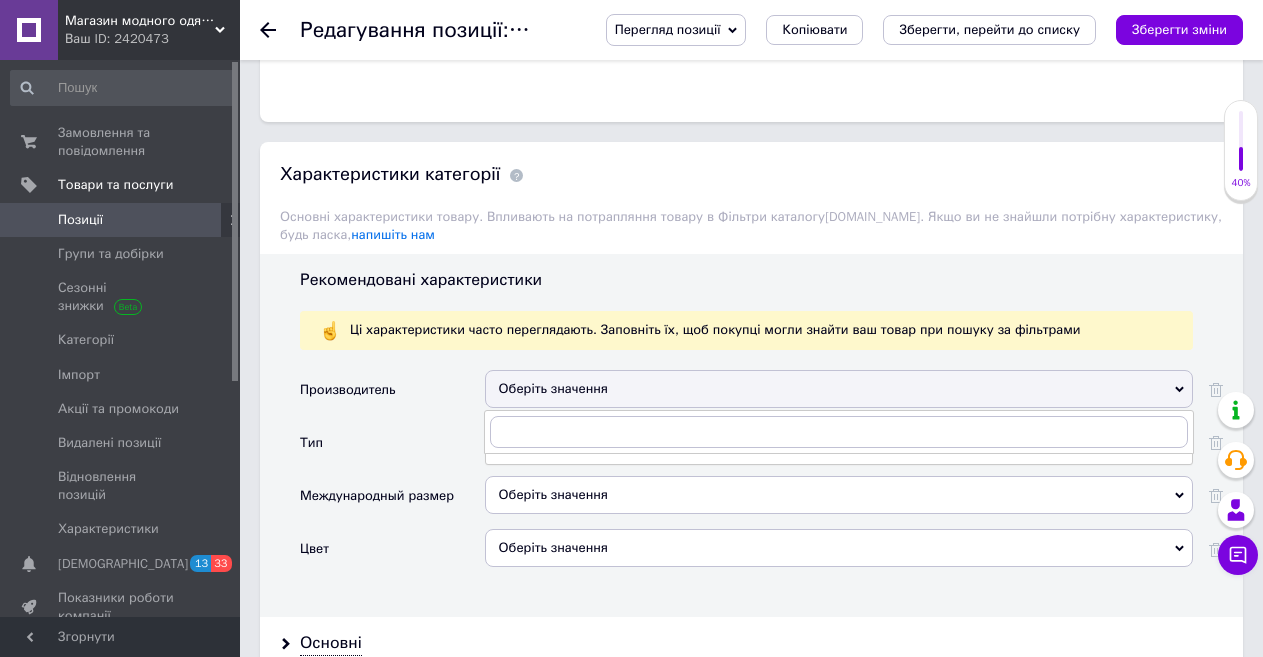 click on "Оберіть значення" at bounding box center [839, 389] 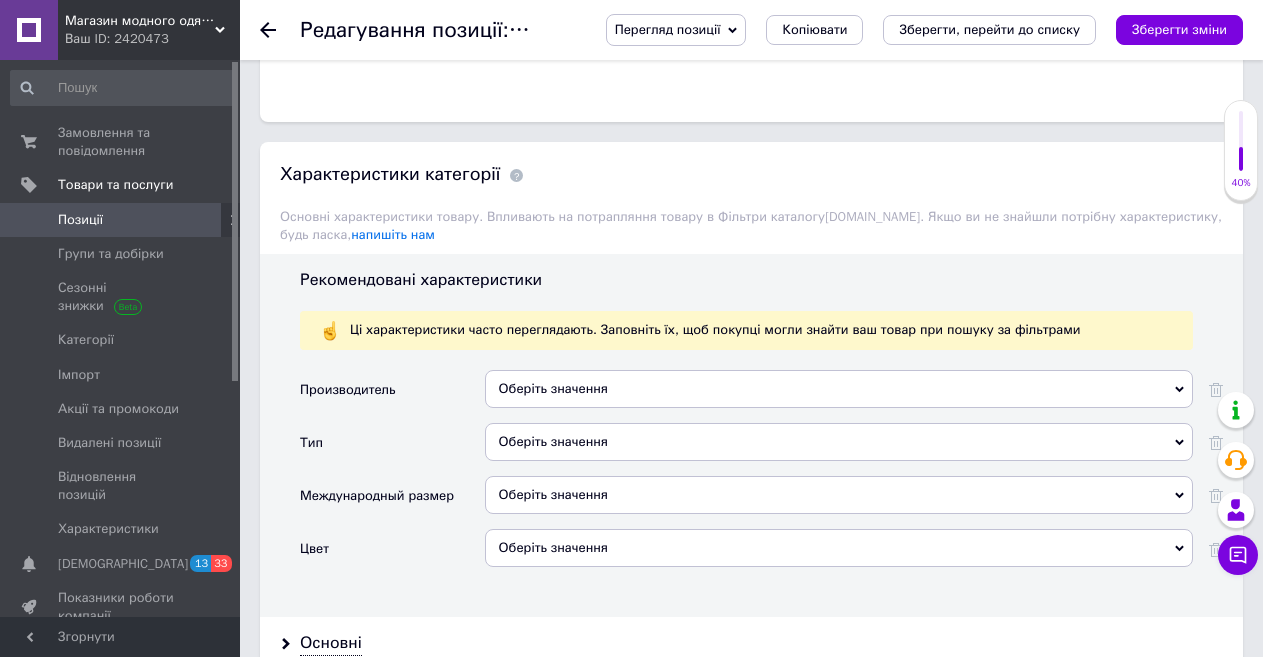 click on "Оберіть значення" at bounding box center (839, 389) 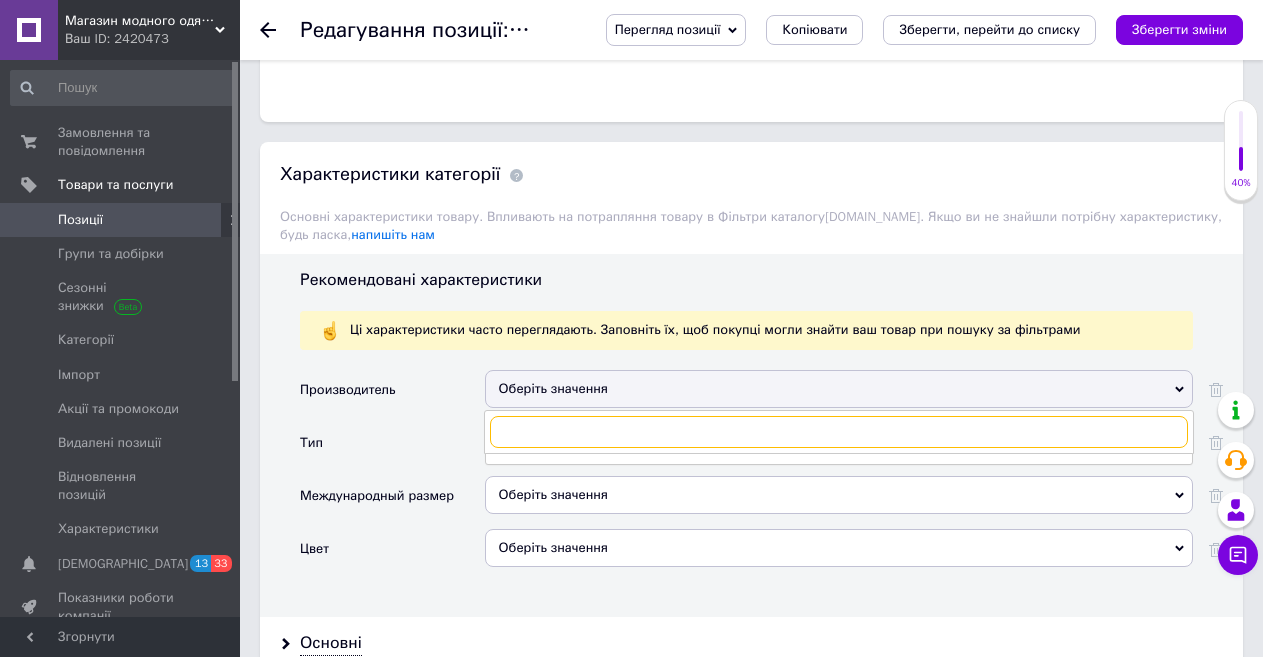 paste on "Shein" 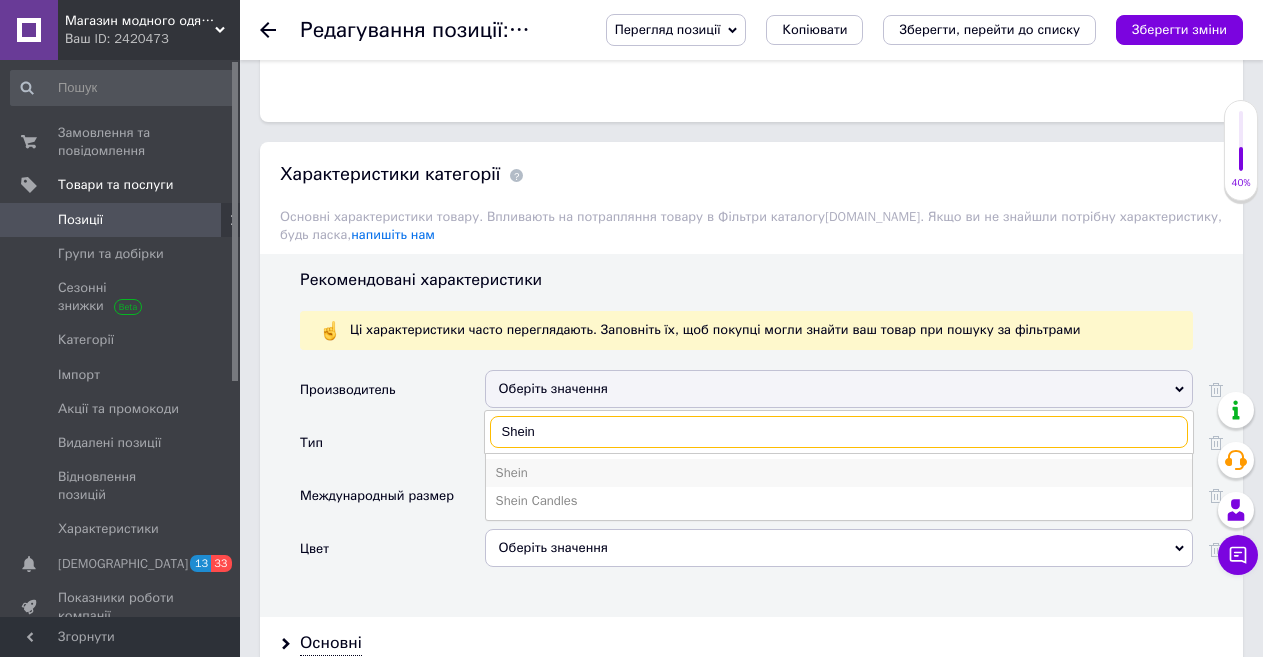 type on "Shein" 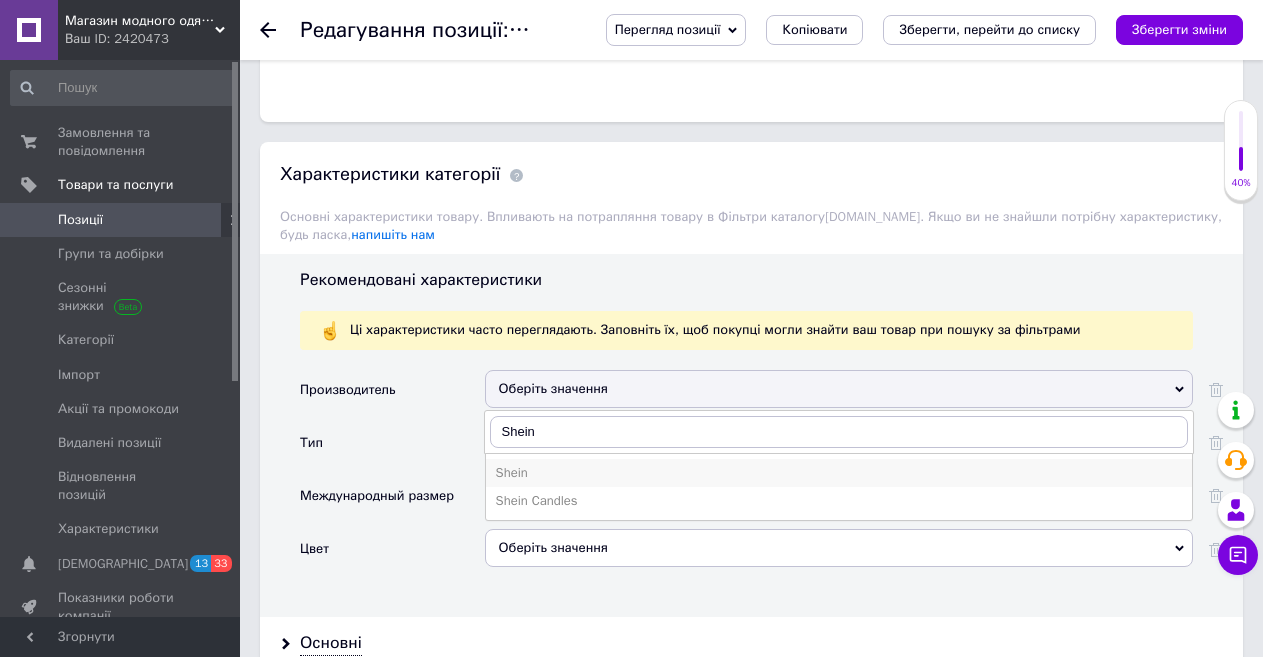 click on "Shein" at bounding box center (839, 473) 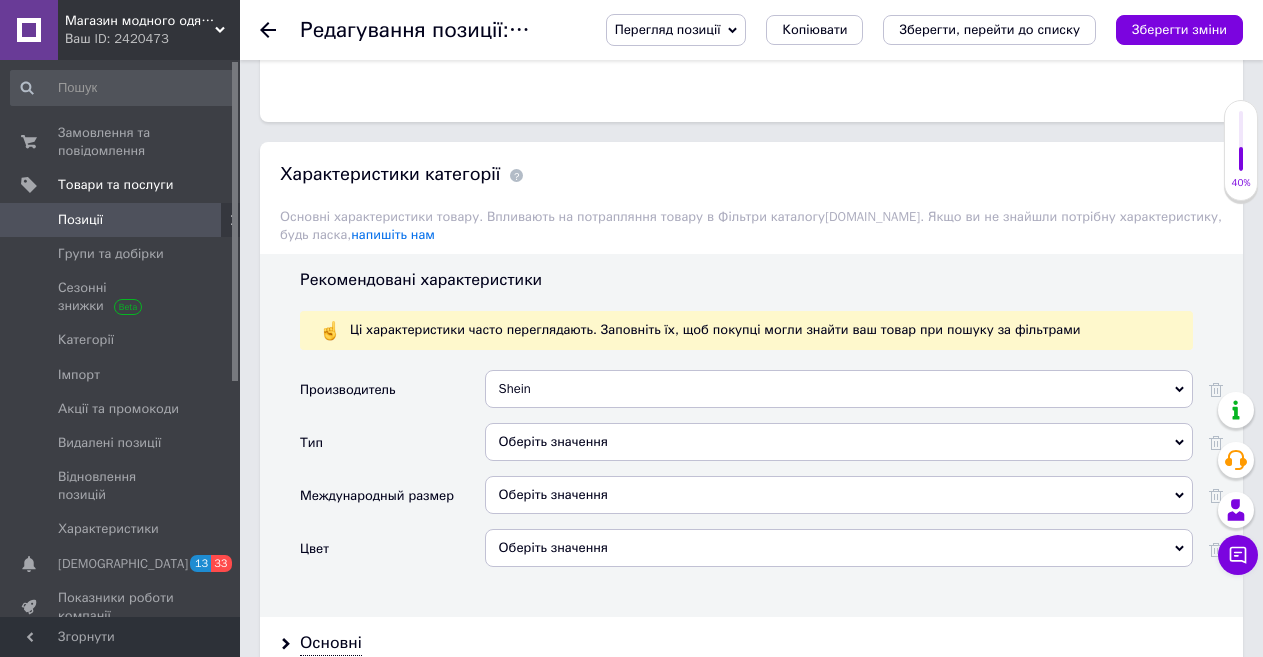 click on "Оберіть значення" at bounding box center [839, 442] 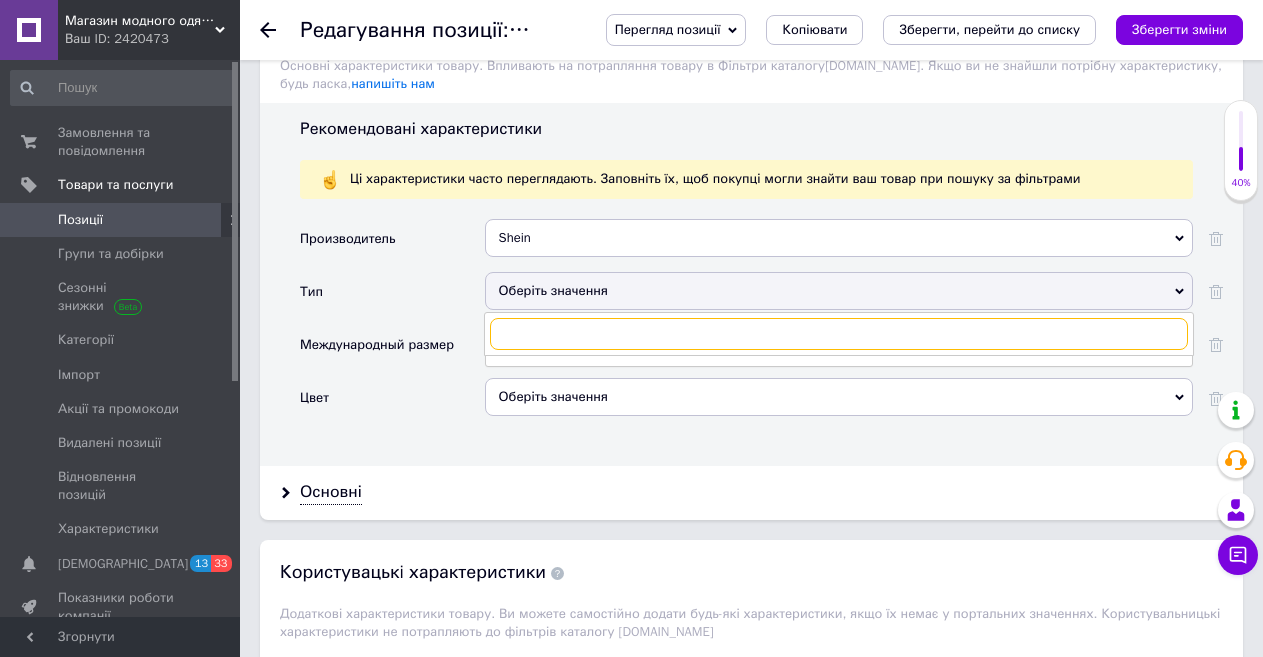 scroll, scrollTop: 1800, scrollLeft: 0, axis: vertical 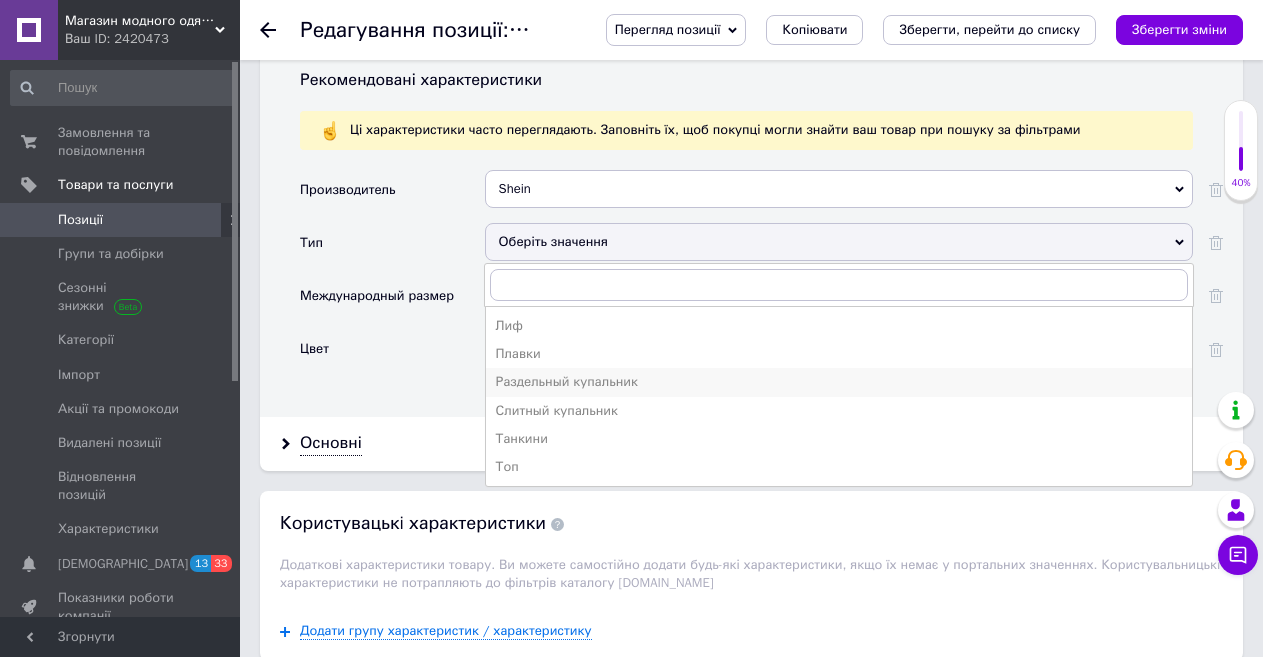 click on "Раздельный купальник" at bounding box center (839, 382) 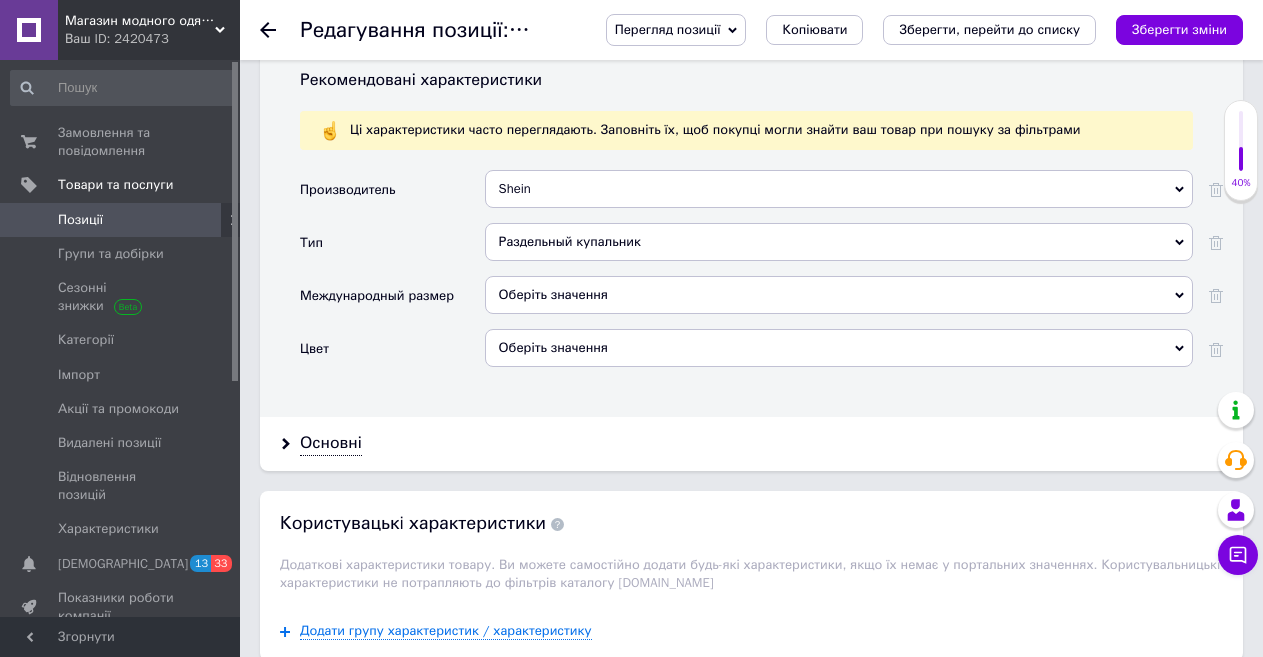 click on "Оберіть значення" at bounding box center (839, 295) 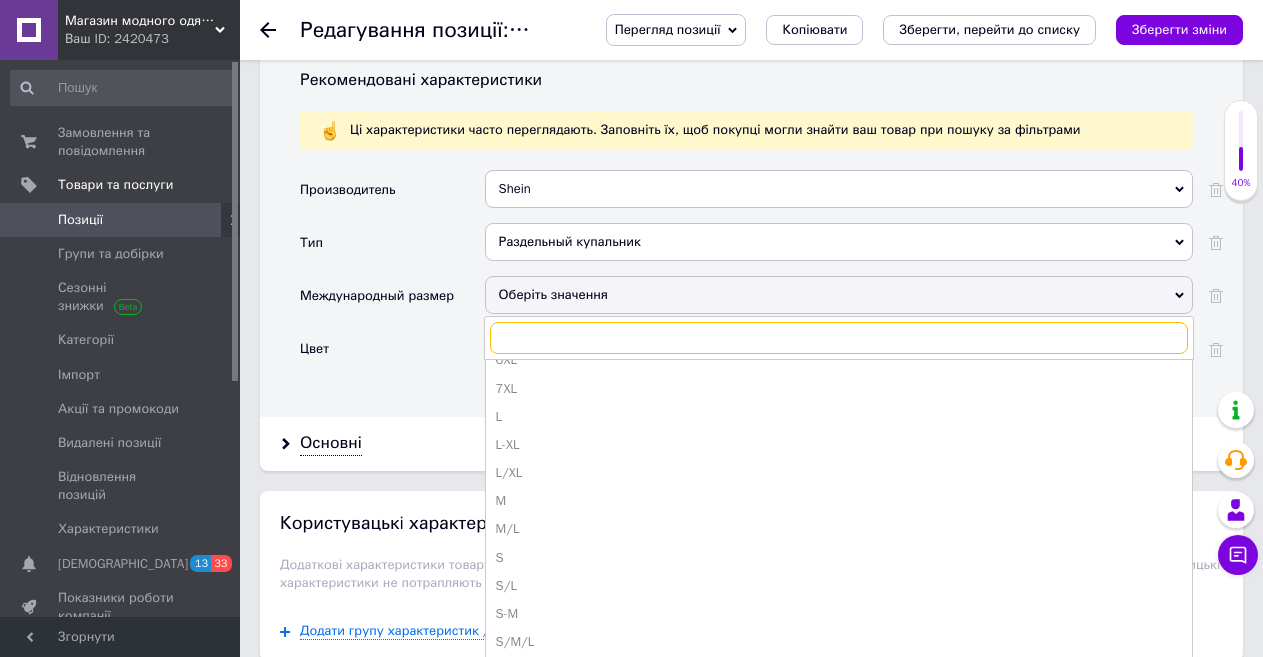 scroll, scrollTop: 89, scrollLeft: 0, axis: vertical 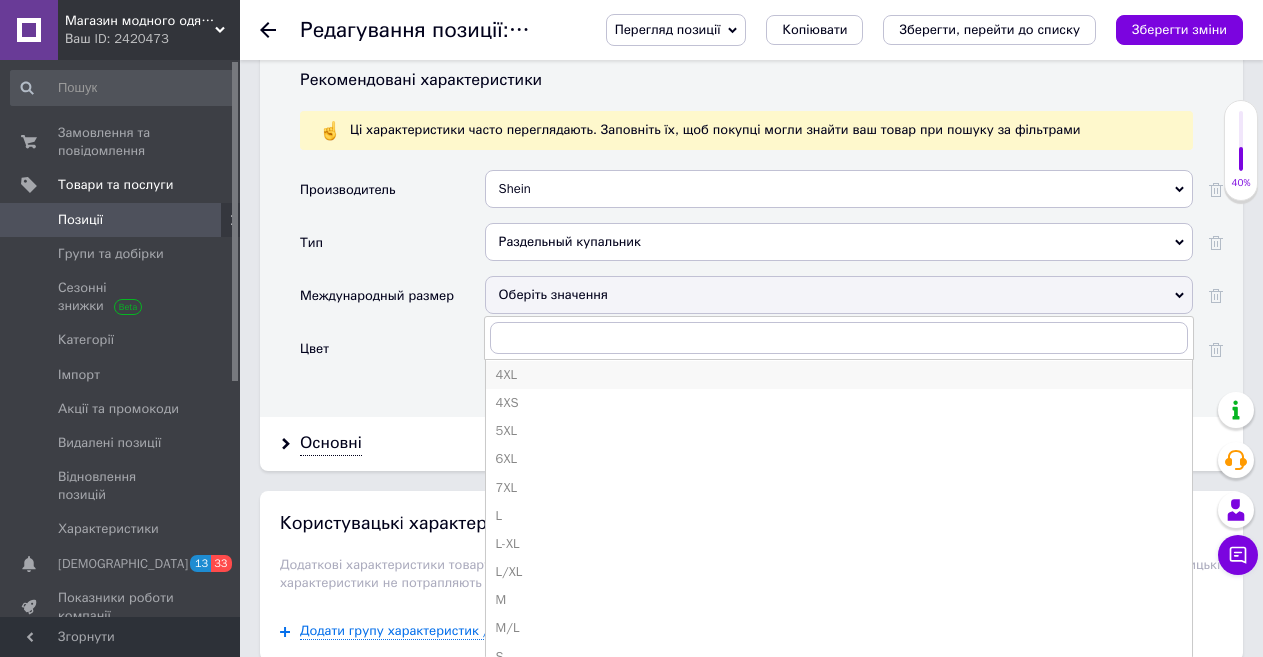 click on "4XL" at bounding box center [839, 375] 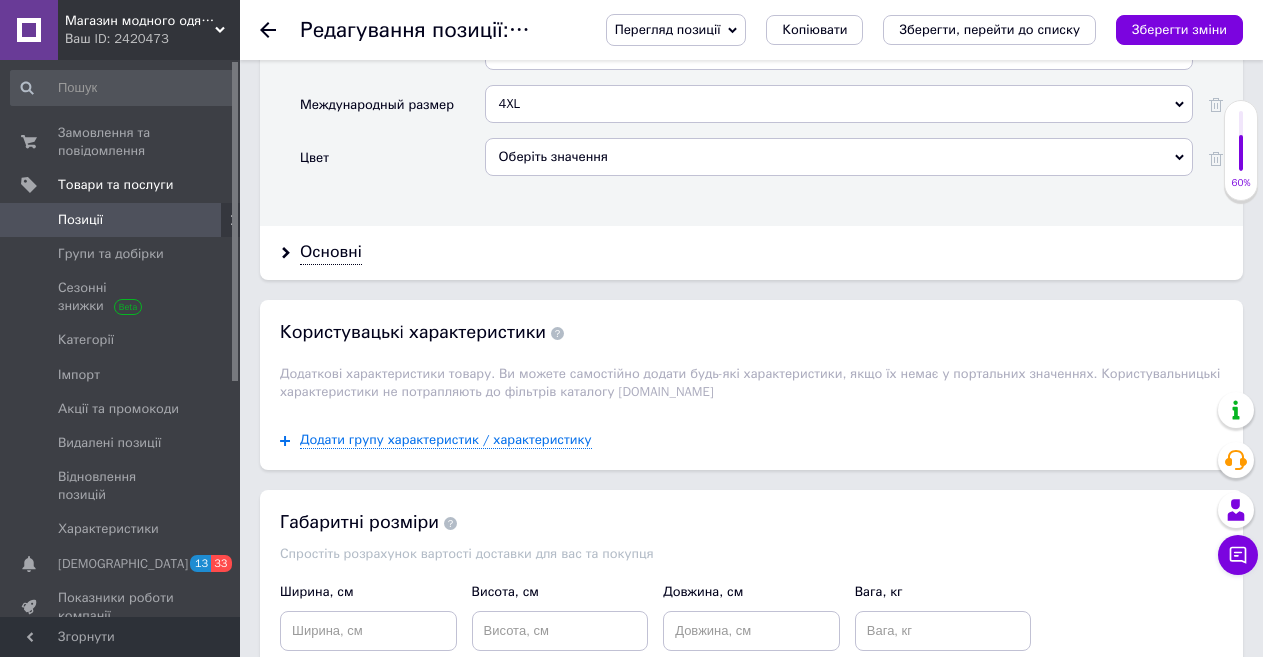 scroll, scrollTop: 2000, scrollLeft: 0, axis: vertical 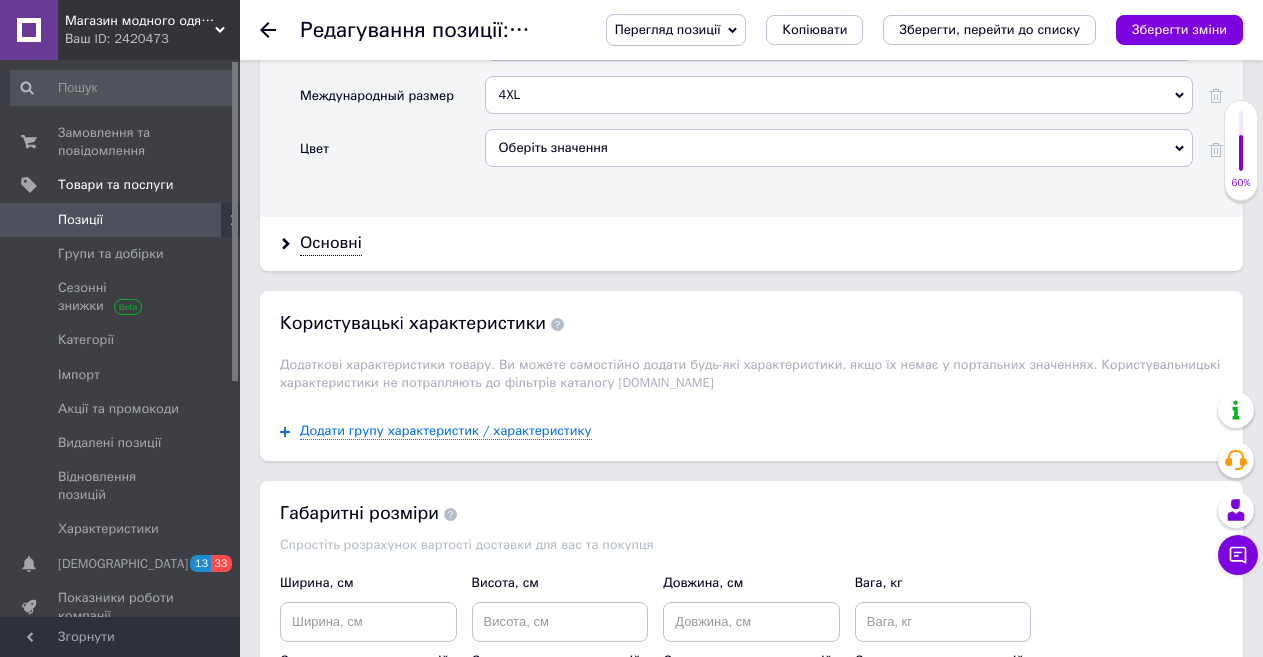 click on "Оберіть значення" at bounding box center [839, 148] 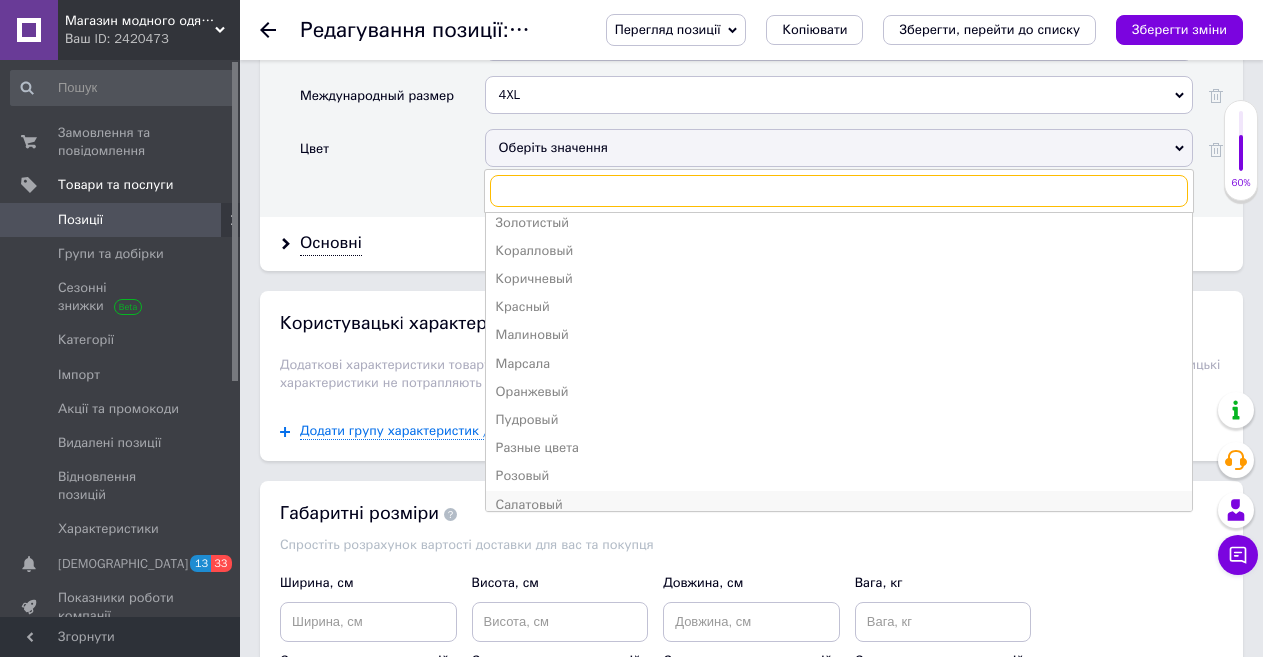 scroll, scrollTop: 300, scrollLeft: 0, axis: vertical 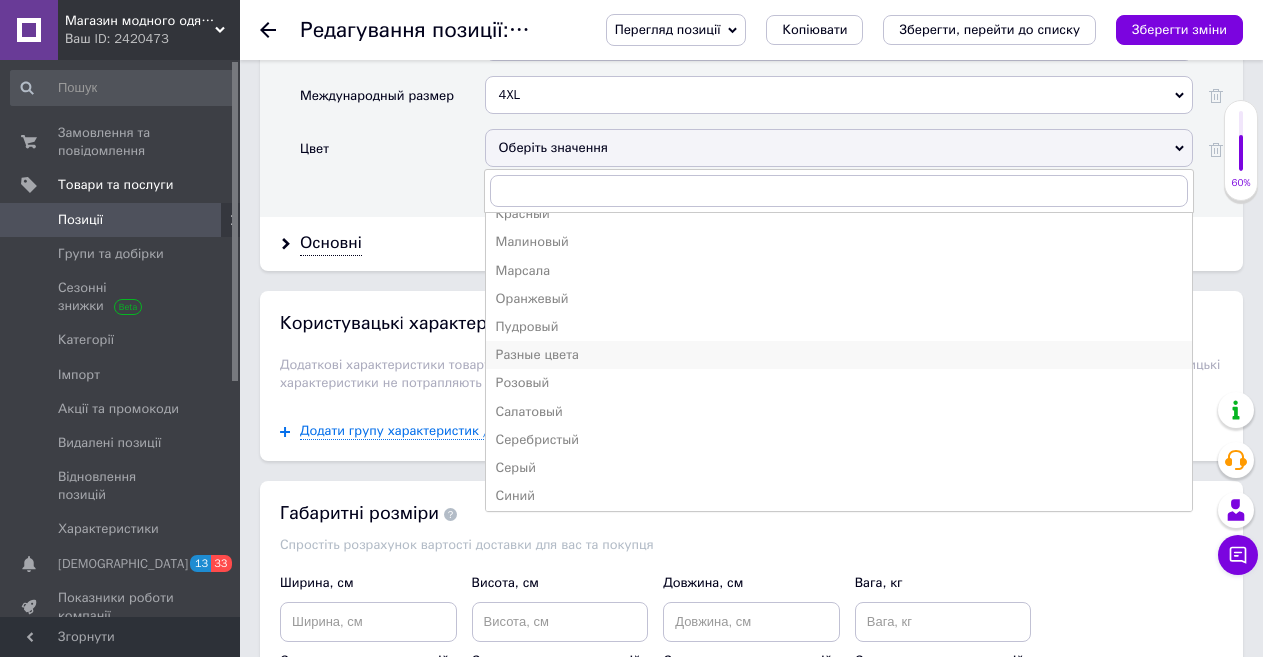 click on "Разные цвета" at bounding box center (839, 355) 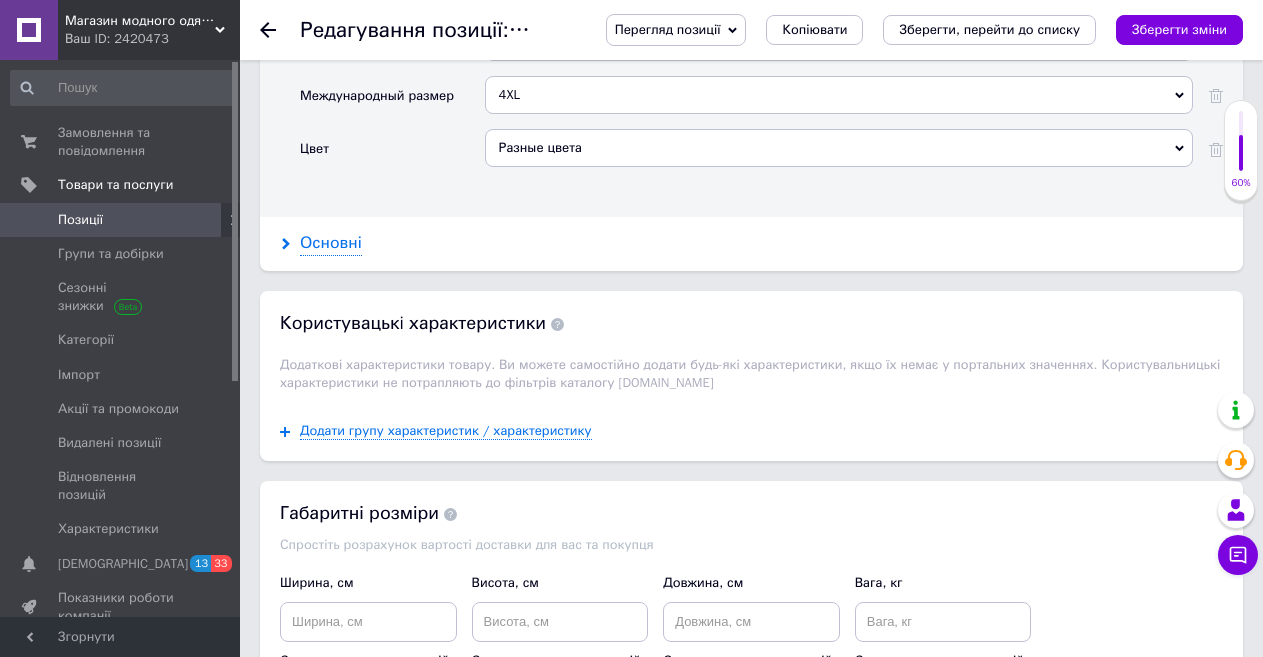 click on "Основні" at bounding box center [331, 243] 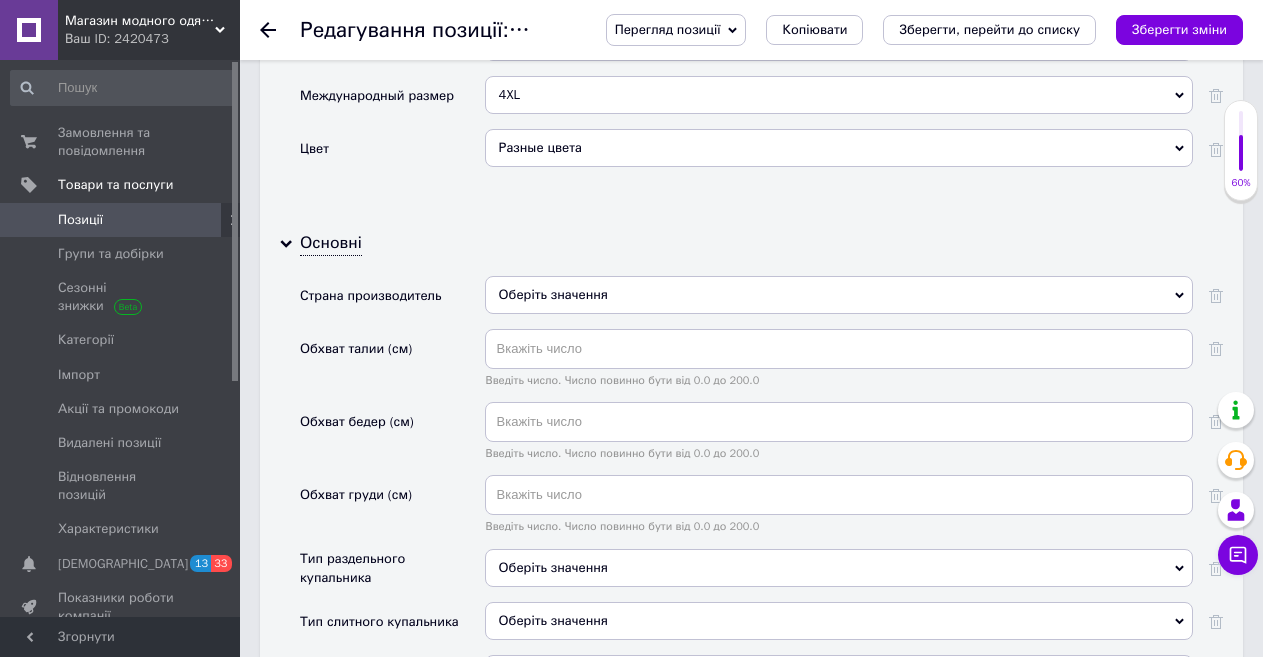 click on "Оберіть значення" at bounding box center [839, 295] 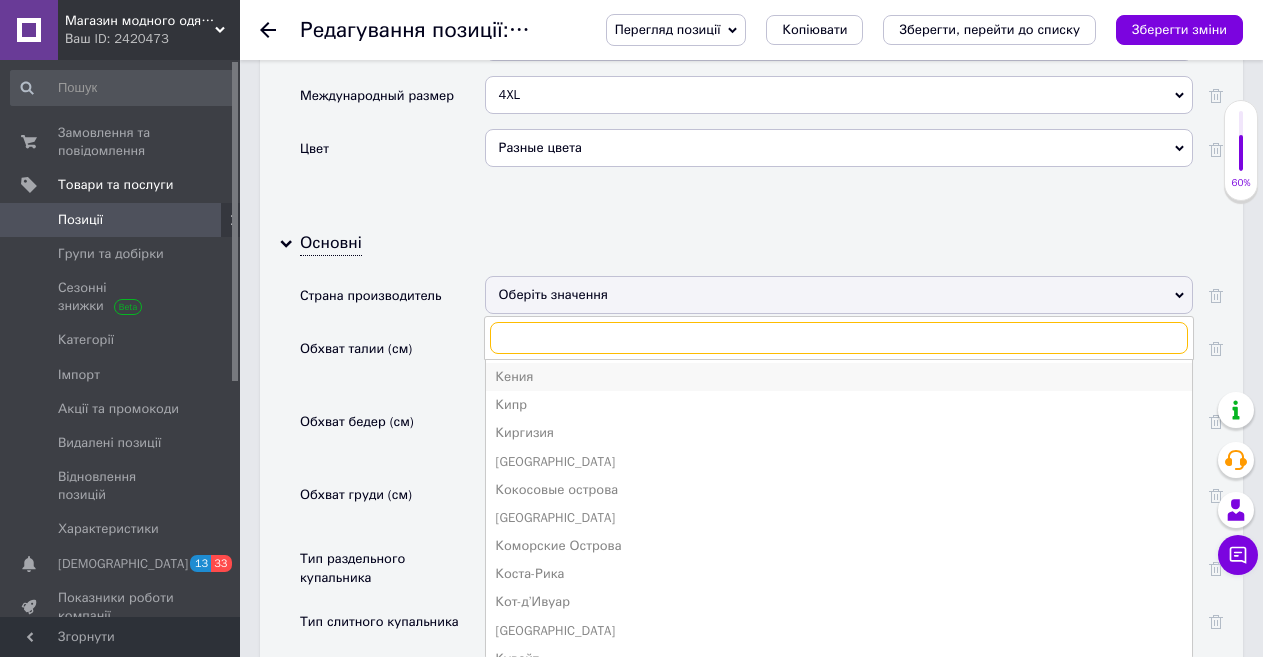 scroll, scrollTop: 1821, scrollLeft: 0, axis: vertical 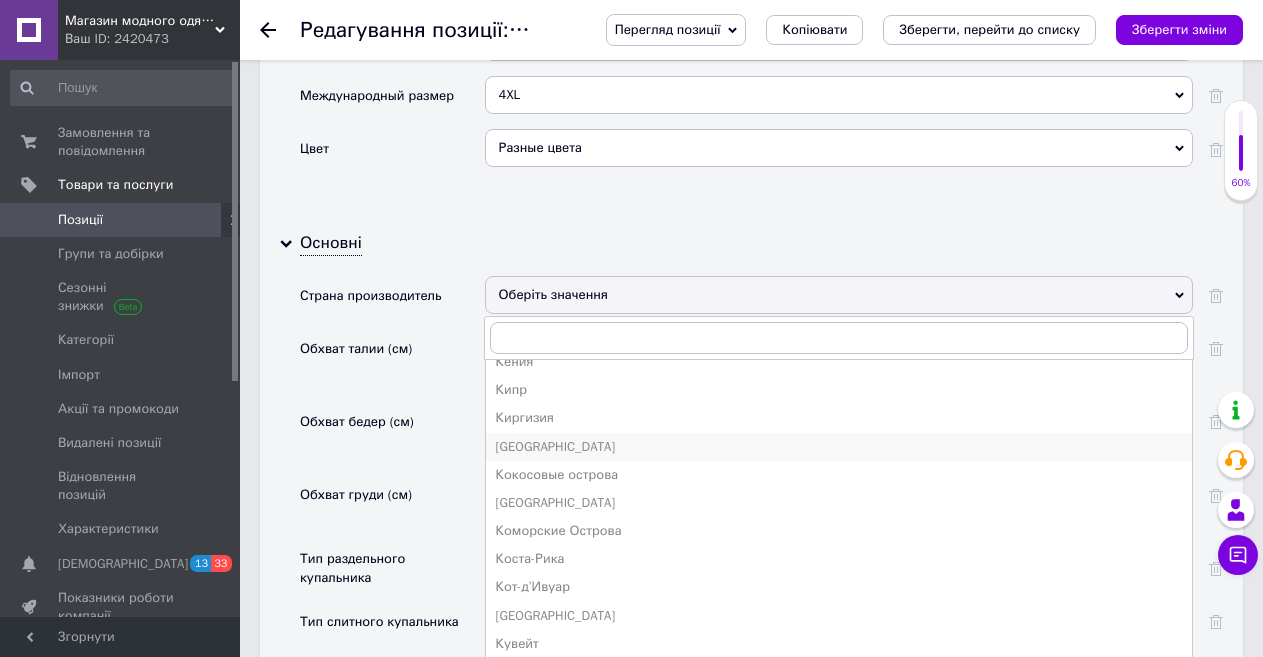 click on "[GEOGRAPHIC_DATA]" at bounding box center [839, 447] 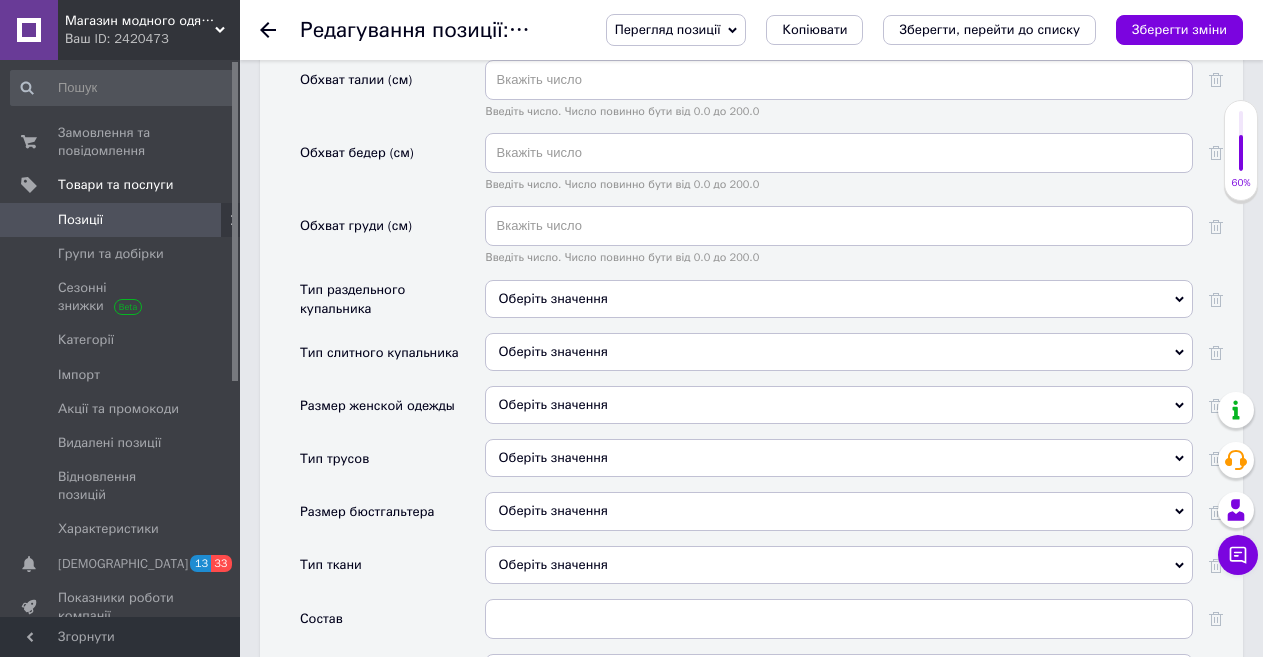 scroll, scrollTop: 2300, scrollLeft: 0, axis: vertical 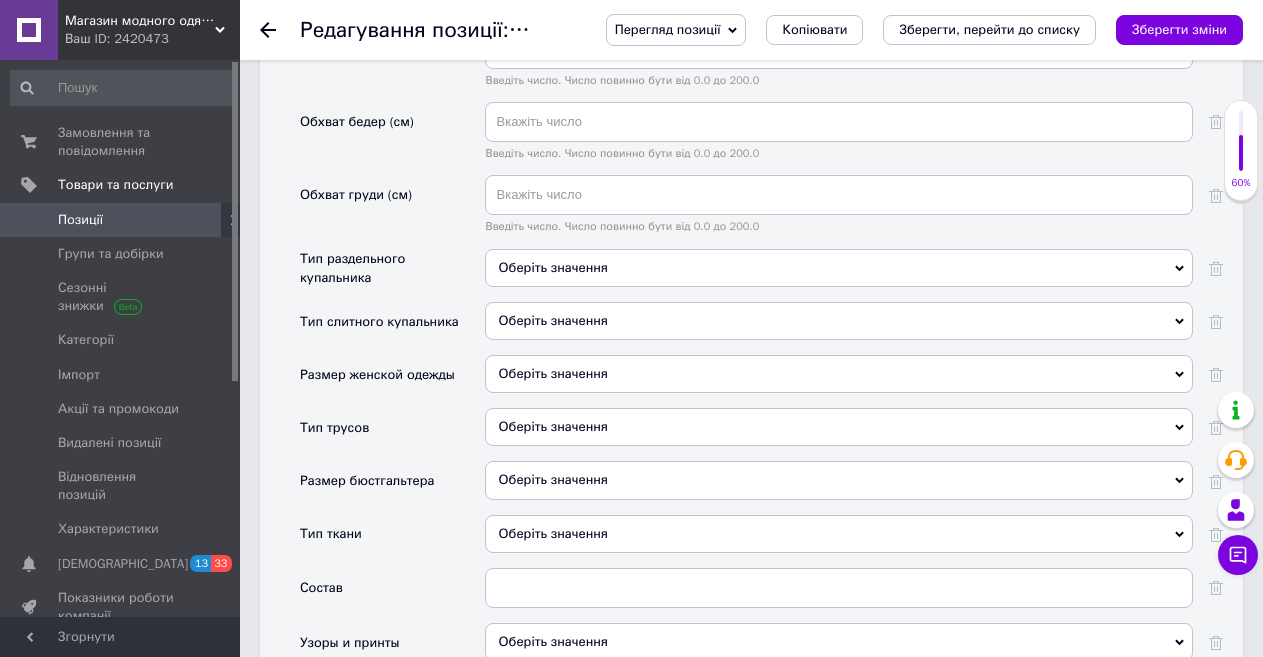 click on "Оберіть значення" at bounding box center (839, 374) 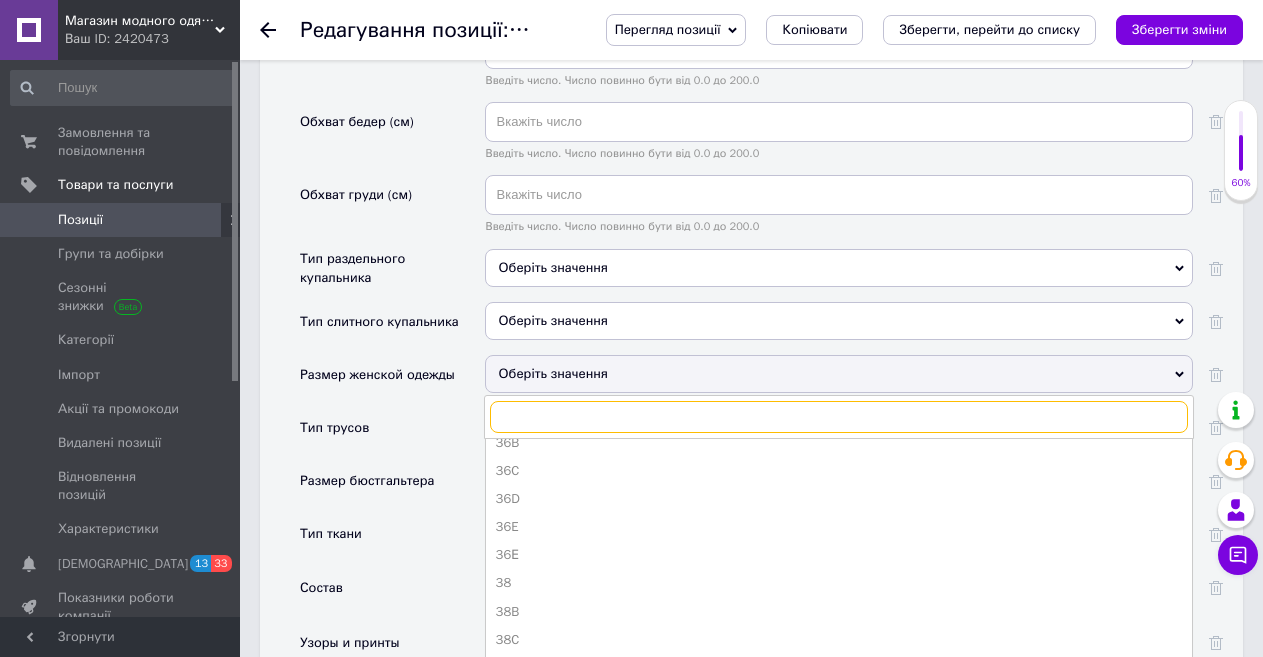 scroll, scrollTop: 100, scrollLeft: 0, axis: vertical 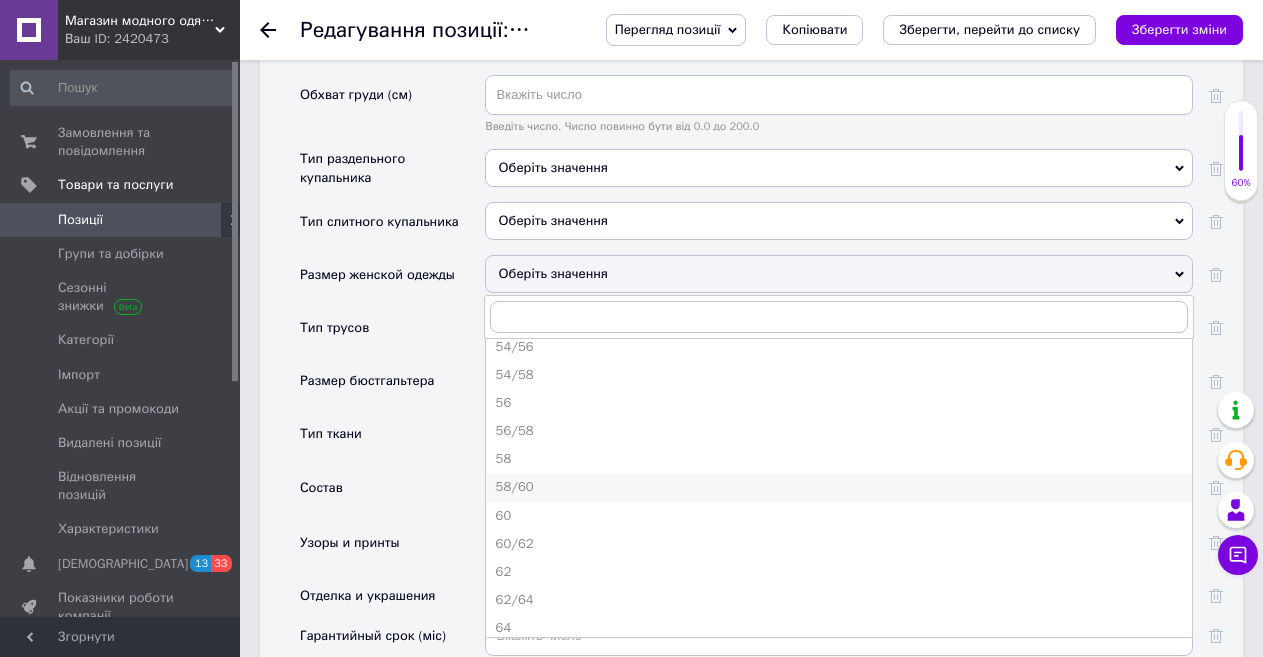 click on "58/60" at bounding box center [839, 487] 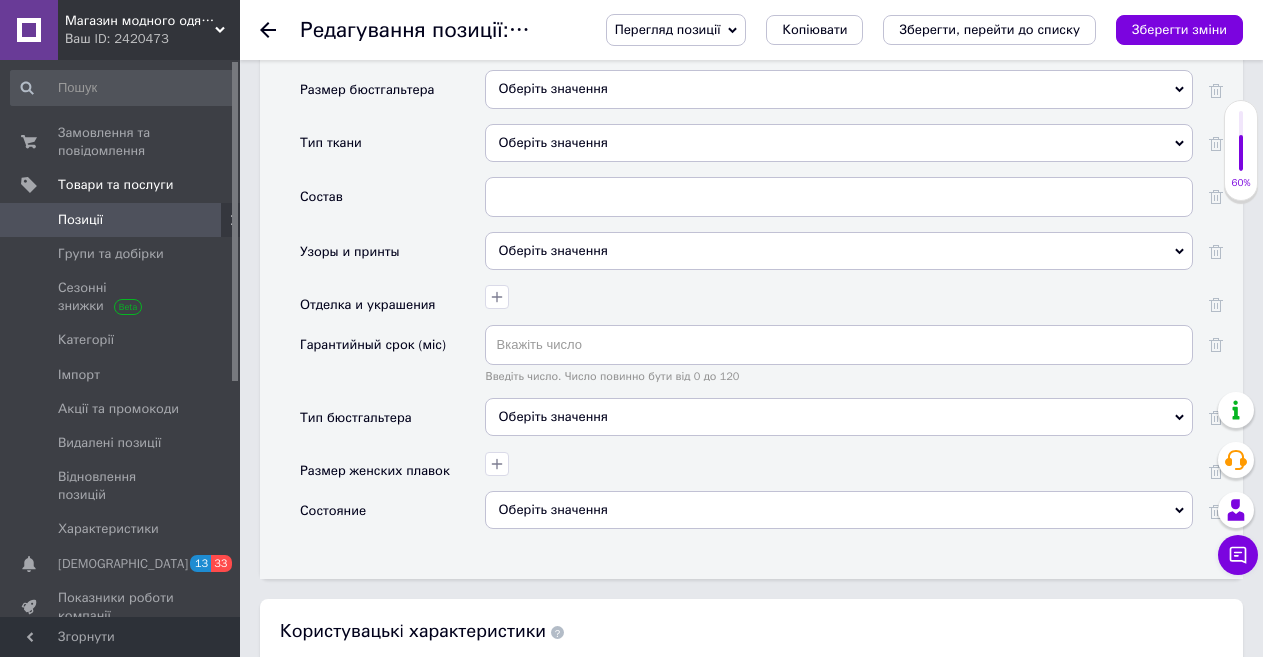 scroll, scrollTop: 2700, scrollLeft: 0, axis: vertical 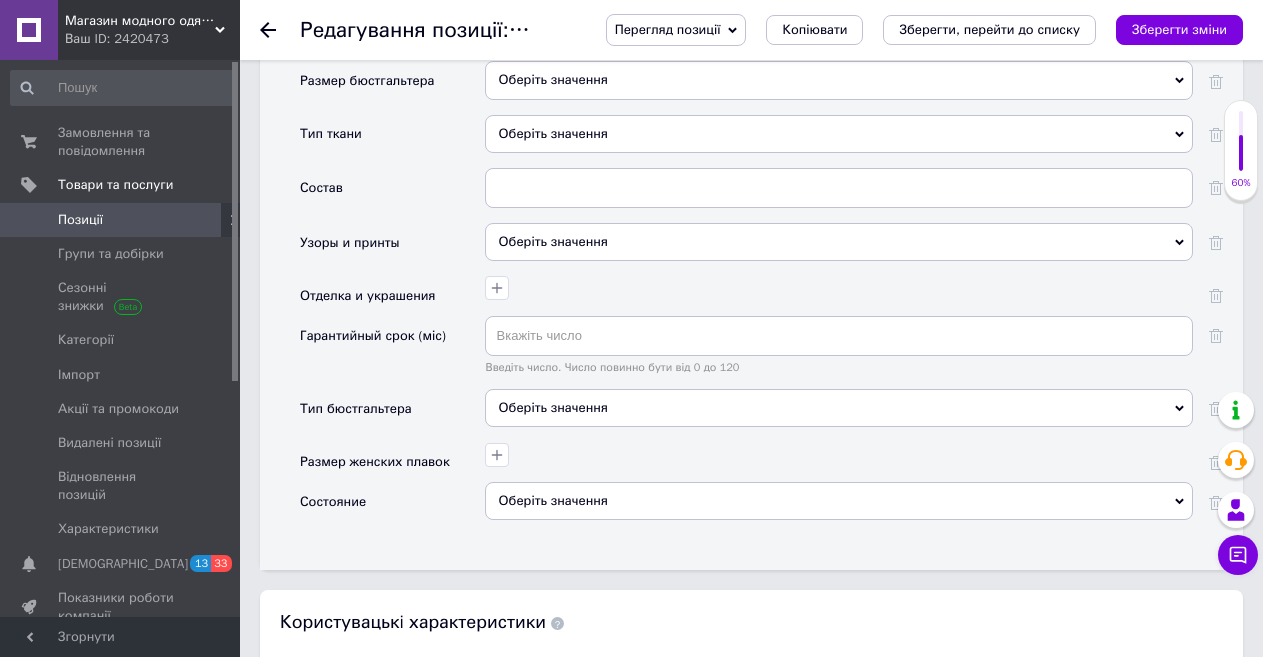 click on "Оберіть значення" at bounding box center [839, 242] 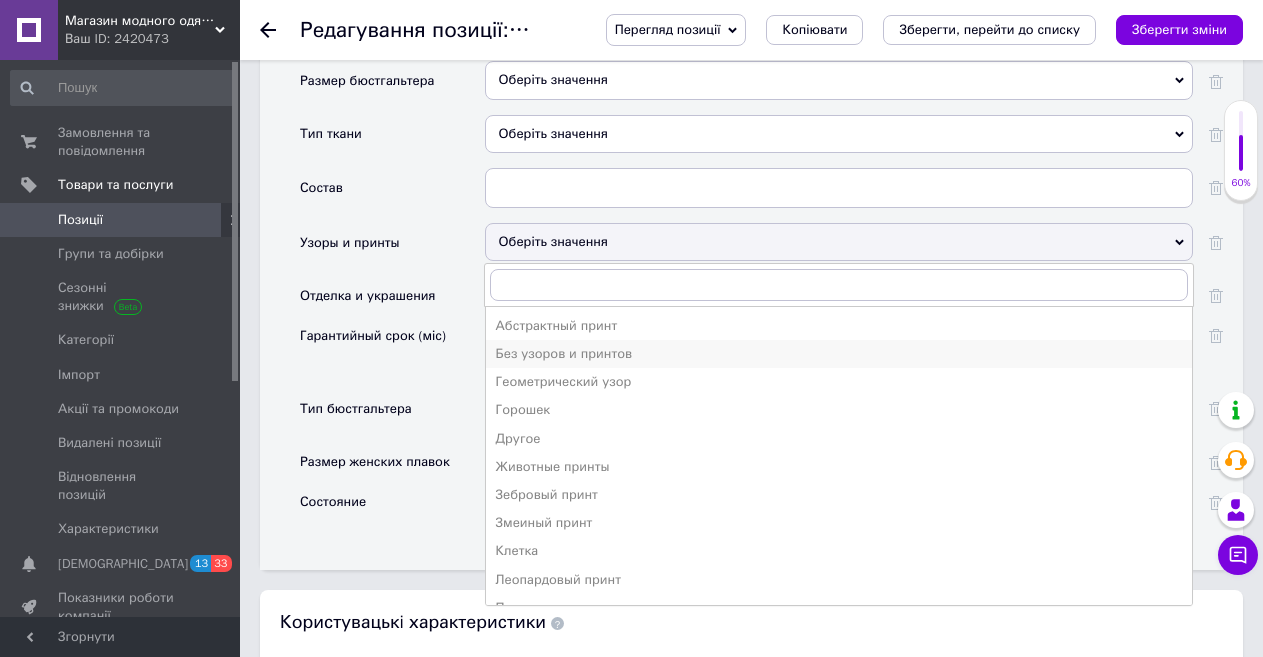 click on "Без узоров и принтов" at bounding box center [839, 354] 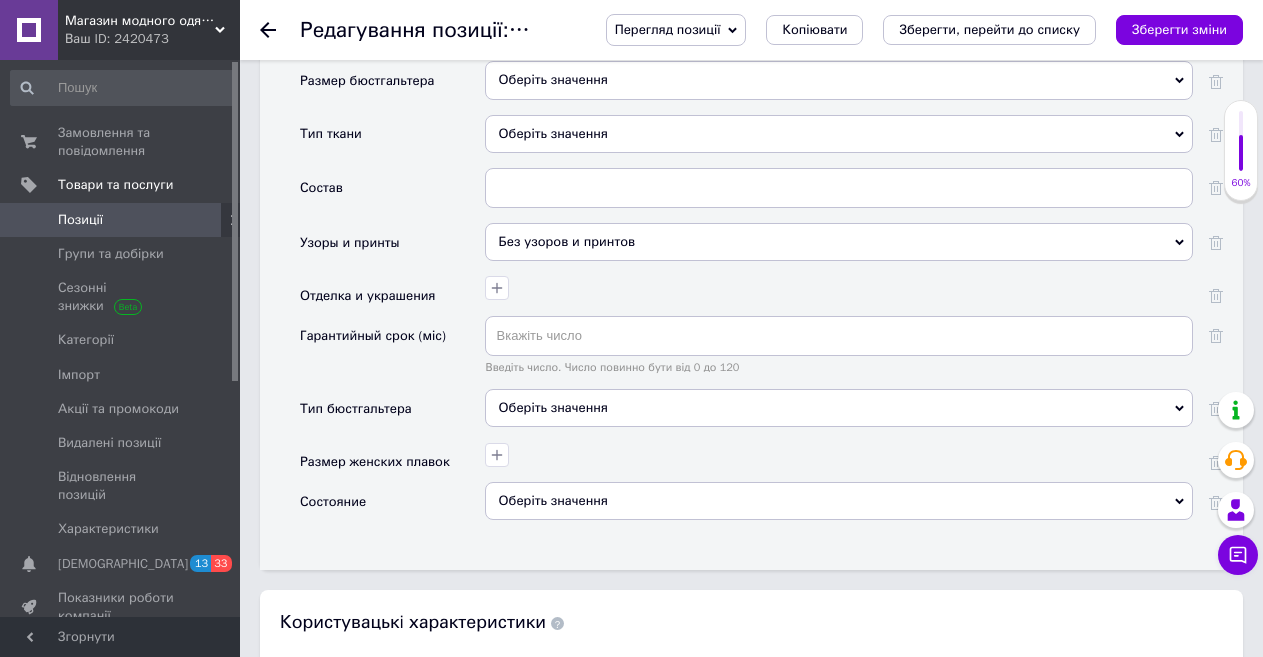 click on "Оберіть значення" at bounding box center (839, 501) 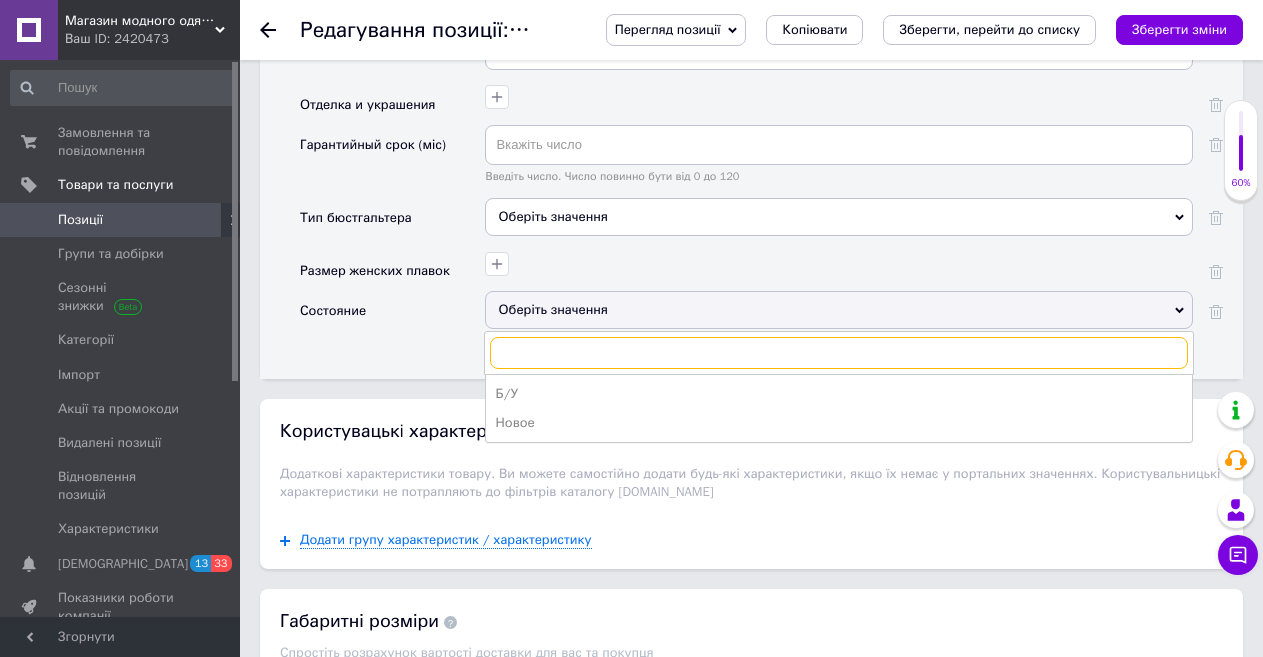 scroll, scrollTop: 2900, scrollLeft: 0, axis: vertical 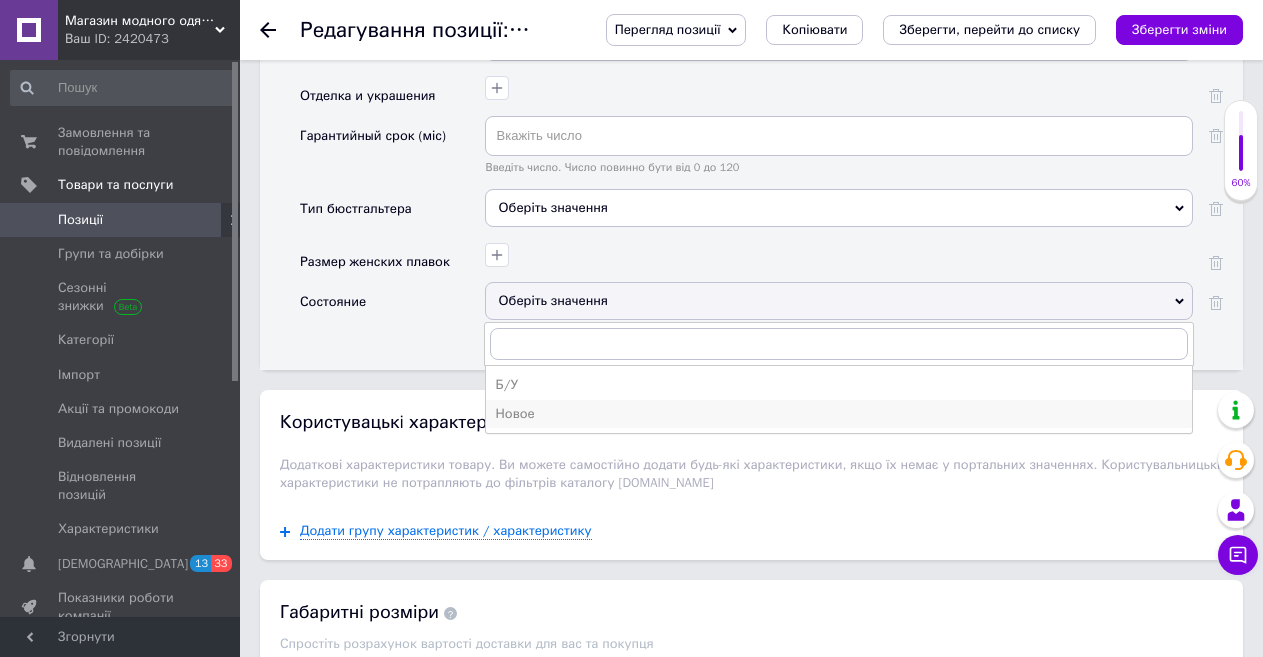 click on "Новое" at bounding box center (839, 414) 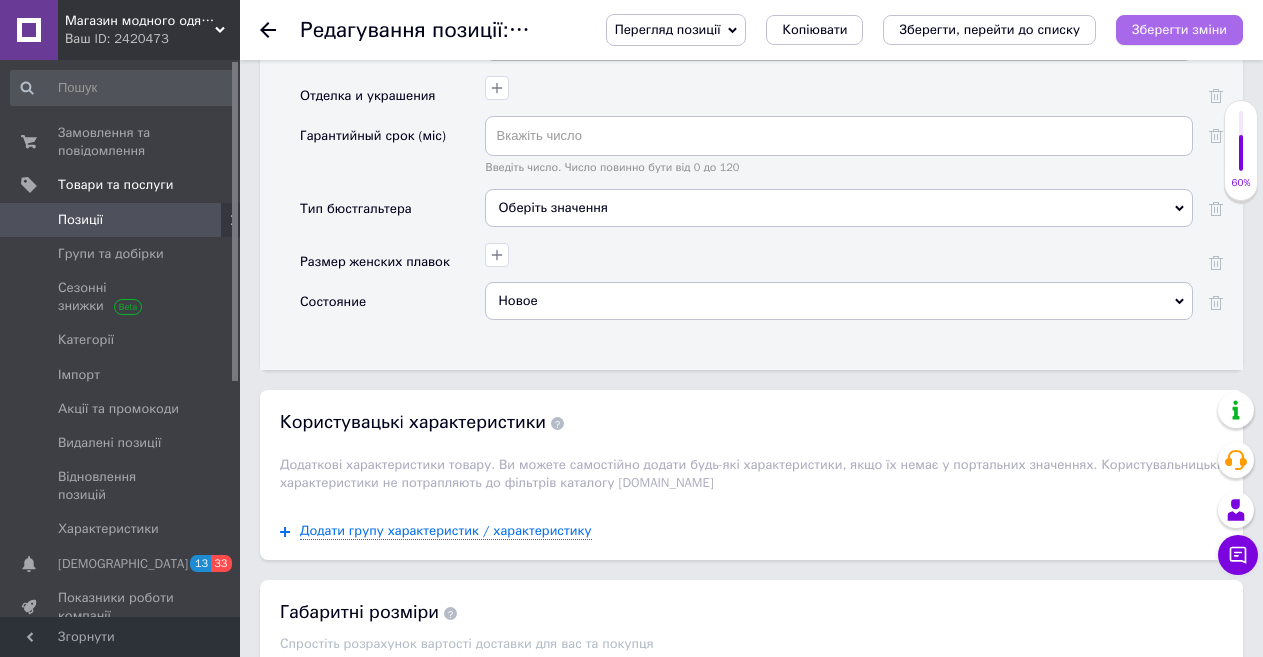 click on "Зберегти зміни" at bounding box center [1179, 30] 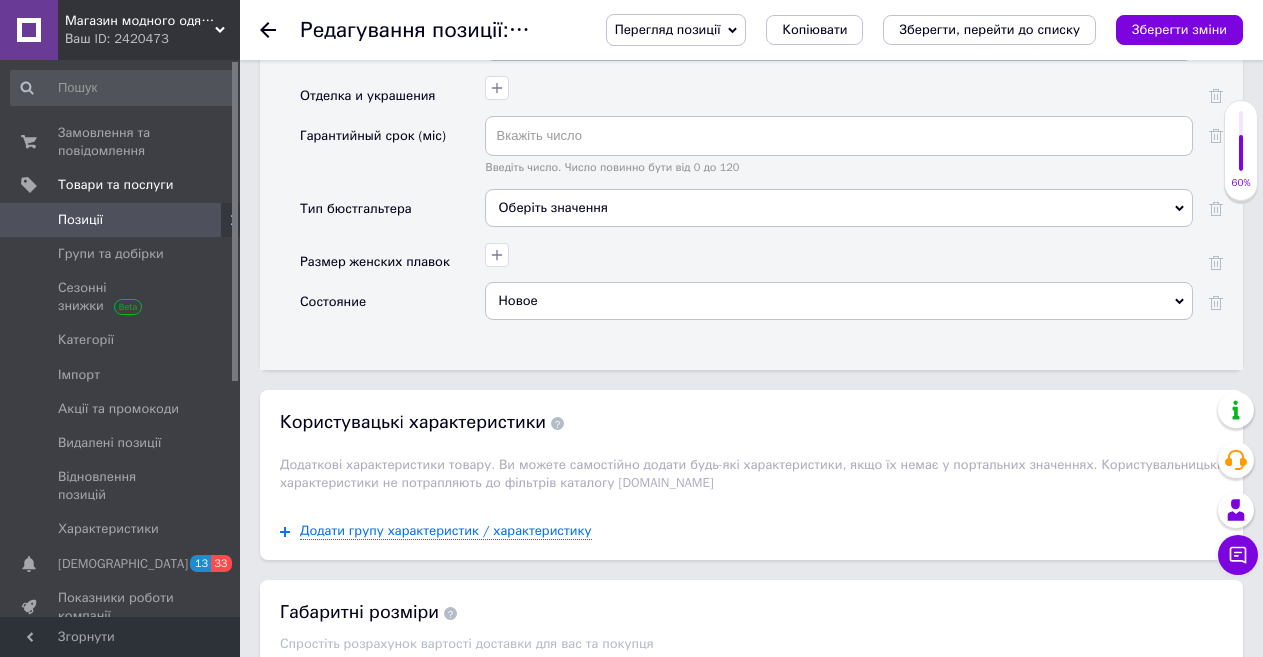 click at bounding box center [280, 30] 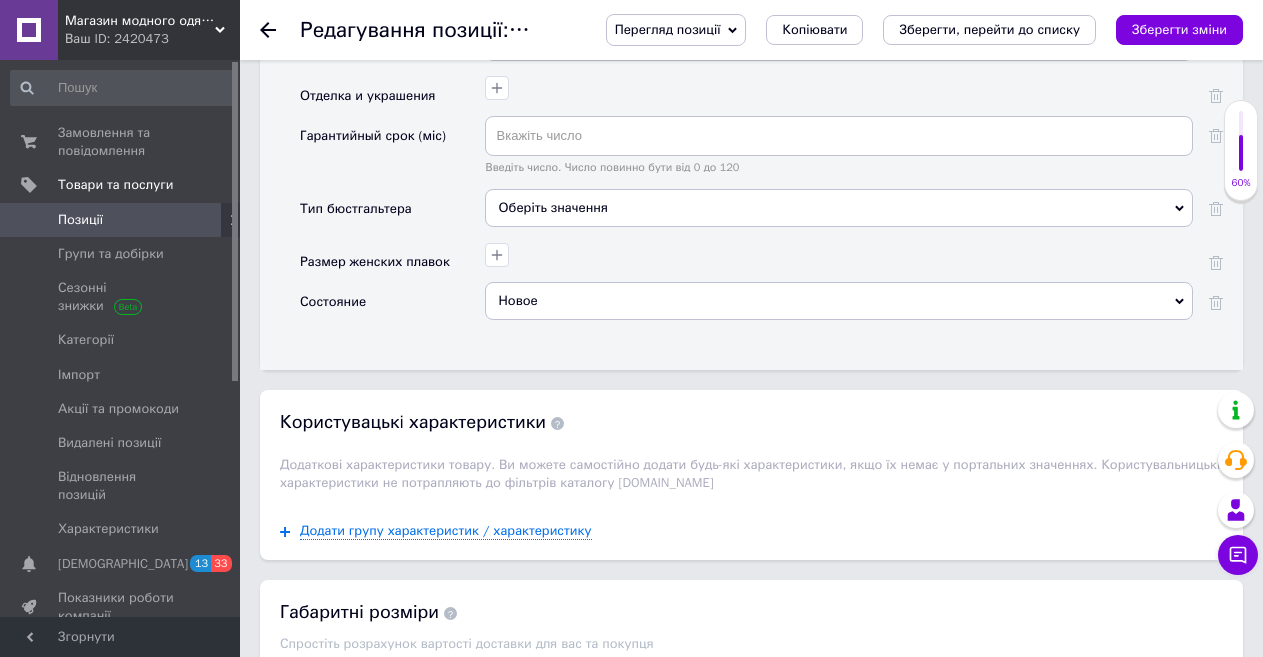 drag, startPoint x: 259, startPoint y: 19, endPoint x: 330, endPoint y: 90, distance: 100.409164 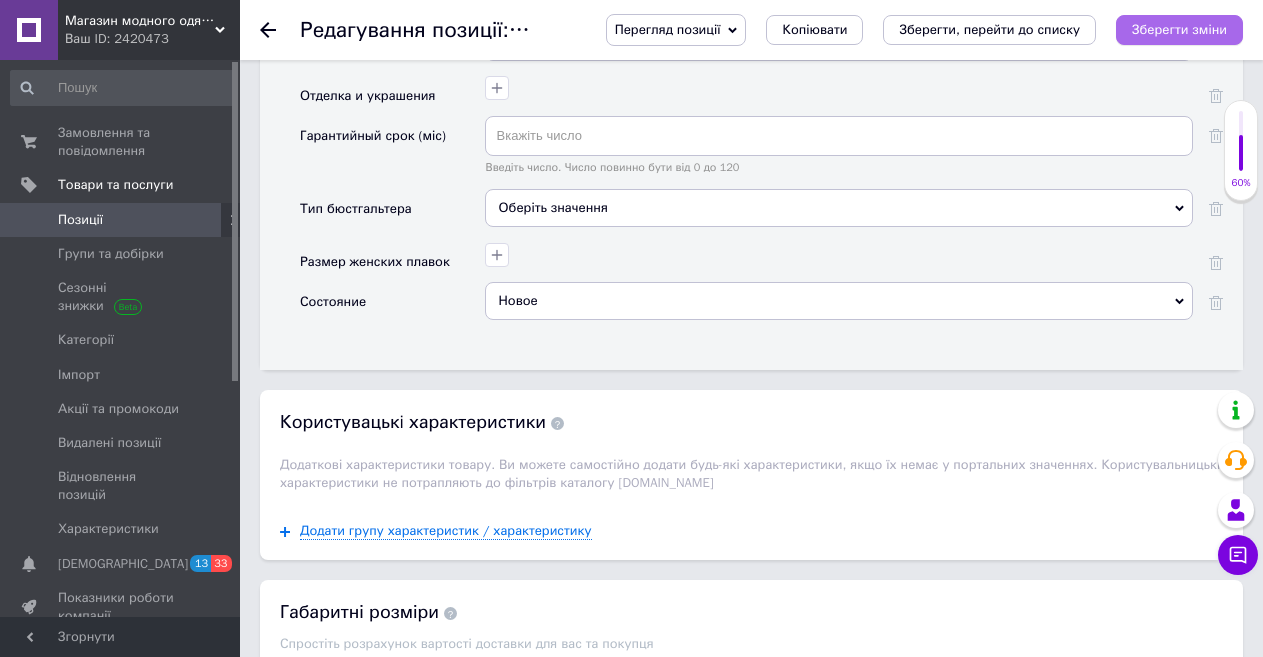 click on "Зберегти зміни" at bounding box center [1179, 30] 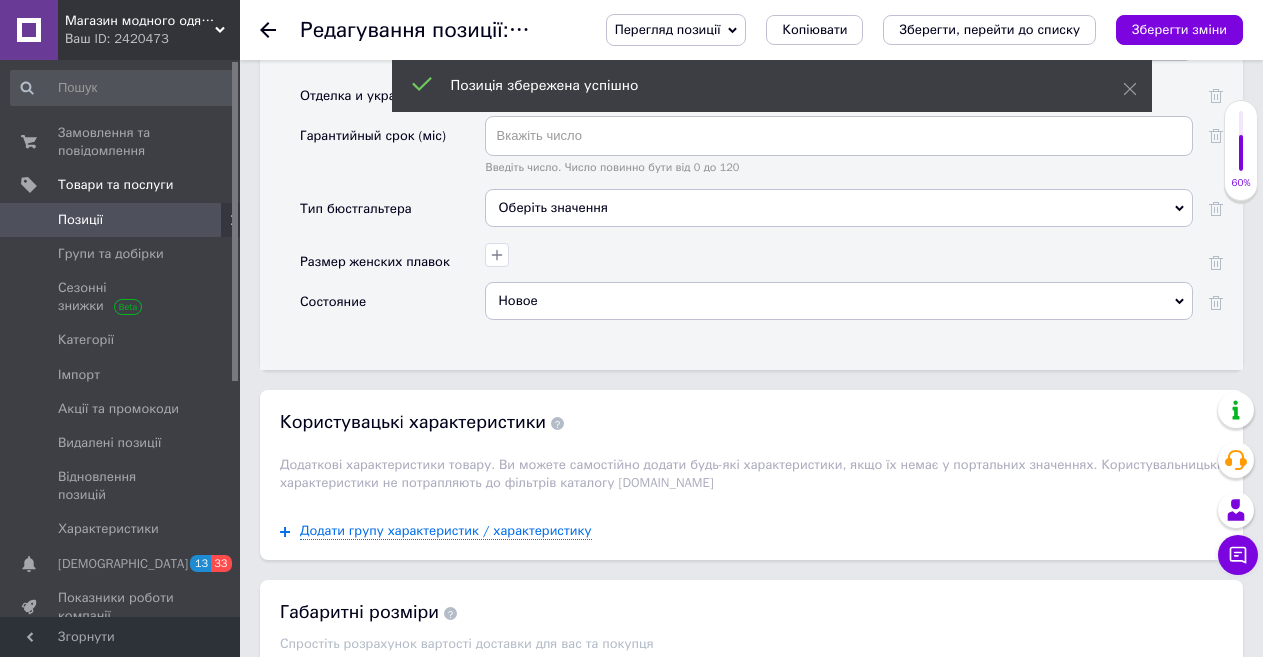 click 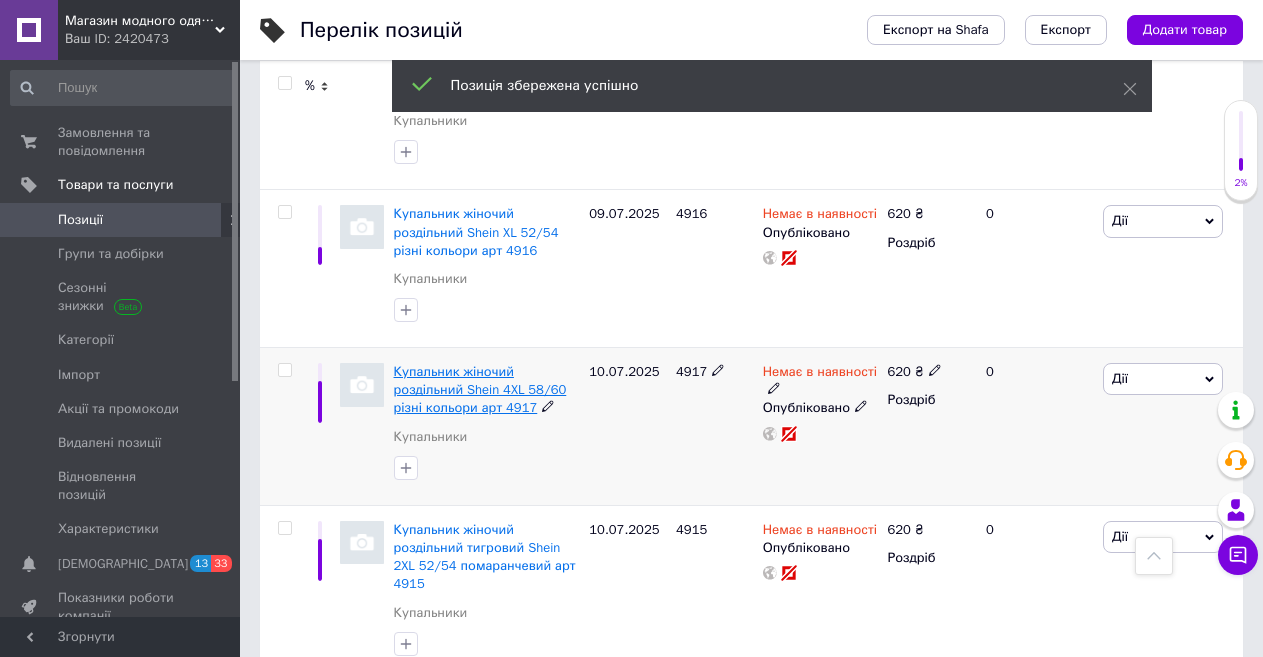scroll, scrollTop: 800, scrollLeft: 0, axis: vertical 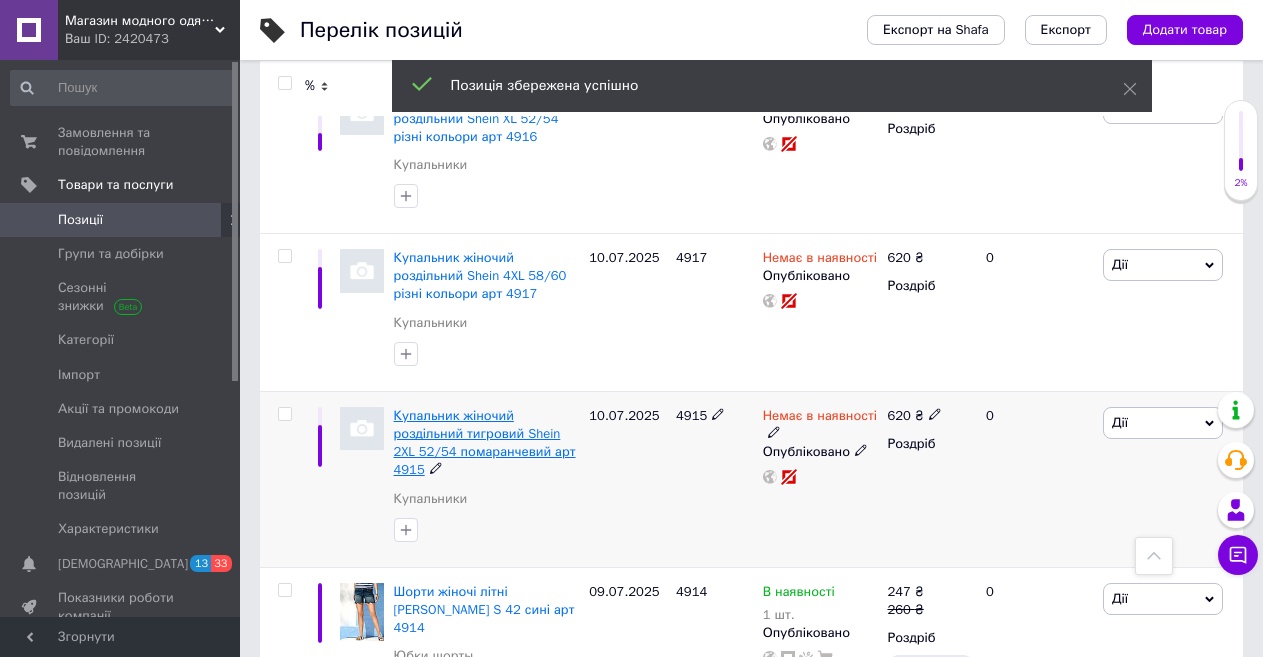 click on "Купальник жіночий роздільний тигровий  Shein 2XL 52/54 помаранчевий арт 4915" at bounding box center [485, 443] 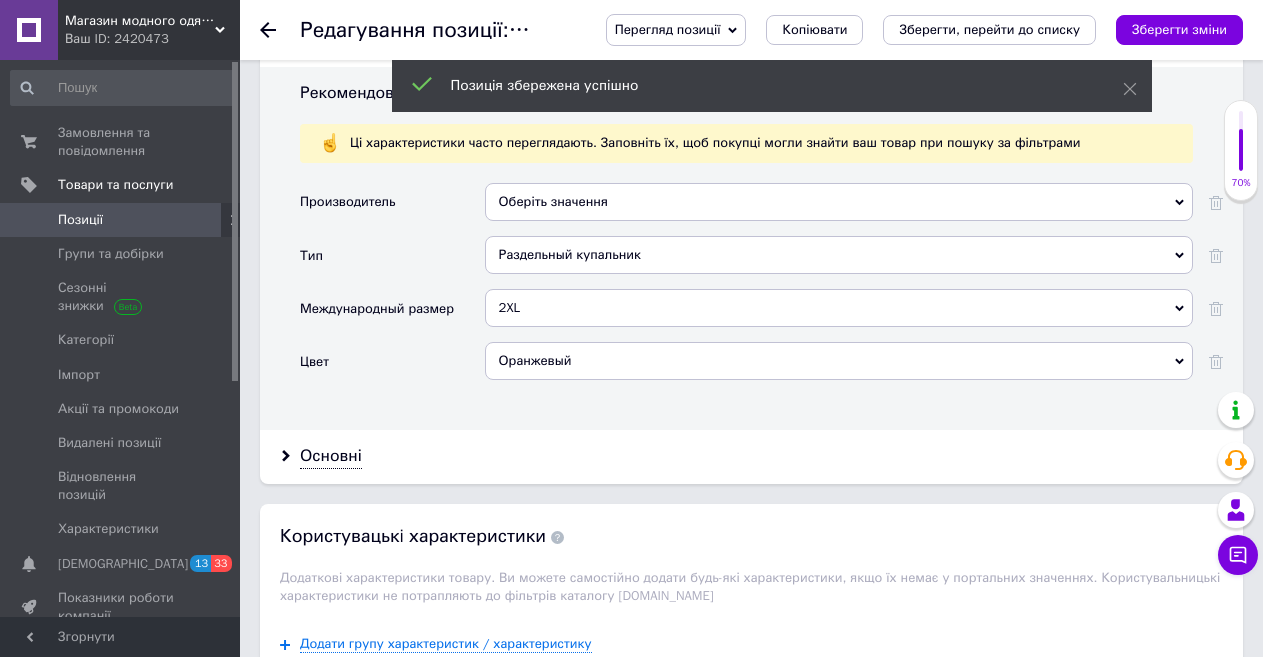 scroll, scrollTop: 1800, scrollLeft: 0, axis: vertical 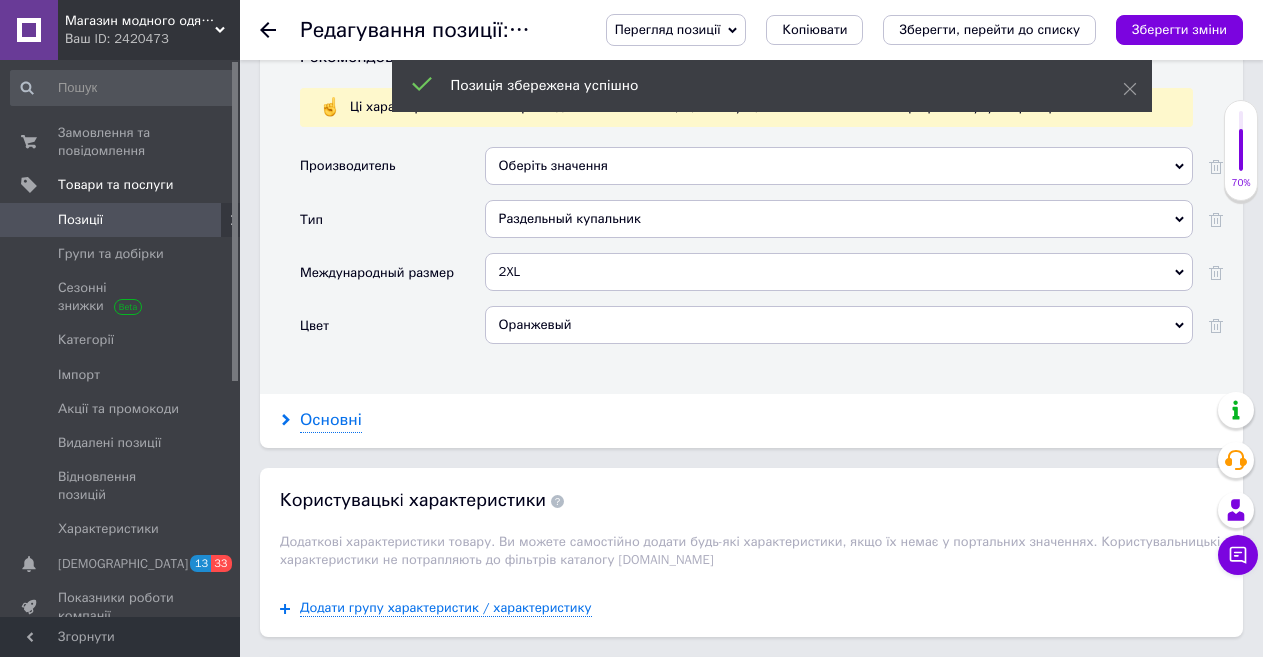 click on "Основні" at bounding box center (331, 420) 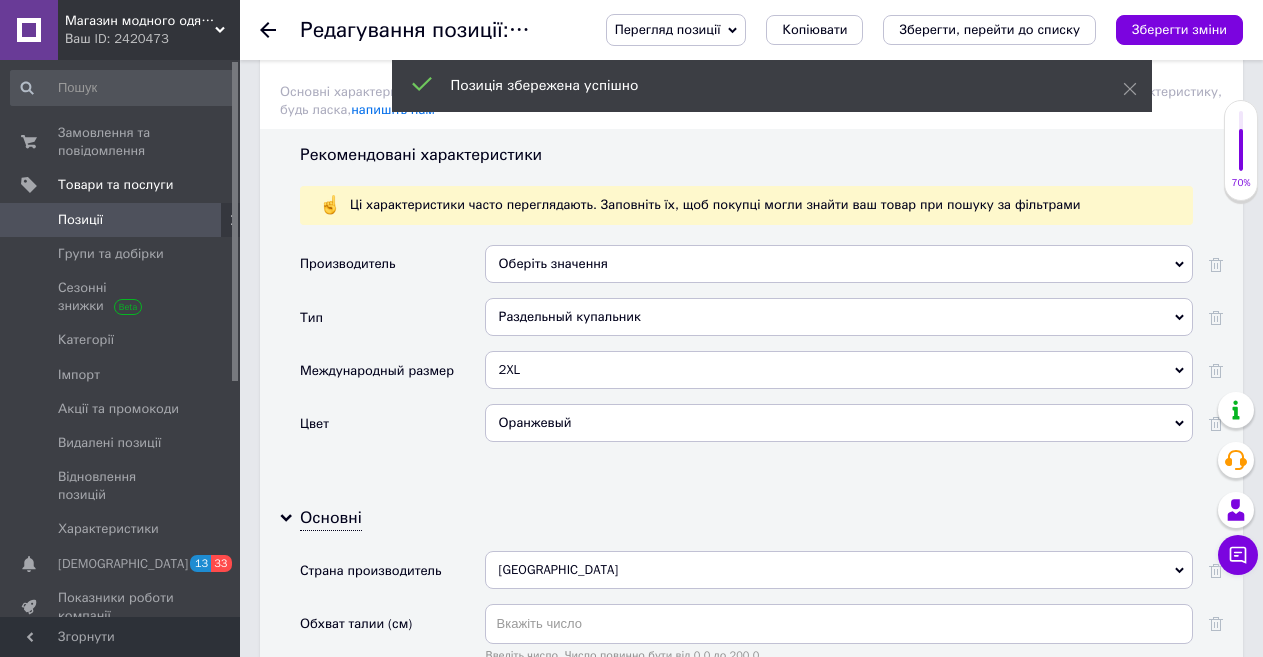scroll, scrollTop: 1600, scrollLeft: 0, axis: vertical 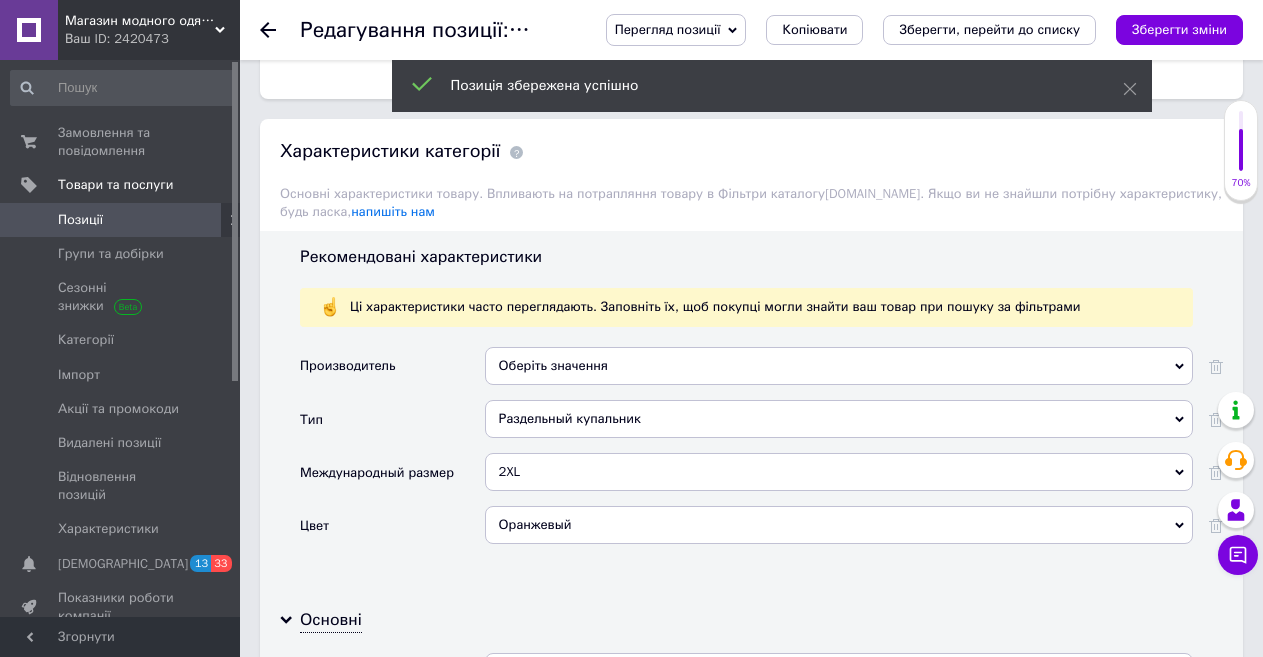 click on "Оберіть значення" at bounding box center [839, 366] 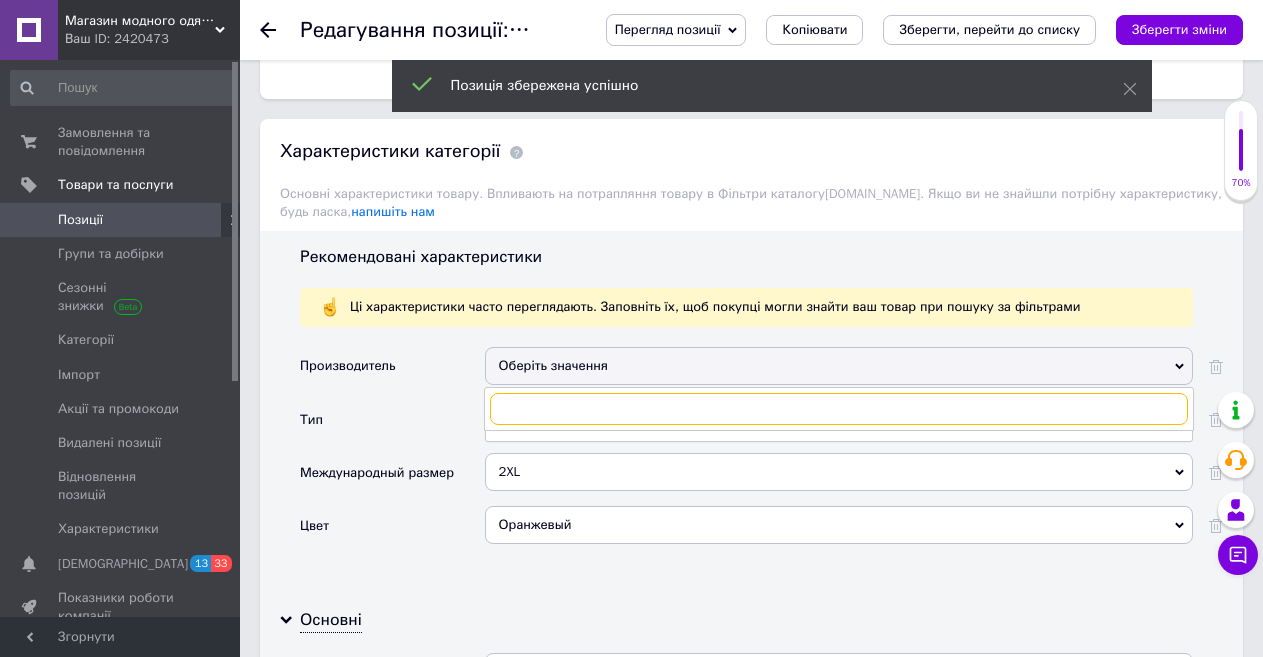paste on "Shein" 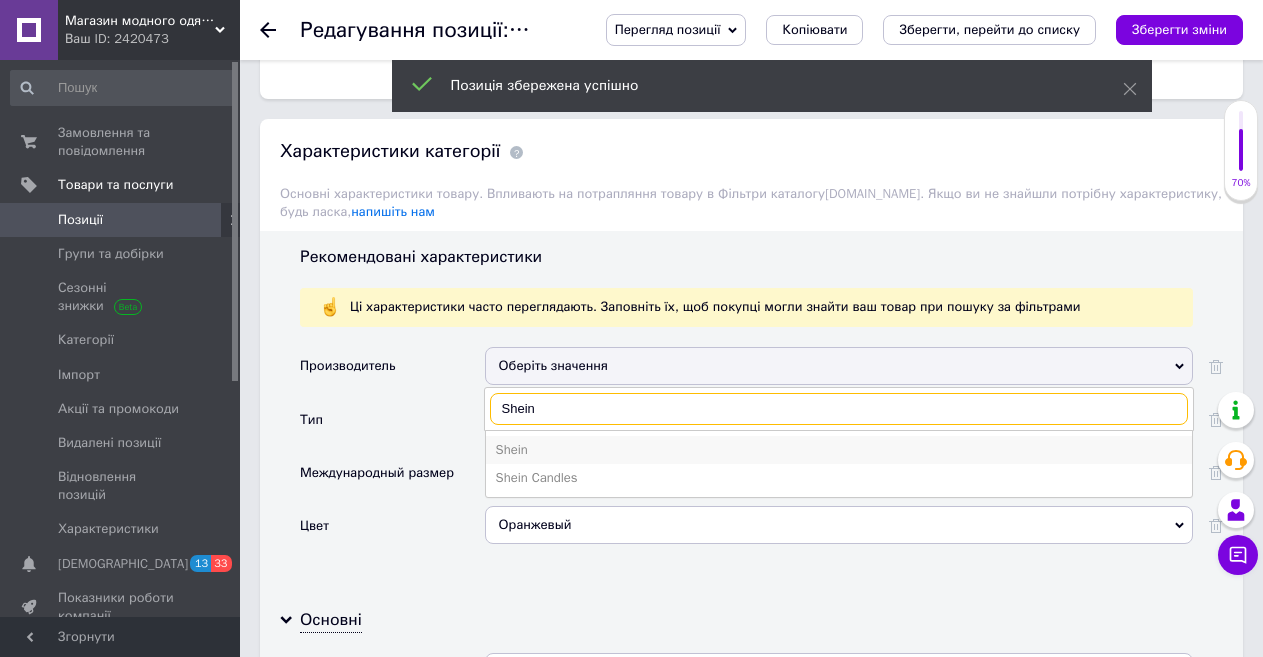 type on "Shein" 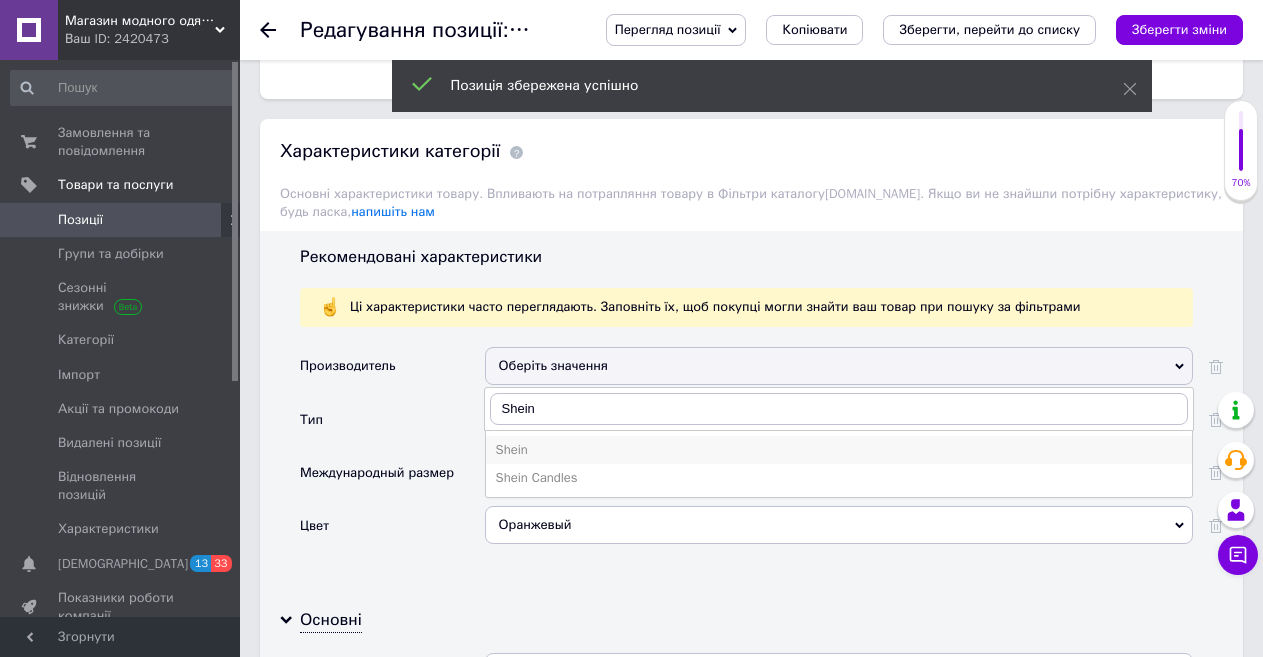 click on "Shein" at bounding box center [839, 450] 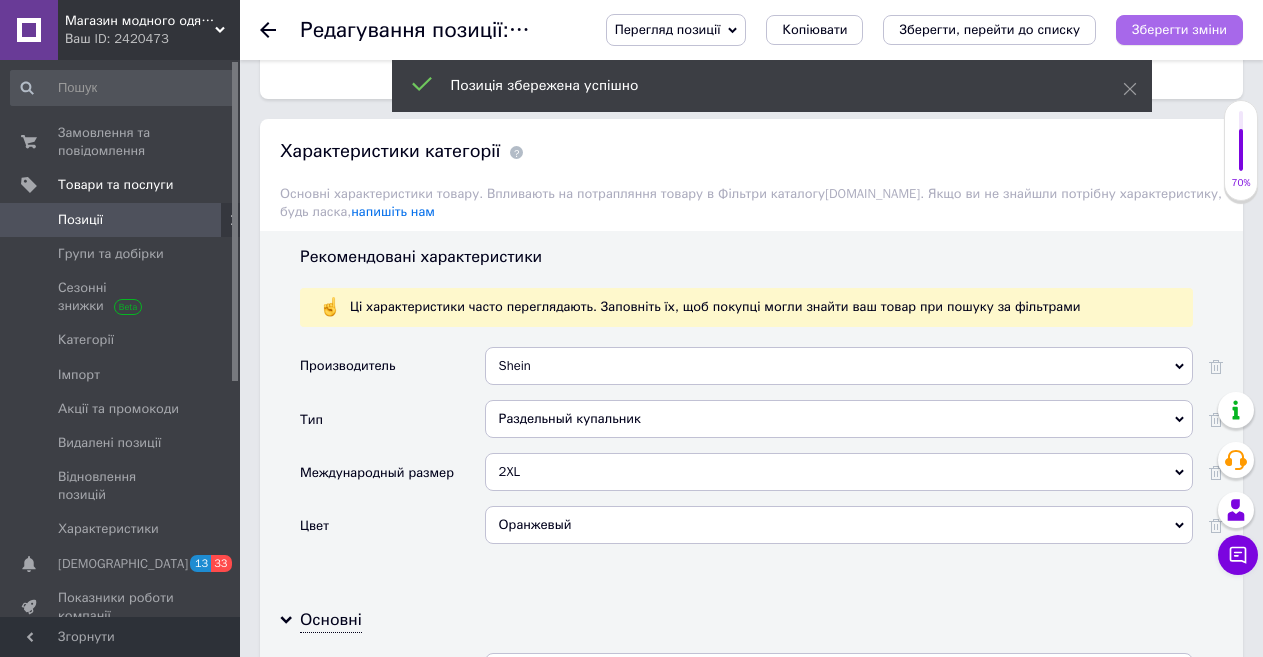 click on "Зберегти зміни" at bounding box center (1179, 29) 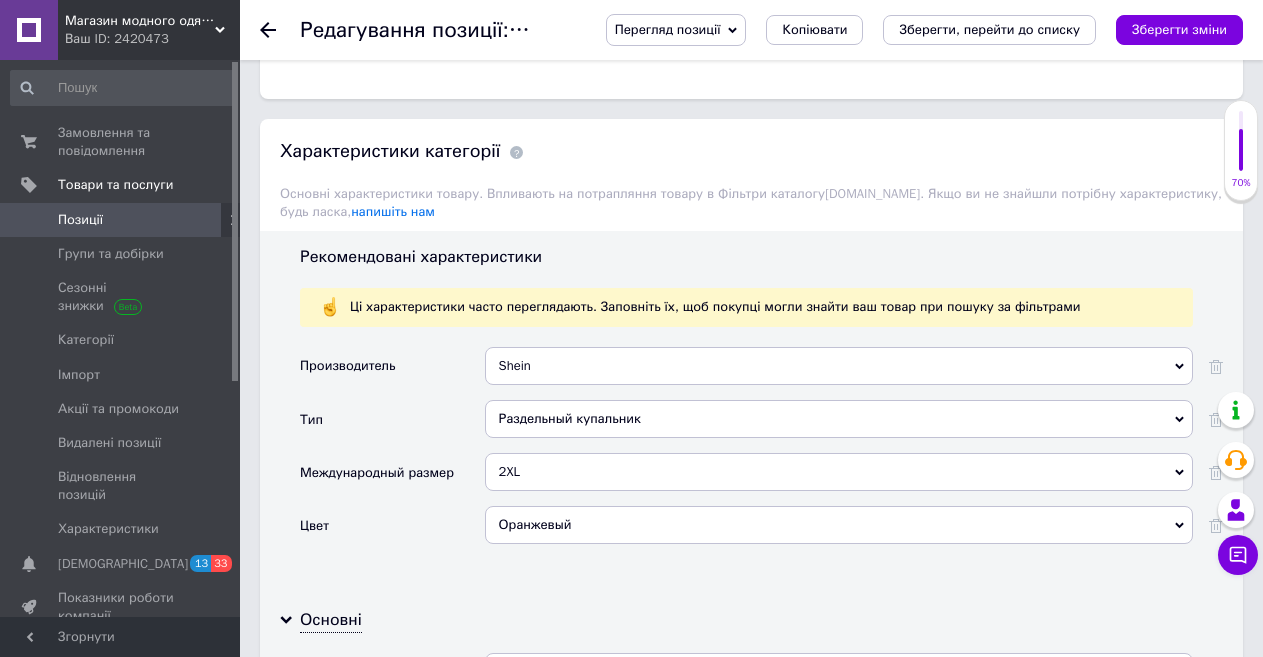 click 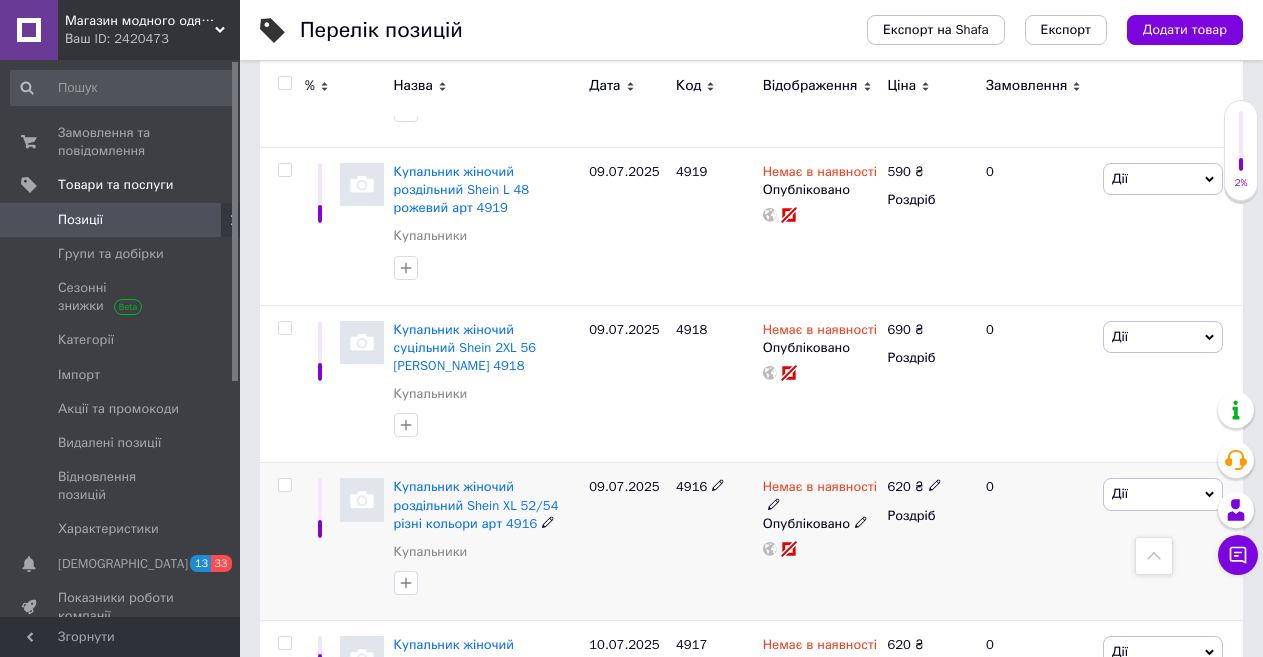 scroll, scrollTop: 700, scrollLeft: 0, axis: vertical 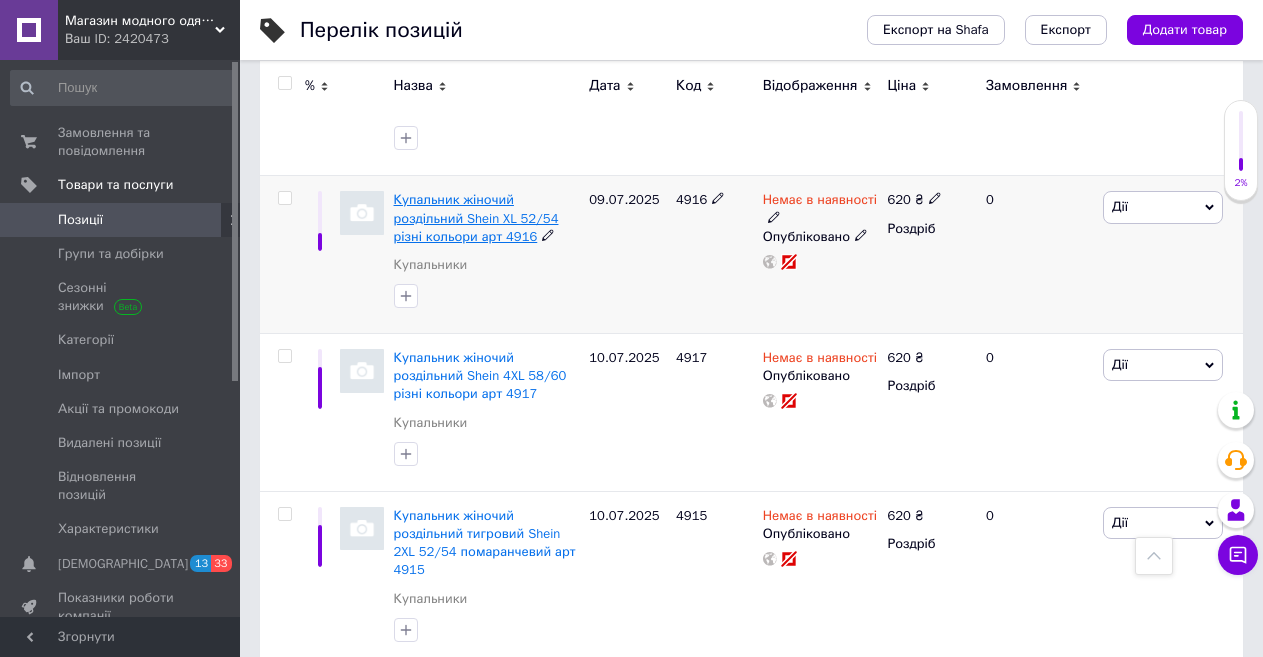 click on "Купальник жіночий роздільний  Shein XL 52/54 різні кольори арт 4916" at bounding box center [476, 217] 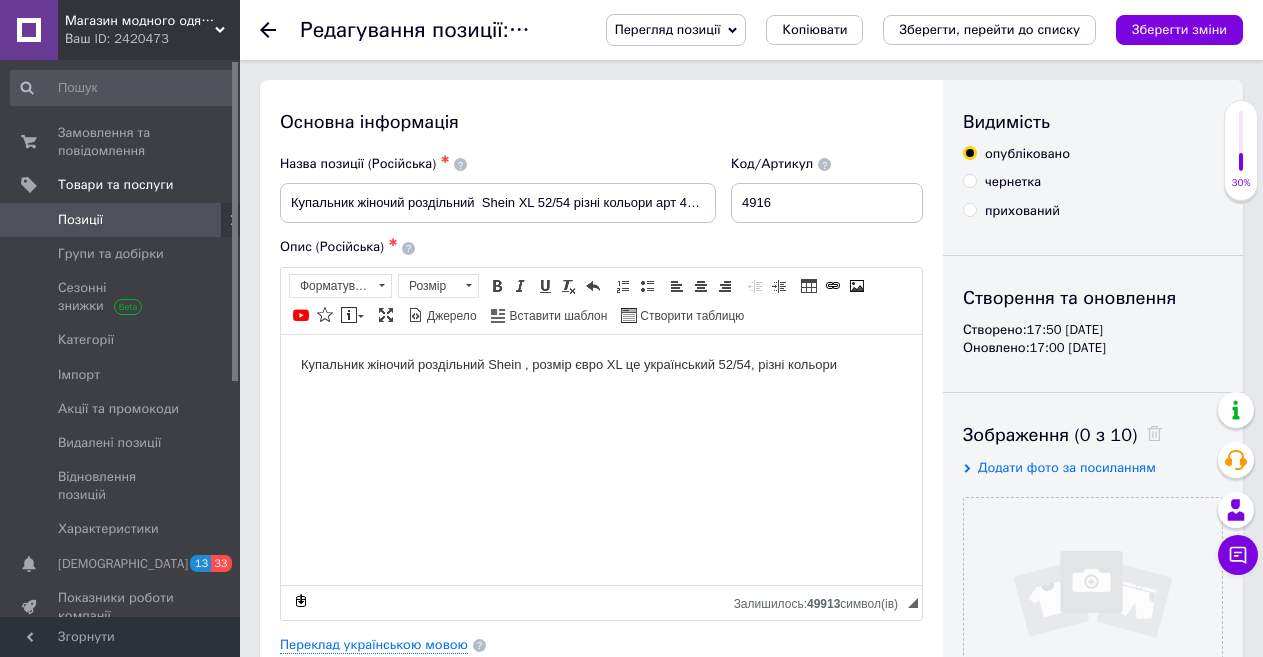 scroll, scrollTop: 0, scrollLeft: 0, axis: both 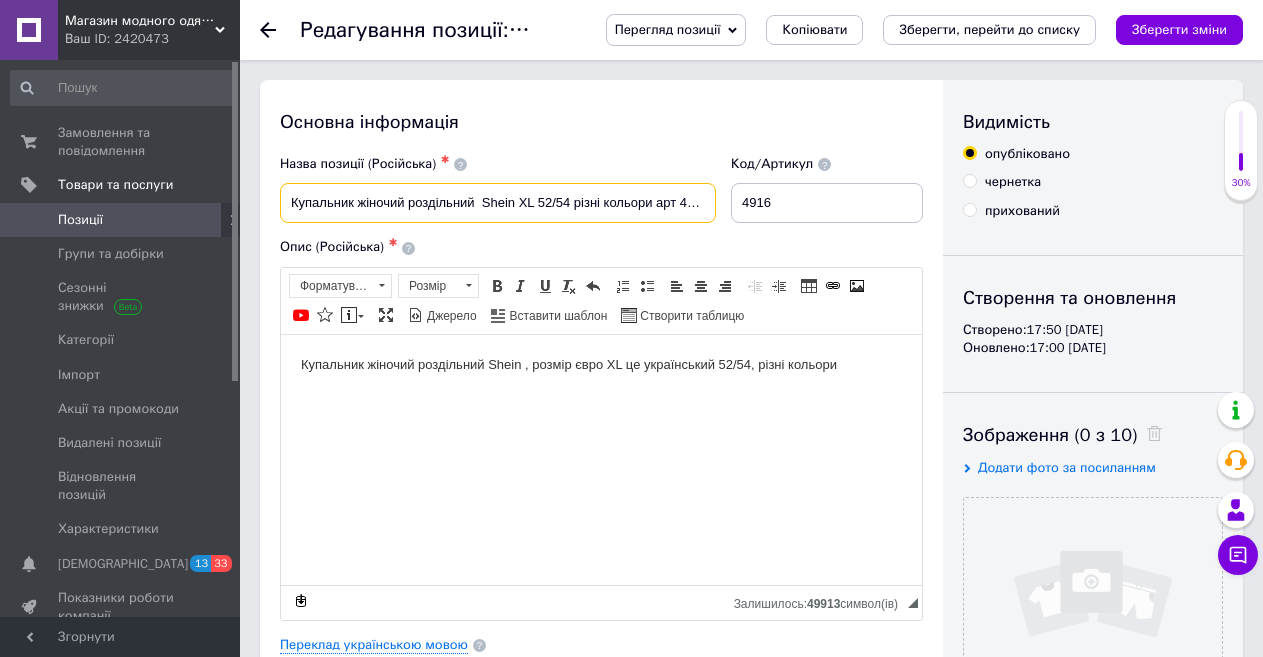 drag, startPoint x: 653, startPoint y: 202, endPoint x: 275, endPoint y: 209, distance: 378.06482 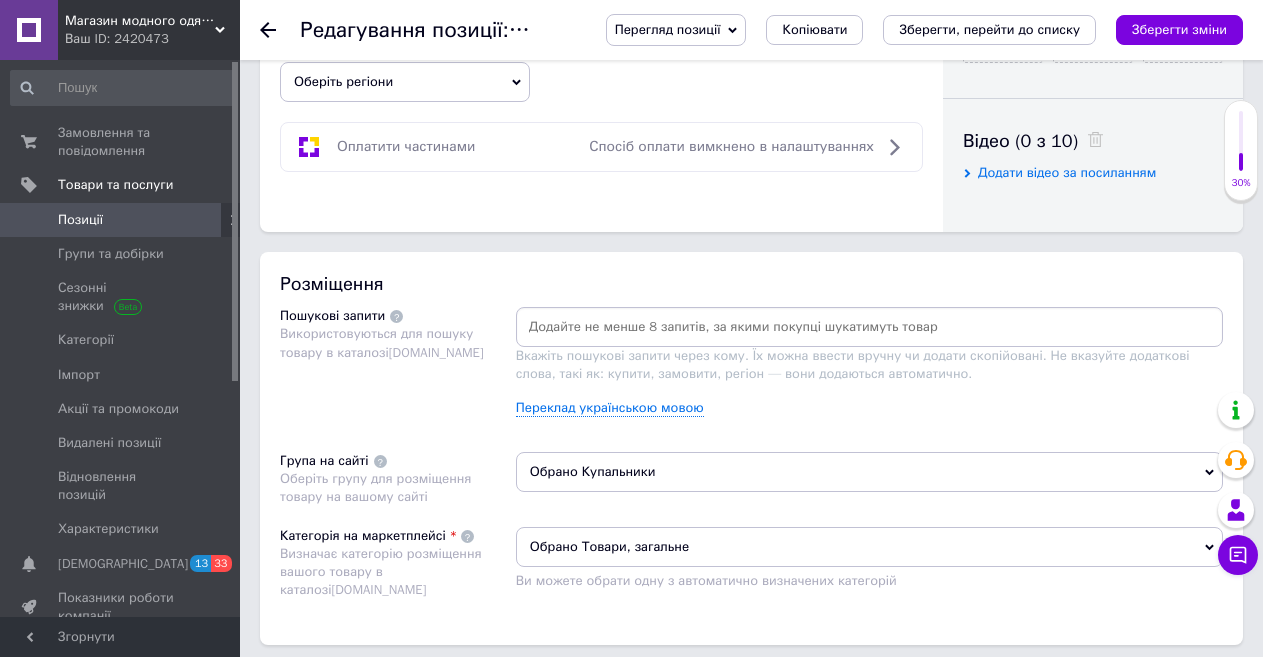 scroll, scrollTop: 1000, scrollLeft: 0, axis: vertical 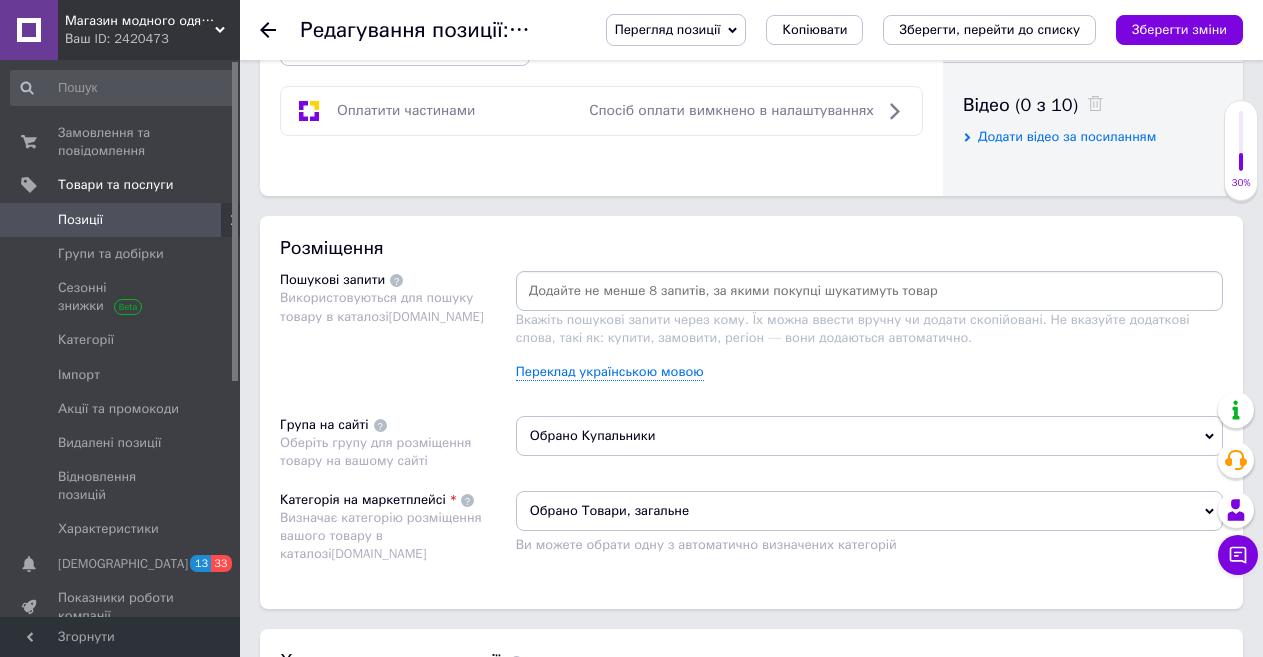 paste on "Купальник жіночий роздільний  Shein XL 52/54 різні кольори" 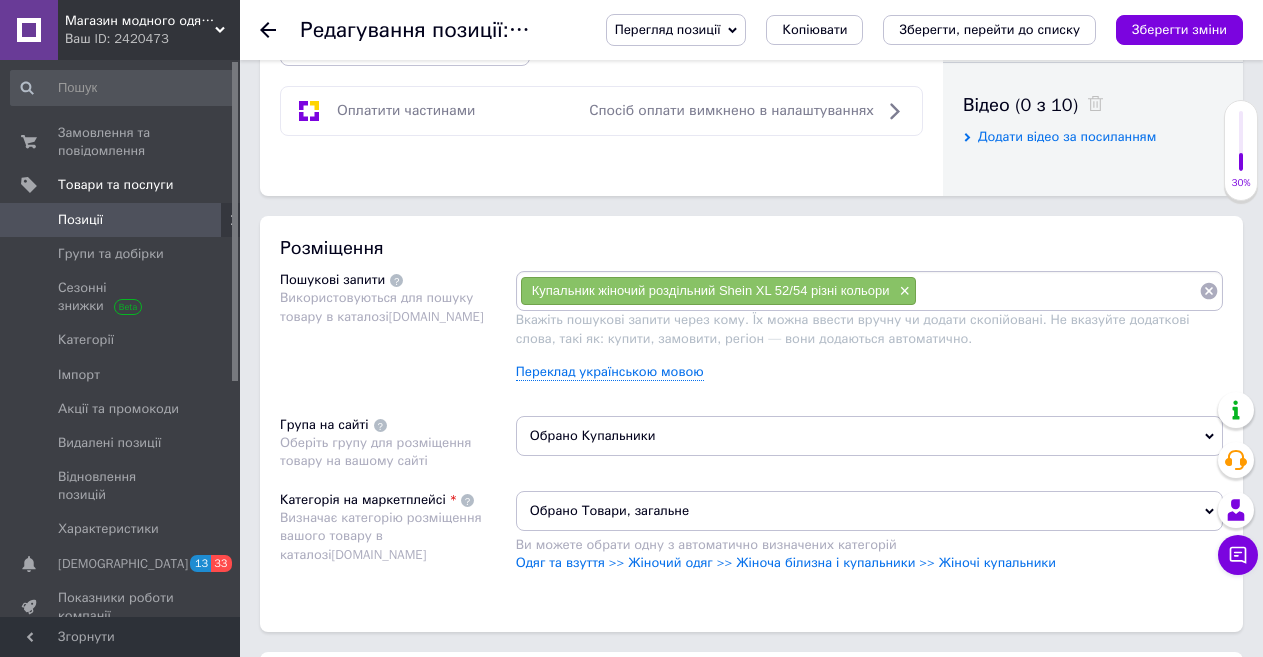 paste on "Купальник жіночий роздільний  Shein XL 52/54 різні кольори" 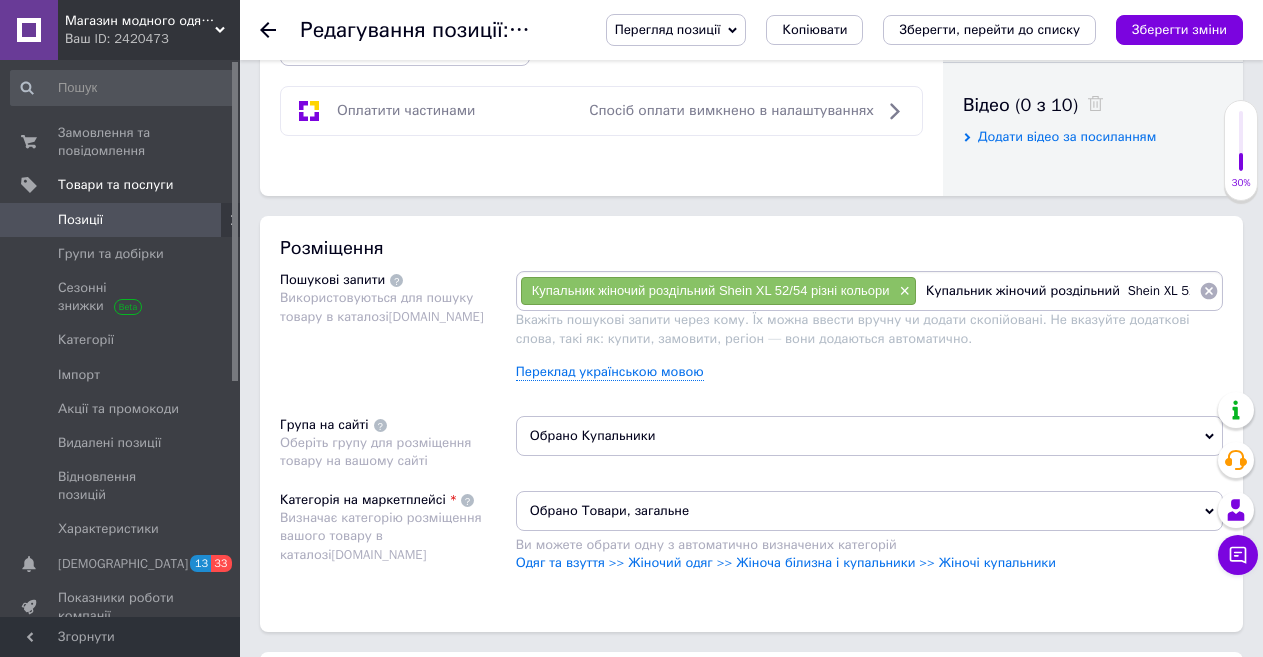 scroll, scrollTop: 0, scrollLeft: 100, axis: horizontal 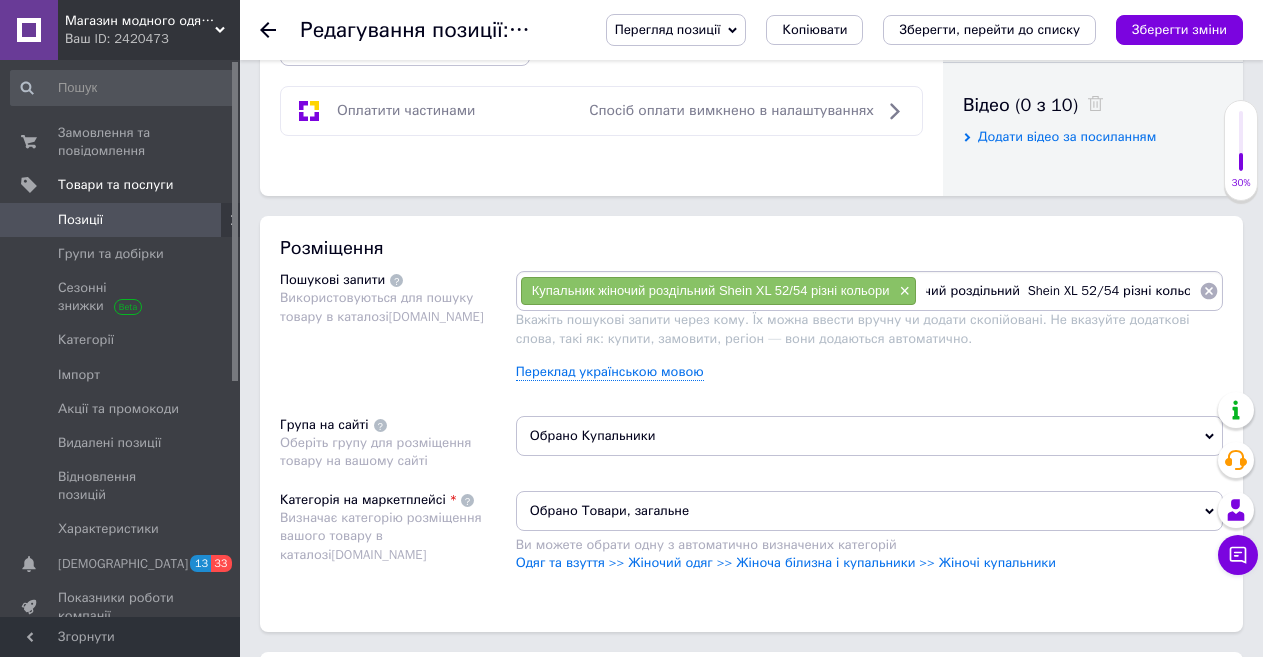 drag, startPoint x: 1189, startPoint y: 288, endPoint x: 1024, endPoint y: 295, distance: 165.14842 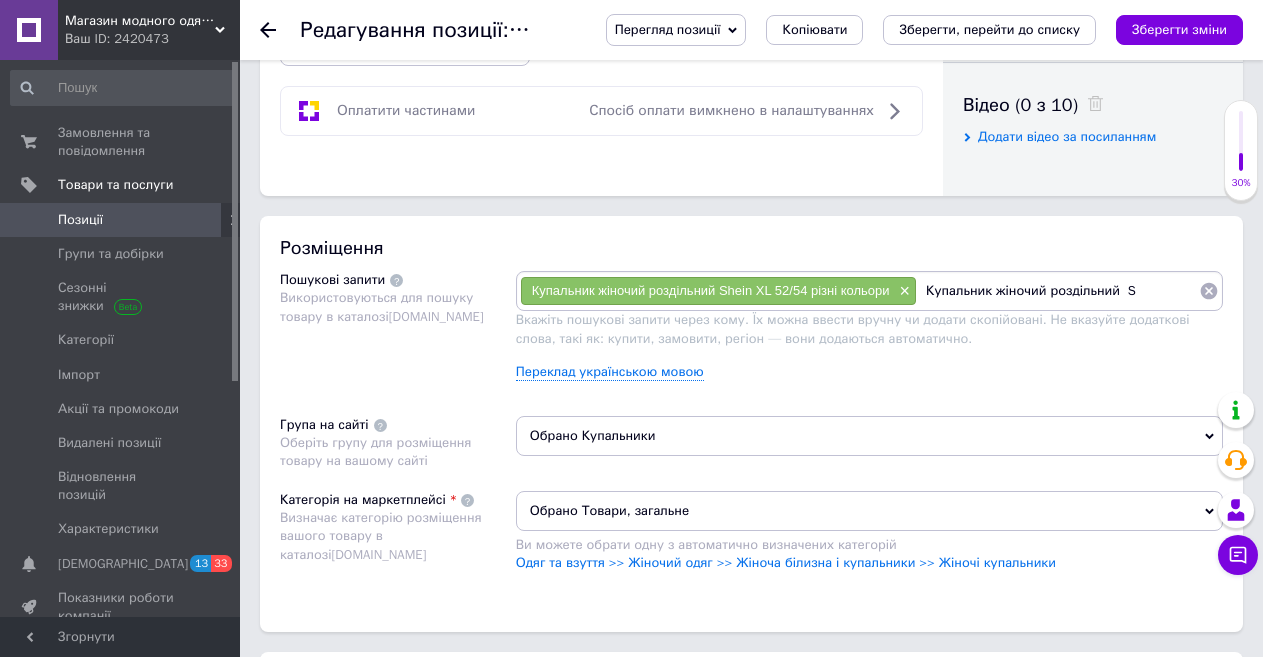 scroll, scrollTop: 0, scrollLeft: 0, axis: both 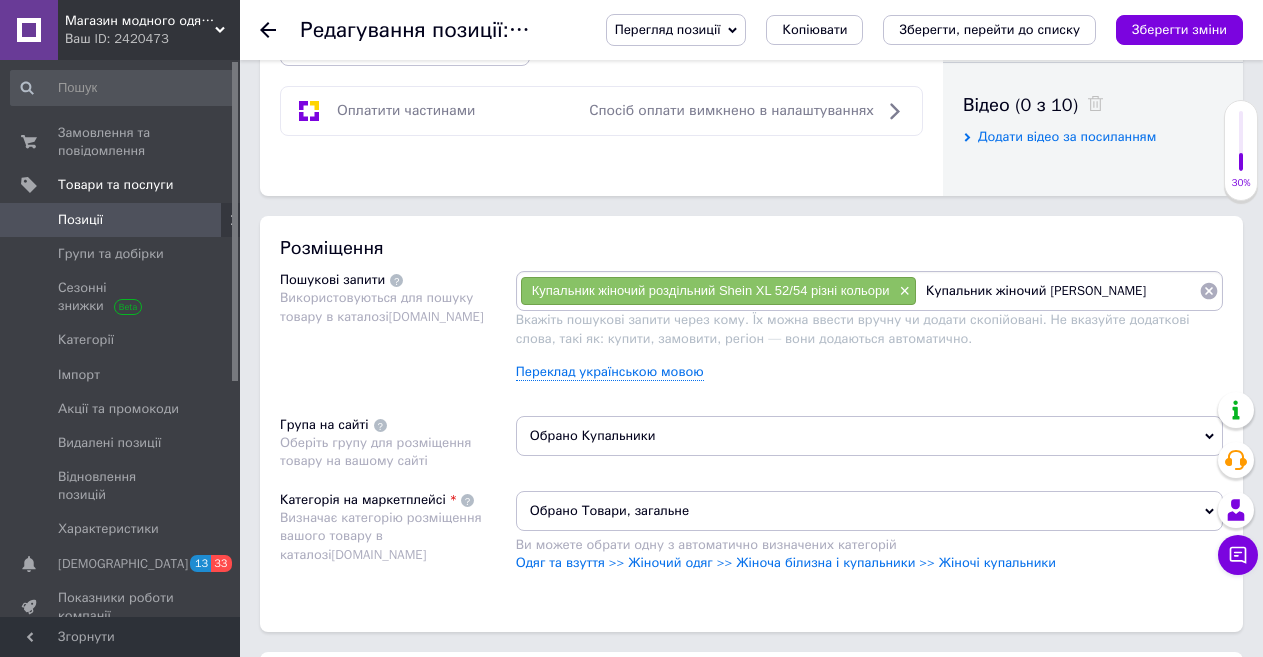 type on "Купальник жіночий" 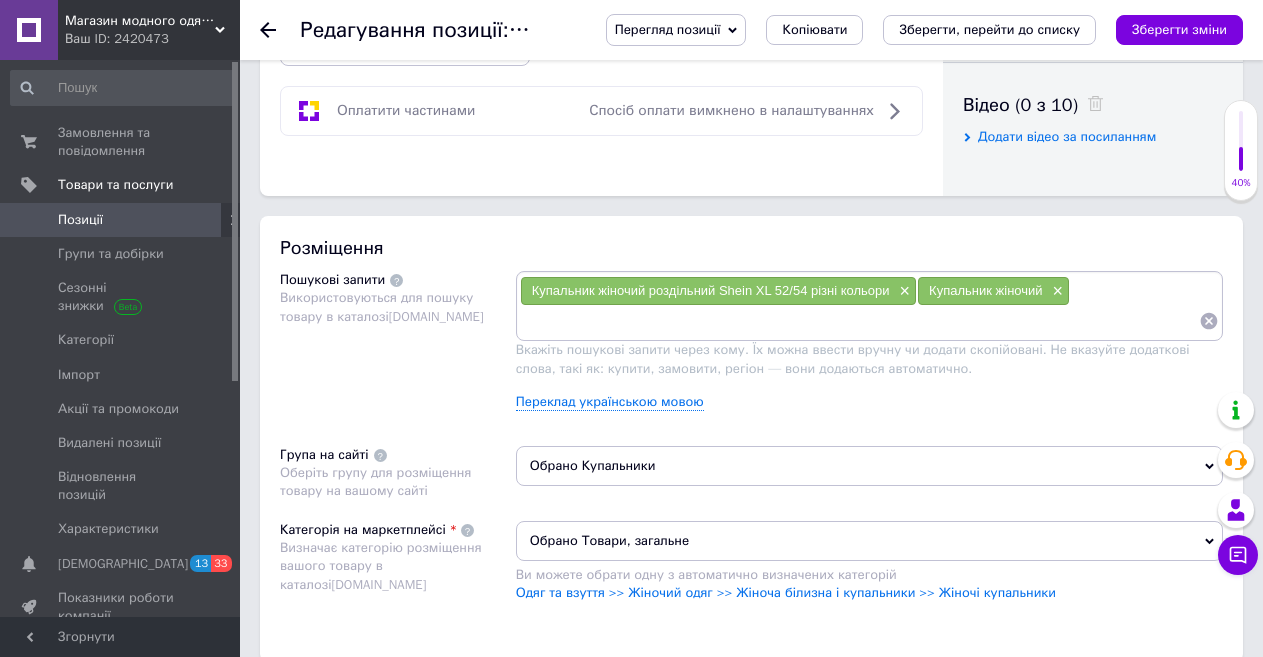 paste on "Купальник жіночий роздільний  Shein XL 52/54 різні кольори" 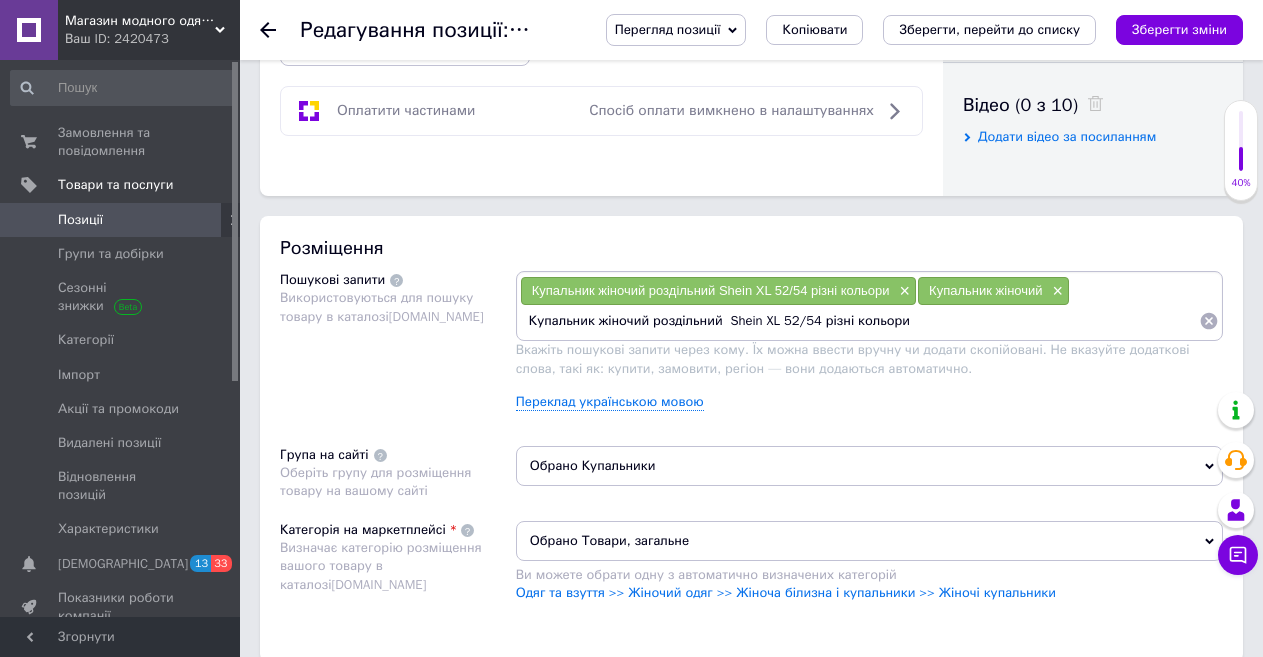 drag, startPoint x: 592, startPoint y: 322, endPoint x: 525, endPoint y: 328, distance: 67.26812 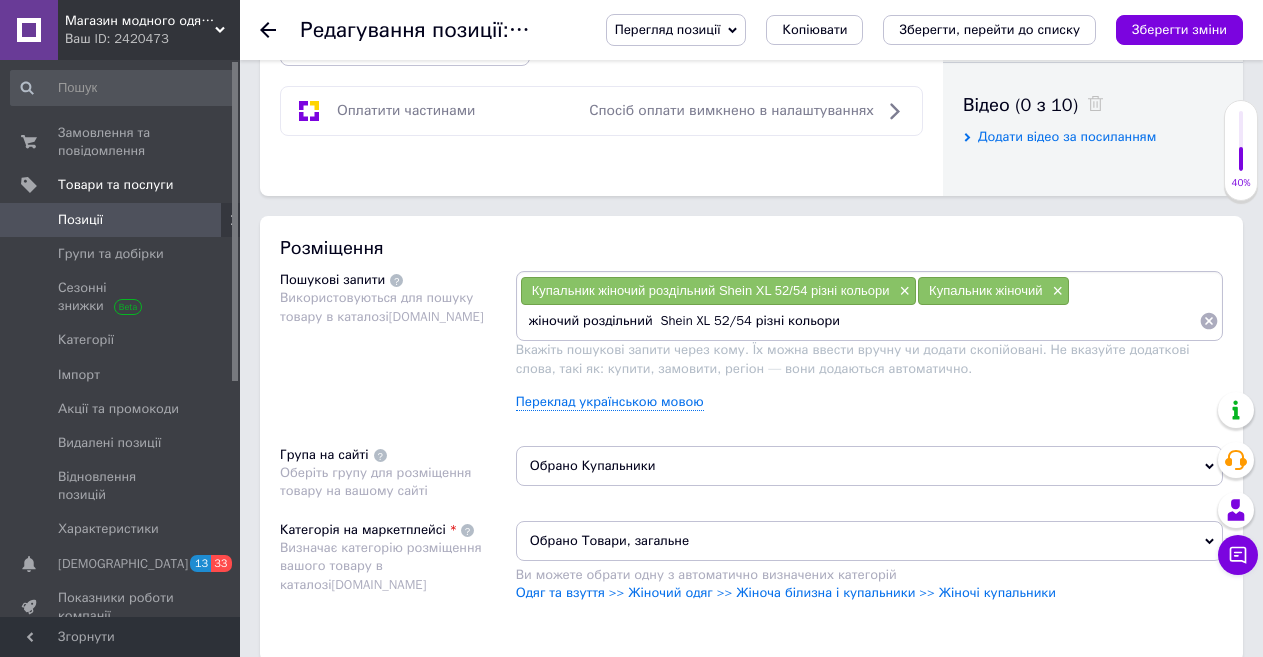 click on "жіночий роздільний  Shein XL 52/54 різні кольори" at bounding box center (859, 321) 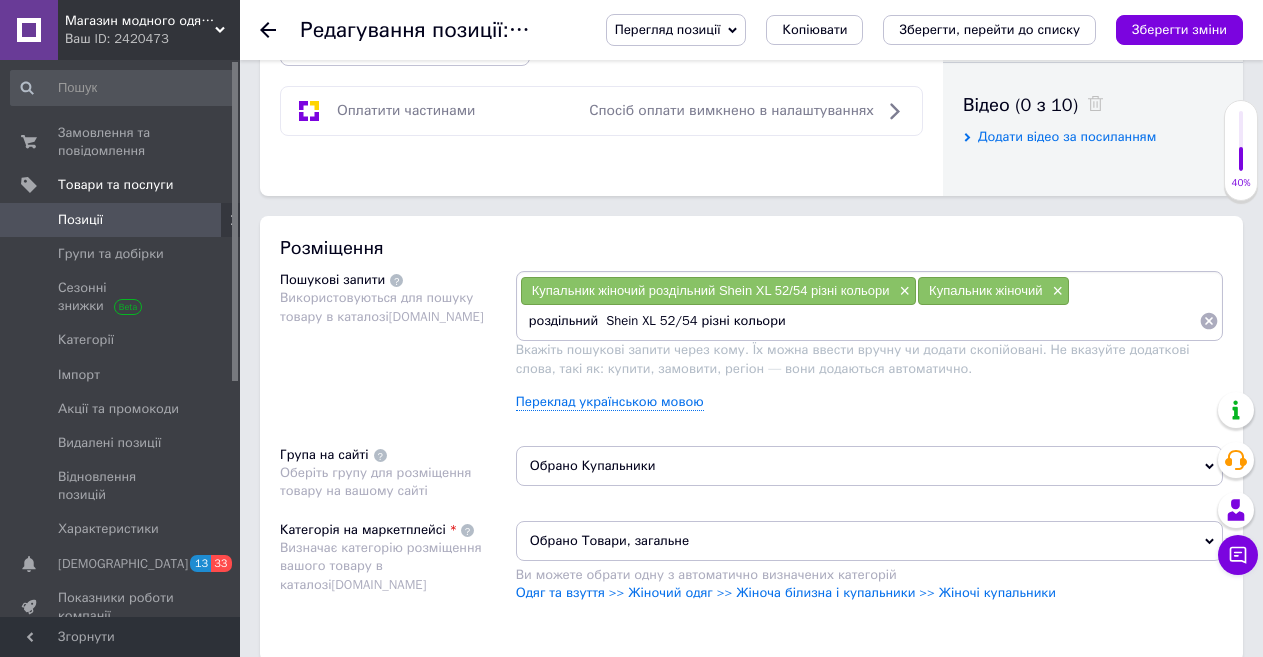 click on "роздільний  Shein XL 52/54 різні кольори" at bounding box center (859, 321) 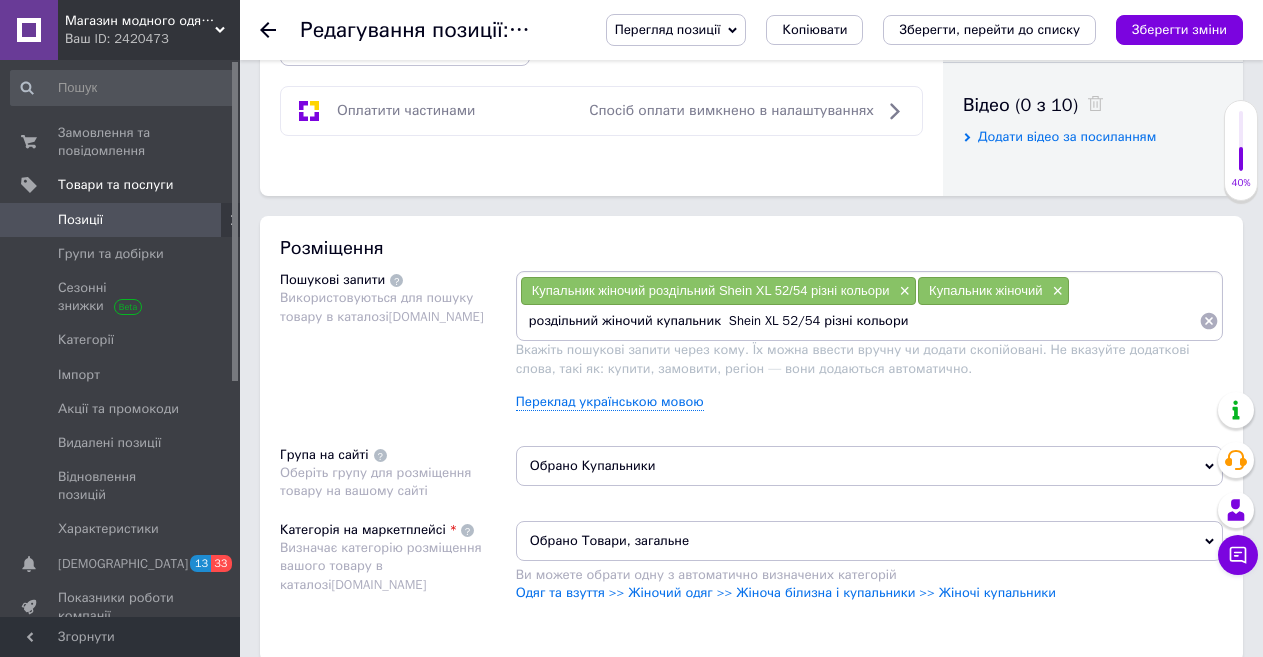 drag, startPoint x: 909, startPoint y: 317, endPoint x: 729, endPoint y: 326, distance: 180.22485 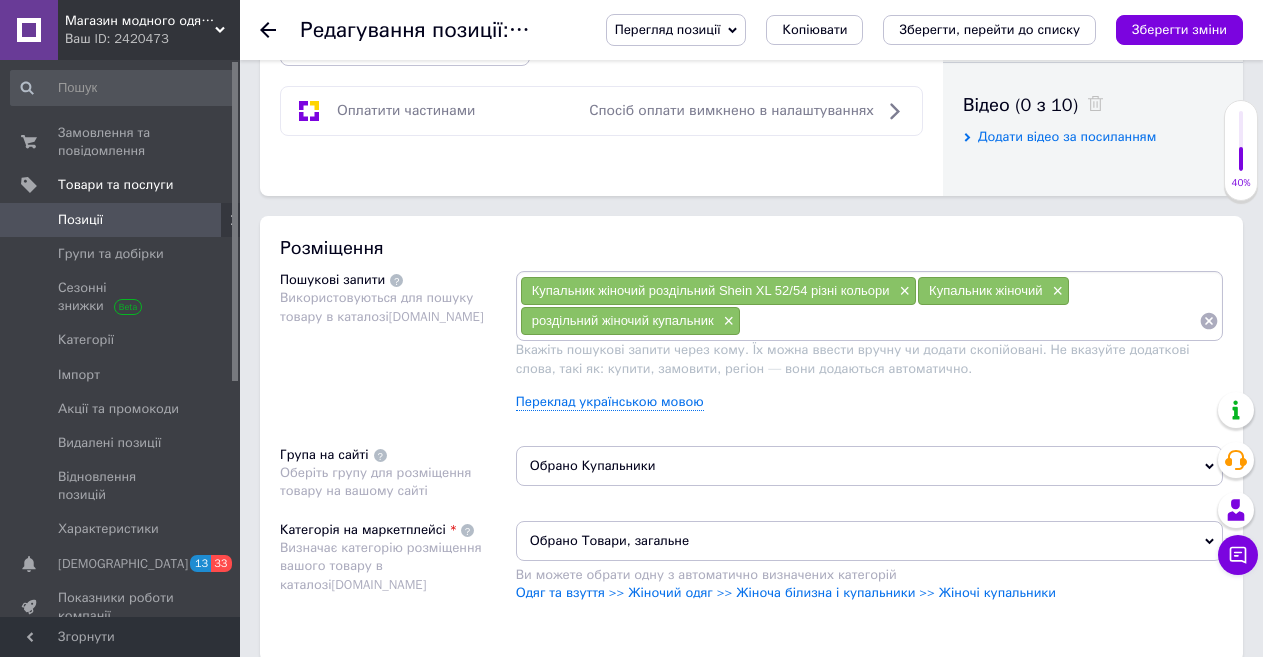 paste on "Купальник жіночий роздільний  Shein XL 52/54 різні кольори" 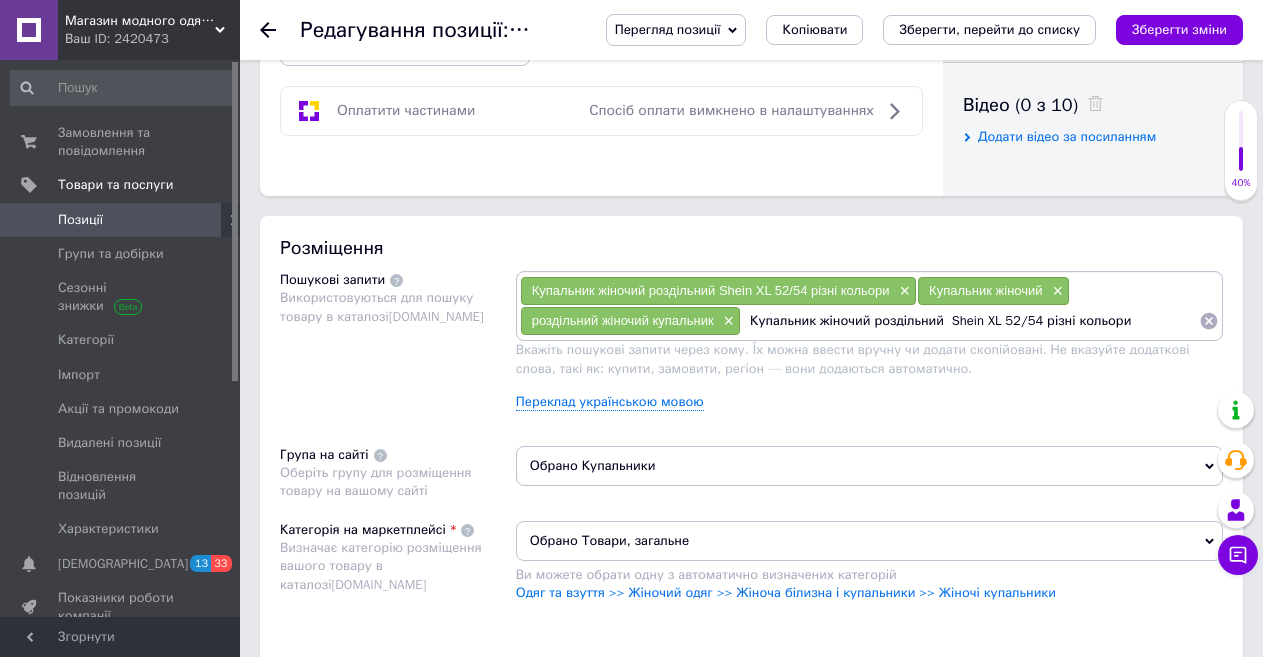 drag, startPoint x: 1124, startPoint y: 325, endPoint x: 987, endPoint y: 321, distance: 137.05838 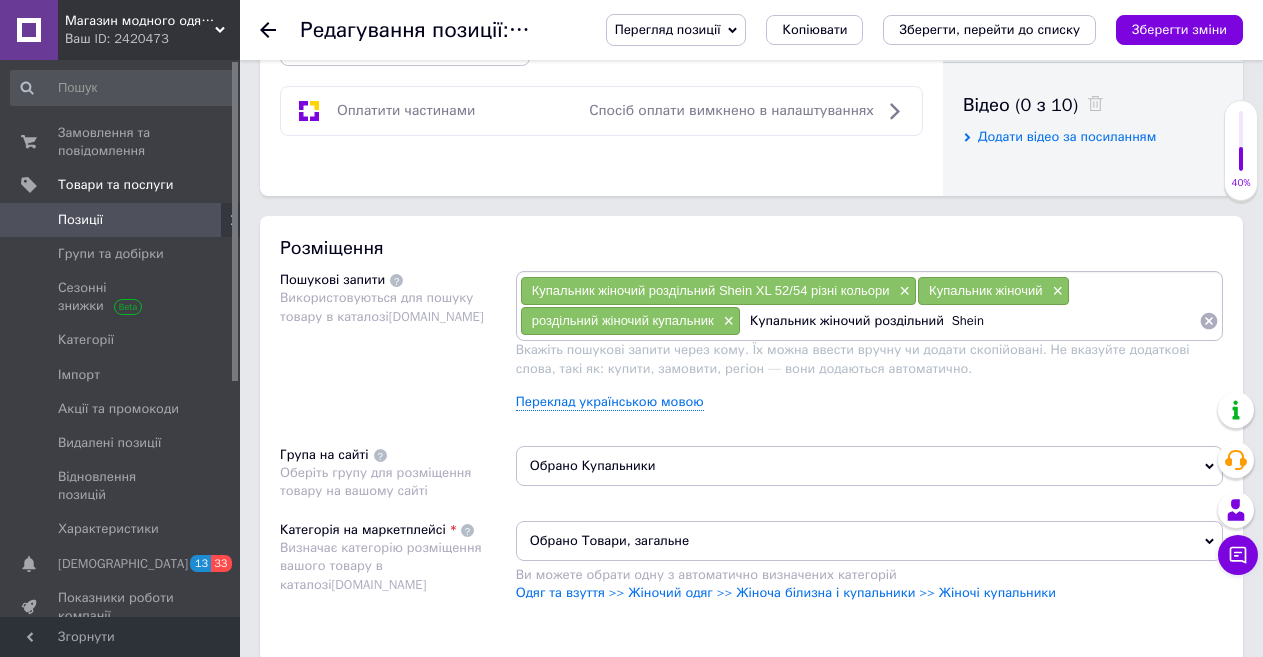 drag, startPoint x: 938, startPoint y: 321, endPoint x: 879, endPoint y: 324, distance: 59.07622 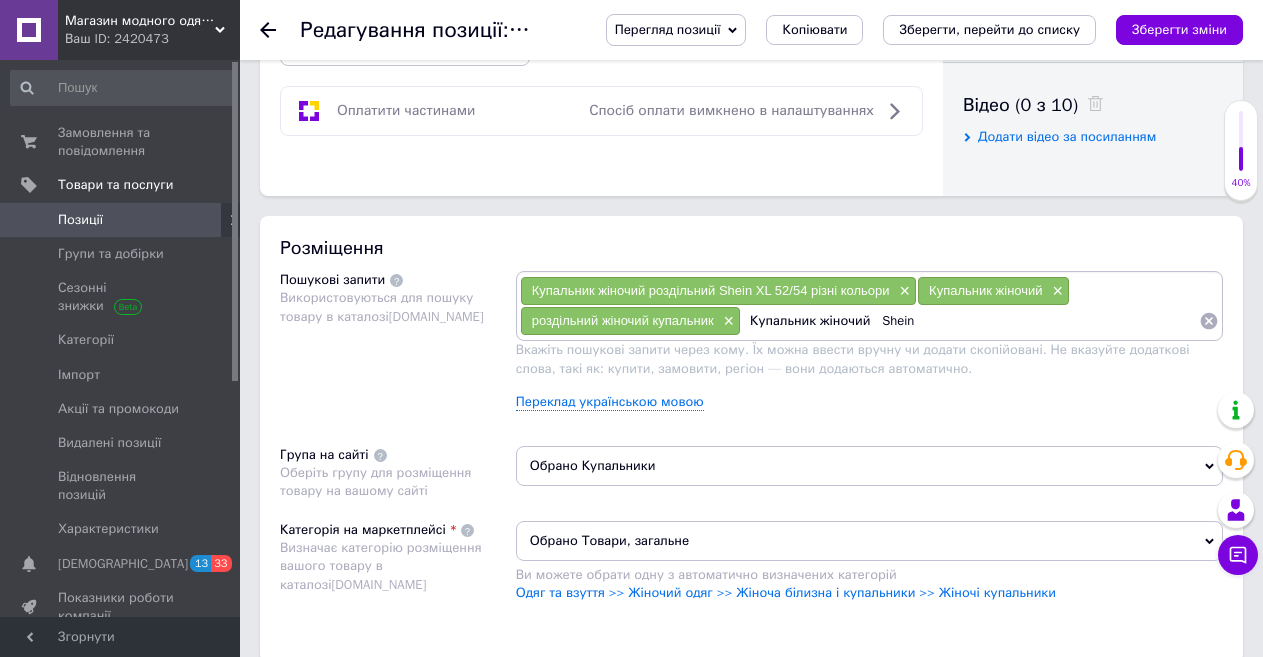 drag, startPoint x: 869, startPoint y: 320, endPoint x: 813, endPoint y: 332, distance: 57.271286 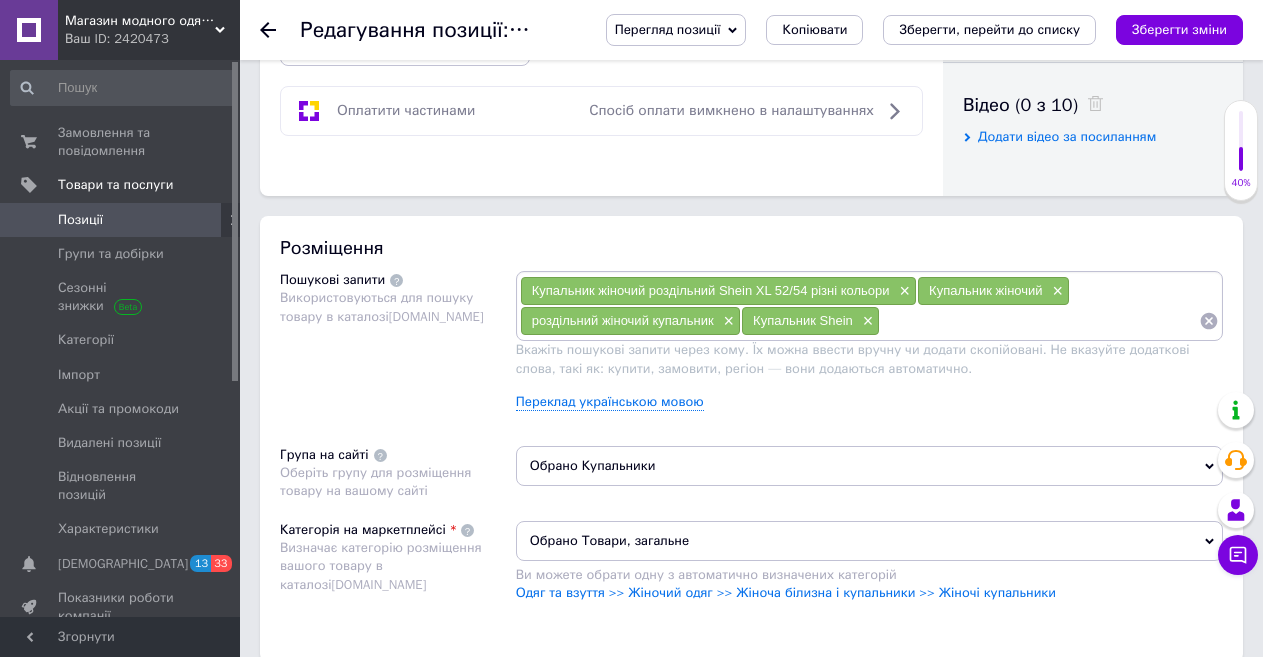 paste on "Купальник жіночий роздільний  Shein XL 52/54 різні кольори" 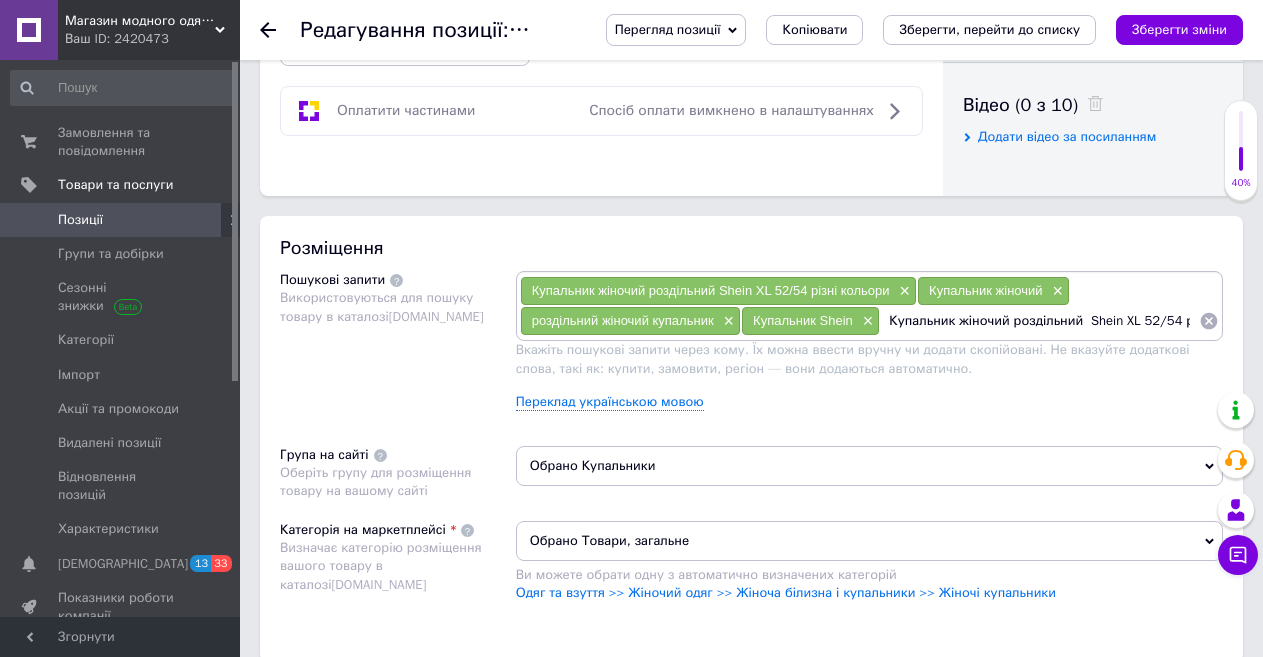 scroll, scrollTop: 0, scrollLeft: 63, axis: horizontal 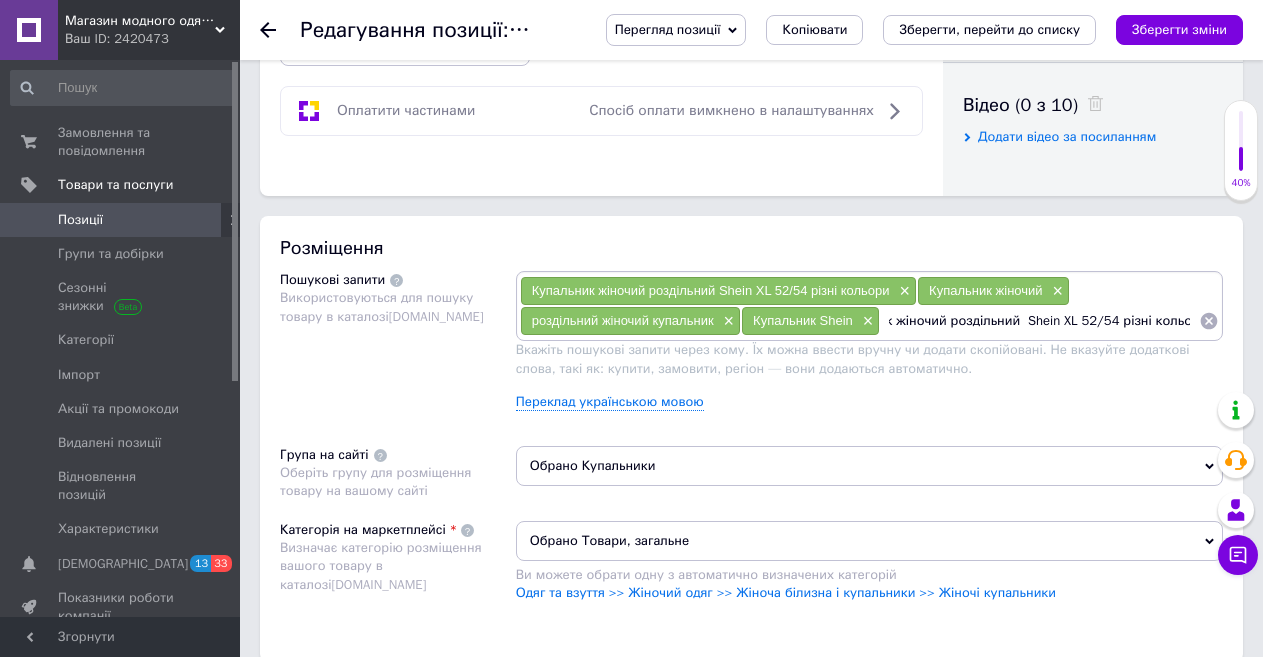 drag, startPoint x: 1054, startPoint y: 324, endPoint x: 955, endPoint y: 327, distance: 99.04544 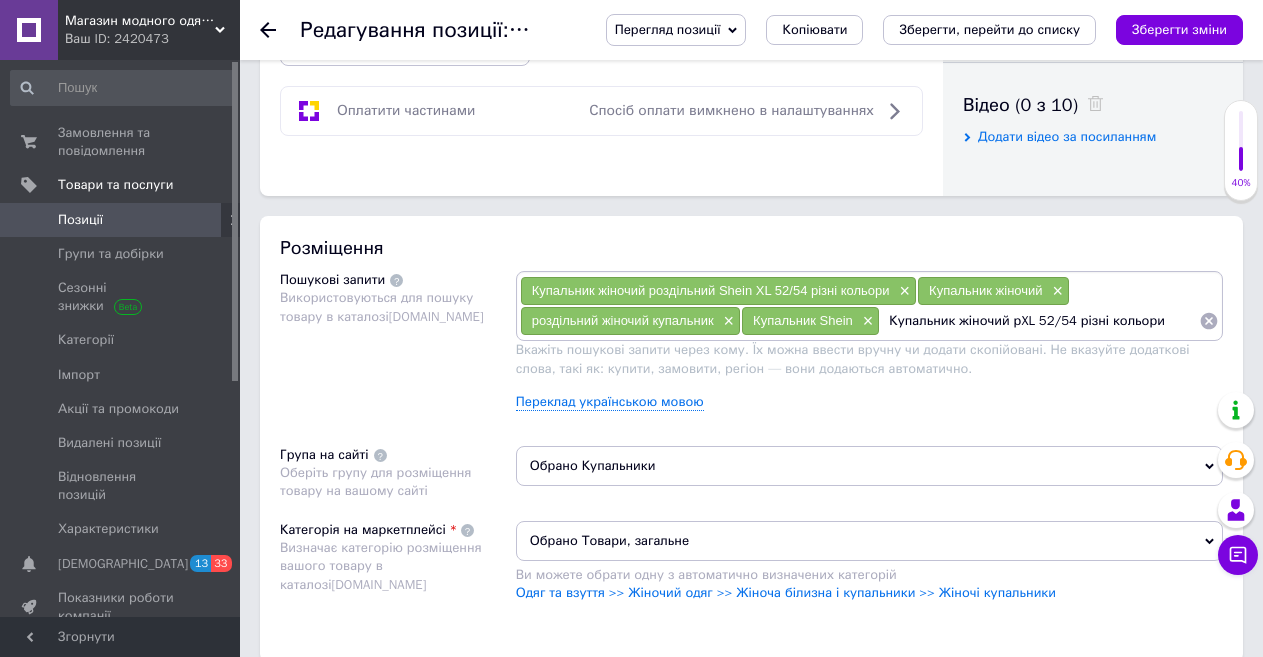 scroll, scrollTop: 0, scrollLeft: 0, axis: both 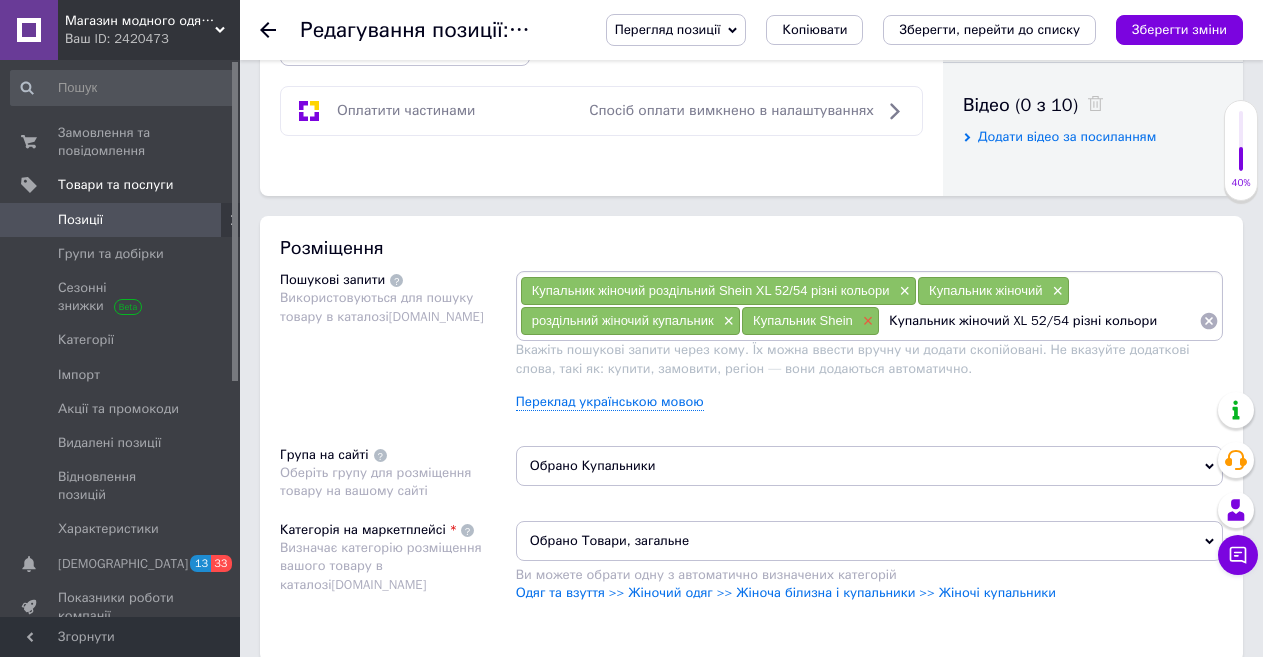drag, startPoint x: 951, startPoint y: 321, endPoint x: 870, endPoint y: 321, distance: 81 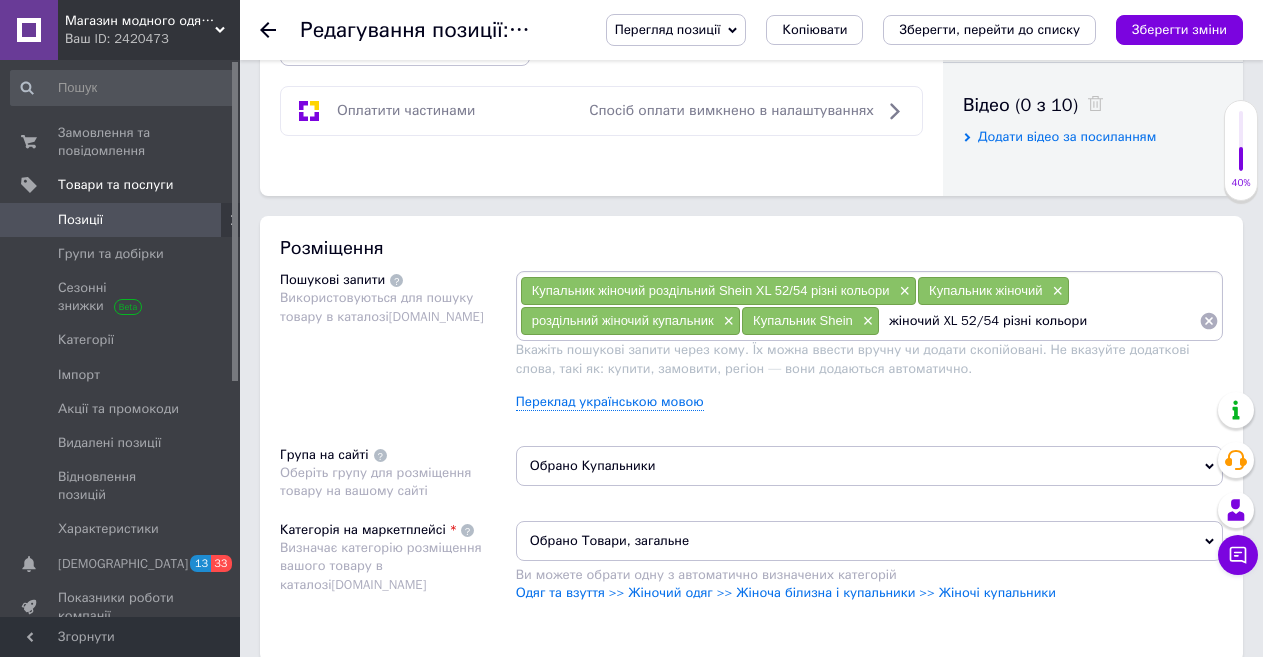 click on "жіночий XL 52/54 різні кольори" at bounding box center [1039, 321] 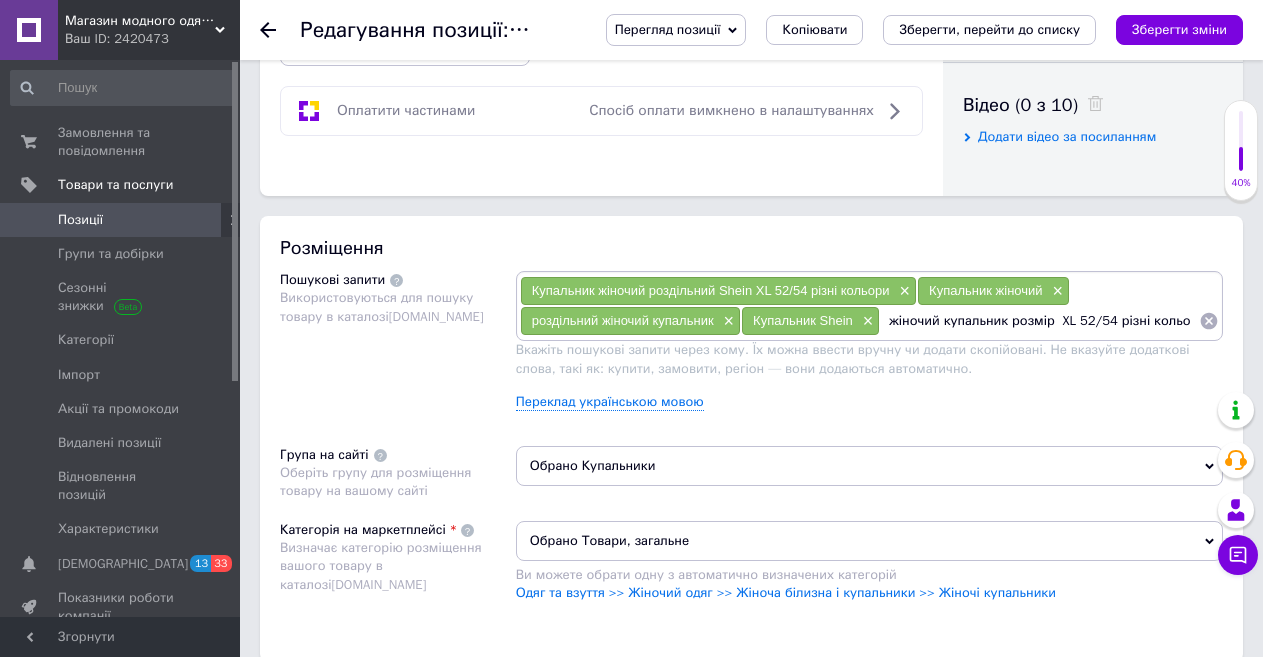 scroll, scrollTop: 0, scrollLeft: 5, axis: horizontal 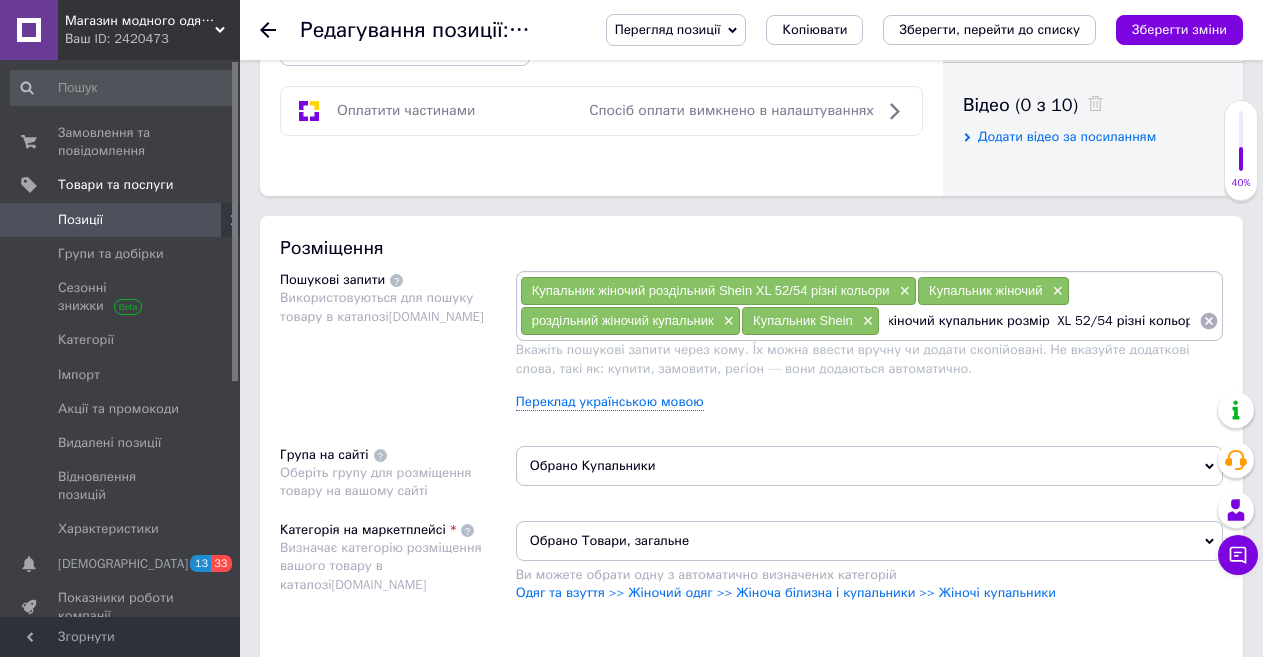 drag, startPoint x: 1077, startPoint y: 322, endPoint x: 1218, endPoint y: 322, distance: 141 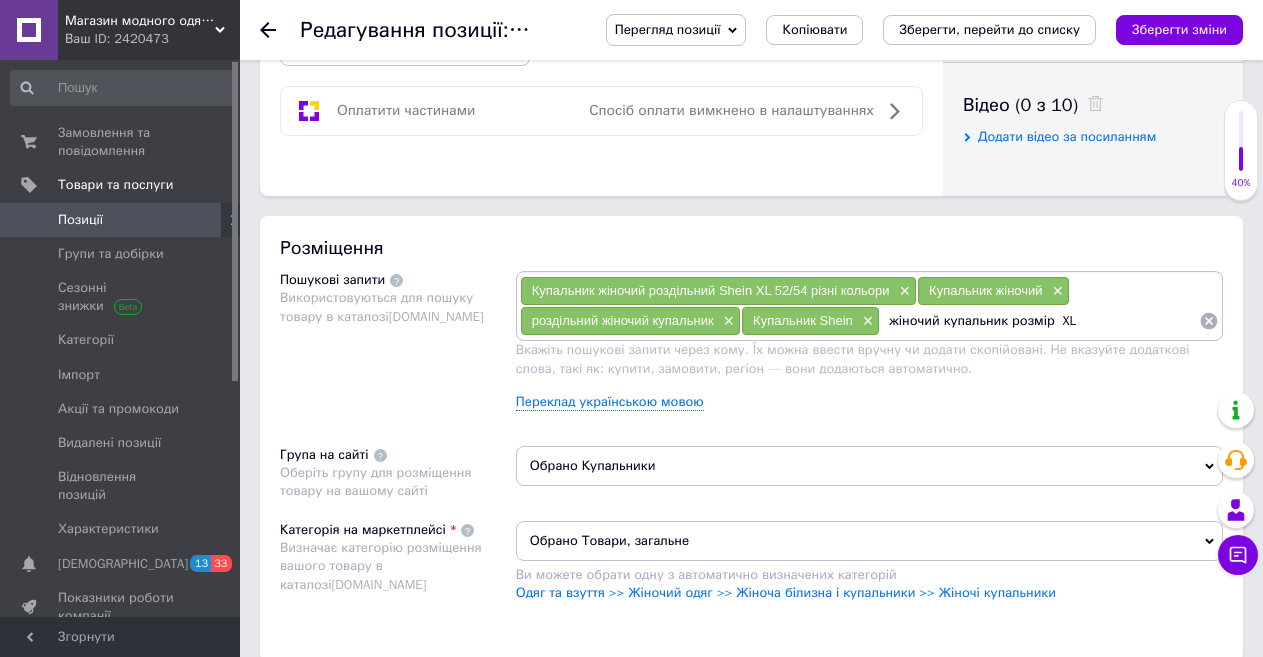 scroll, scrollTop: 0, scrollLeft: 0, axis: both 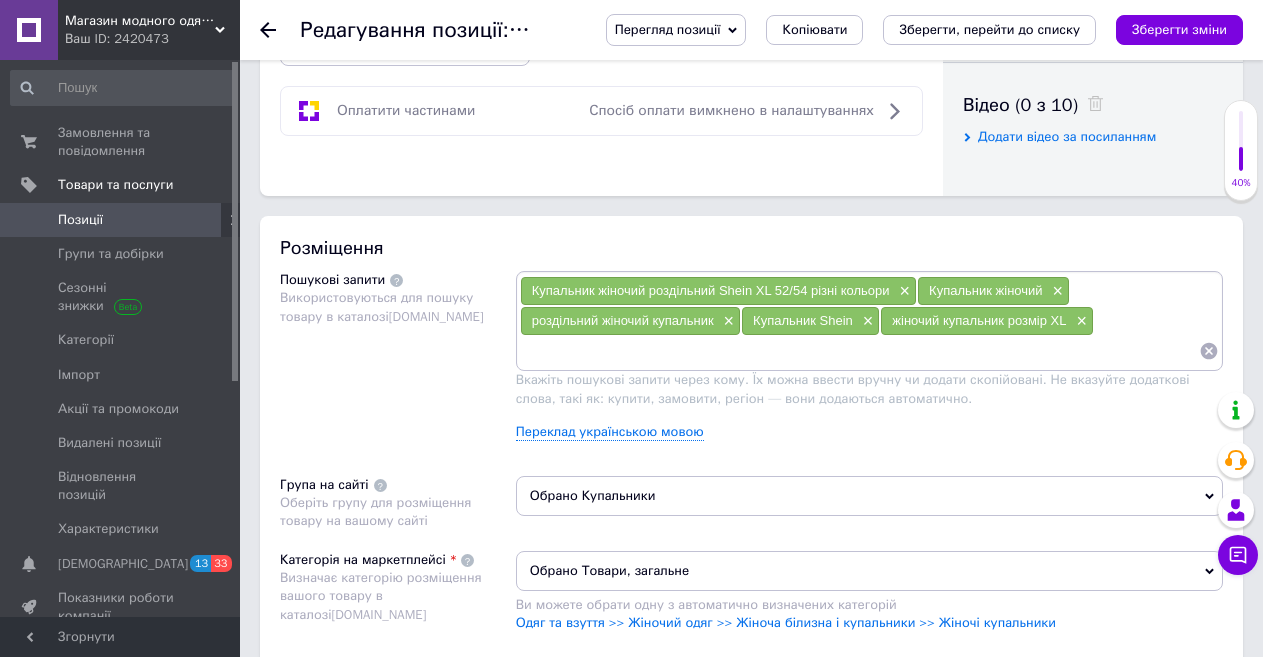 paste on "Купальник жіночий роздільний  Shein XL 52/54 різні кольори" 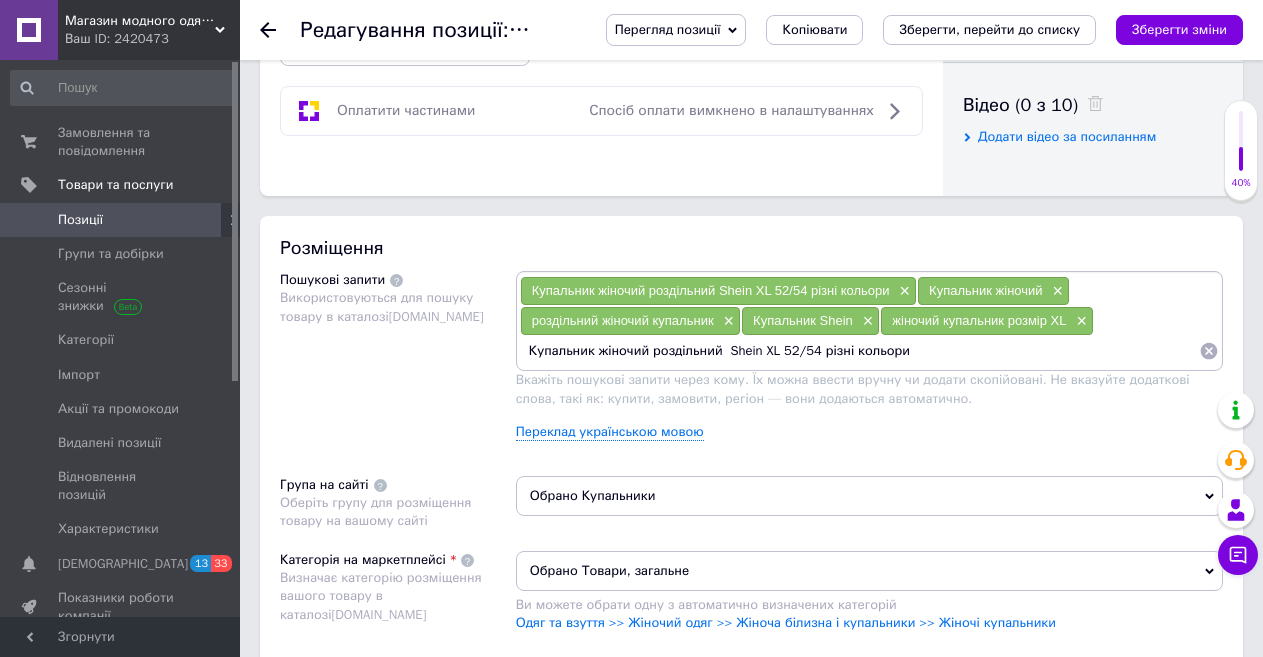 drag, startPoint x: 590, startPoint y: 353, endPoint x: 525, endPoint y: 358, distance: 65.192024 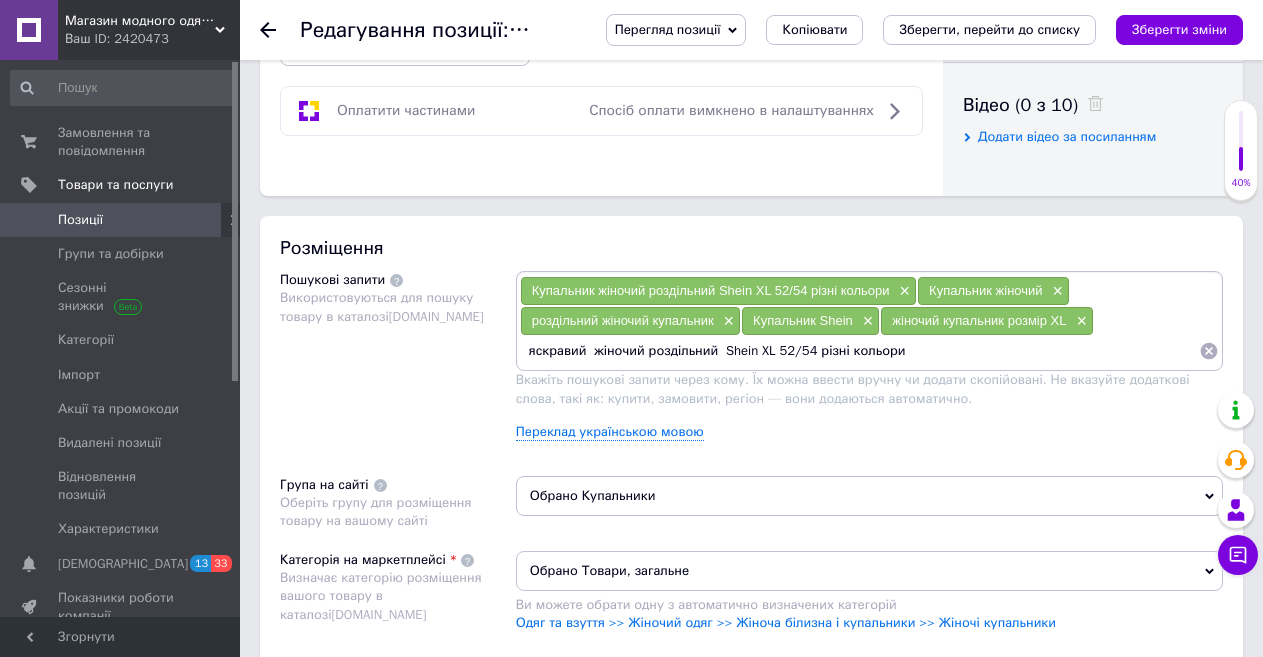 drag, startPoint x: 898, startPoint y: 349, endPoint x: 719, endPoint y: 353, distance: 179.0447 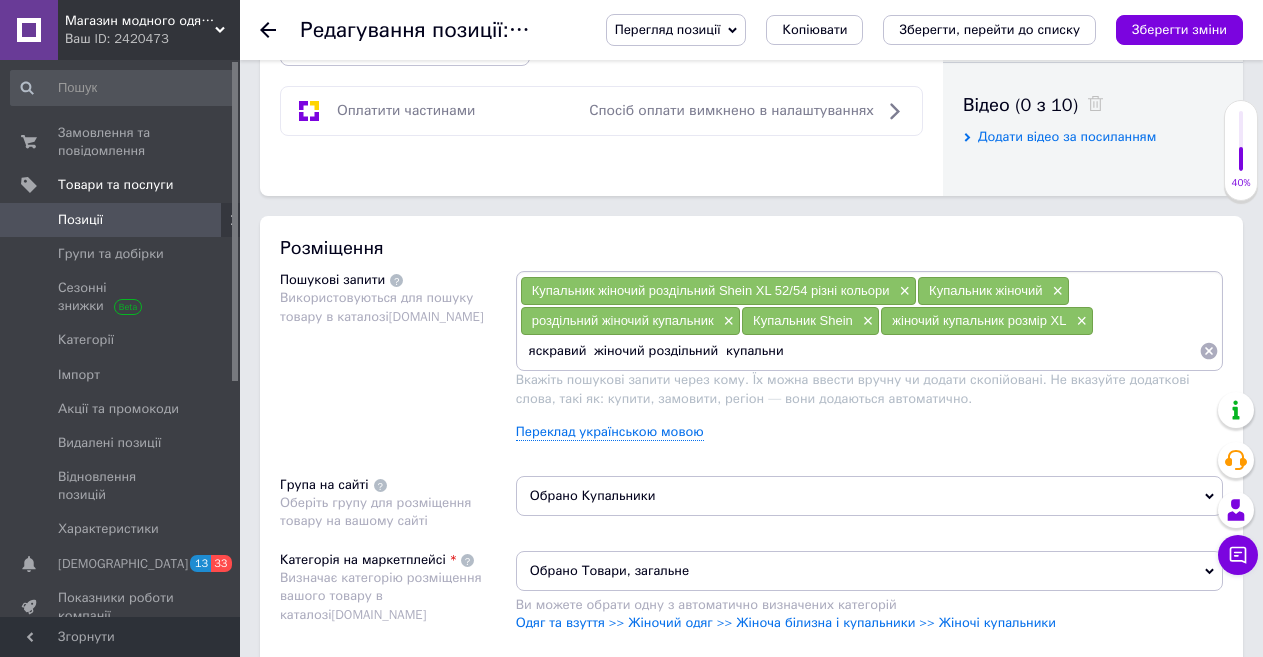 type on "яскравий  жіночий роздільний  купальник" 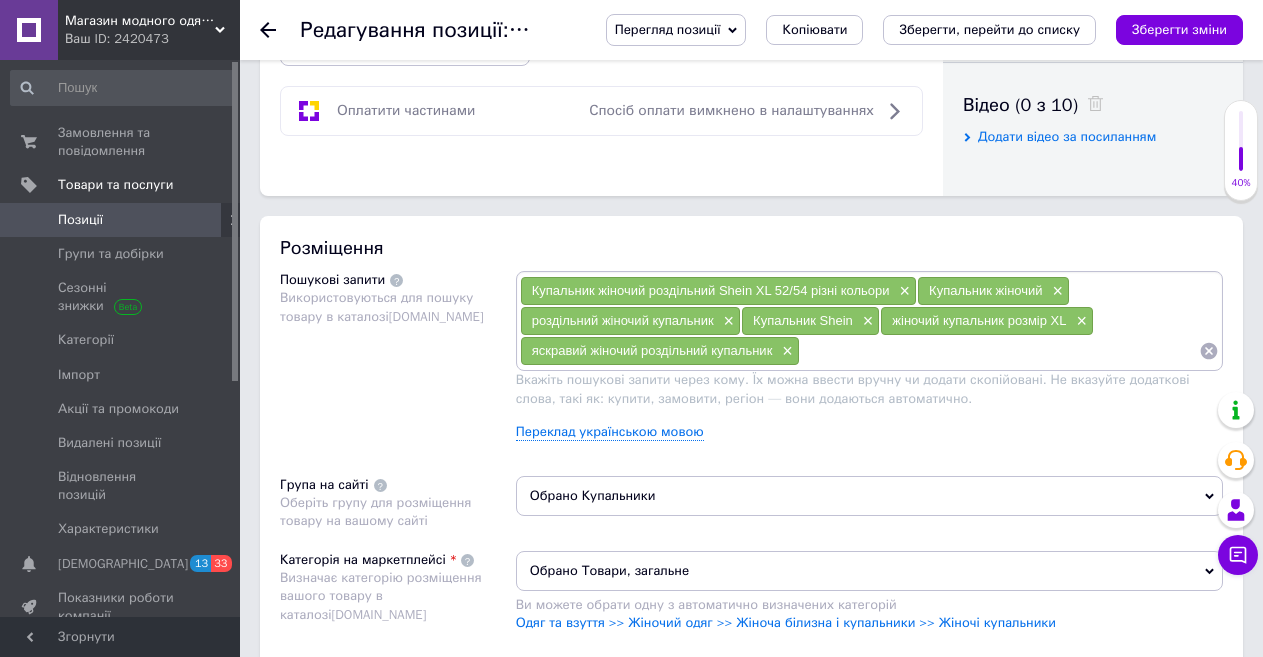 paste on "Купальник жіночий роздільний  Shein XL 52/54 різні кольори" 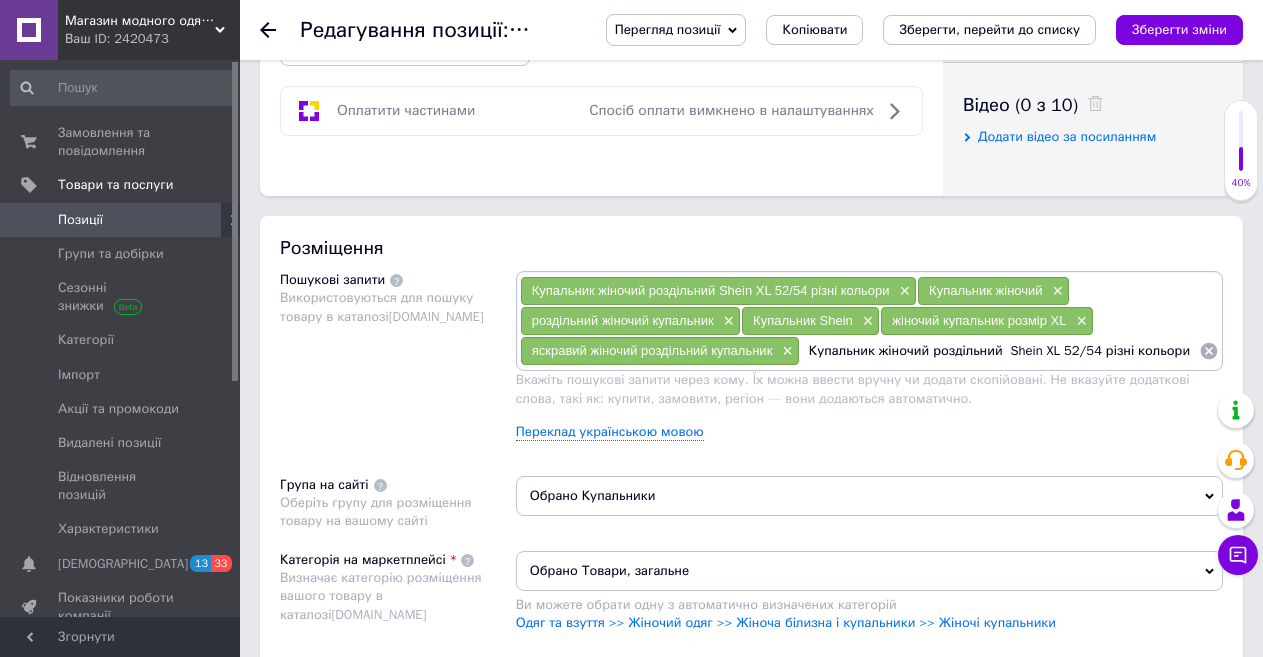 drag, startPoint x: 872, startPoint y: 355, endPoint x: 1147, endPoint y: 355, distance: 275 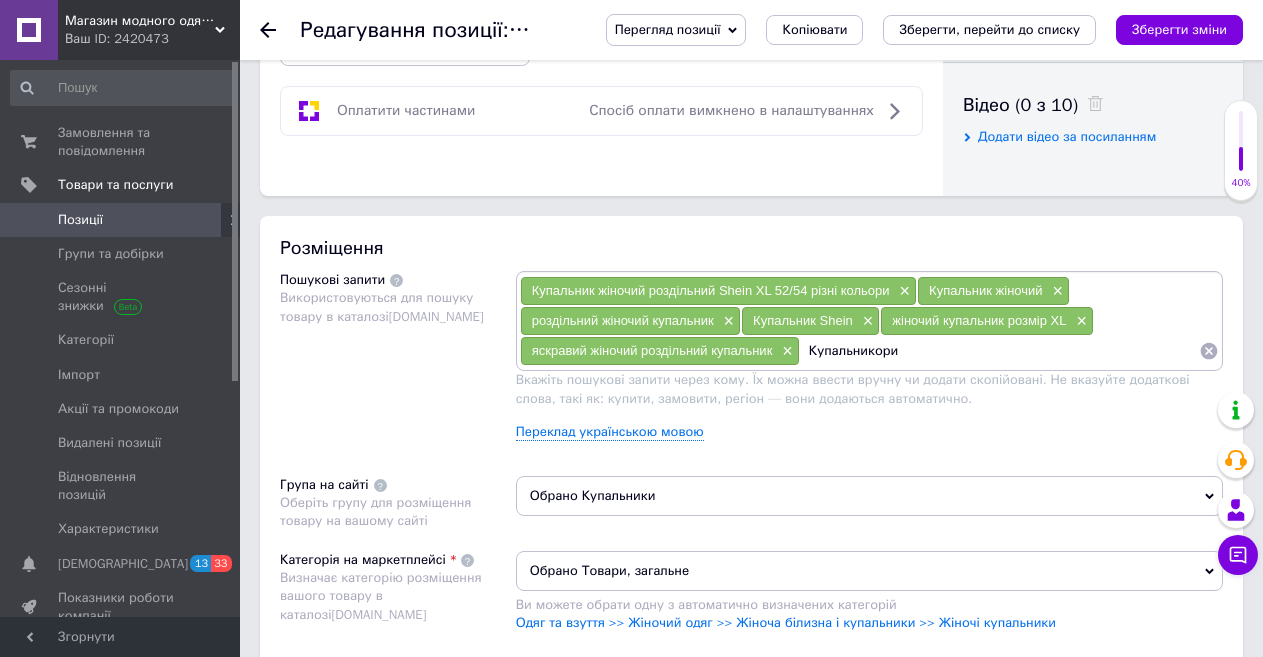 click on "Купальникори" at bounding box center (999, 351) 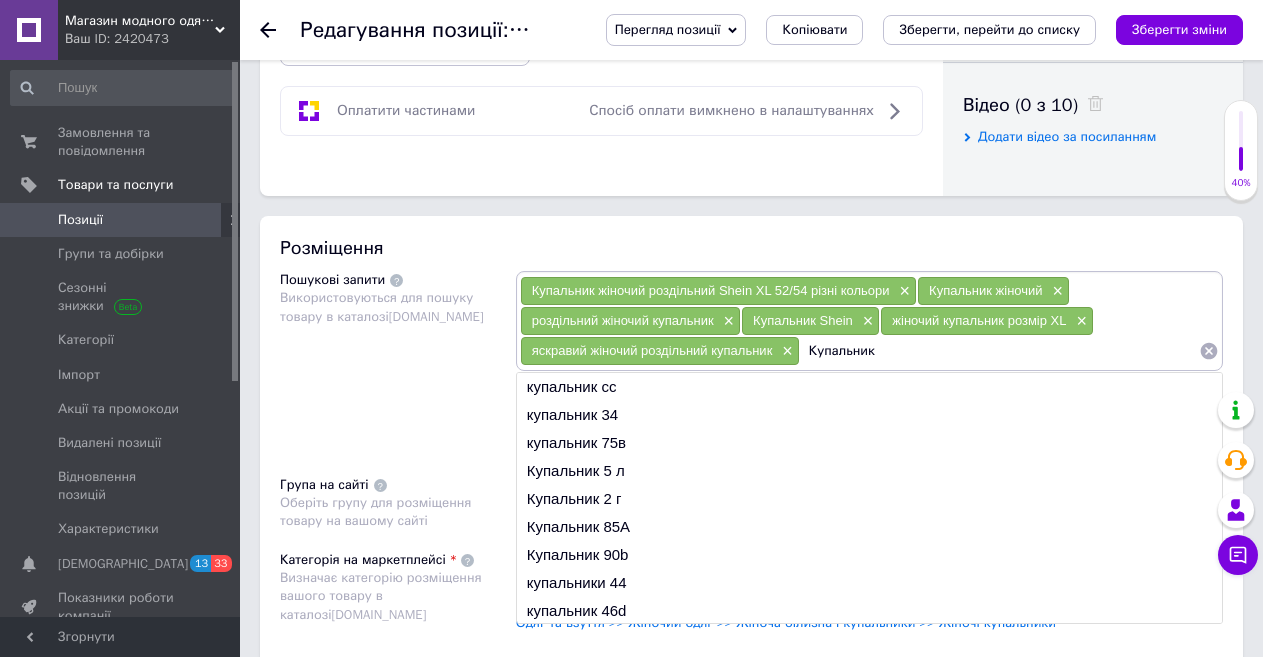 click on "Купальник" at bounding box center [999, 351] 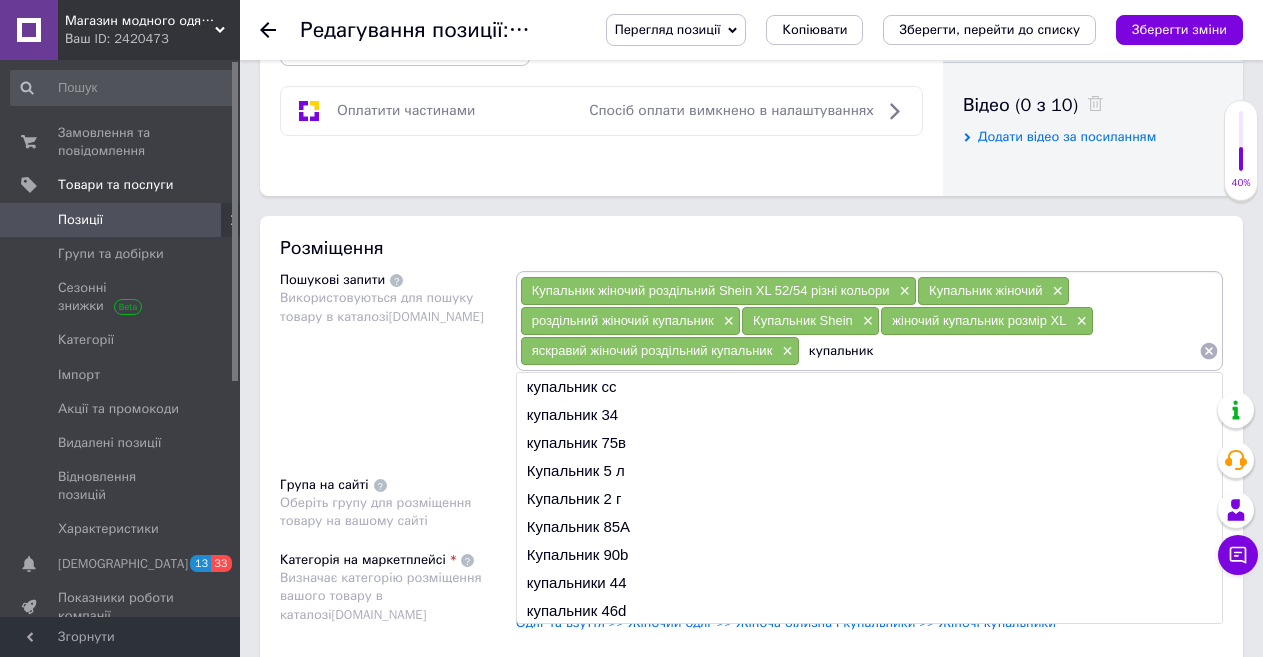 click on "купальник" at bounding box center [999, 351] 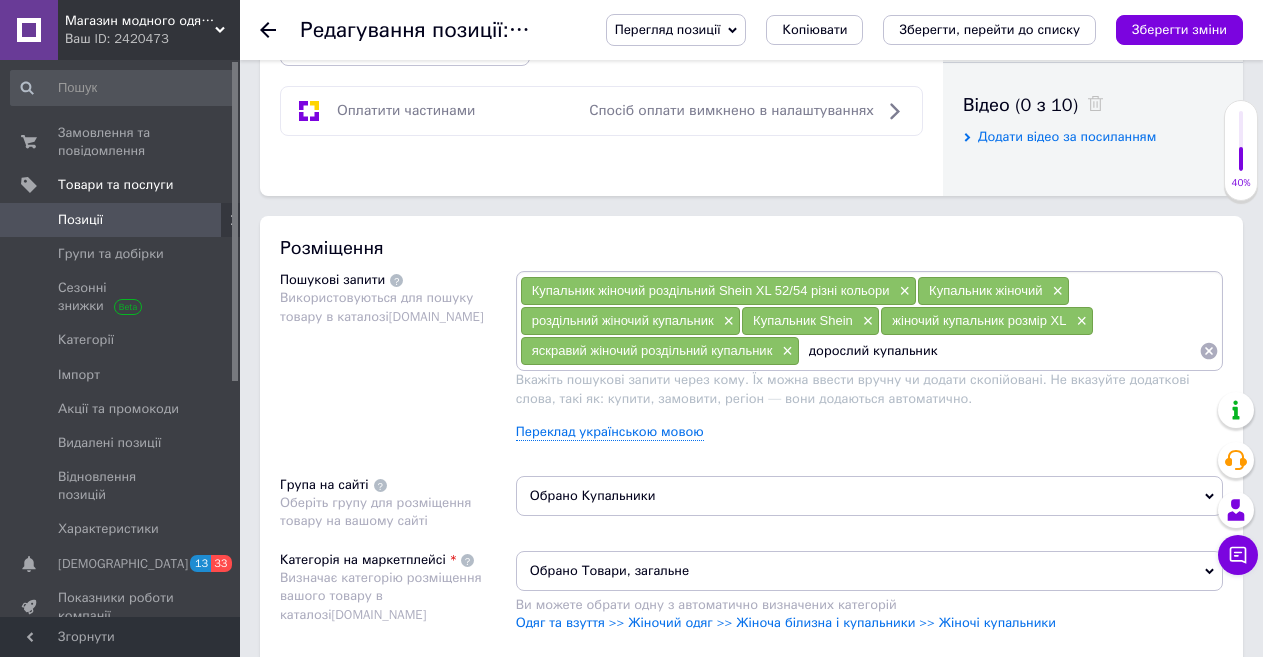 click on "дорослий купальник" at bounding box center [999, 351] 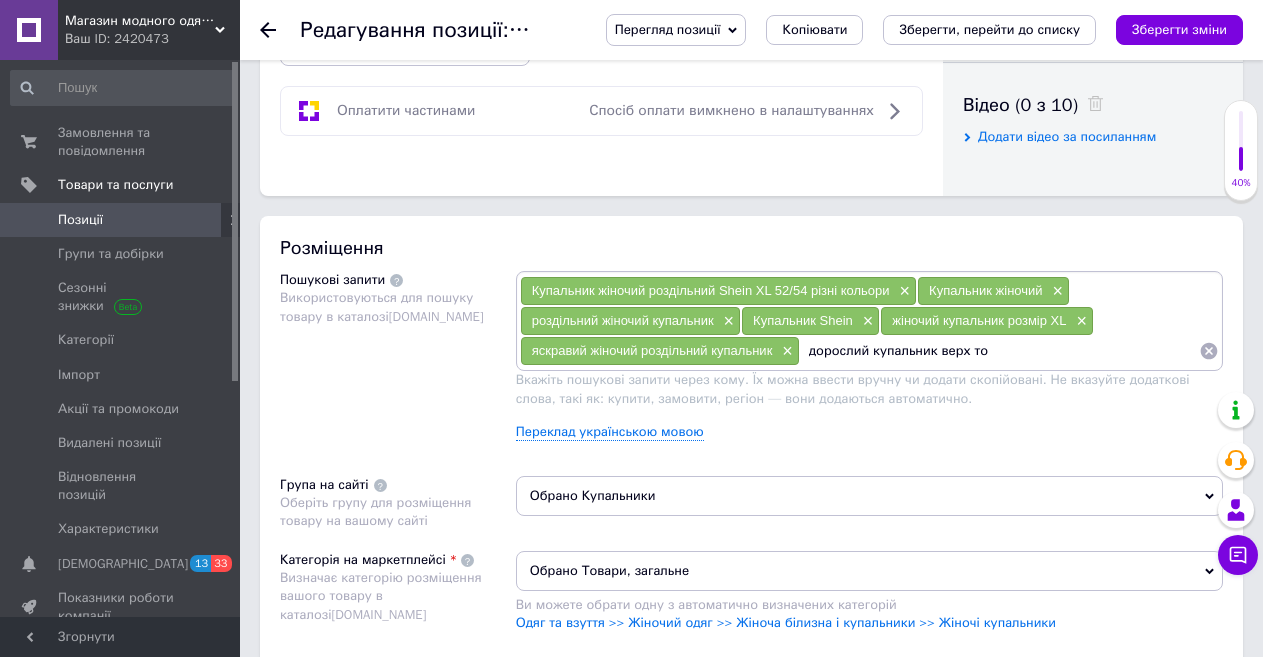 type on "дорослий купальник верх топ" 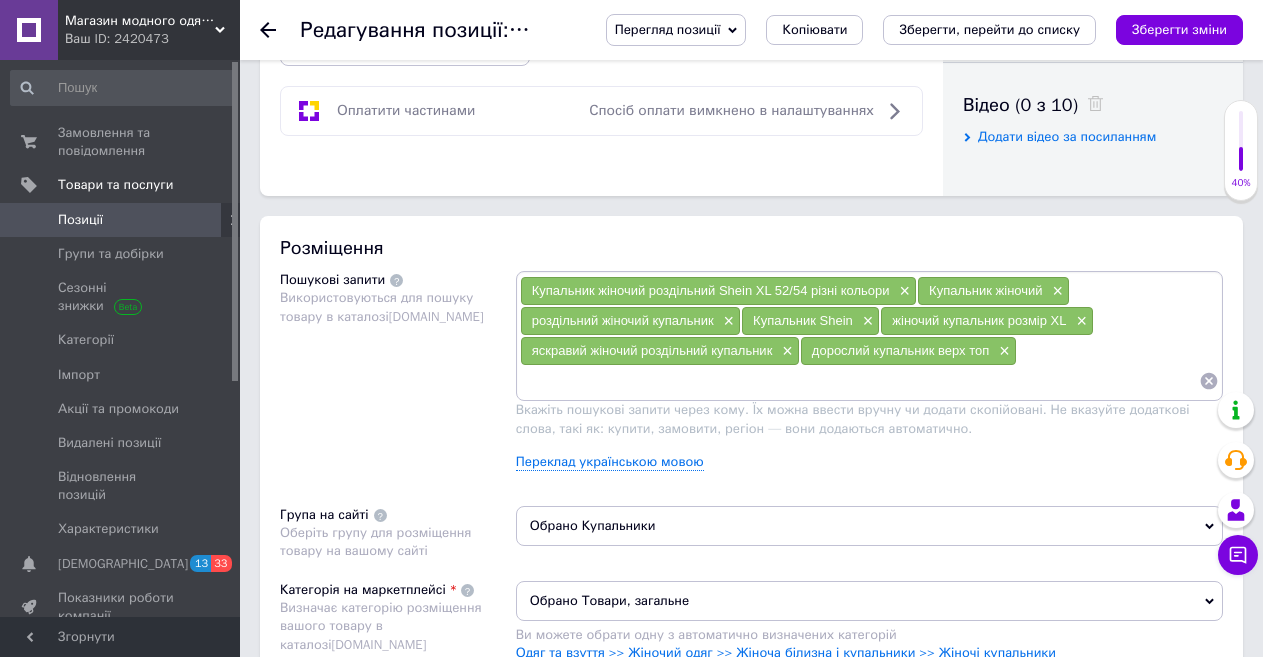 paste on "Купальник жіночий роздільний  Shein XL 52/54 різні кольори" 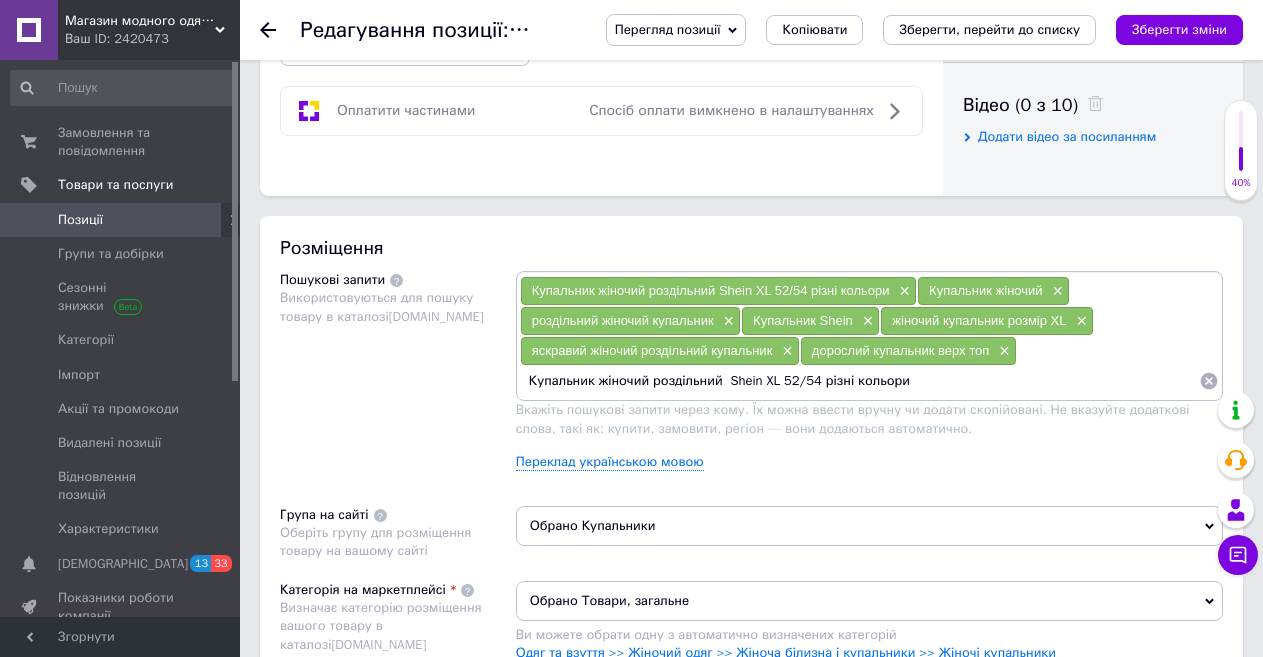 click on "Купальник жіночий роздільний  Shein XL 52/54 різні кольори" at bounding box center (859, 381) 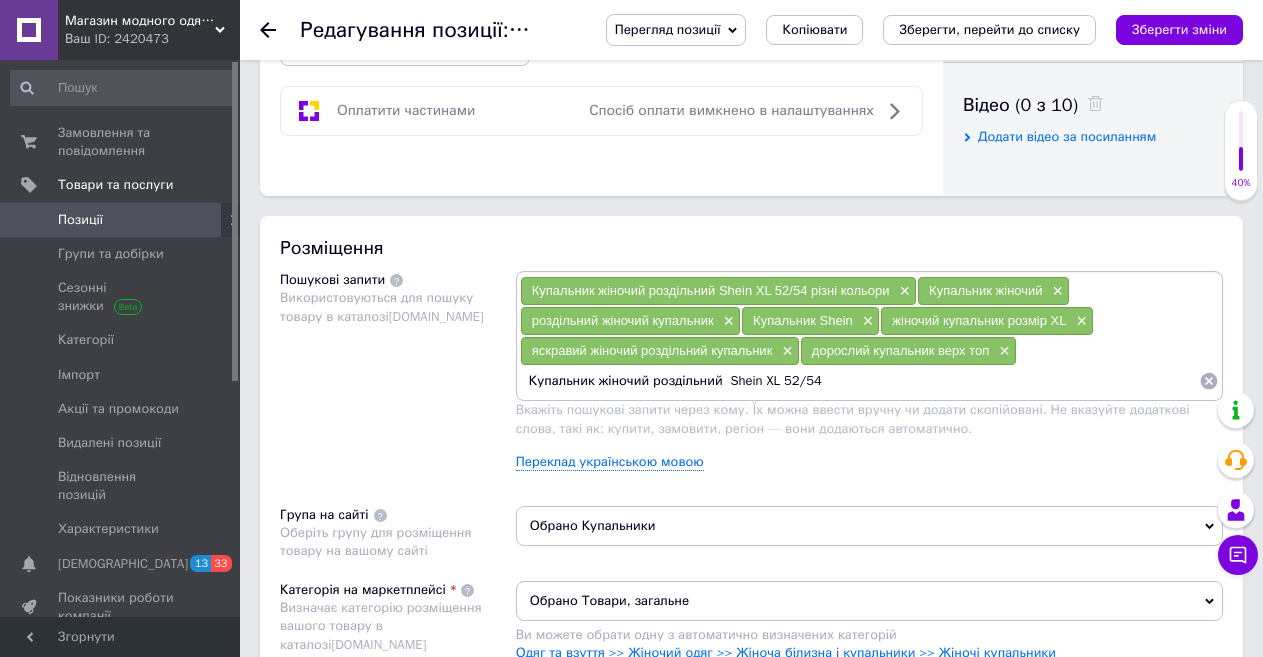 drag, startPoint x: 771, startPoint y: 380, endPoint x: 648, endPoint y: 384, distance: 123.065025 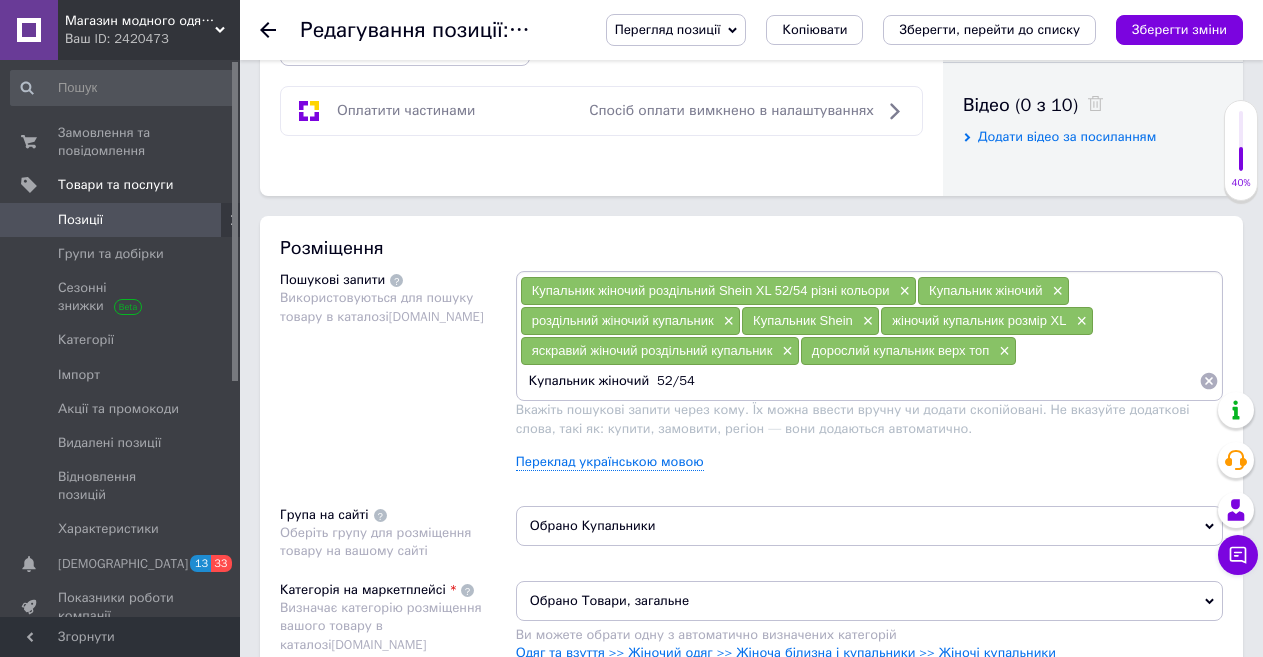 drag, startPoint x: 643, startPoint y: 385, endPoint x: 599, endPoint y: 385, distance: 44 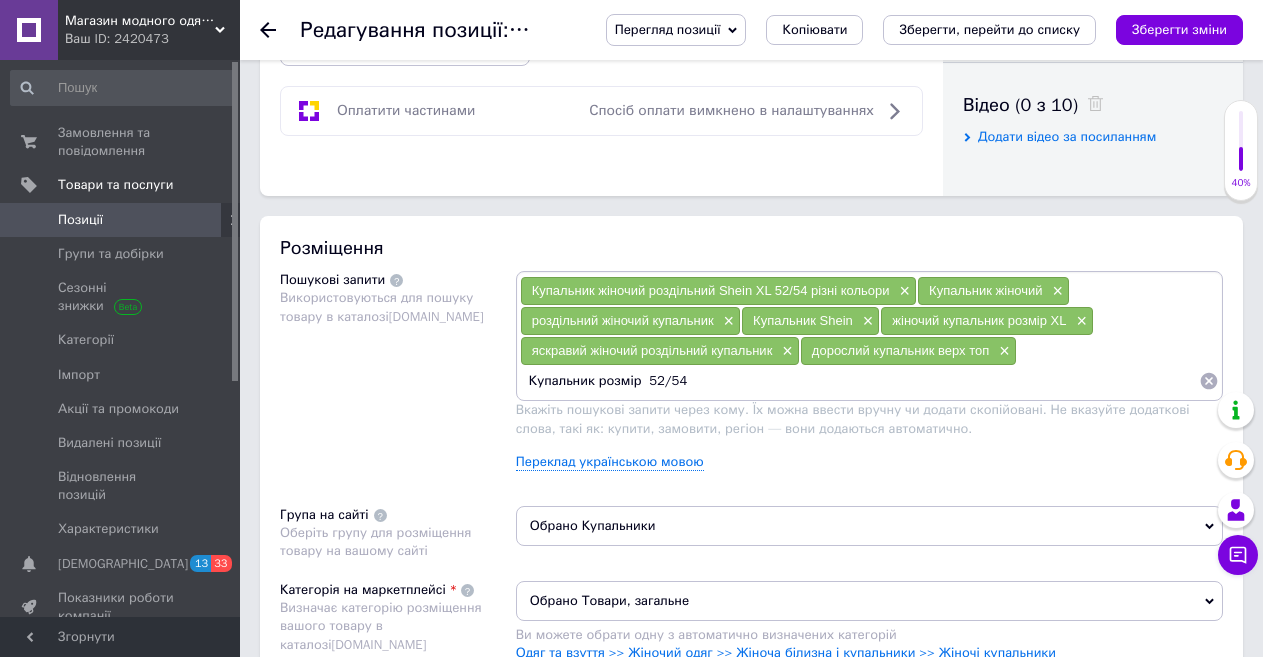 type on "Купальник розміру  52/54" 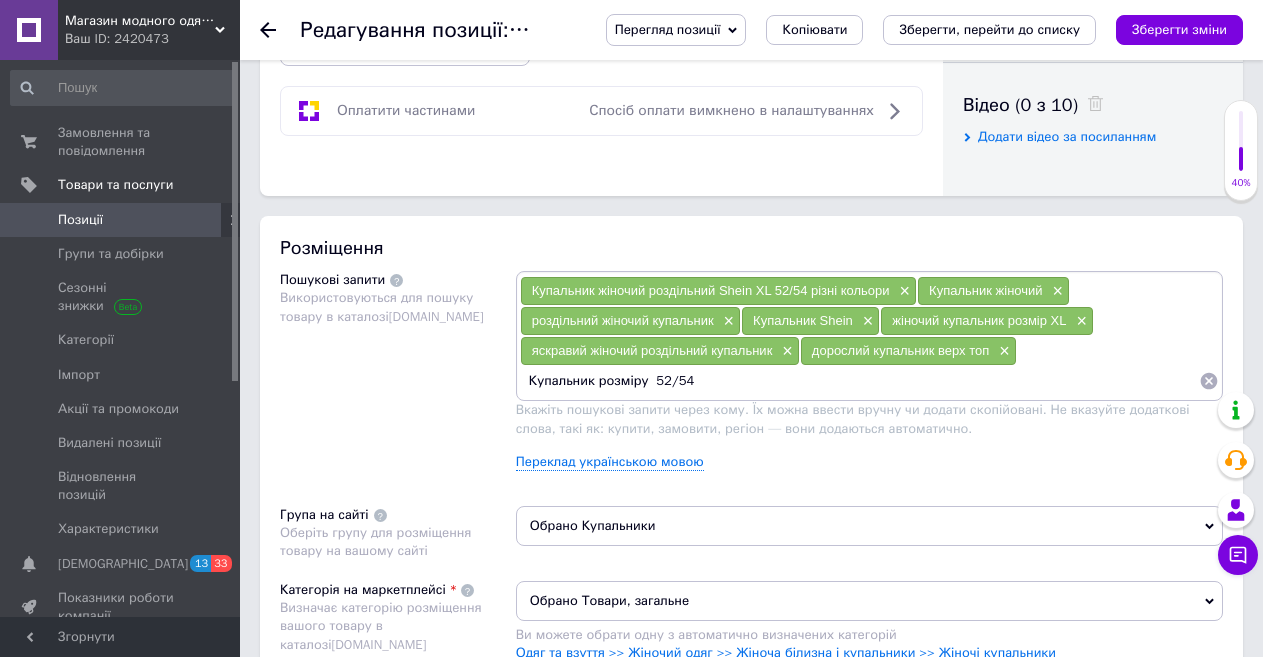 type 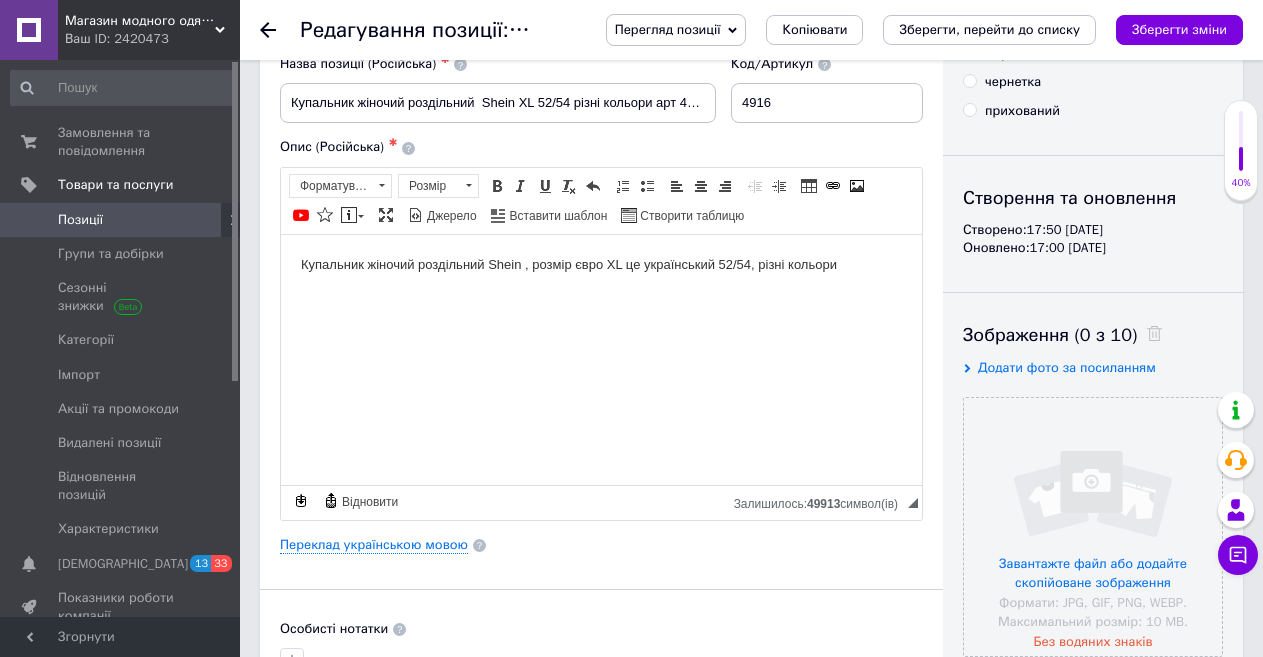 scroll, scrollTop: 0, scrollLeft: 0, axis: both 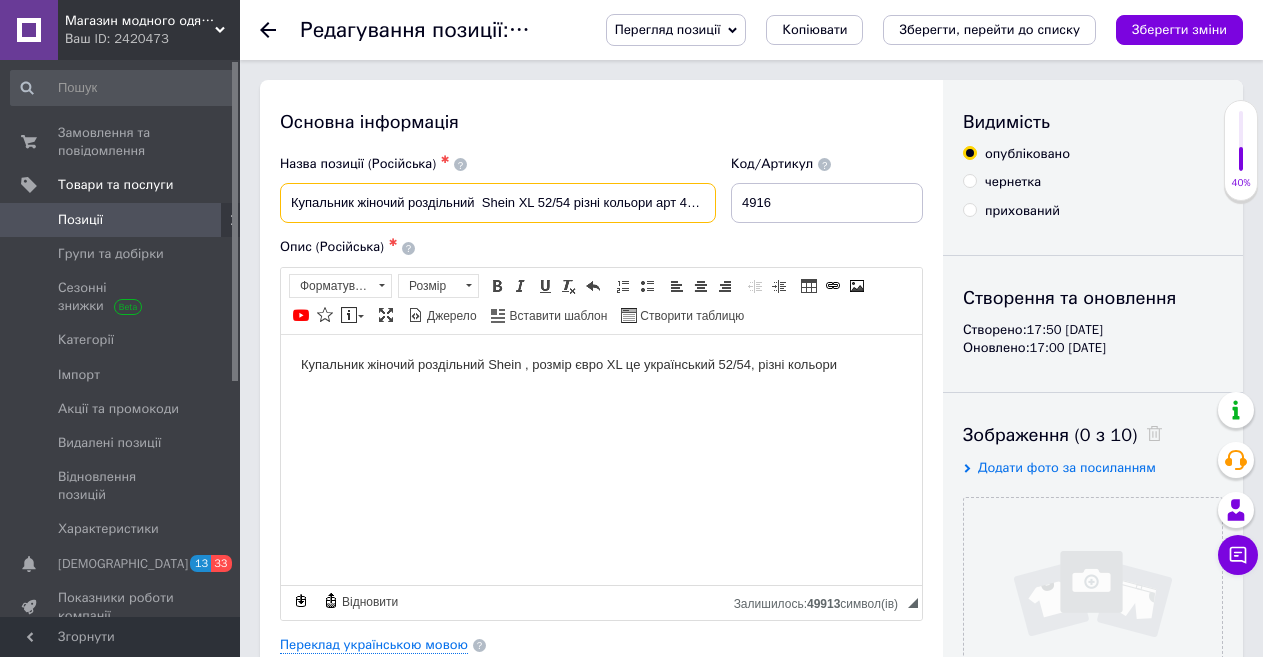 drag, startPoint x: 515, startPoint y: 198, endPoint x: 482, endPoint y: 200, distance: 33.06055 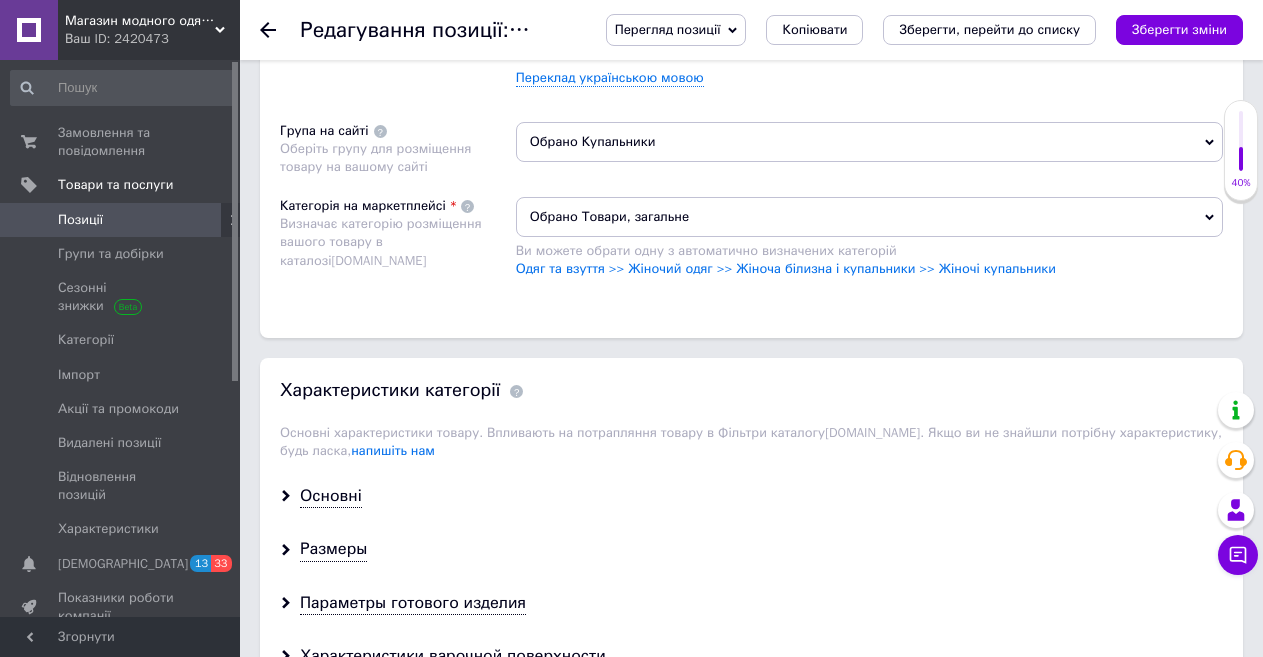 scroll, scrollTop: 1300, scrollLeft: 0, axis: vertical 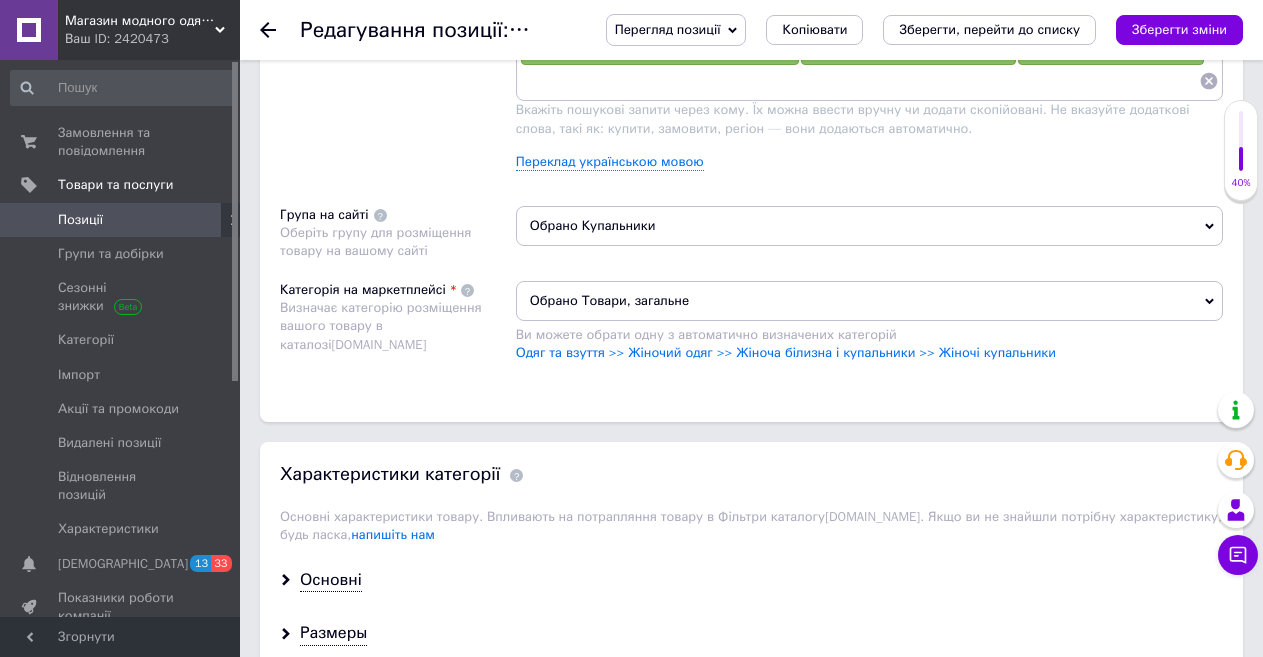 click on "Обрано Товари, загальне" at bounding box center [869, 301] 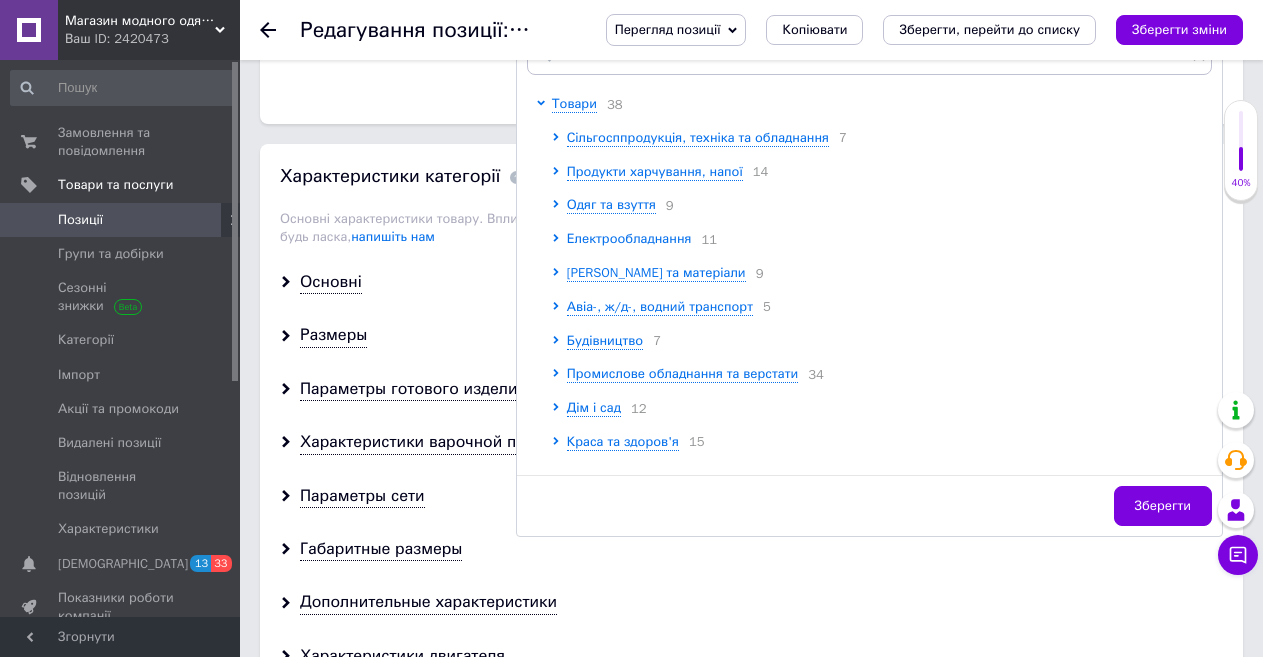 scroll, scrollTop: 1600, scrollLeft: 0, axis: vertical 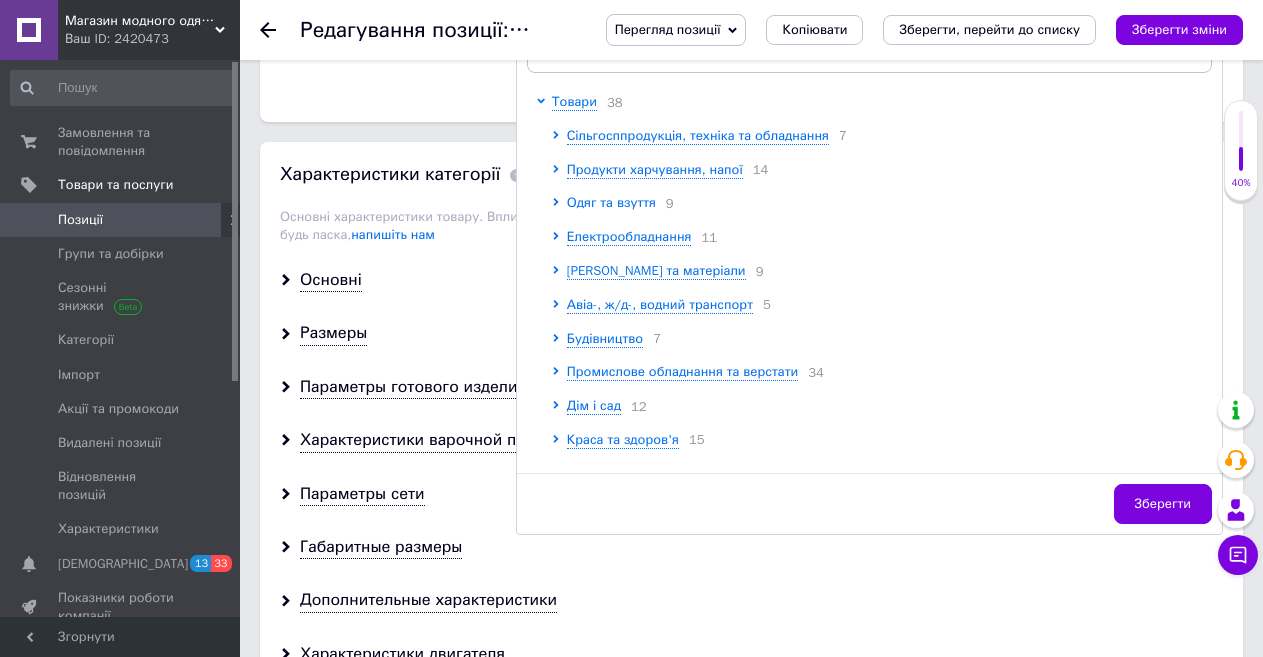 click on "Одяг та взуття" at bounding box center [611, 202] 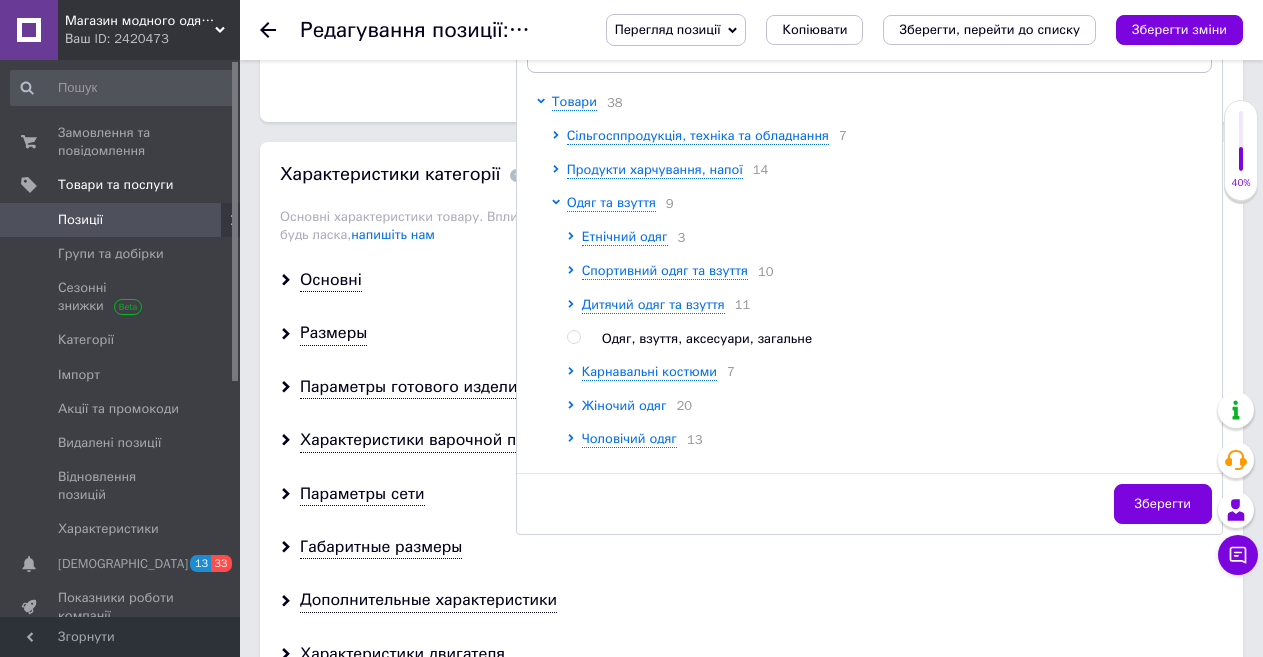 click on "Жіночий одяг" at bounding box center [624, 405] 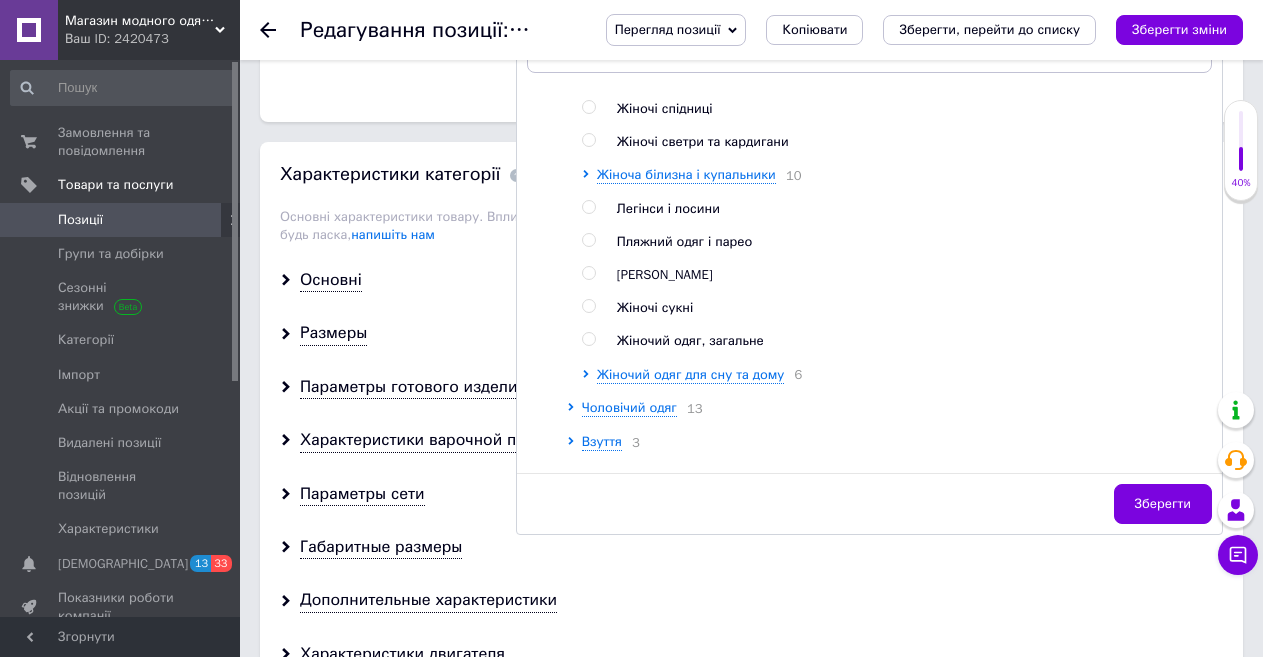 scroll, scrollTop: 700, scrollLeft: 0, axis: vertical 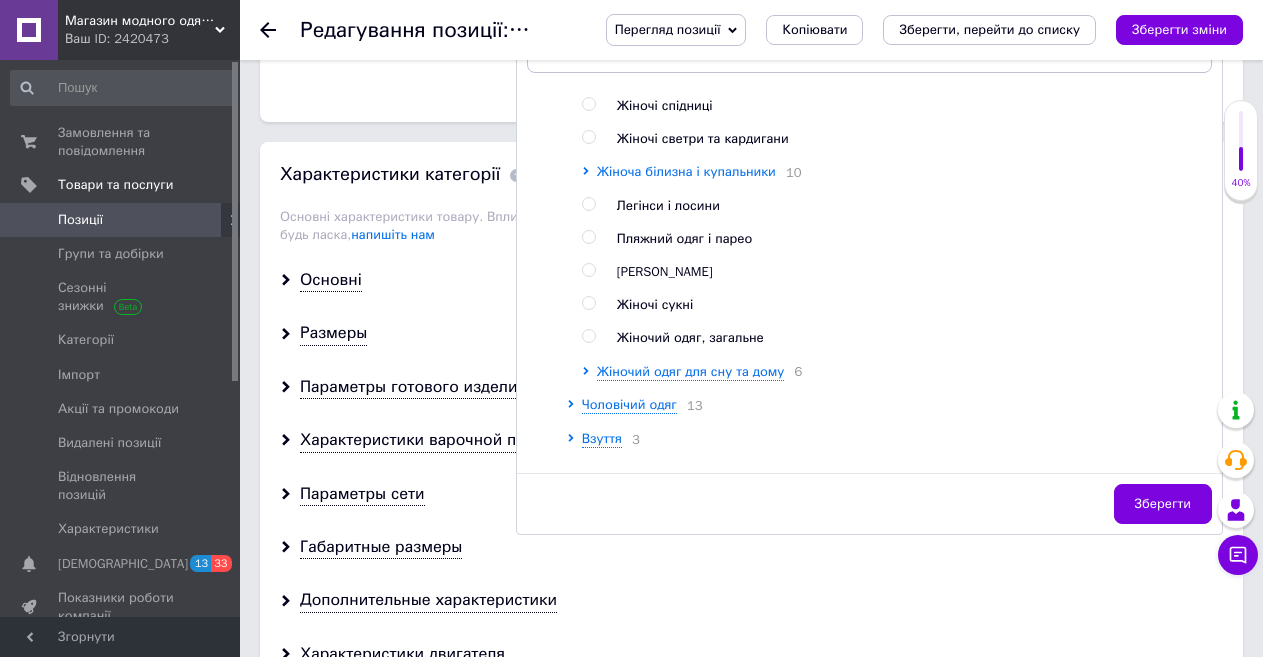 click on "Жіноча білизна і купальники" at bounding box center (686, 171) 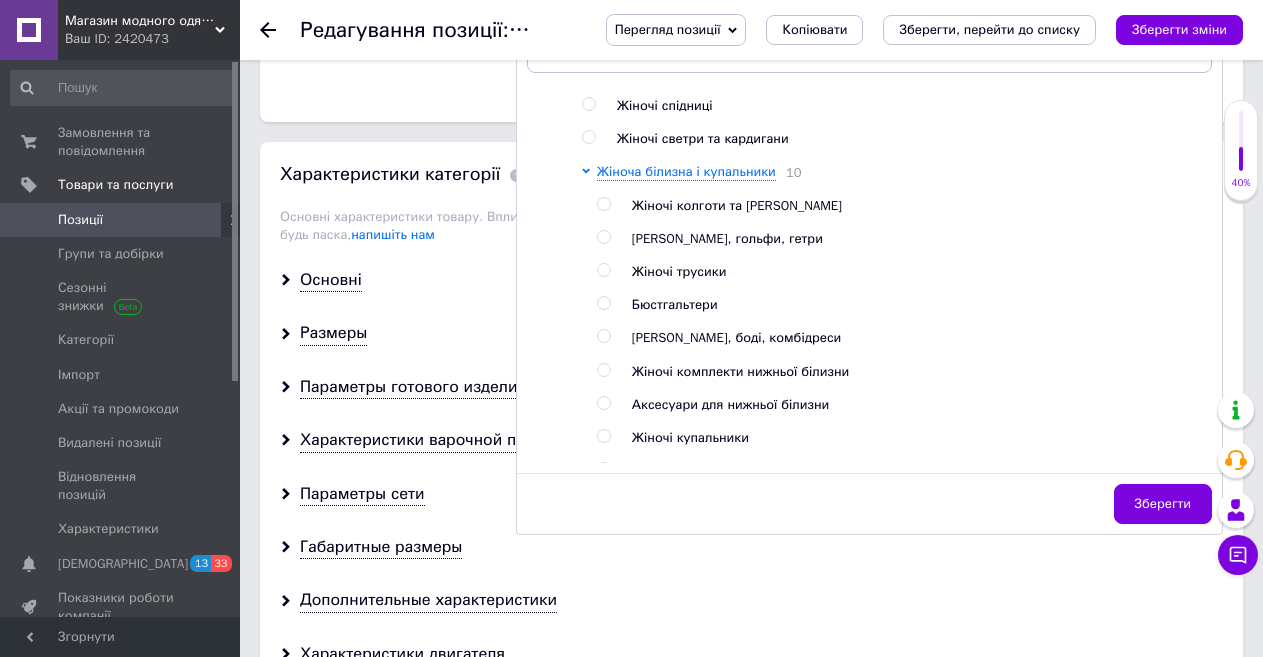 click at bounding box center (603, 436) 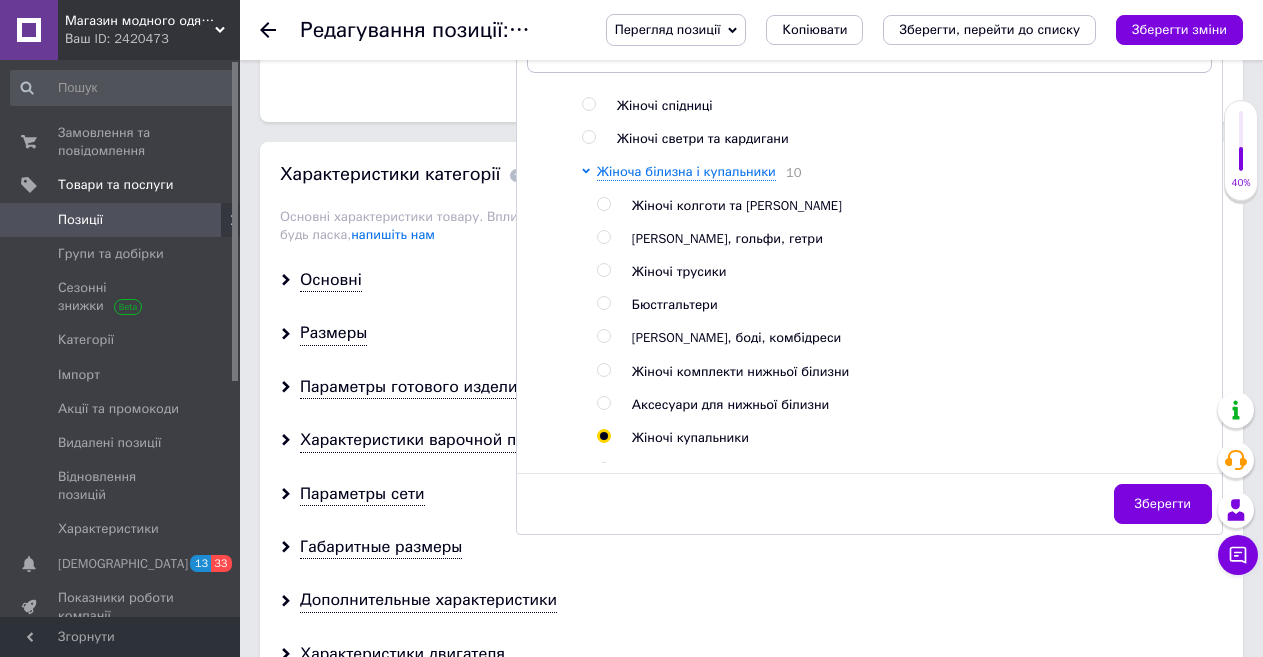 radio on "true" 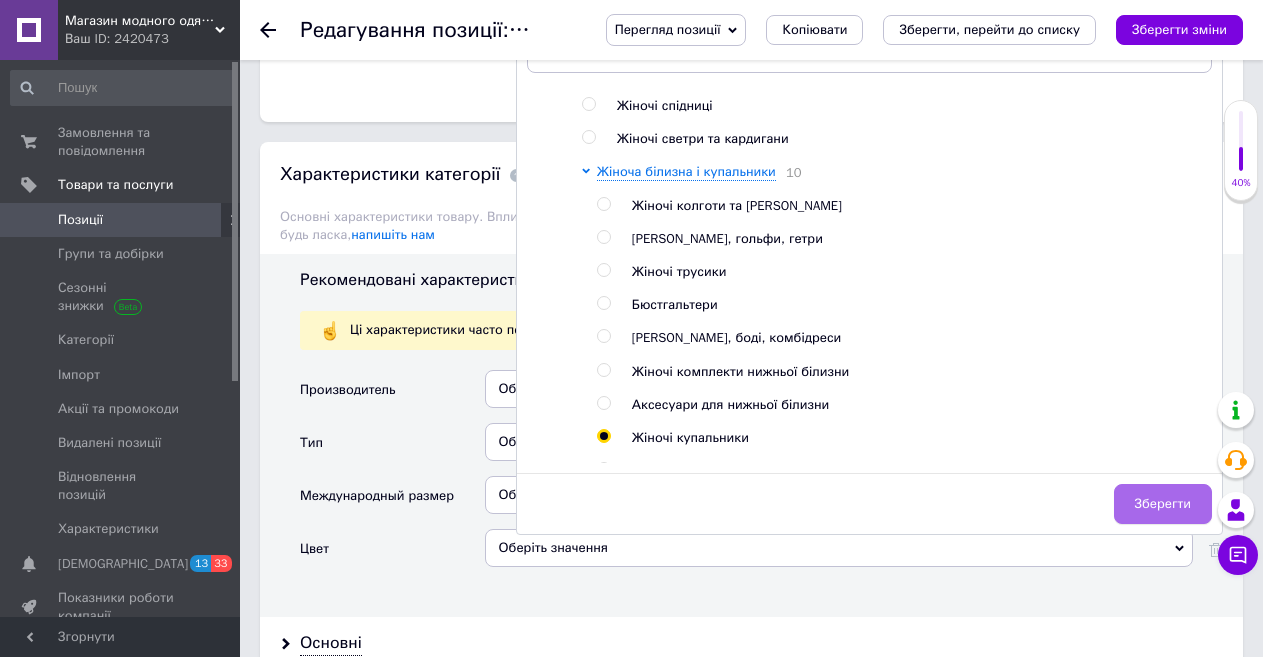 click on "Зберегти" at bounding box center [1163, 504] 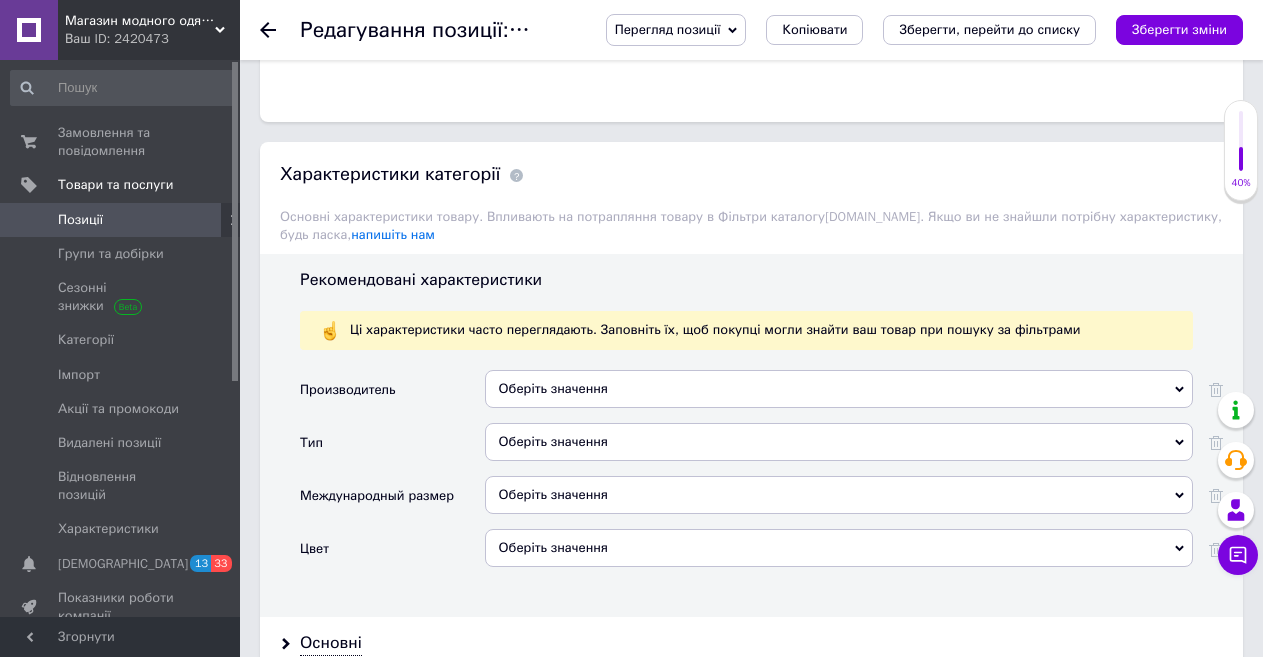 click on "Оберіть значення" at bounding box center [839, 389] 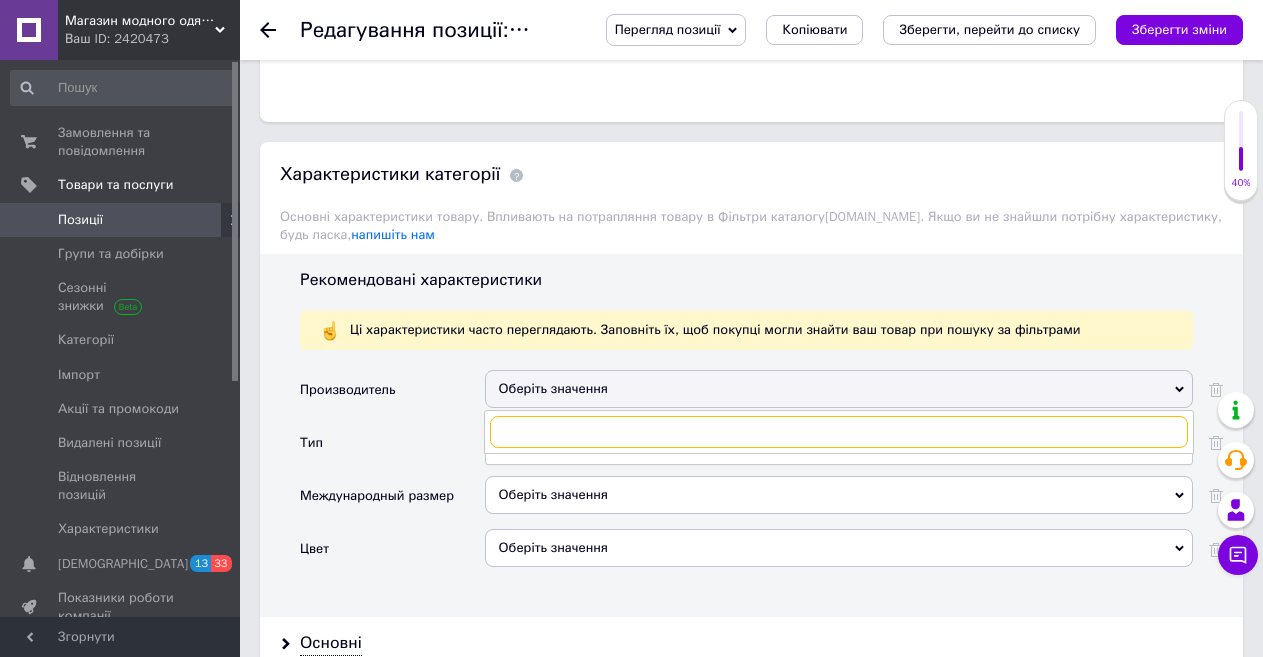 paste on "Shein" 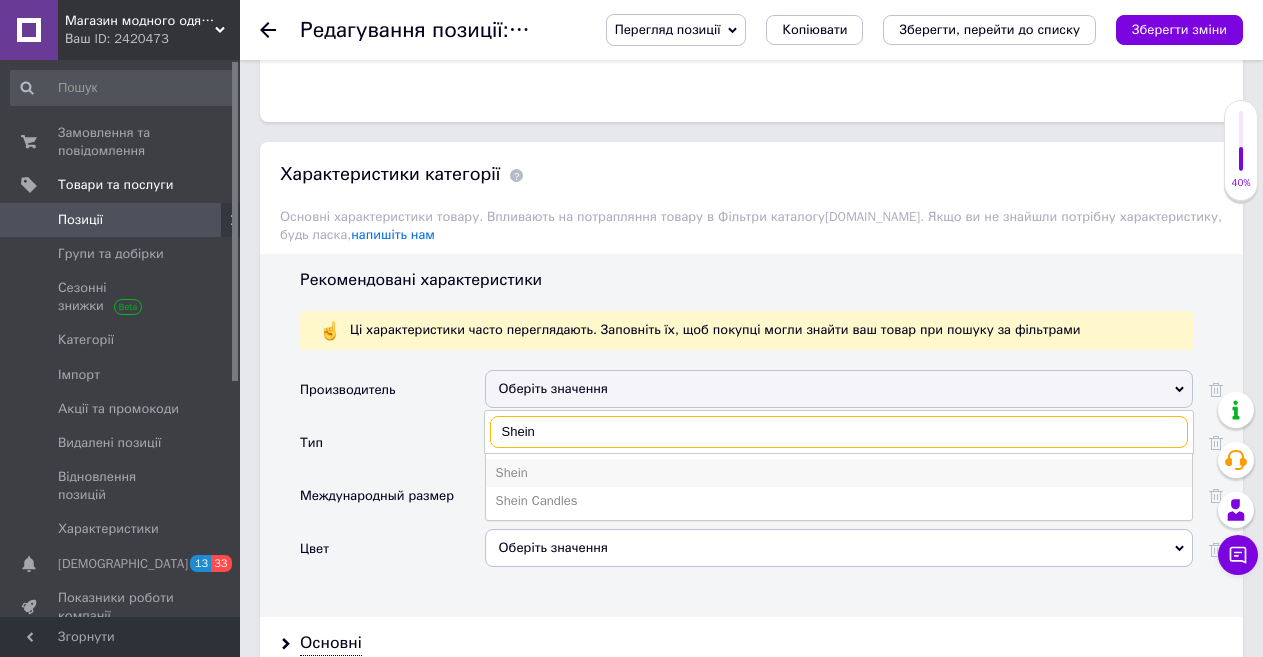 type on "Shein" 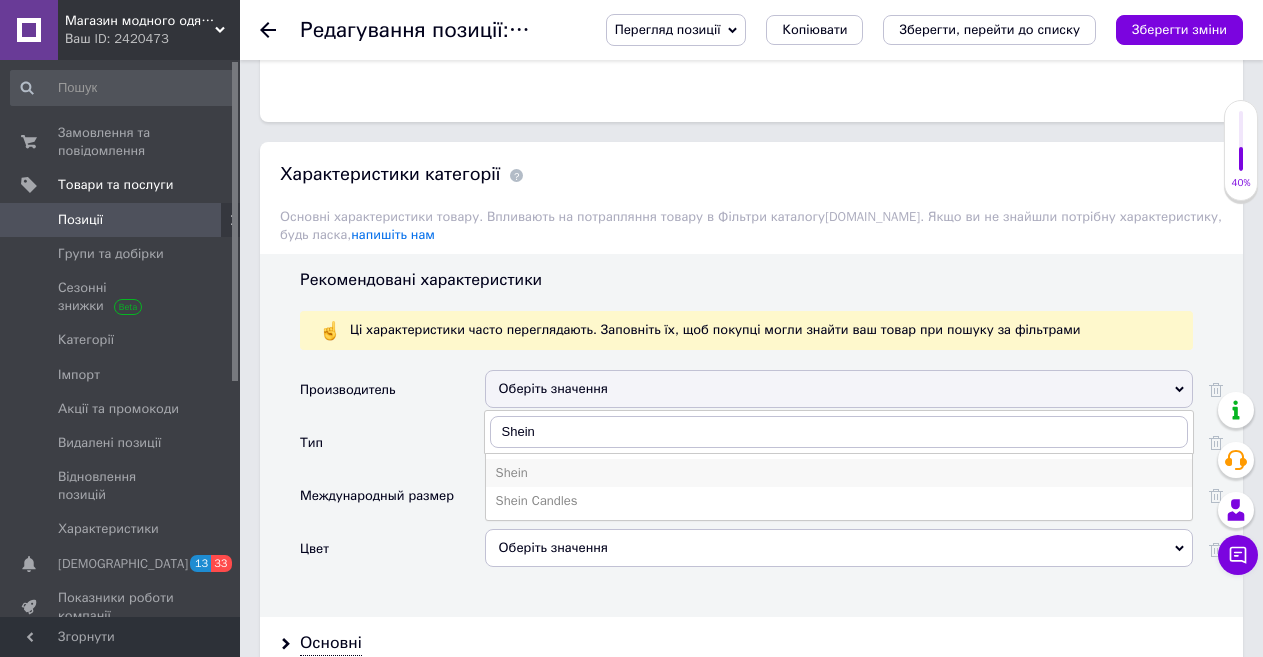 click on "Shein" at bounding box center [839, 473] 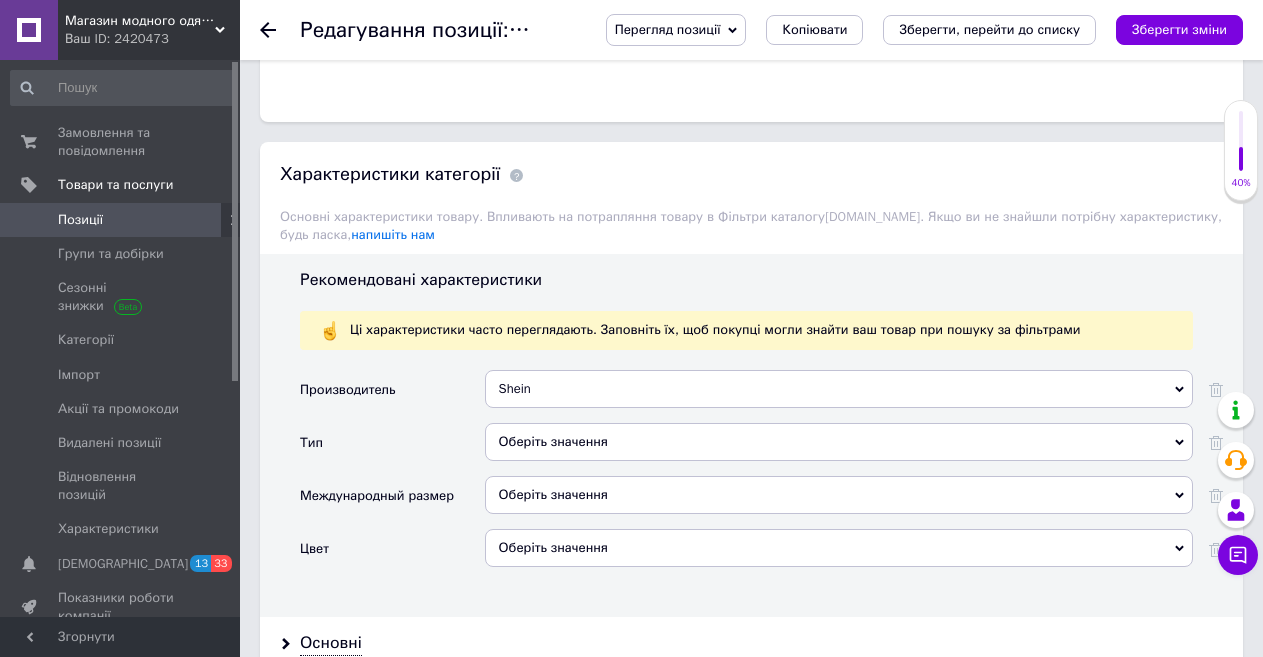 click on "Оберіть значення" at bounding box center [839, 442] 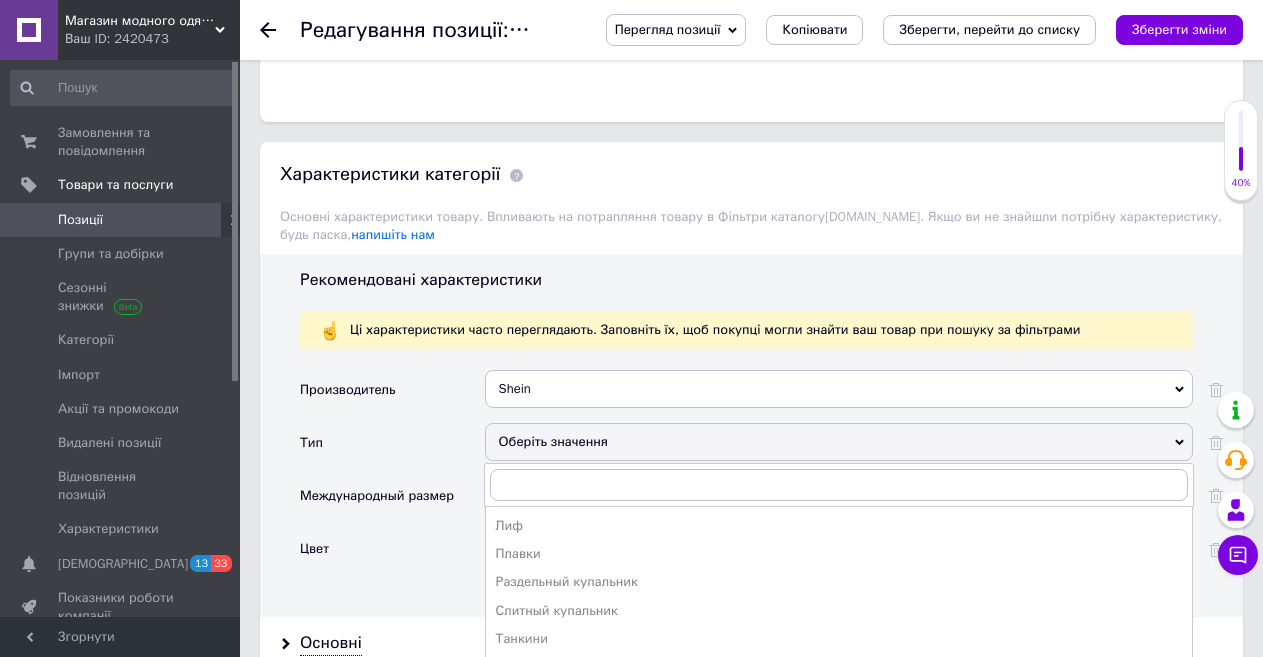 drag, startPoint x: 557, startPoint y: 577, endPoint x: 550, endPoint y: 561, distance: 17.464249 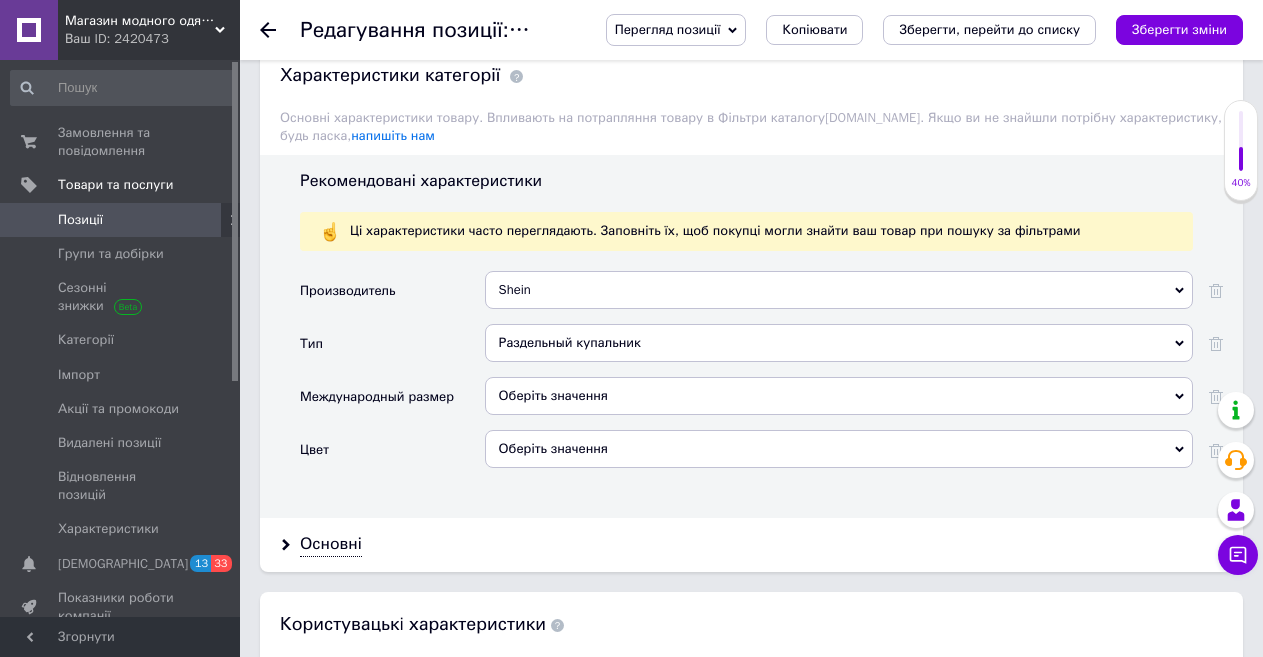 scroll, scrollTop: 1700, scrollLeft: 0, axis: vertical 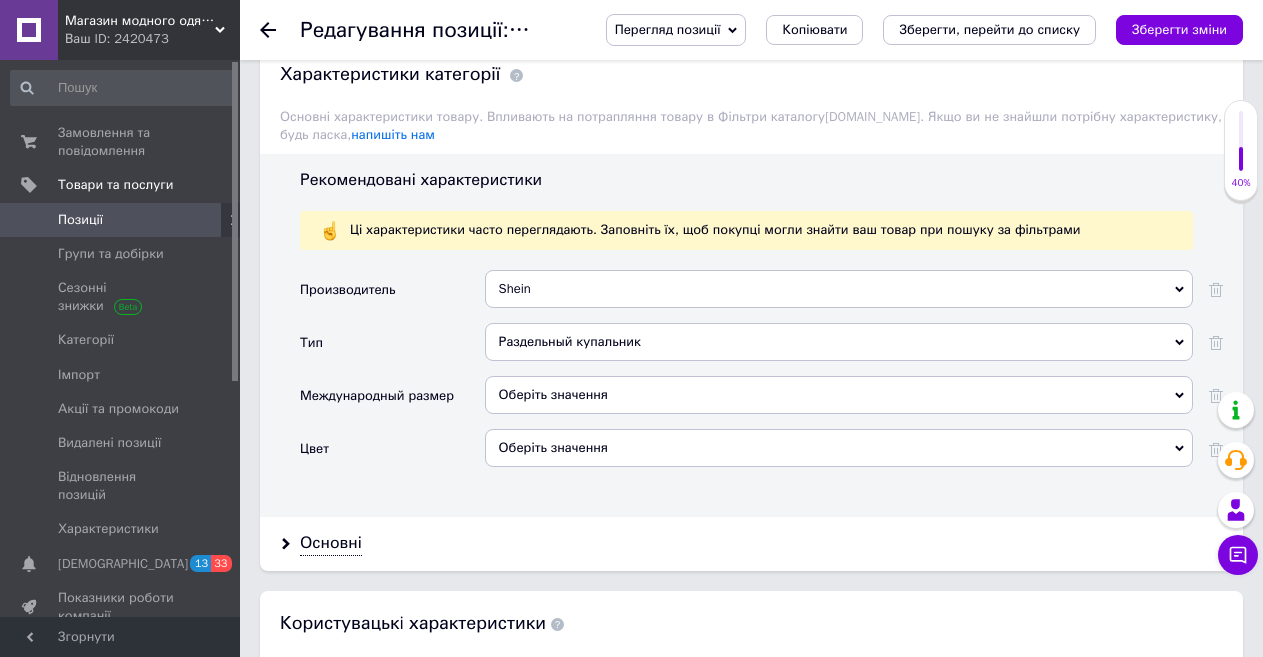 click on "Оберіть значення" at bounding box center (839, 395) 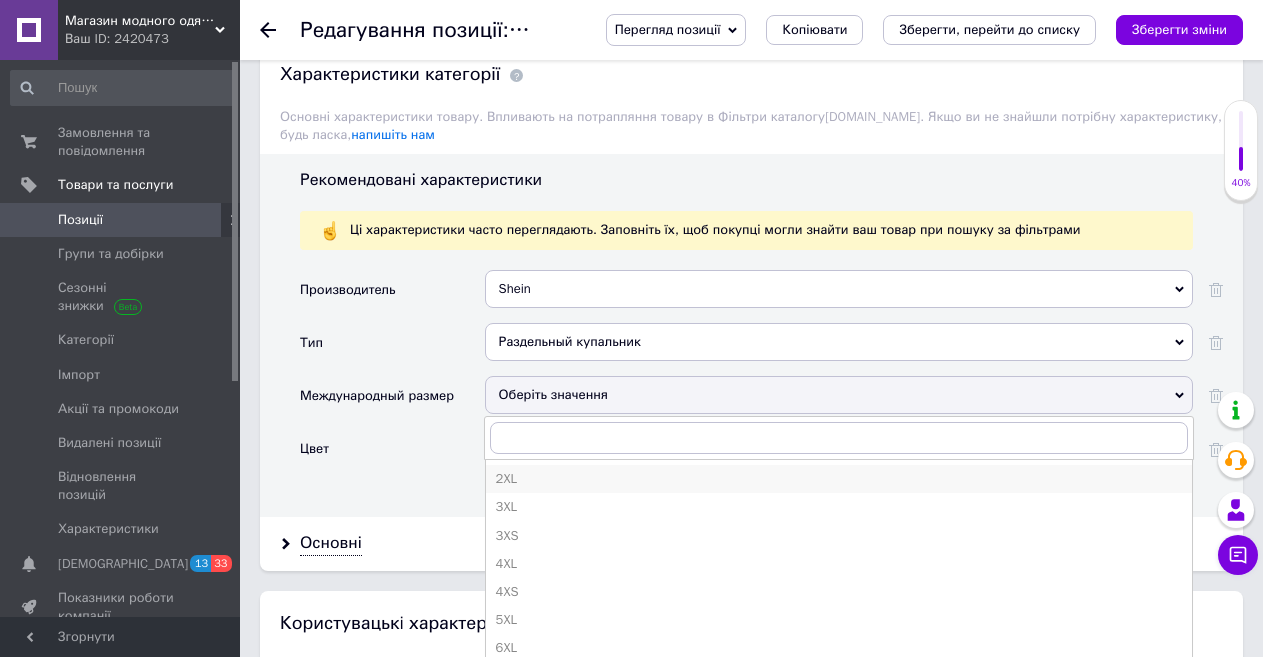 click on "2XL" at bounding box center (839, 479) 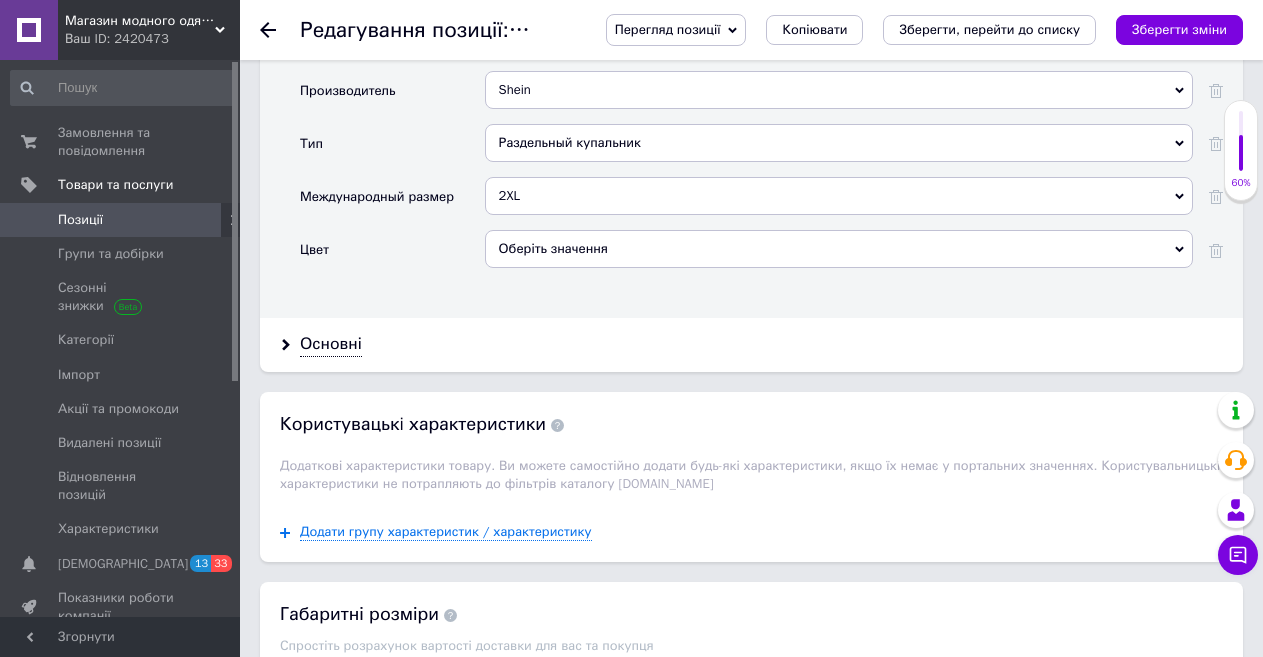 scroll, scrollTop: 1800, scrollLeft: 0, axis: vertical 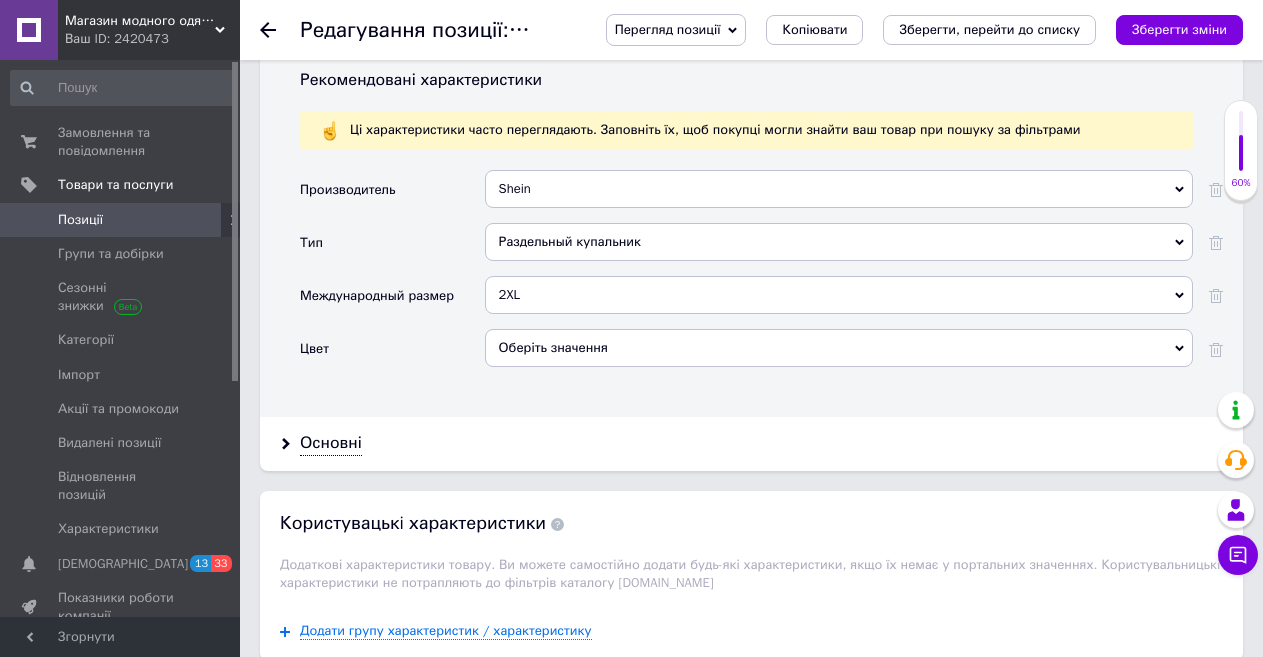 click on "2XL" at bounding box center (839, 295) 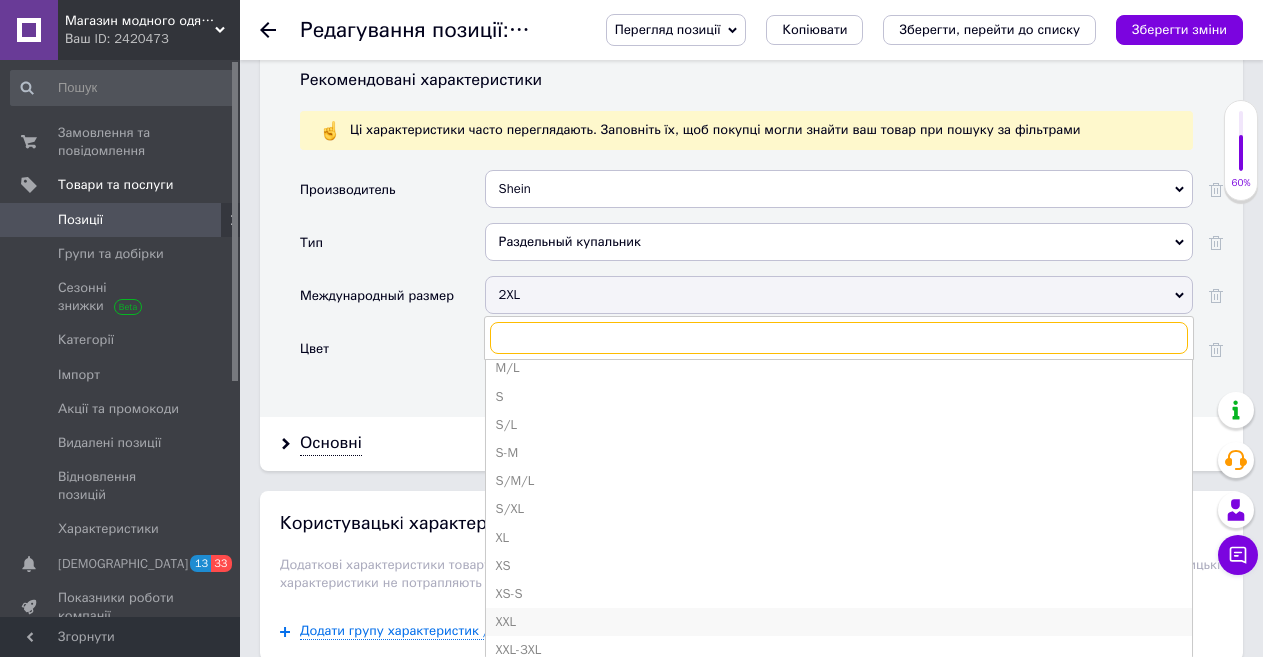 scroll, scrollTop: 389, scrollLeft: 0, axis: vertical 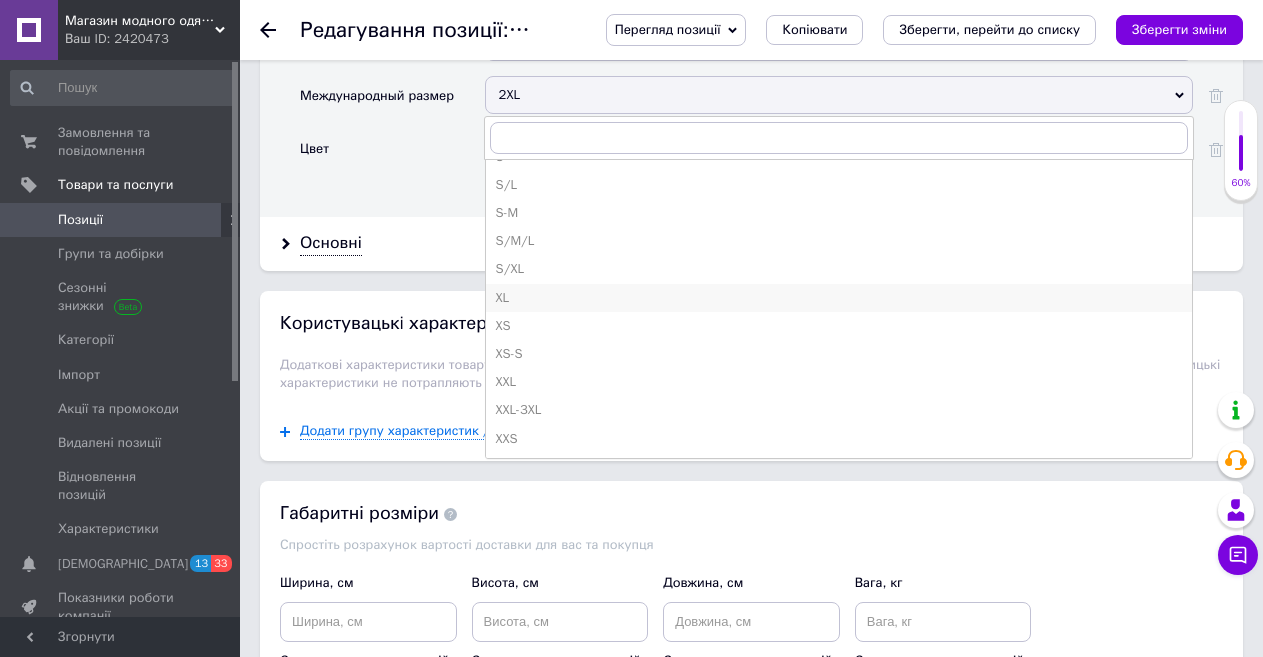 click on "XL" at bounding box center (839, 298) 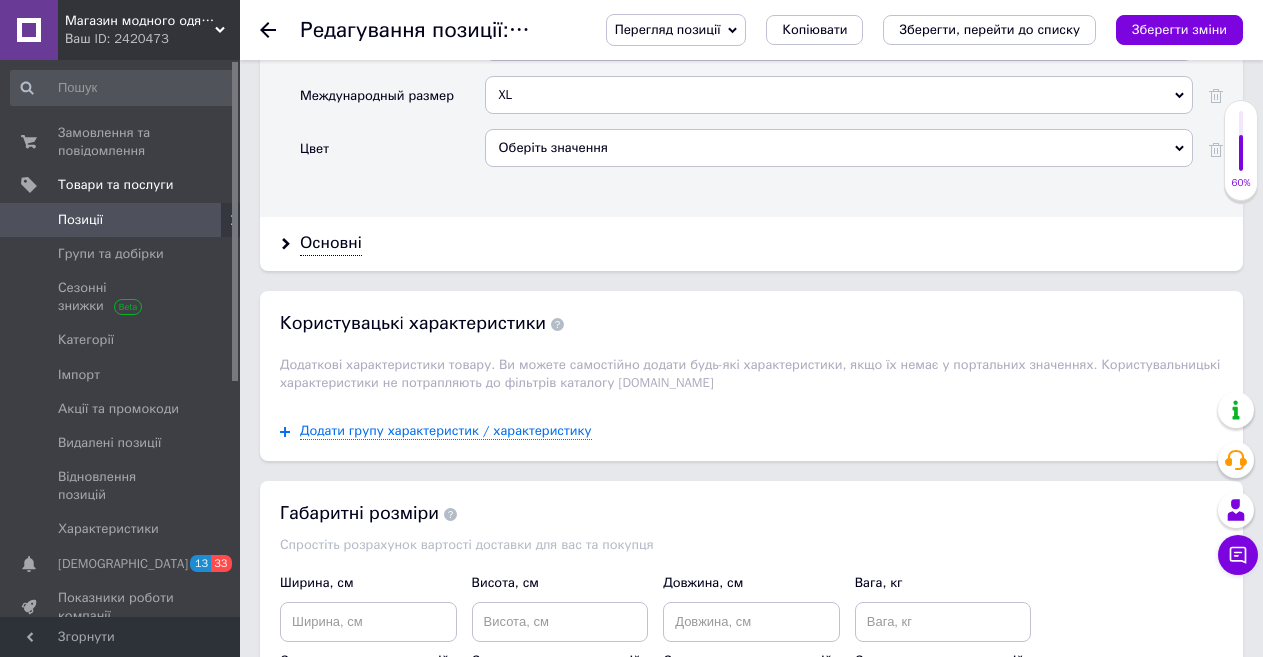 click on "Оберіть значення" at bounding box center [839, 148] 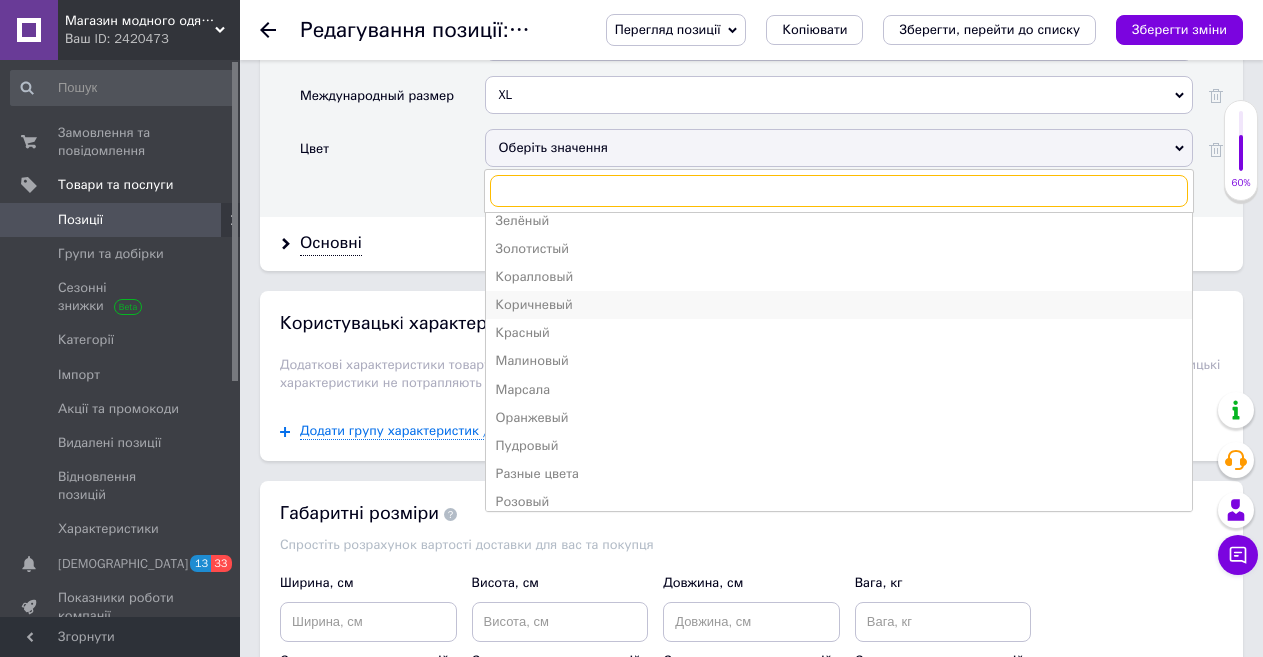 scroll, scrollTop: 200, scrollLeft: 0, axis: vertical 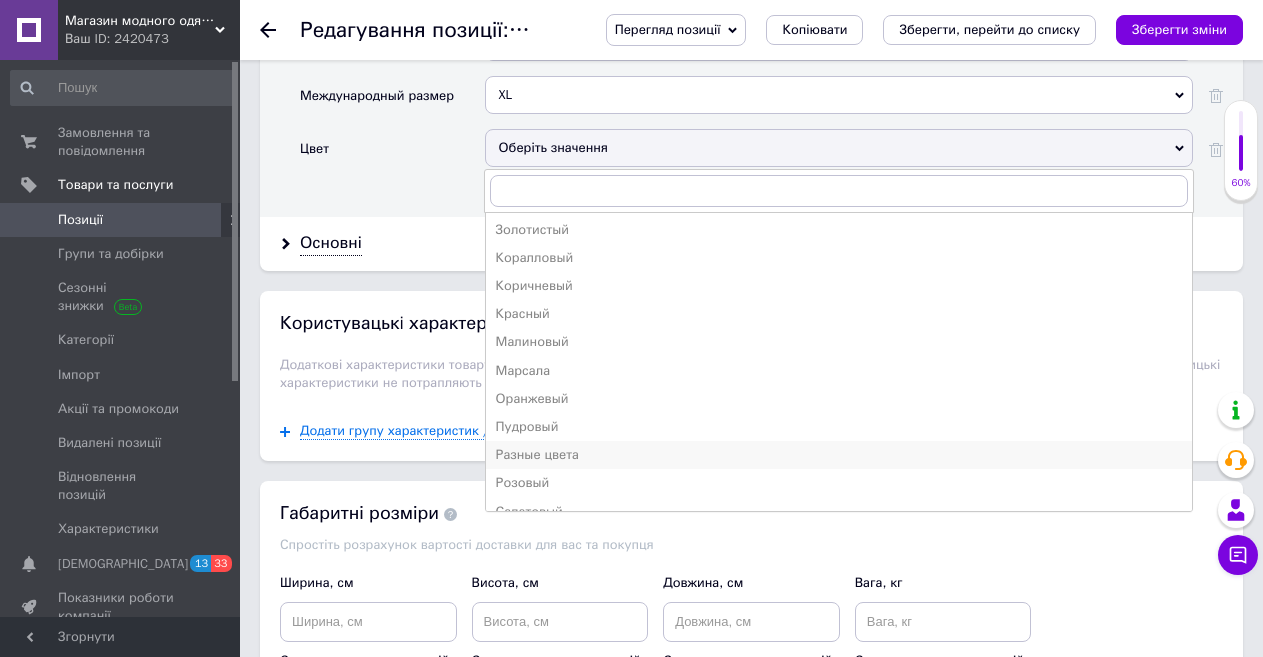 click on "Разные цвета" at bounding box center (839, 455) 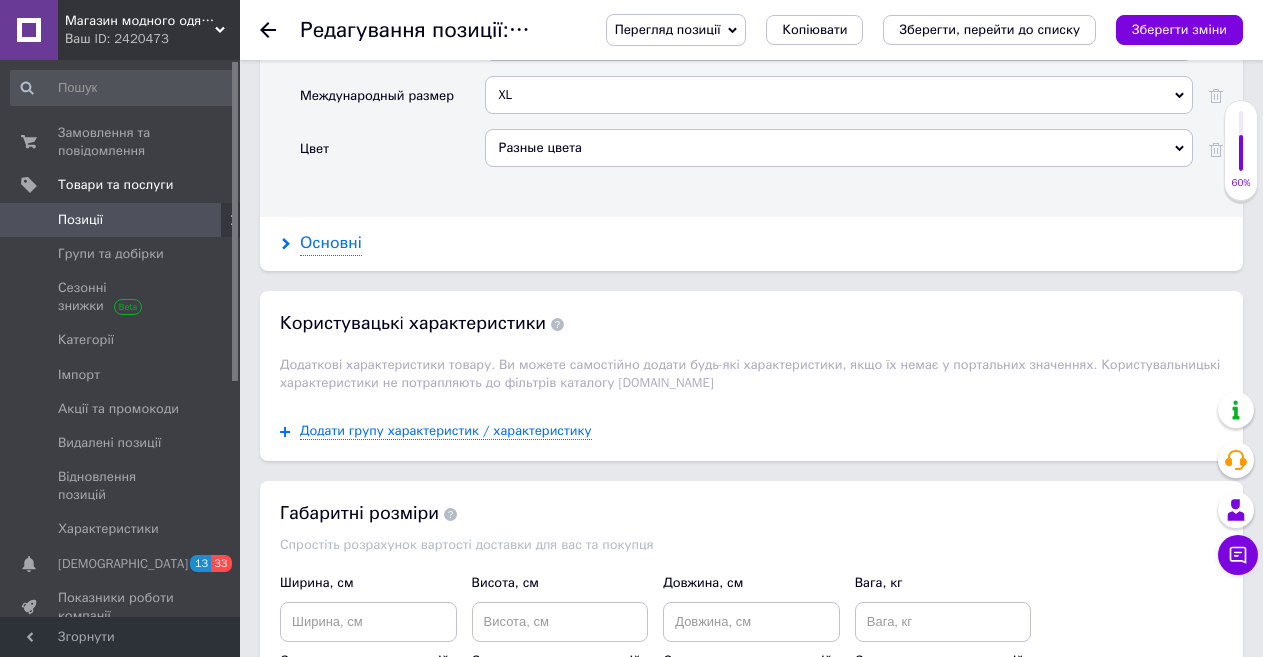 click on "Основні" at bounding box center (331, 243) 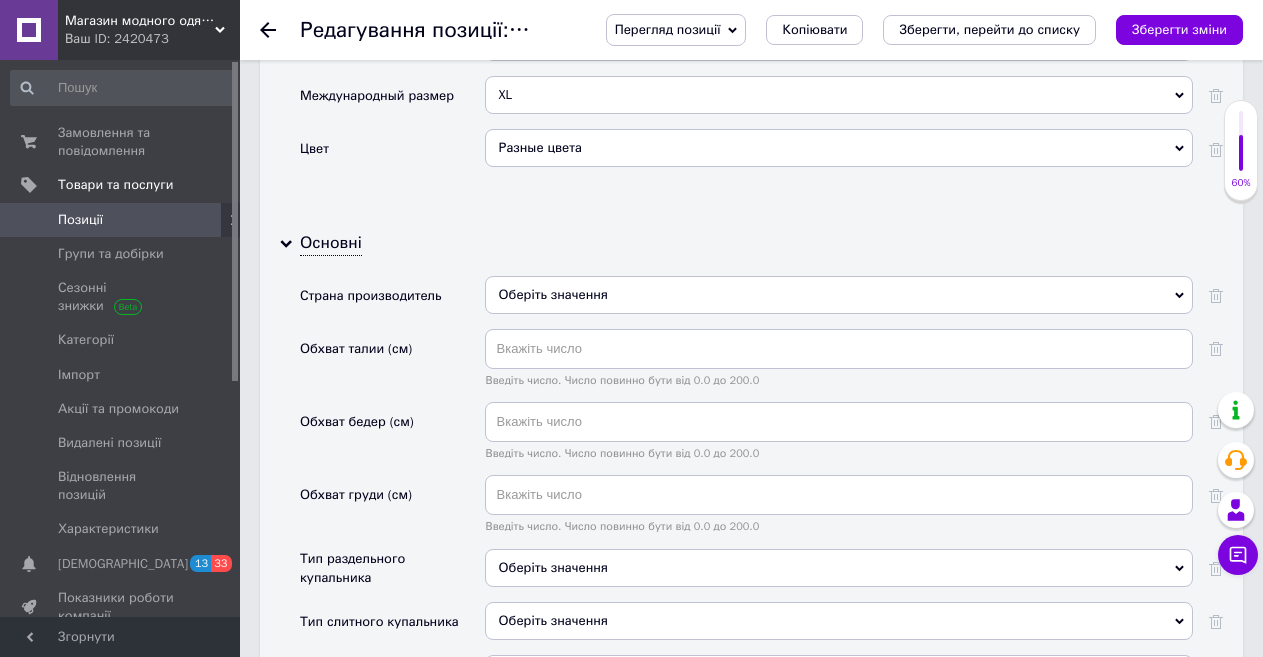 click on "Оберіть значення" at bounding box center (839, 295) 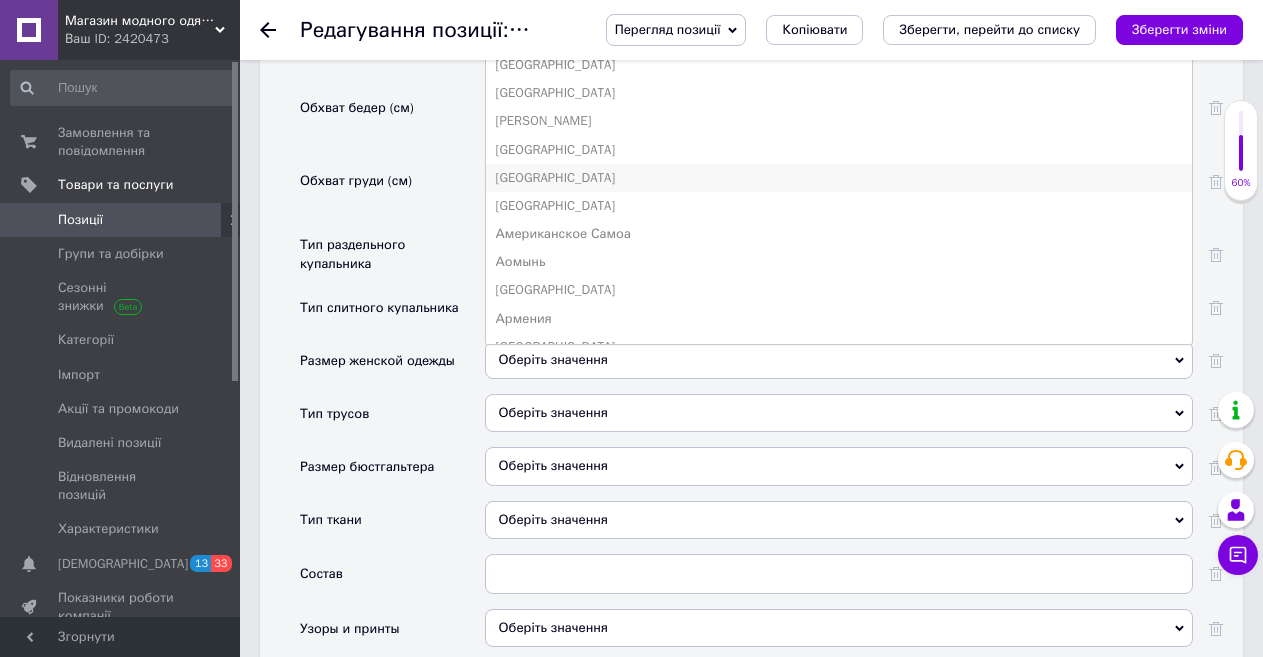 scroll, scrollTop: 2300, scrollLeft: 0, axis: vertical 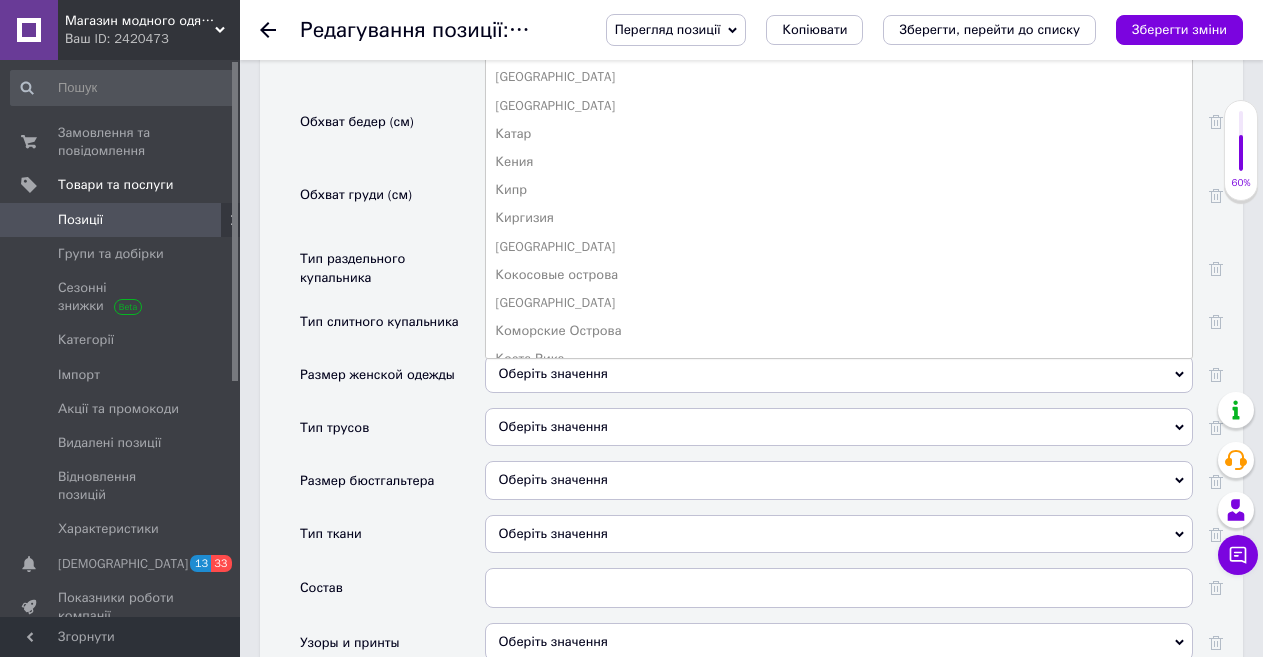 drag, startPoint x: 538, startPoint y: 252, endPoint x: 570, endPoint y: 245, distance: 32.75668 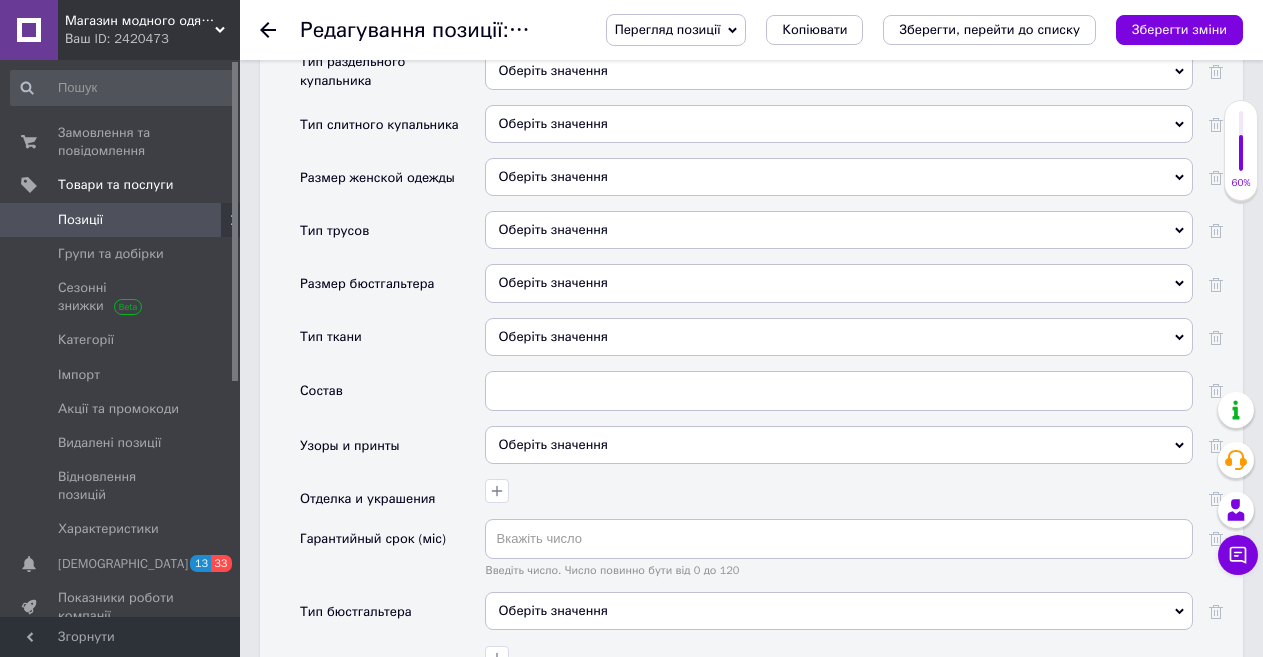 scroll, scrollTop: 2500, scrollLeft: 0, axis: vertical 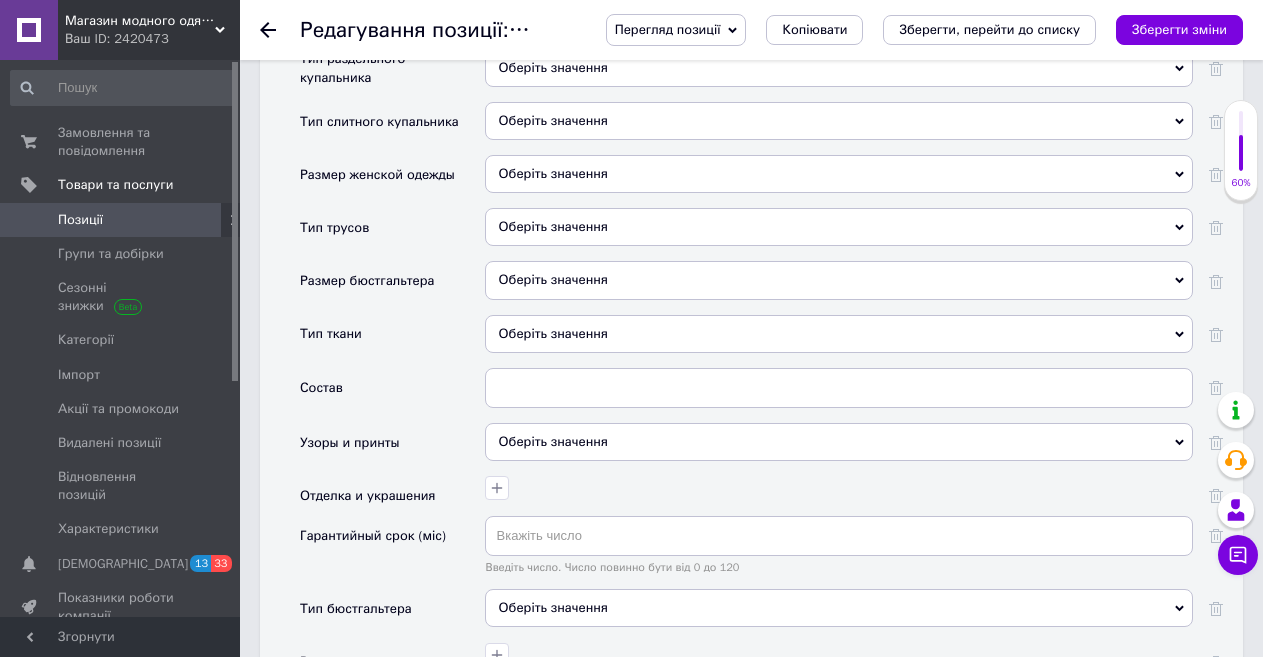 click on "Оберіть значення" at bounding box center [839, 174] 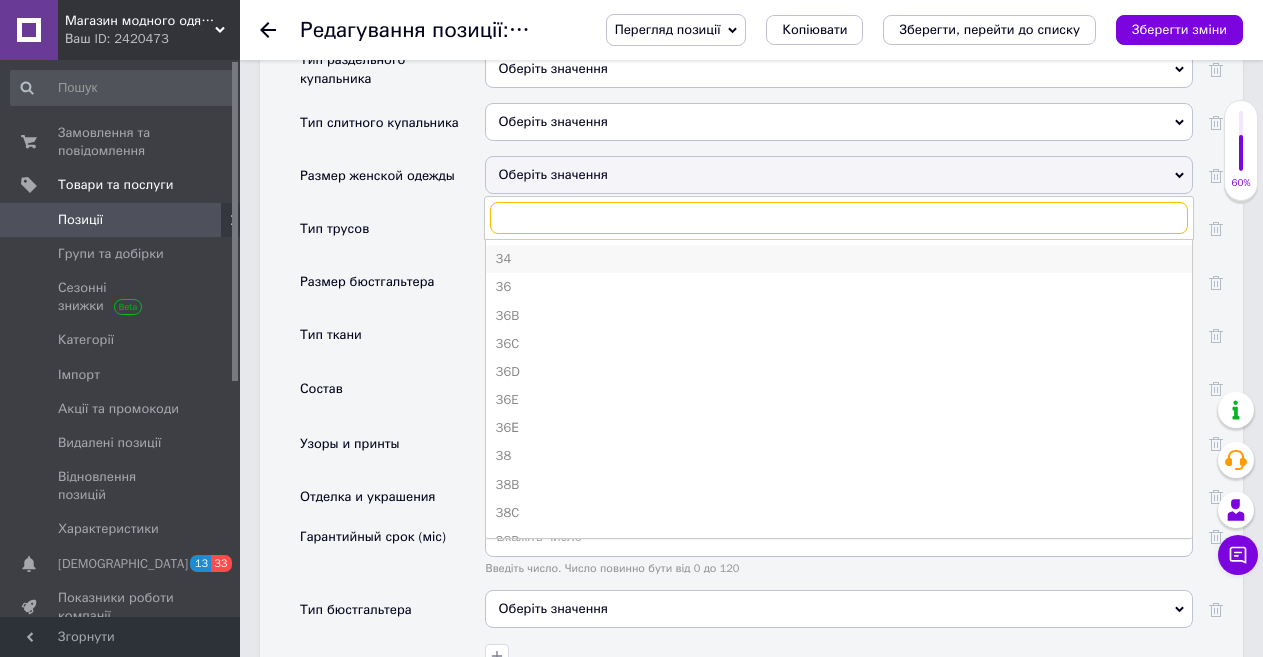 scroll, scrollTop: 2400, scrollLeft: 0, axis: vertical 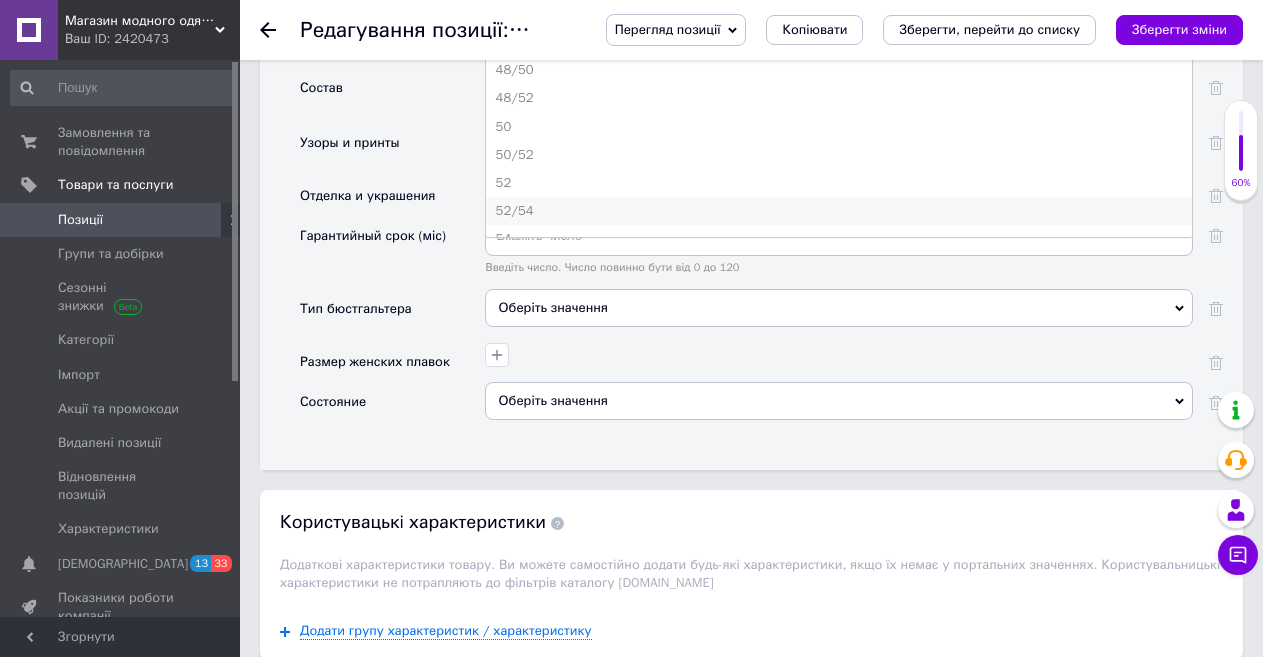 click on "52/54" at bounding box center (839, 211) 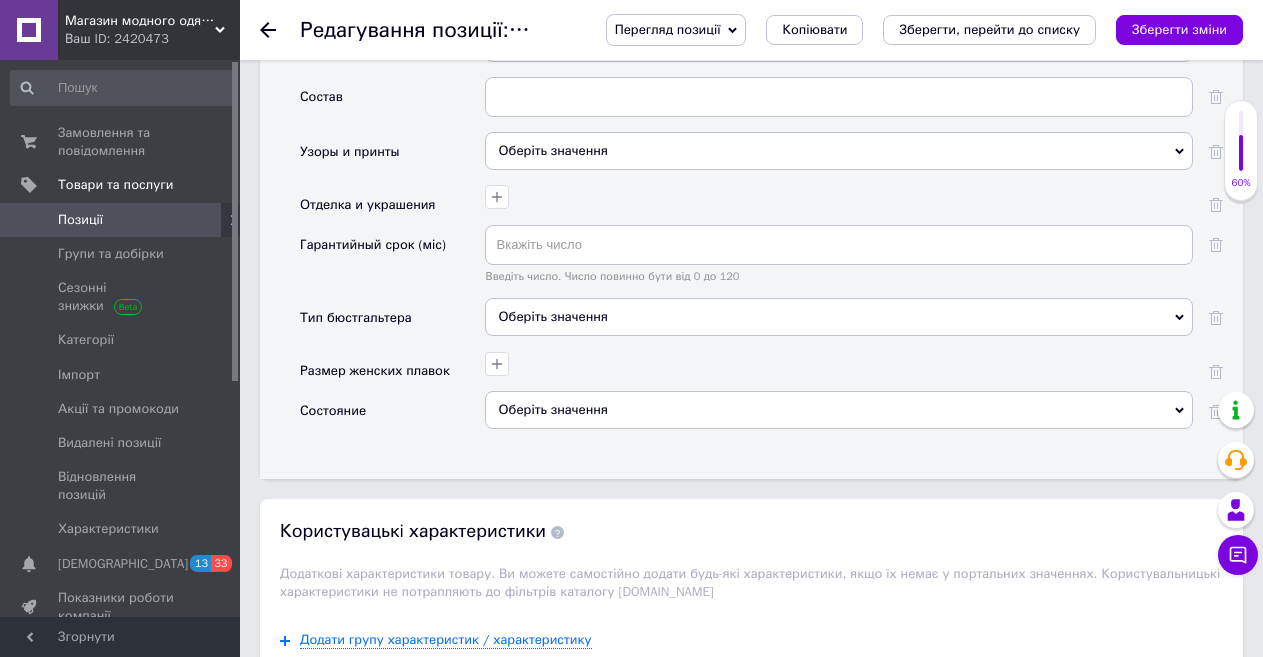 scroll, scrollTop: 2800, scrollLeft: 0, axis: vertical 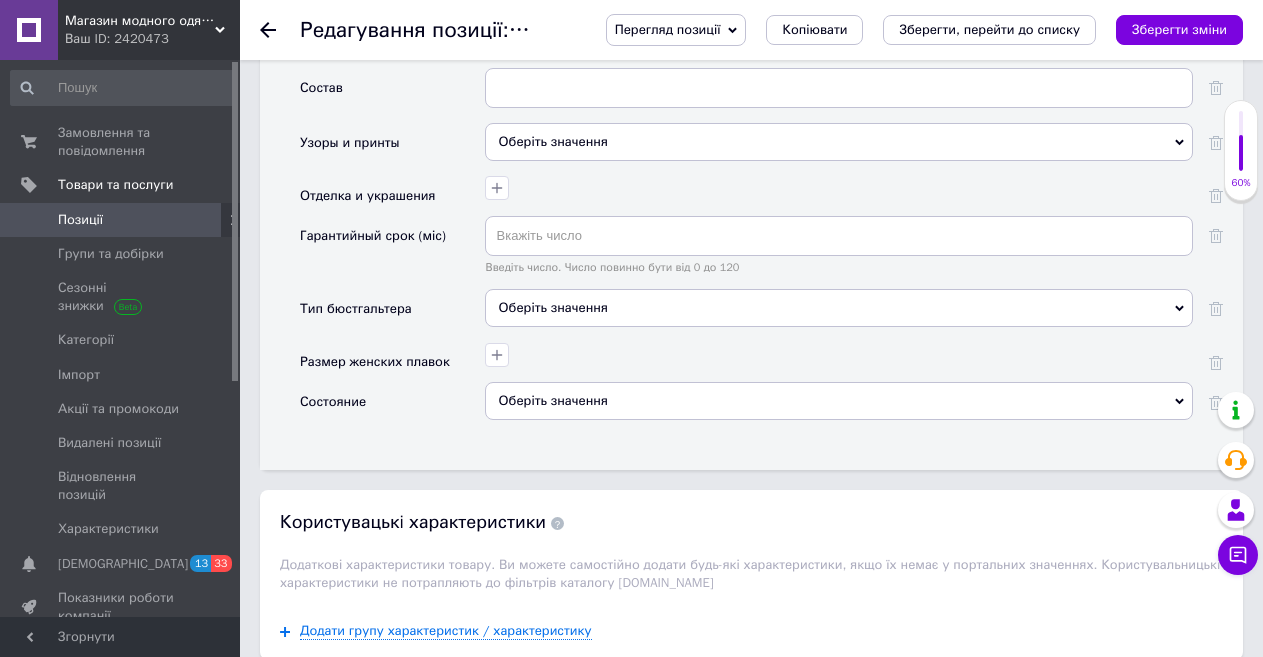 click on "Оберіть значення" at bounding box center [839, 142] 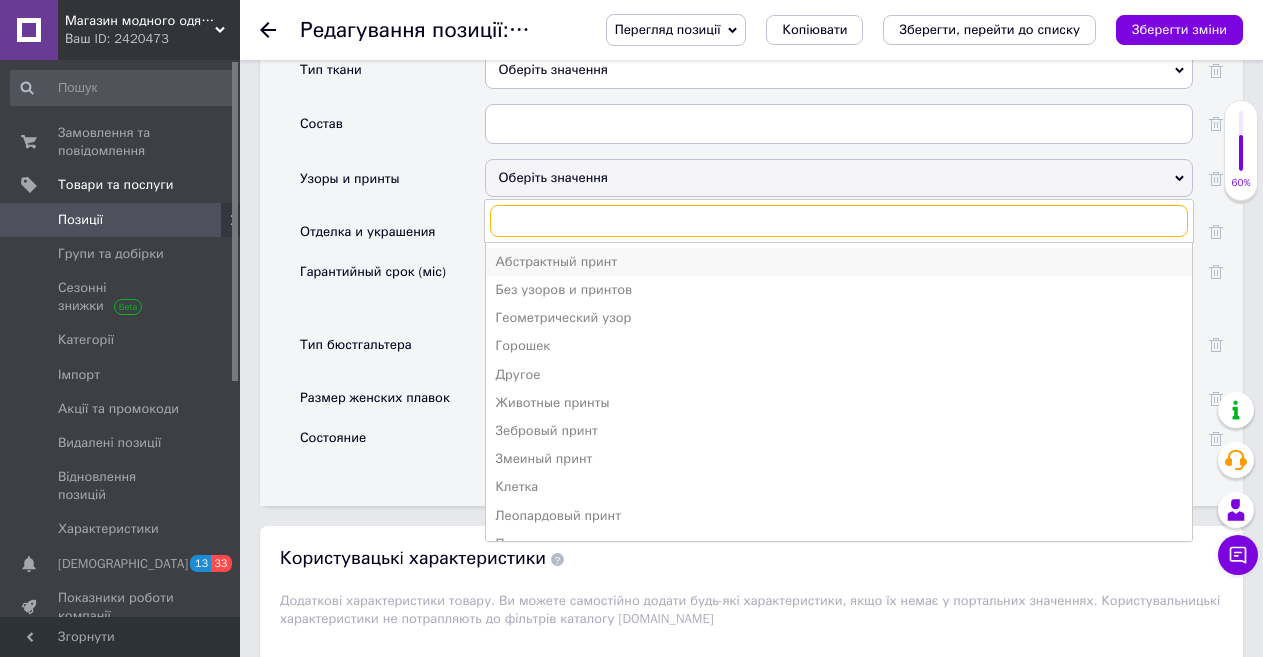 scroll, scrollTop: 2800, scrollLeft: 0, axis: vertical 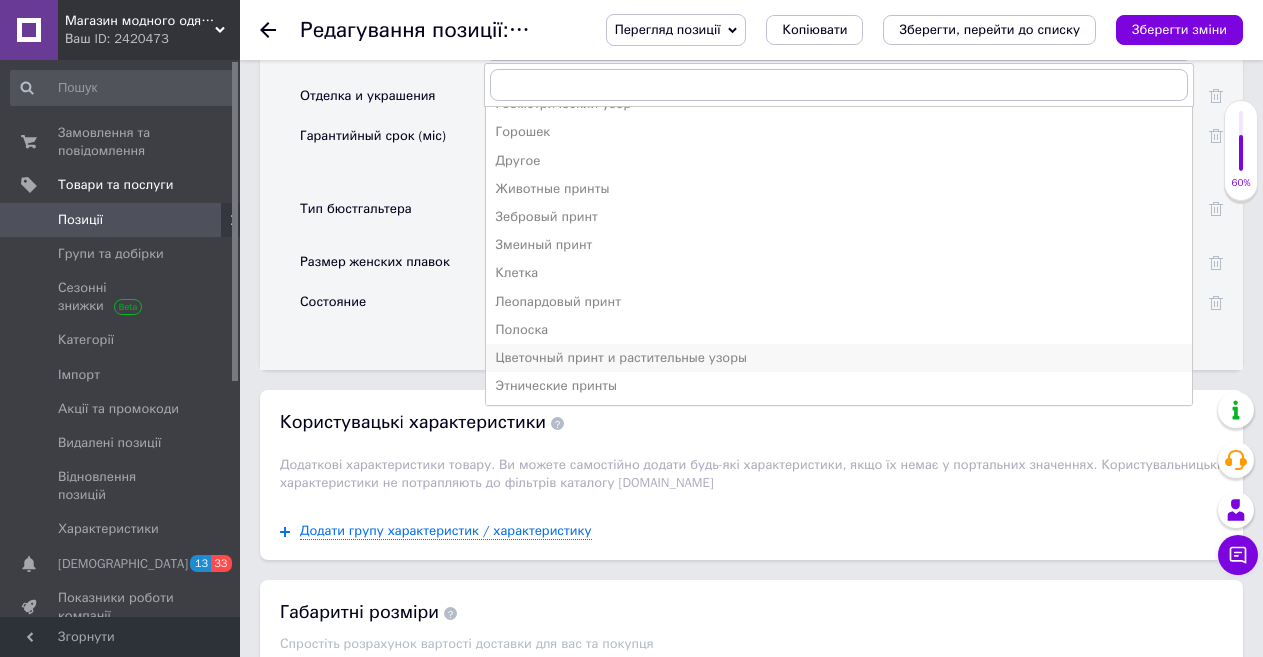 click on "Цветочный принт и растительные узоры" at bounding box center (839, 358) 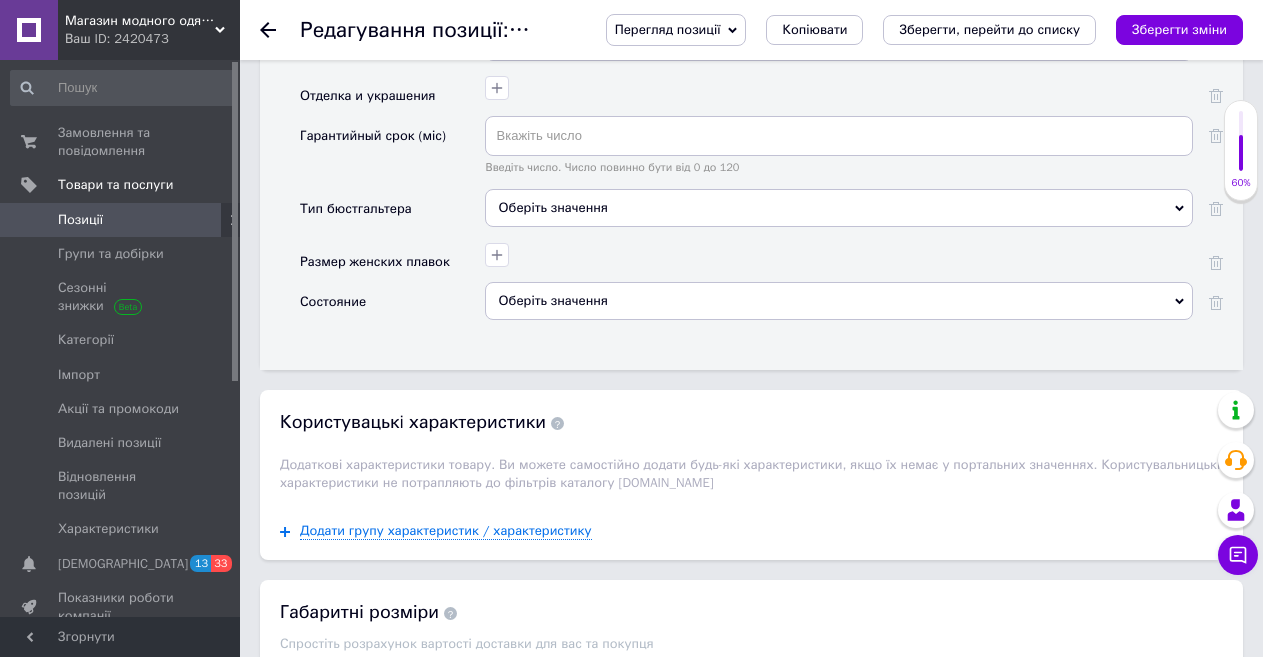 click on "Оберіть значення" at bounding box center (839, 301) 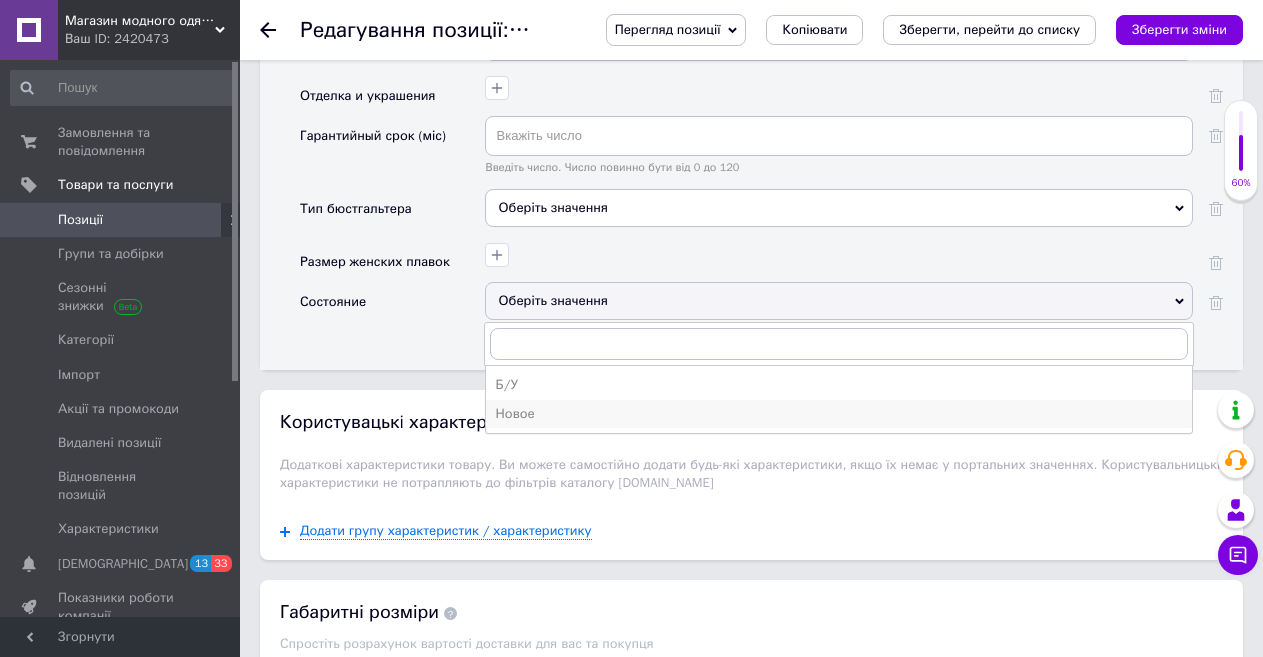 click on "Новое" at bounding box center (839, 414) 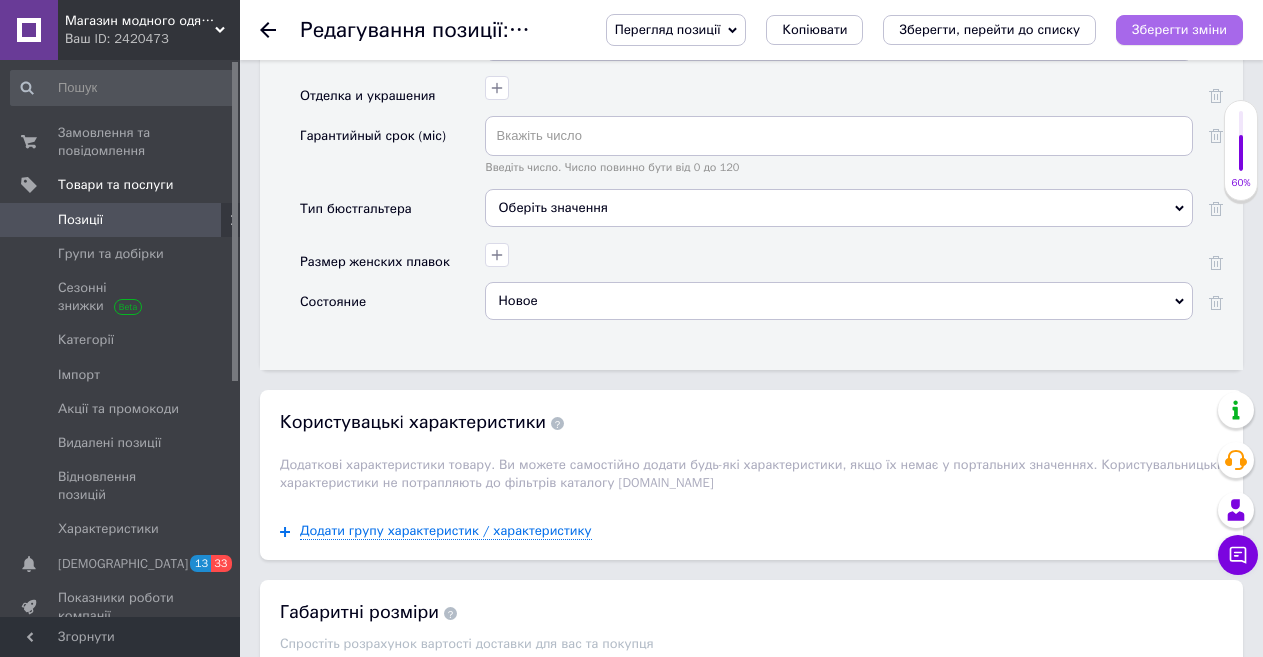 click on "Зберегти зміни" at bounding box center (1179, 29) 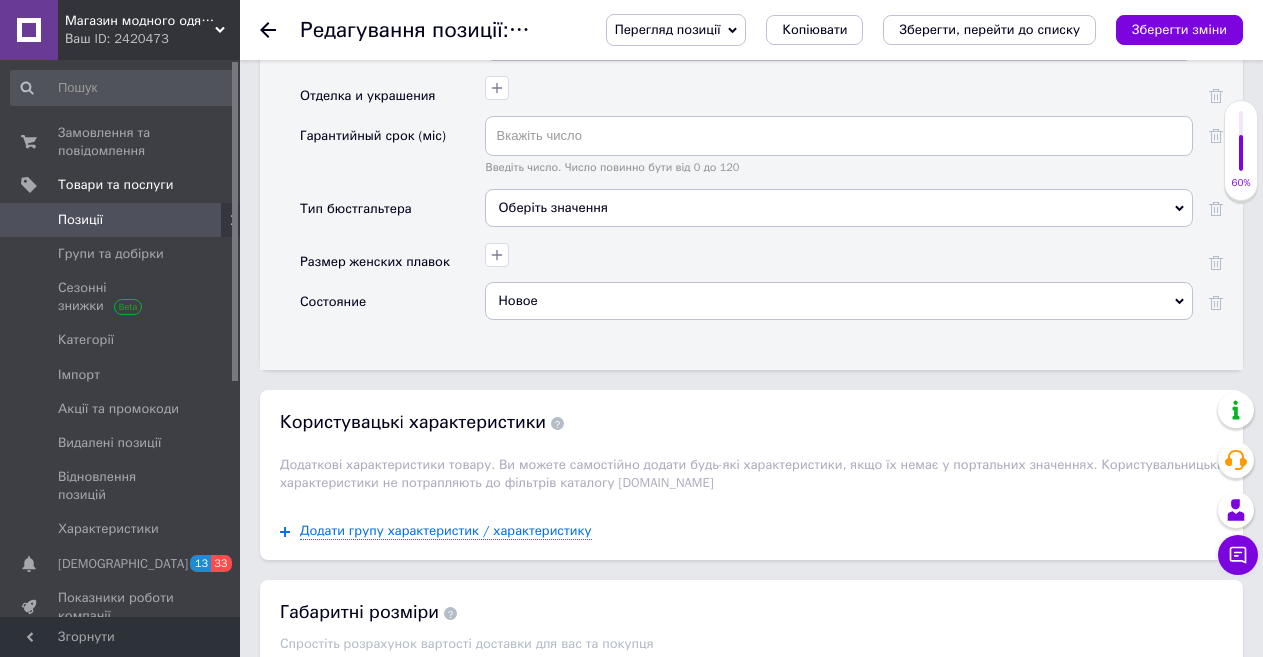 click 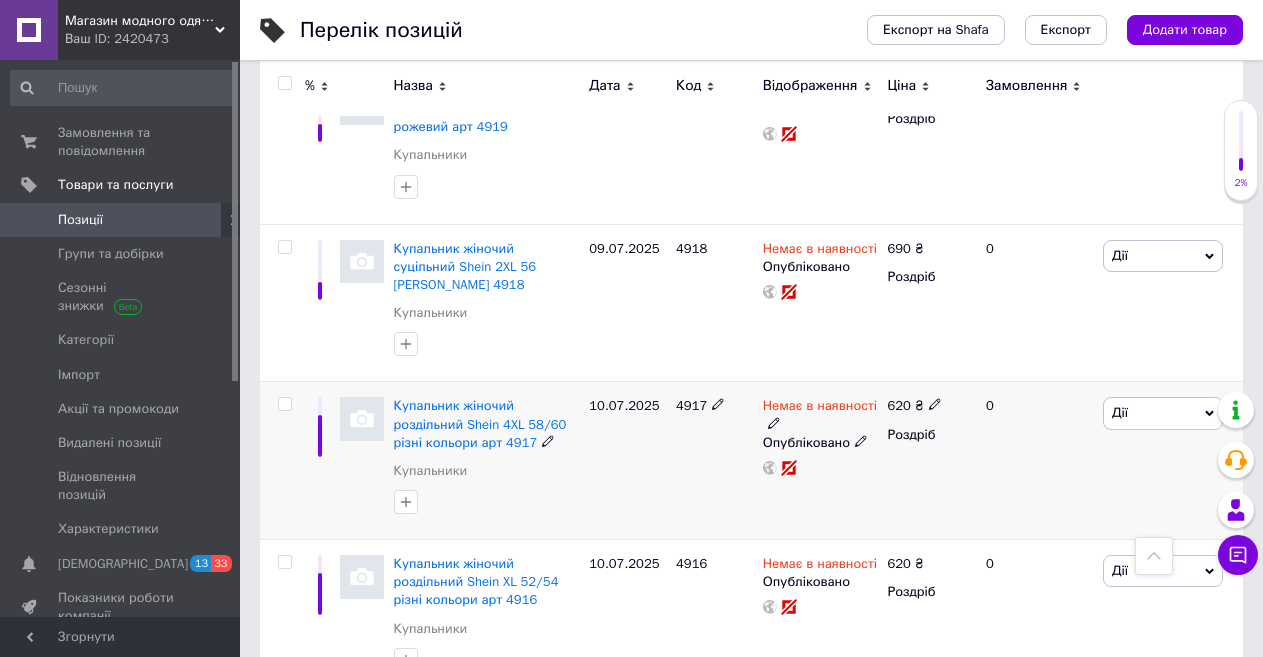 scroll, scrollTop: 500, scrollLeft: 0, axis: vertical 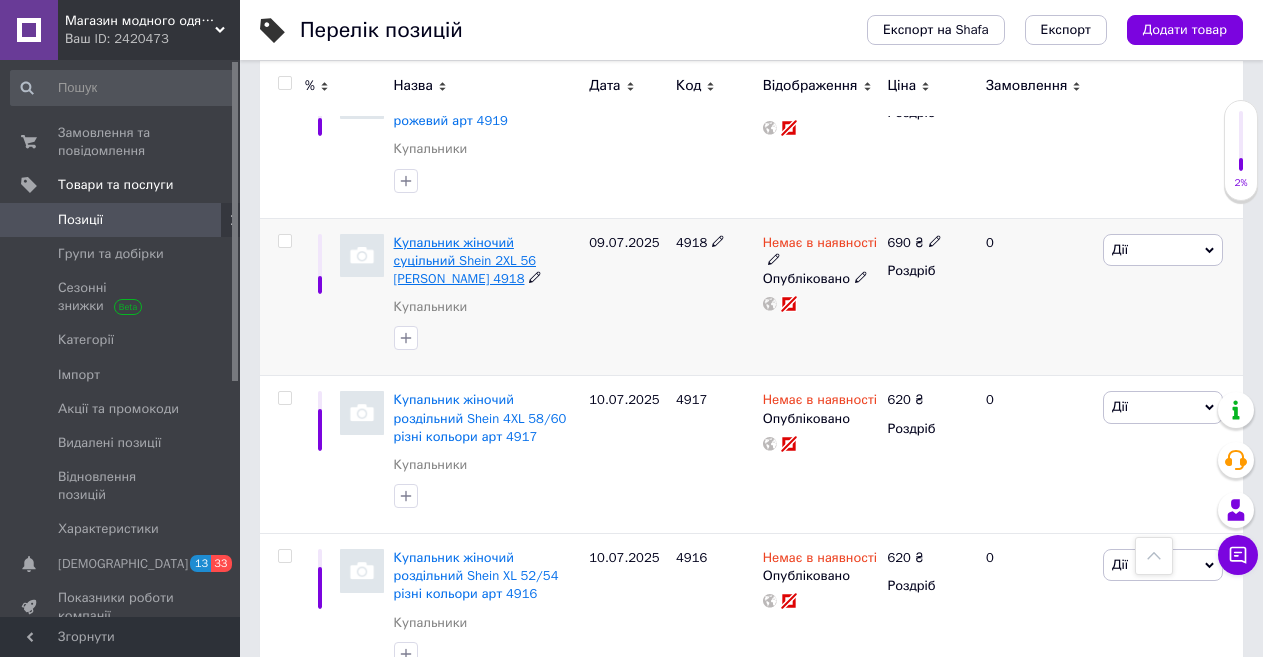click on "Купальник жіночий суцільний Shein 2XL 56 [PERSON_NAME] 4918" at bounding box center [465, 260] 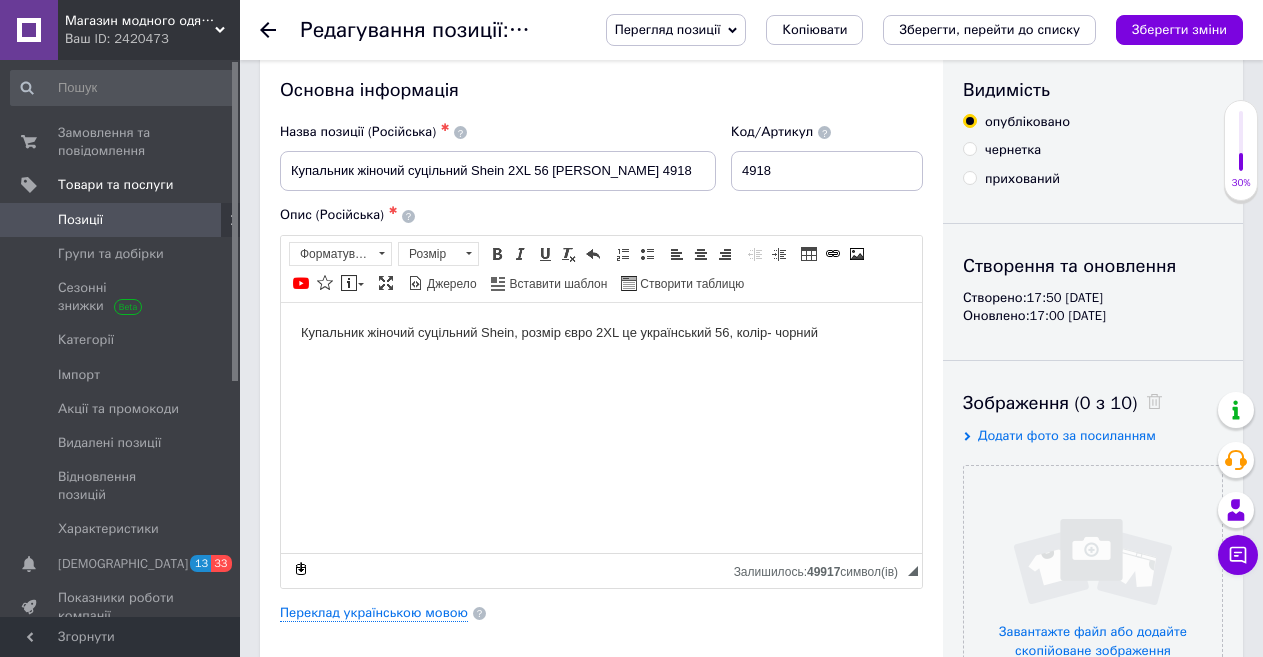 scroll, scrollTop: 0, scrollLeft: 0, axis: both 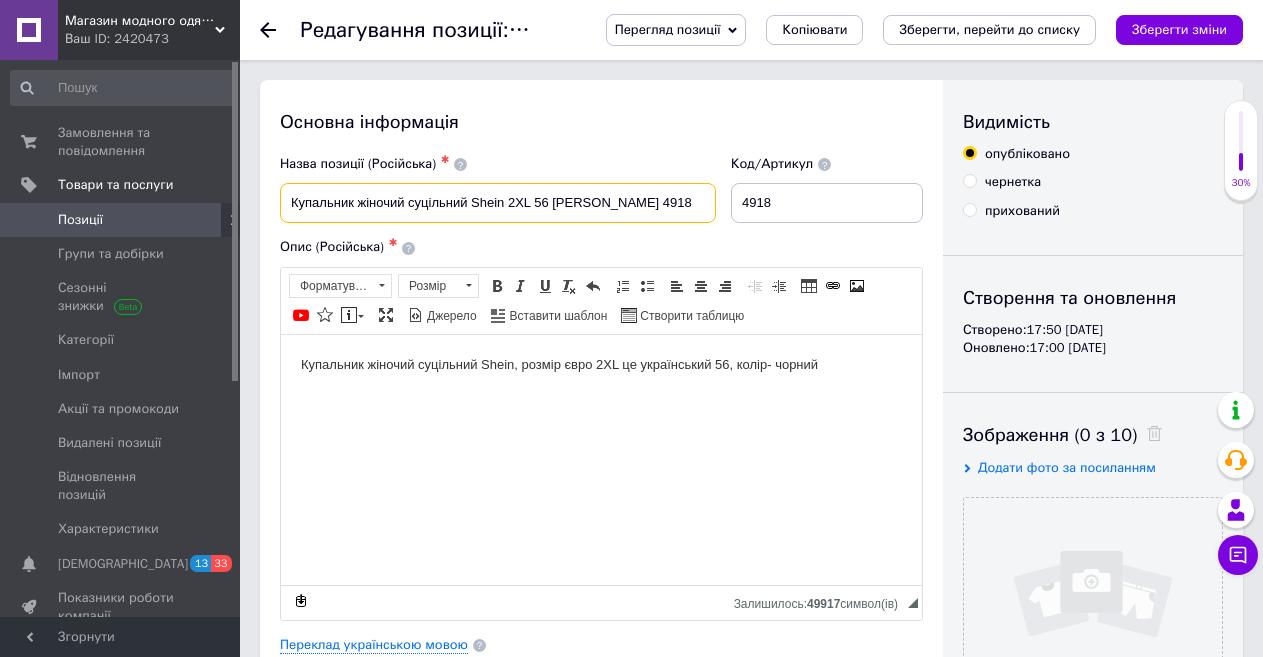 drag, startPoint x: 595, startPoint y: 198, endPoint x: 293, endPoint y: 192, distance: 302.0596 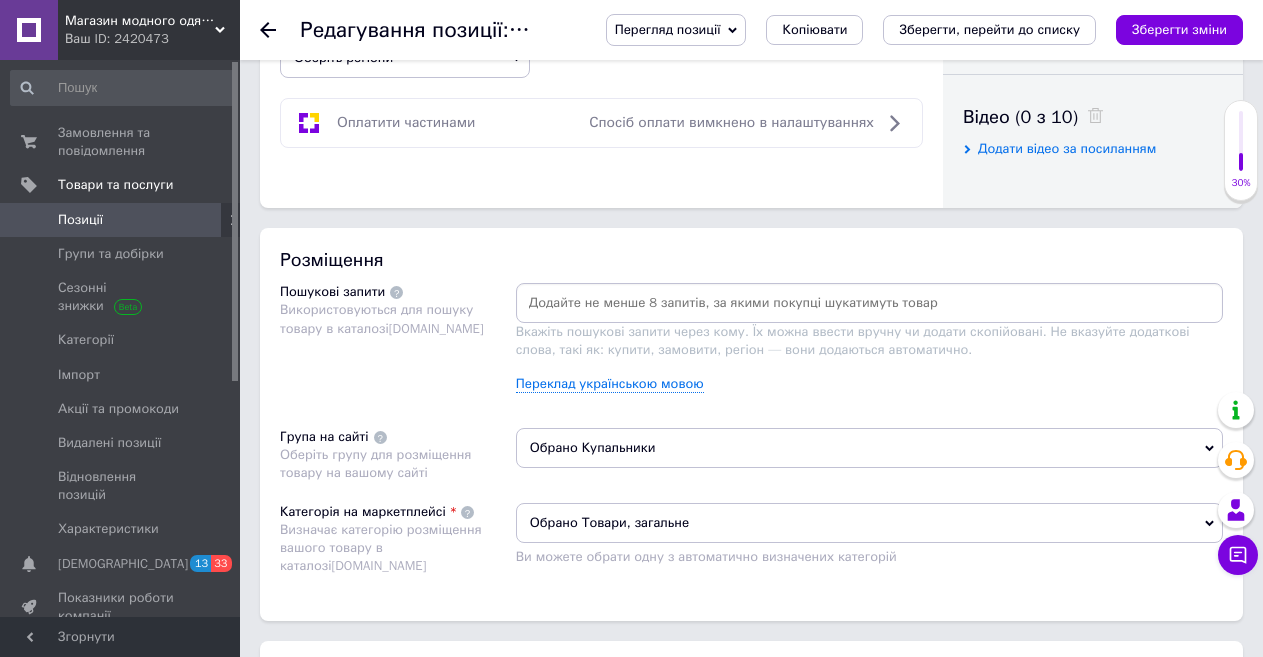 scroll, scrollTop: 1000, scrollLeft: 0, axis: vertical 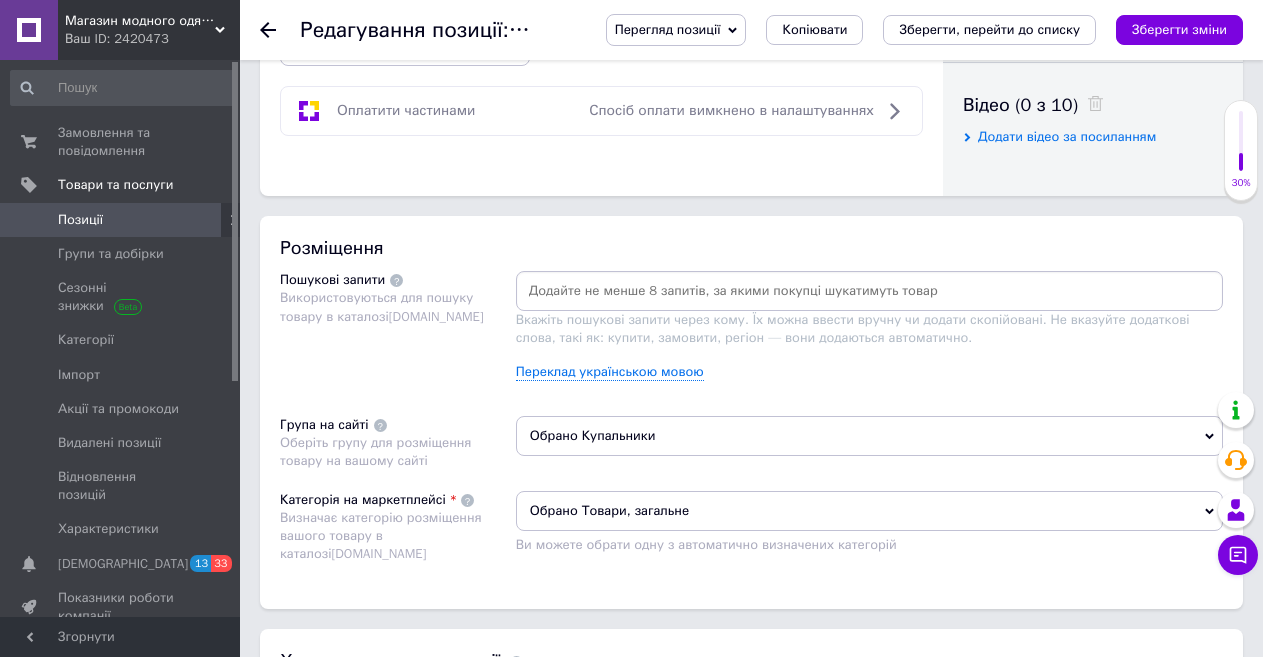 click at bounding box center [869, 291] 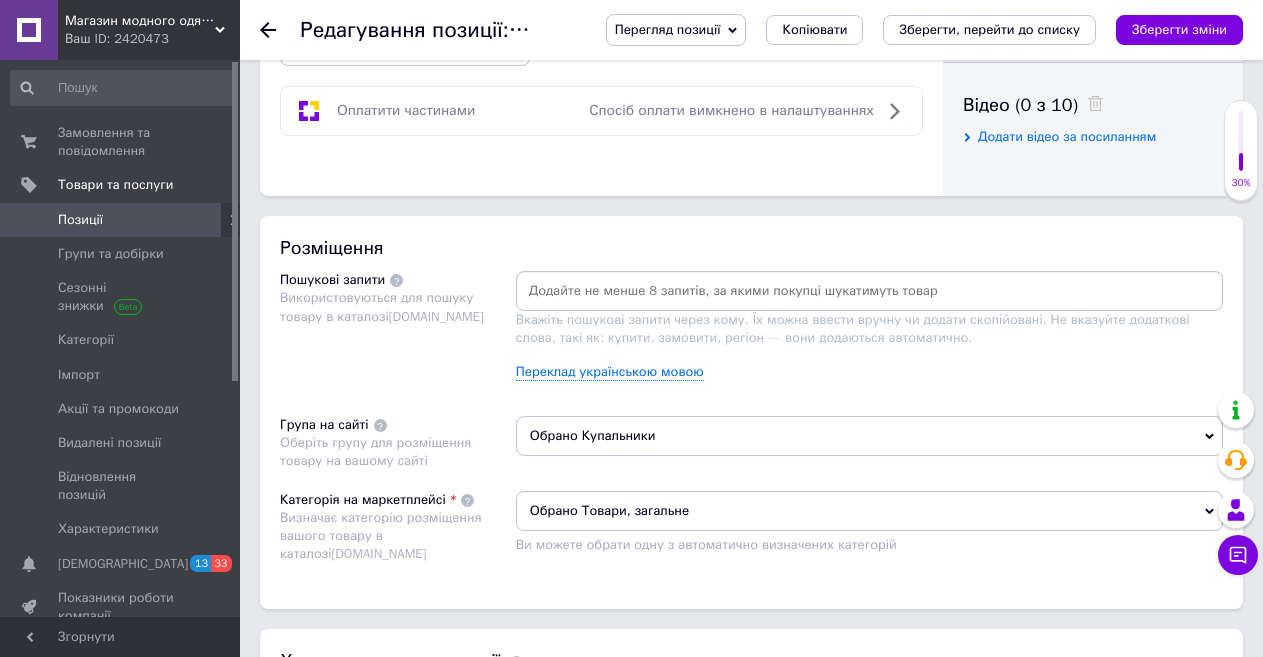 paste on "Купальник жіночий суцільний Shein 2XL 56 чорний" 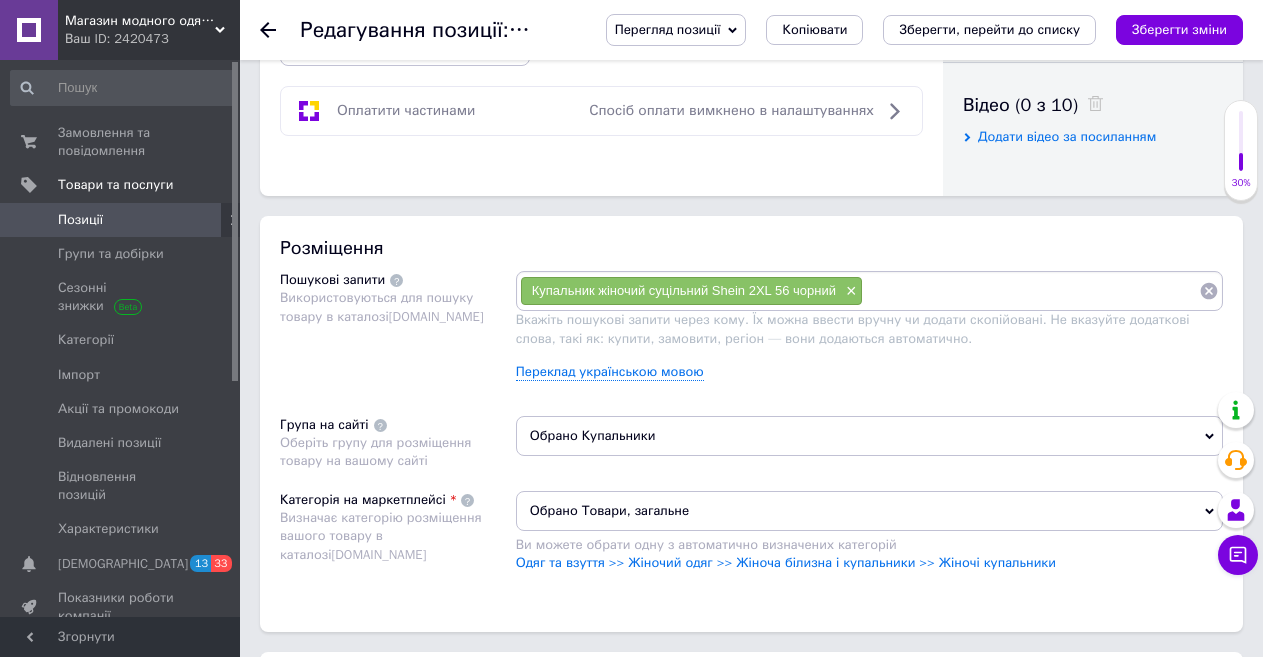 paste on "Купальник жіночий суцільний Shein 2XL 56 чорний" 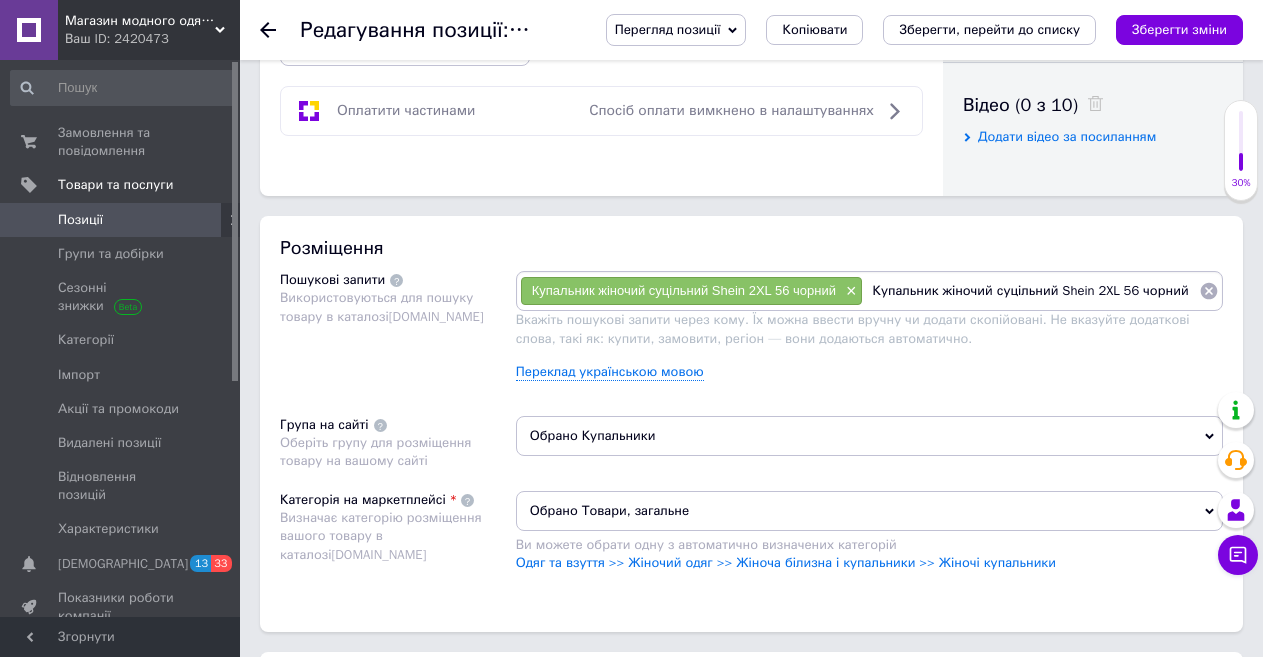 drag, startPoint x: 1181, startPoint y: 289, endPoint x: 994, endPoint y: 297, distance: 187.17105 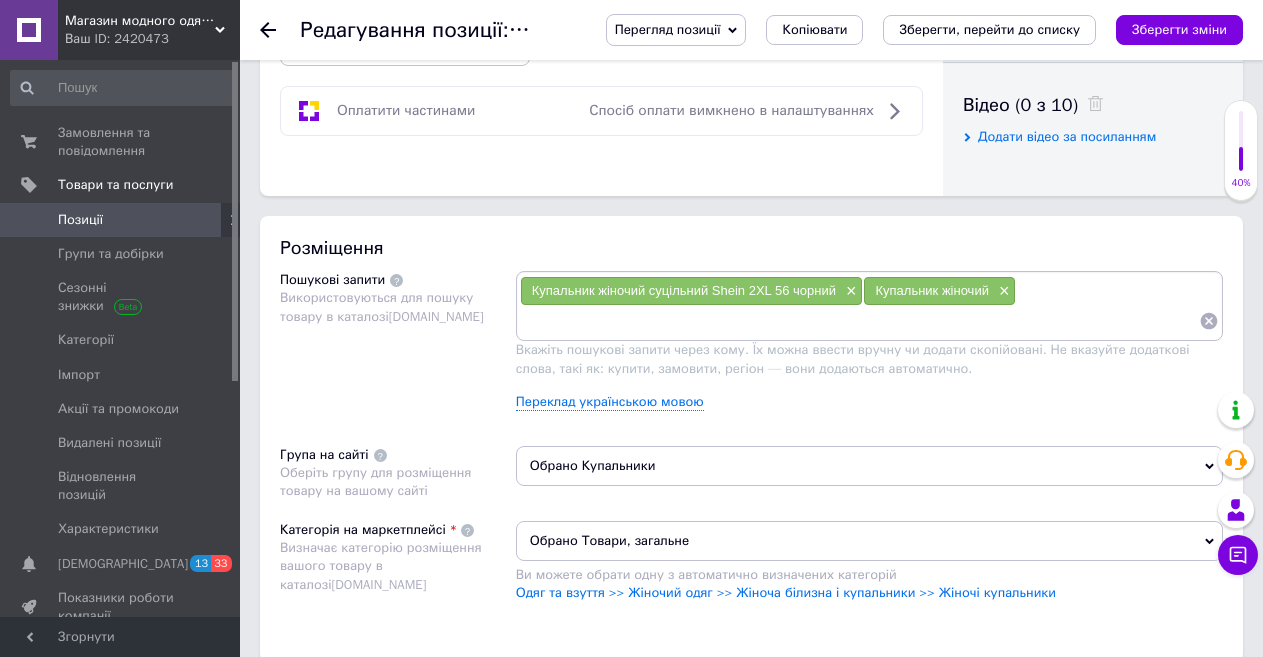 paste on "Купальник жіночий суцільний Shein 2XL 56 чорний" 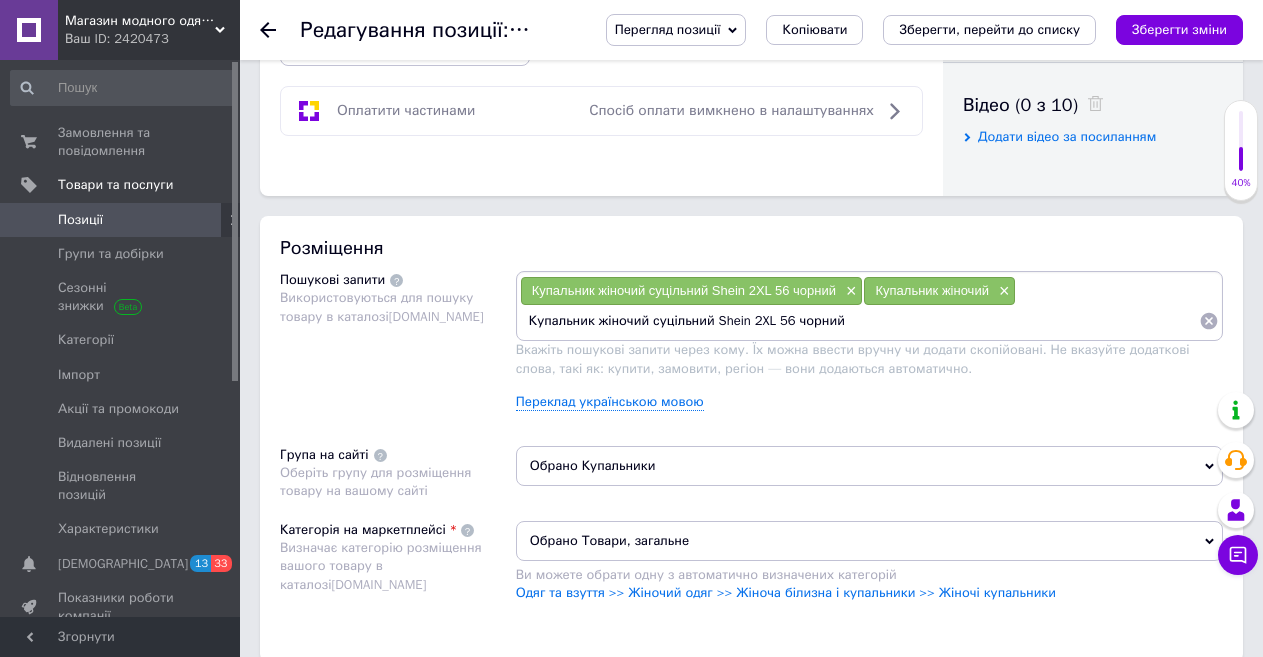 click on "Купальник жіночий суцільний Shein 2XL 56 чорний" at bounding box center (859, 321) 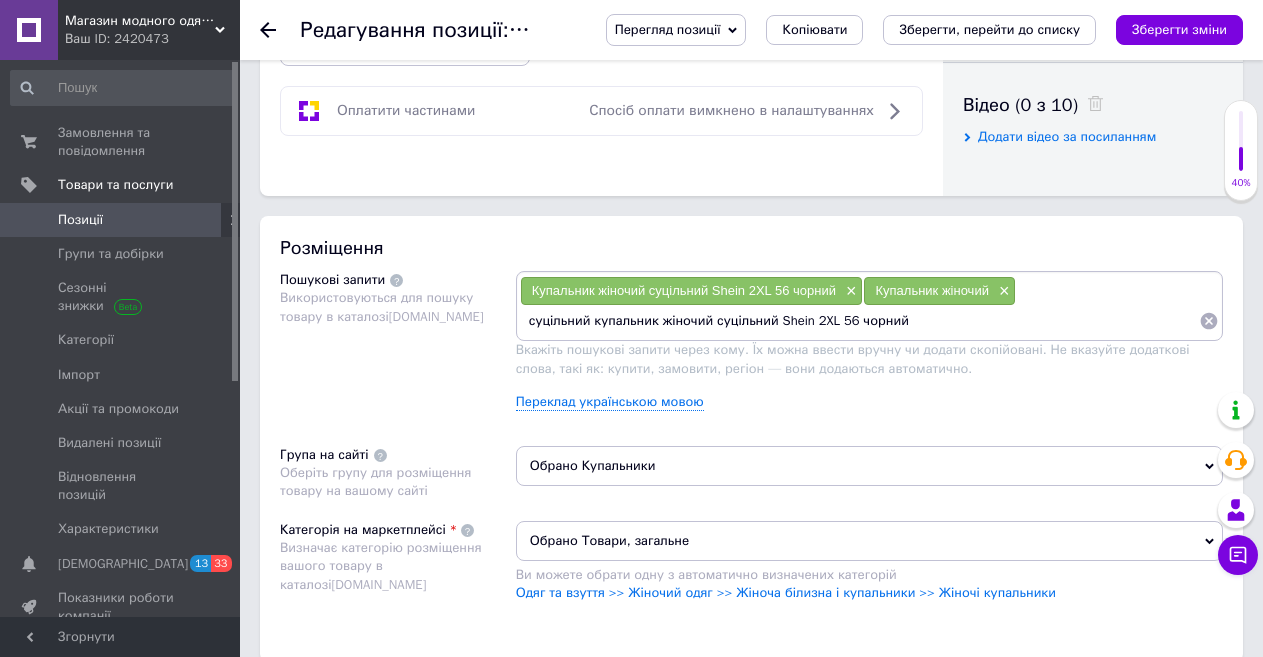 drag, startPoint x: 902, startPoint y: 326, endPoint x: 709, endPoint y: 322, distance: 193.04144 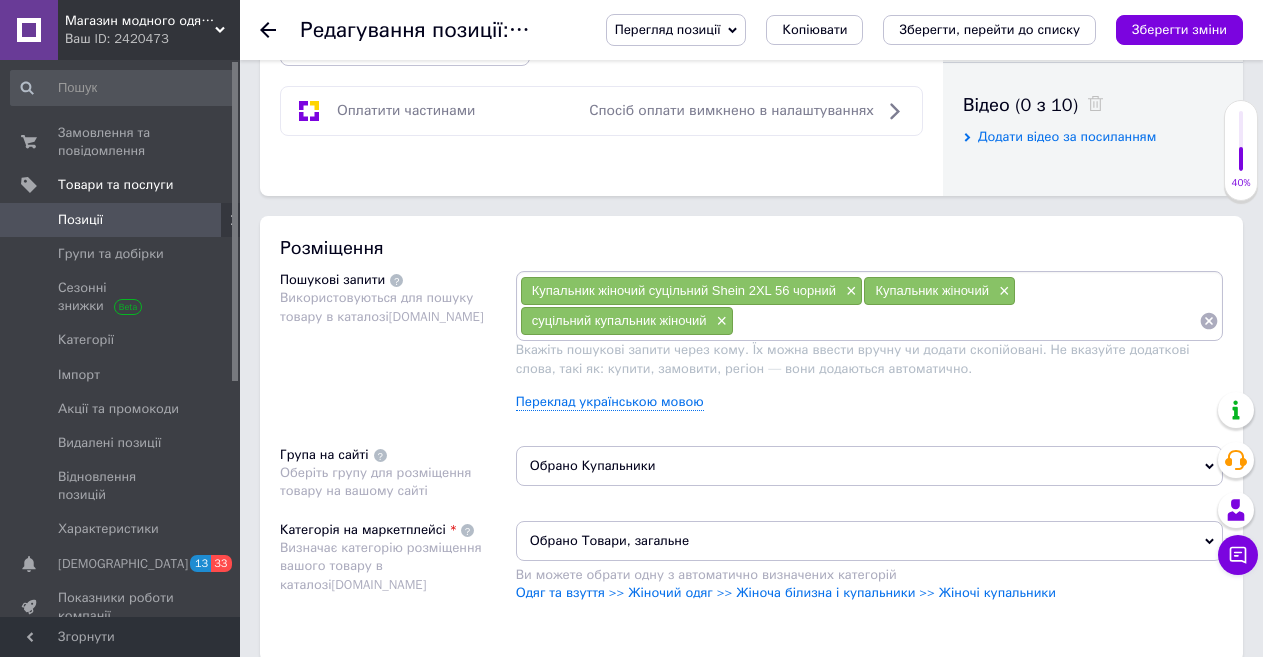 paste on "Купальник жіночий суцільний Shein 2XL 56 чорний" 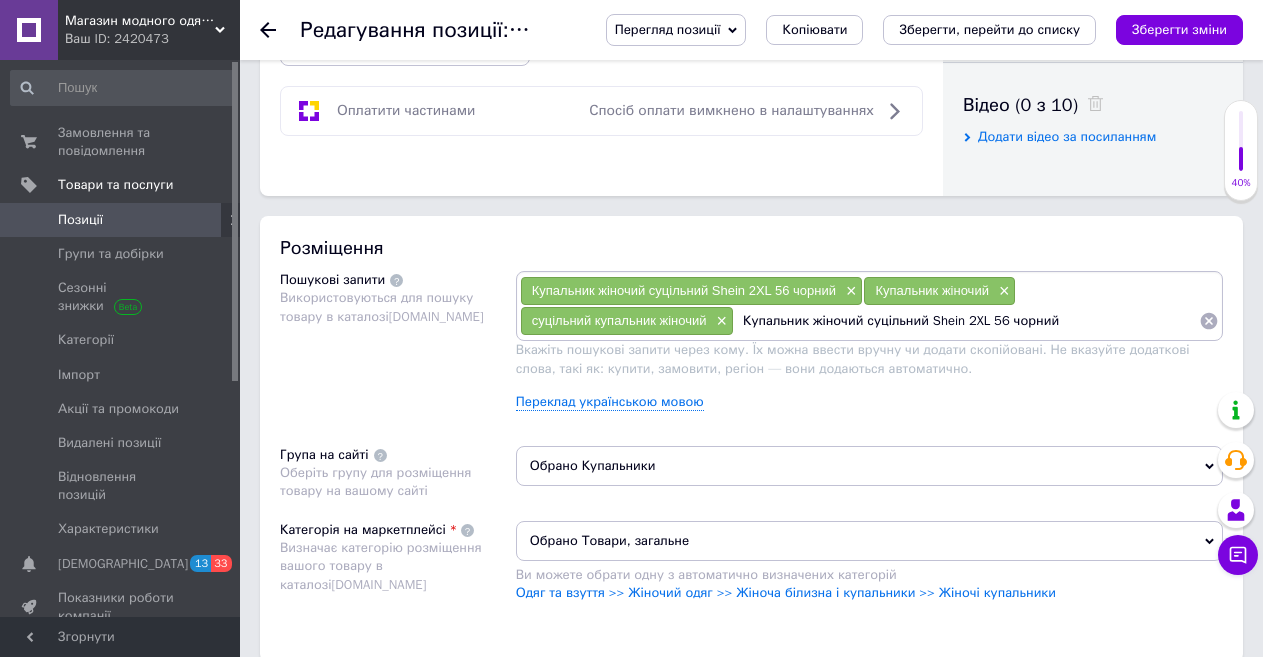 drag, startPoint x: 926, startPoint y: 320, endPoint x: 812, endPoint y: 322, distance: 114.01754 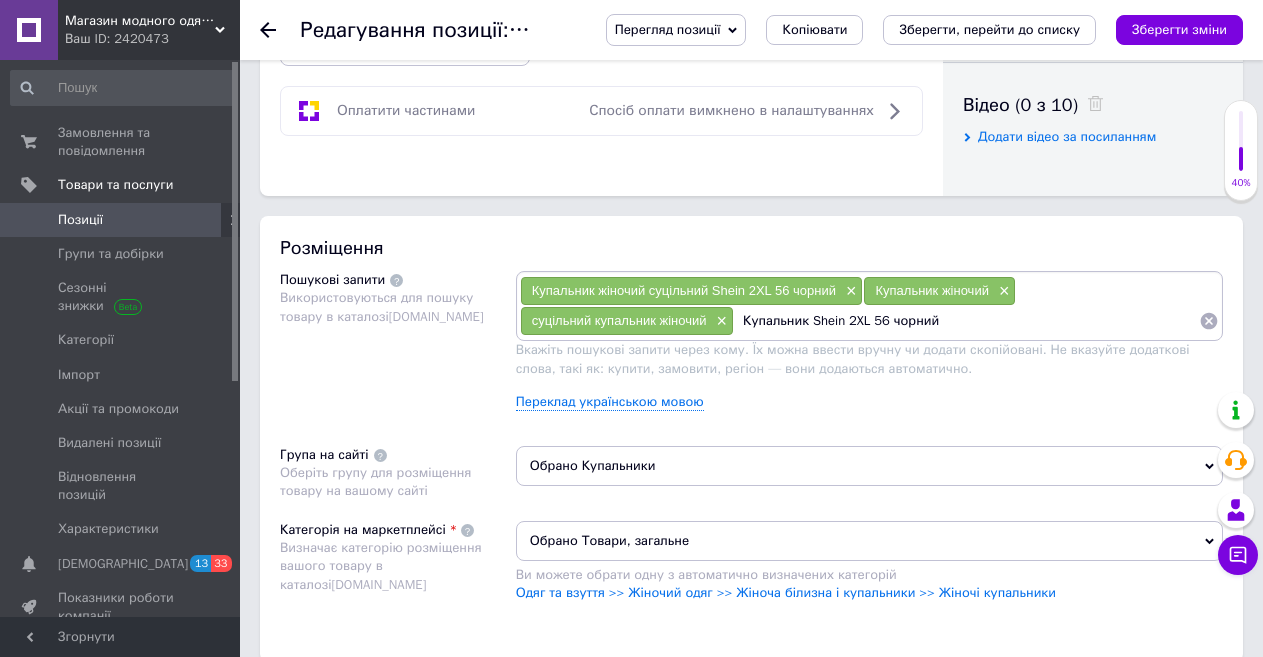 drag, startPoint x: 947, startPoint y: 322, endPoint x: 842, endPoint y: 329, distance: 105.23308 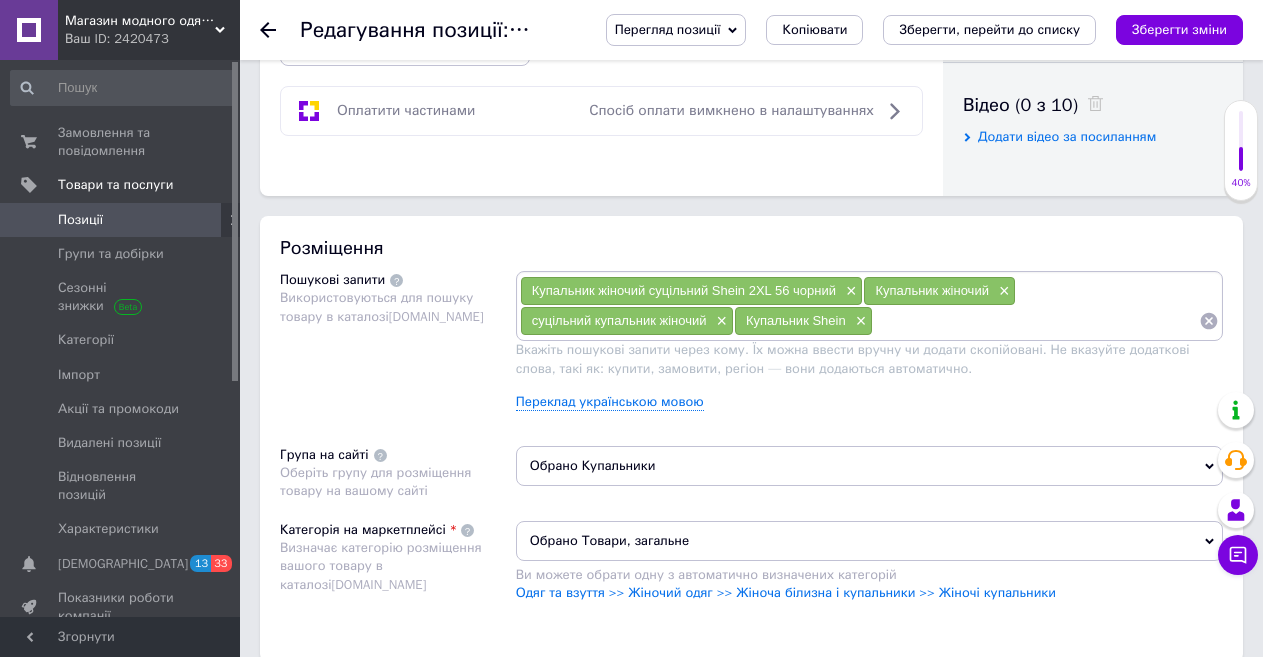 paste on "Купальник жіночий суцільний Shein 2XL 56 чорний" 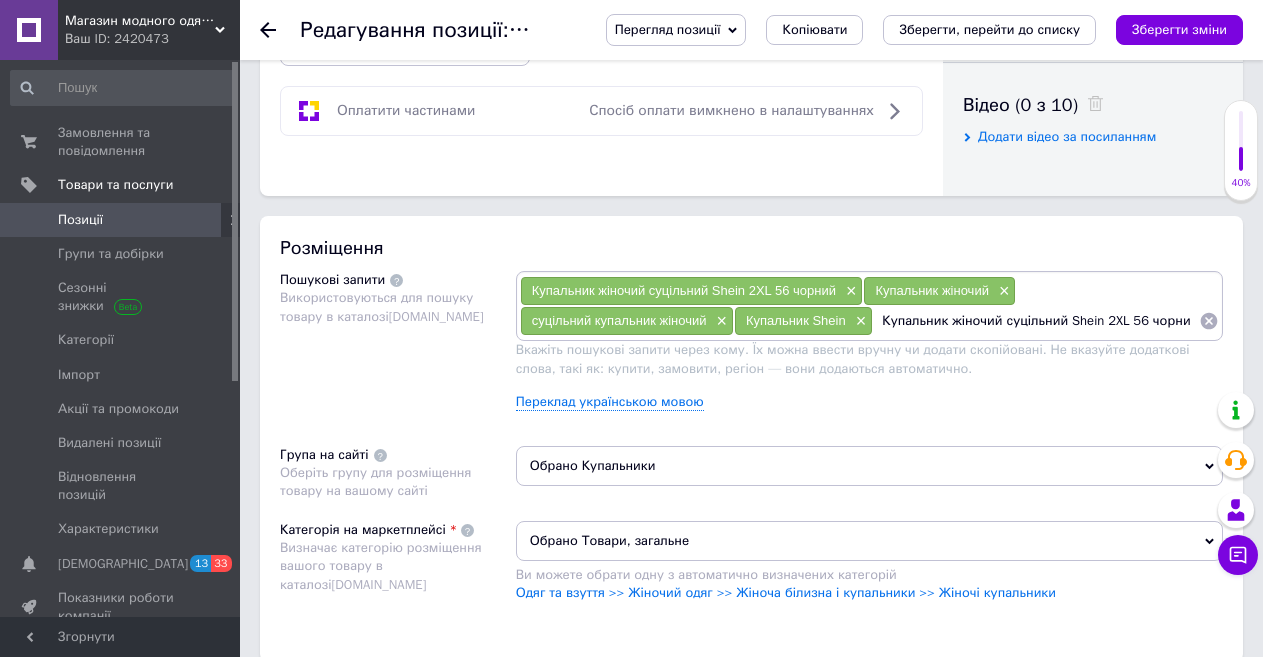 drag, startPoint x: 1095, startPoint y: 319, endPoint x: 1001, endPoint y: 319, distance: 94 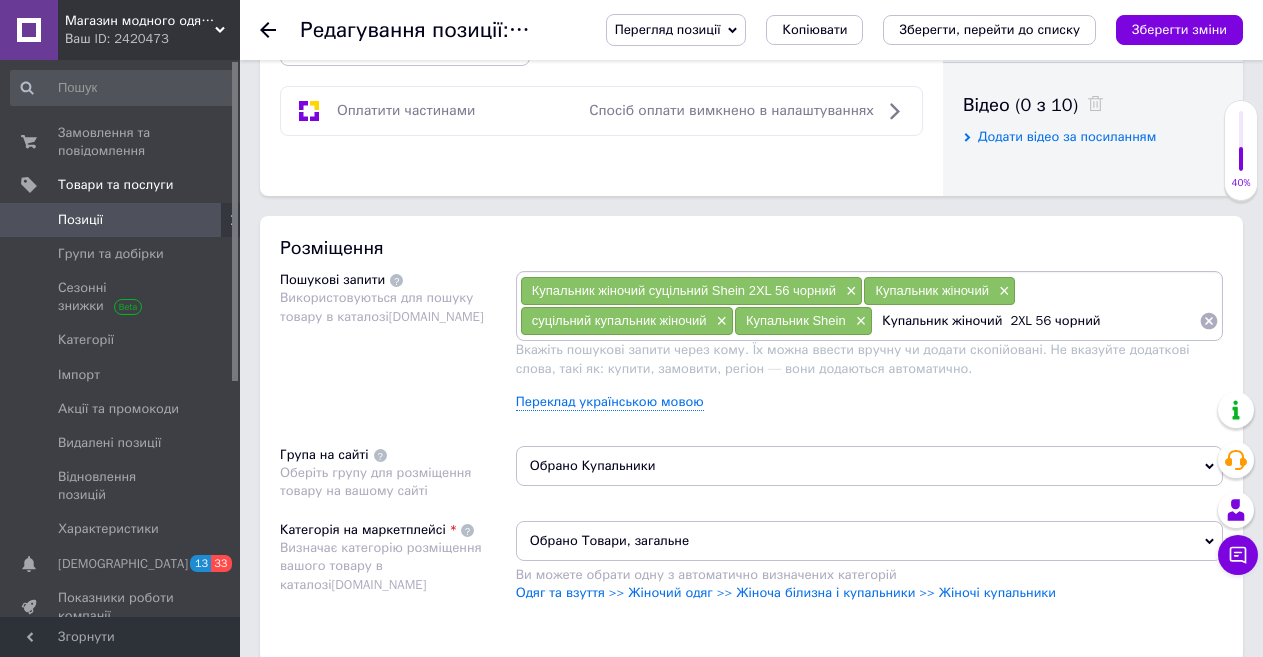 click on "Купальник жіночий  2XL 56 чорний" at bounding box center [1036, 321] 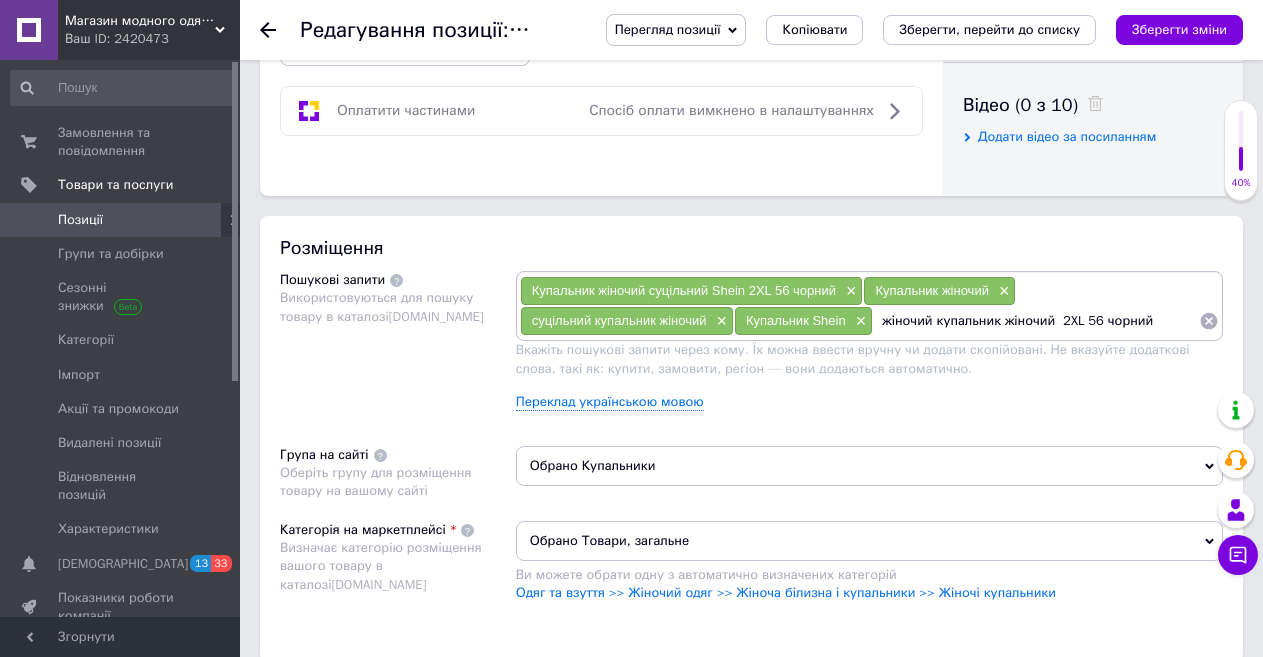 drag, startPoint x: 1079, startPoint y: 319, endPoint x: 1000, endPoint y: 322, distance: 79.05694 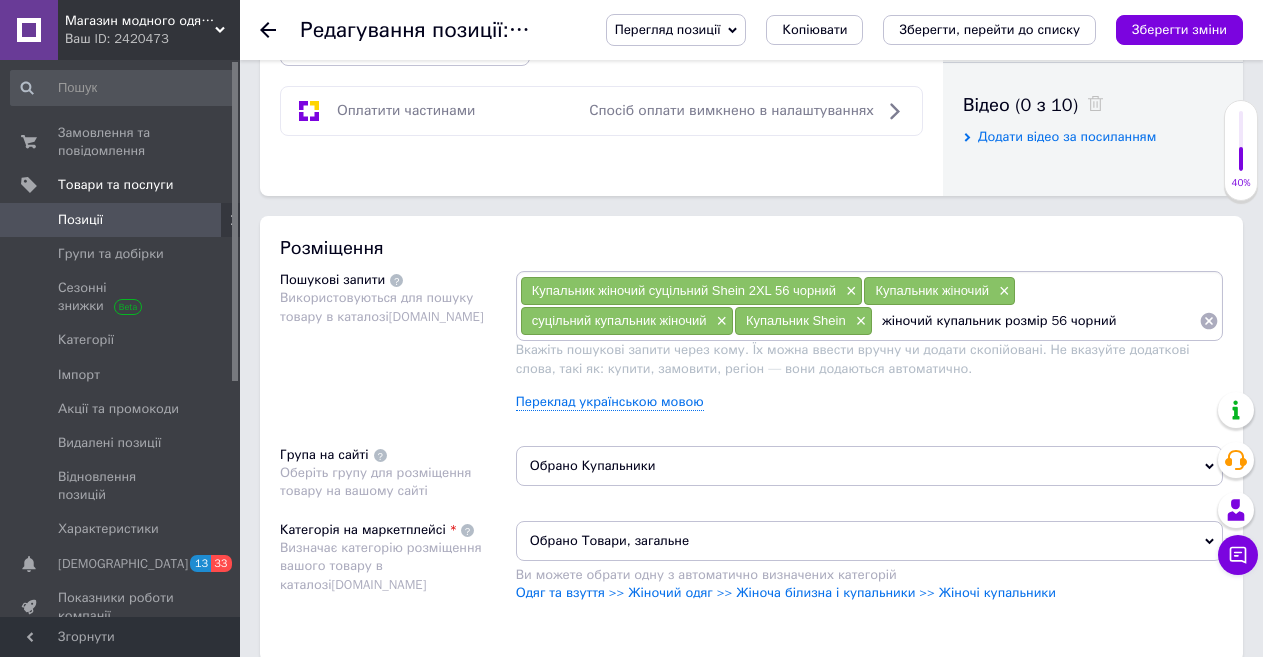 drag, startPoint x: 1118, startPoint y: 321, endPoint x: 1074, endPoint y: 322, distance: 44.011364 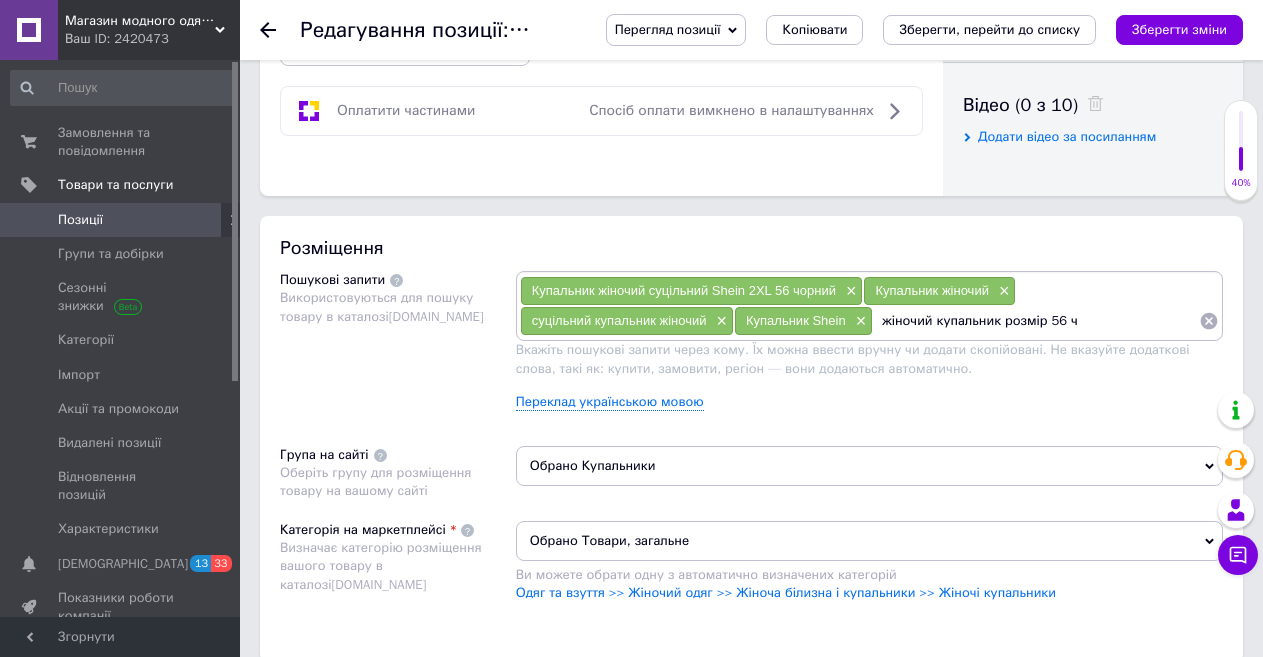 type on "жіночий купальник розмір 56" 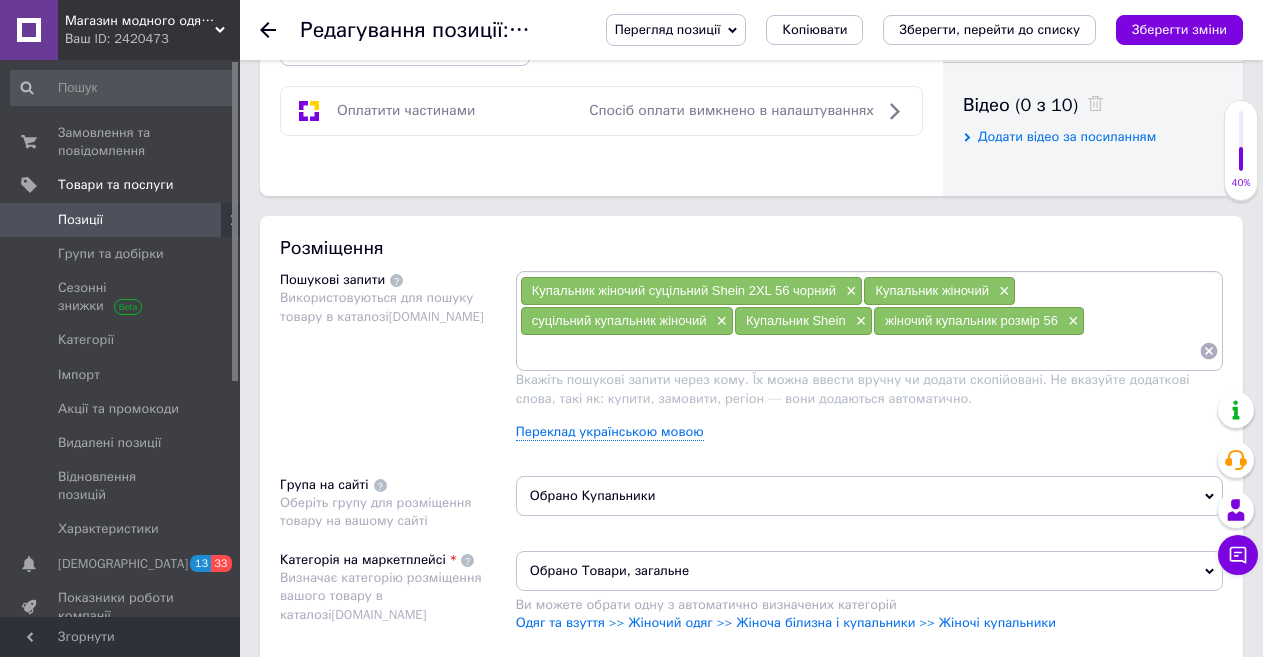 paste on "Купальник жіночий суцільний Shein 2XL 56 чорний" 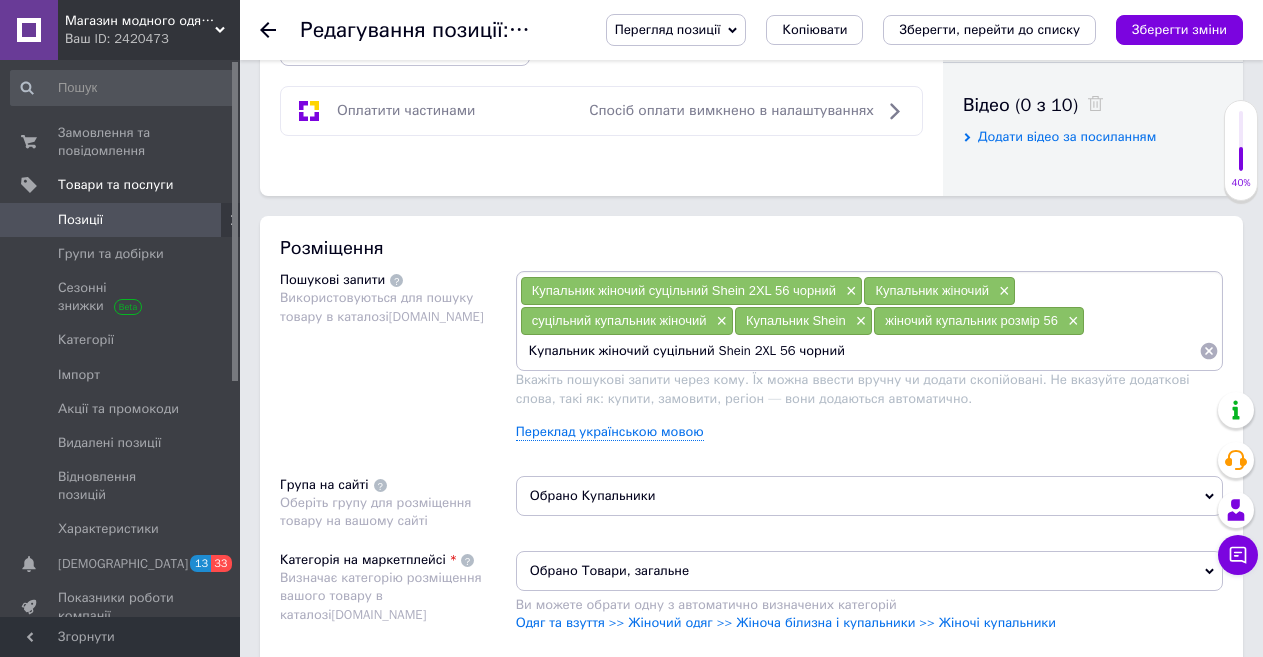 click on "Купальник жіночий суцільний Shein 2XL 56 чорний" at bounding box center (859, 351) 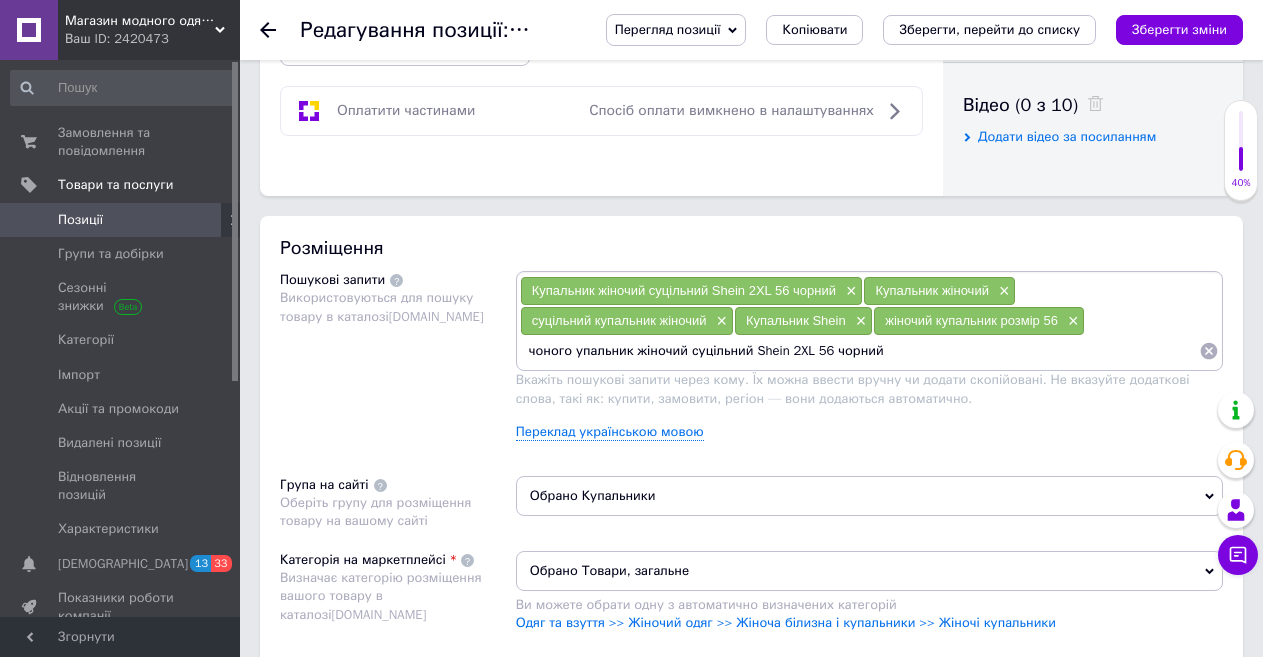 drag, startPoint x: 542, startPoint y: 354, endPoint x: 615, endPoint y: 420, distance: 98.4124 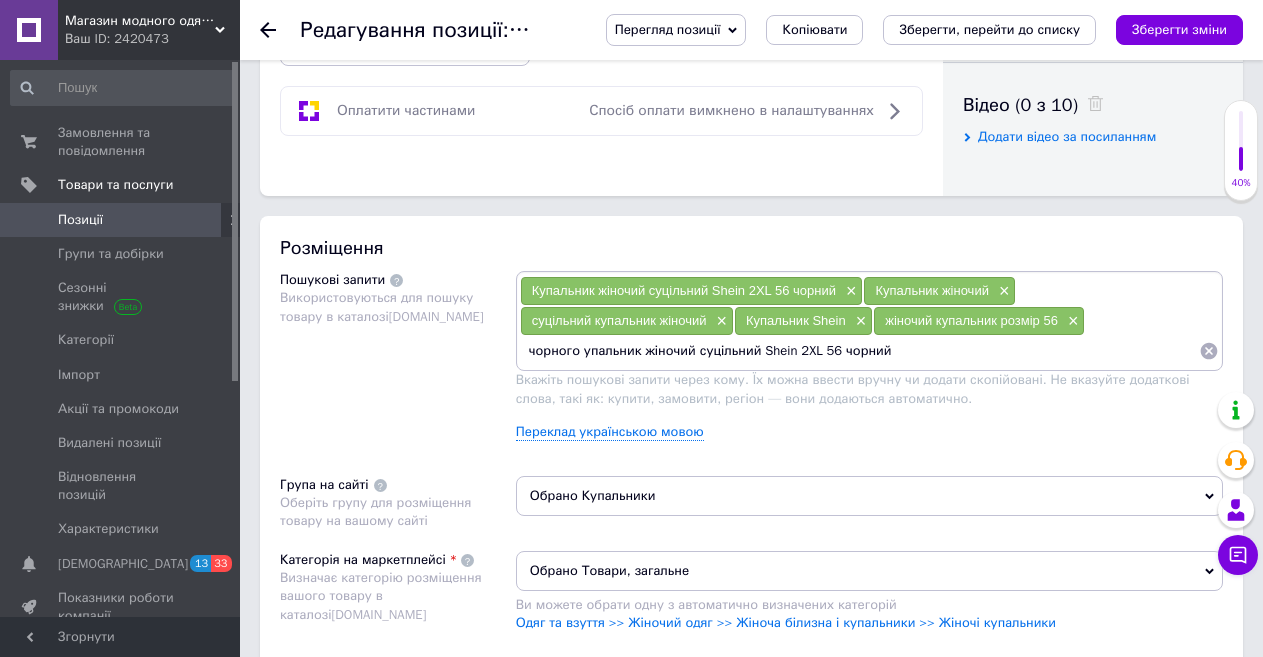 click on "чорного упальник жіночий суцільний Shein 2XL 56 чорний" at bounding box center (859, 351) 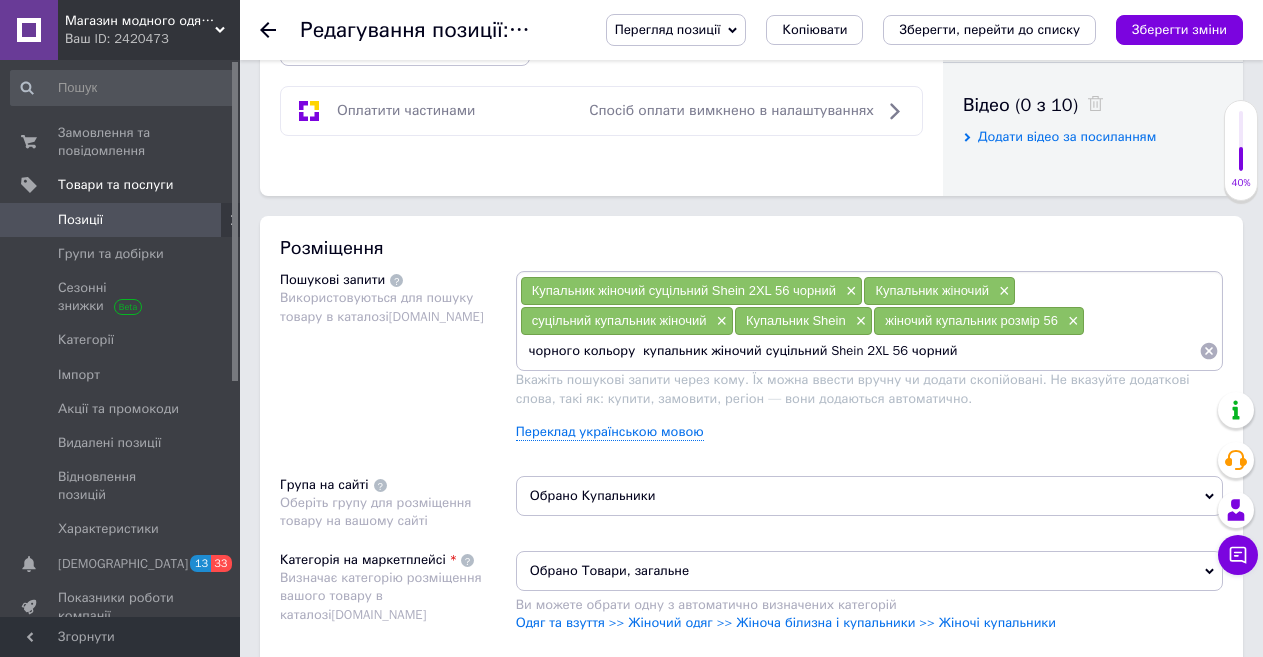 drag, startPoint x: 959, startPoint y: 350, endPoint x: 765, endPoint y: 361, distance: 194.3116 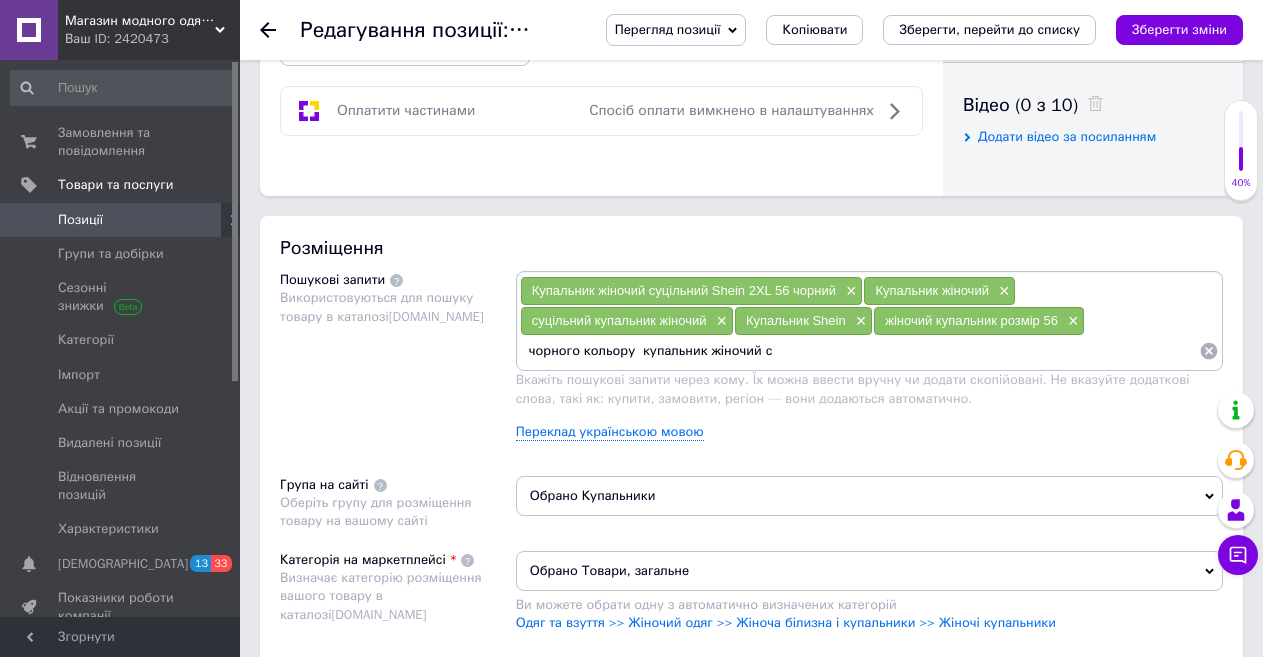 type on "чорного кольору  купальник жіночий" 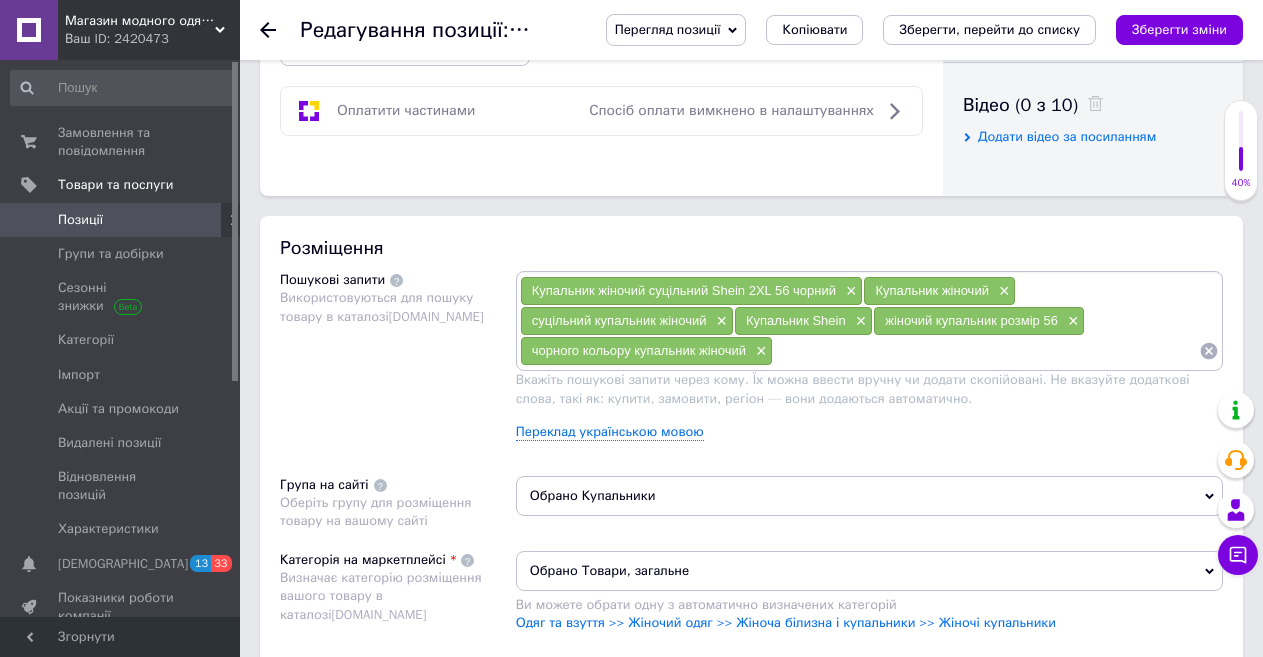 paste on "Купальник жіночий суцільний Shein 2XL 56 чорний" 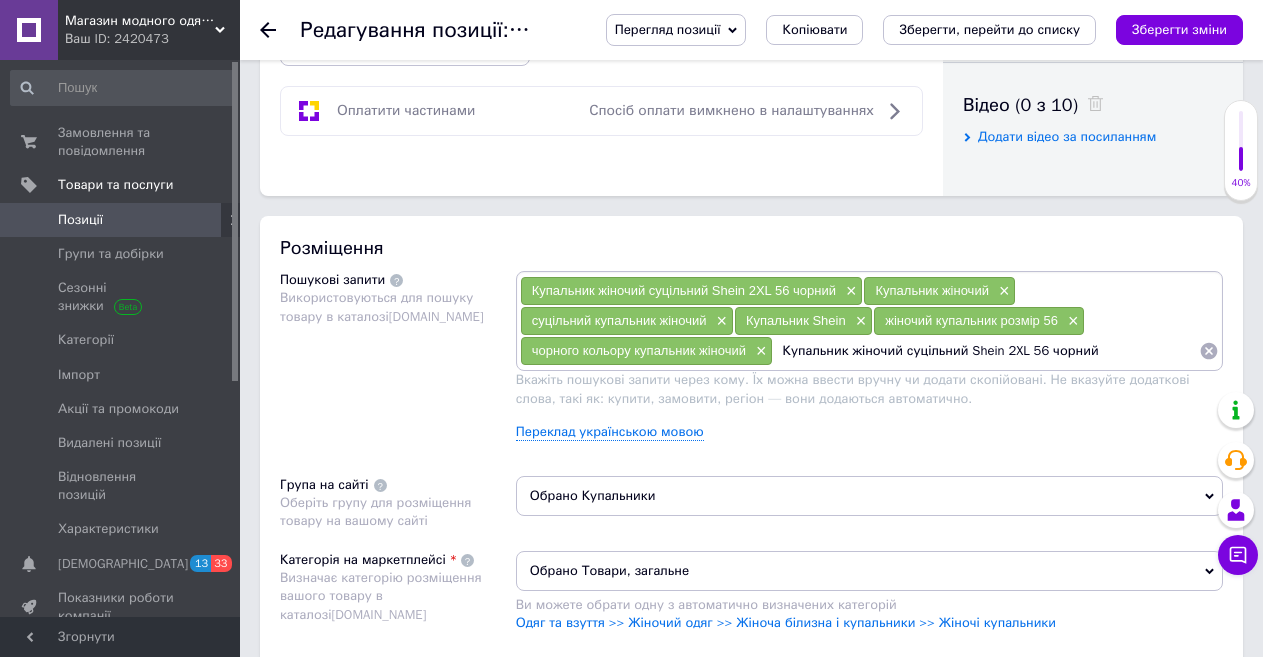 drag, startPoint x: 998, startPoint y: 353, endPoint x: 904, endPoint y: 350, distance: 94.04786 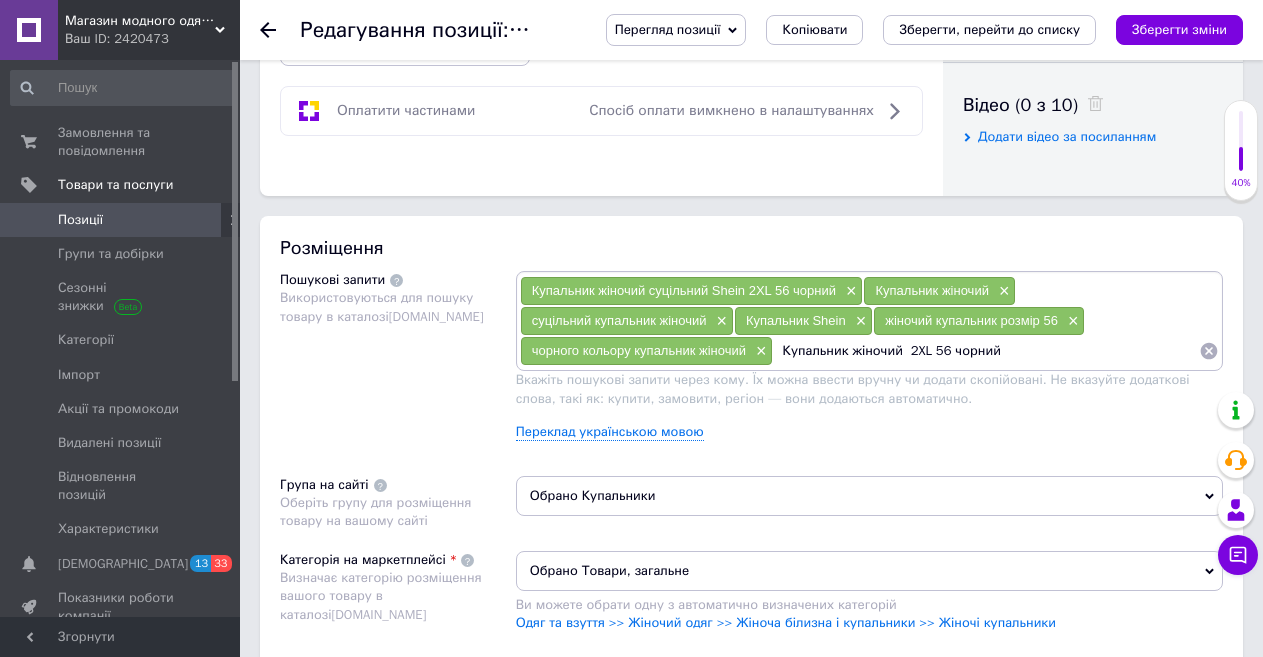 drag, startPoint x: 1005, startPoint y: 353, endPoint x: 937, endPoint y: 354, distance: 68.007355 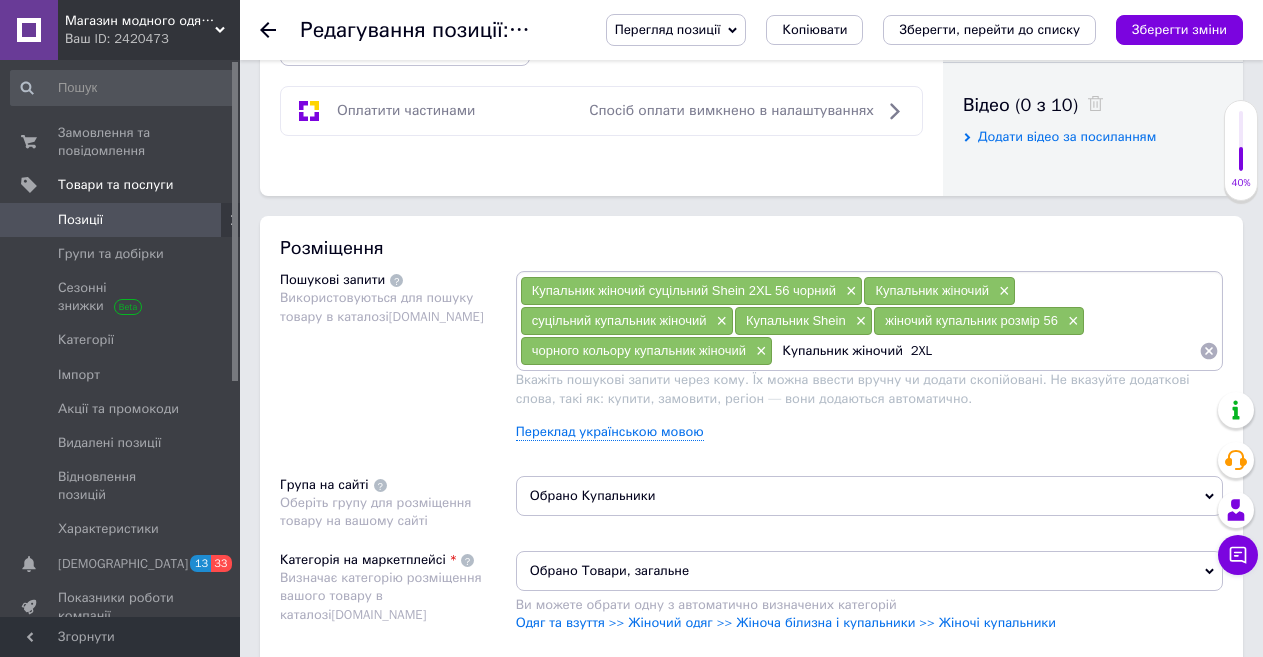 click on "Купальник жіночий  2XL" at bounding box center [986, 351] 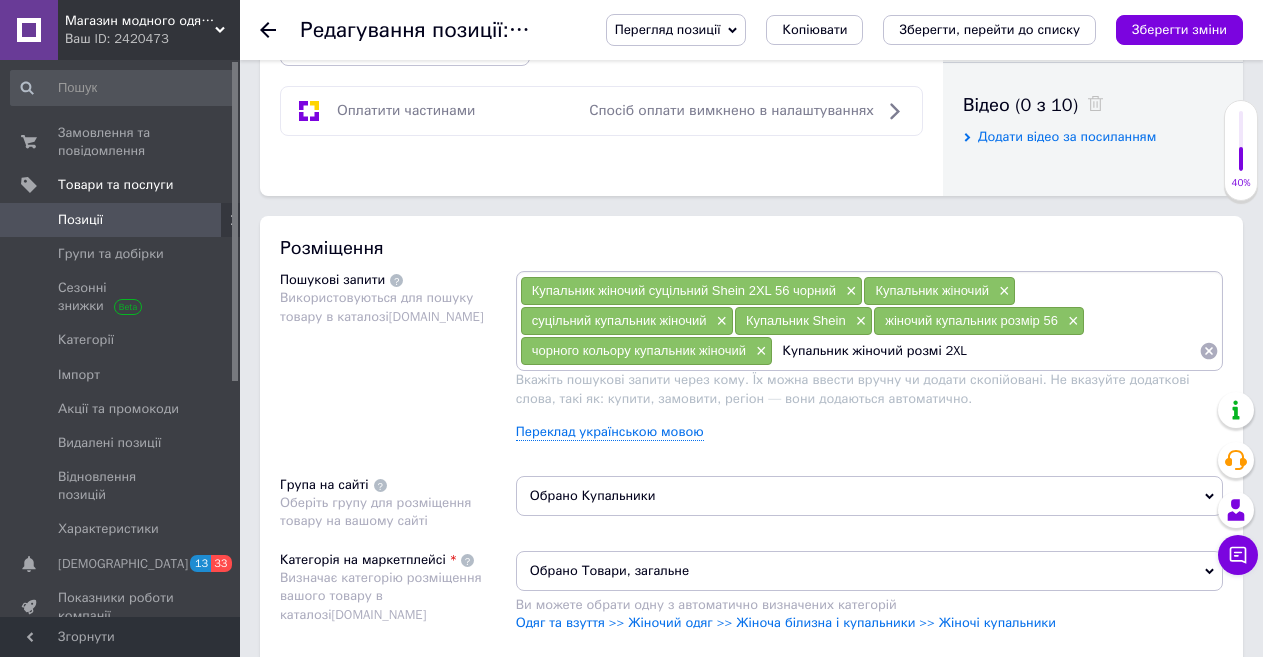 type on "Купальник жіночий розмір 2XL" 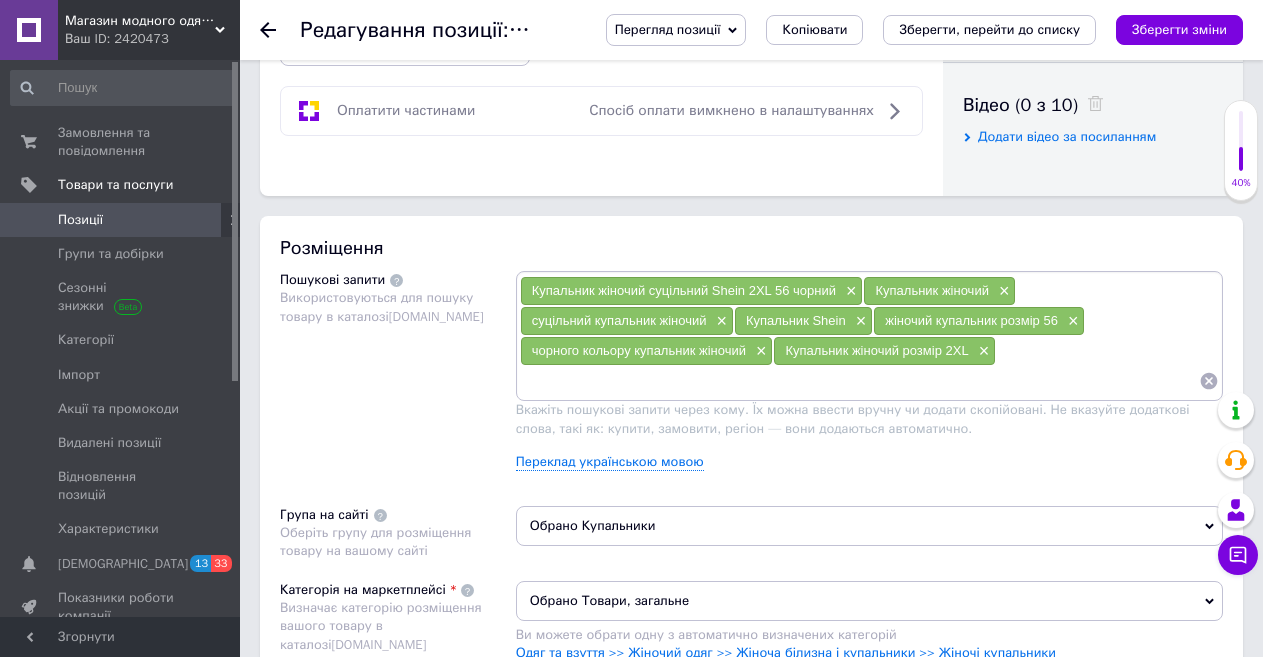 paste on "Купальник жіночий суцільний Shein 2XL 56 чорний" 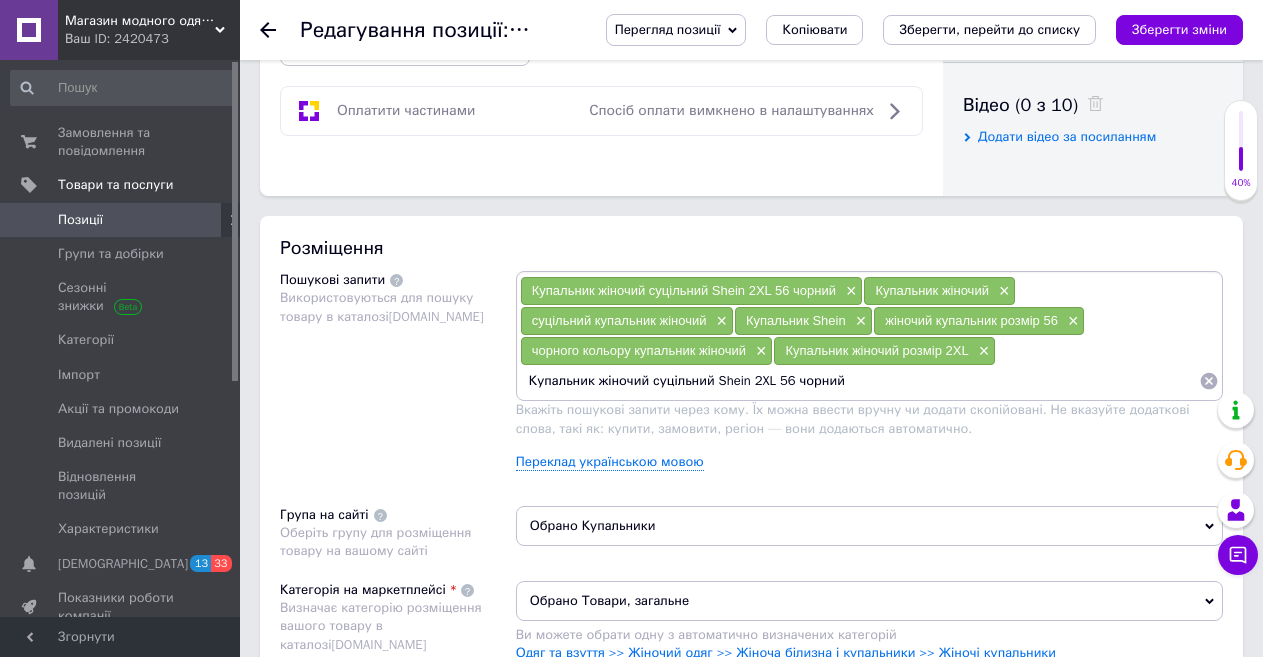 click on "Купальник жіночий суцільний Shein 2XL 56 чорний" at bounding box center (859, 381) 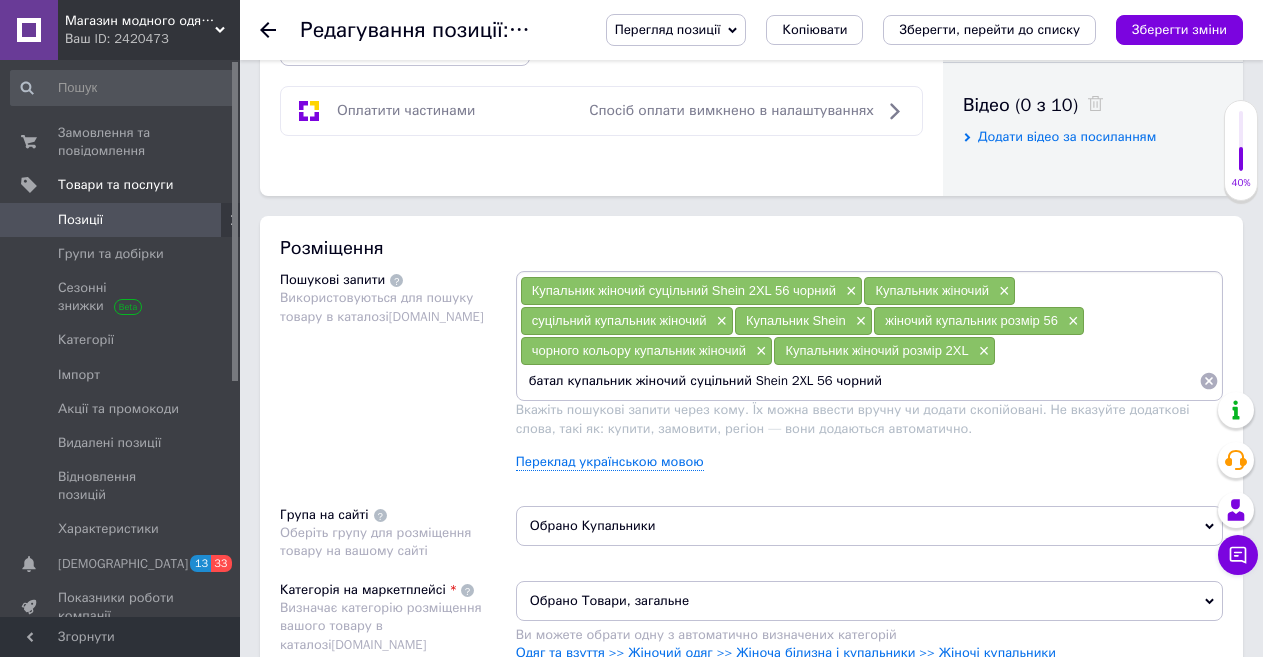 drag, startPoint x: 877, startPoint y: 381, endPoint x: 688, endPoint y: 386, distance: 189.06613 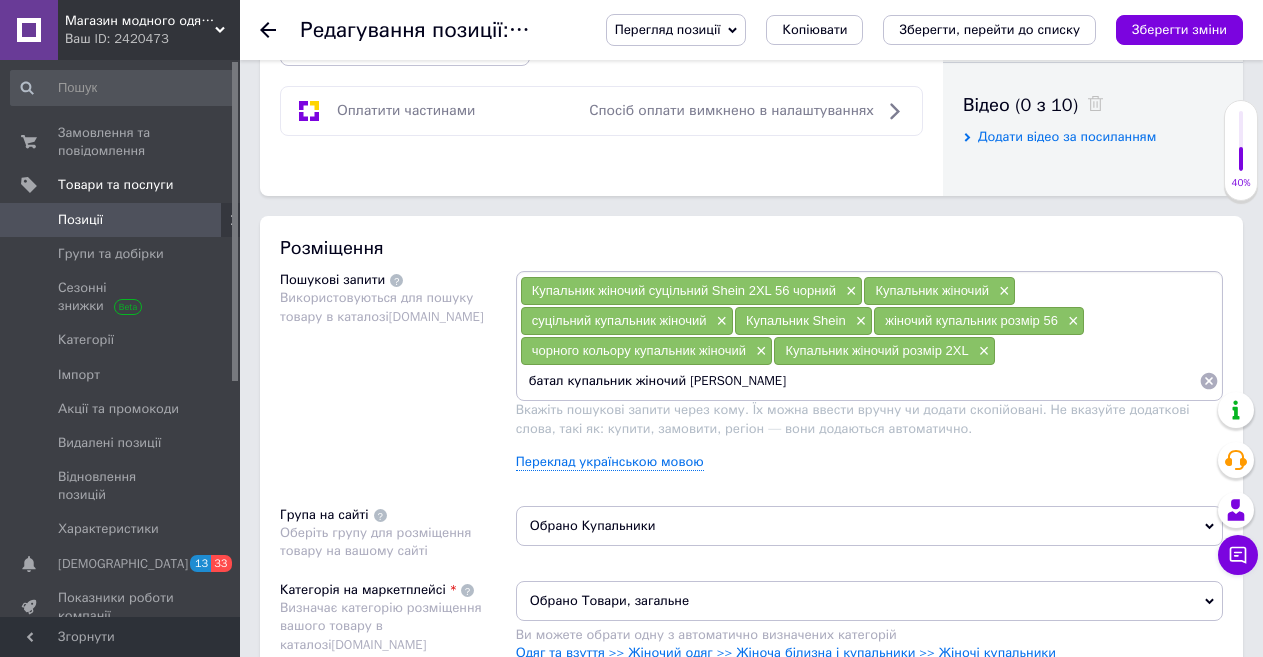 type on "батал купальник жіночий" 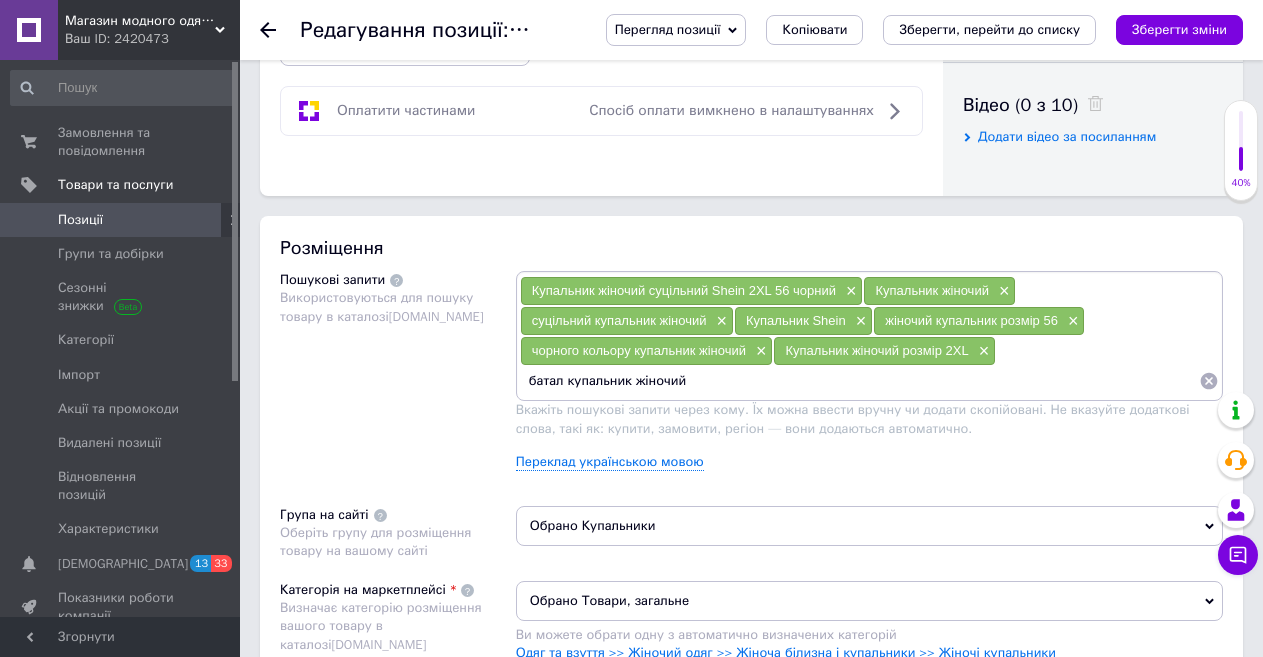 type 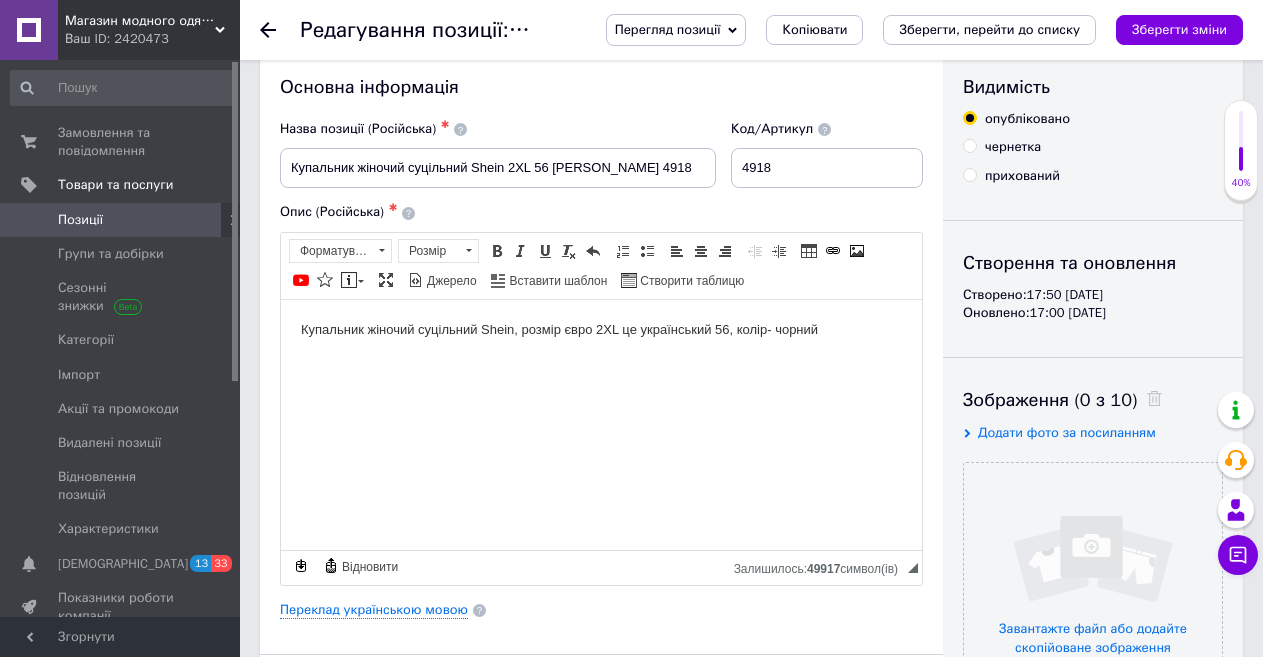 scroll, scrollTop: 0, scrollLeft: 0, axis: both 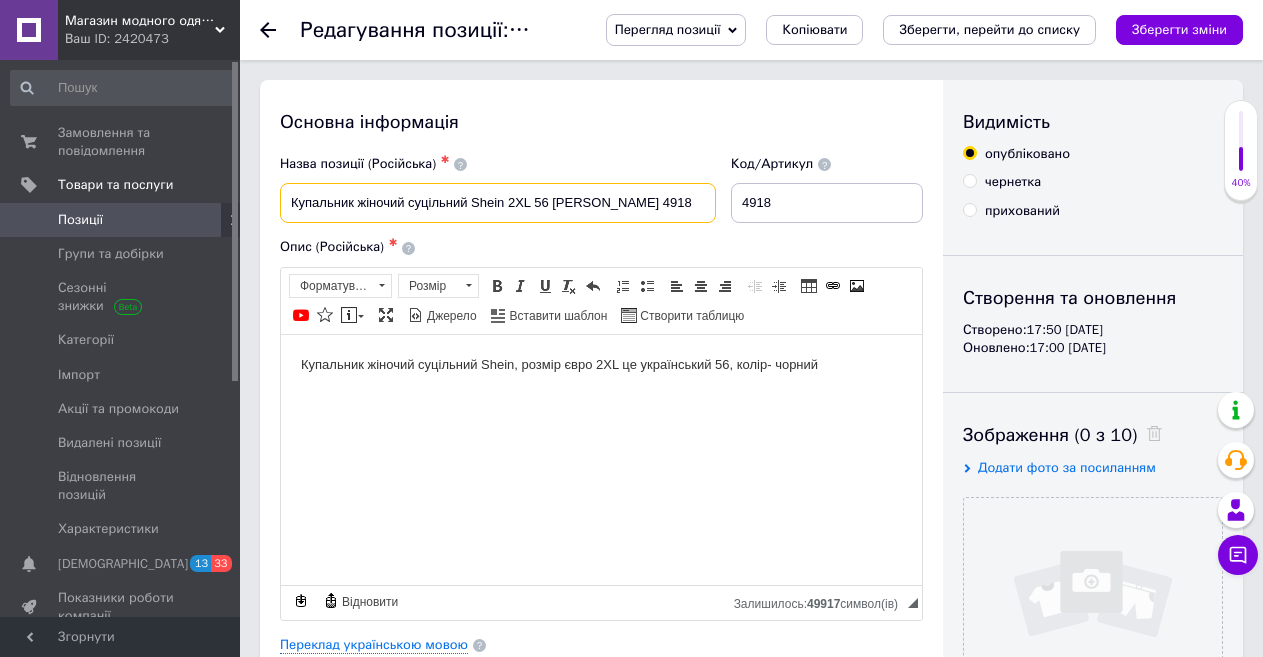 drag, startPoint x: 503, startPoint y: 203, endPoint x: 473, endPoint y: 203, distance: 30 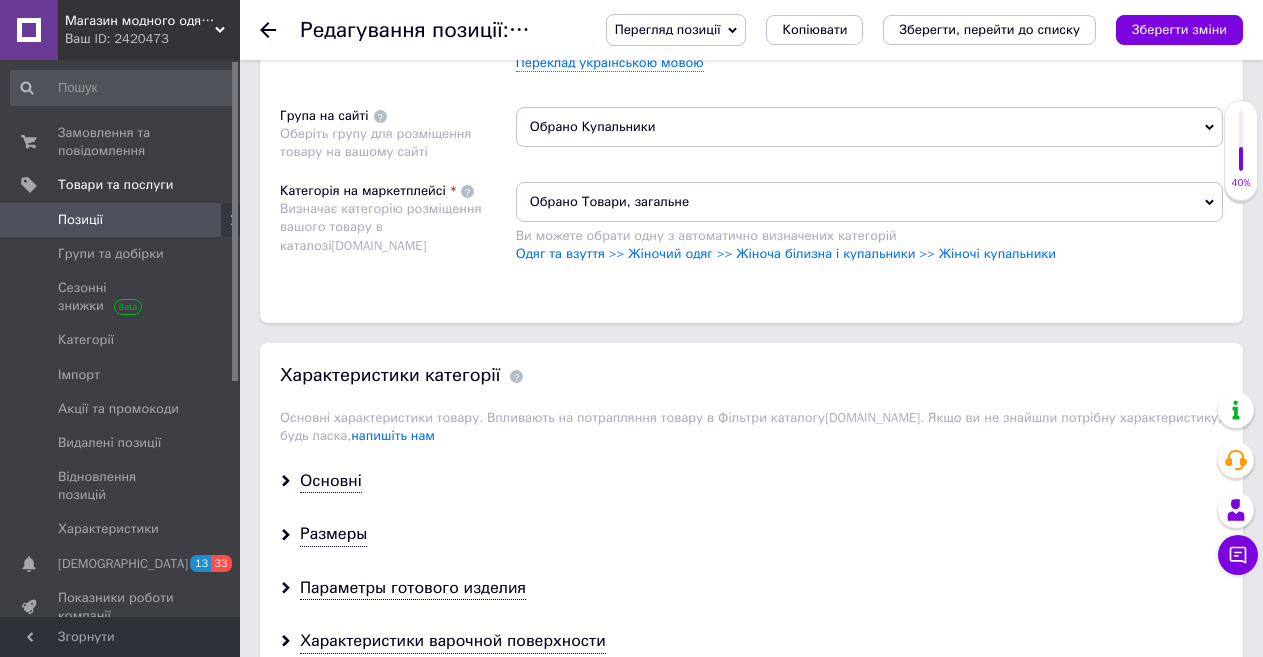 scroll, scrollTop: 1400, scrollLeft: 0, axis: vertical 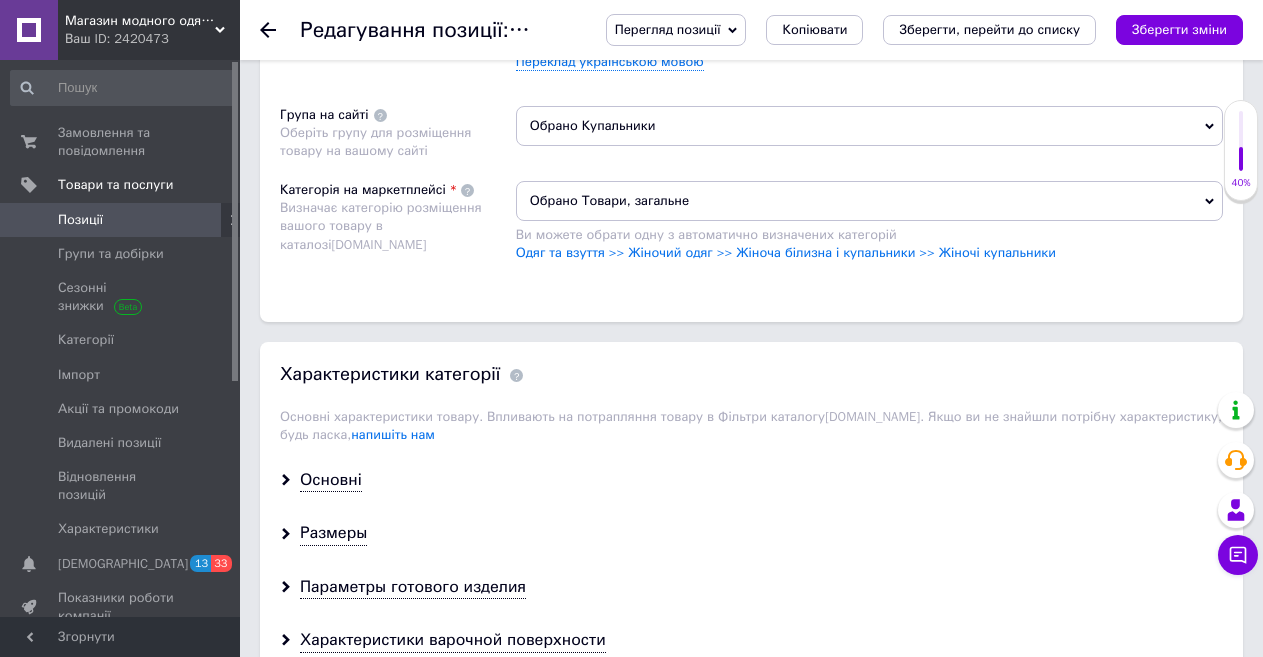 click on "Обрано Товари, загальне" at bounding box center [869, 201] 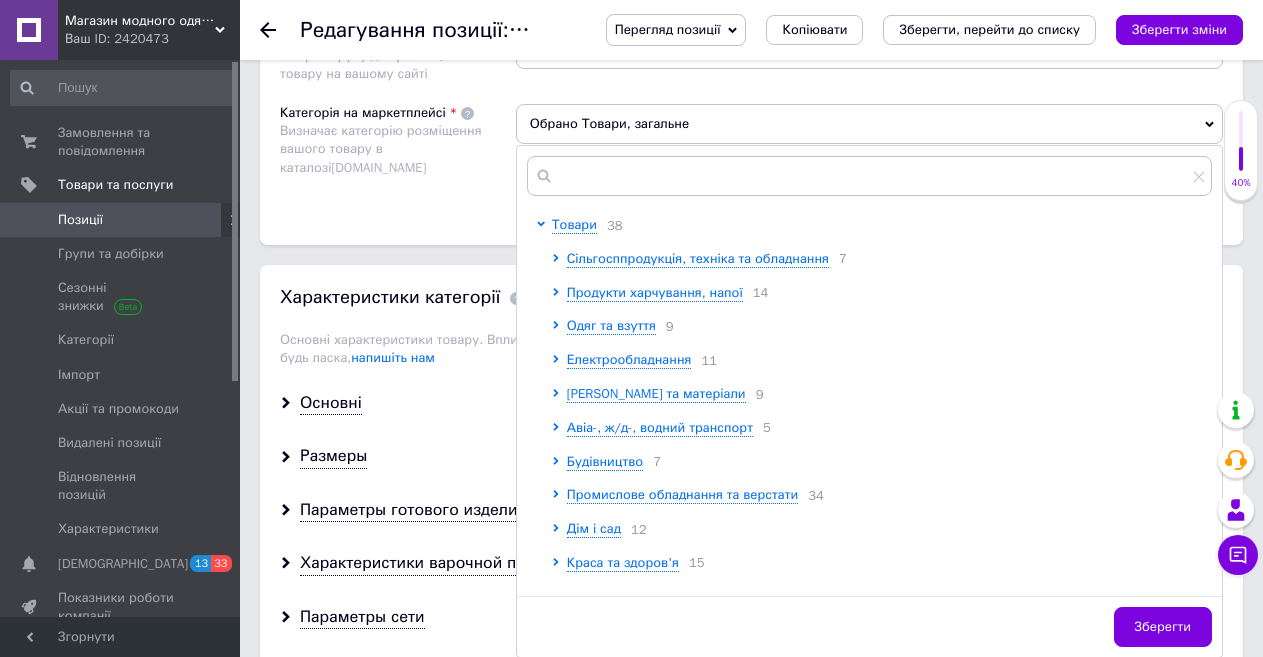 scroll, scrollTop: 1500, scrollLeft: 0, axis: vertical 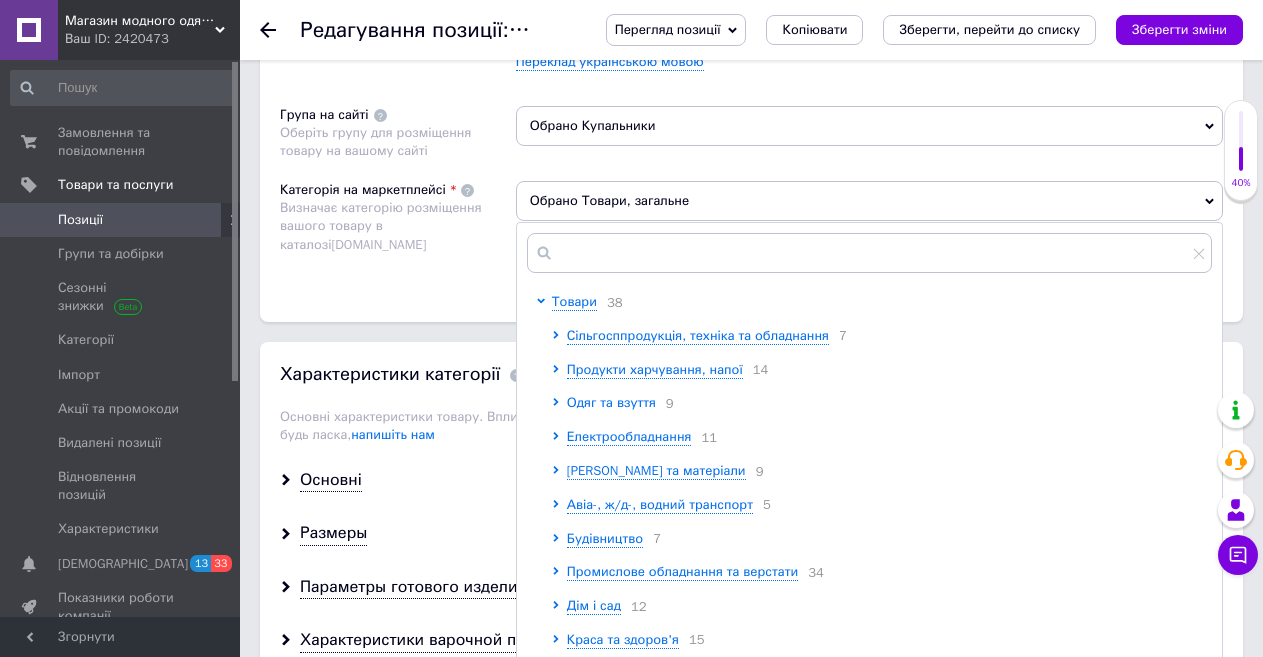 click on "Одяг та взуття" at bounding box center (611, 402) 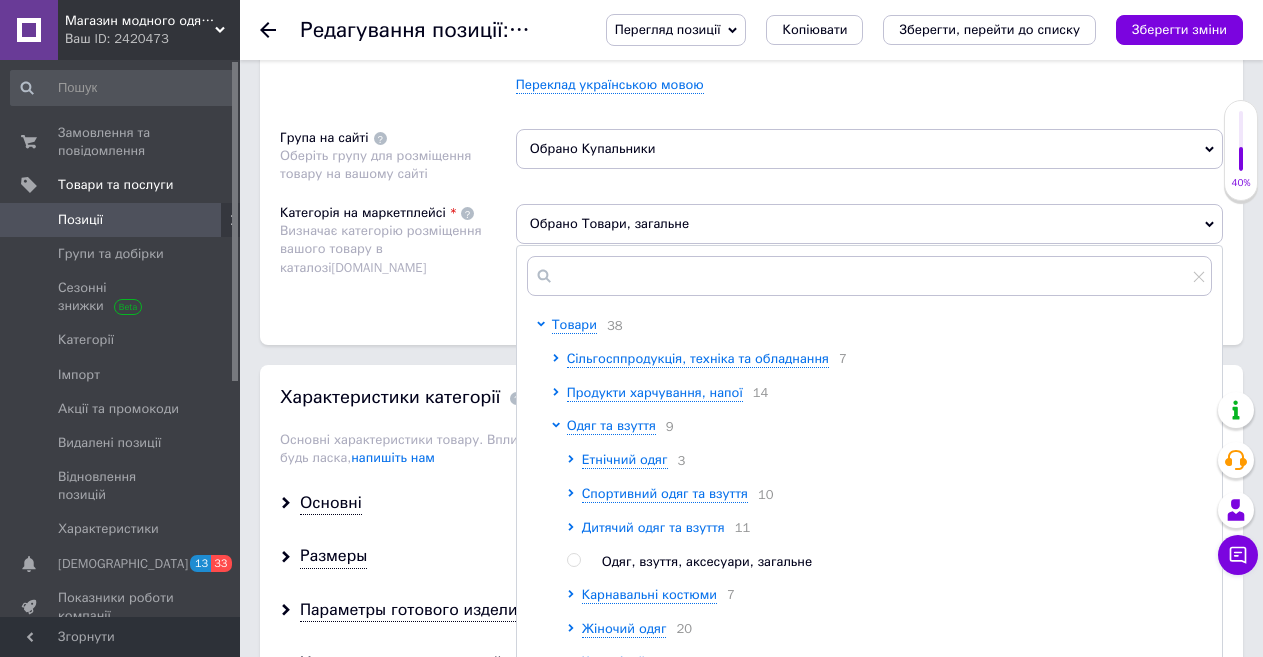 scroll, scrollTop: 1500, scrollLeft: 0, axis: vertical 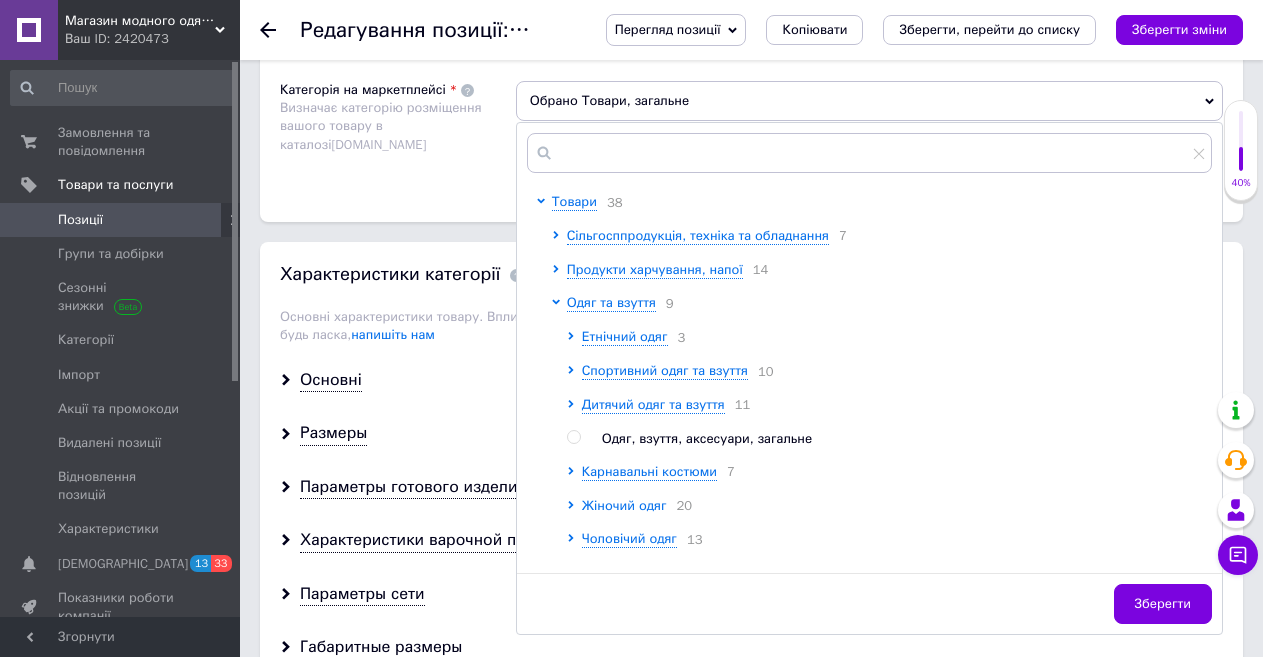 click on "Жіночий одяг" at bounding box center [624, 505] 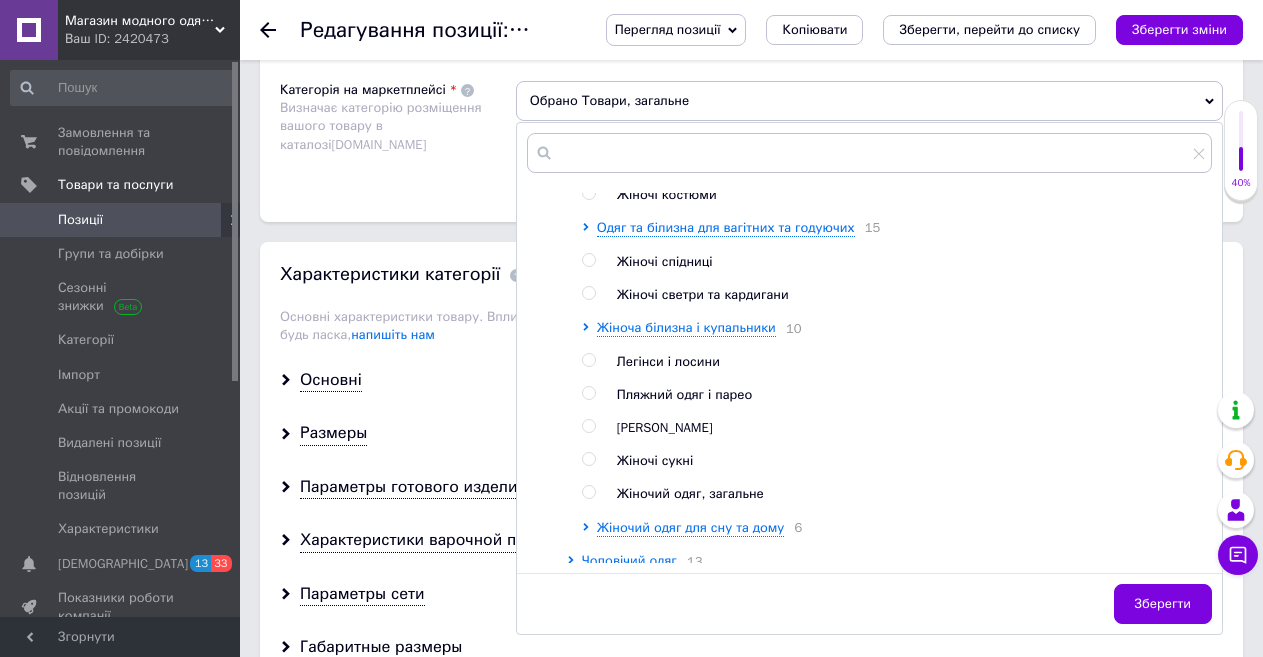 scroll, scrollTop: 600, scrollLeft: 0, axis: vertical 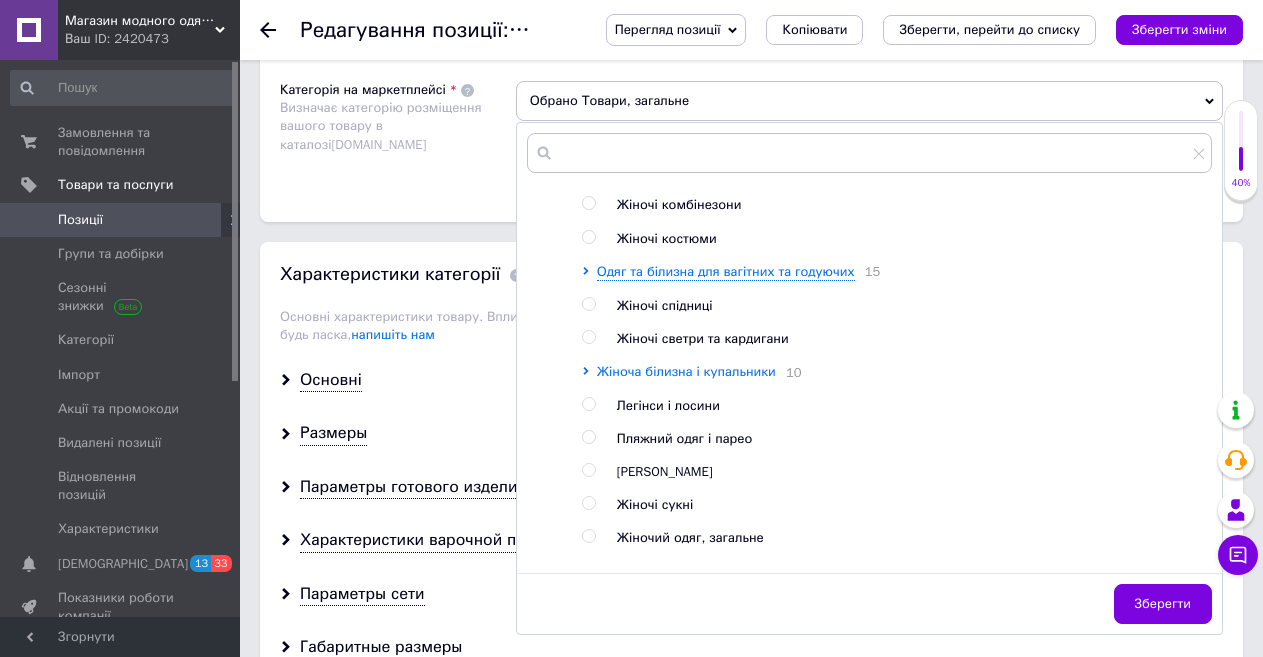 click on "Жіноча білизна і купальники" at bounding box center [686, 371] 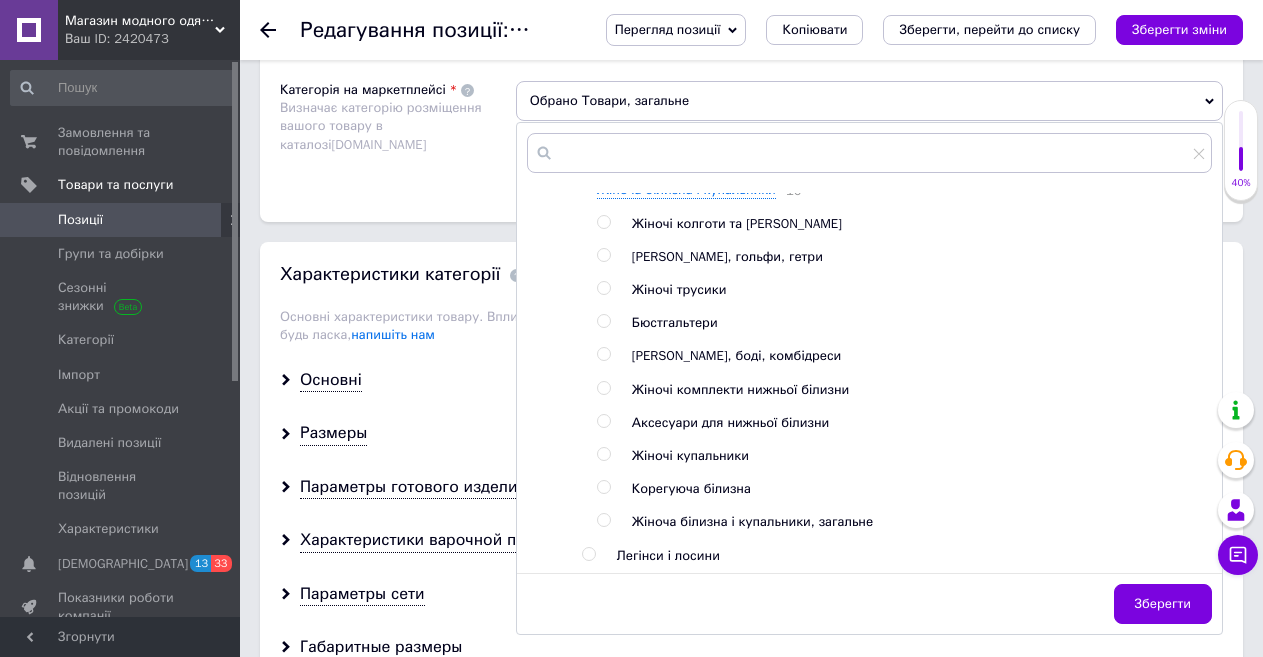 scroll, scrollTop: 800, scrollLeft: 0, axis: vertical 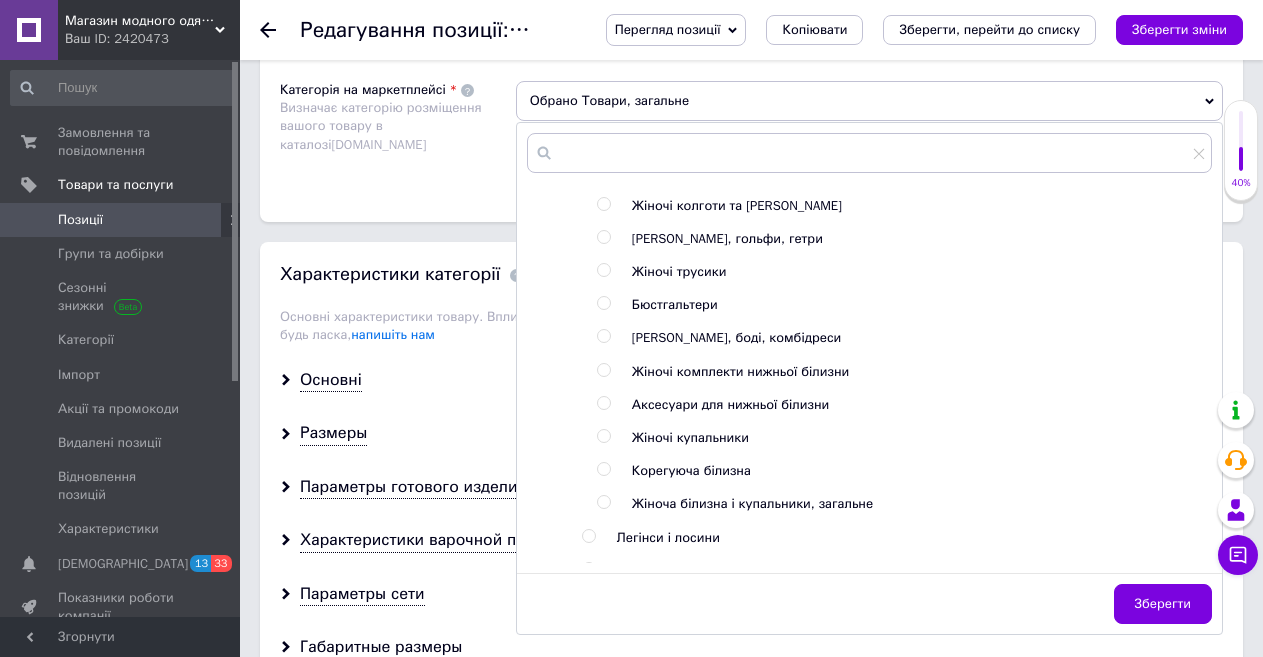 click at bounding box center [603, 436] 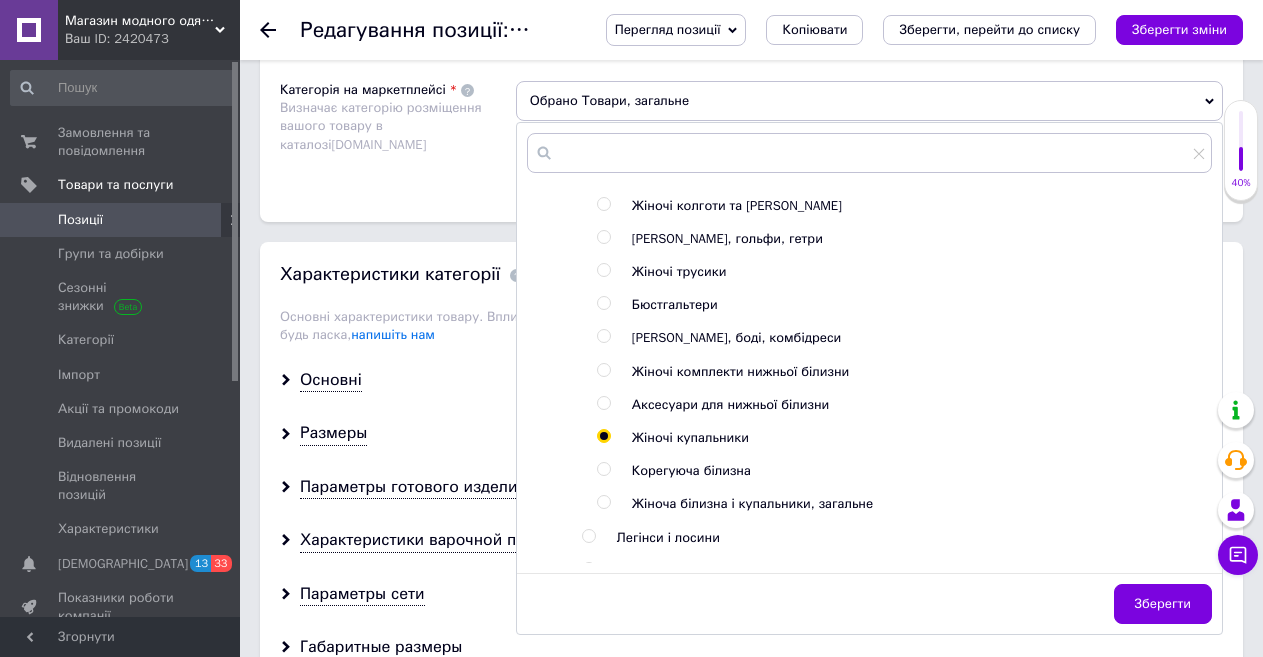 radio on "true" 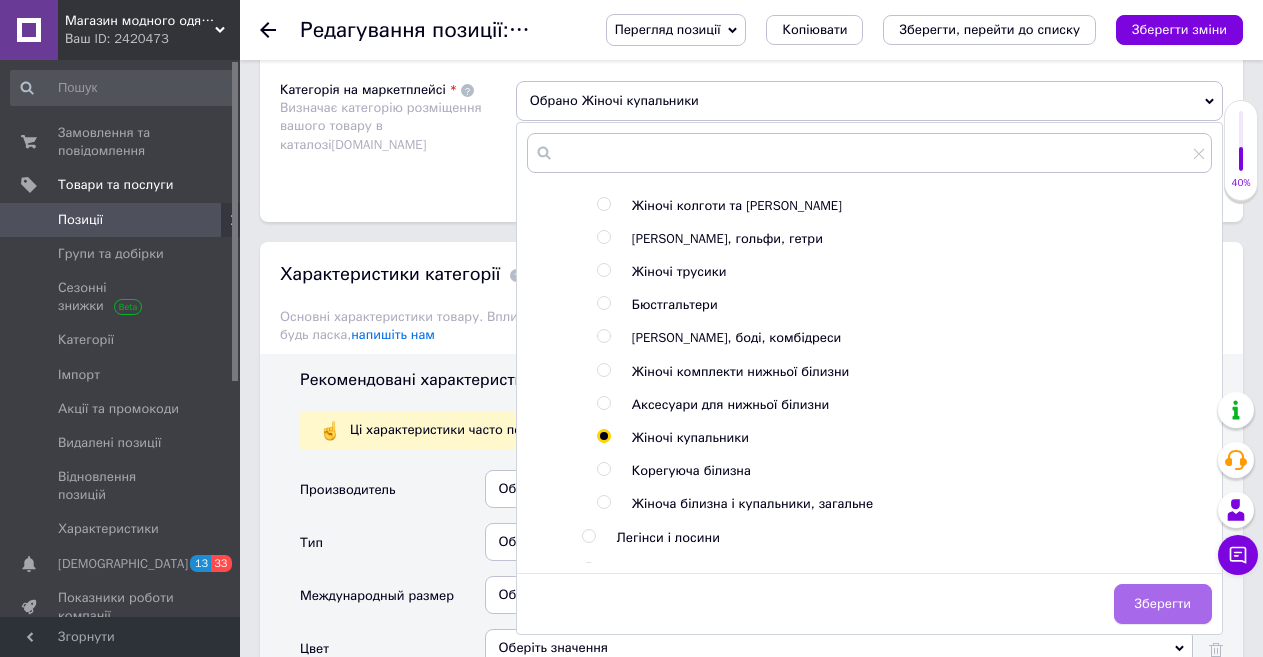 click on "Зберегти" at bounding box center [1163, 604] 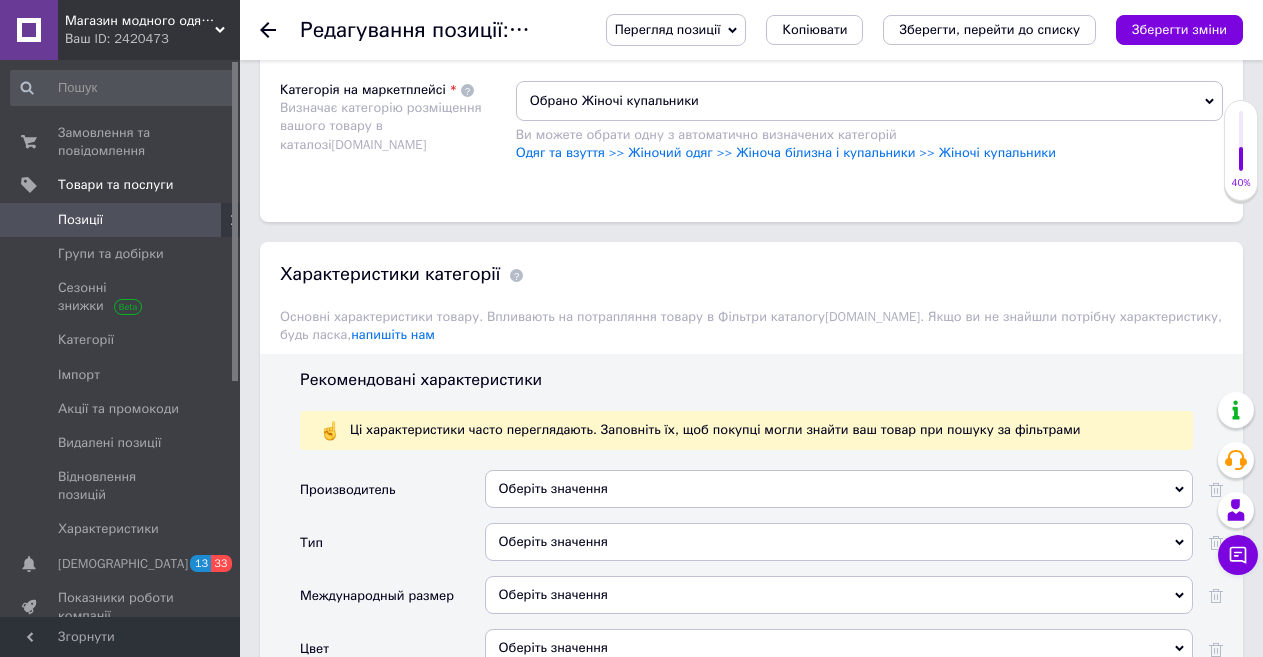 click on "Оберіть значення" at bounding box center (839, 489) 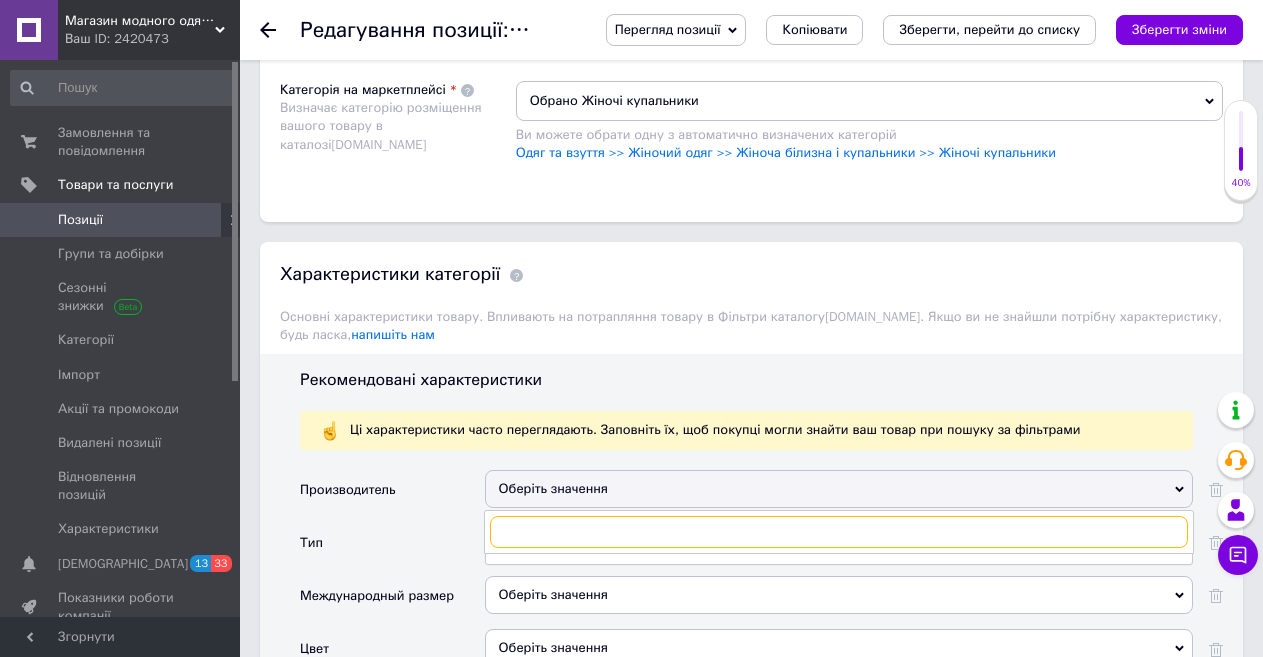 paste on "Shein" 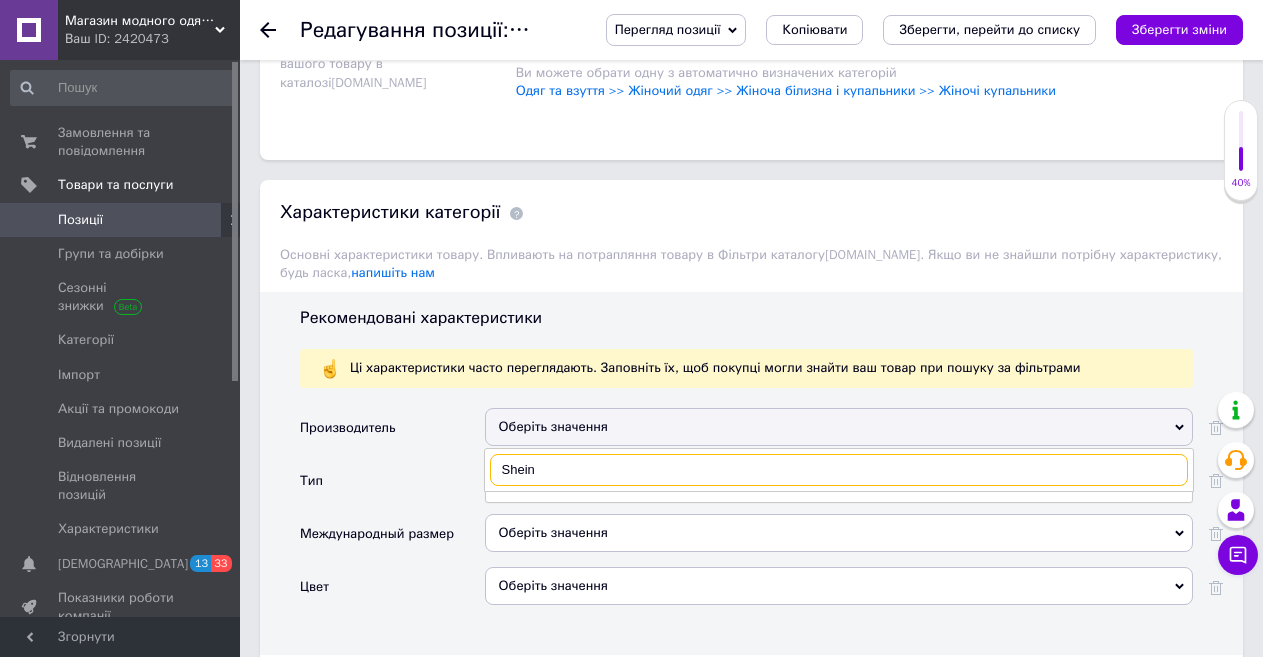 scroll, scrollTop: 1500, scrollLeft: 0, axis: vertical 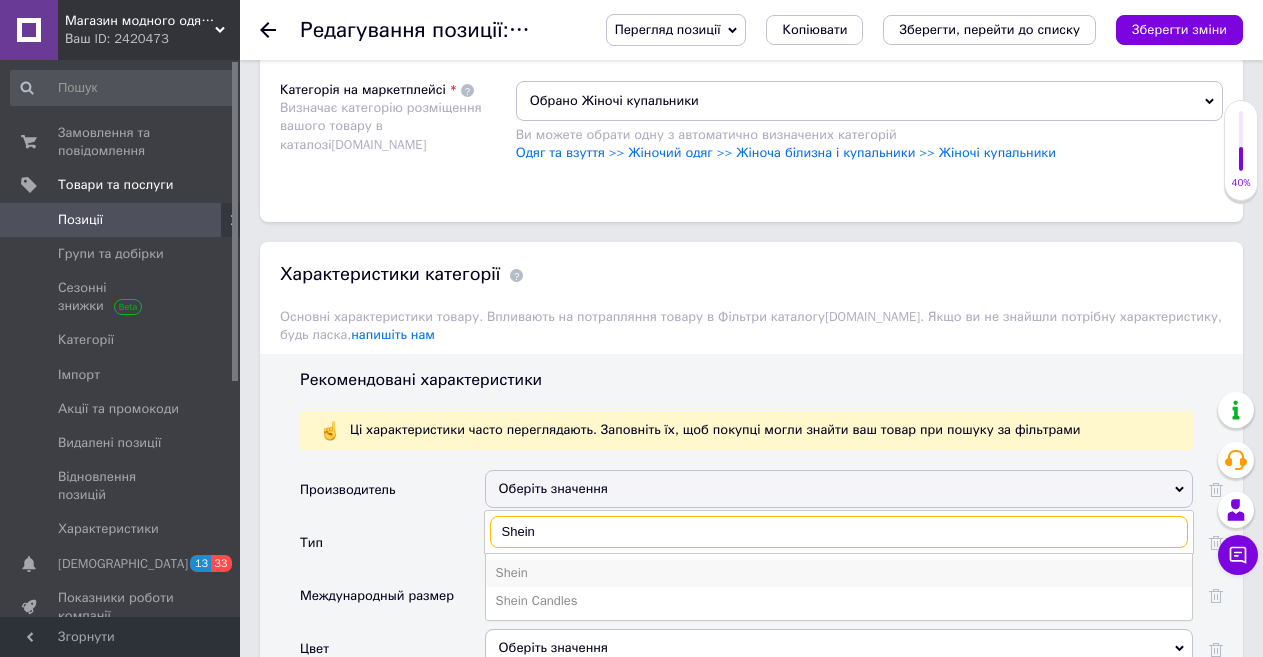 type on "Shein" 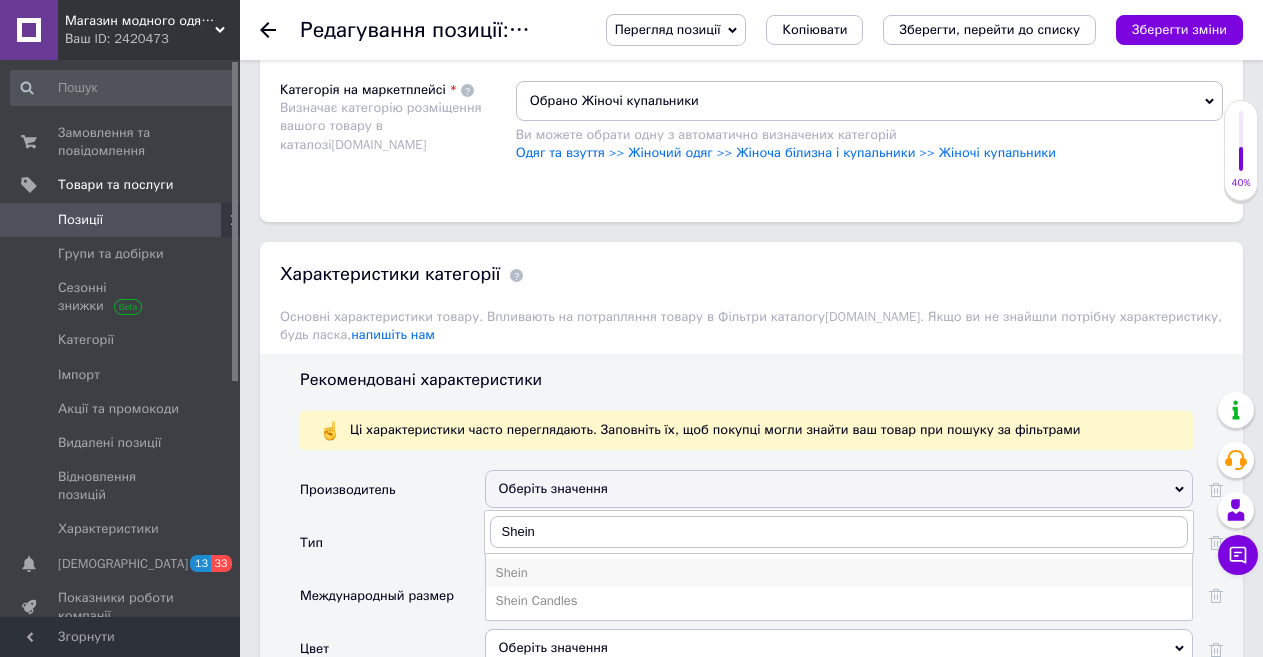 click on "Shein" at bounding box center (839, 573) 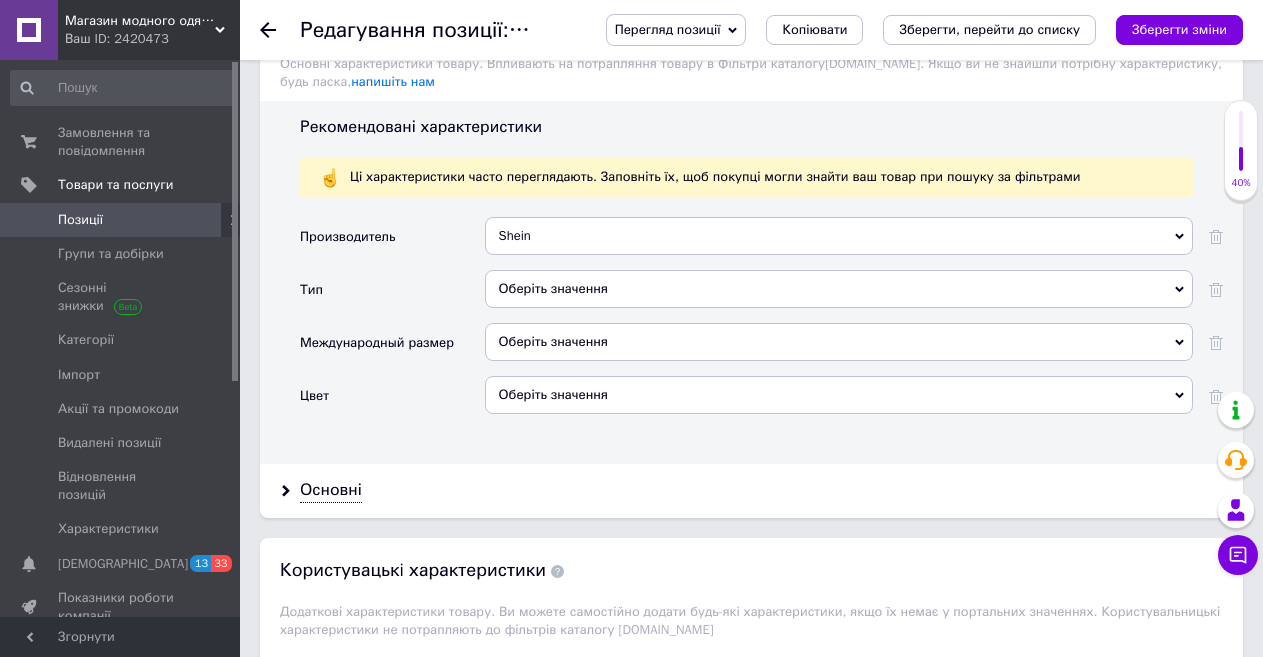 scroll, scrollTop: 1800, scrollLeft: 0, axis: vertical 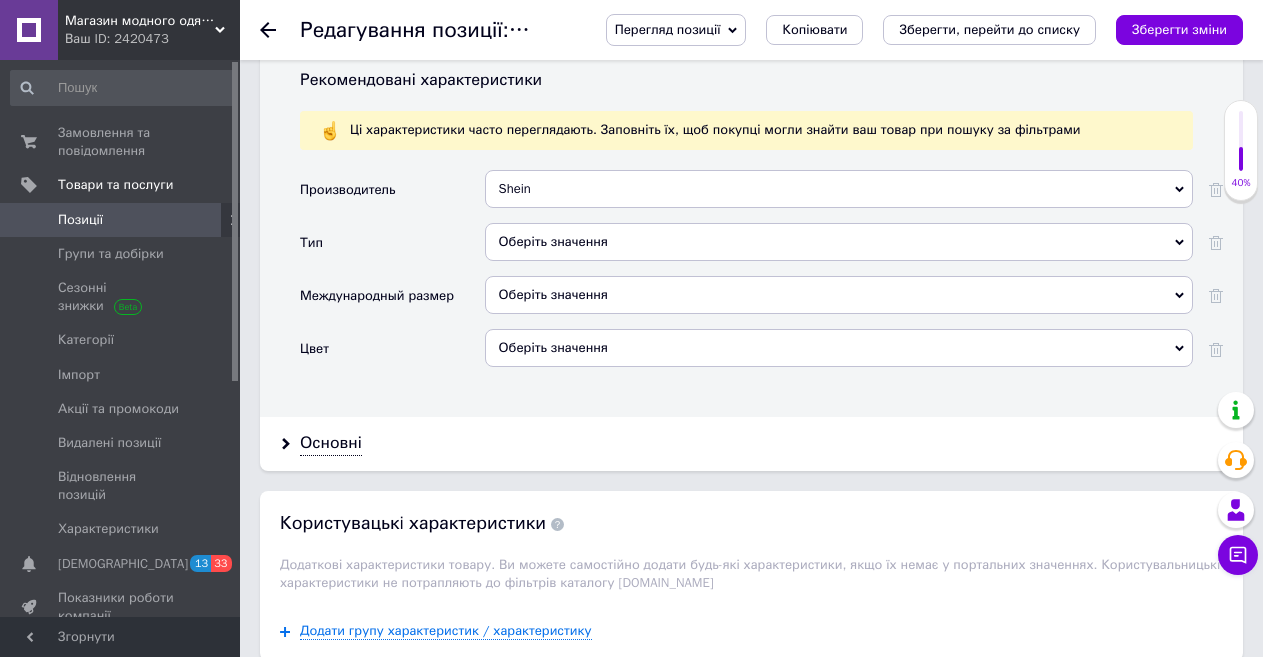 click on "Оберіть значення" at bounding box center [839, 242] 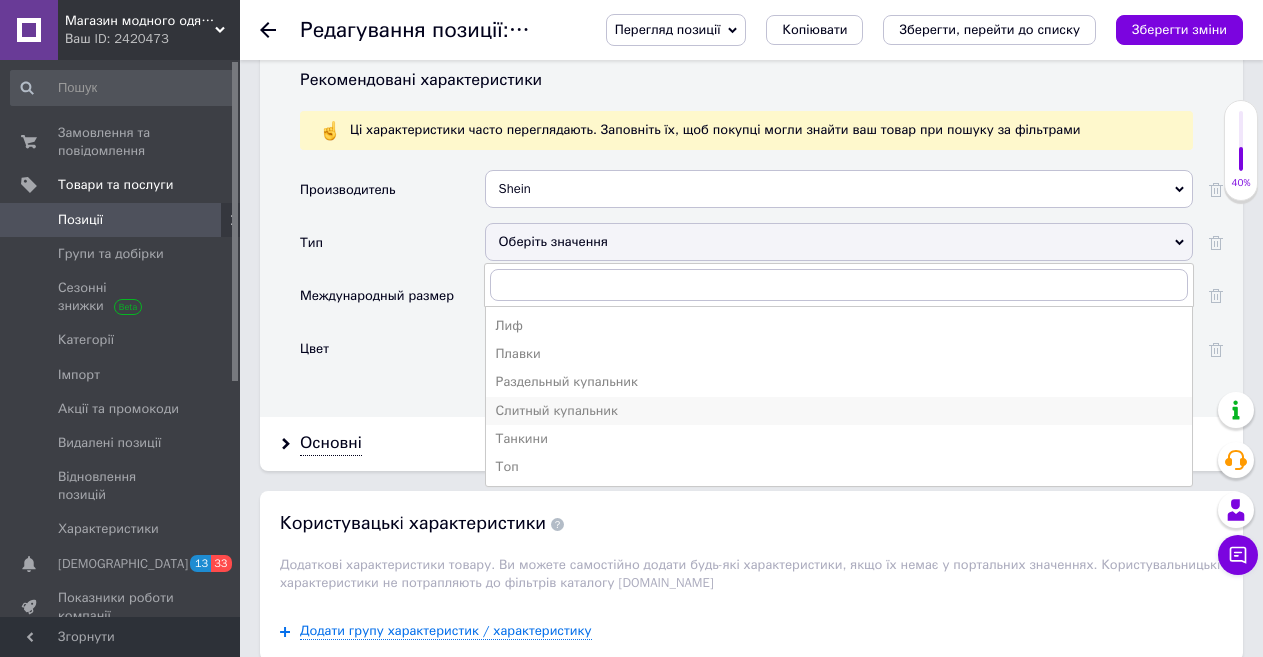 click on "Слитный купальник" at bounding box center [839, 411] 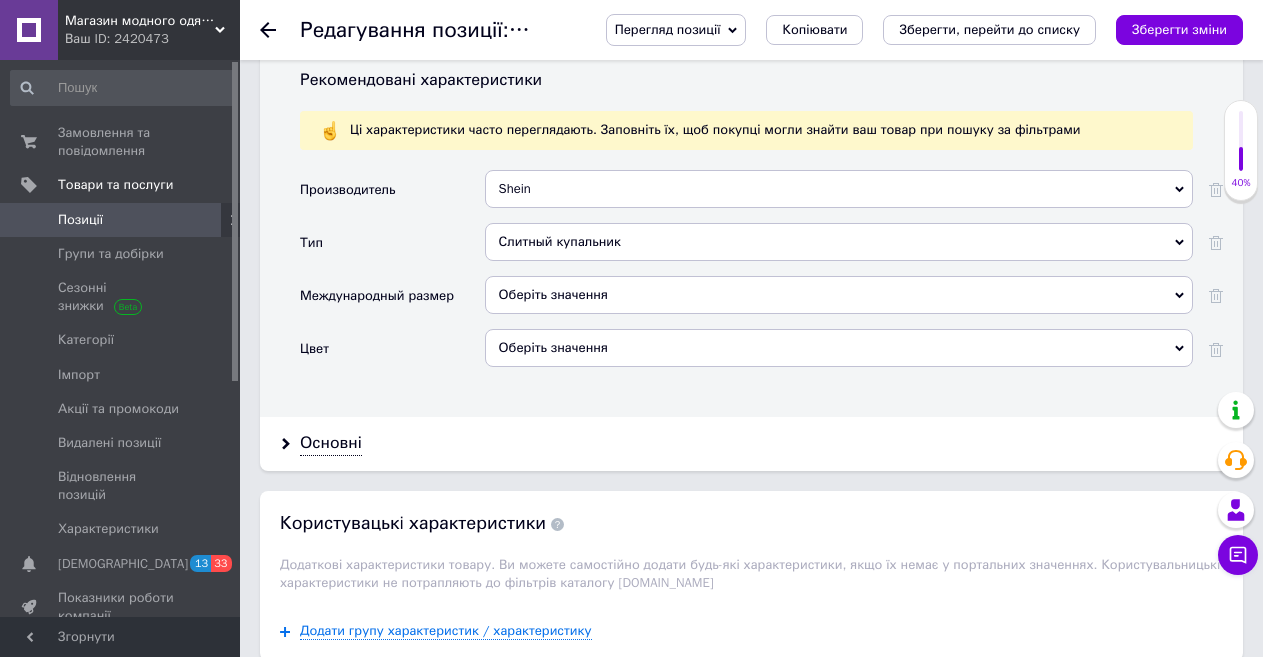 drag, startPoint x: 514, startPoint y: 282, endPoint x: 506, endPoint y: 294, distance: 14.422205 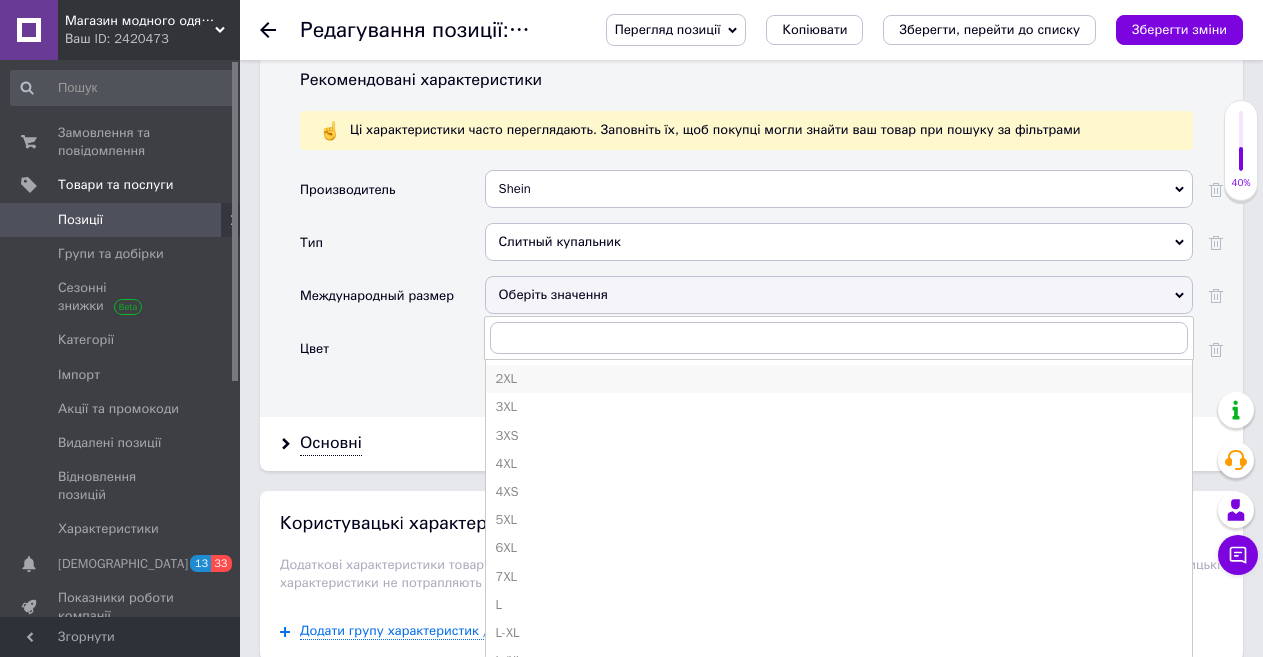 click on "2XL" at bounding box center [839, 379] 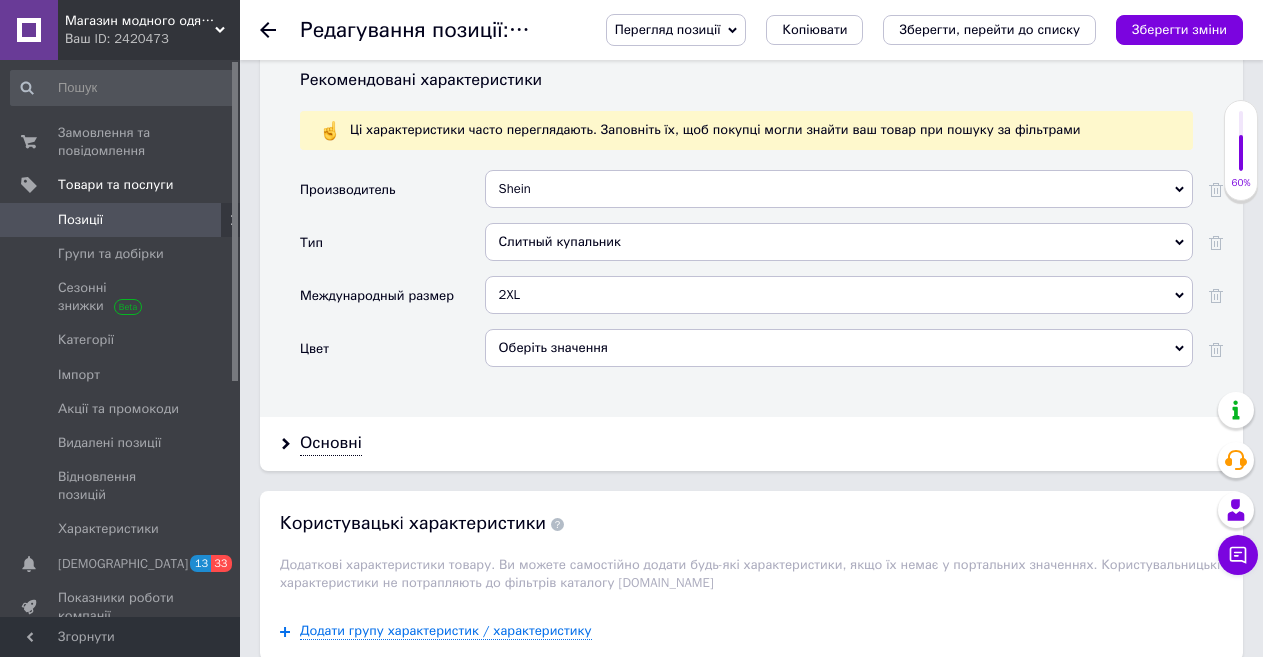 click on "Оберіть значення" at bounding box center (839, 348) 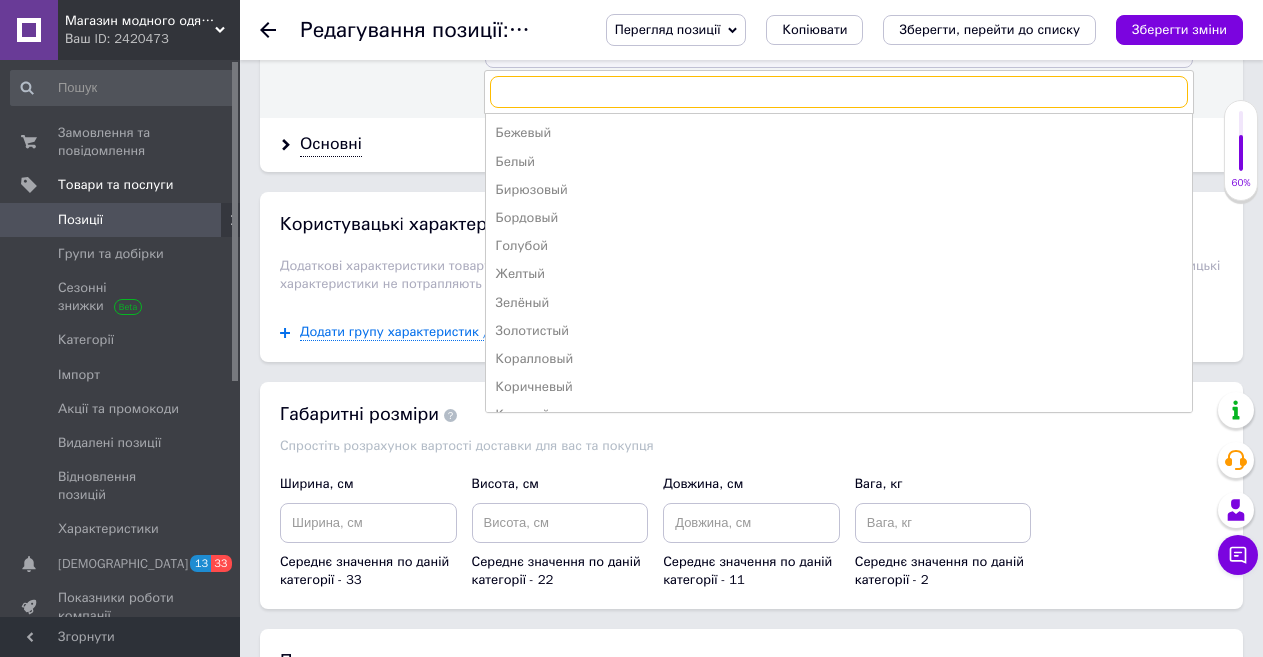scroll, scrollTop: 2100, scrollLeft: 0, axis: vertical 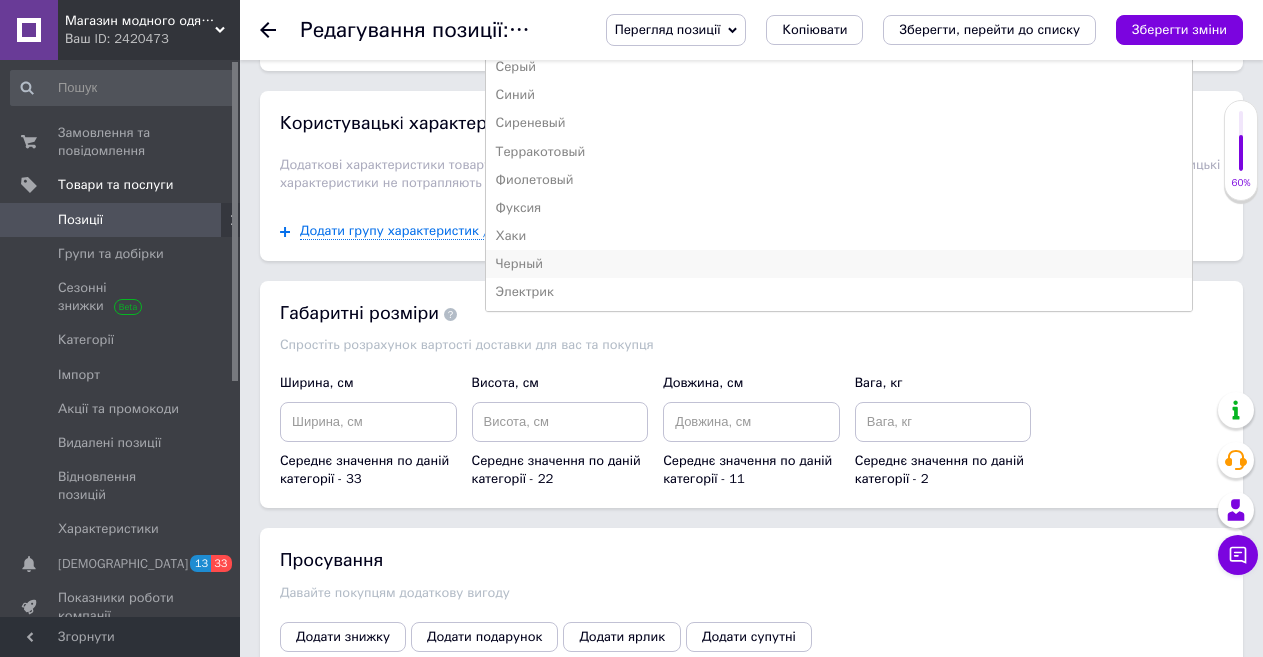 click on "Черный" at bounding box center (839, 264) 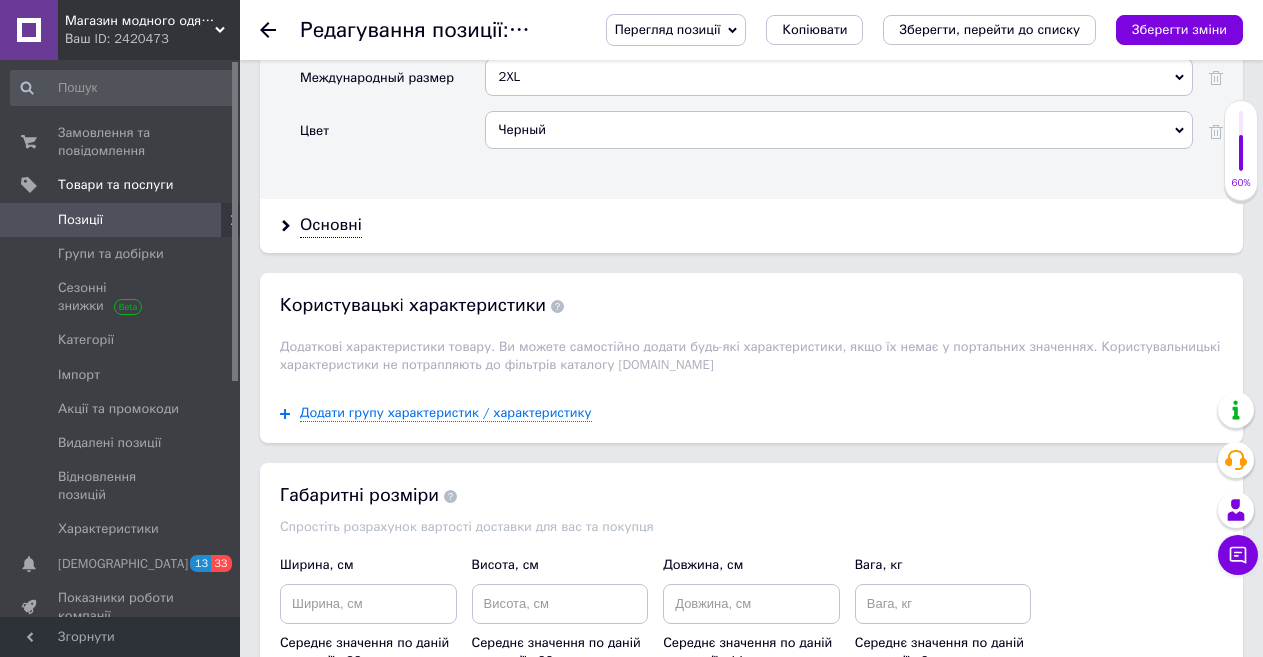scroll, scrollTop: 2000, scrollLeft: 0, axis: vertical 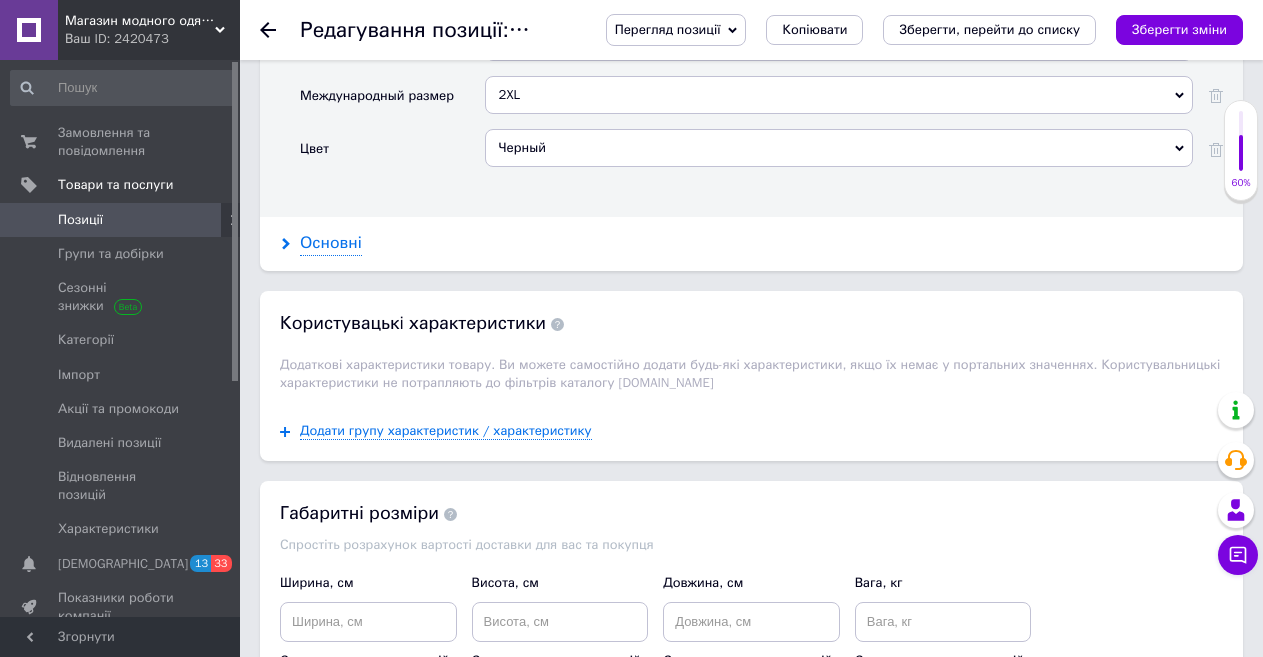 click on "Основні" at bounding box center (331, 243) 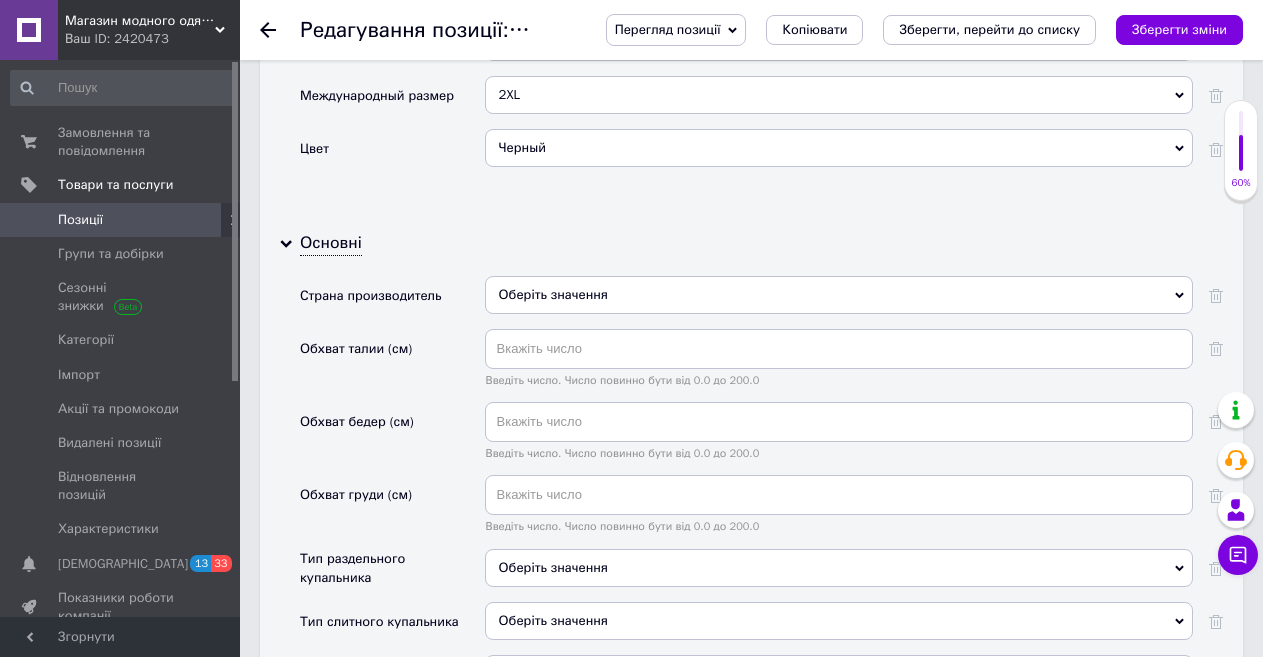 click on "Оберіть значення" at bounding box center [839, 295] 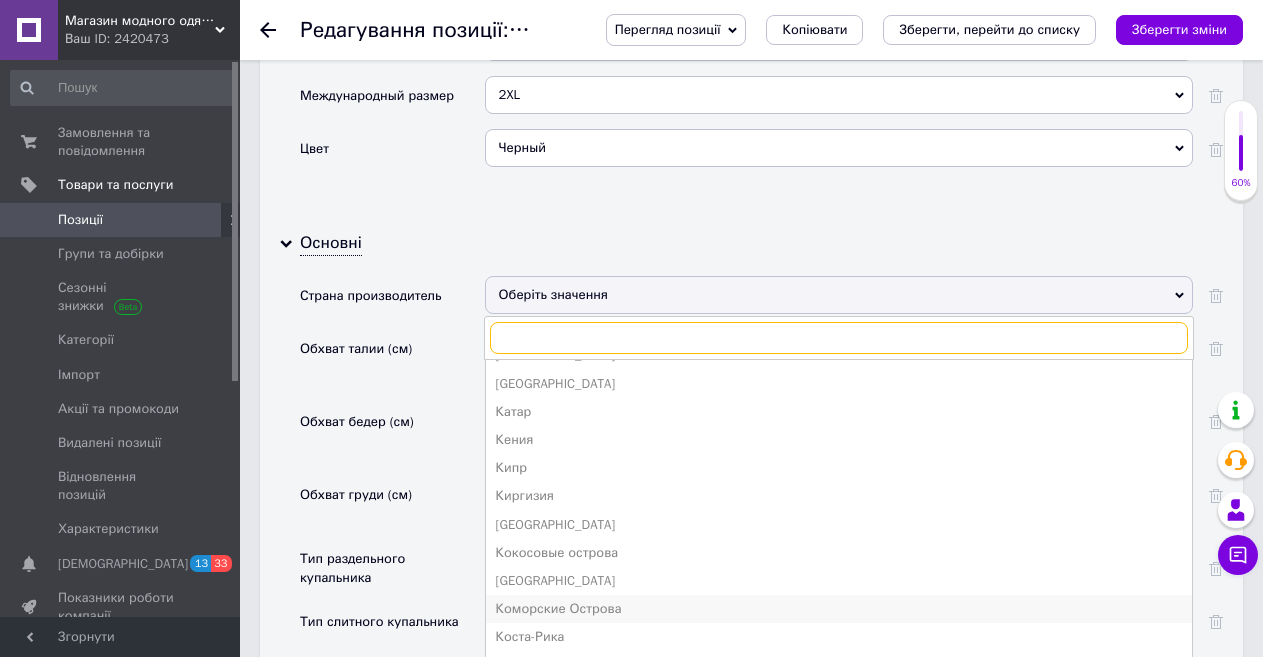scroll, scrollTop: 1721, scrollLeft: 0, axis: vertical 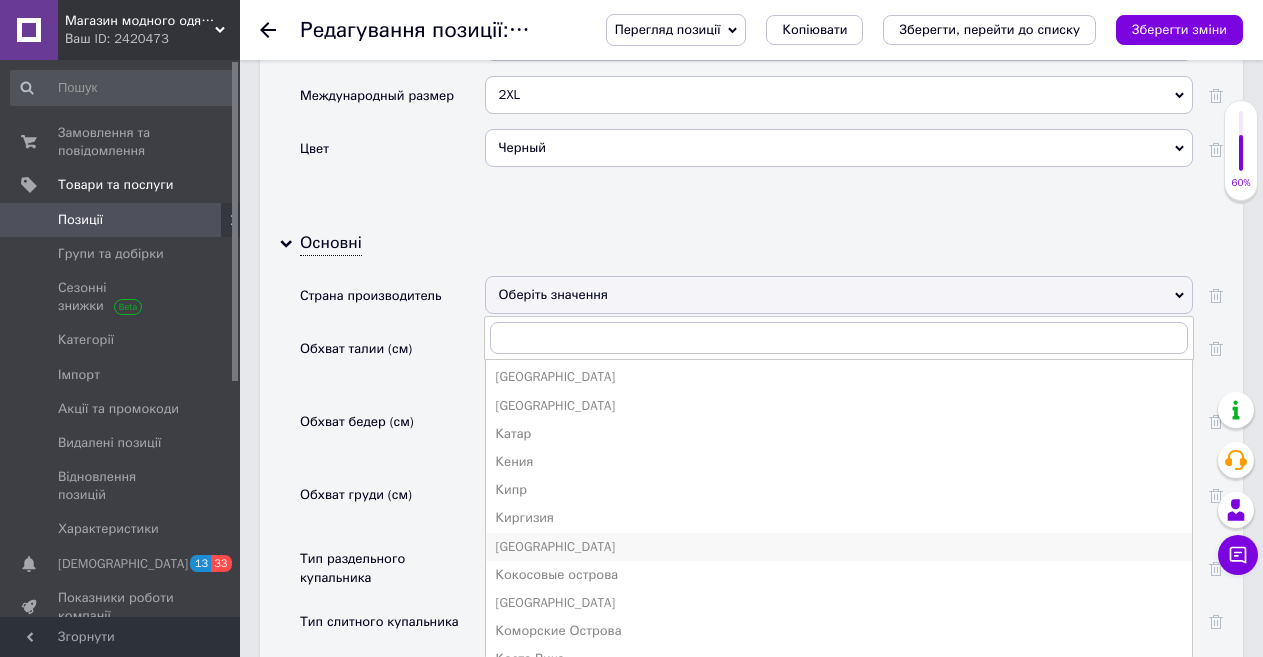 click on "[GEOGRAPHIC_DATA]" at bounding box center (839, 547) 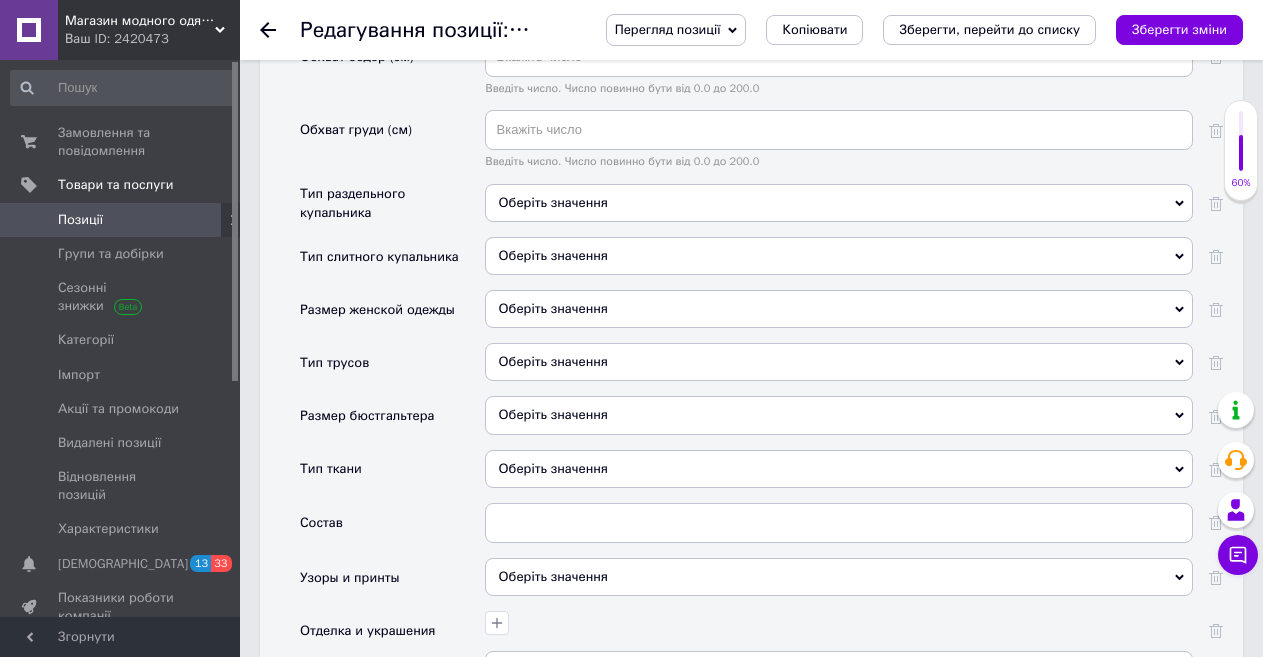 scroll, scrollTop: 2400, scrollLeft: 0, axis: vertical 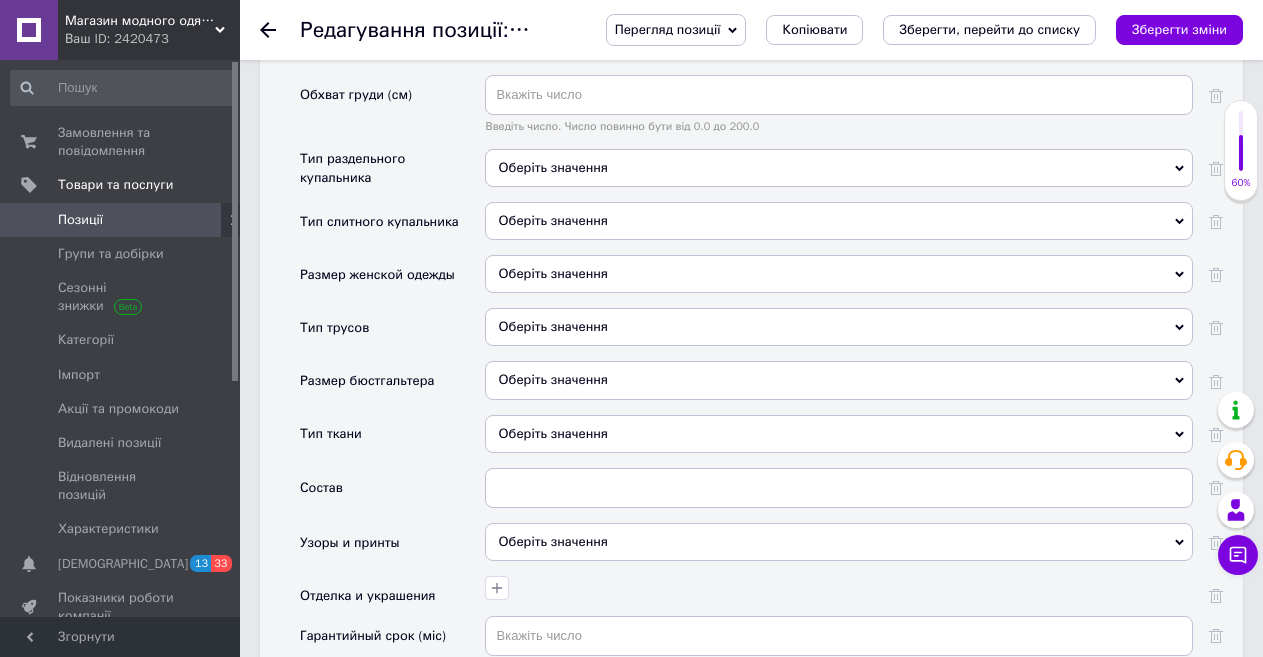 drag, startPoint x: 504, startPoint y: 223, endPoint x: 516, endPoint y: 237, distance: 18.439089 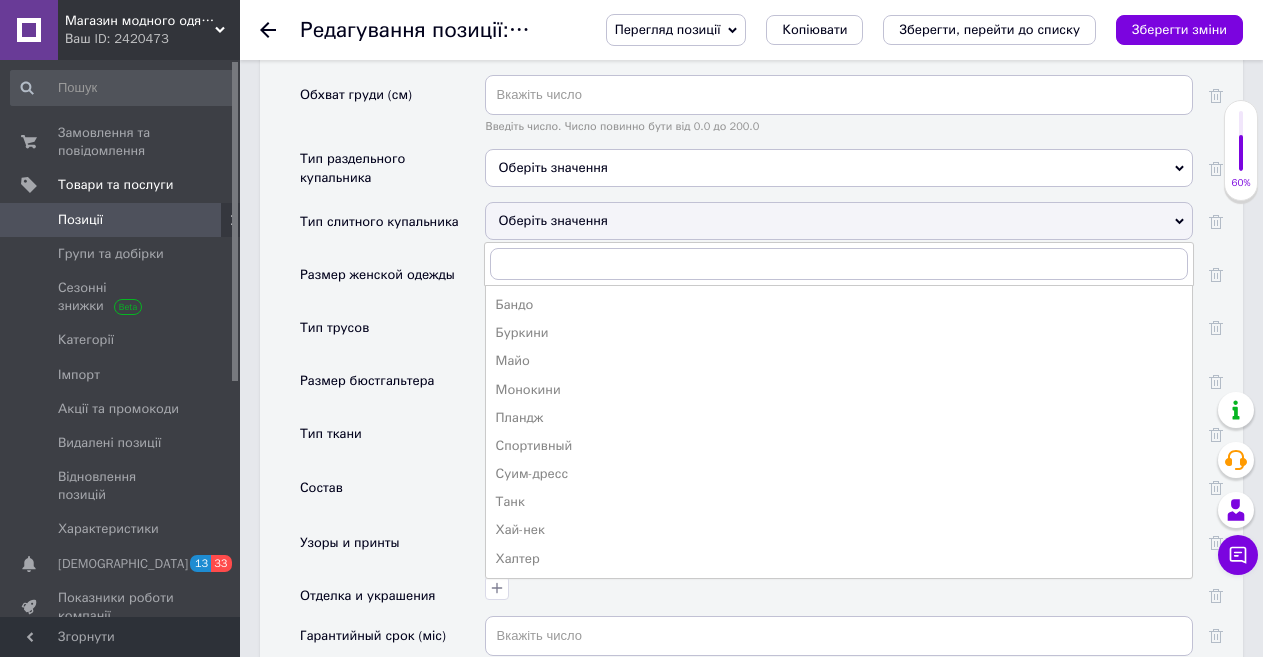 click on "Тип трусов" at bounding box center (392, 334) 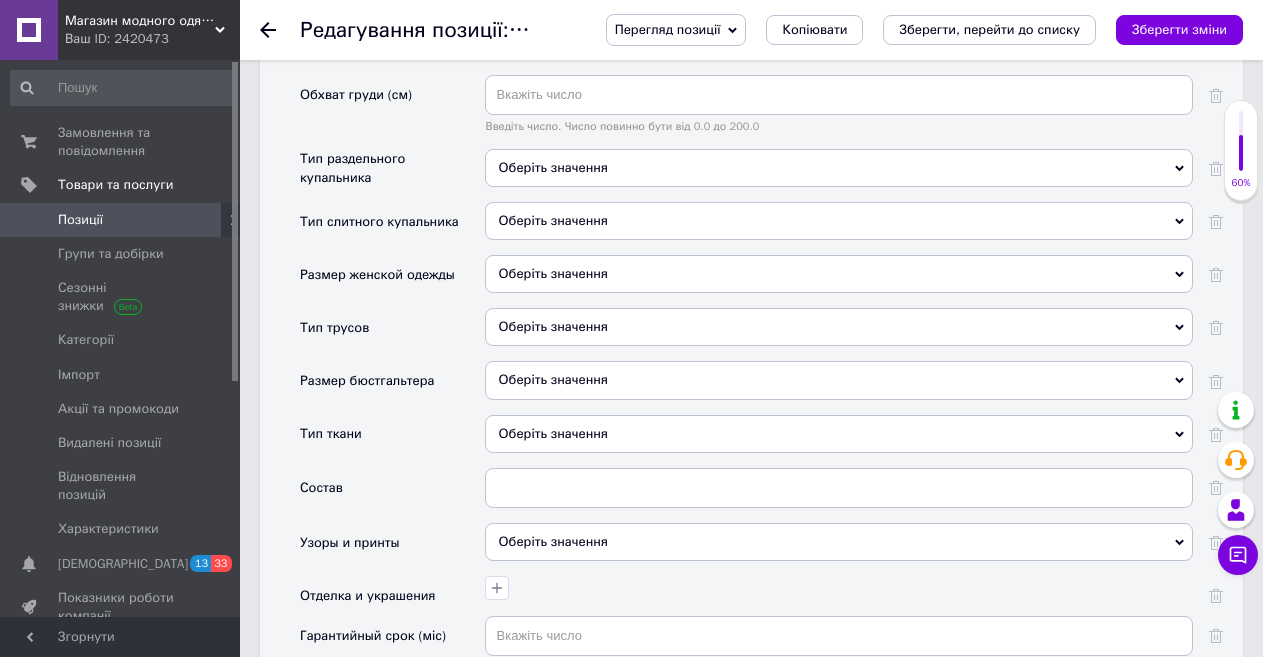click on "Оберіть значення" at bounding box center [839, 274] 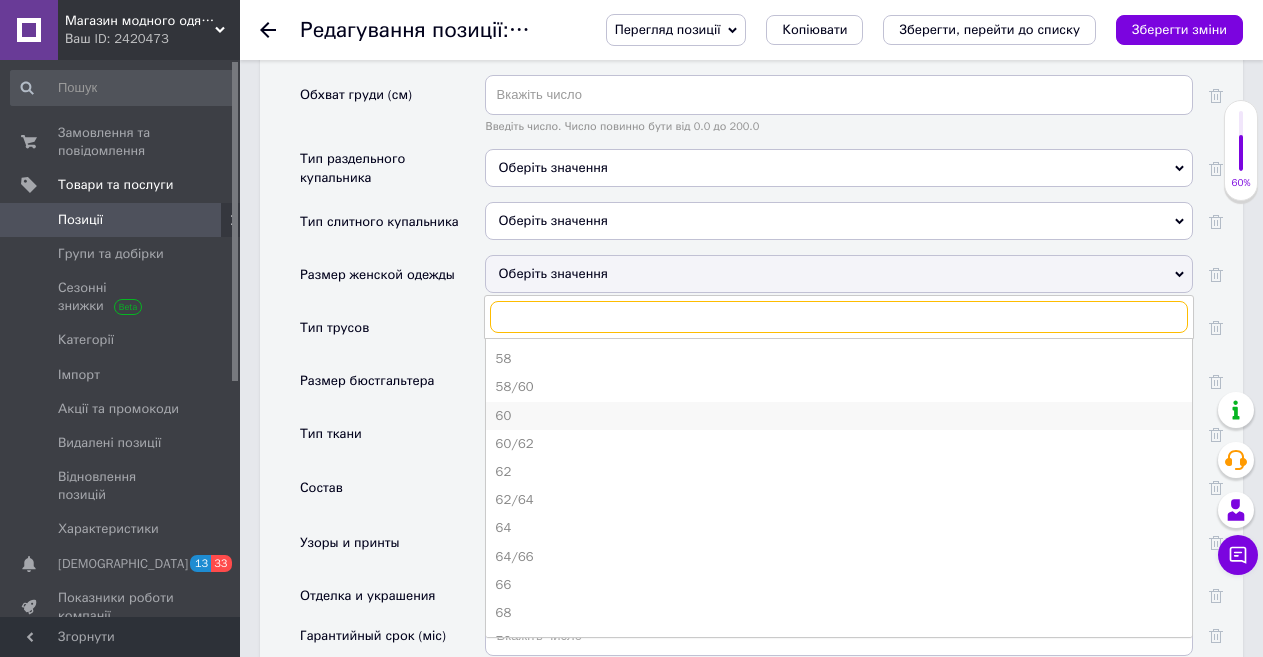 scroll, scrollTop: 1421, scrollLeft: 0, axis: vertical 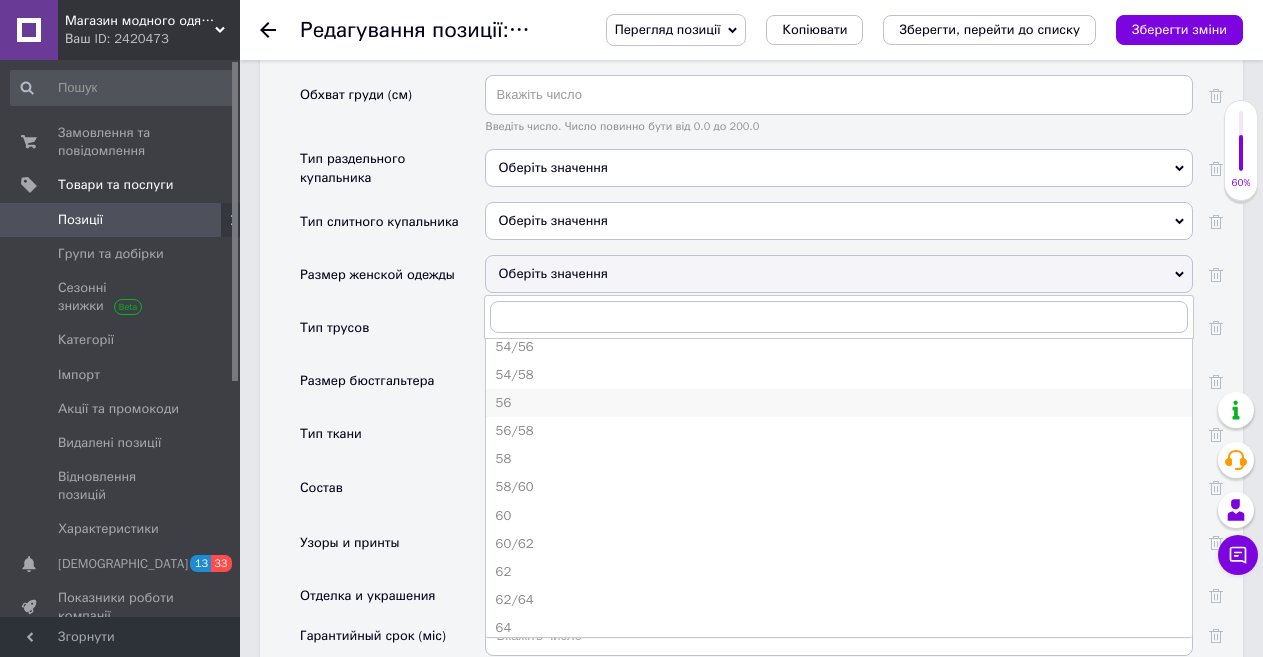 click on "56" at bounding box center [839, 403] 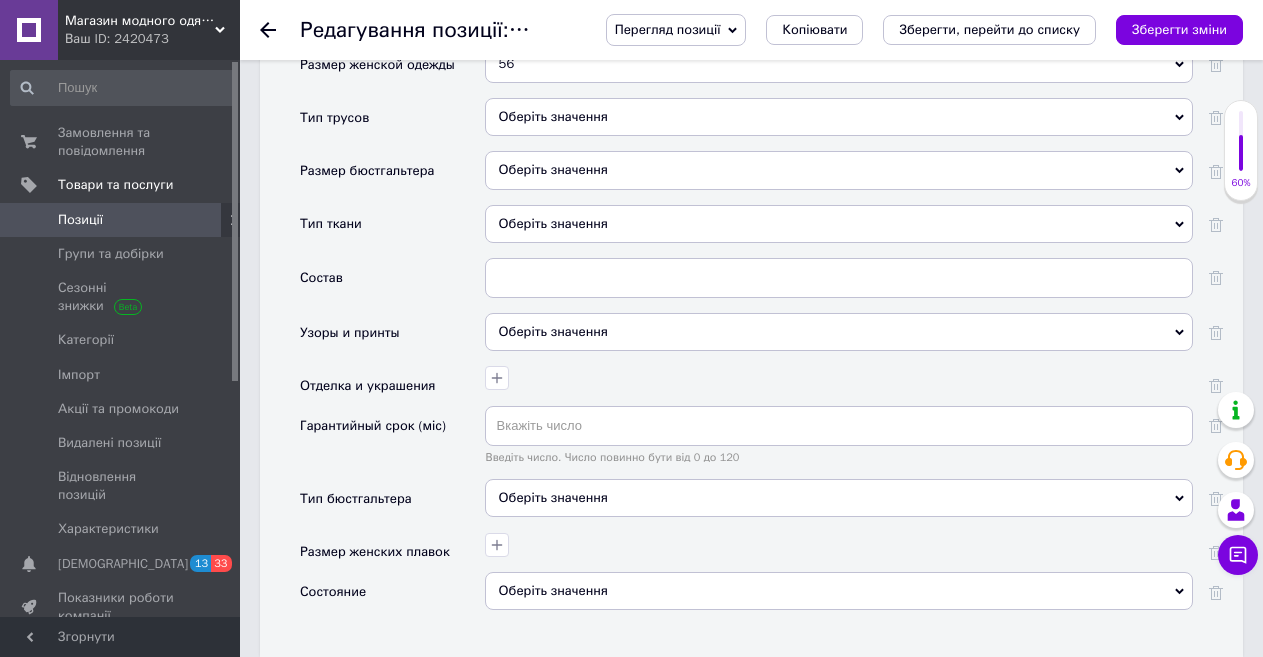 scroll, scrollTop: 2700, scrollLeft: 0, axis: vertical 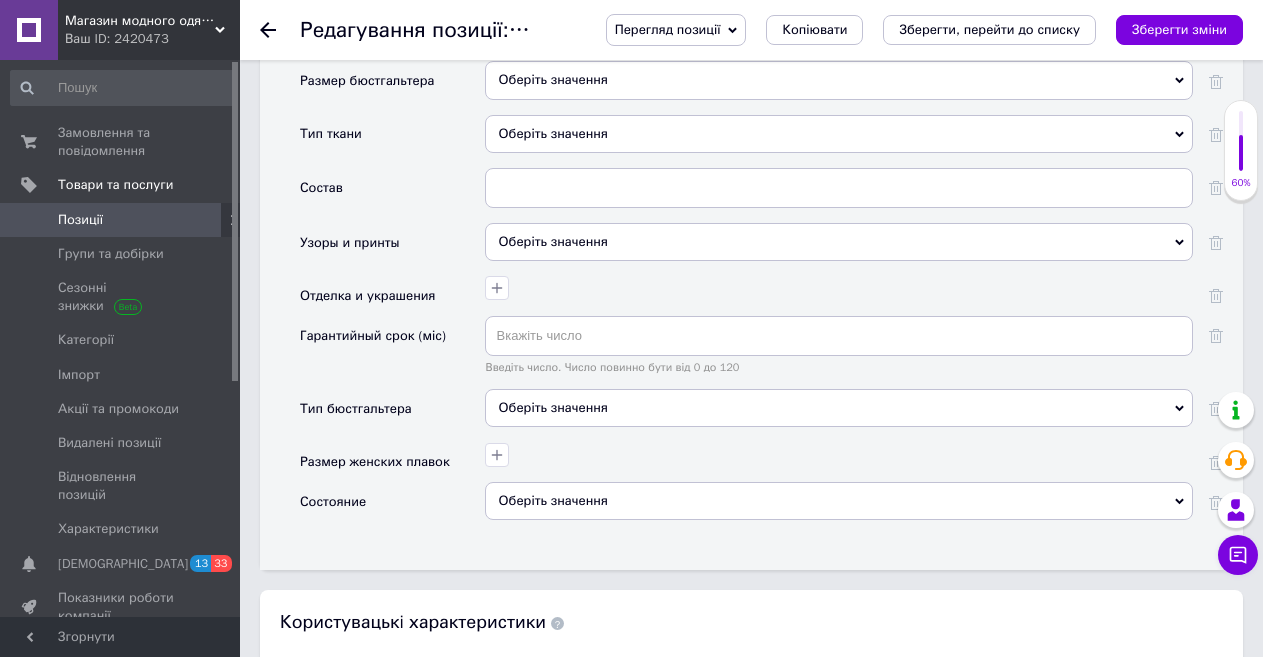 click on "Оберіть значення" at bounding box center (839, 242) 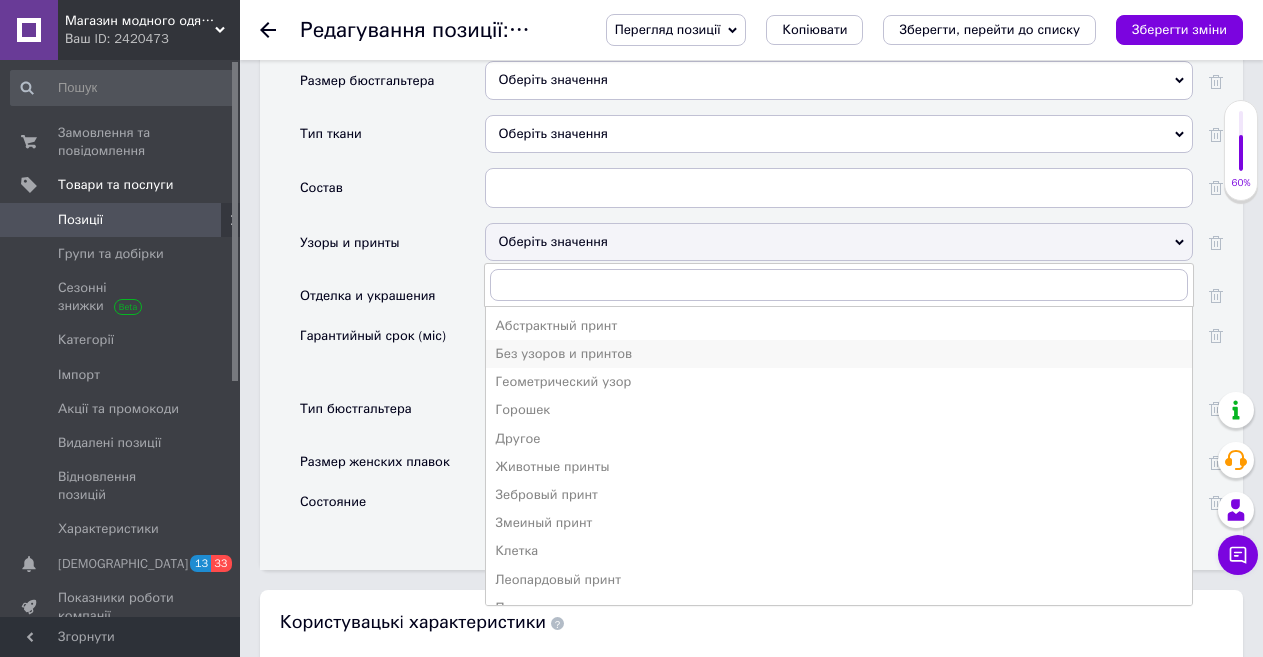 click on "Без узоров и принтов" at bounding box center [839, 354] 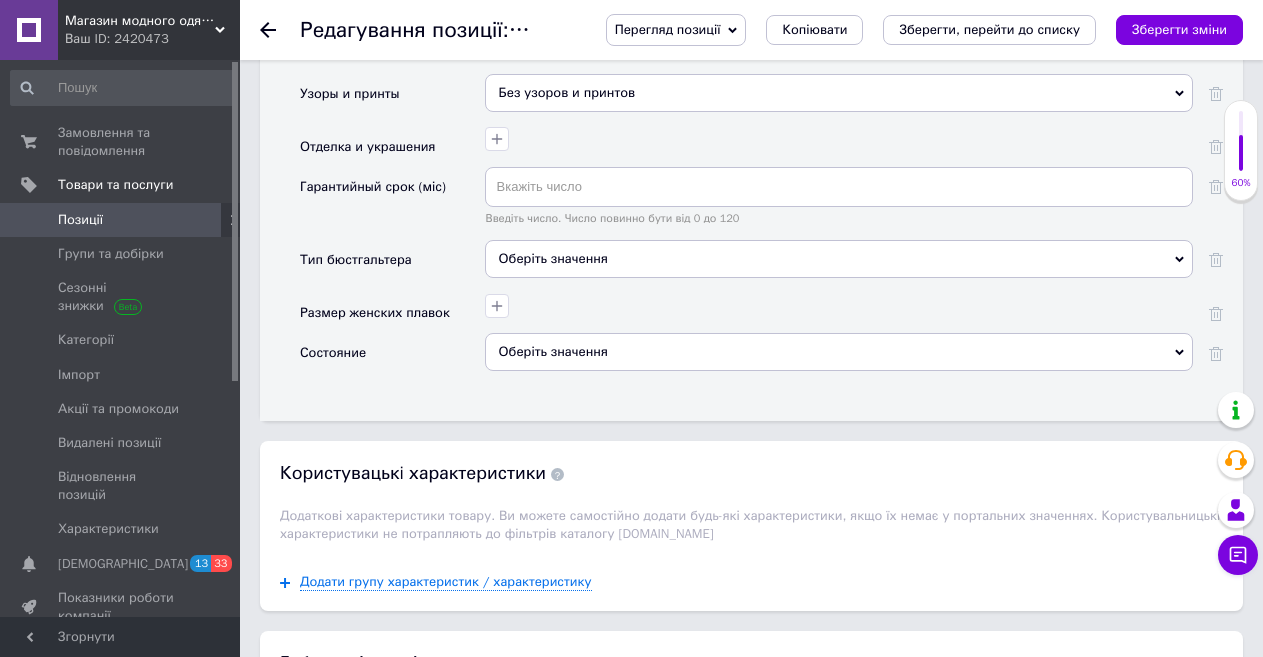 scroll, scrollTop: 2900, scrollLeft: 0, axis: vertical 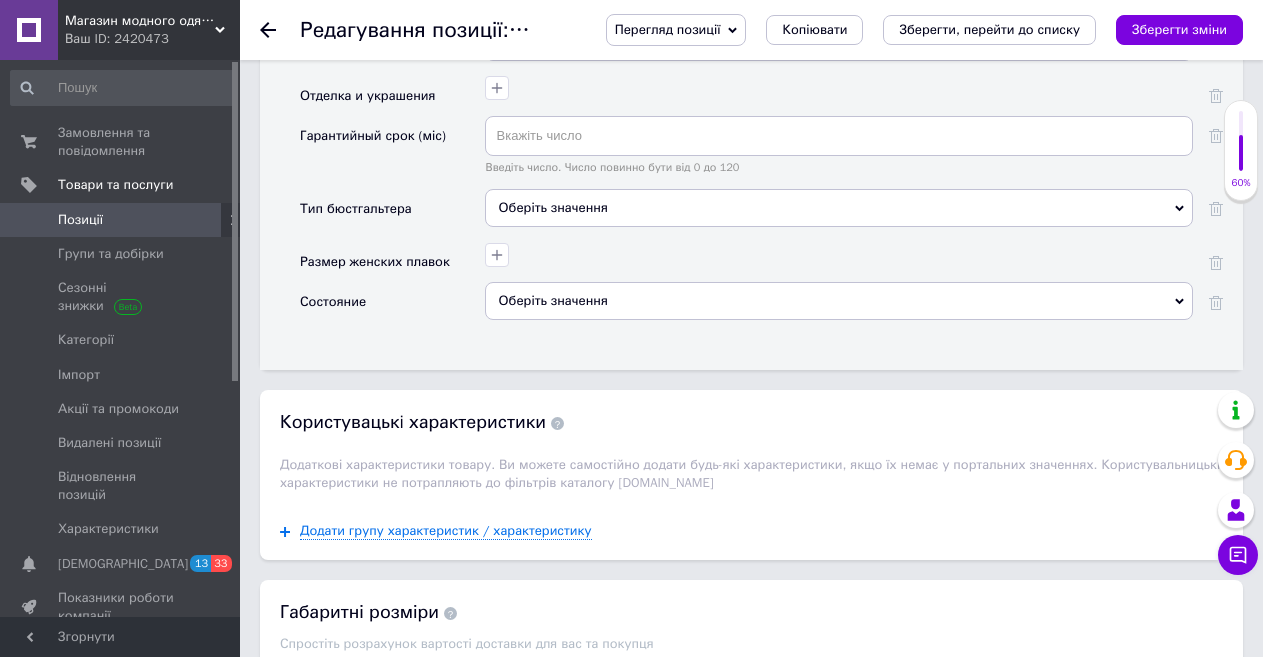 click on "Оберіть значення" at bounding box center [839, 301] 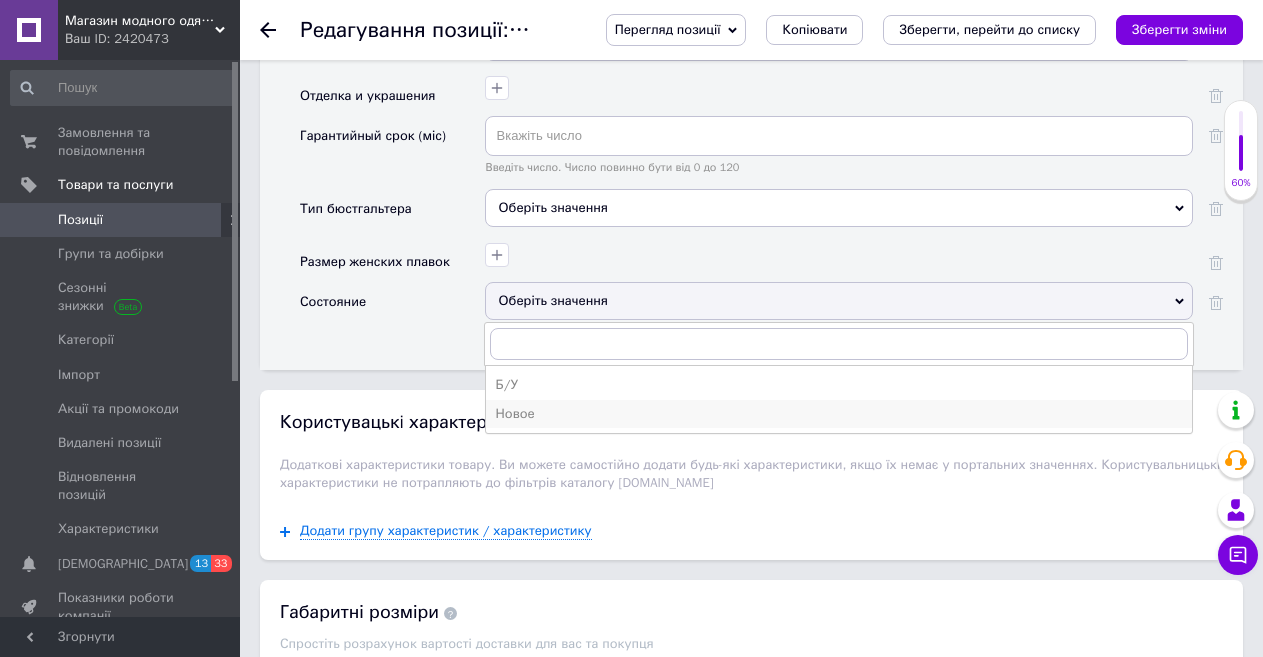 click on "Новое" at bounding box center [839, 414] 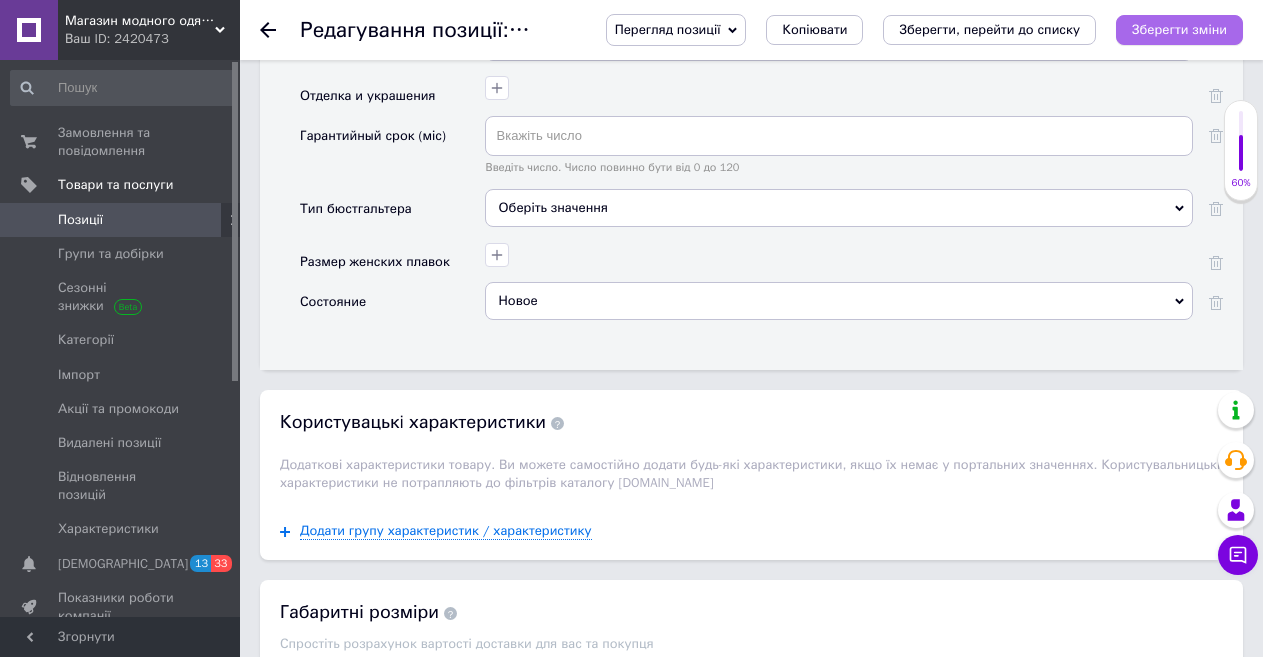 click on "Зберегти зміни" at bounding box center (1179, 29) 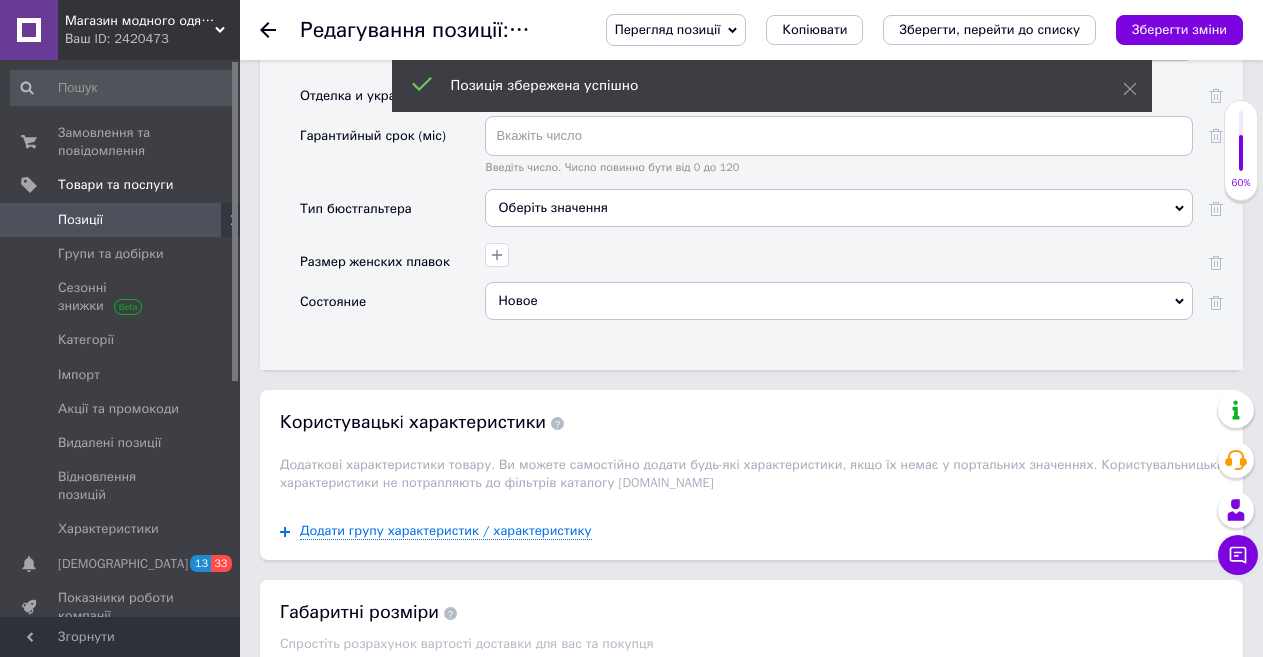 click 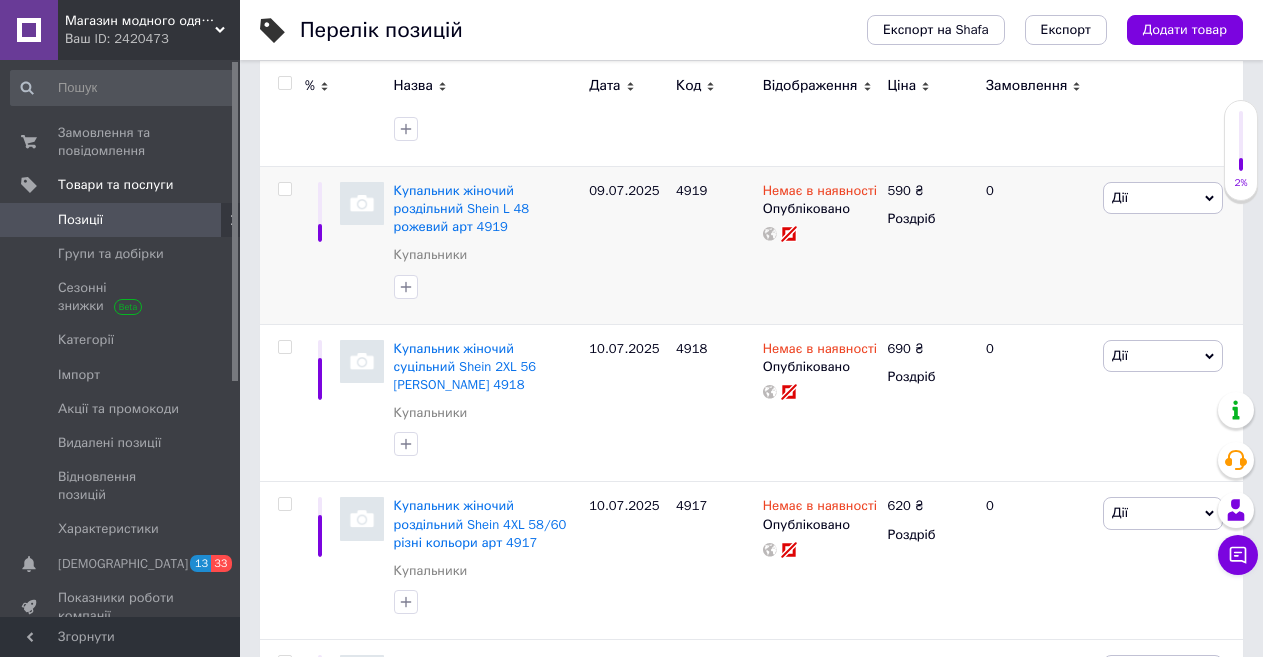scroll, scrollTop: 400, scrollLeft: 0, axis: vertical 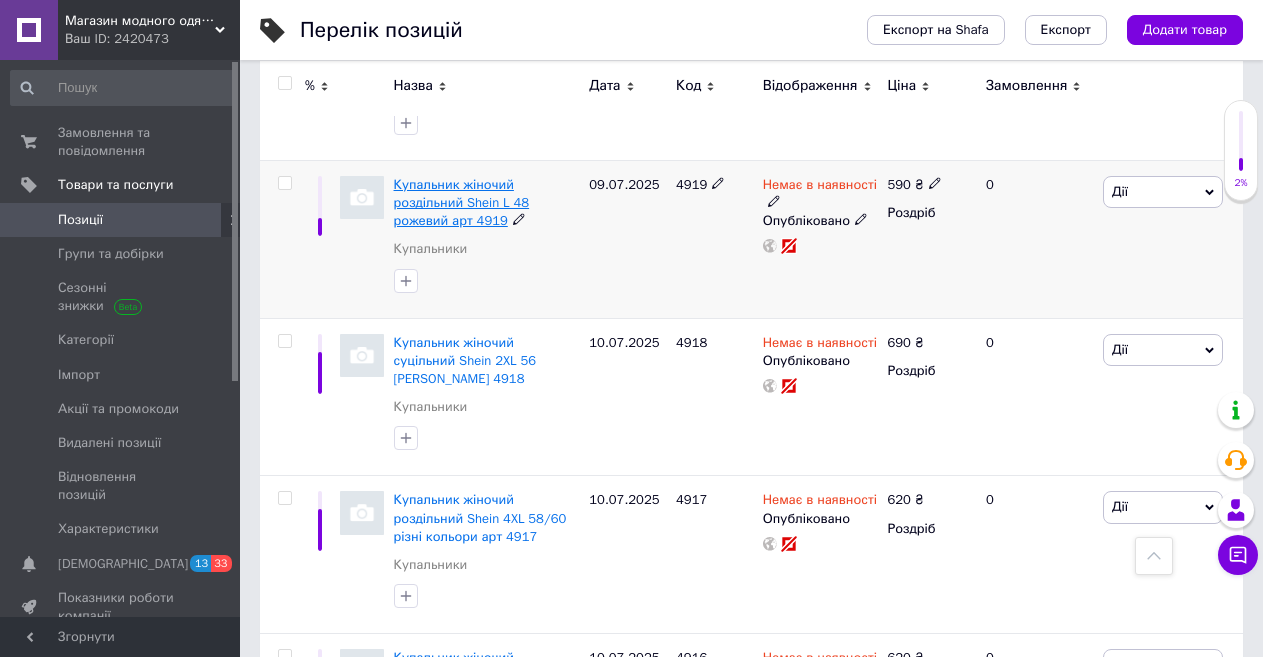 click on "Купальник жіночий роздільний Shein L 48 рожевий арт 4919" at bounding box center (462, 202) 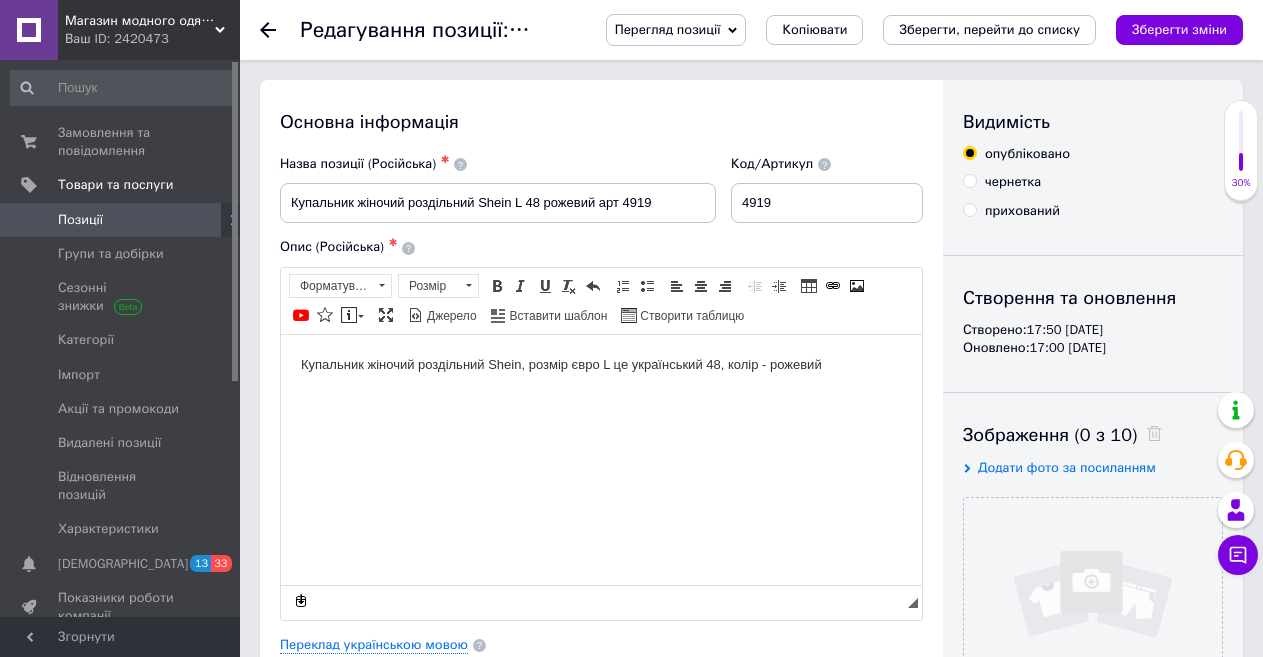 scroll, scrollTop: 0, scrollLeft: 0, axis: both 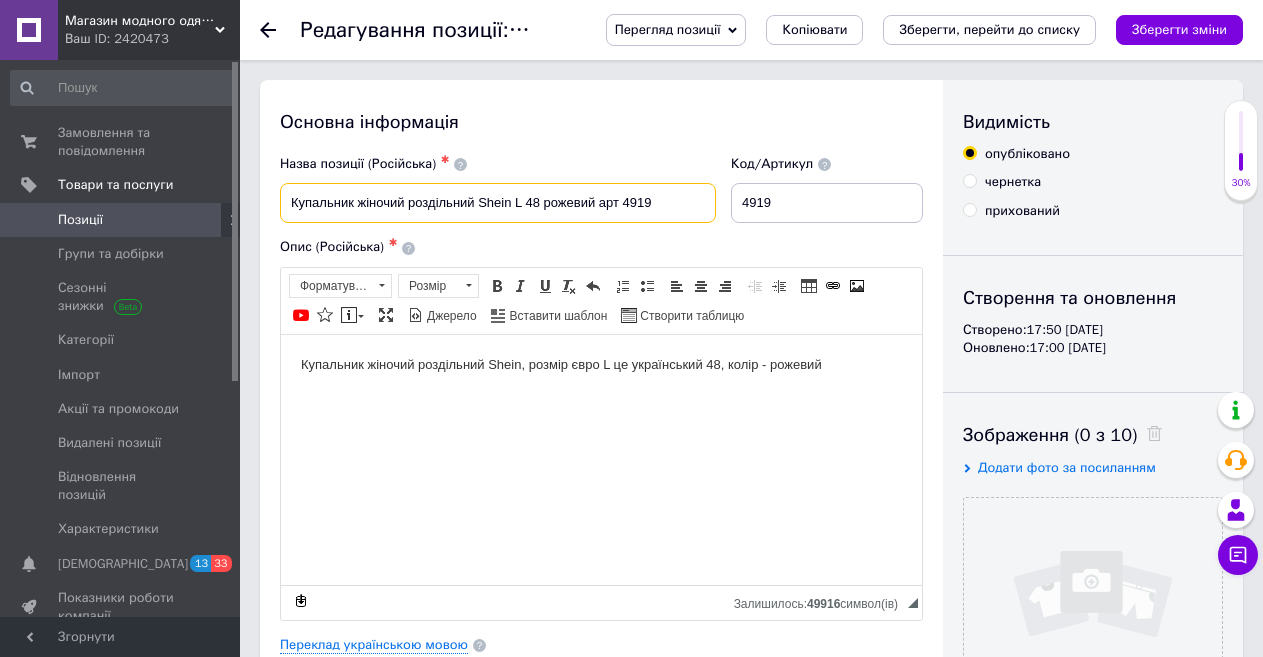 drag, startPoint x: 594, startPoint y: 202, endPoint x: 271, endPoint y: 213, distance: 323.18726 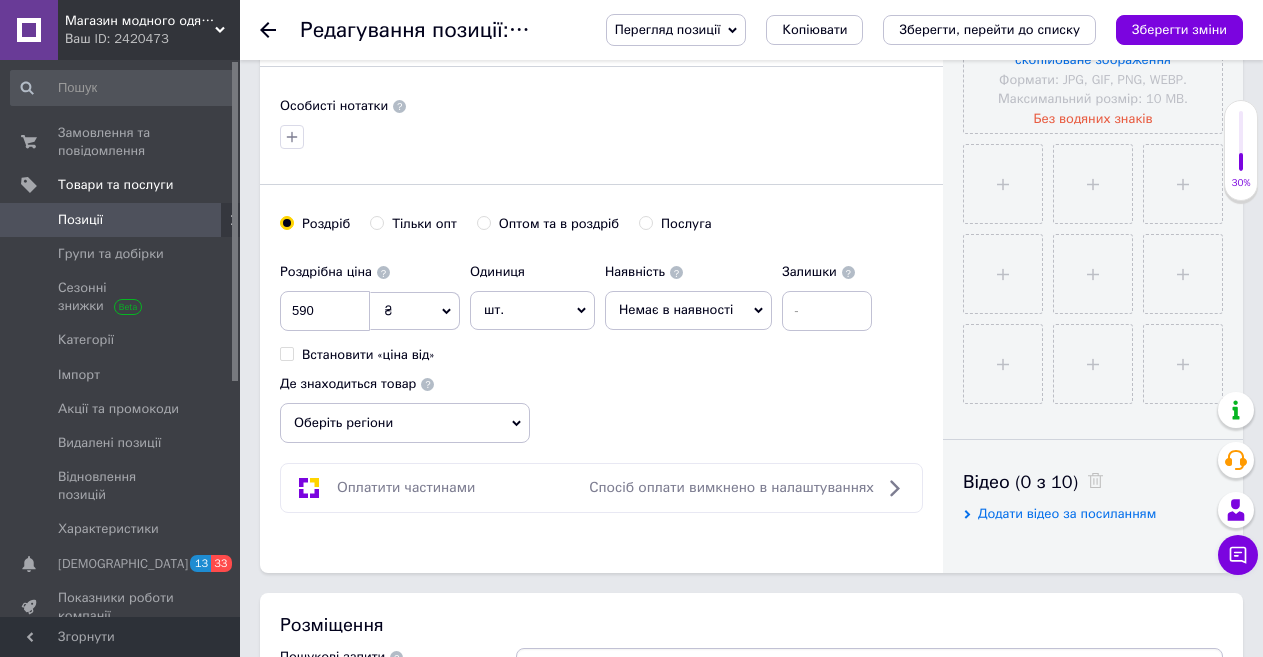 scroll, scrollTop: 900, scrollLeft: 0, axis: vertical 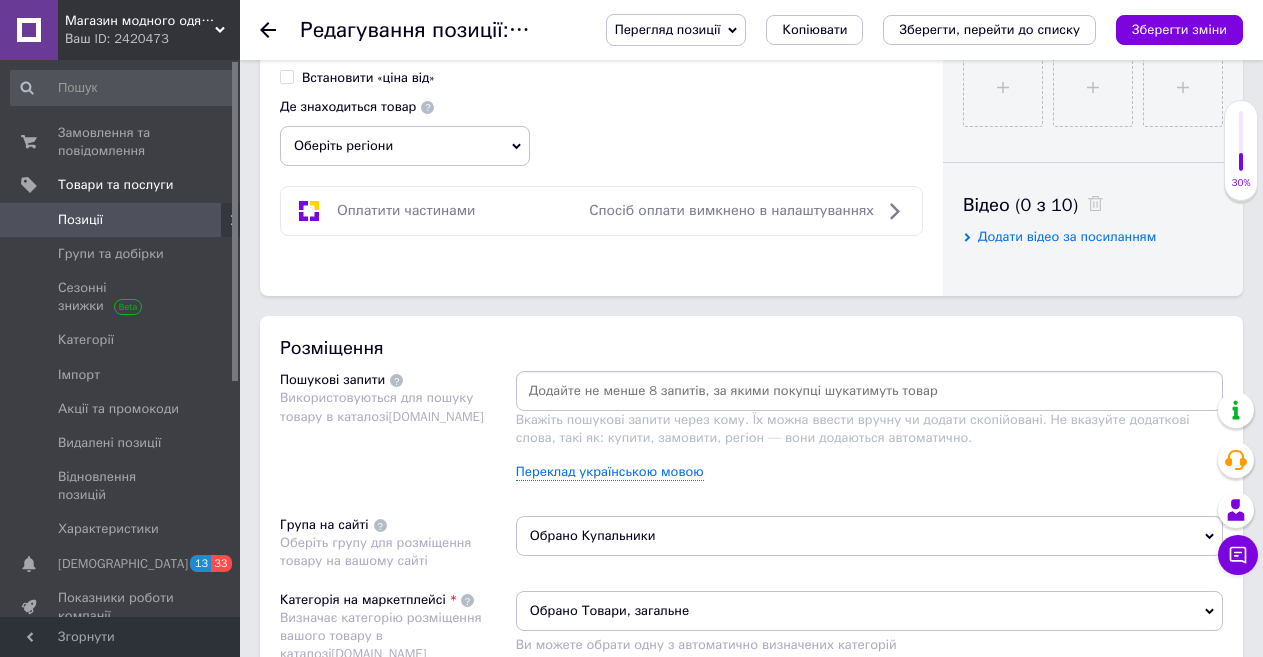 click at bounding box center [869, 391] 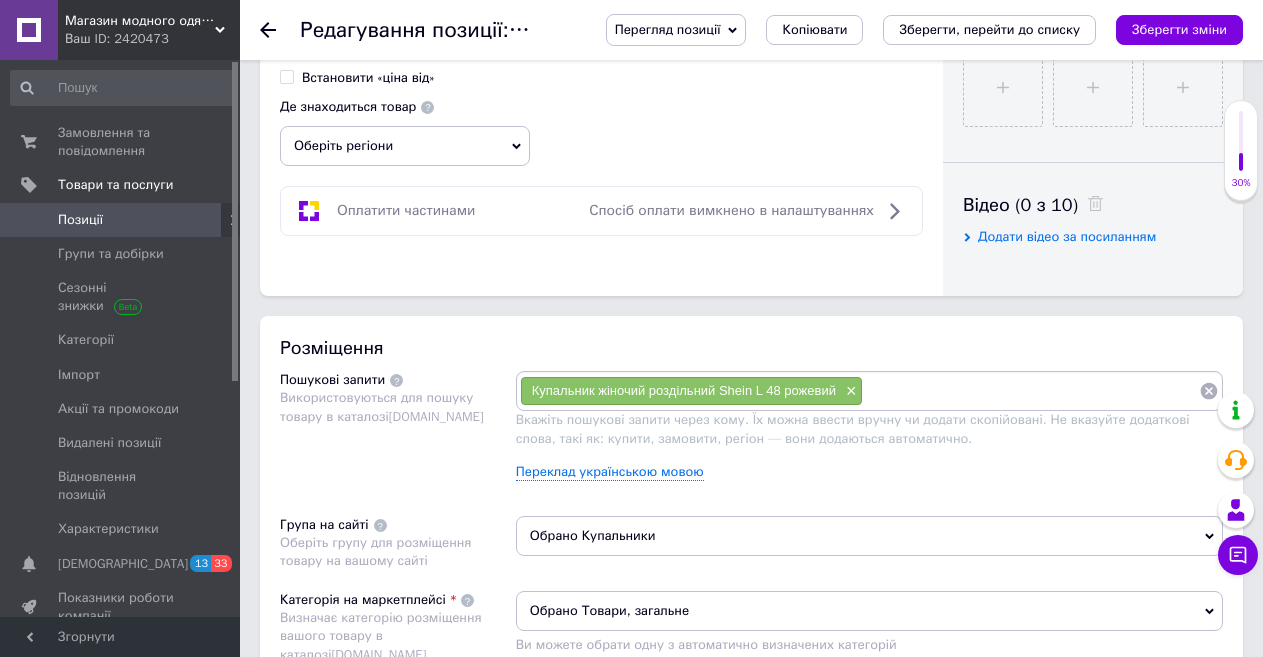 paste on "Купальник жіночий роздільний Shein L 48 рожевий" 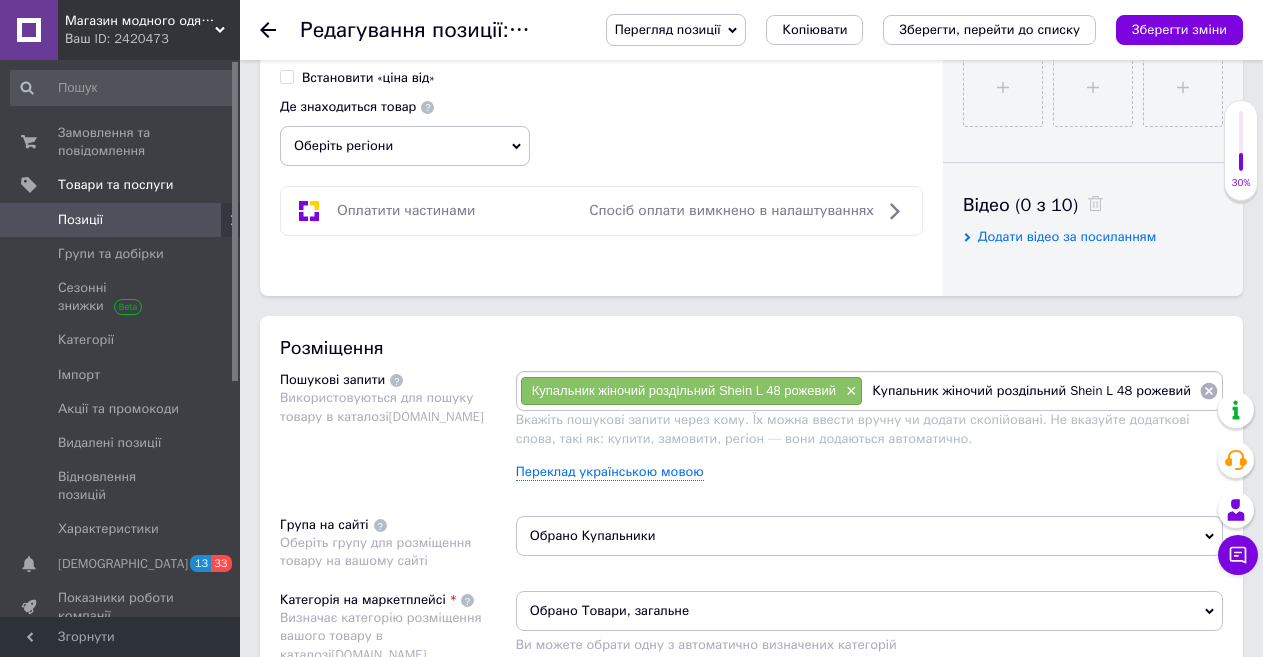 drag, startPoint x: 1184, startPoint y: 389, endPoint x: 999, endPoint y: 388, distance: 185.0027 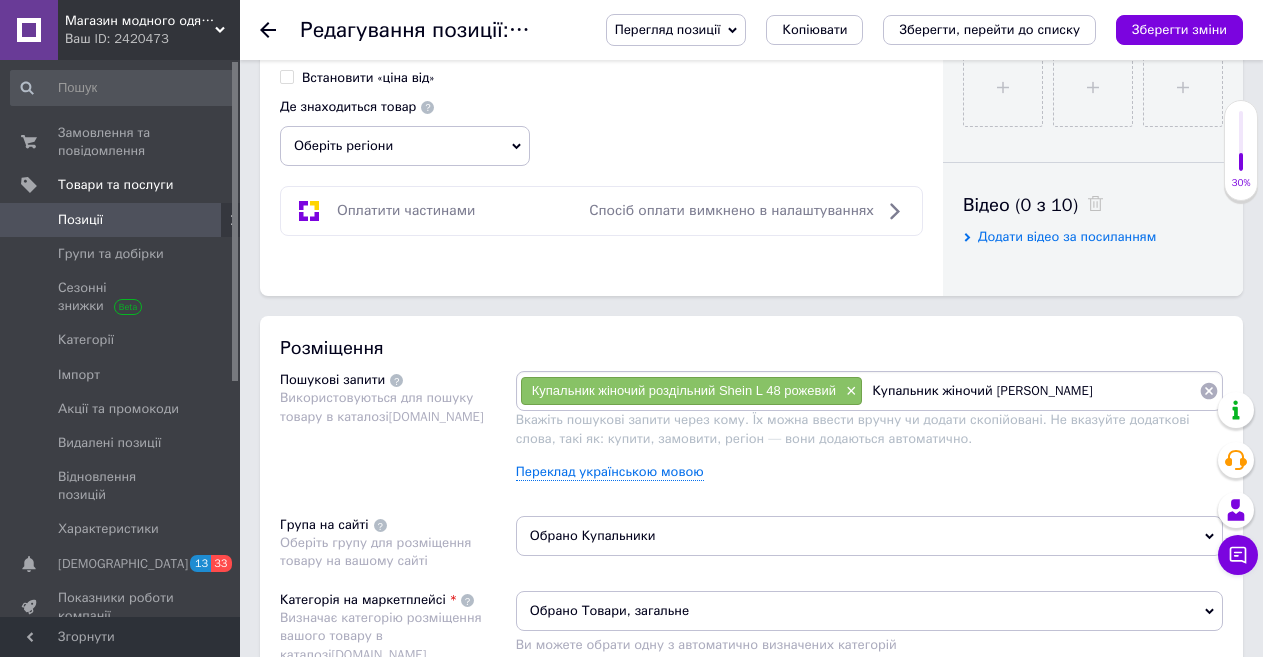 type on "Купальник жіночий" 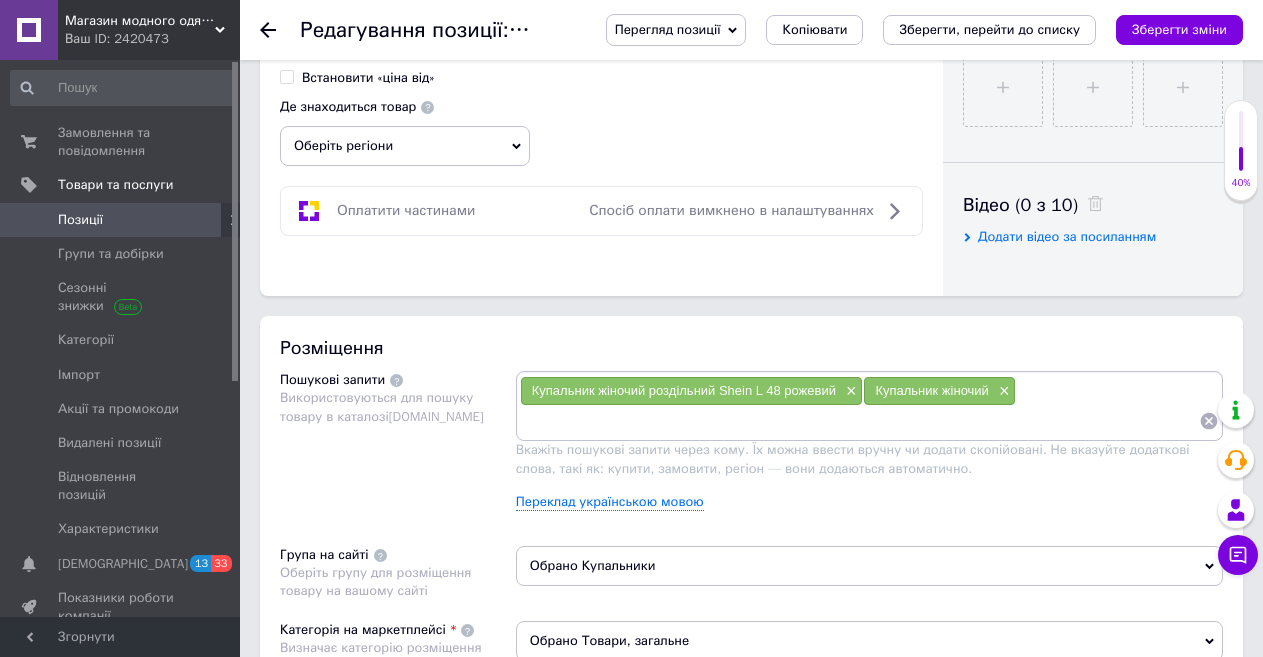 paste on "Купальник жіночий роздільний Shein L 48 рожевий" 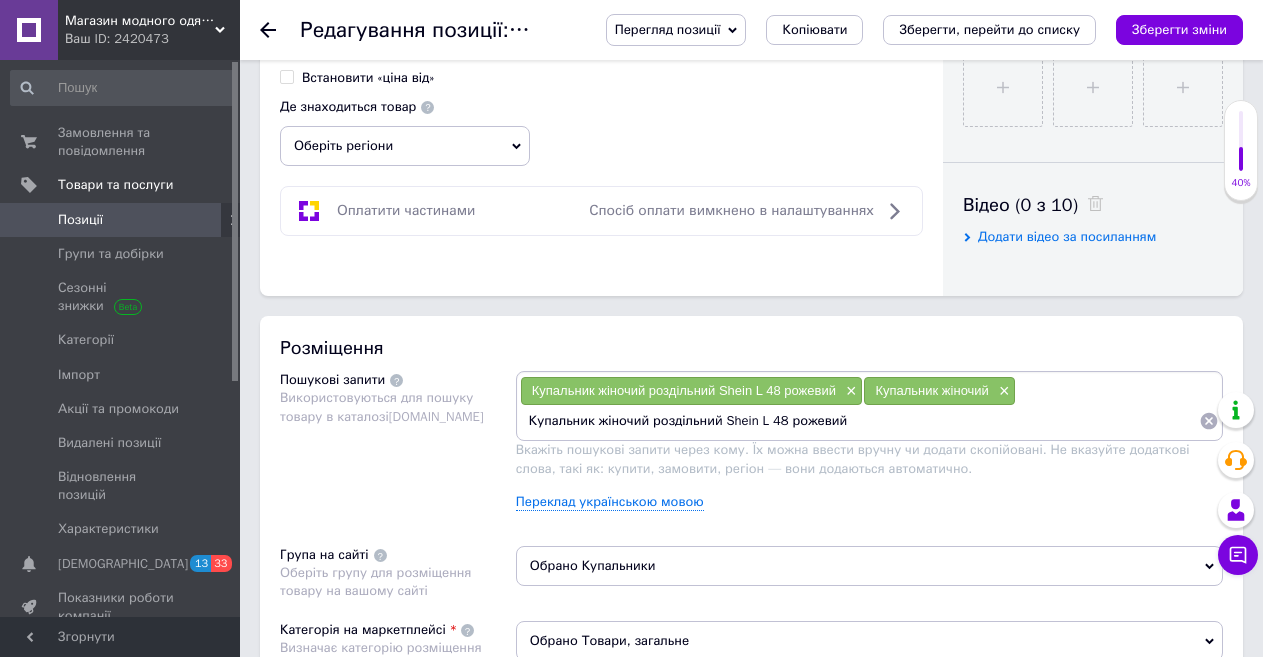 drag, startPoint x: 590, startPoint y: 423, endPoint x: 503, endPoint y: 424, distance: 87.005745 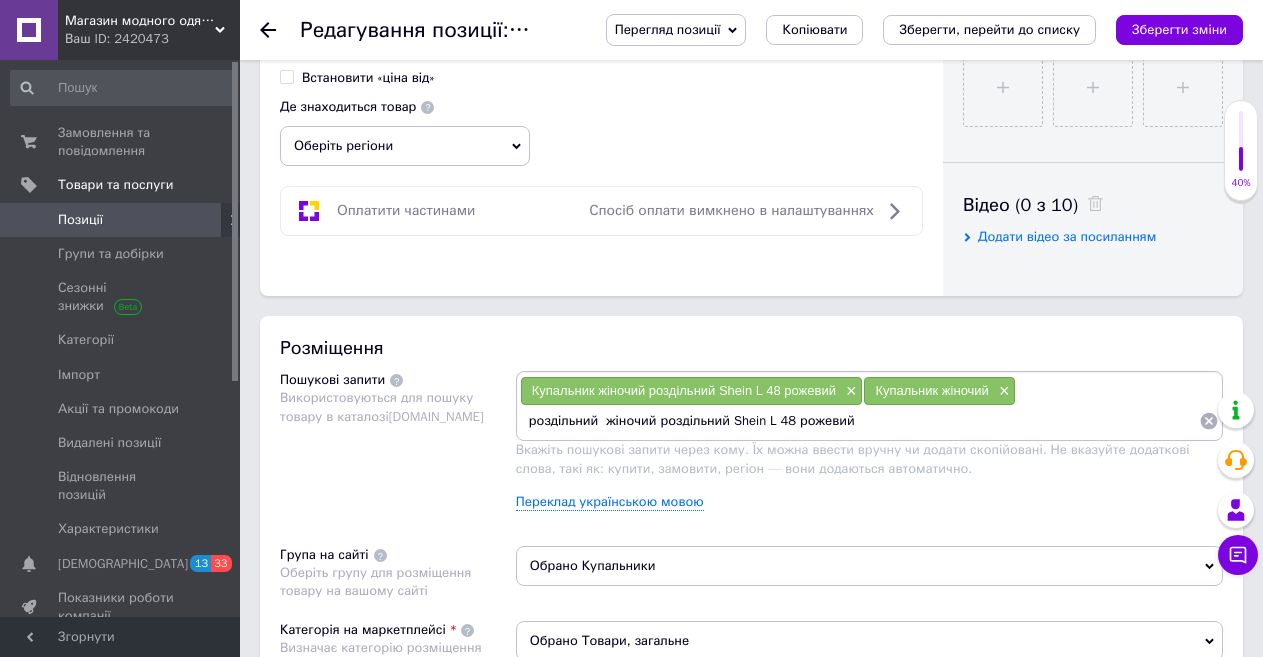 drag, startPoint x: 850, startPoint y: 424, endPoint x: 647, endPoint y: 423, distance: 203.00246 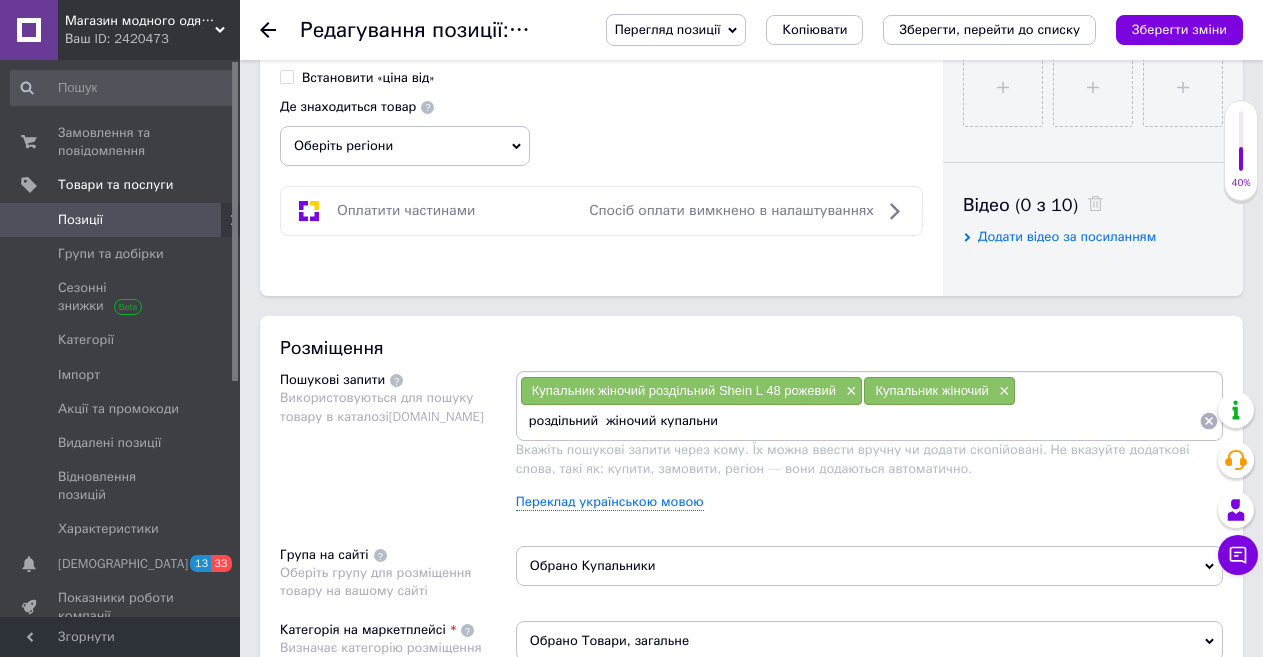 type on "роздільний  жіночий купальник" 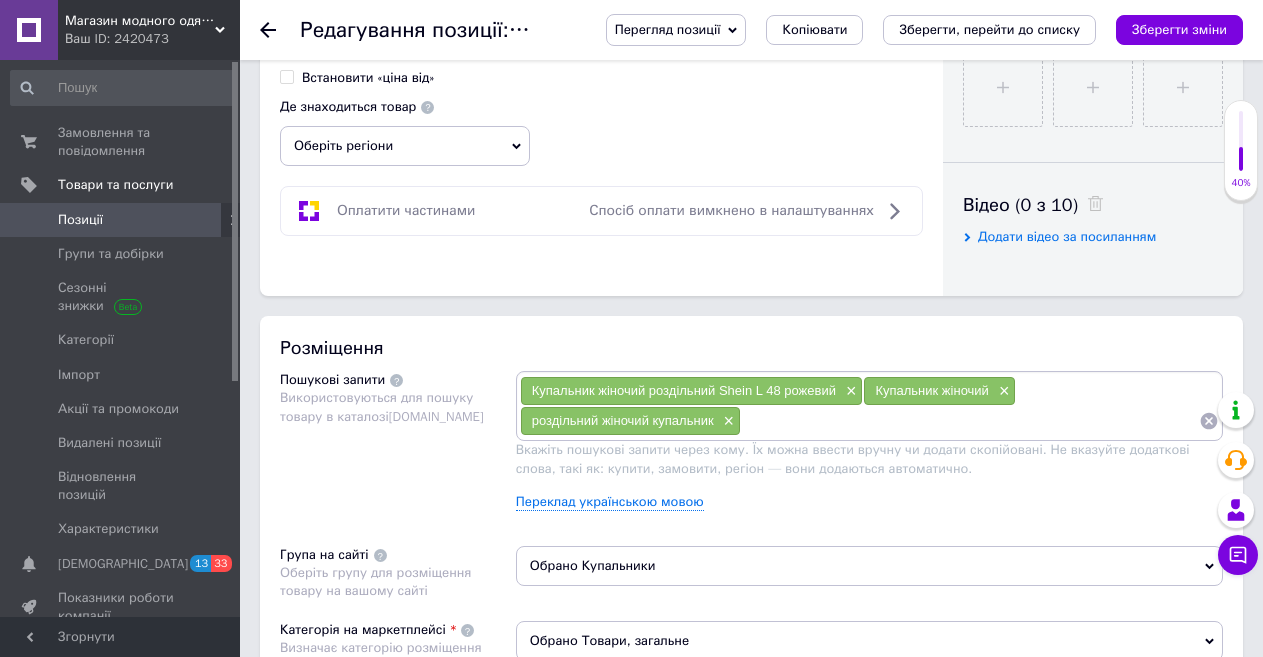 paste on "Купальник жіночий роздільний Shein L 48 рожевий" 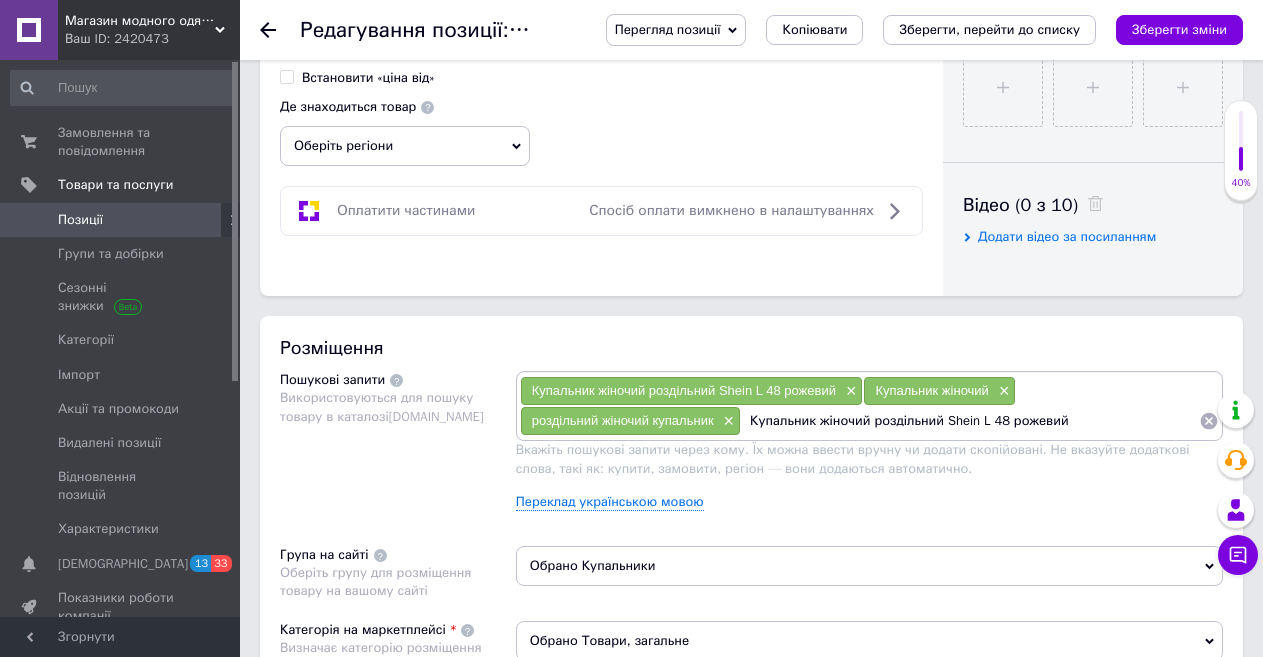 drag, startPoint x: 939, startPoint y: 422, endPoint x: 865, endPoint y: 421, distance: 74.00676 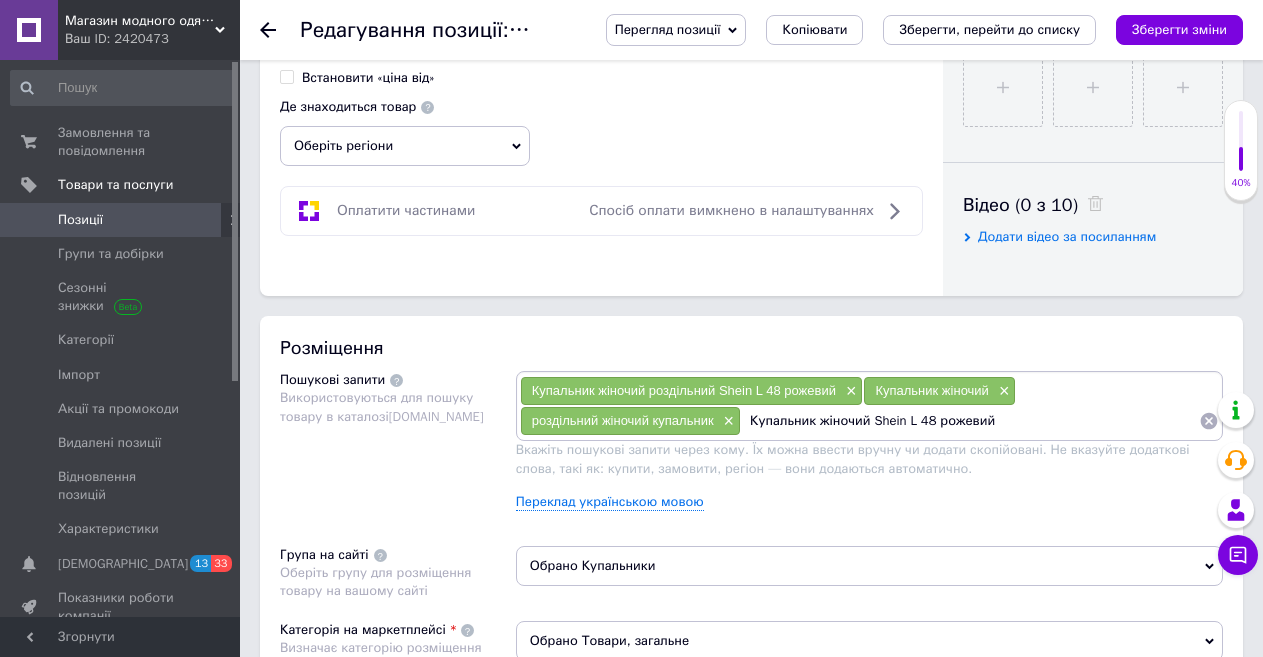 drag, startPoint x: 987, startPoint y: 423, endPoint x: 901, endPoint y: 423, distance: 86 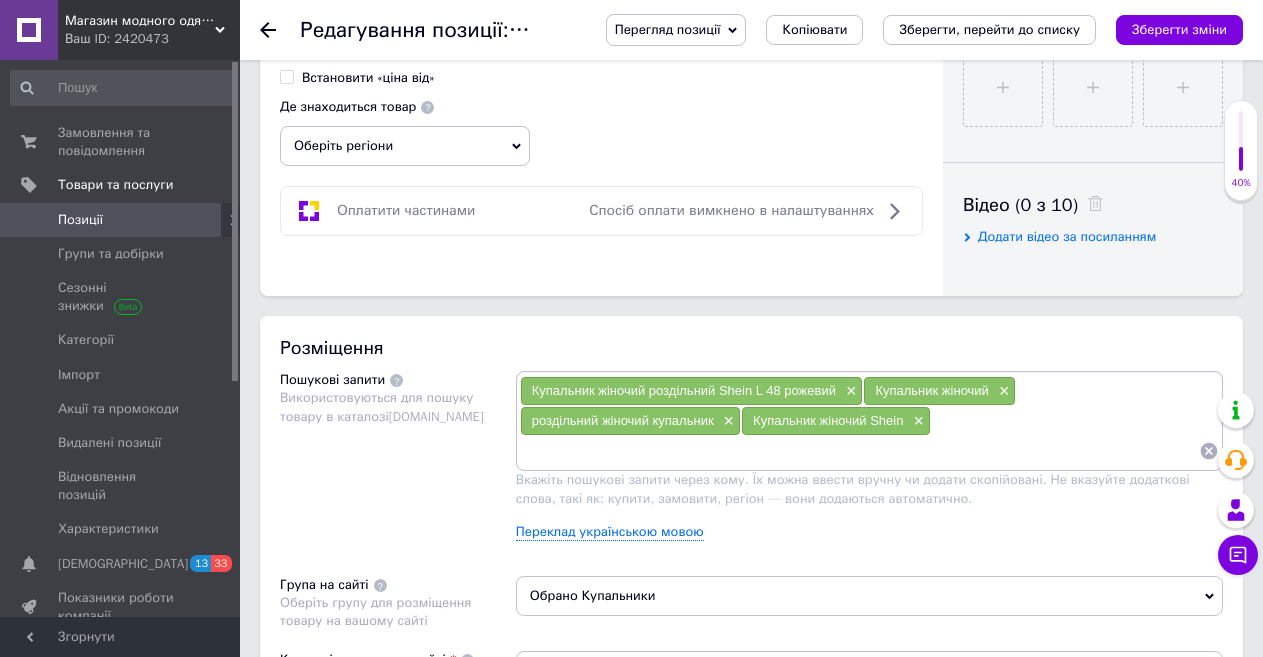 paste on "Купальник жіночий роздільний Shein L 48 рожевий" 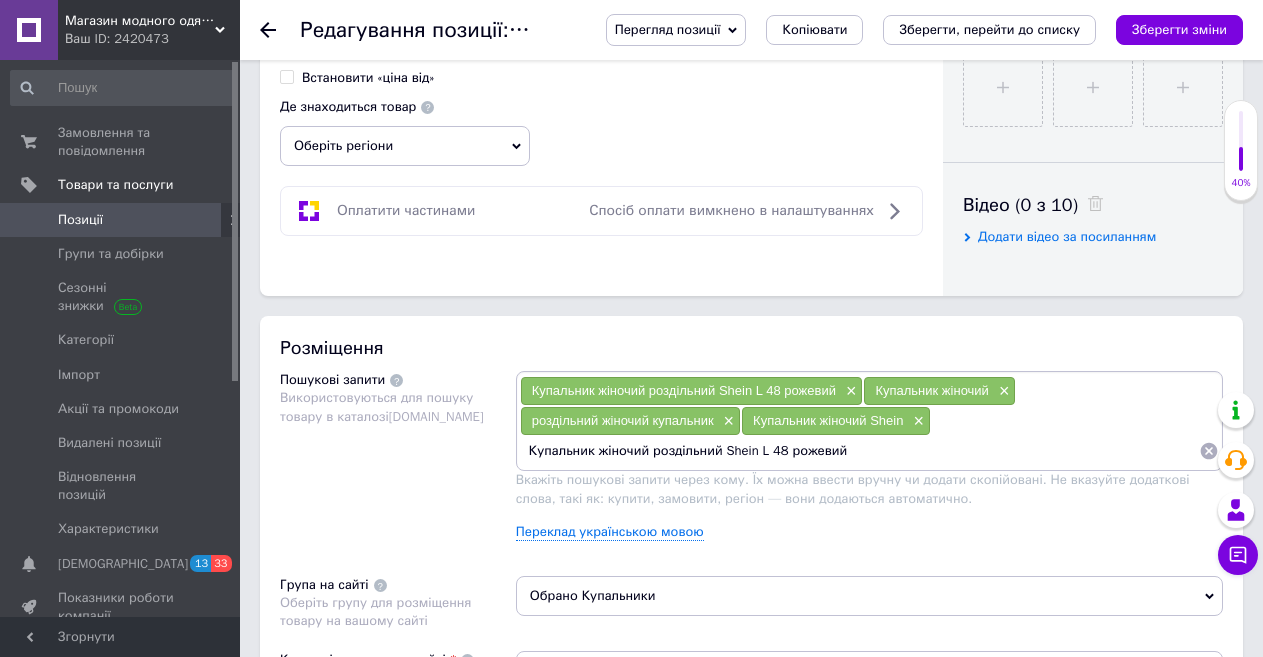 click on "Купальник жіночий роздільний Shein L 48 рожевий" at bounding box center (859, 451) 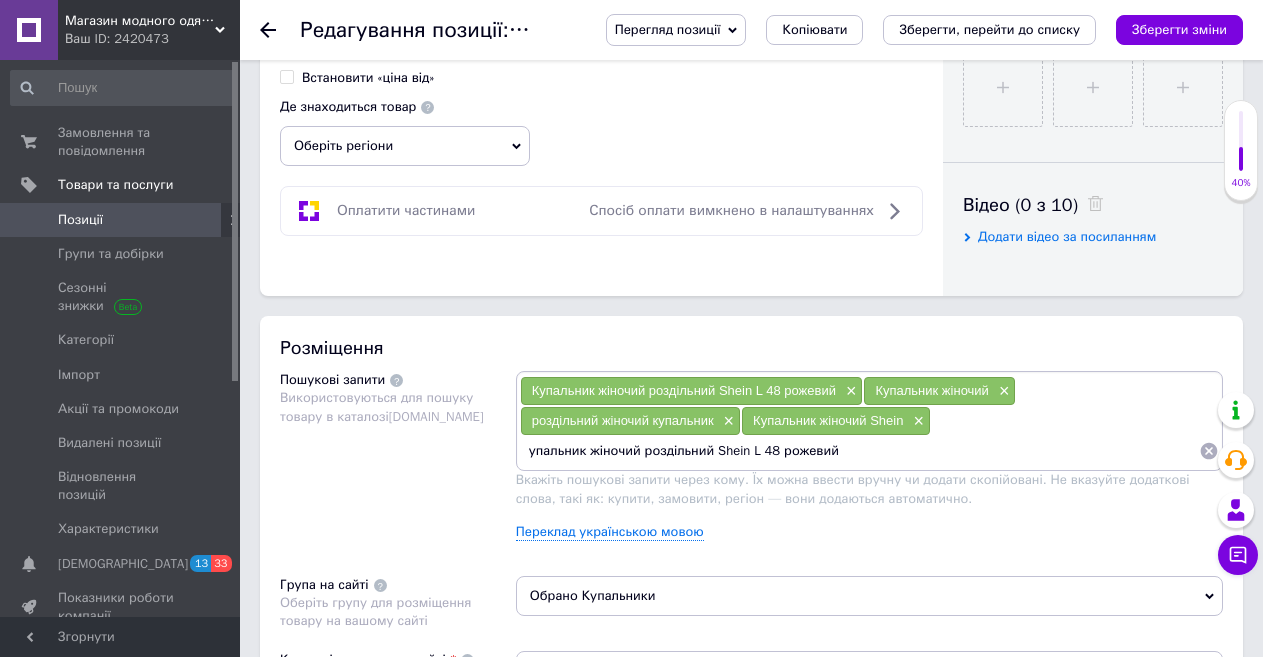 drag, startPoint x: 583, startPoint y: 454, endPoint x: 508, endPoint y: 454, distance: 75 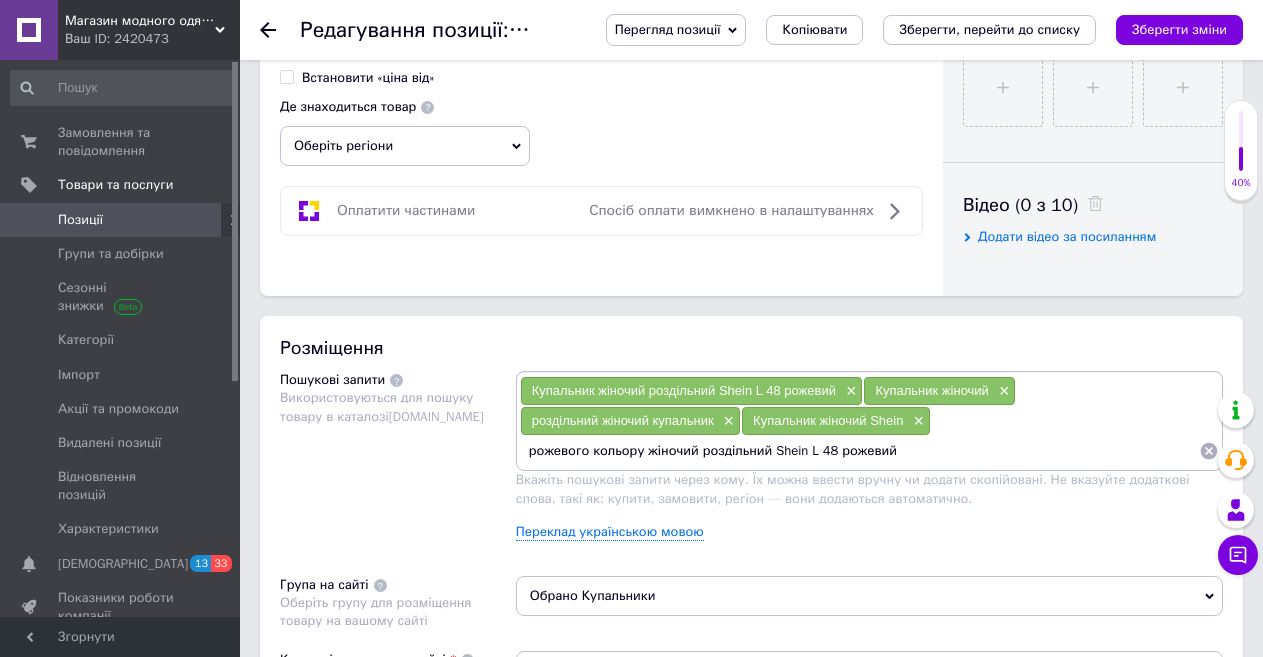 drag, startPoint x: 897, startPoint y: 456, endPoint x: 698, endPoint y: 459, distance: 199.02261 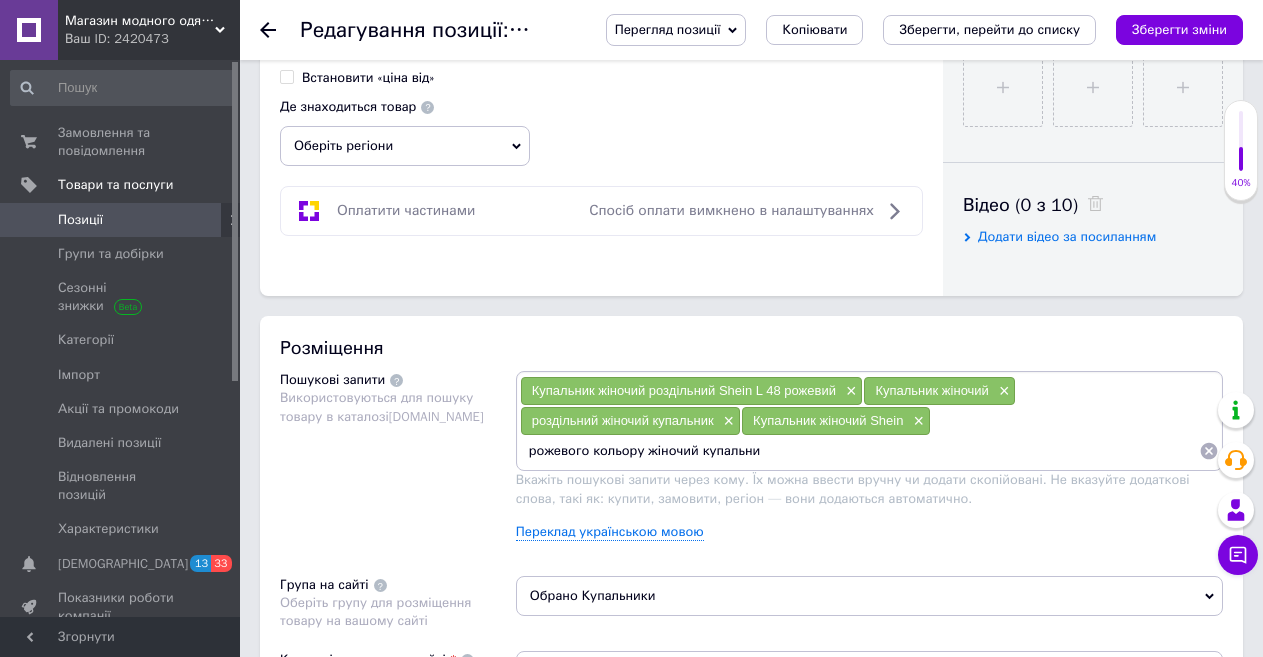 type on "рожевого кольору жіночий купальник" 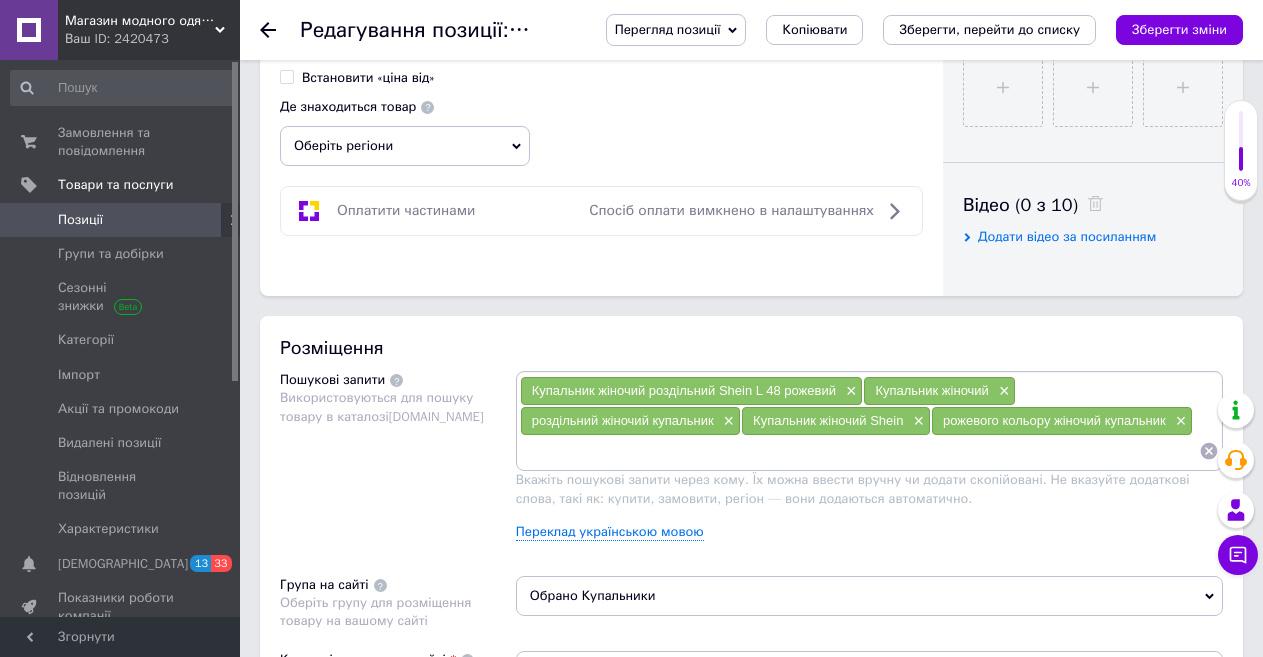 paste on "Купальник жіночий роздільний Shein L 48 рожевий" 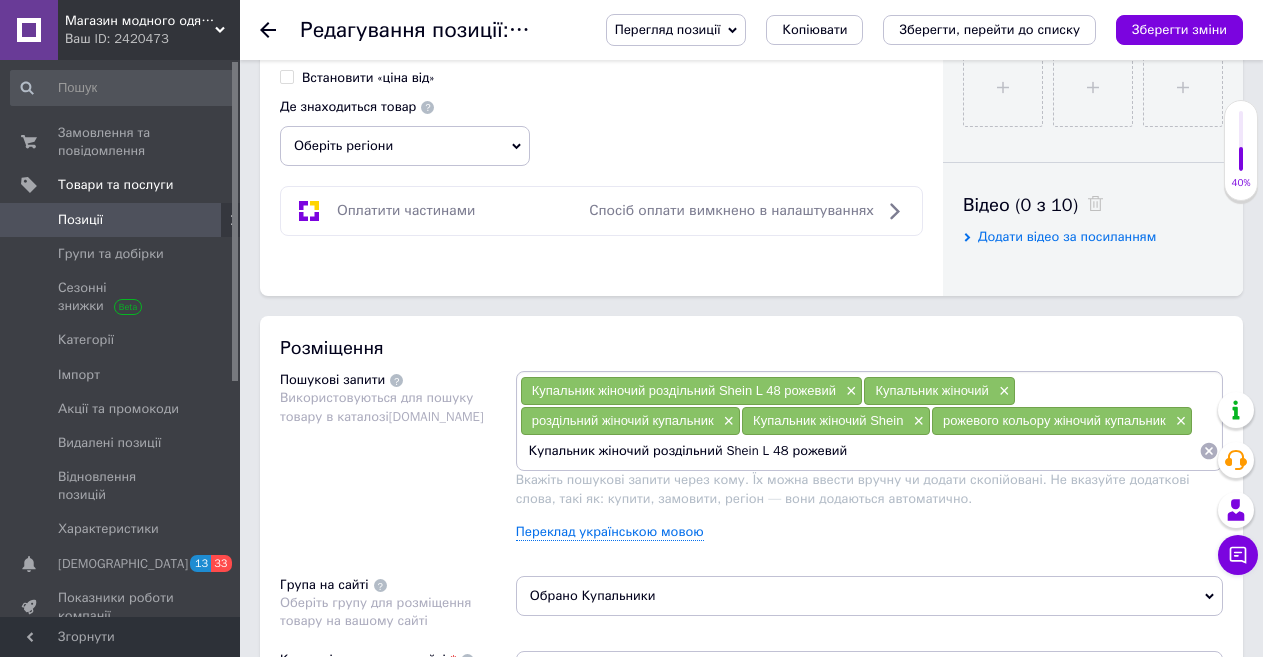 drag, startPoint x: 760, startPoint y: 451, endPoint x: 648, endPoint y: 450, distance: 112.00446 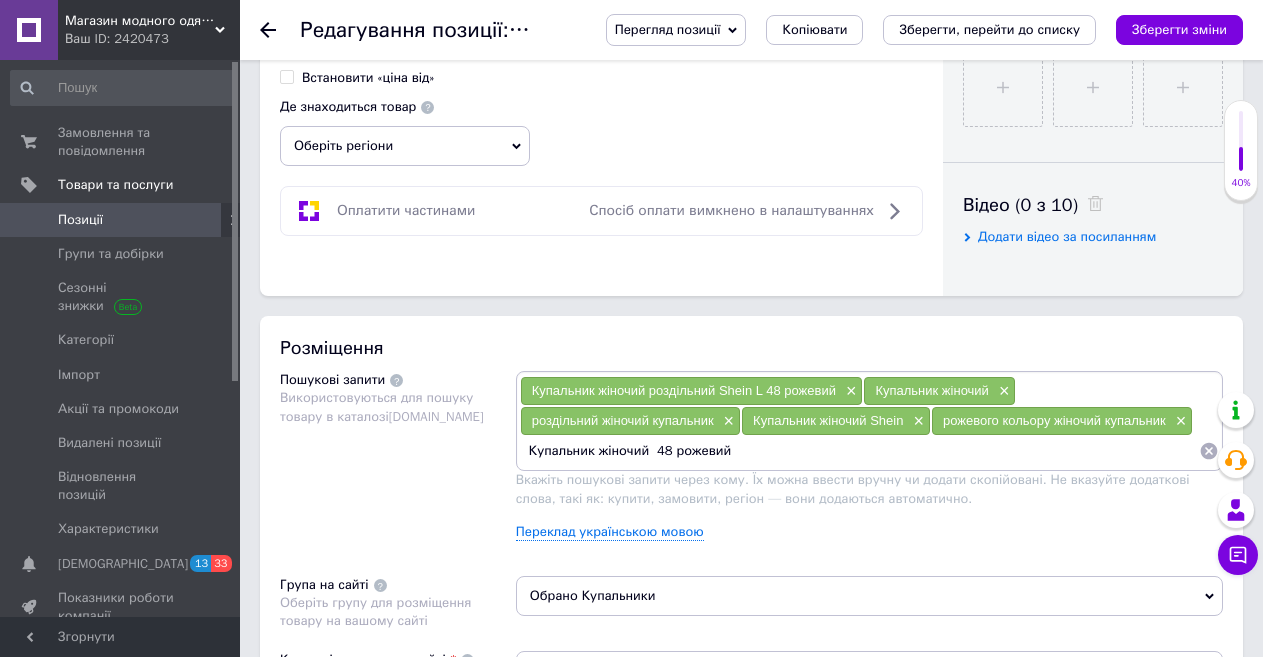 drag, startPoint x: 592, startPoint y: 450, endPoint x: 536, endPoint y: 450, distance: 56 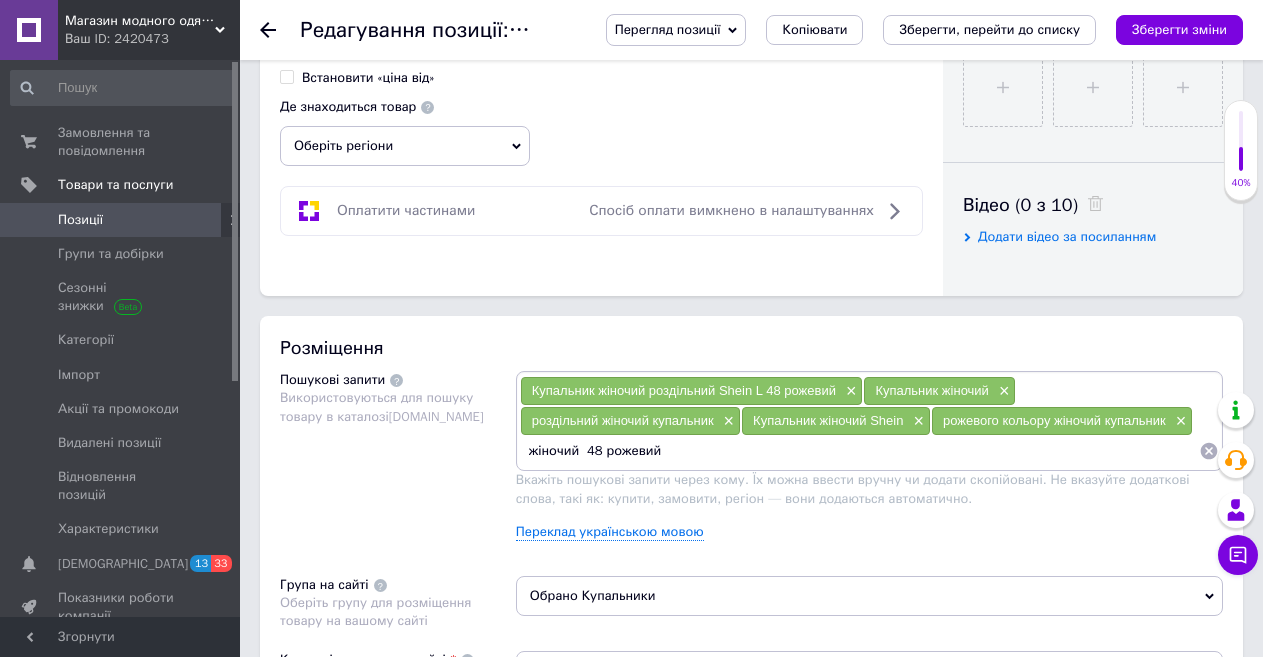 click on "жіночий  48 рожевий" at bounding box center (859, 451) 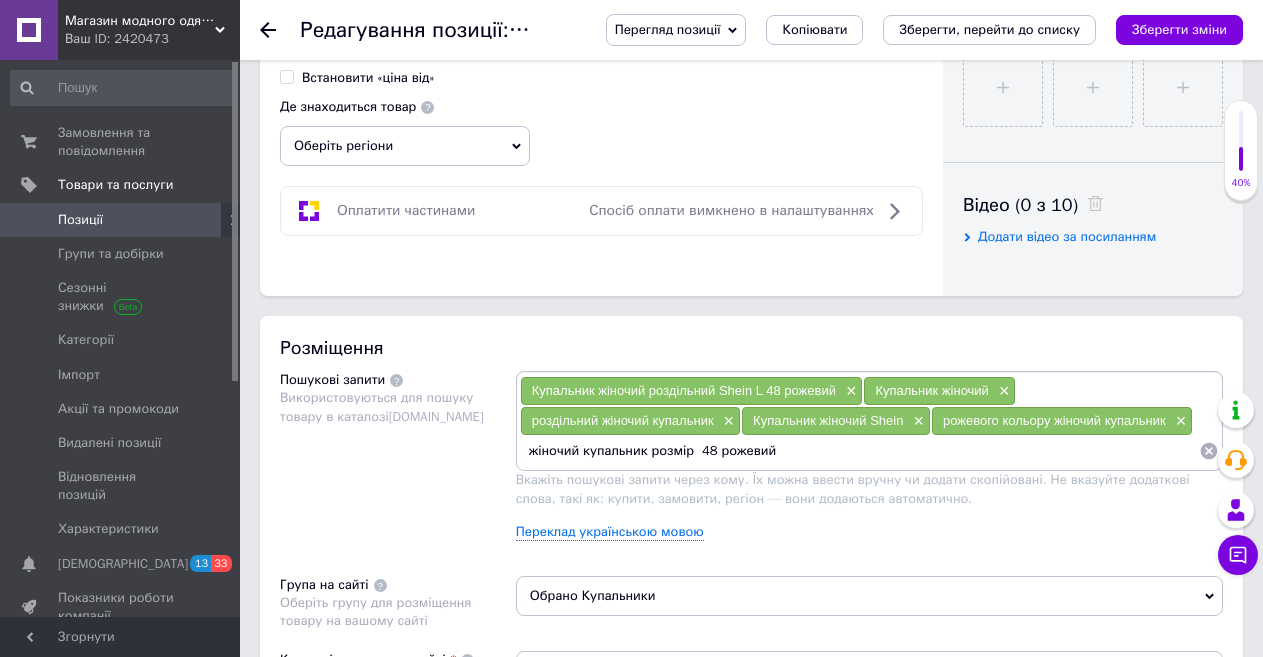drag, startPoint x: 781, startPoint y: 454, endPoint x: 720, endPoint y: 453, distance: 61.008198 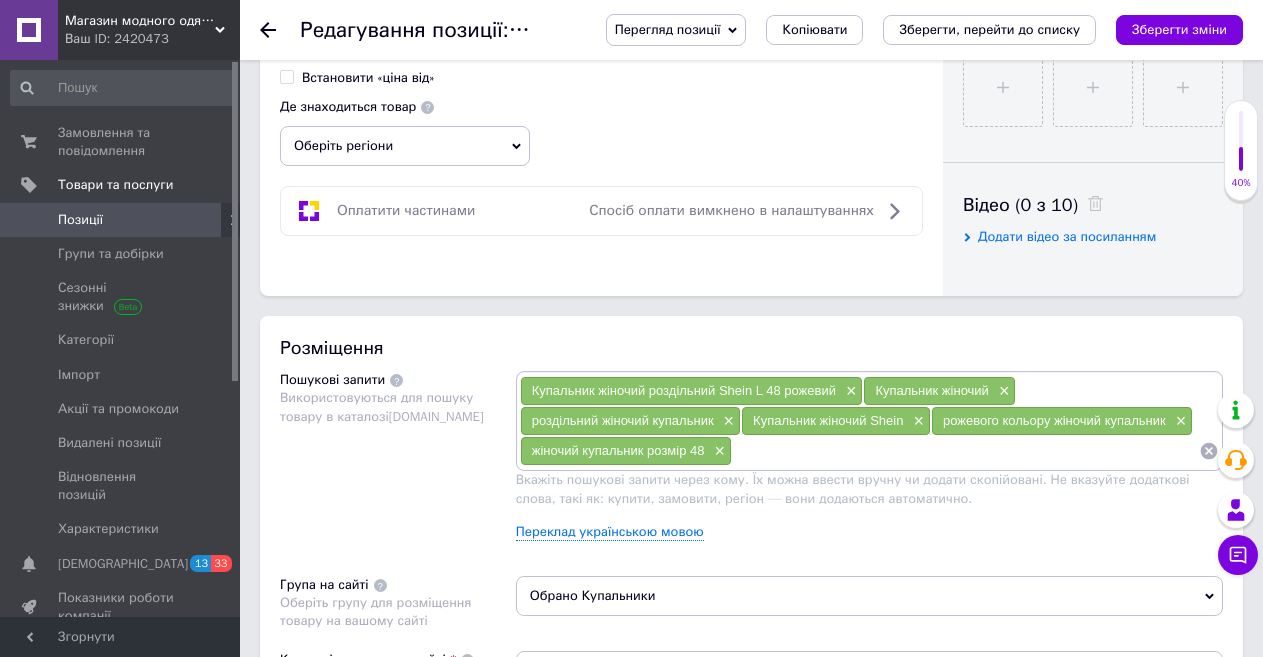 paste on "Купальник жіночий роздільний Shein L 48 рожевий" 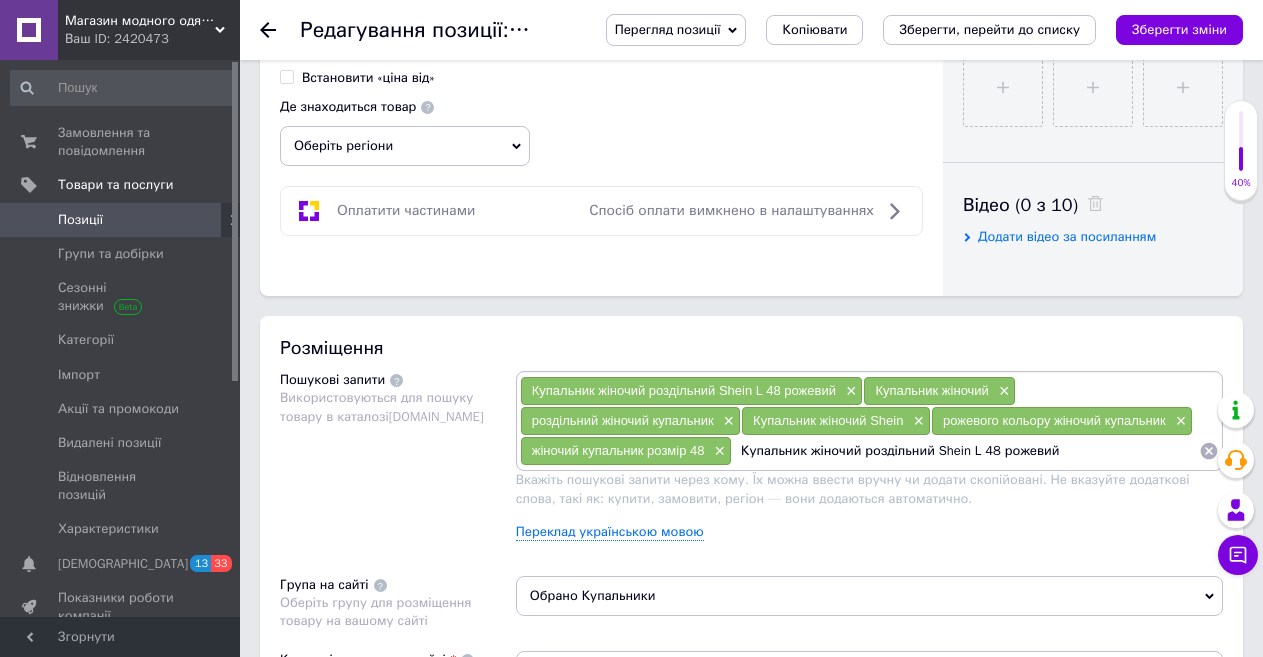 drag, startPoint x: 1054, startPoint y: 453, endPoint x: 982, endPoint y: 451, distance: 72.02777 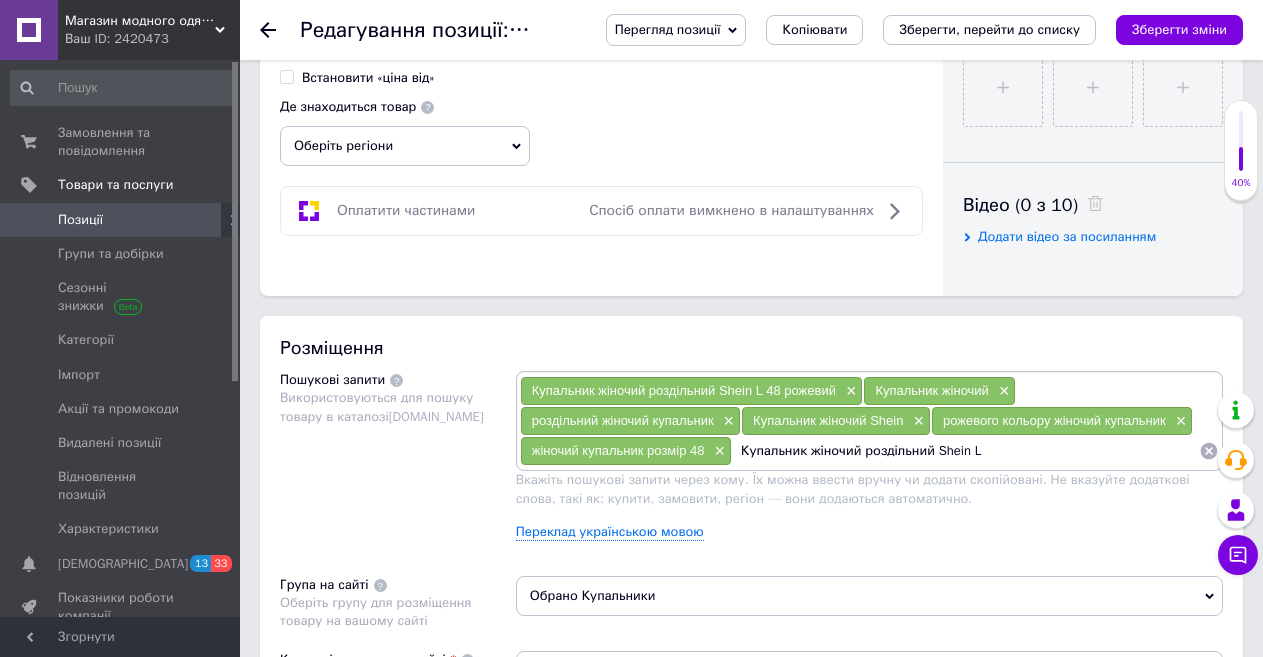 drag, startPoint x: 963, startPoint y: 454, endPoint x: 861, endPoint y: 455, distance: 102.0049 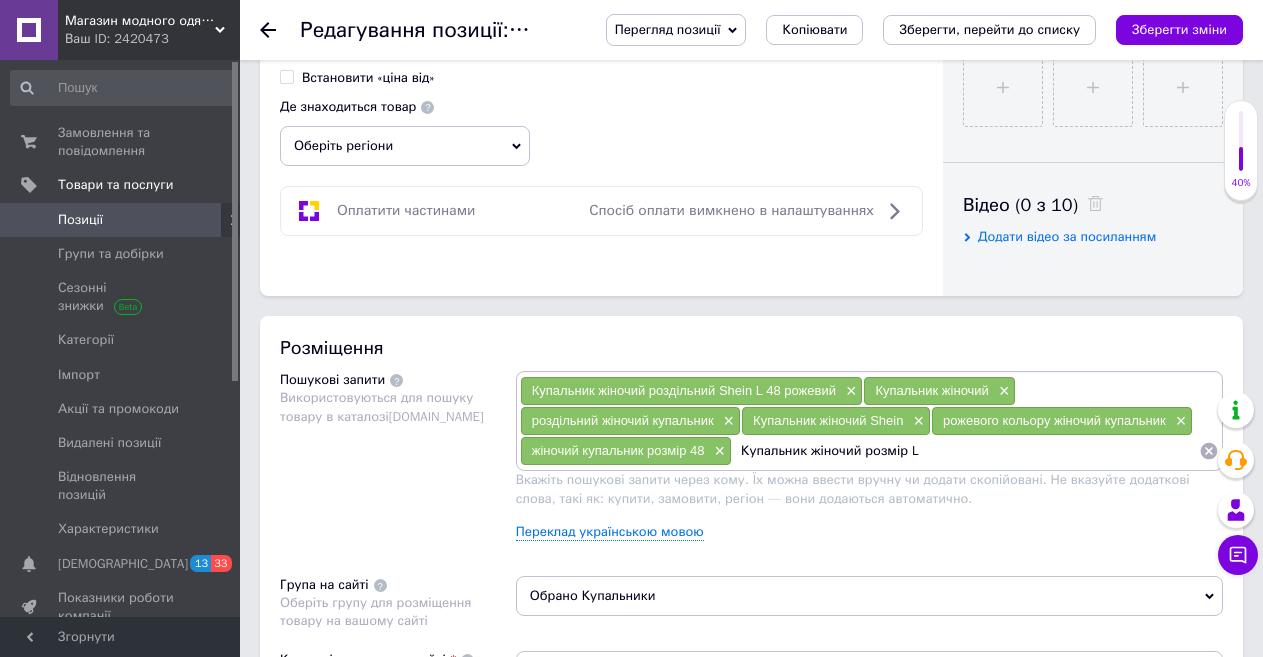 type on "Купальник жіночий розміру L" 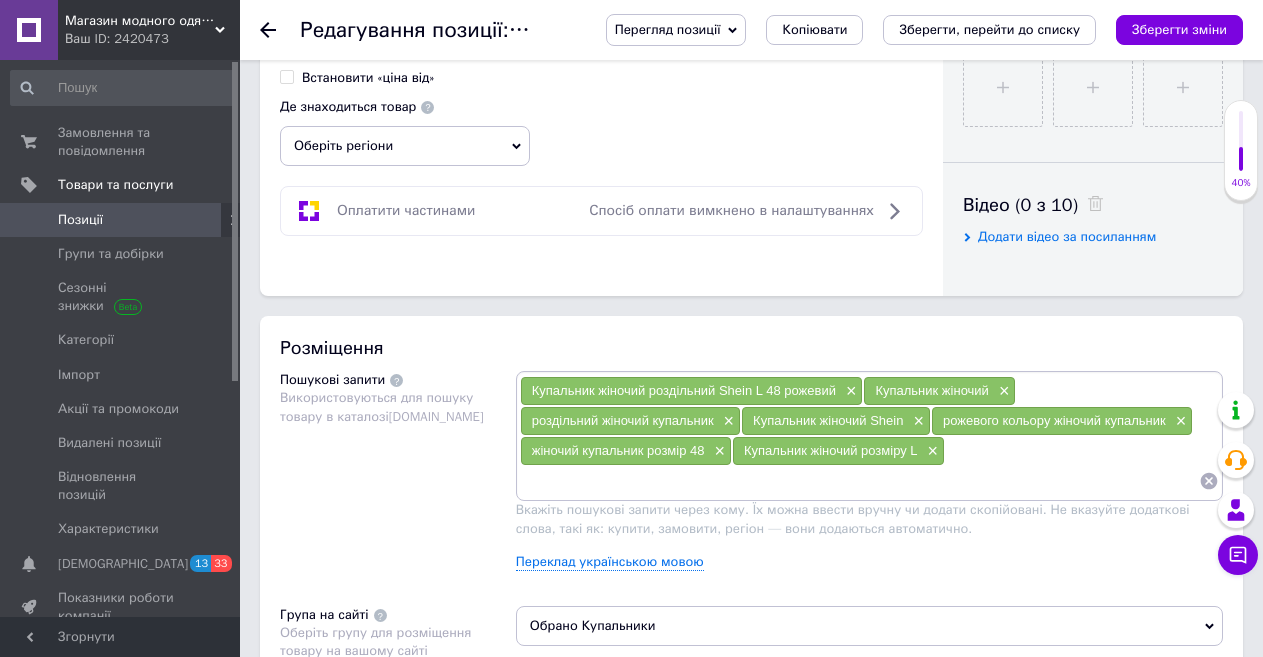paste on "Купальник жіночий роздільний Shein L 48 рожевий" 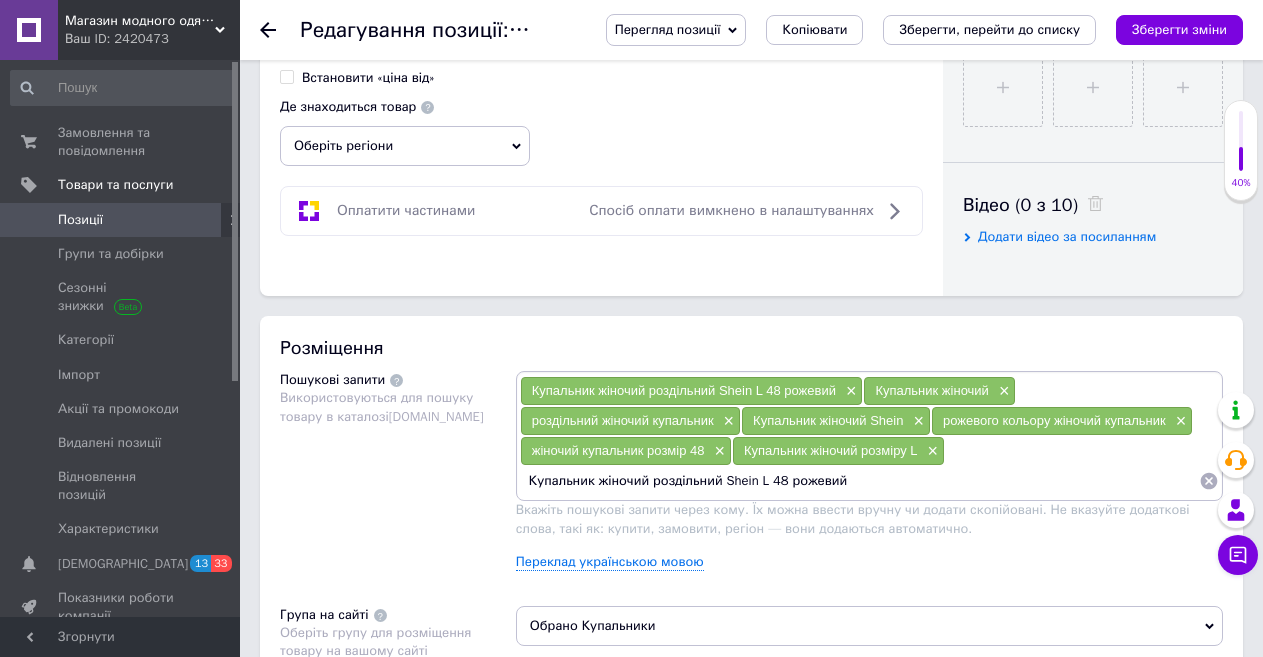 drag, startPoint x: 845, startPoint y: 479, endPoint x: 648, endPoint y: 504, distance: 198.57996 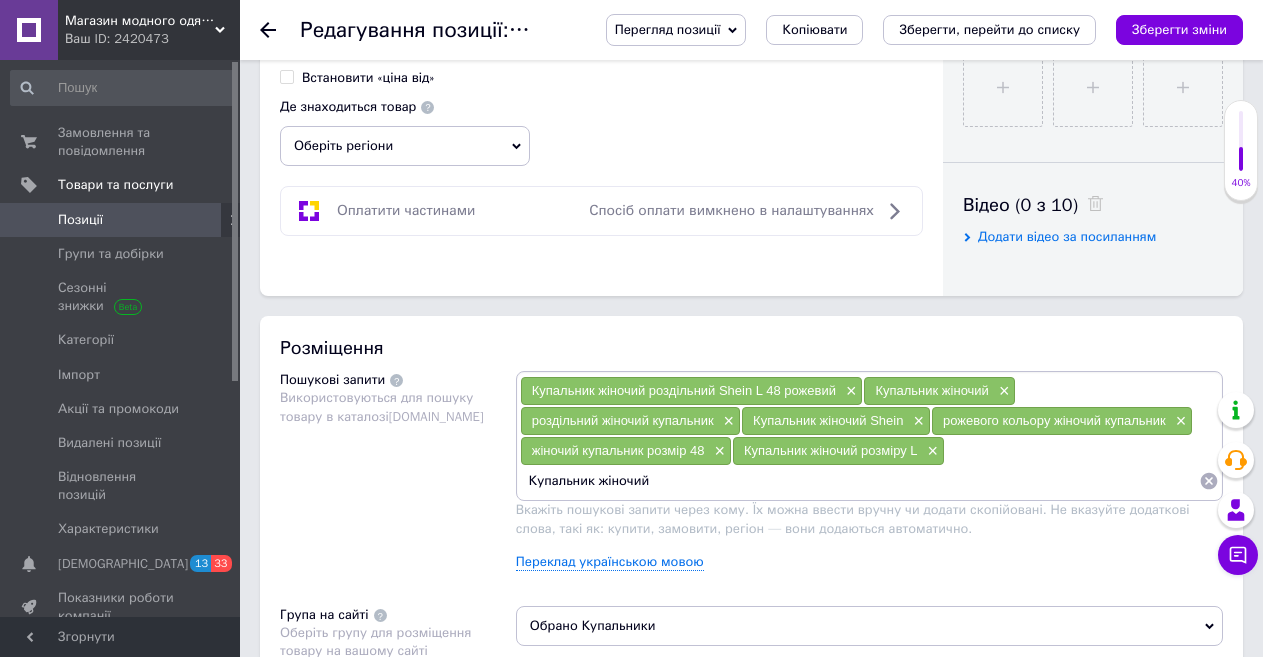 drag, startPoint x: 534, startPoint y: 481, endPoint x: 600, endPoint y: 495, distance: 67.46851 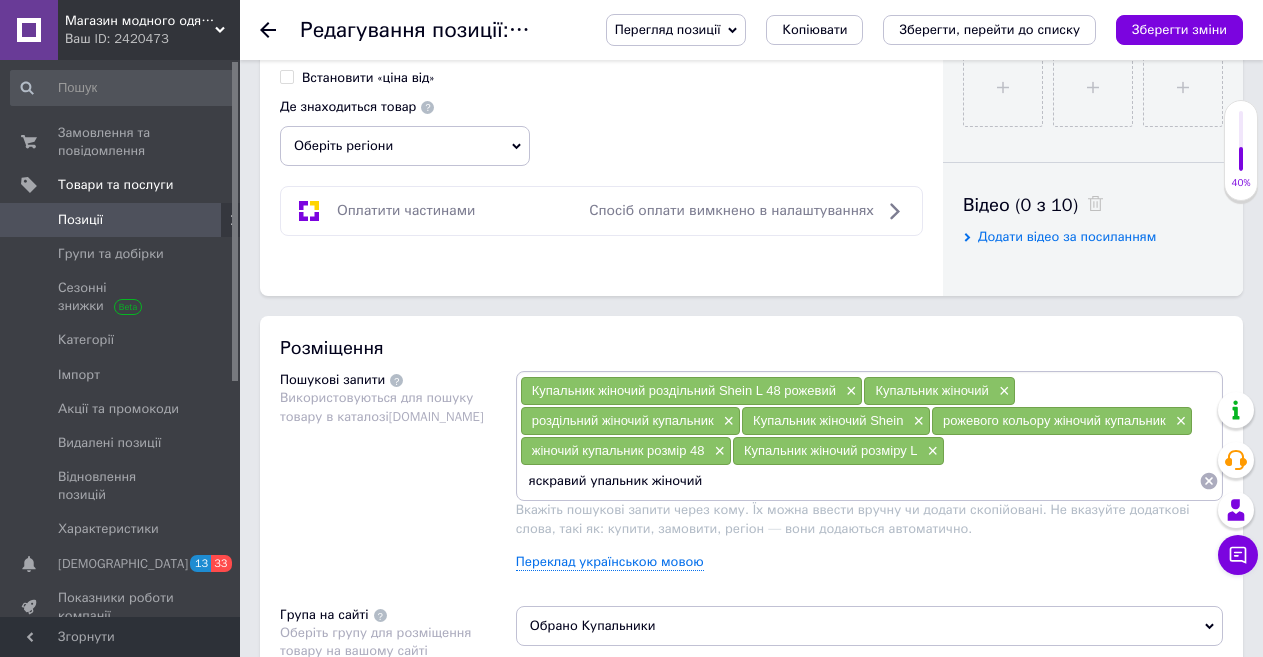 type on "яскравий купальник жіночий" 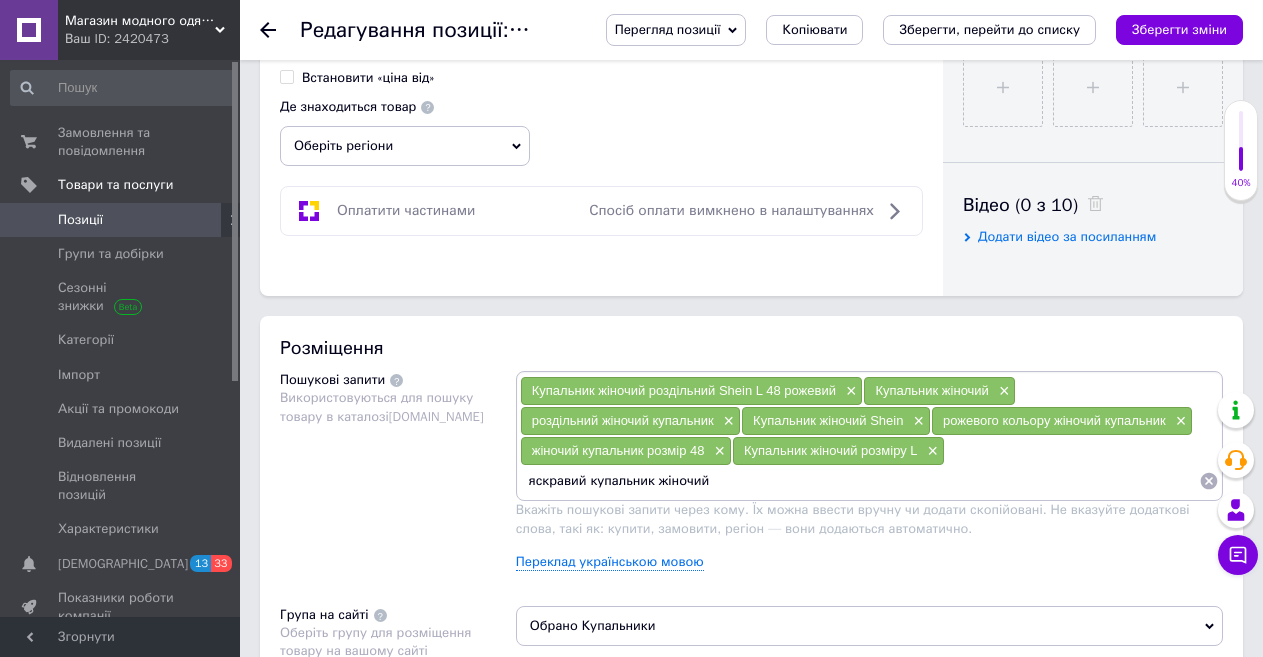 type 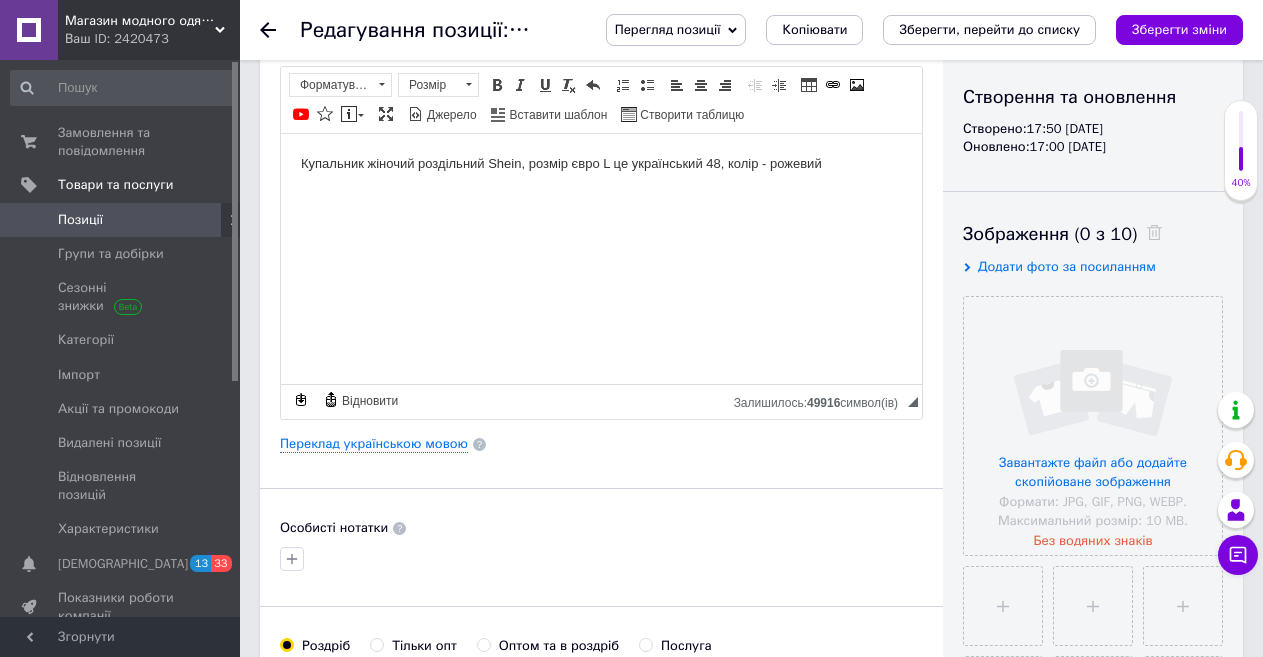 scroll, scrollTop: 0, scrollLeft: 0, axis: both 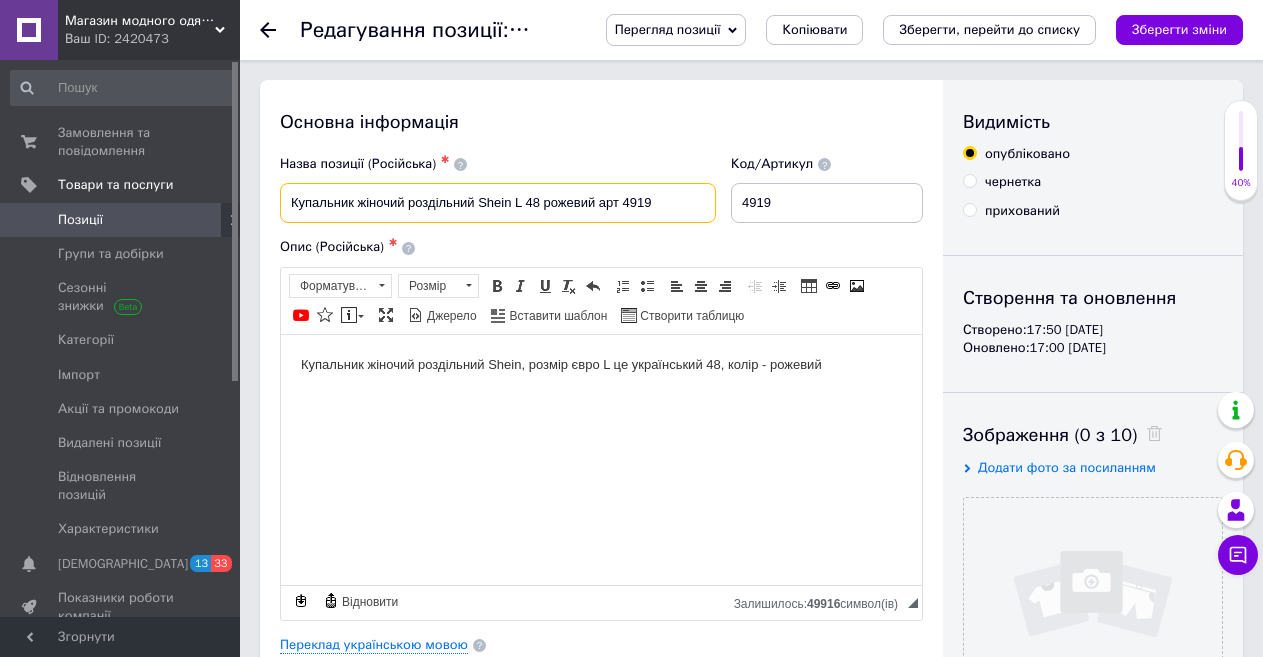 drag, startPoint x: 508, startPoint y: 201, endPoint x: 482, endPoint y: 203, distance: 26.076809 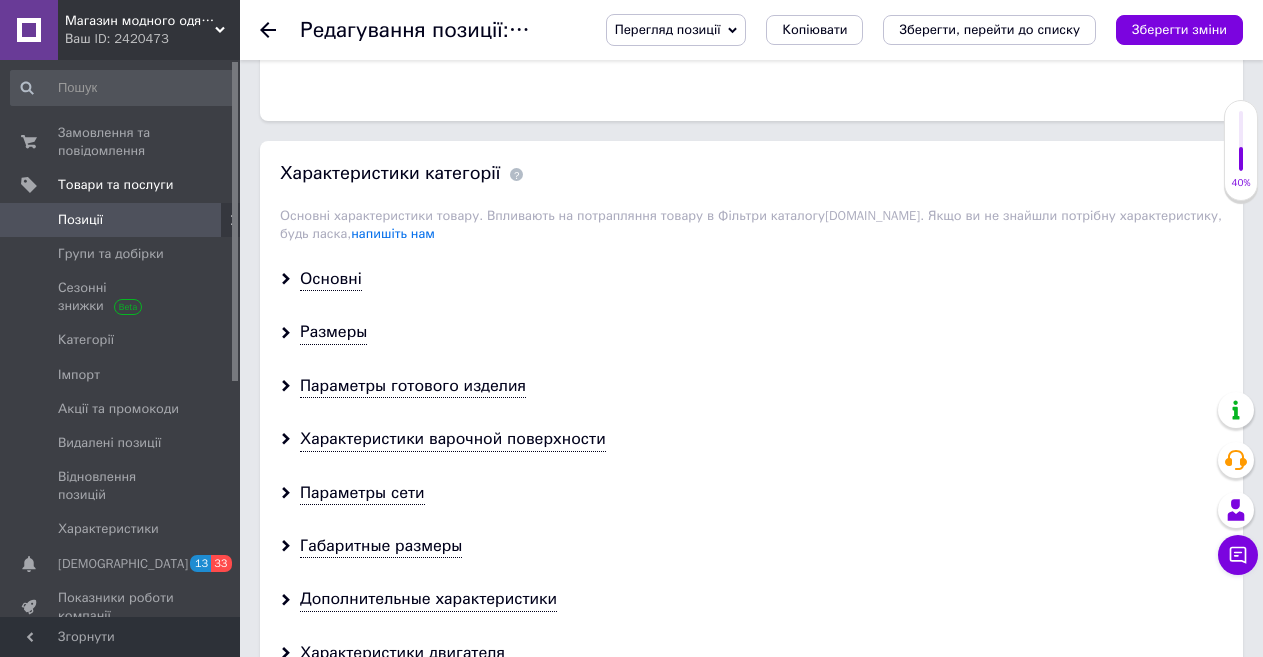 scroll, scrollTop: 1300, scrollLeft: 0, axis: vertical 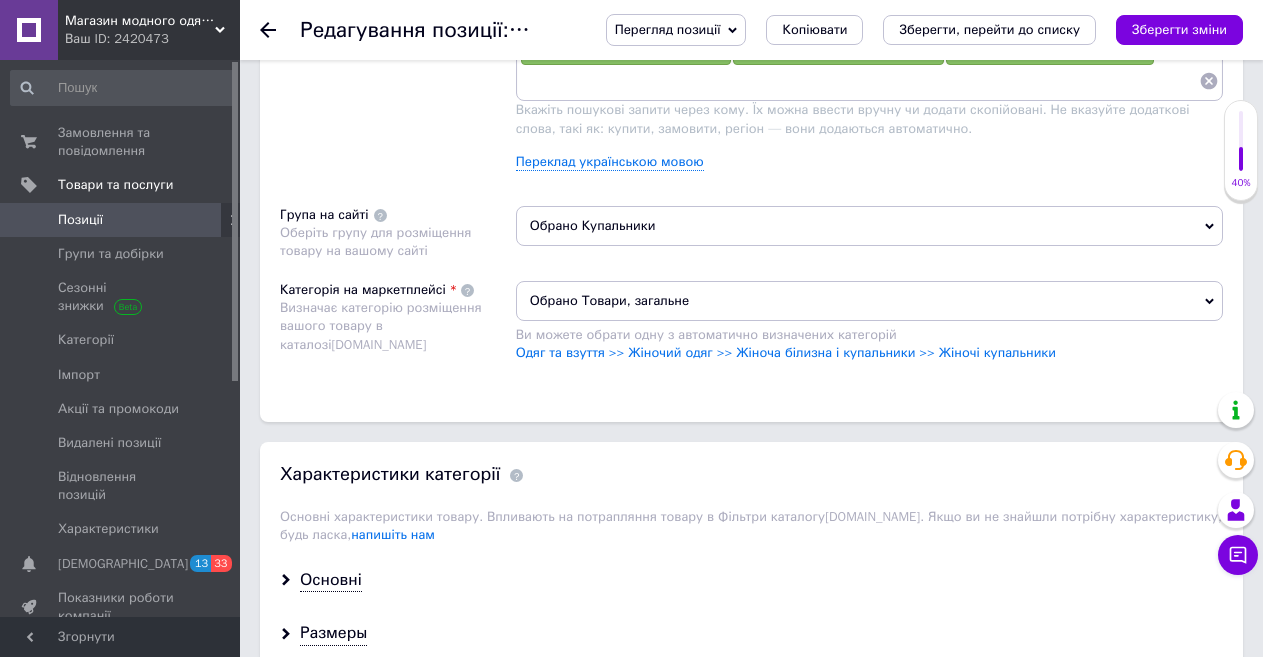 click on "Обрано Товари, загальне" at bounding box center (869, 301) 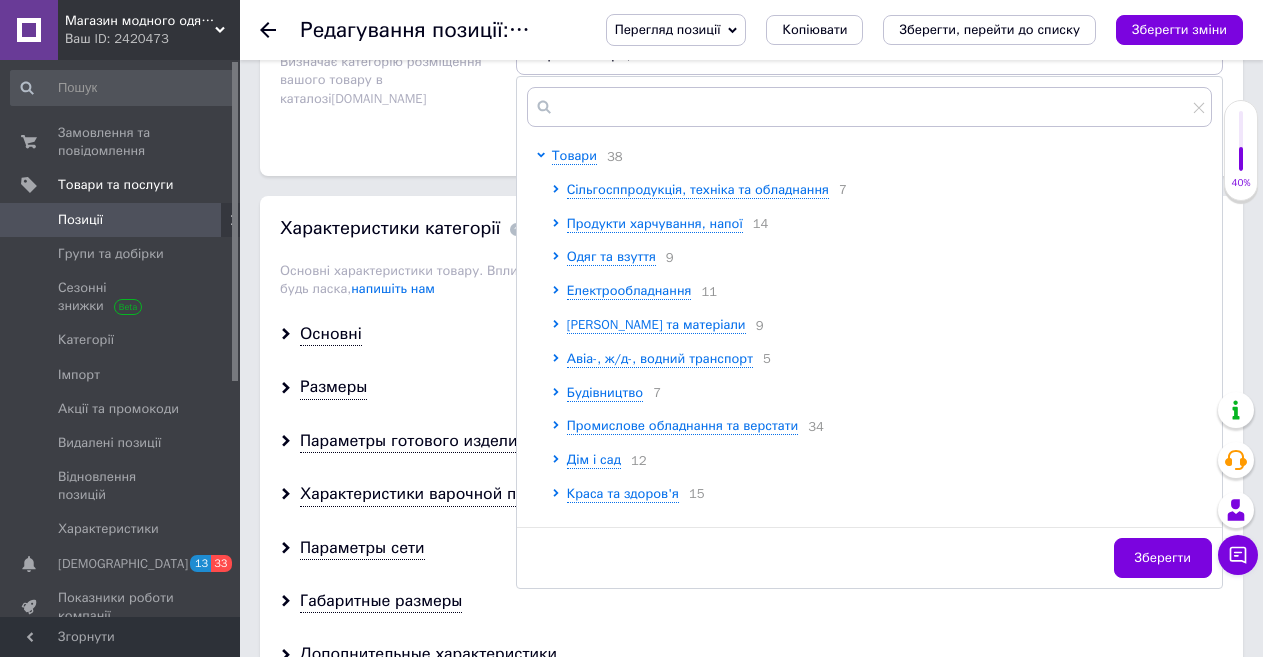 scroll, scrollTop: 1600, scrollLeft: 0, axis: vertical 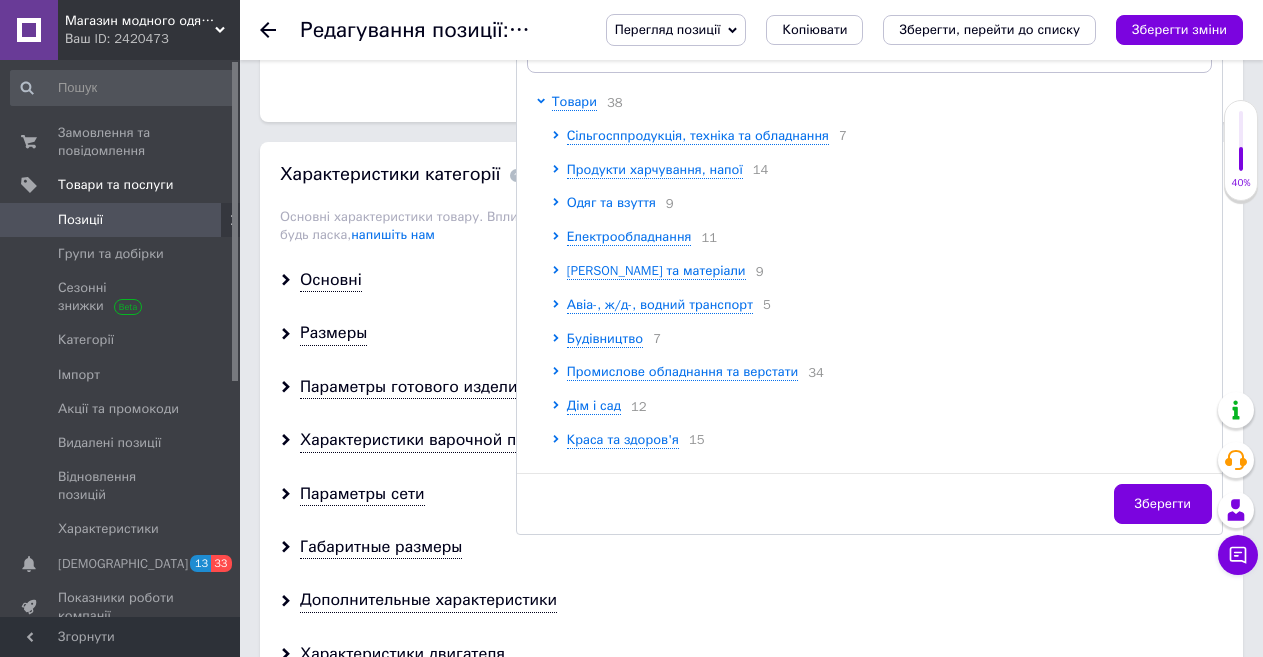 click on "Одяг та взуття" at bounding box center (611, 202) 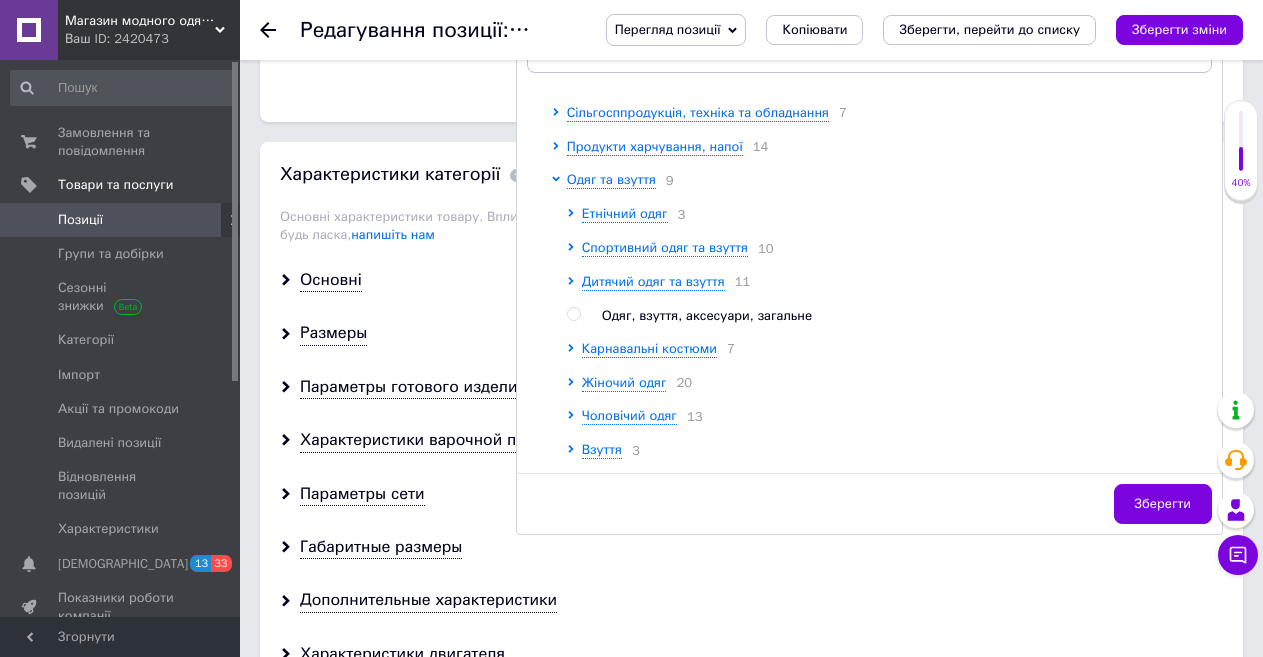 scroll, scrollTop: 100, scrollLeft: 0, axis: vertical 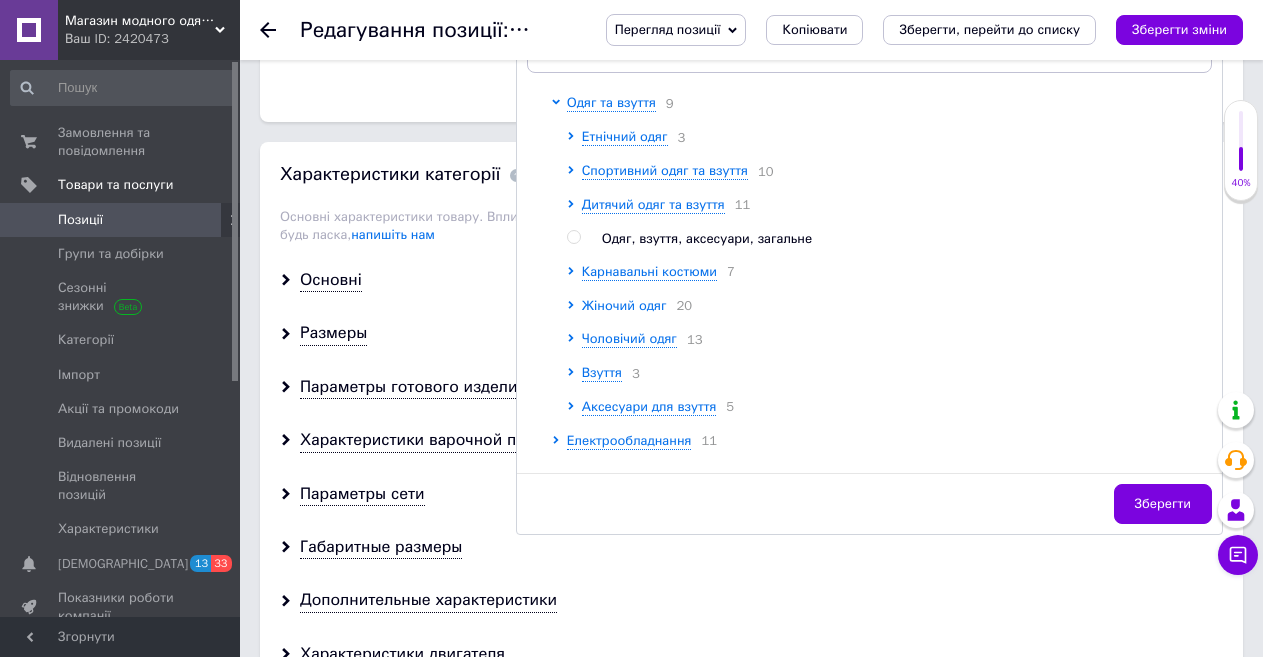 click on "Жіночий одяг" at bounding box center [624, 305] 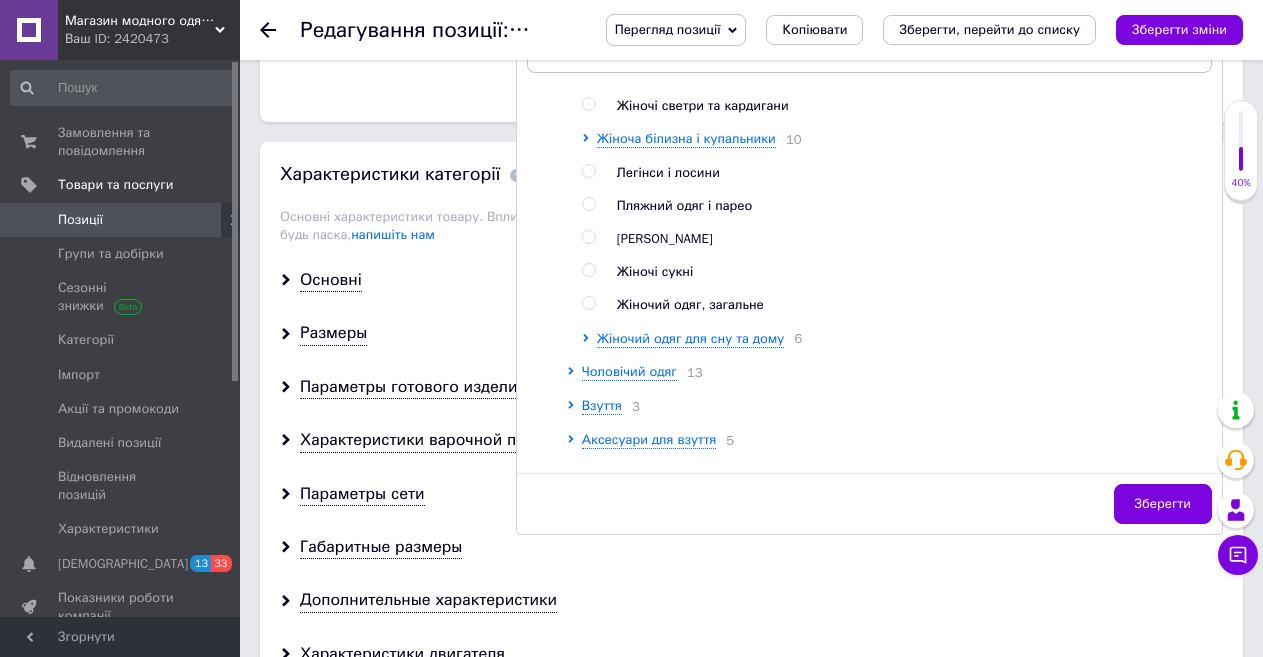 scroll, scrollTop: 500, scrollLeft: 0, axis: vertical 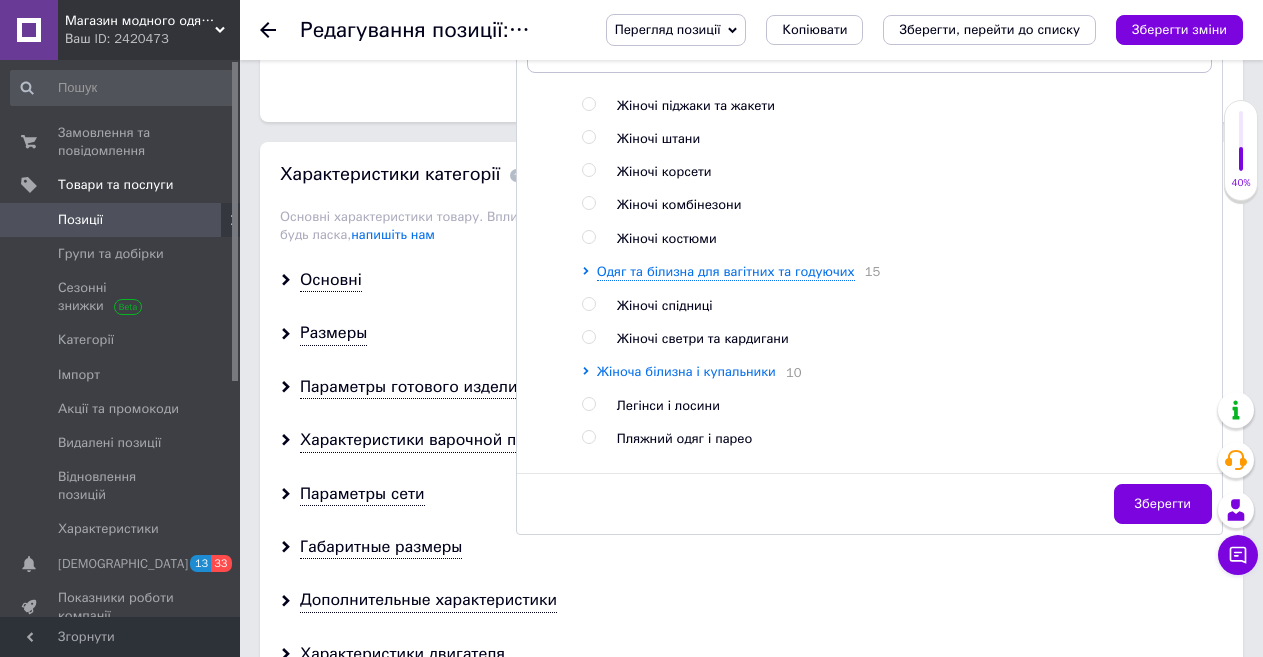 click on "Жіноча білизна і купальники" at bounding box center [686, 371] 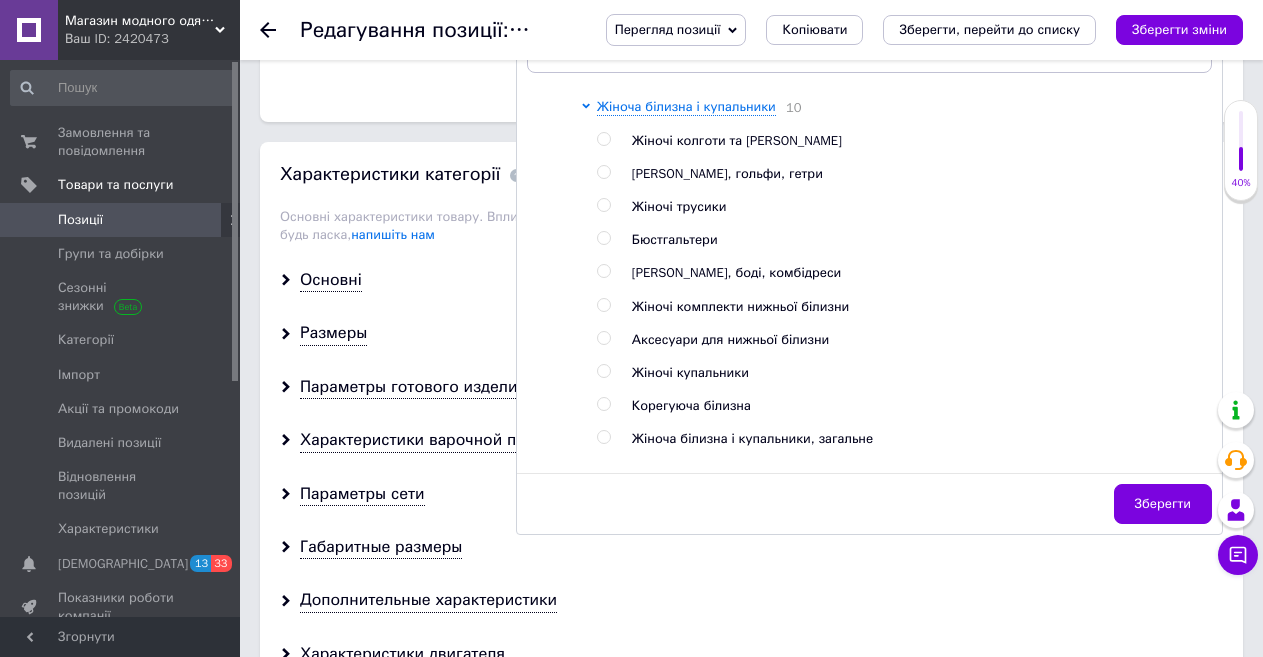 scroll, scrollTop: 800, scrollLeft: 0, axis: vertical 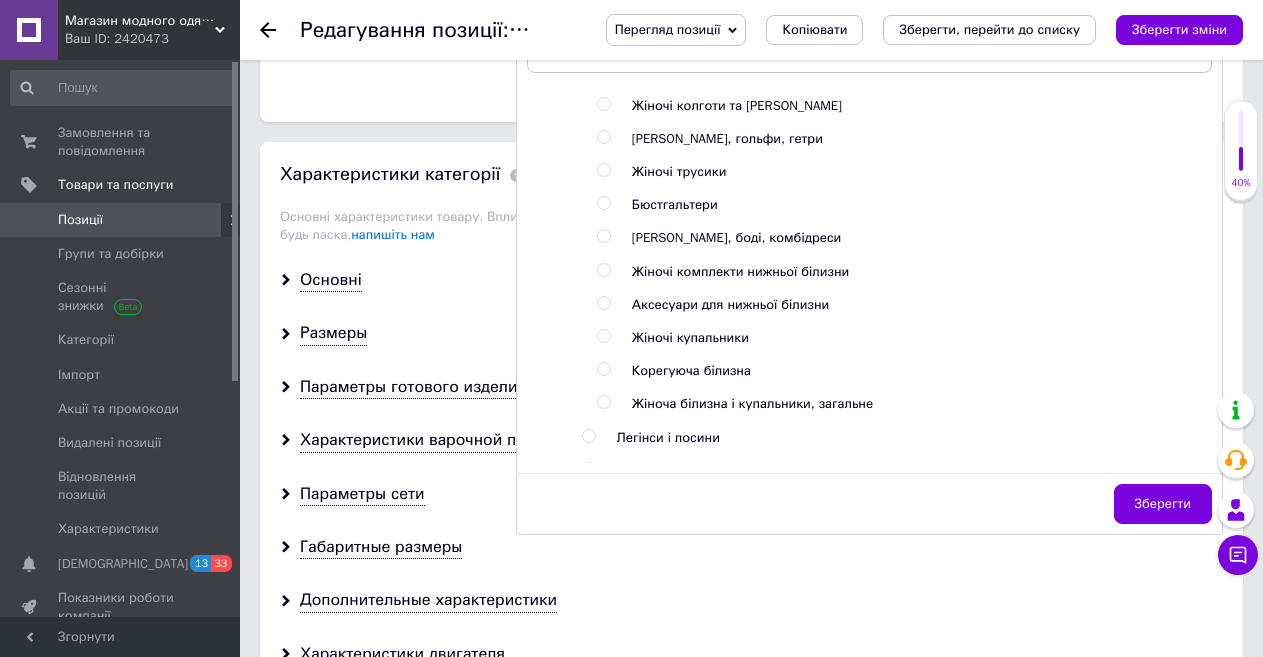 click at bounding box center (603, 336) 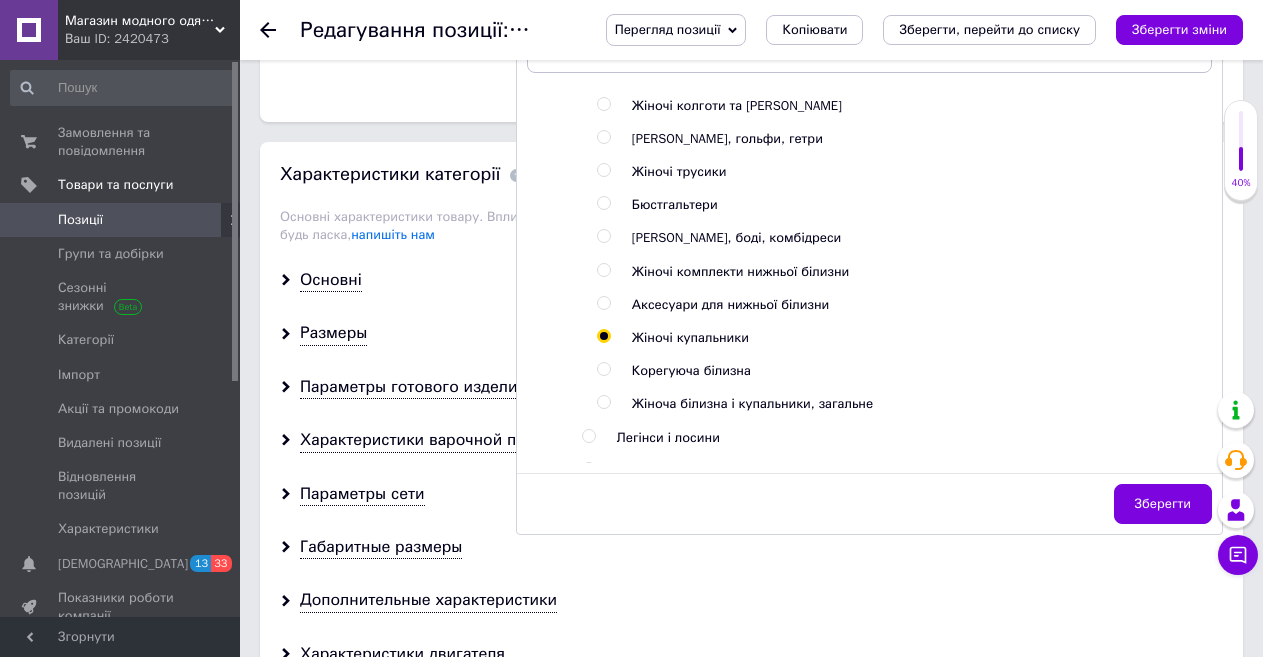 radio on "true" 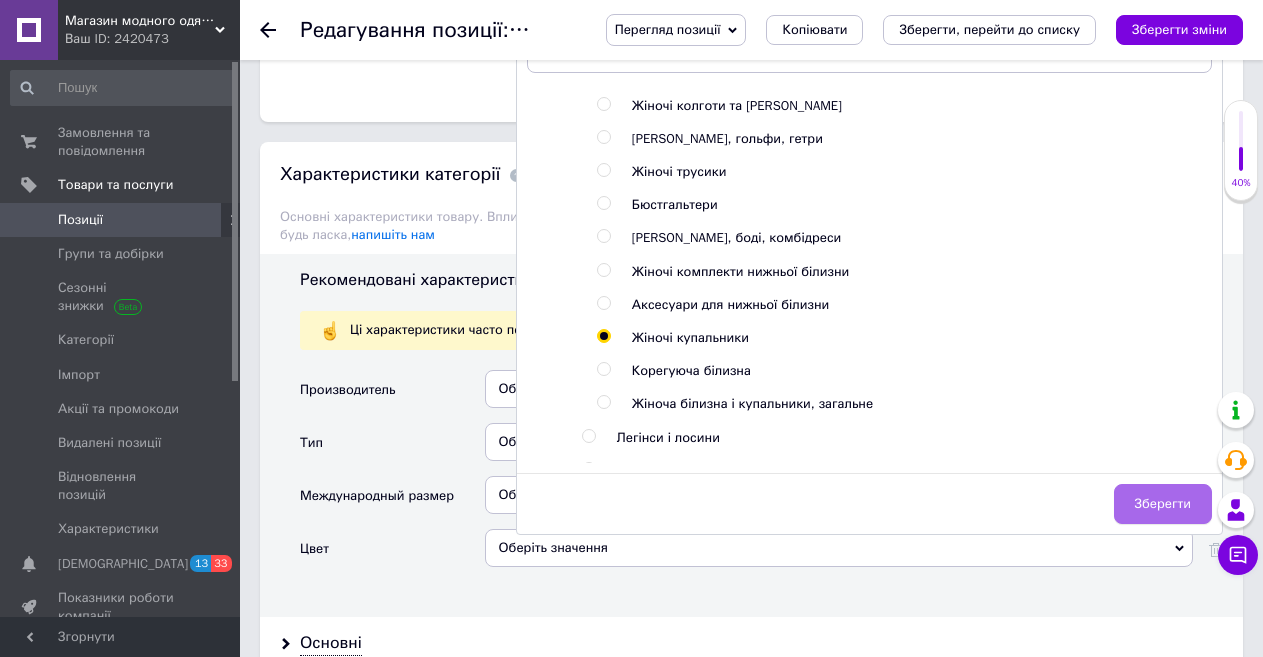 click on "Зберегти" at bounding box center [1163, 504] 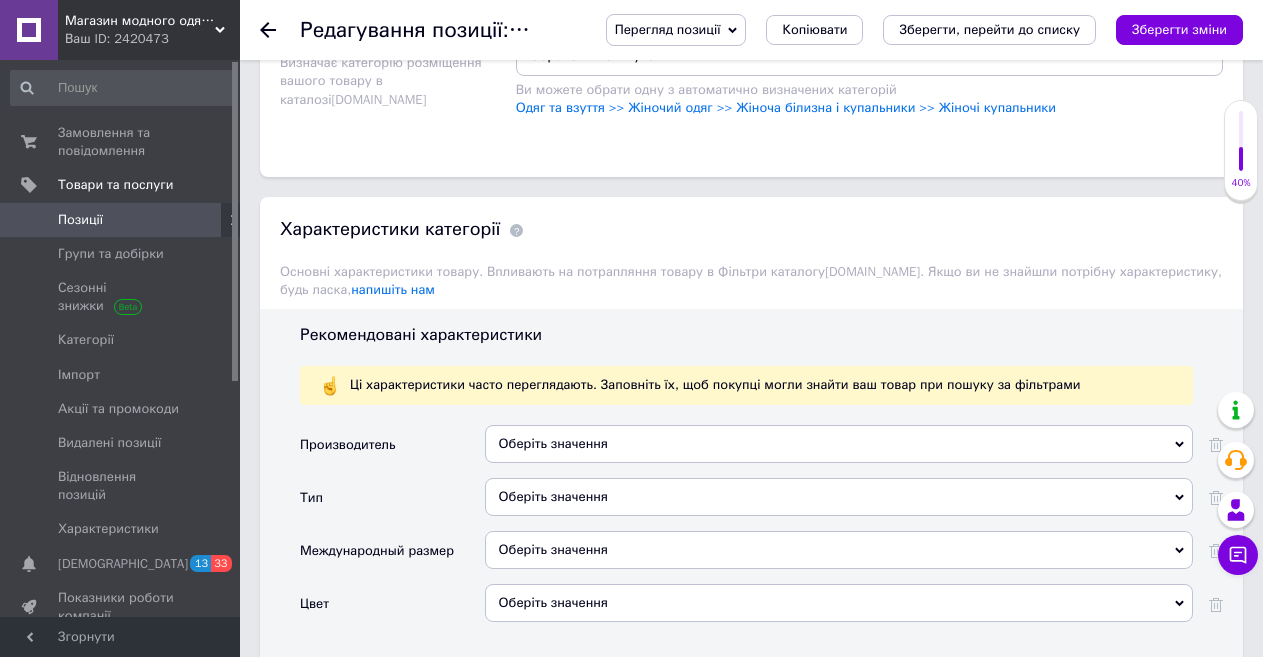 scroll, scrollTop: 1700, scrollLeft: 0, axis: vertical 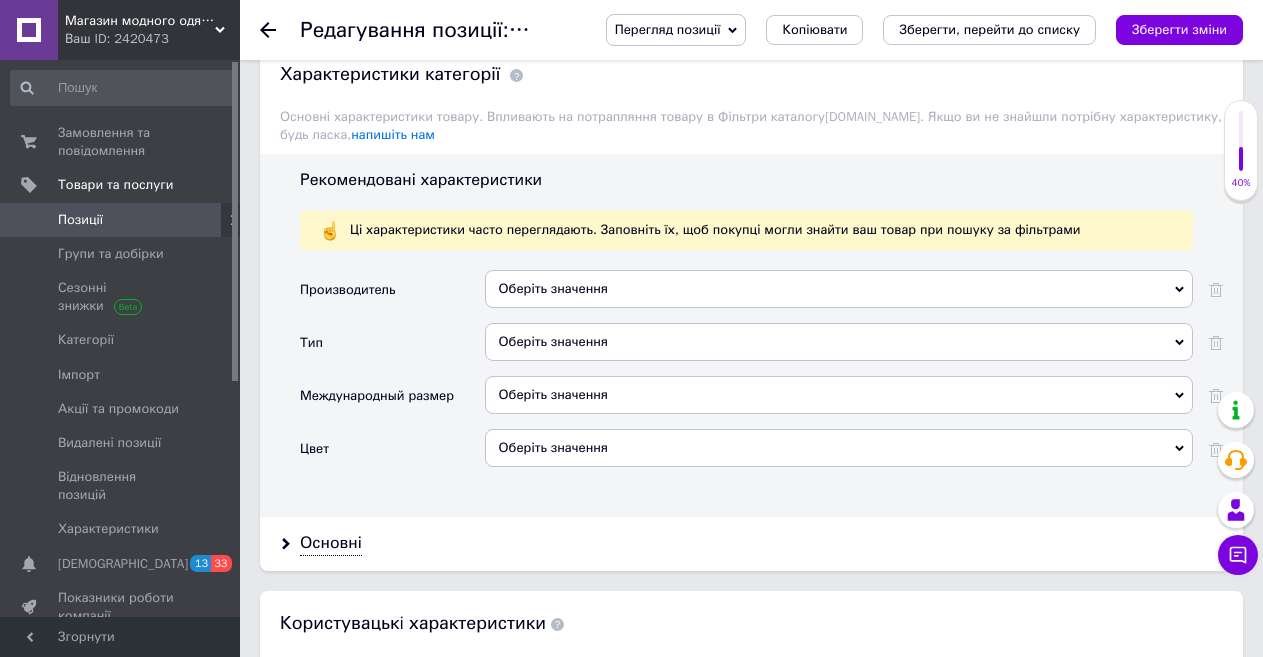 click on "Оберіть значення" at bounding box center [839, 289] 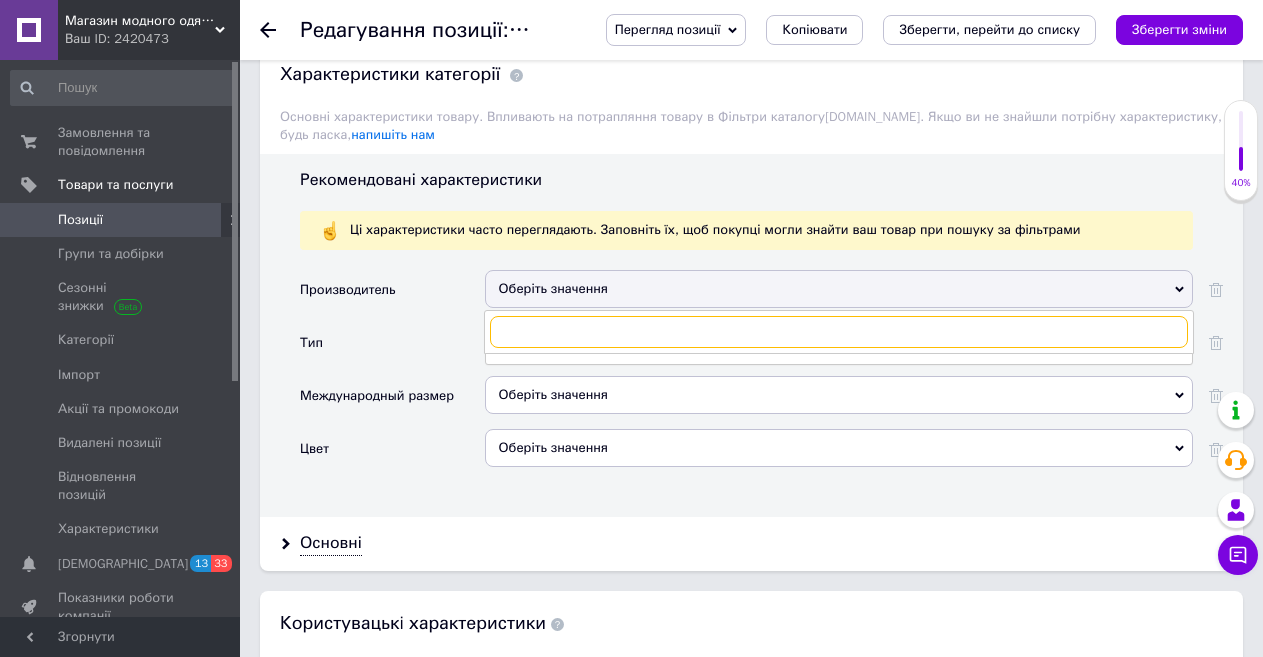 paste on "Shein" 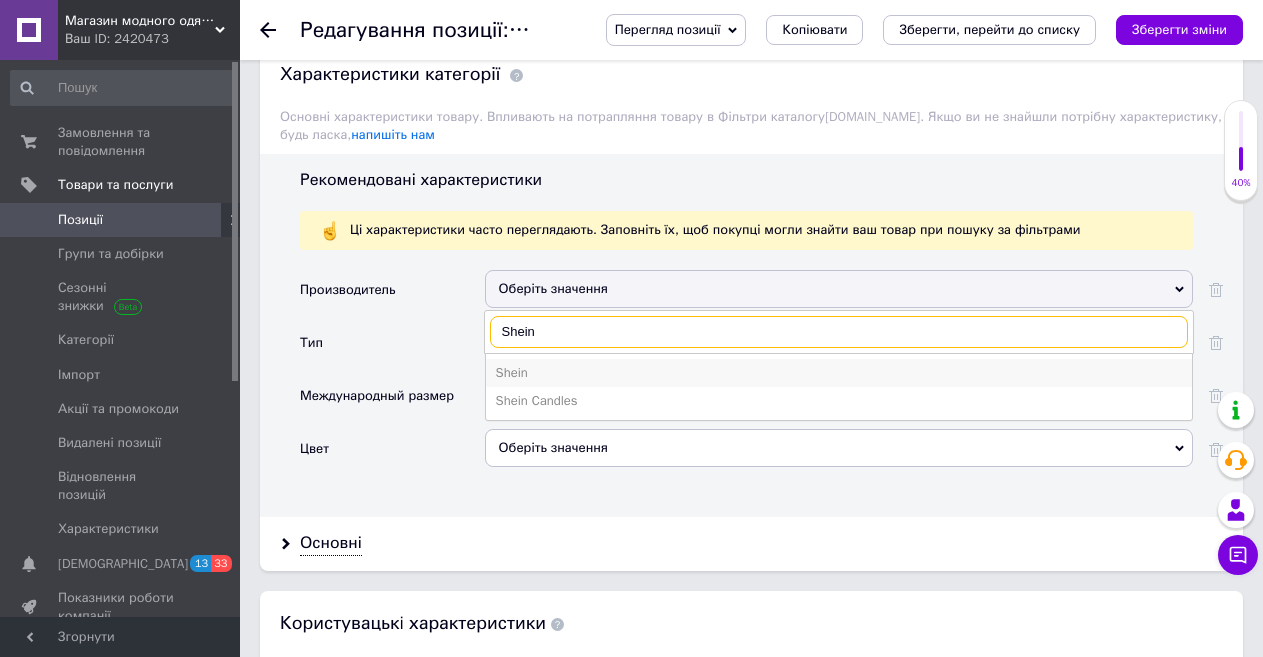 type on "Shein" 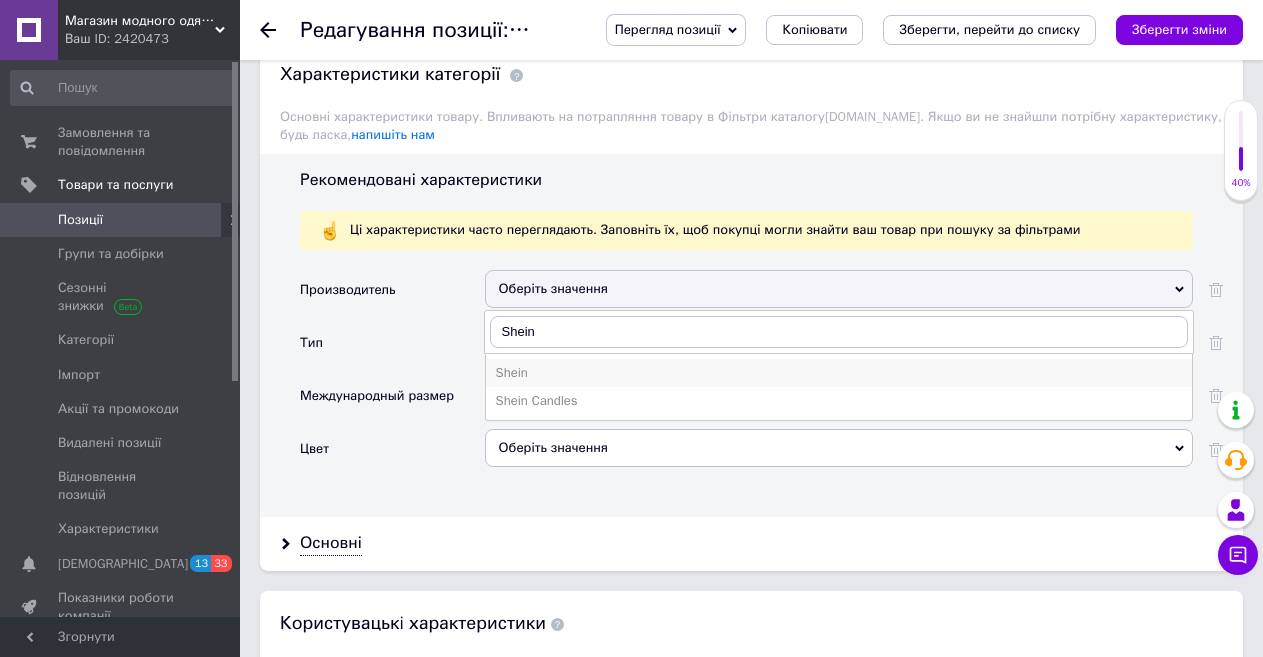 click on "Shein" at bounding box center [839, 373] 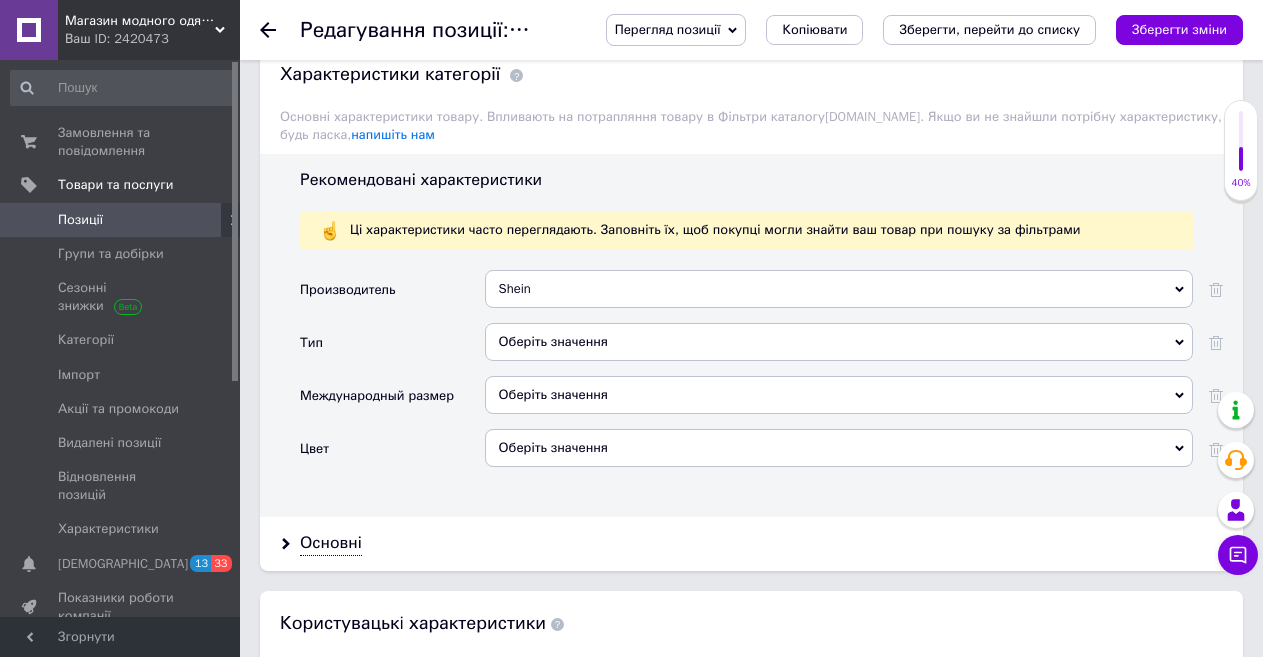 click on "Оберіть значення" at bounding box center [839, 342] 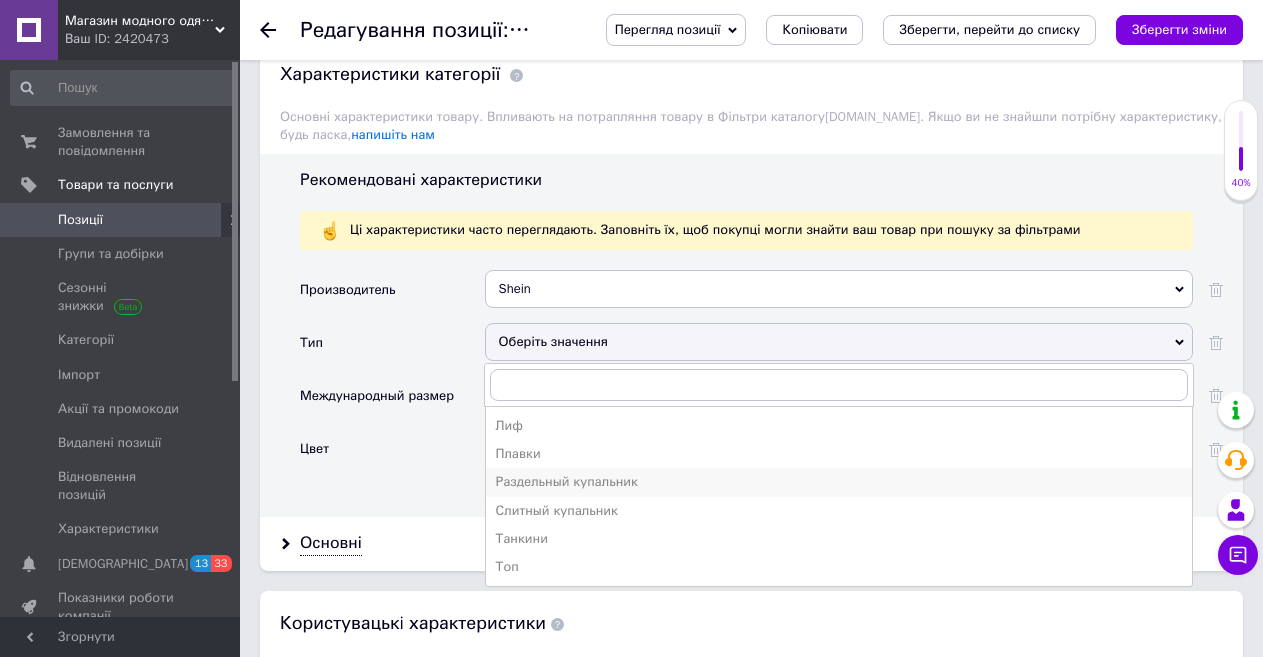 click on "Раздельный купальник" at bounding box center [839, 482] 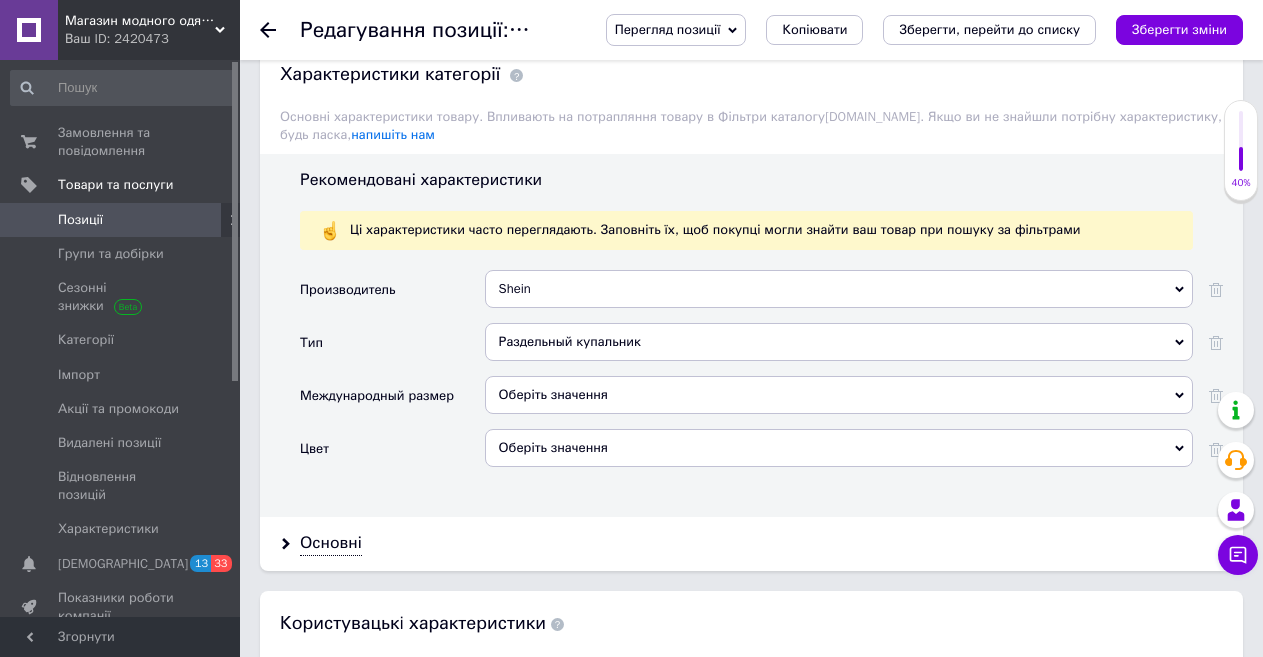 click on "Оберіть значення" at bounding box center [839, 395] 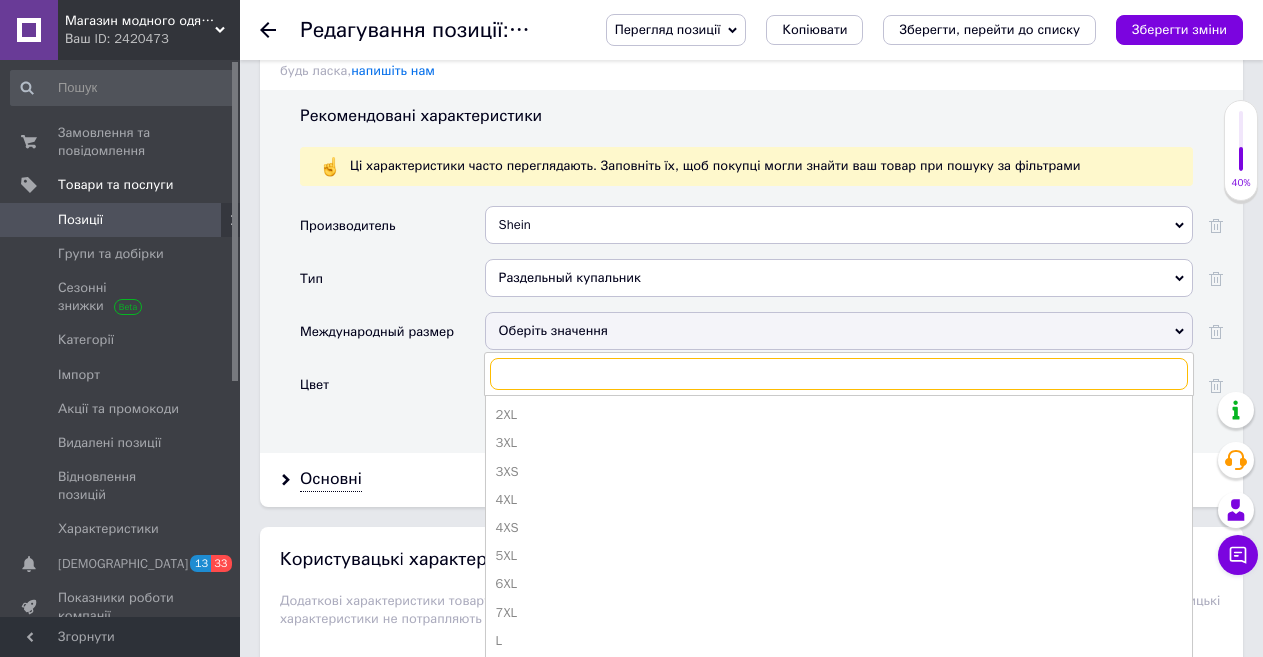 scroll, scrollTop: 1800, scrollLeft: 0, axis: vertical 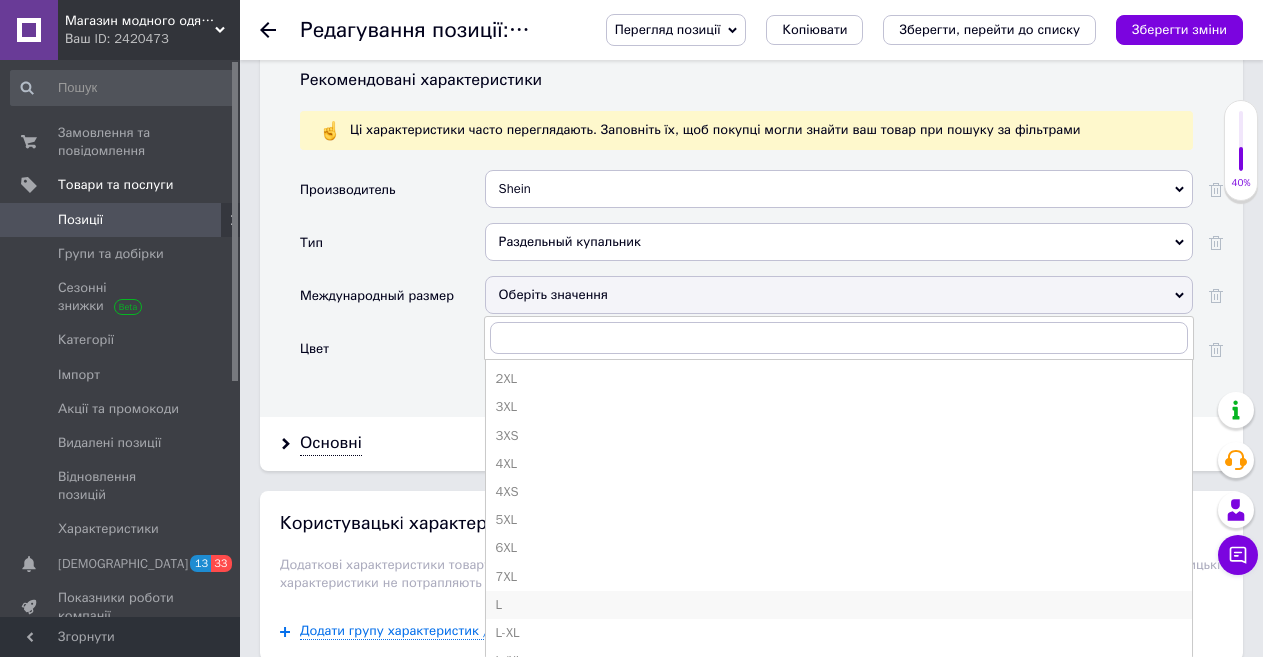 click on "L" at bounding box center [839, 605] 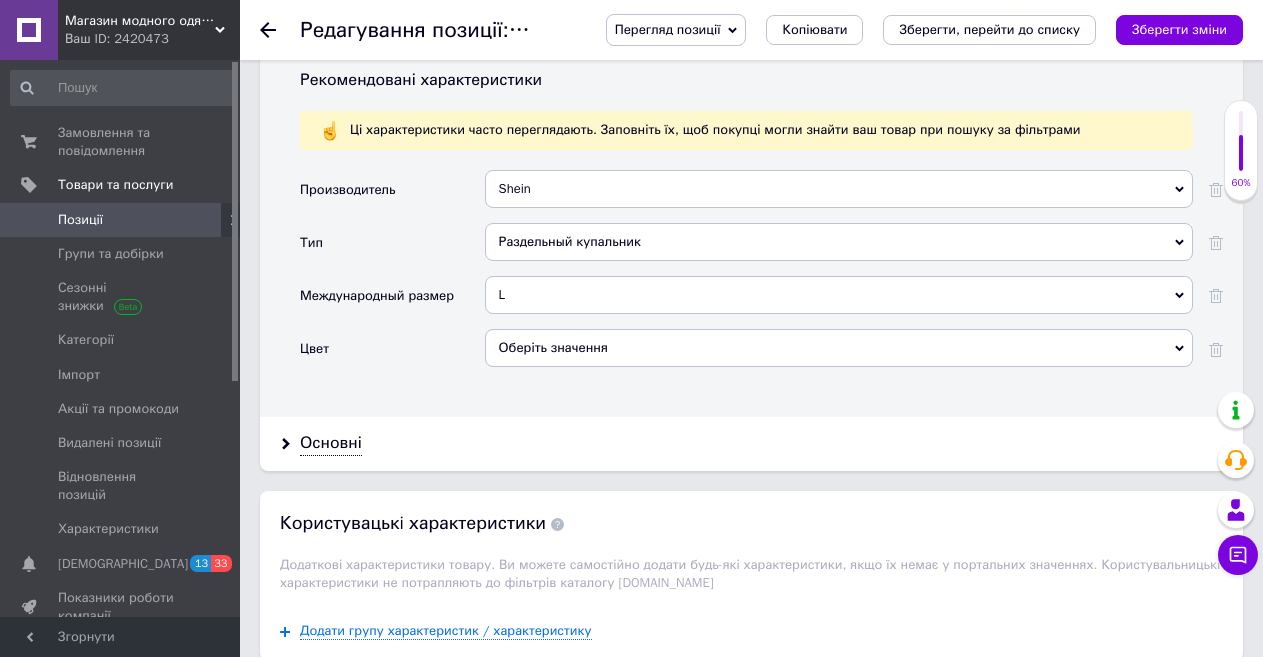 click on "Оберіть значення" at bounding box center [839, 348] 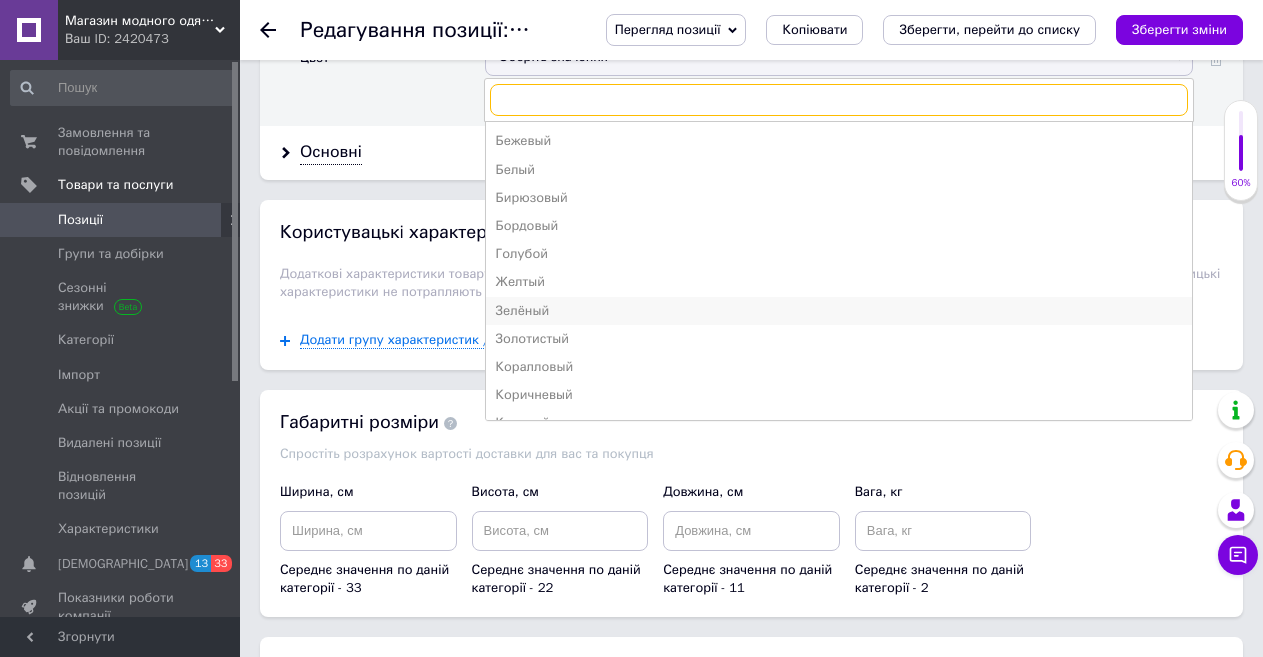 scroll, scrollTop: 2100, scrollLeft: 0, axis: vertical 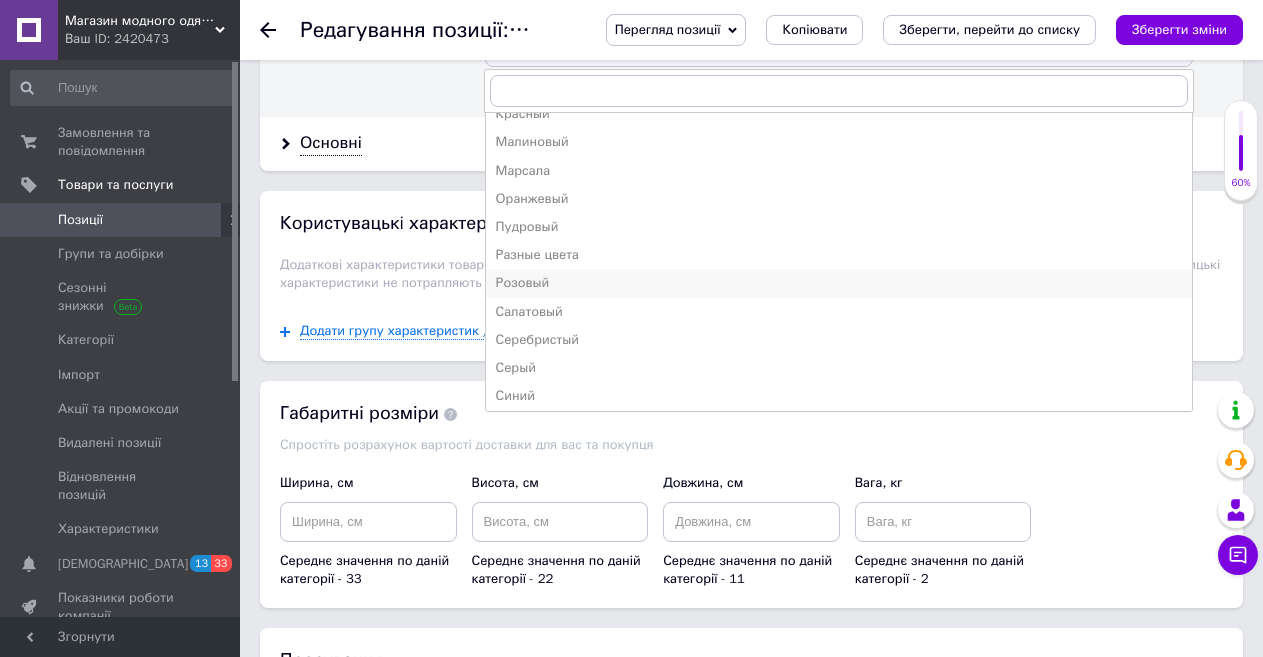 click on "Розовый" at bounding box center (839, 283) 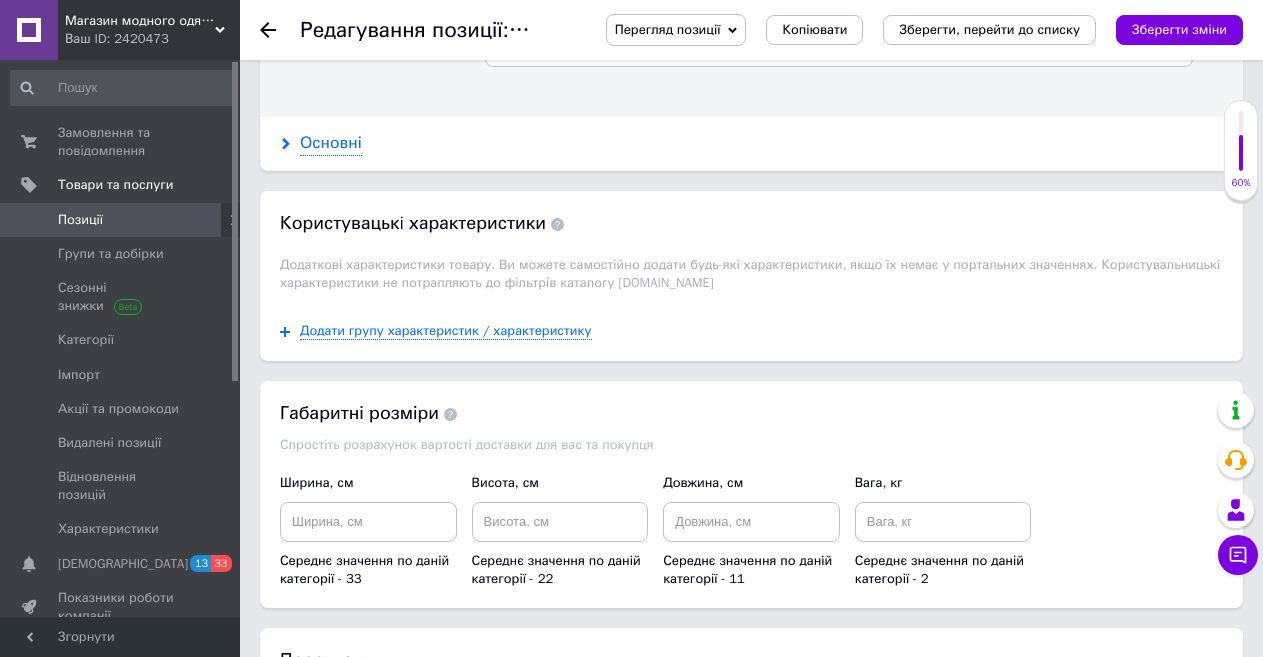 click on "Основні" at bounding box center [331, 143] 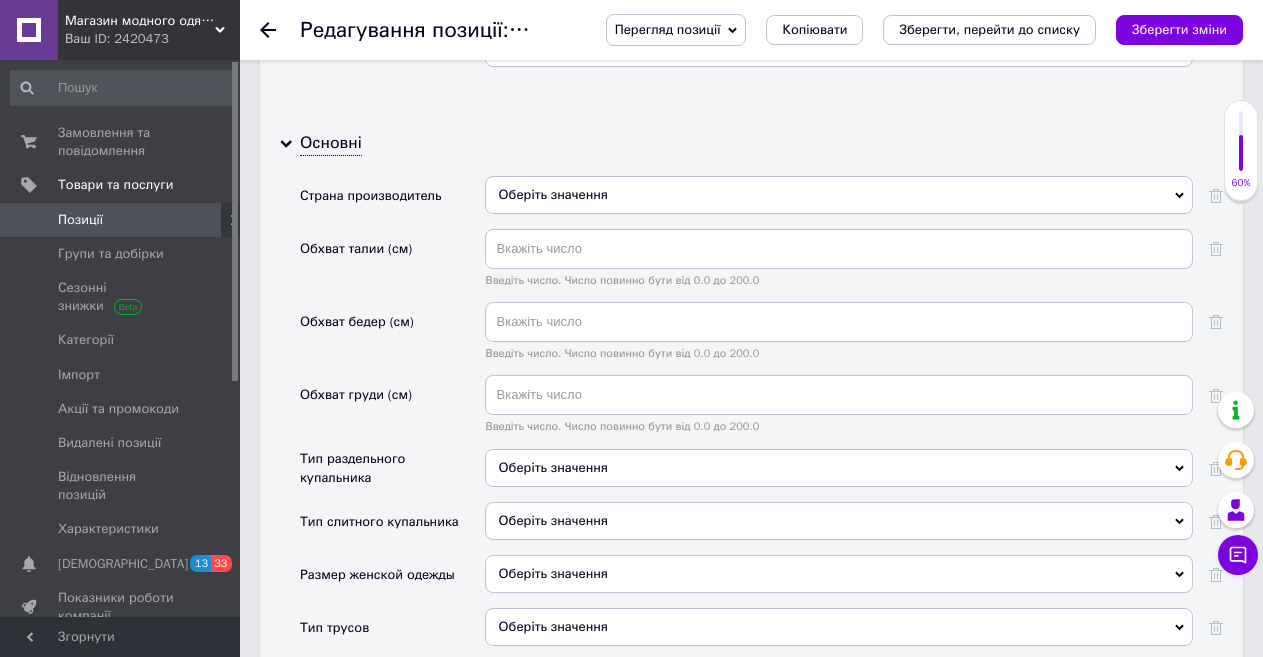click on "Оберіть значення" at bounding box center (839, 195) 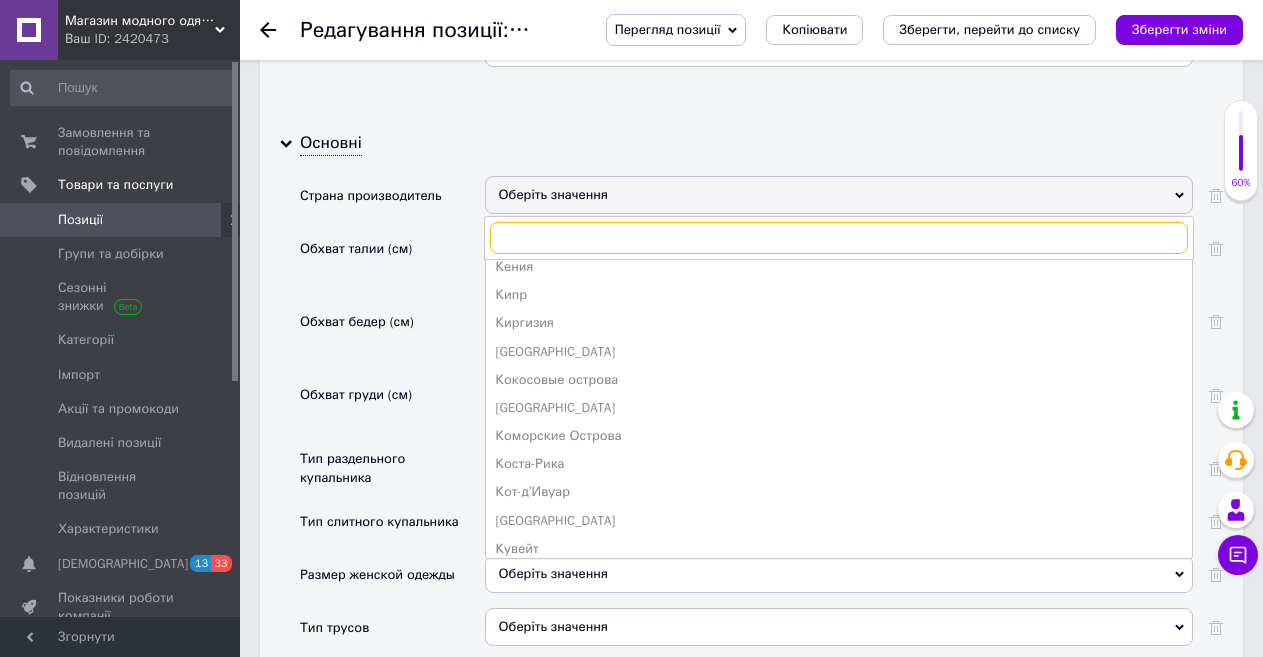scroll, scrollTop: 1821, scrollLeft: 0, axis: vertical 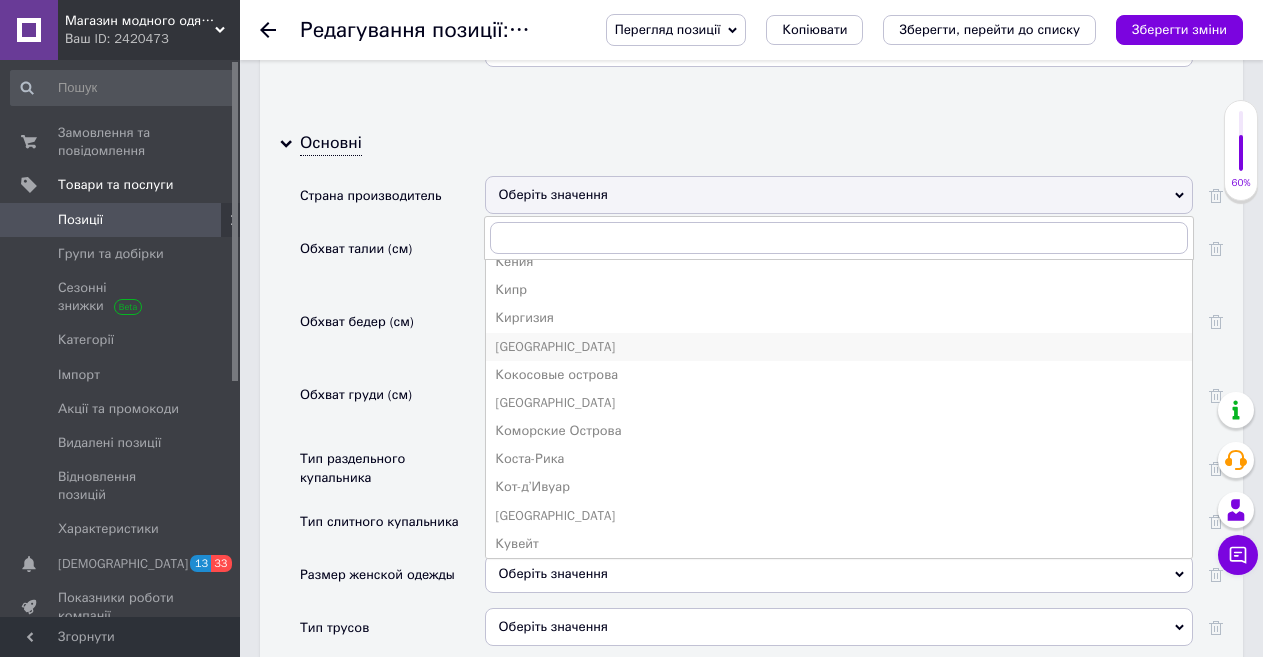 click on "[GEOGRAPHIC_DATA]" at bounding box center [839, 347] 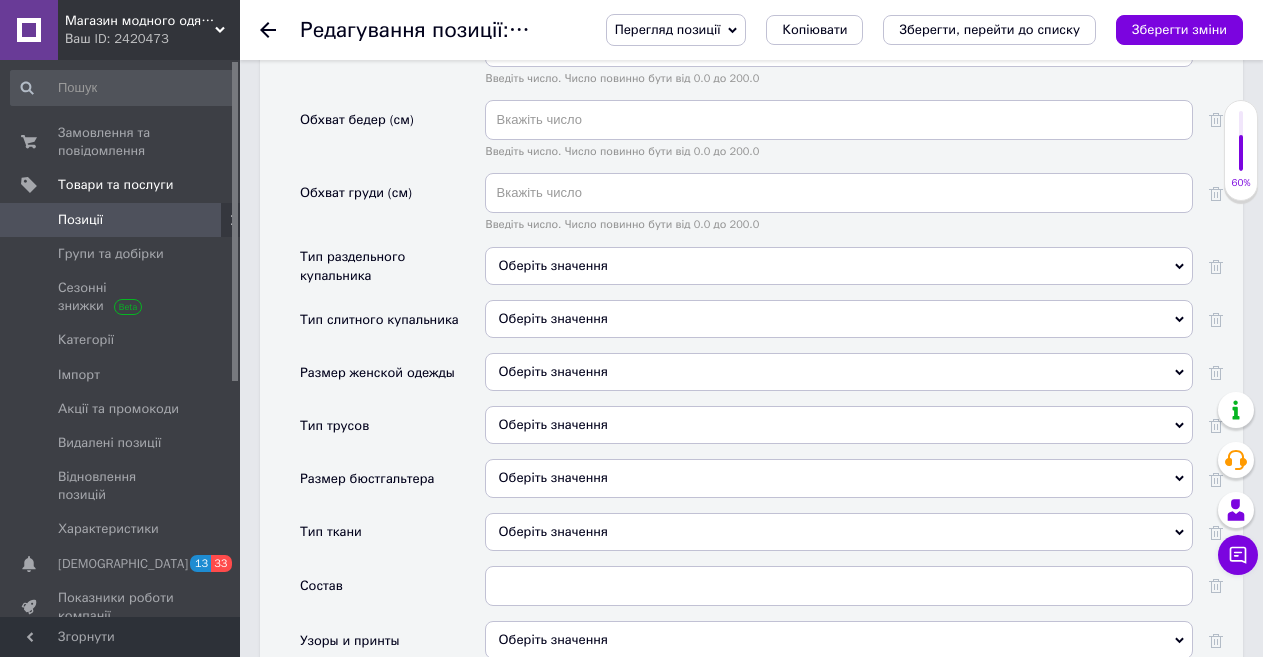 scroll, scrollTop: 2400, scrollLeft: 0, axis: vertical 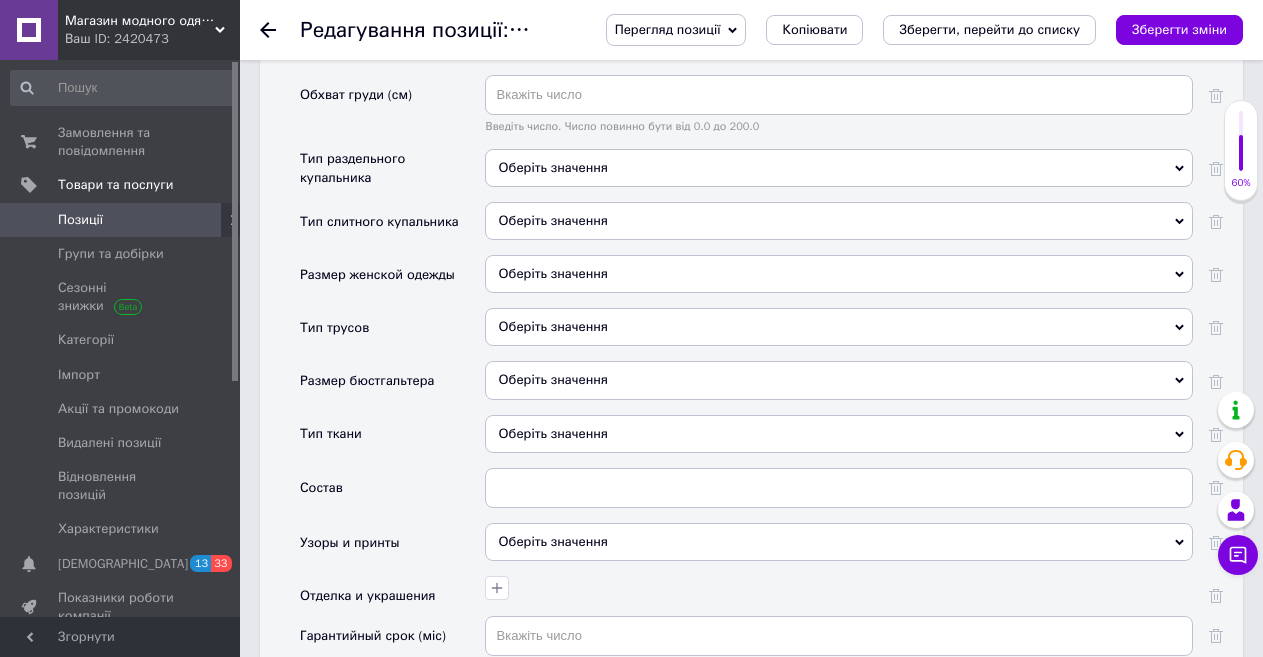 click on "Оберіть значення" at bounding box center (839, 274) 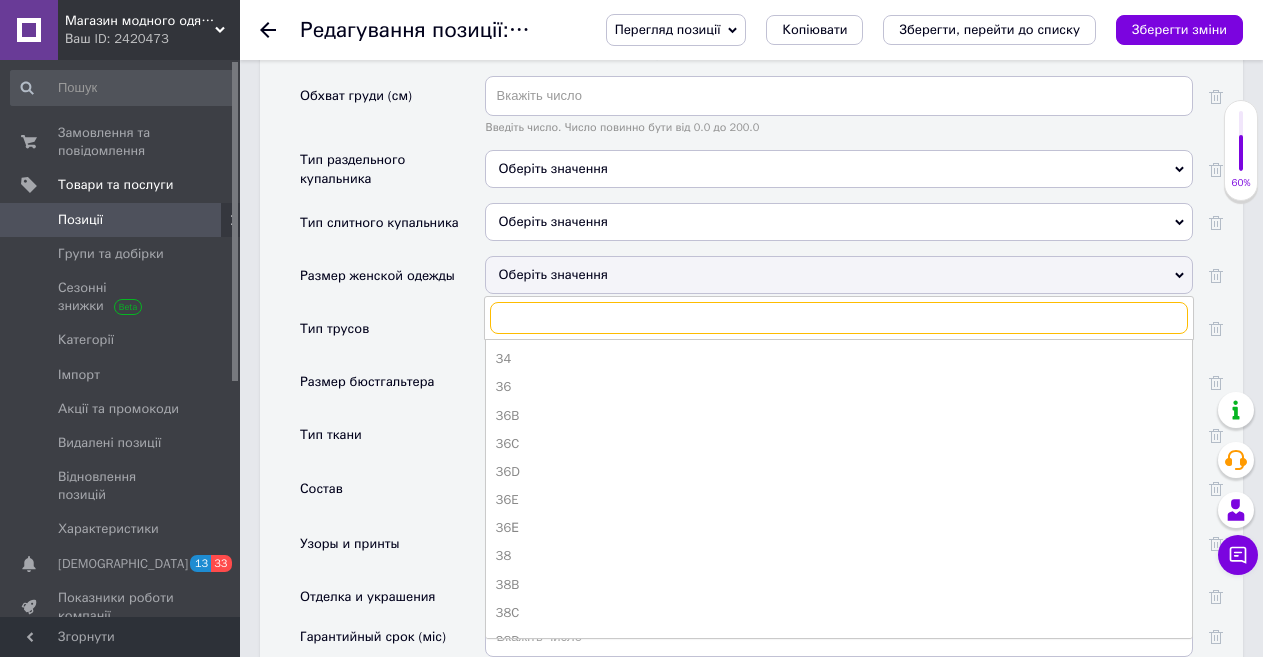 scroll, scrollTop: 2400, scrollLeft: 0, axis: vertical 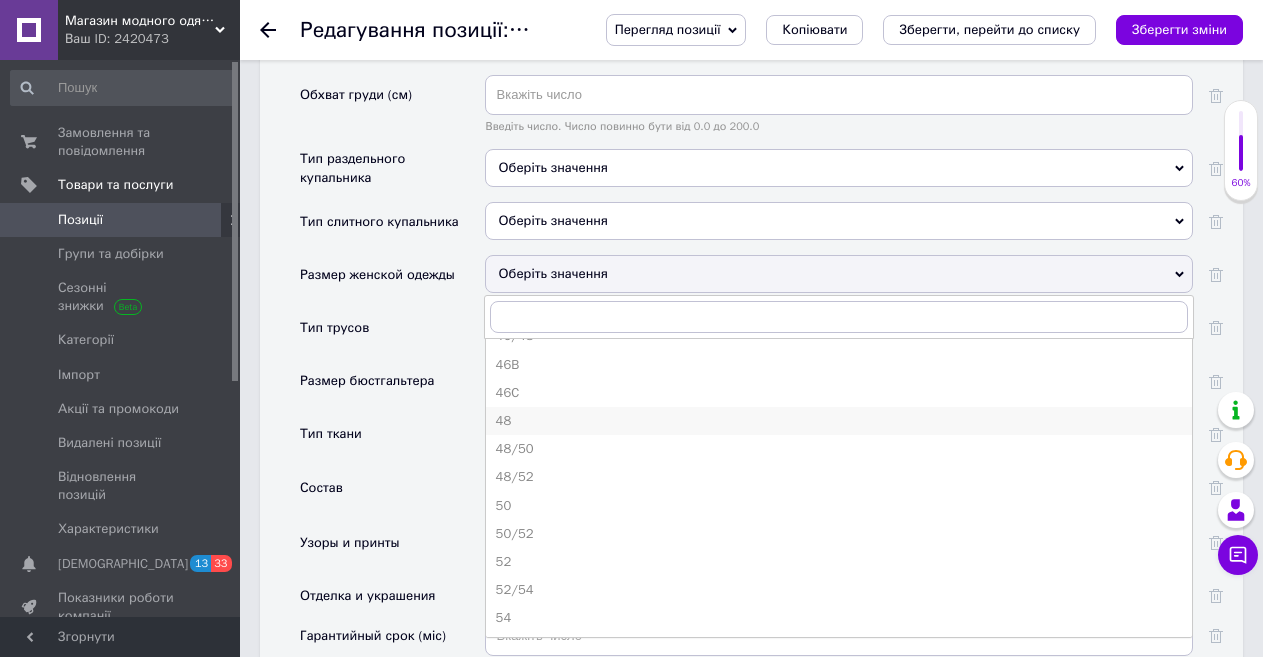 click on "48" at bounding box center [839, 421] 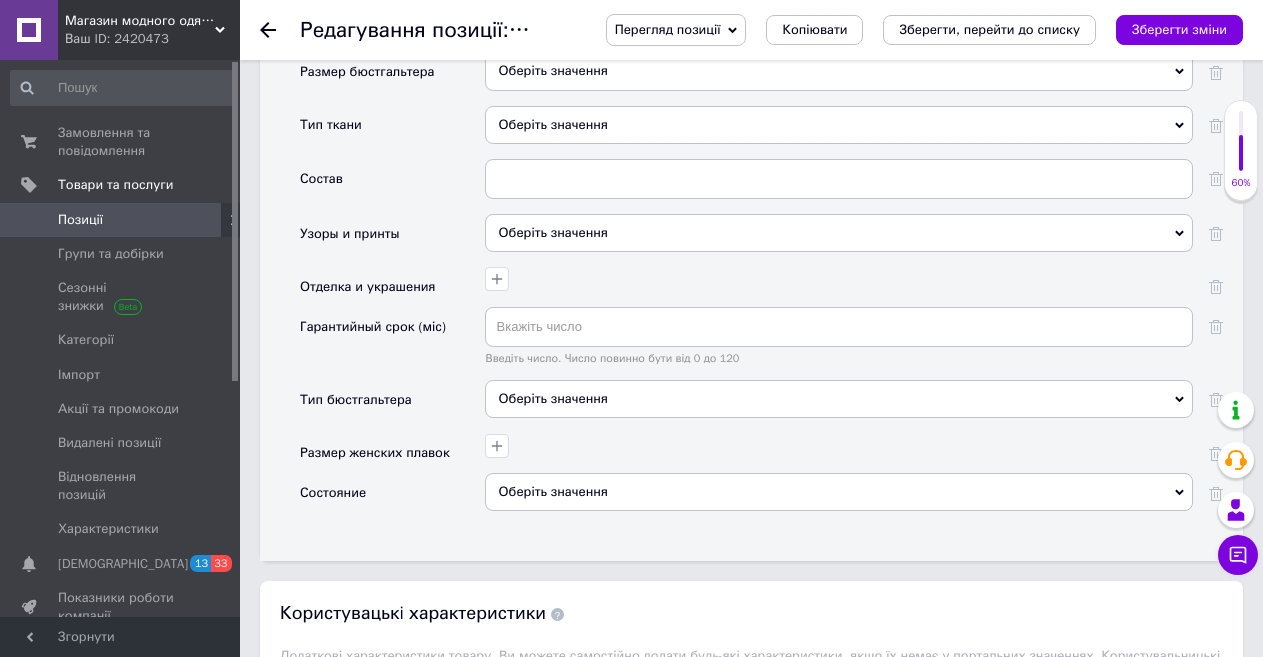 scroll, scrollTop: 2700, scrollLeft: 0, axis: vertical 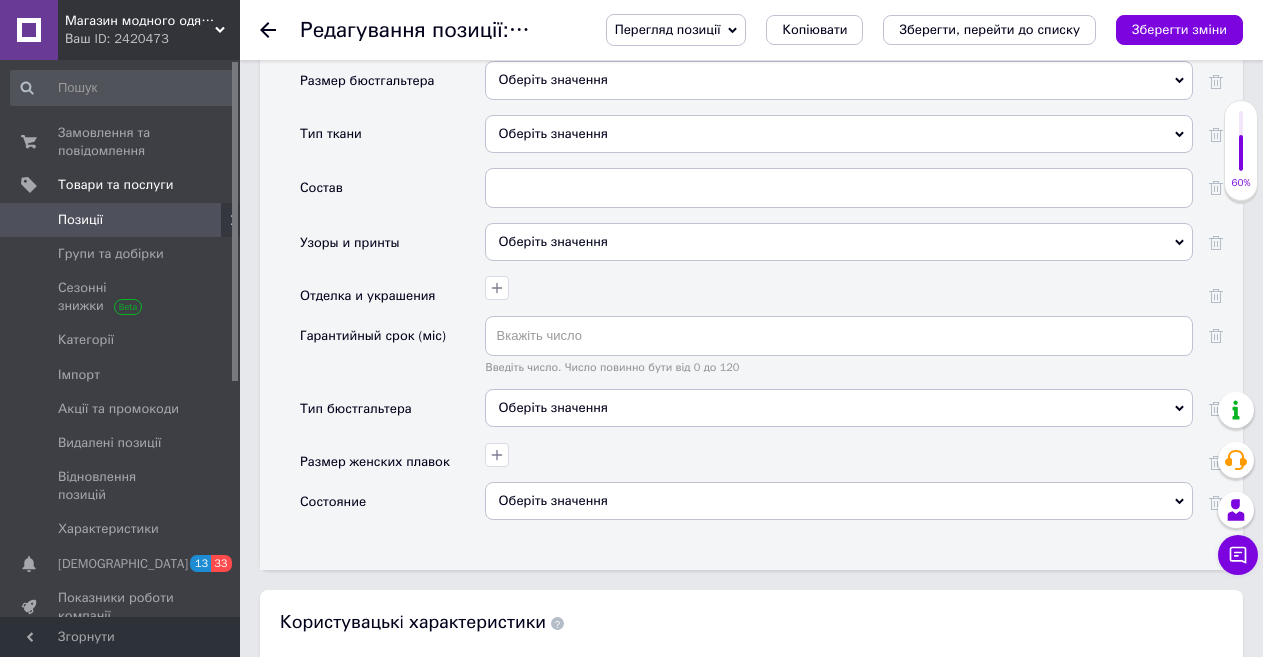click on "Оберіть значення" at bounding box center (839, 501) 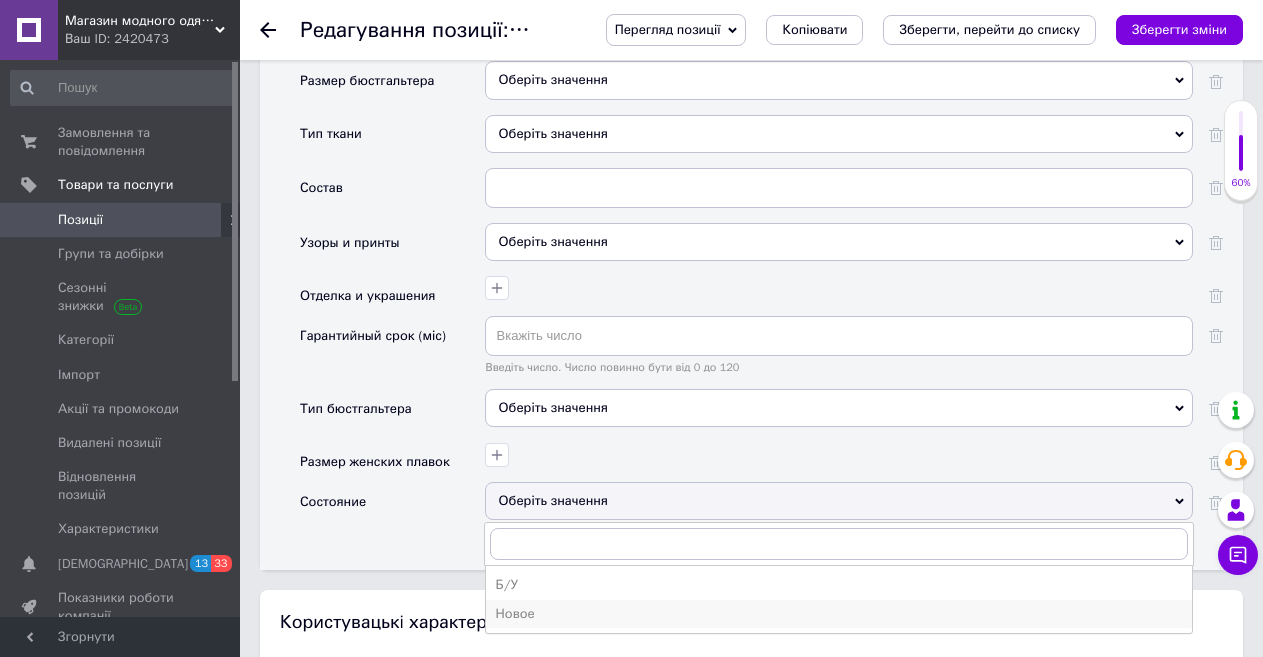 click on "Новое" at bounding box center (839, 614) 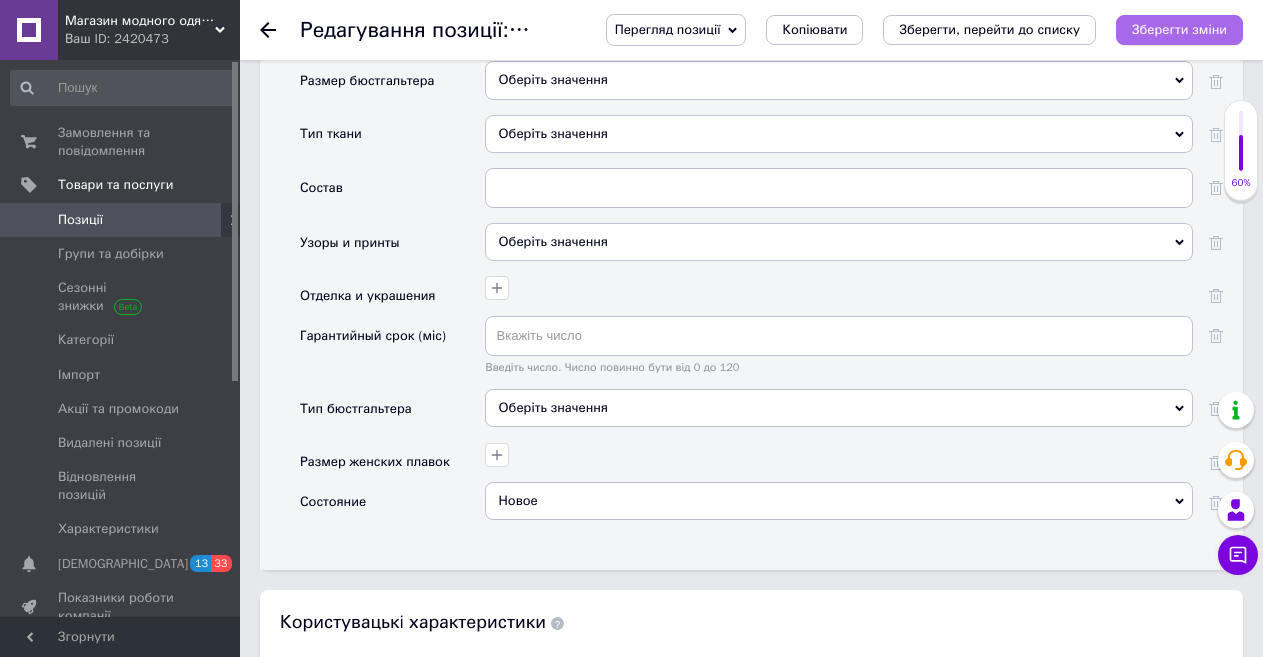 click on "Зберегти зміни" at bounding box center (1179, 29) 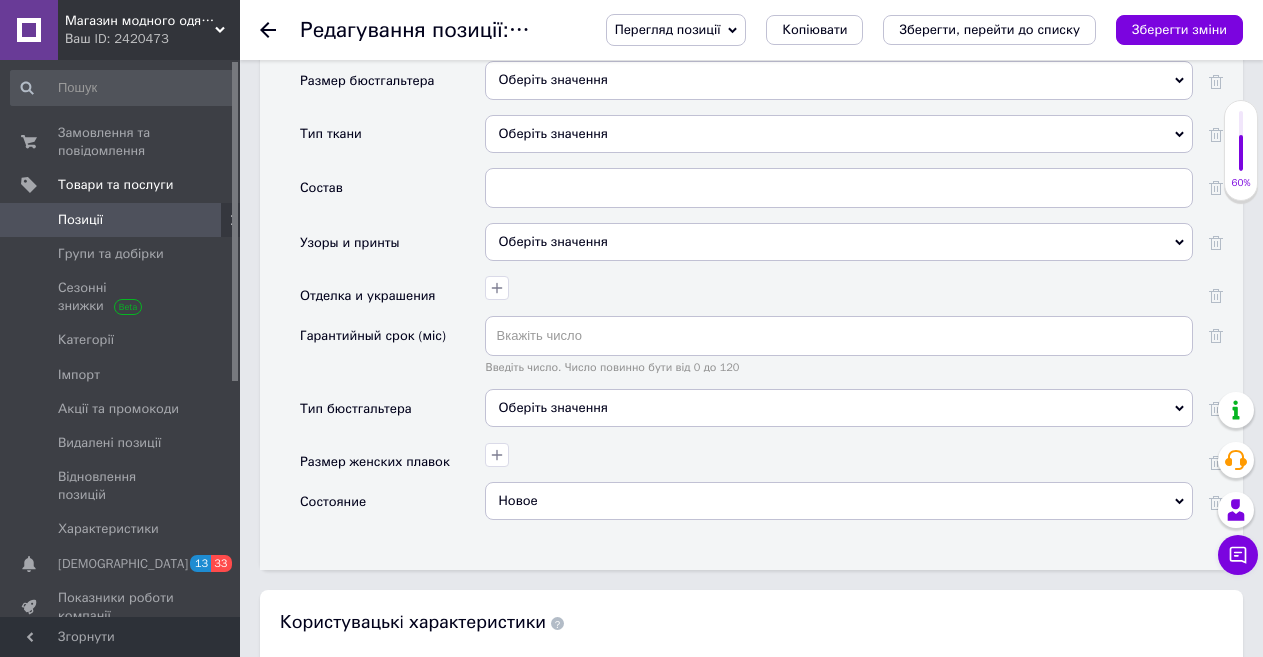 click 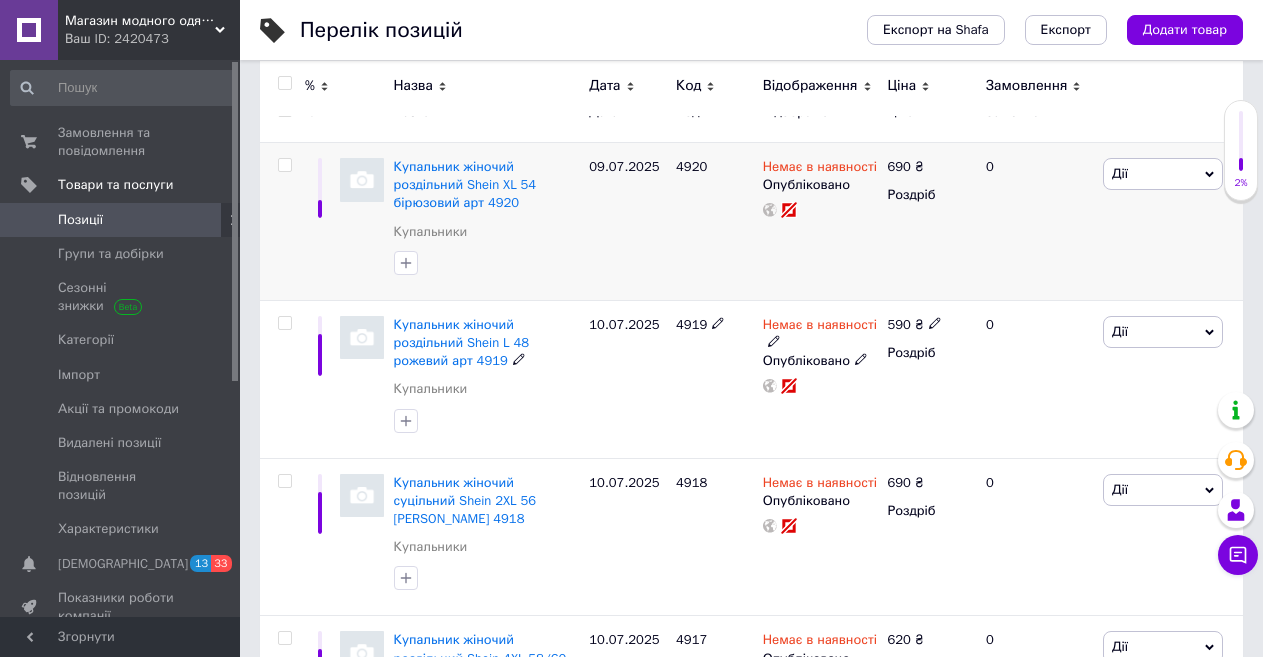 scroll, scrollTop: 0, scrollLeft: 0, axis: both 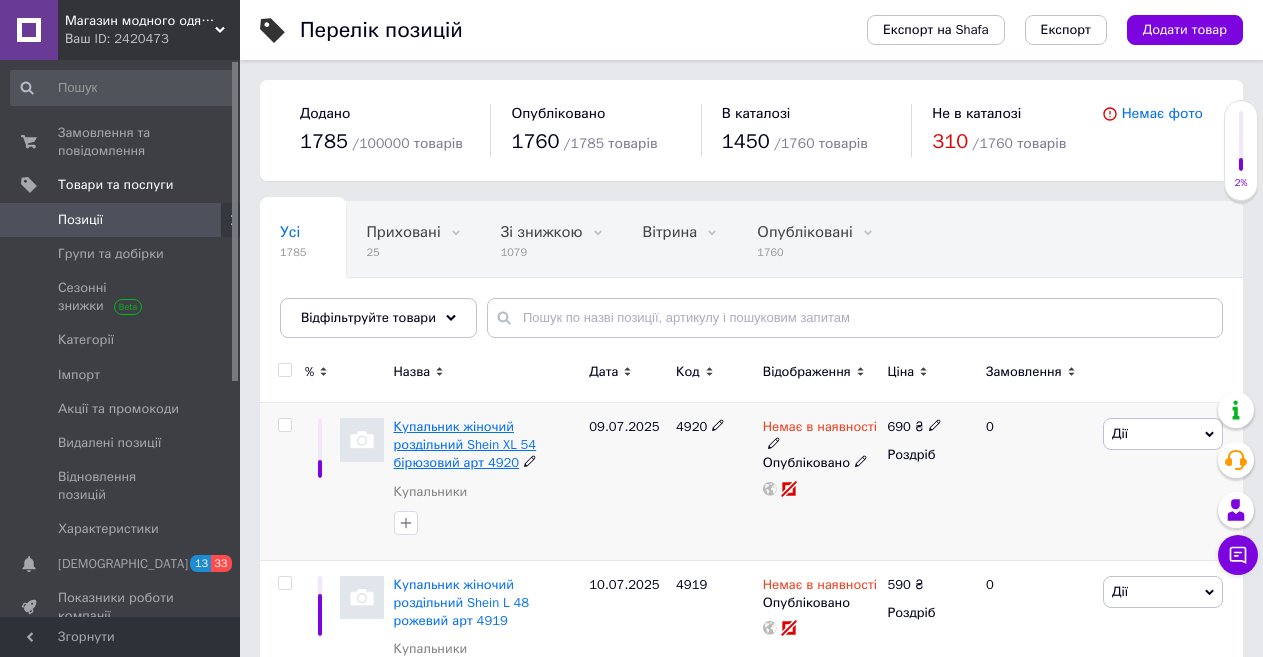 click on "Купальник жіночий роздільний Shein XL 54 бірюзовий арт 4920" at bounding box center (465, 444) 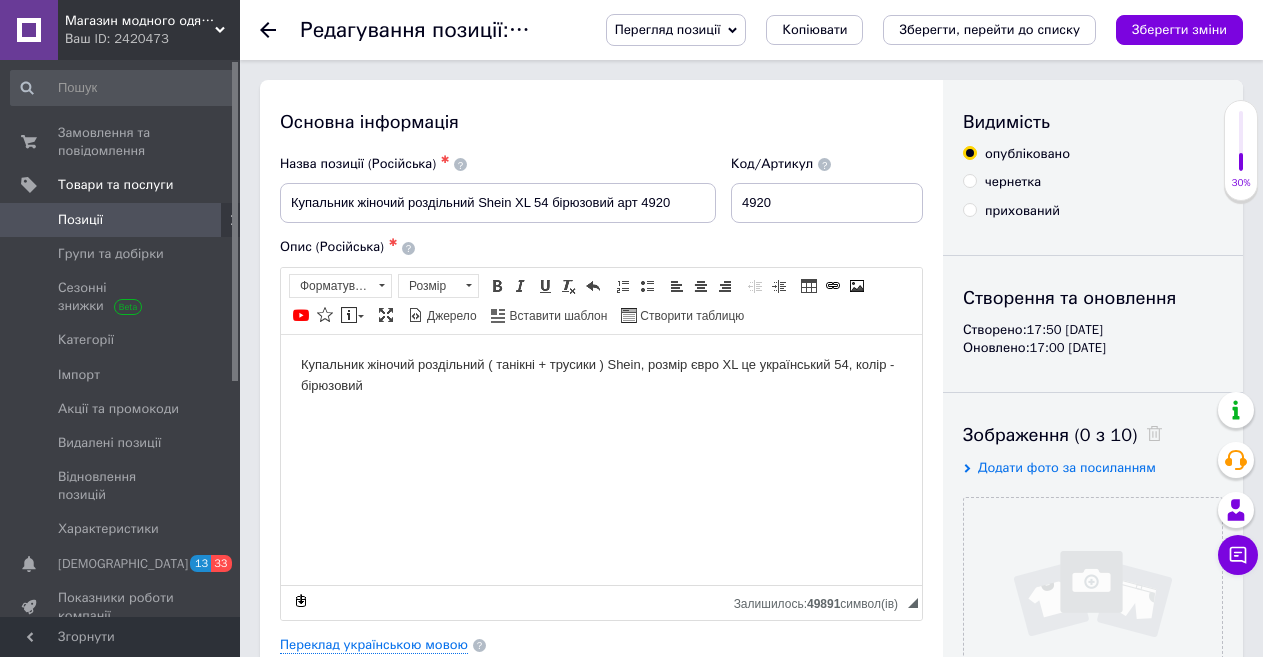 scroll, scrollTop: 0, scrollLeft: 0, axis: both 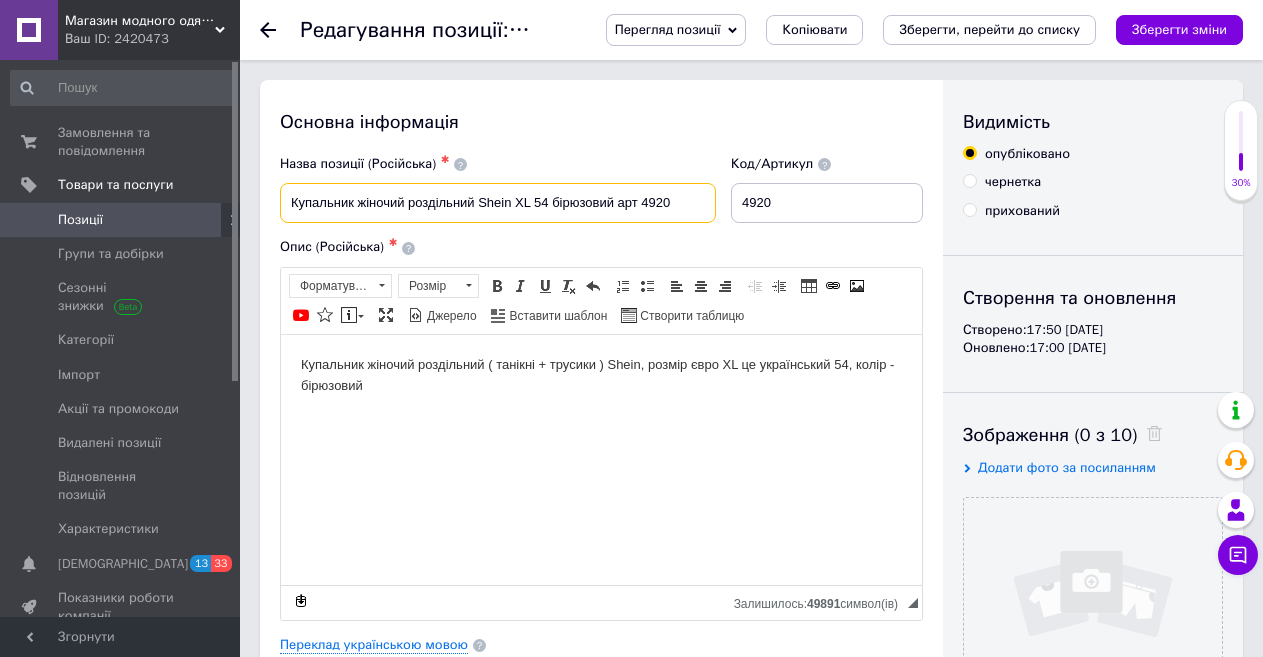 drag, startPoint x: 615, startPoint y: 199, endPoint x: 290, endPoint y: 204, distance: 325.03845 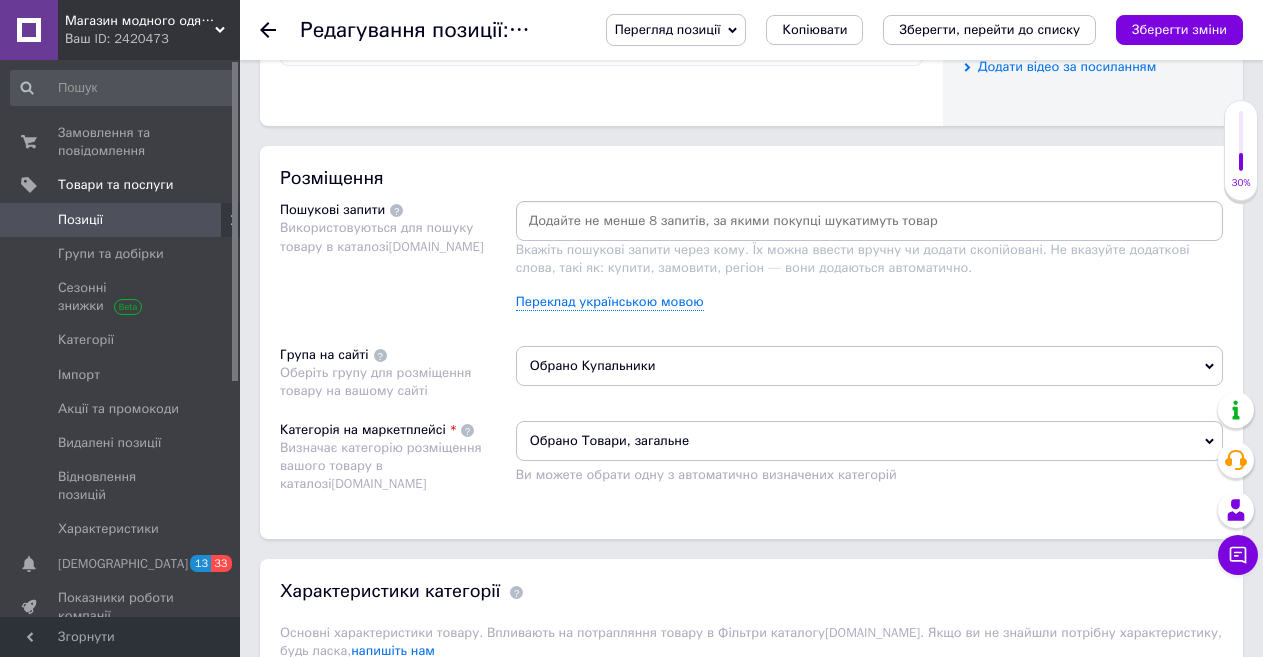 scroll, scrollTop: 1100, scrollLeft: 0, axis: vertical 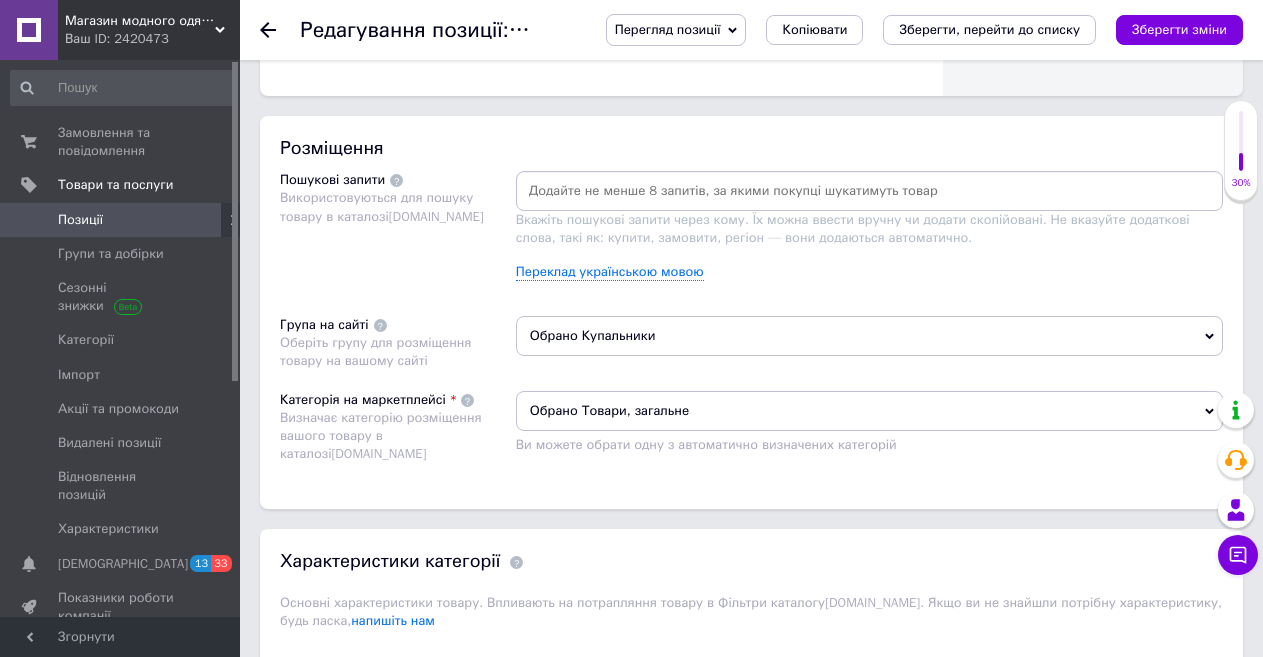 click at bounding box center (869, 191) 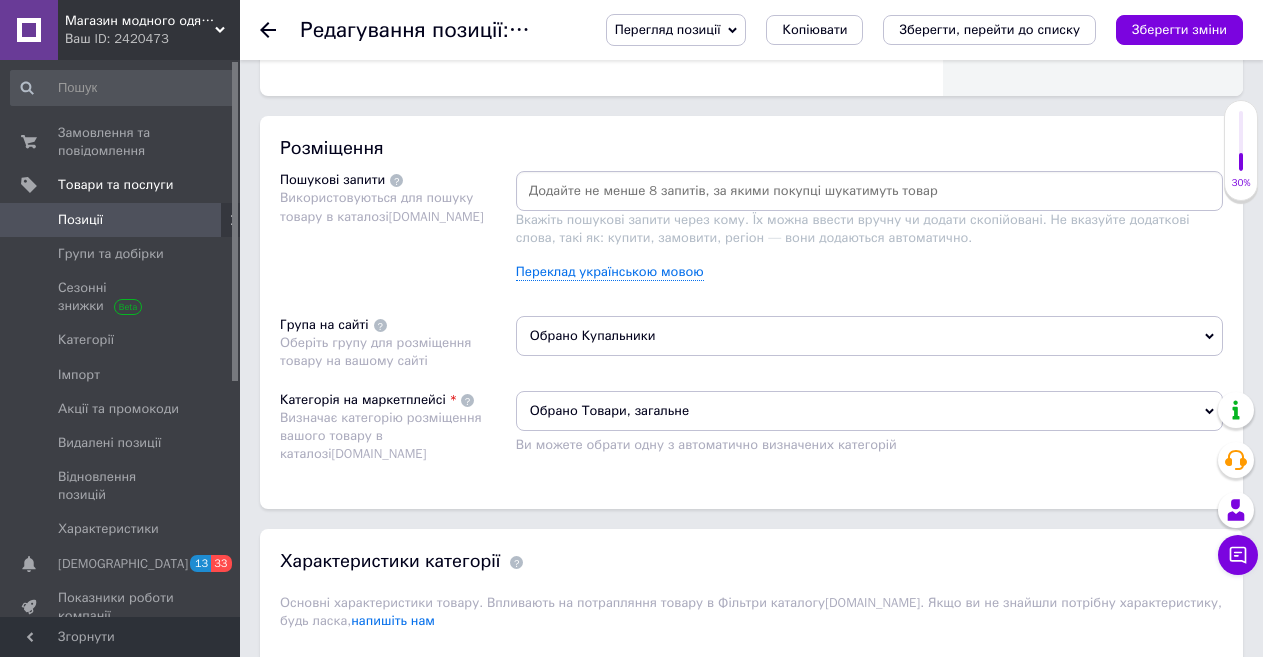 paste on "Купальник жіночий роздільний Shein XL 54 бірюзовий" 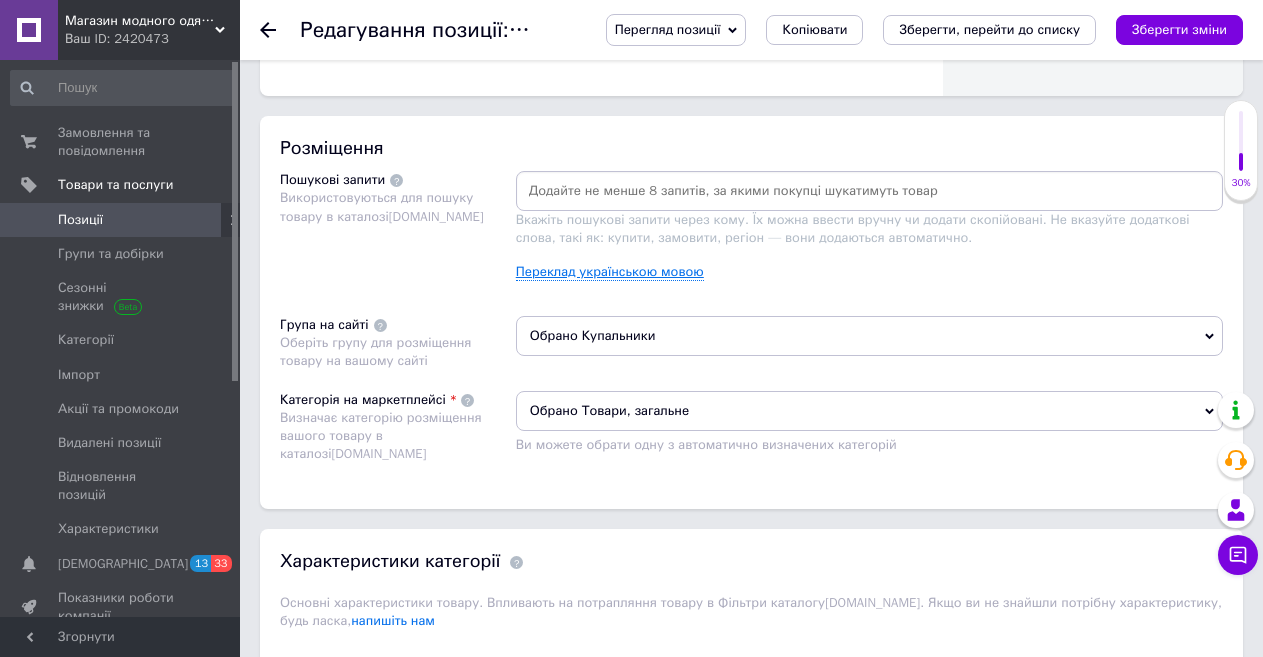 type on "Купальник жіночий роздільний Shein XL 54 бірюзовий" 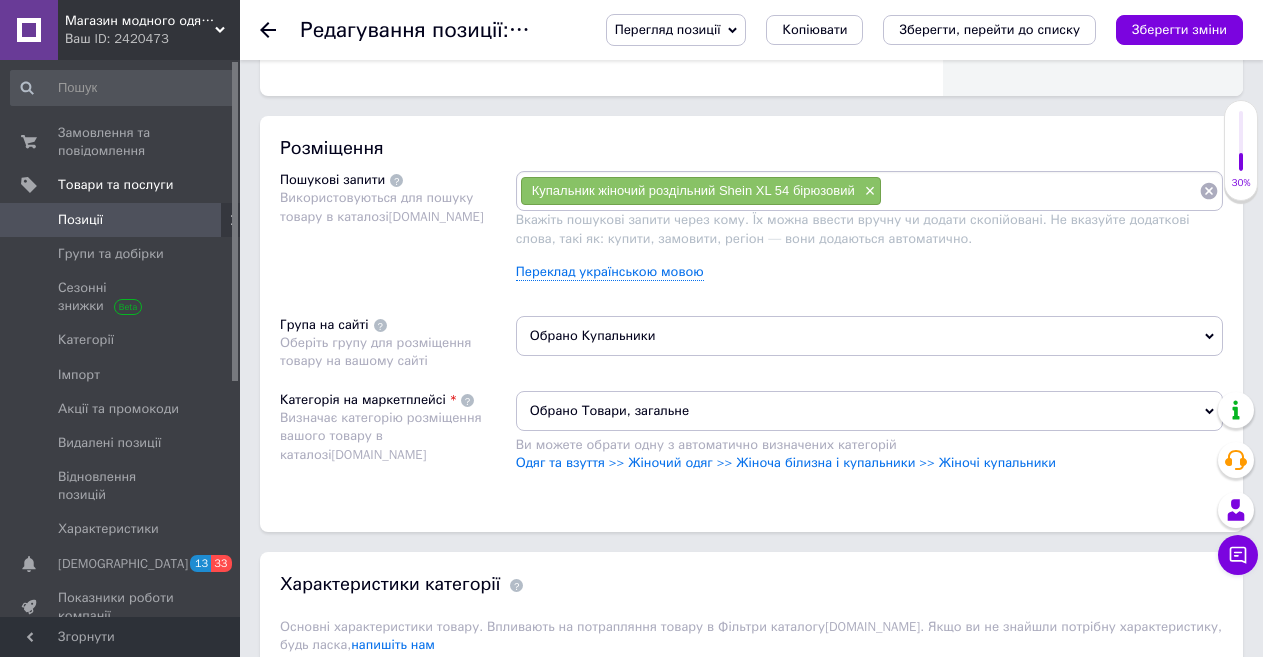paste on "Купальник жіночий роздільний Shein XL 54 бірюзовий" 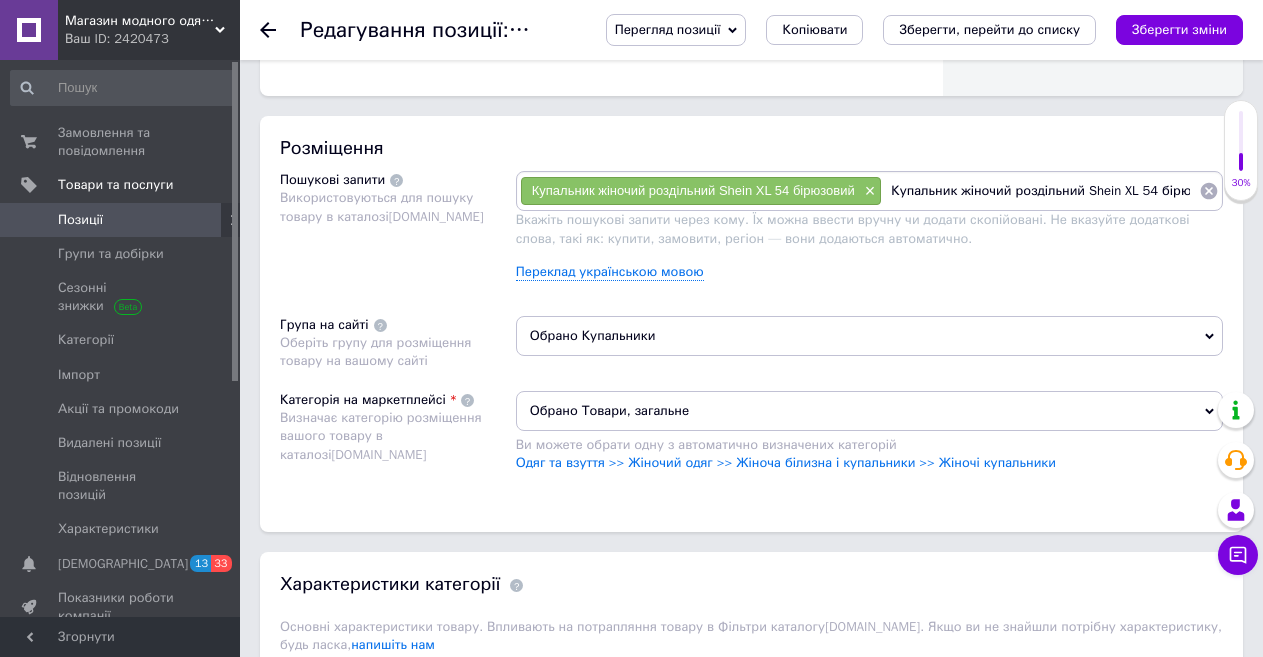 scroll, scrollTop: 0, scrollLeft: 26, axis: horizontal 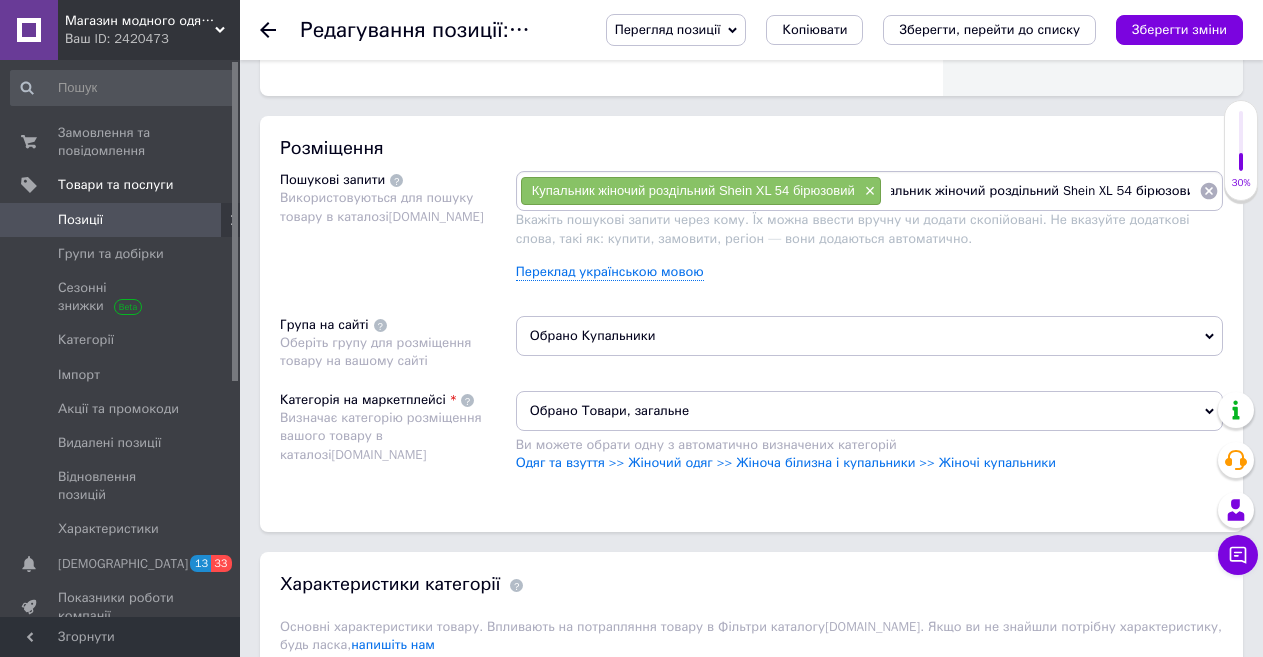 drag, startPoint x: 1190, startPoint y: 184, endPoint x: 988, endPoint y: 190, distance: 202.0891 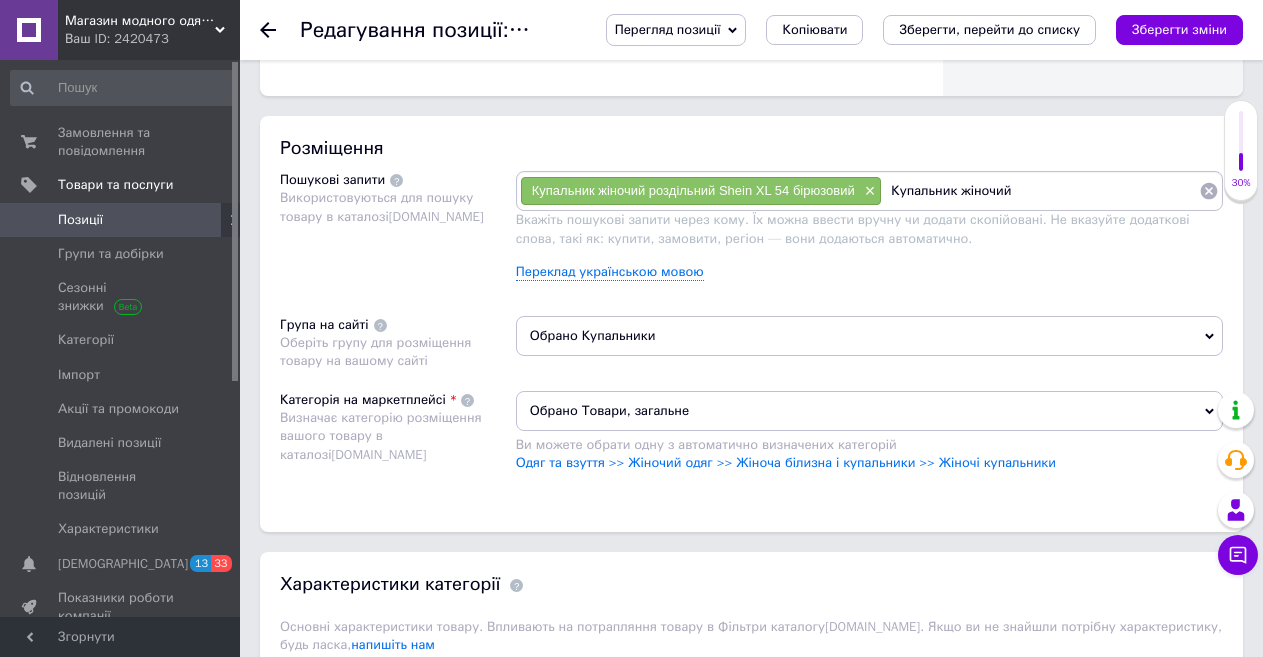 scroll, scrollTop: 0, scrollLeft: 0, axis: both 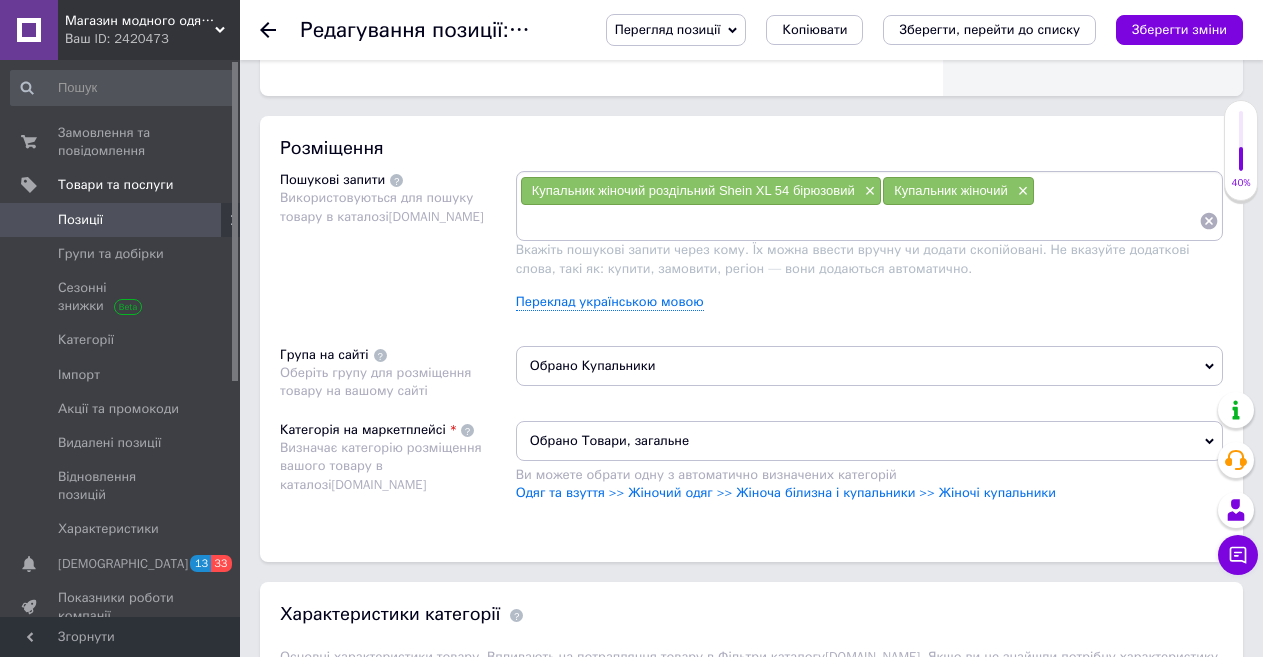 paste on "Купальник жіночий роздільний Shein XL 54 бірюзовий" 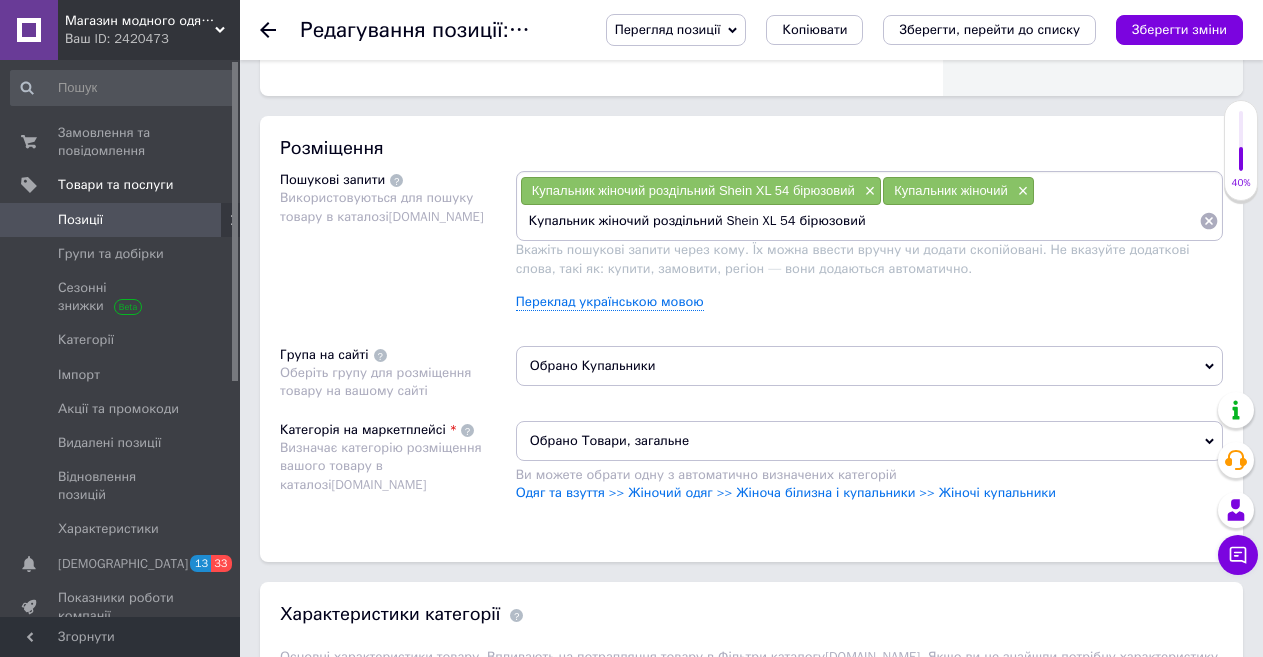 drag, startPoint x: 564, startPoint y: 220, endPoint x: 532, endPoint y: 221, distance: 32.01562 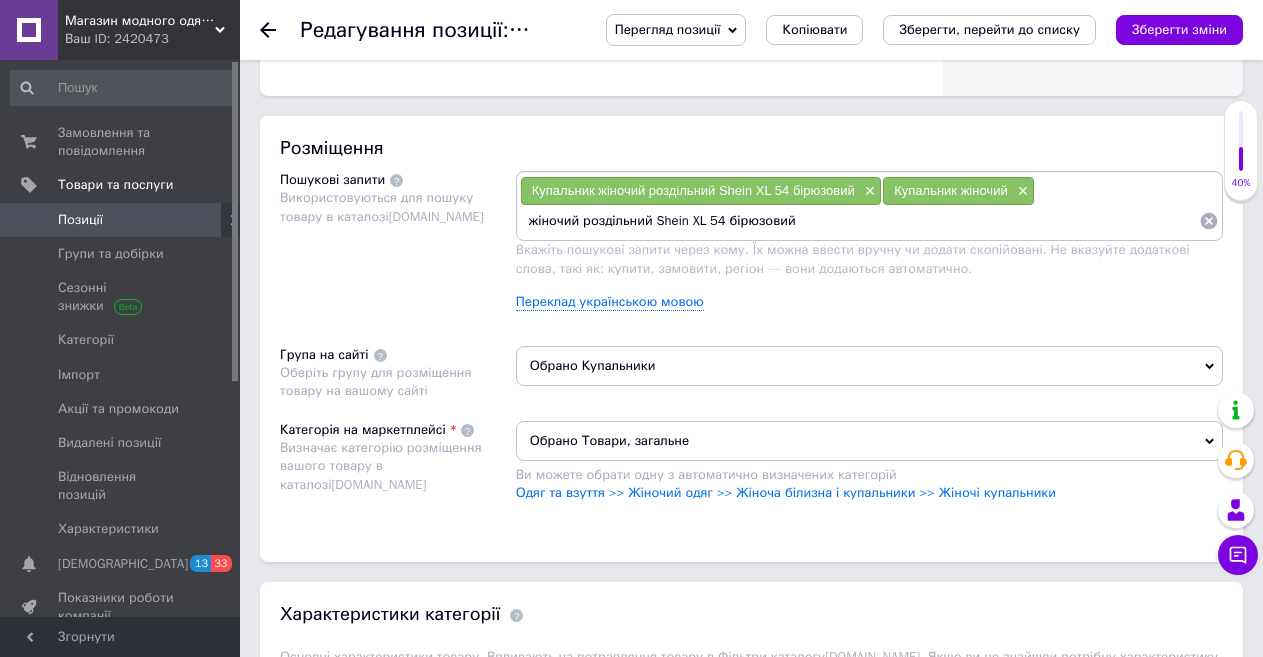click on "жіночий роздільний Shein XL 54 бірюзовий" at bounding box center [859, 221] 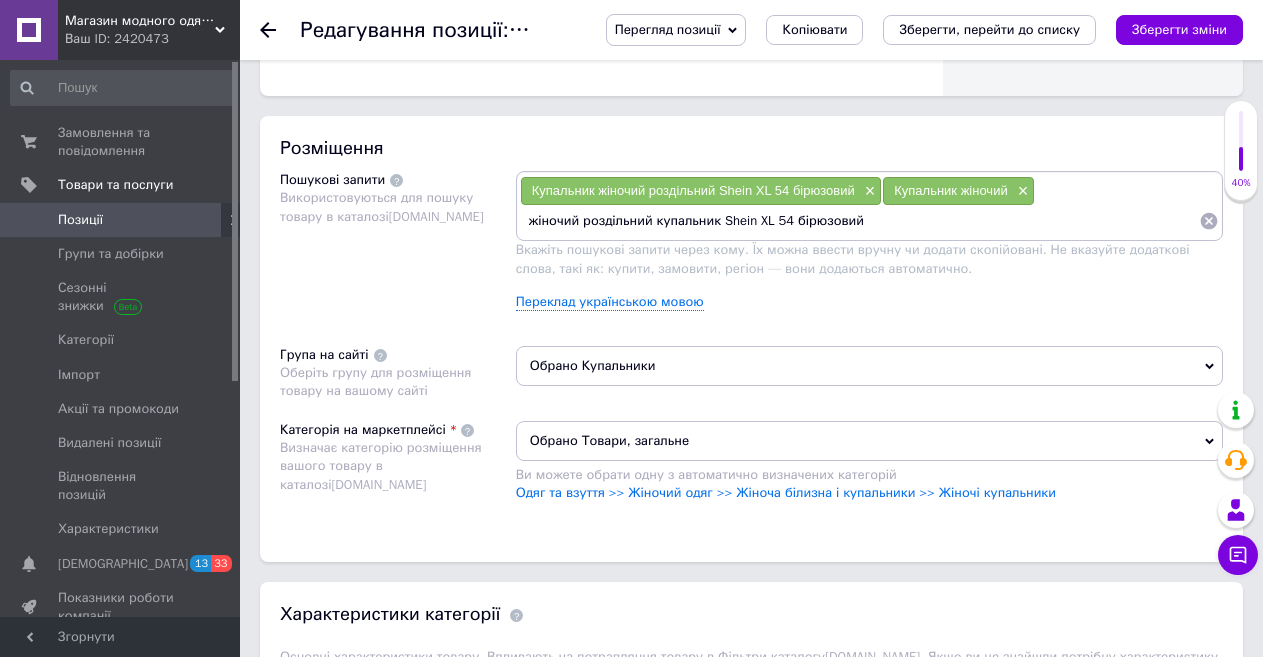drag, startPoint x: 873, startPoint y: 222, endPoint x: 732, endPoint y: 227, distance: 141.08862 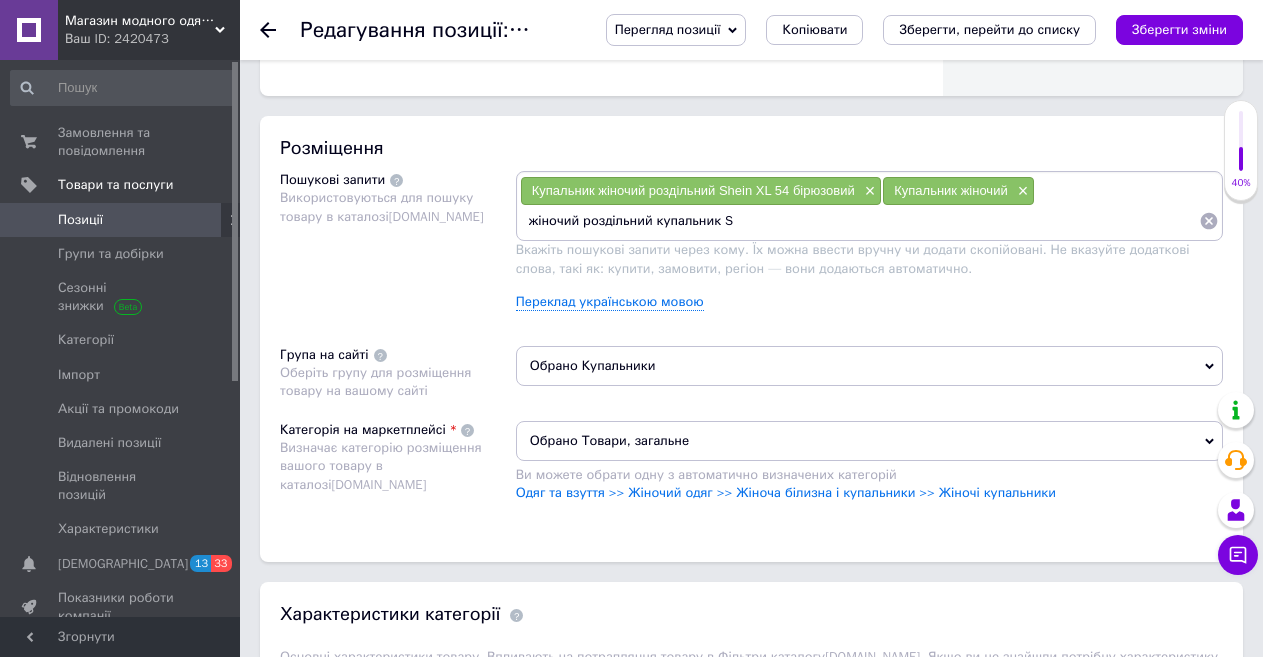 type on "жіночий роздільний купальник" 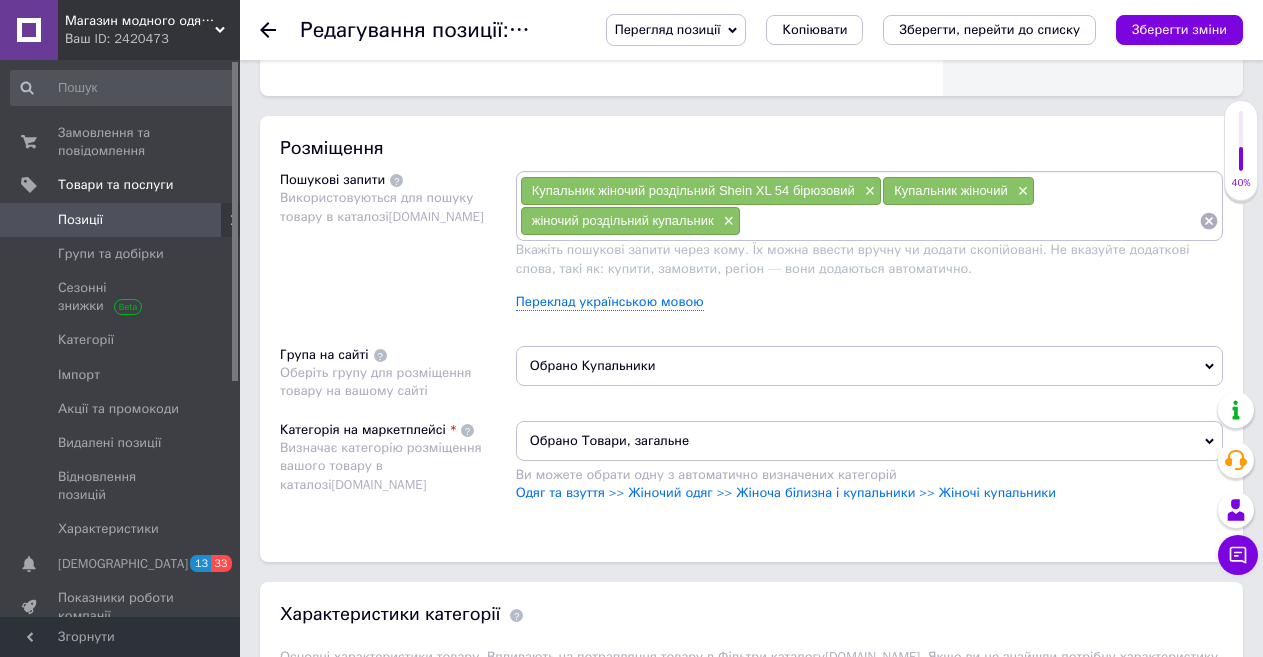 paste on "Купальник жіночий роздільний Shein XL 54 бірюзовий" 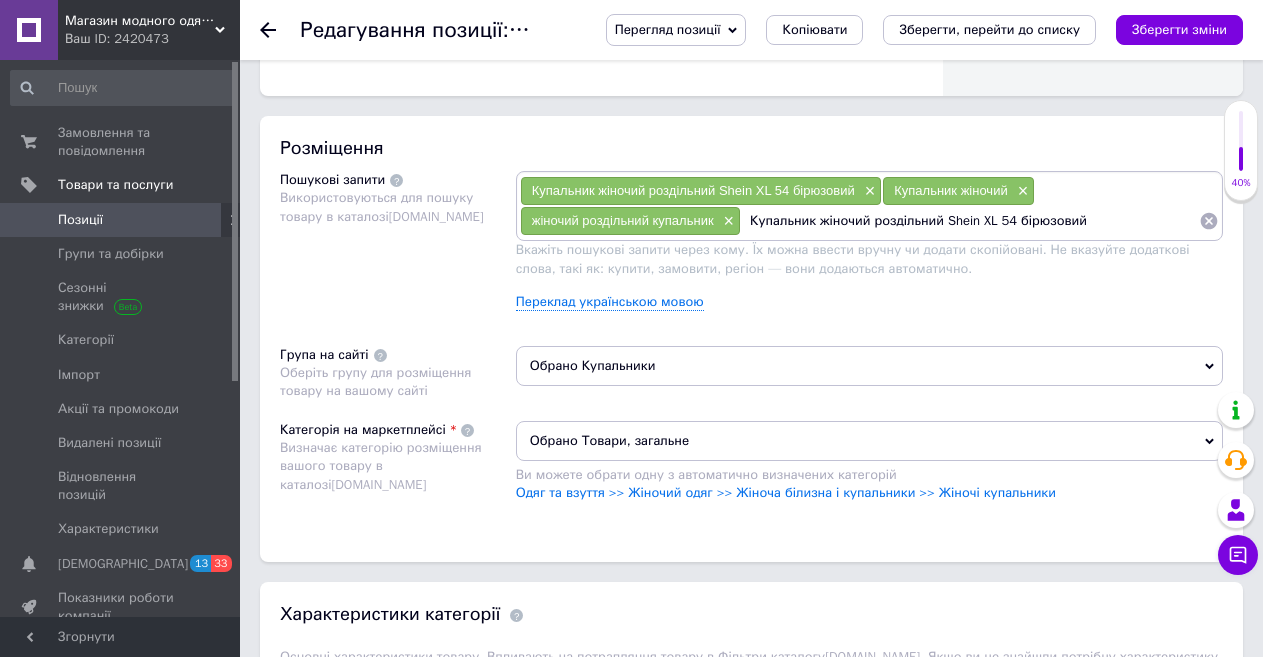 drag, startPoint x: 936, startPoint y: 220, endPoint x: 877, endPoint y: 217, distance: 59.07622 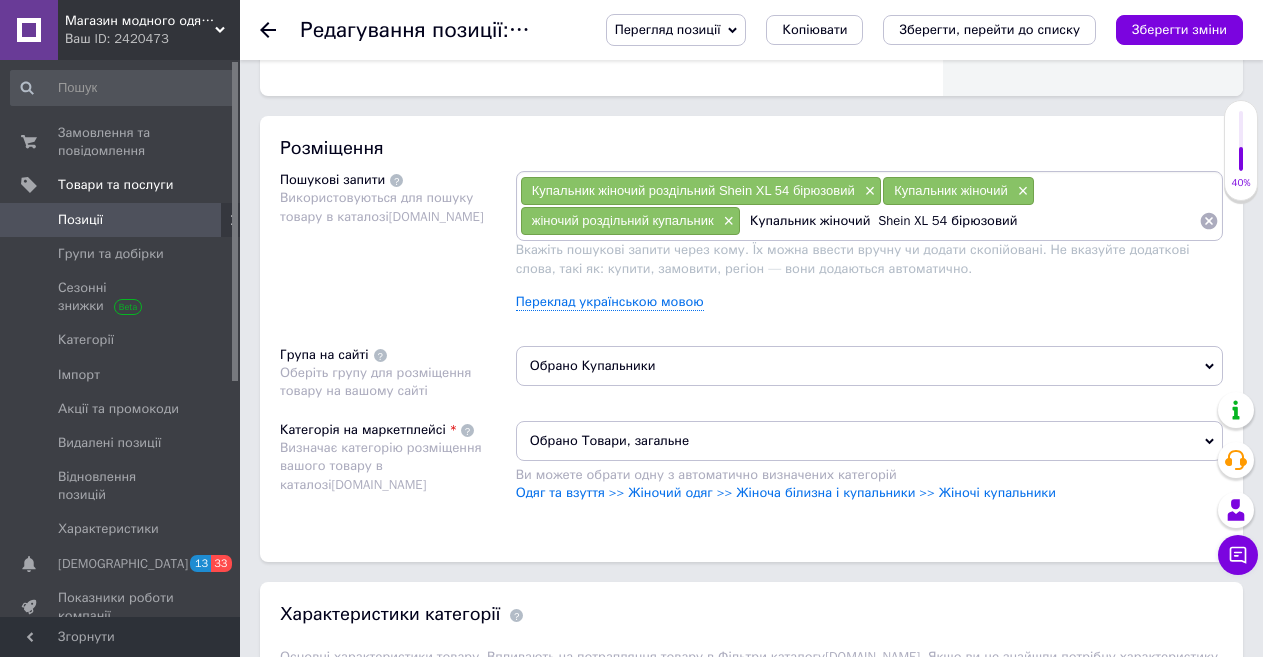 drag, startPoint x: 1023, startPoint y: 215, endPoint x: 910, endPoint y: 232, distance: 114.27161 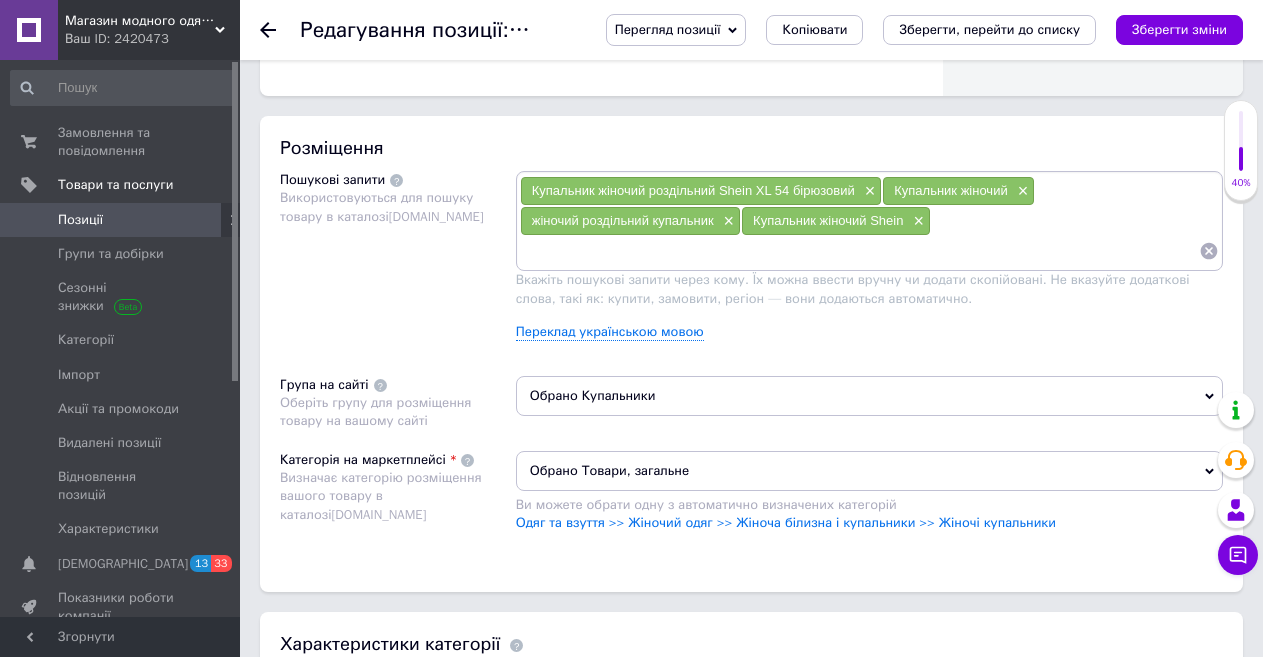 paste on "Купальник жіночий роздільний Shein XL 54 бірюзовий" 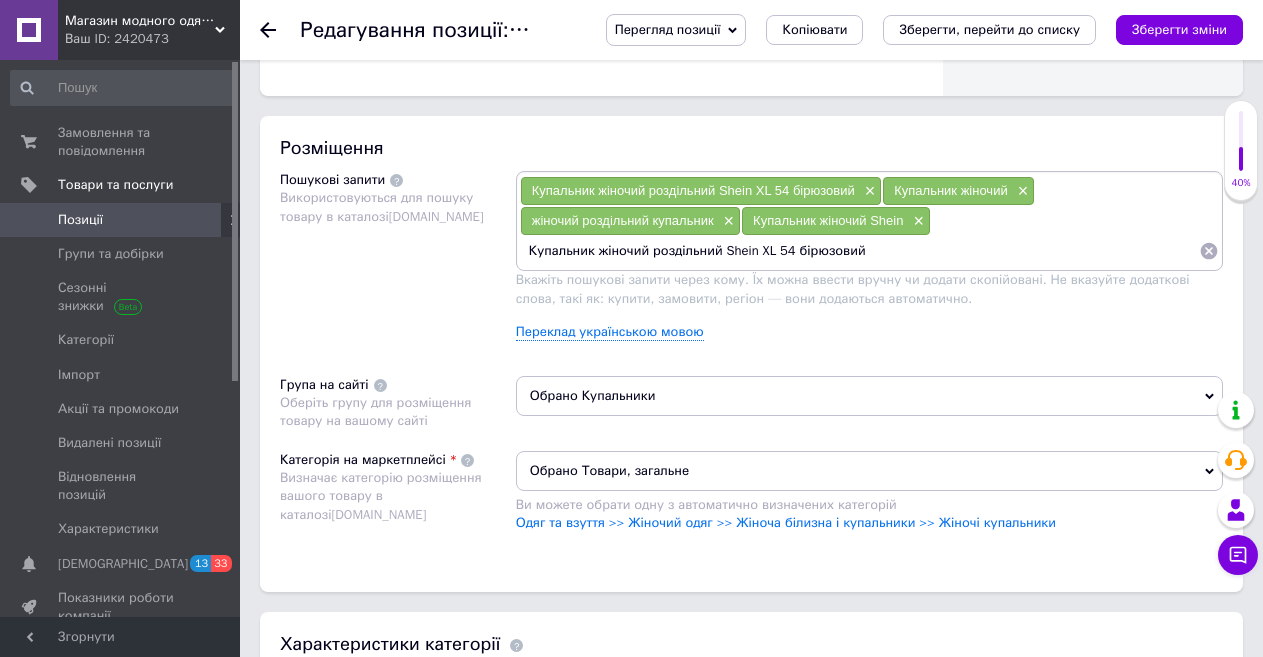 drag, startPoint x: 749, startPoint y: 251, endPoint x: 655, endPoint y: 255, distance: 94.08507 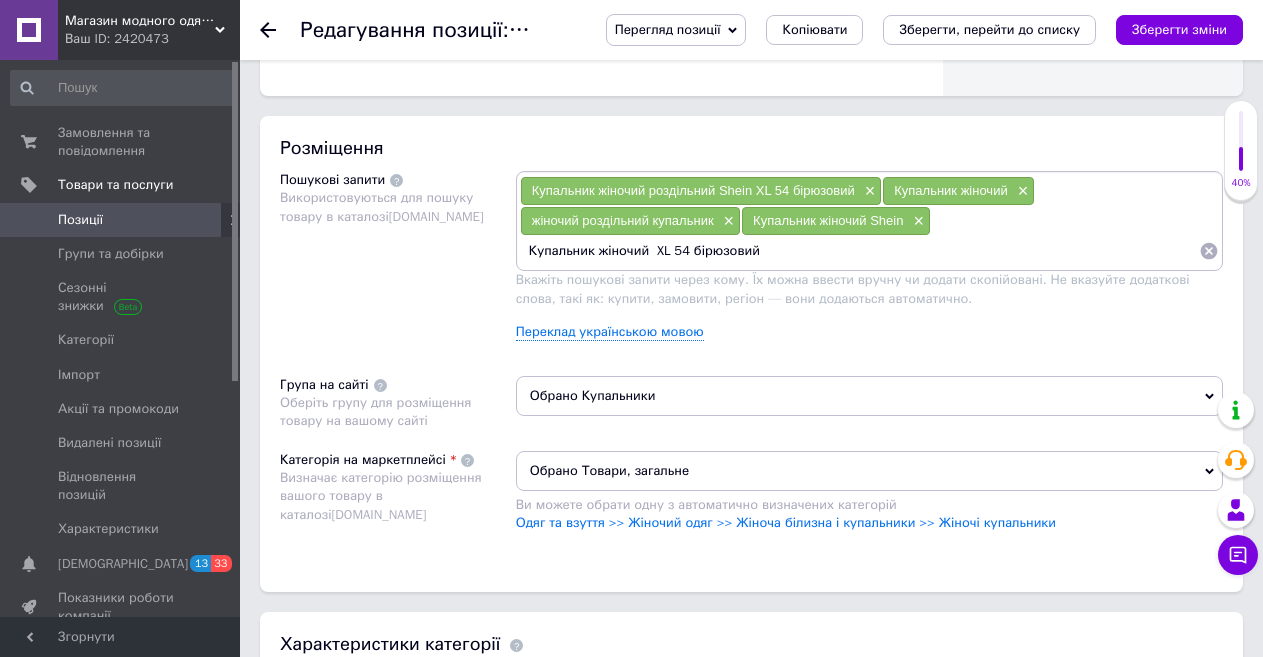 drag, startPoint x: 588, startPoint y: 252, endPoint x: 530, endPoint y: 252, distance: 58 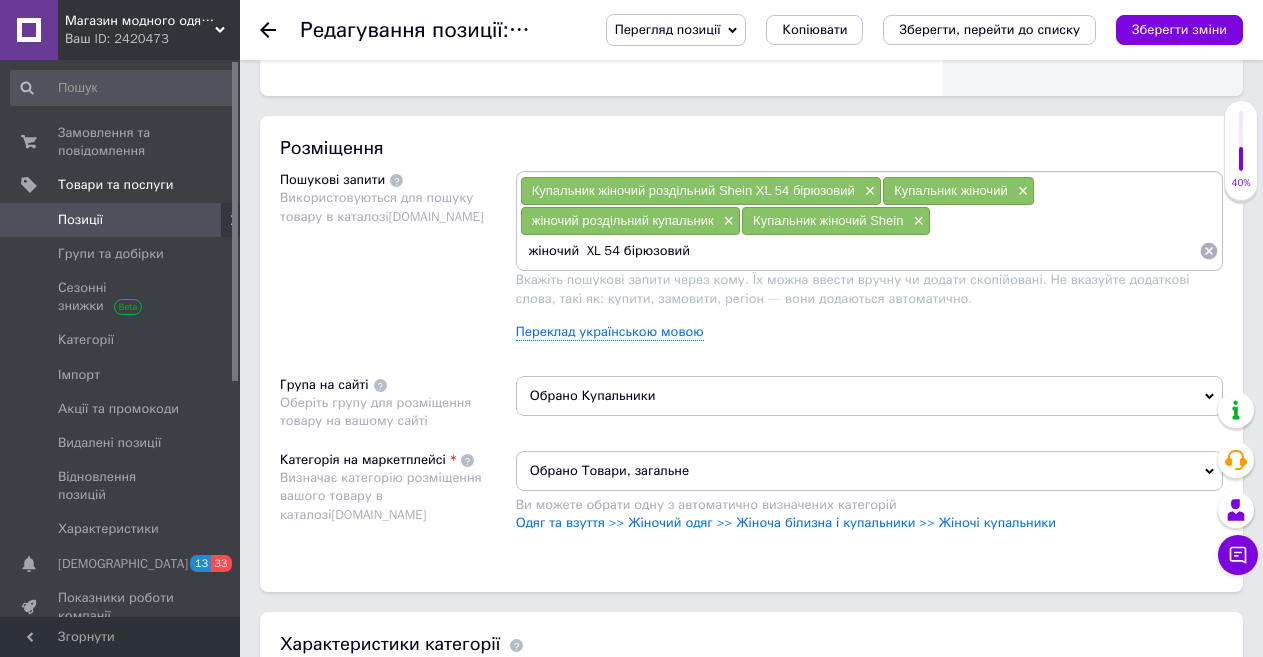 click on "жіночий  XL 54 бірюзовий" at bounding box center [859, 251] 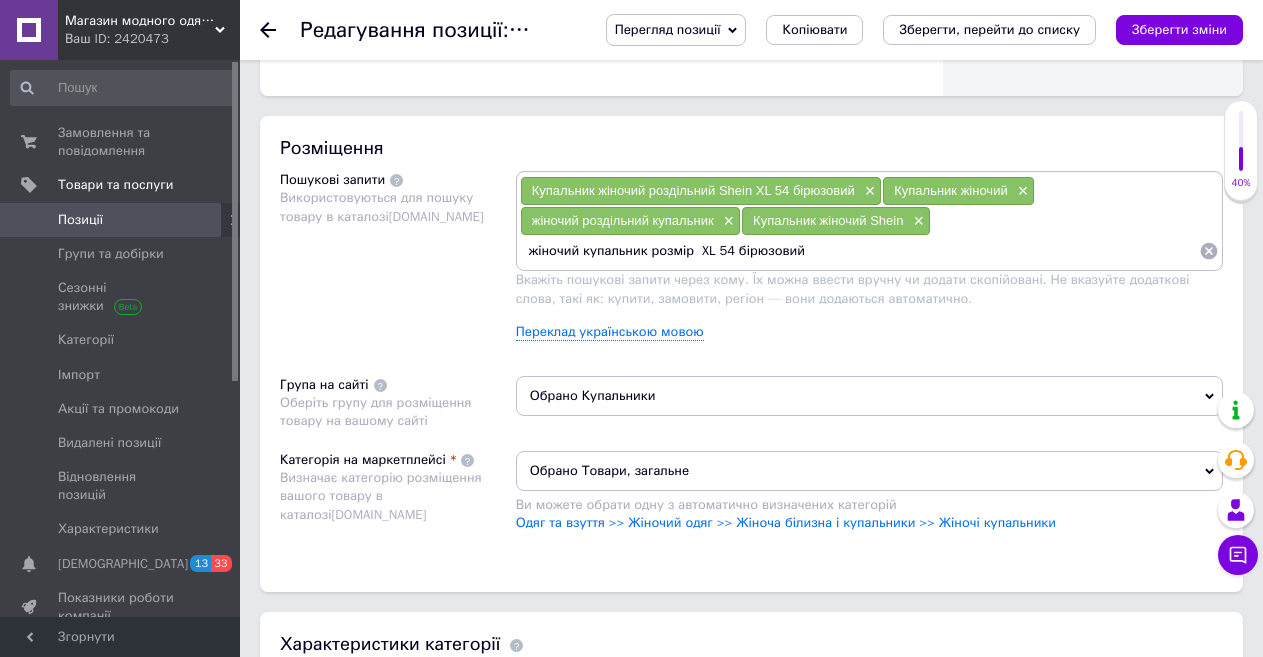 drag, startPoint x: 802, startPoint y: 252, endPoint x: 720, endPoint y: 258, distance: 82.219215 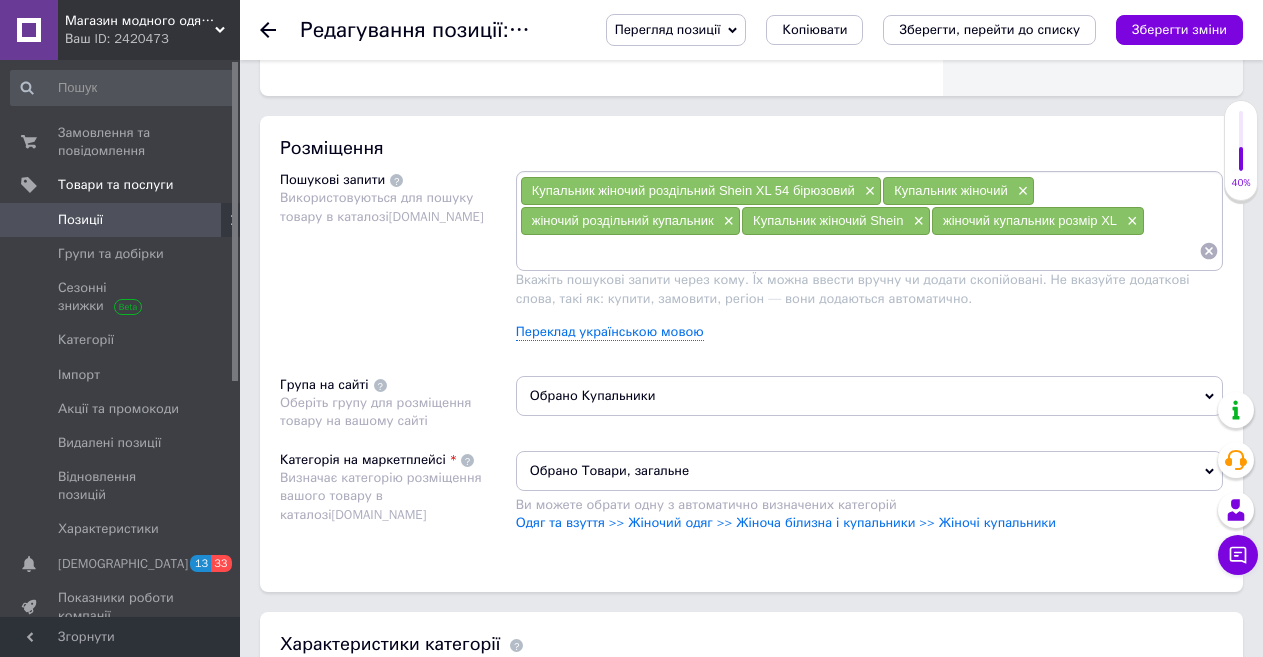 paste on "Купальник жіночий роздільний Shein XL 54 бірюзовий" 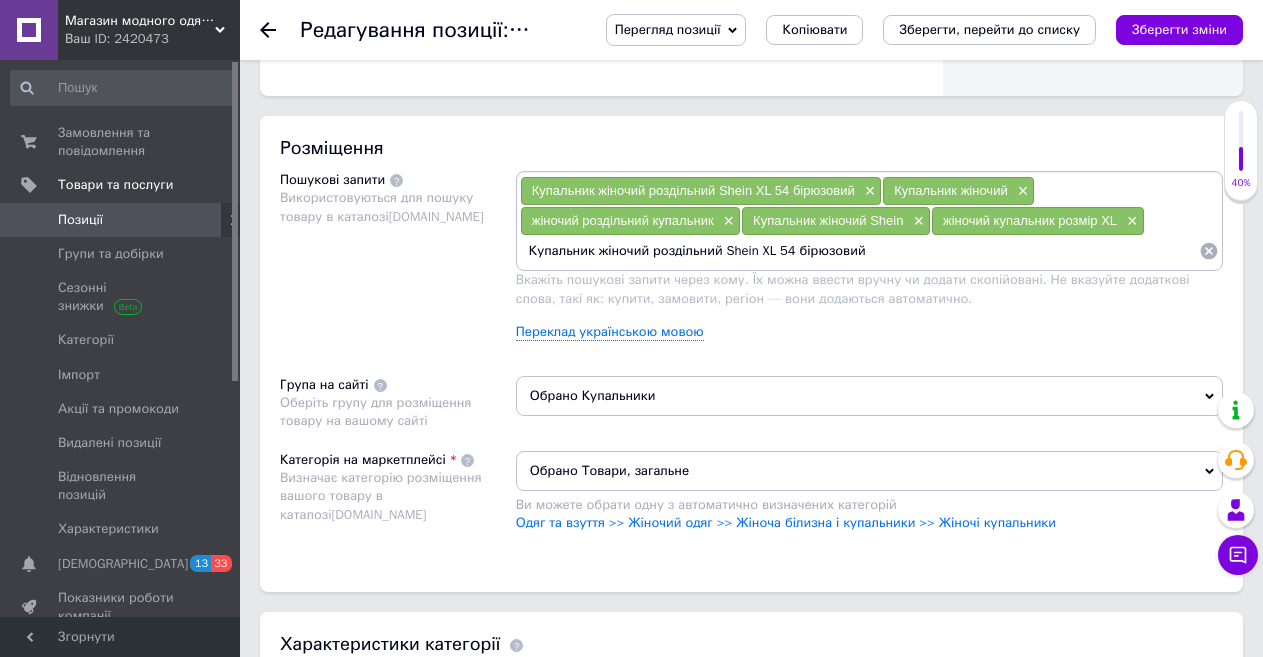 drag, startPoint x: 866, startPoint y: 252, endPoint x: 656, endPoint y: 251, distance: 210.00238 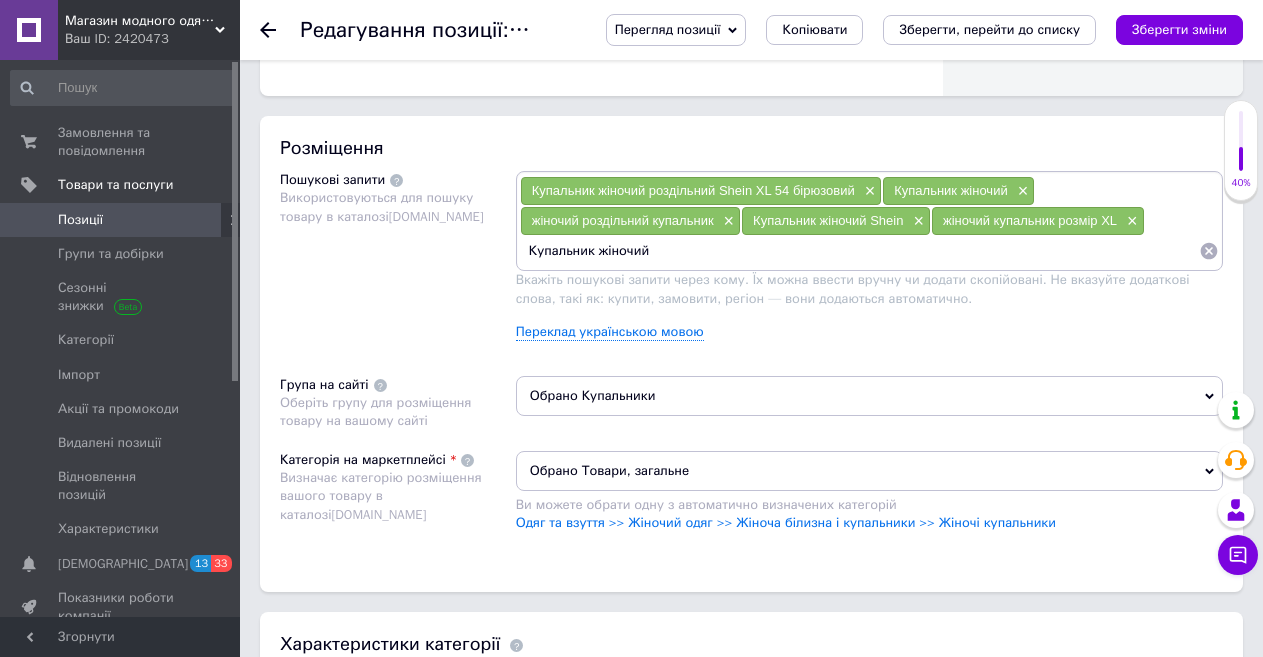 drag, startPoint x: 564, startPoint y: 248, endPoint x: 528, endPoint y: 247, distance: 36.013885 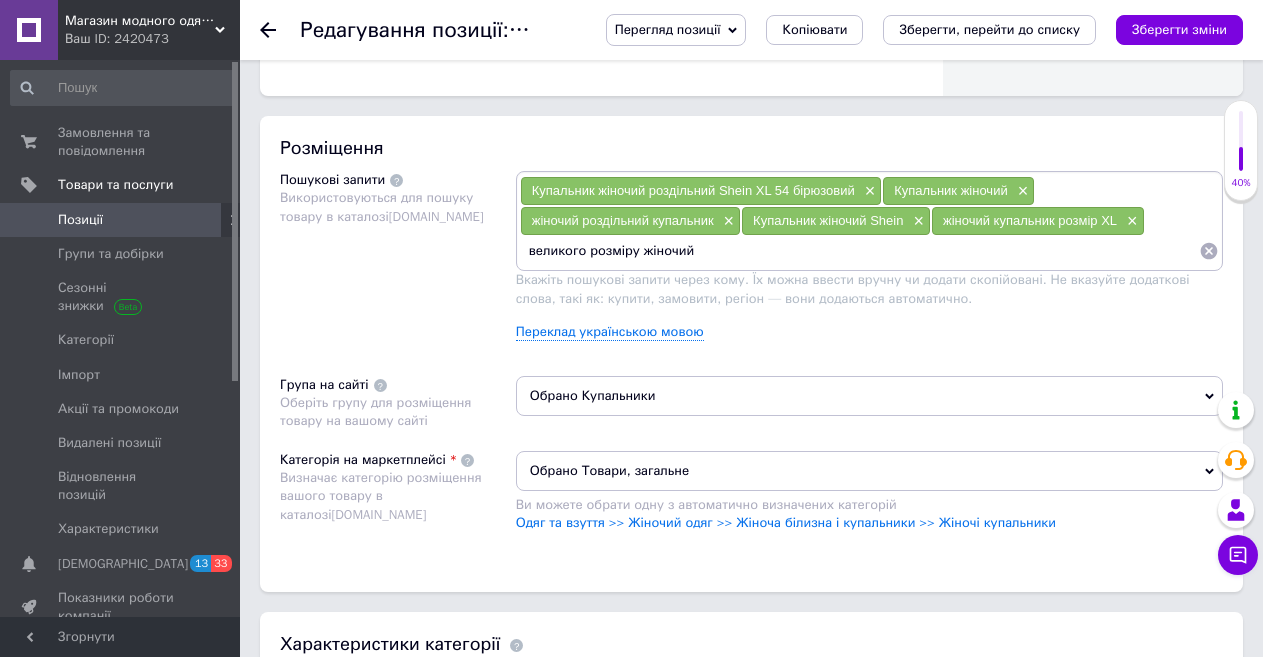 click on "великого розміру жіночий" at bounding box center (859, 251) 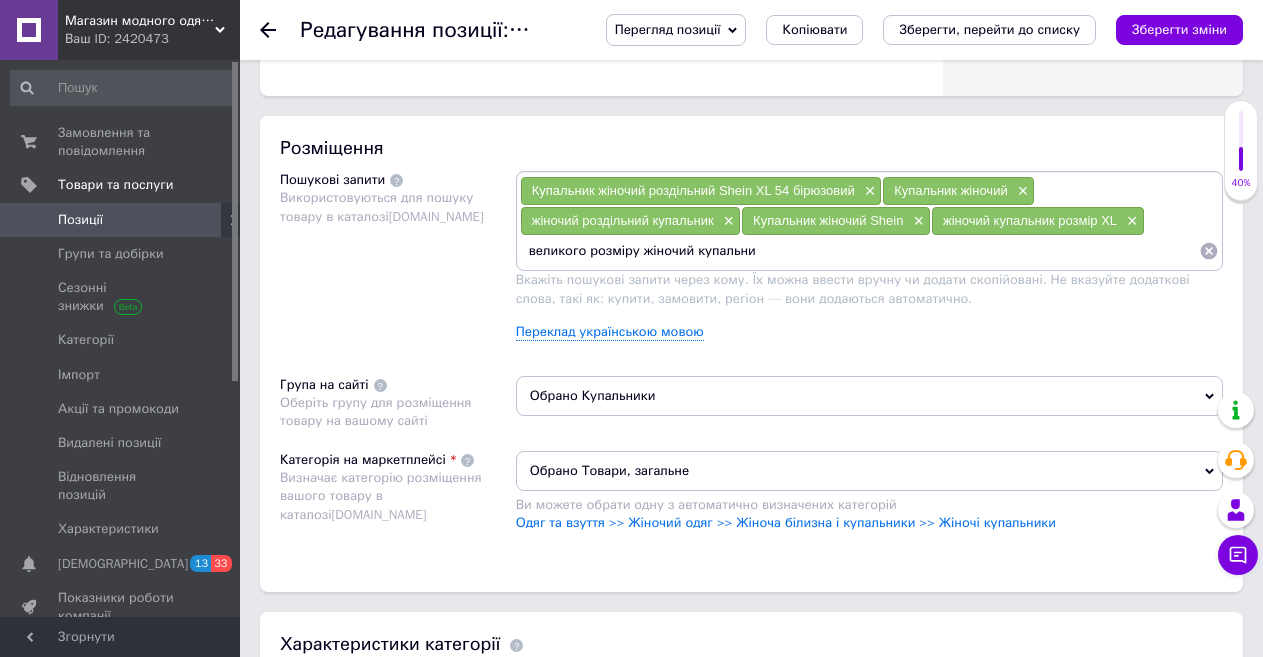 type on "великого розміру жіночий купальник" 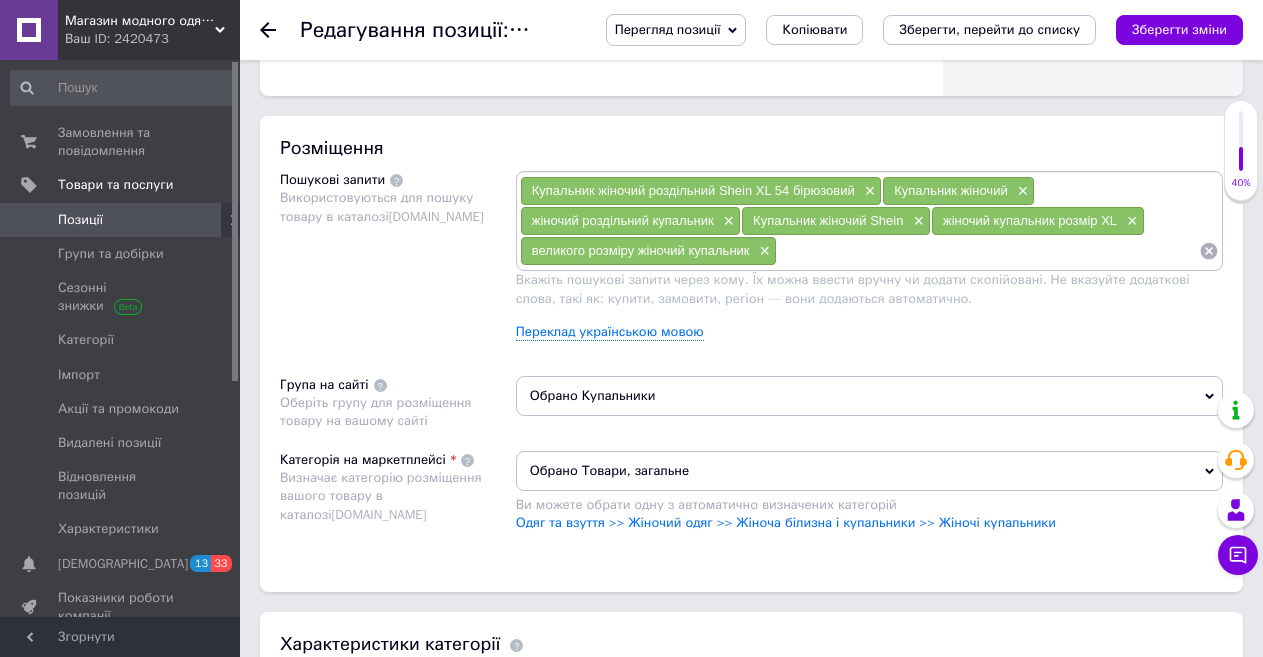 paste on "Купальник жіночий роздільний Shein XL 54 бірюзовий" 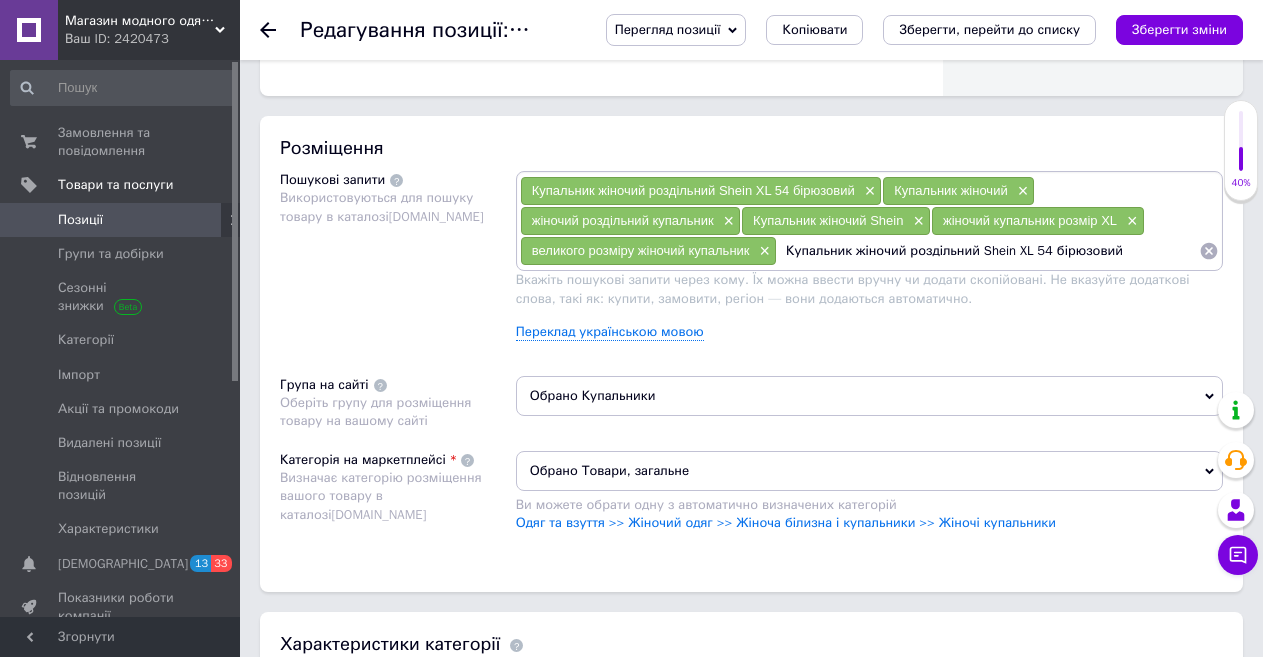 drag, startPoint x: 1026, startPoint y: 252, endPoint x: 915, endPoint y: 253, distance: 111.0045 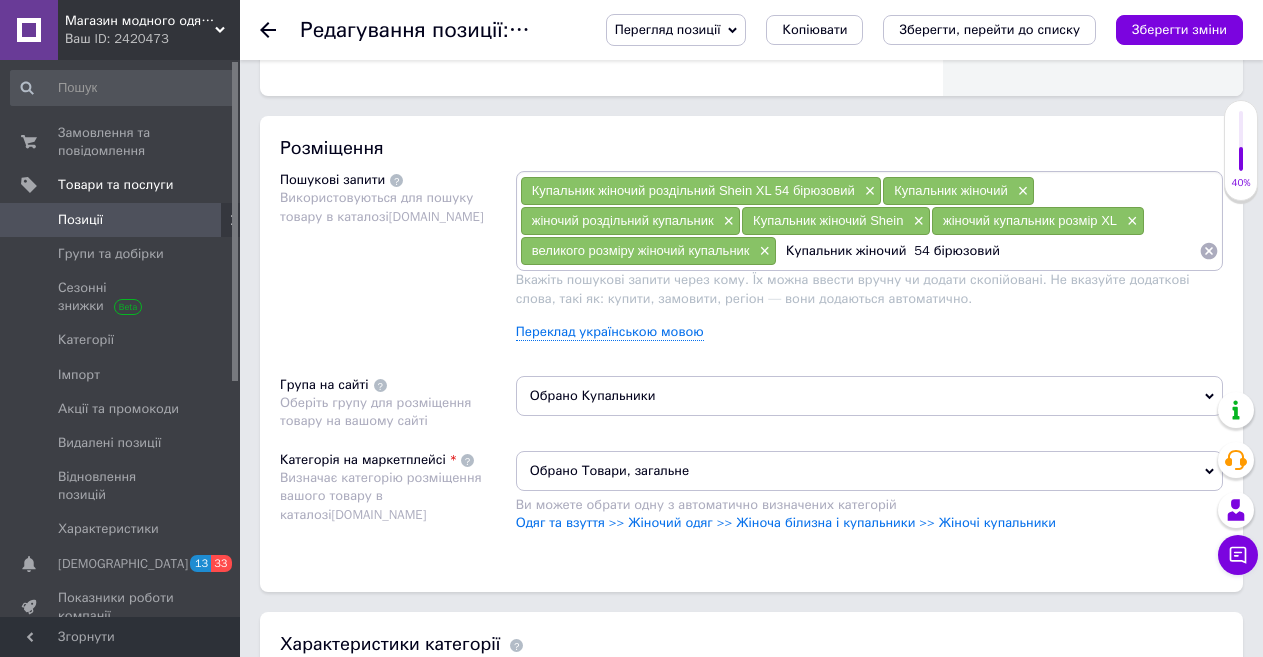 drag, startPoint x: 972, startPoint y: 246, endPoint x: 935, endPoint y: 246, distance: 37 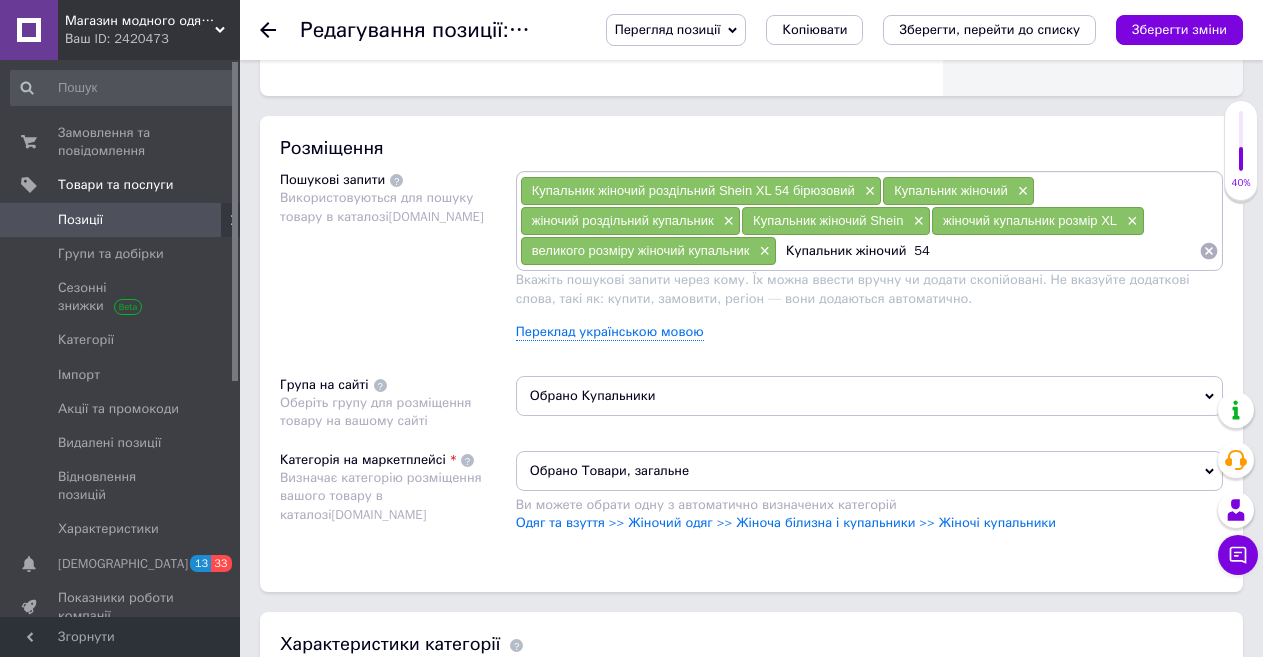 click on "Купальник жіночий  54" at bounding box center (988, 251) 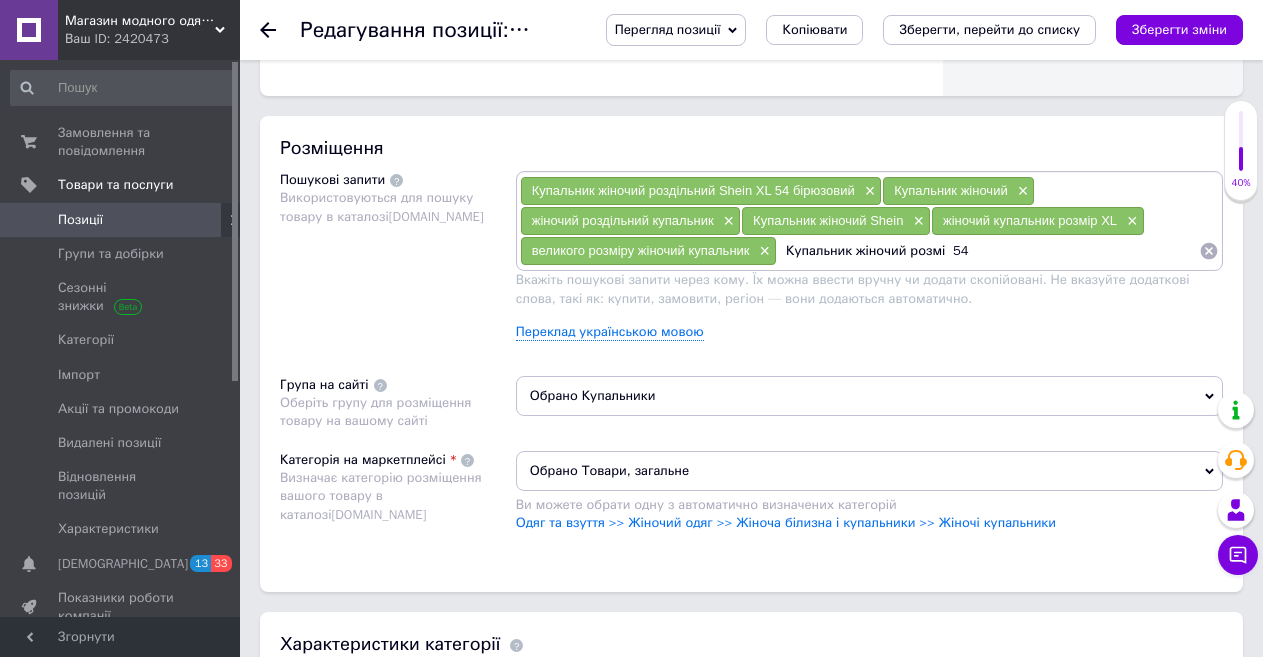 type on "Купальник жіночий розмір  54" 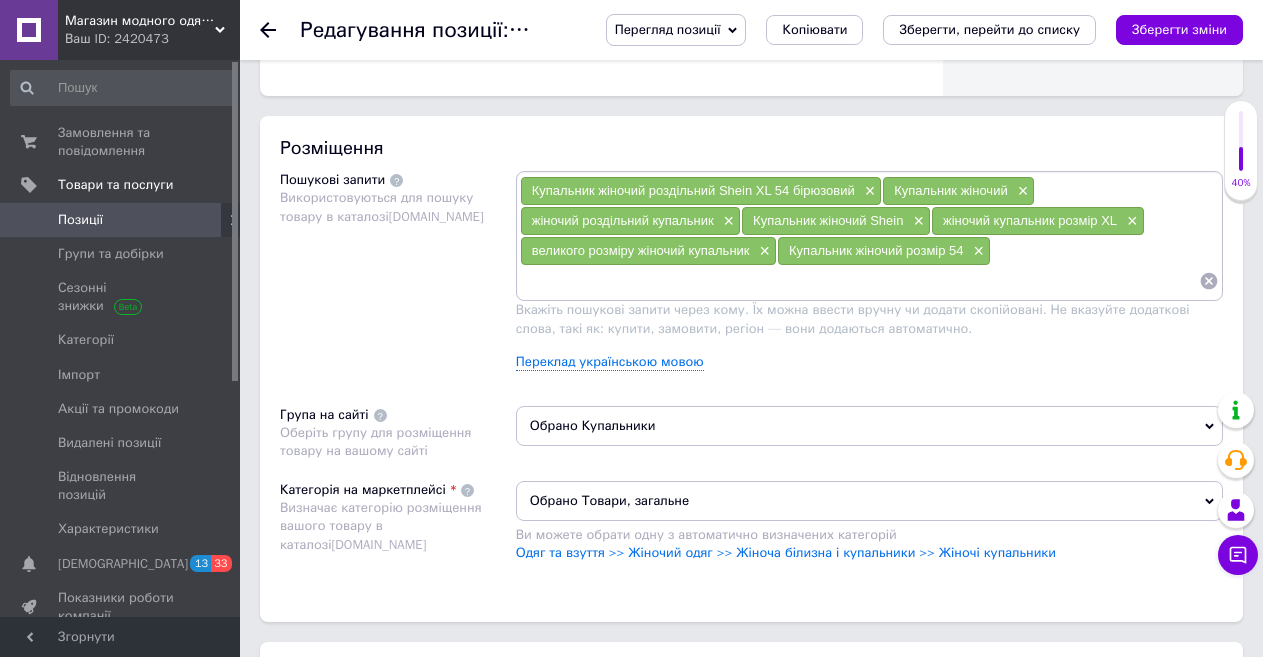 paste on "Купальник жіночий роздільний Shein XL 54 бірюзовий" 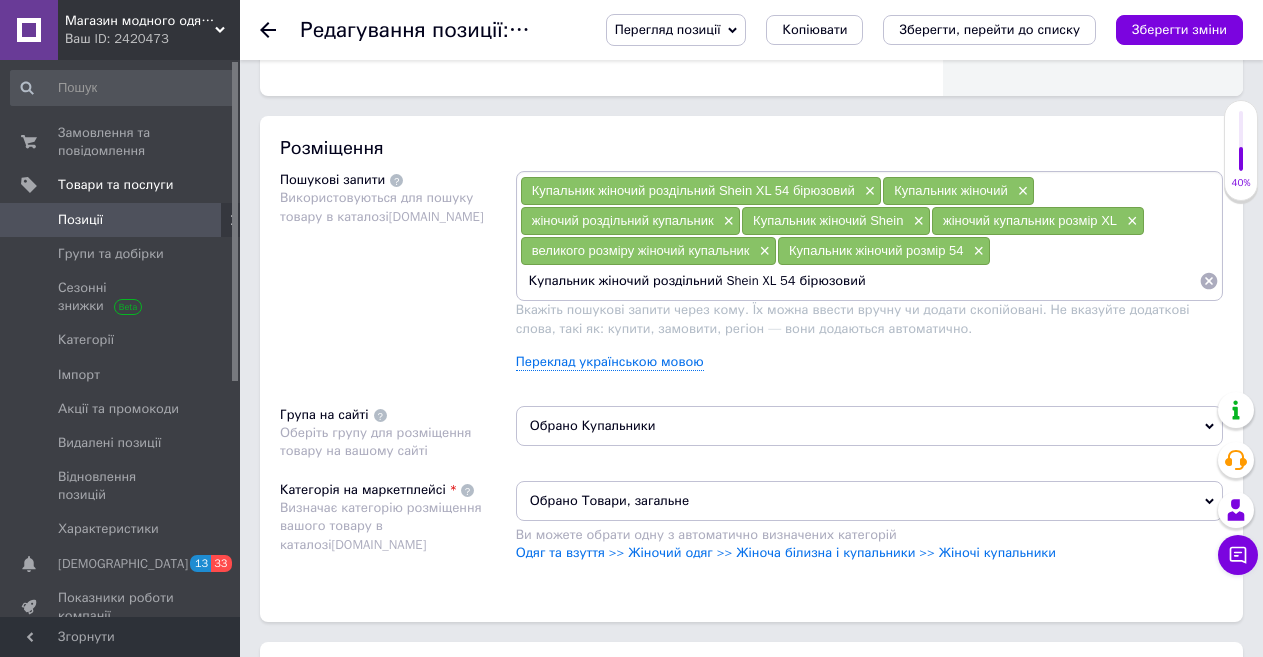 drag, startPoint x: 788, startPoint y: 282, endPoint x: 647, endPoint y: 285, distance: 141.0319 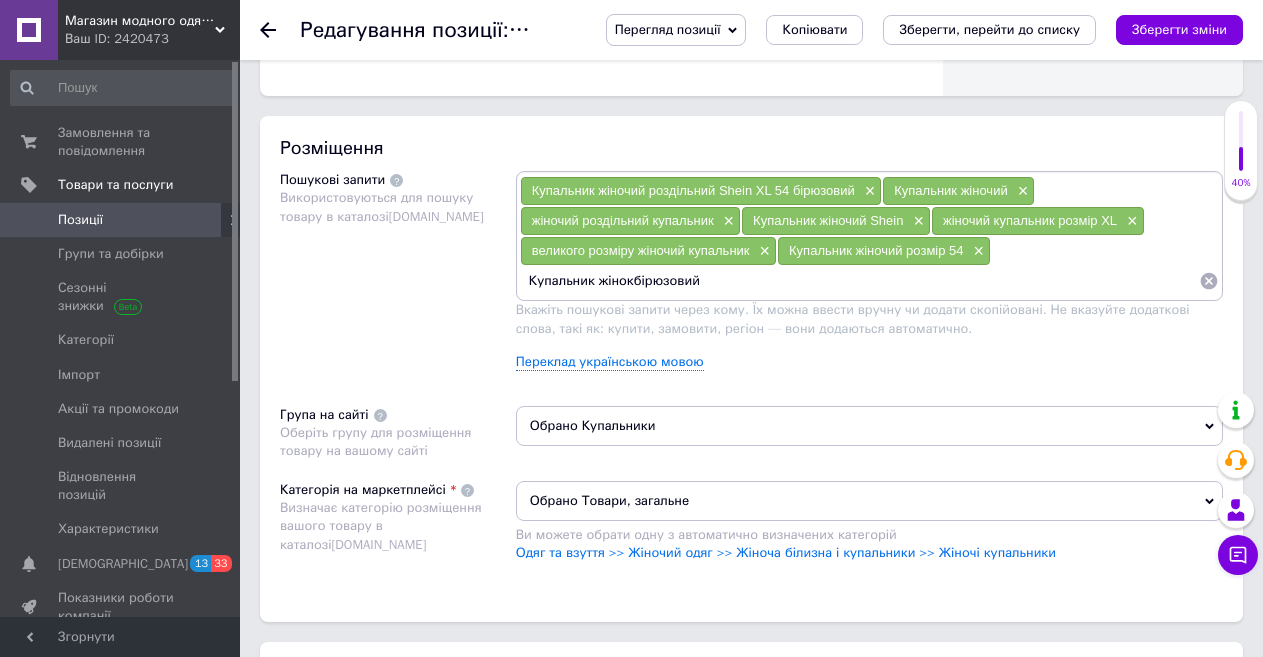 click on "Купальник жінокбірюзовий" at bounding box center [859, 281] 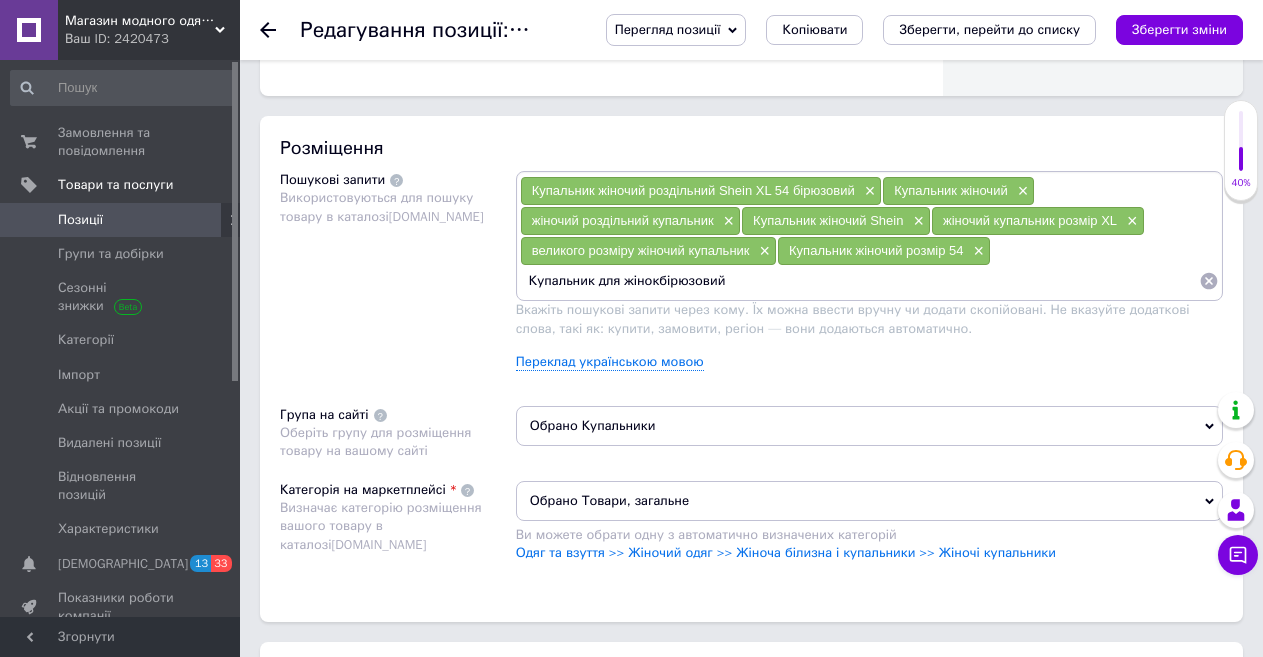 click on "Купальник для жінокбірюзовий" at bounding box center [859, 281] 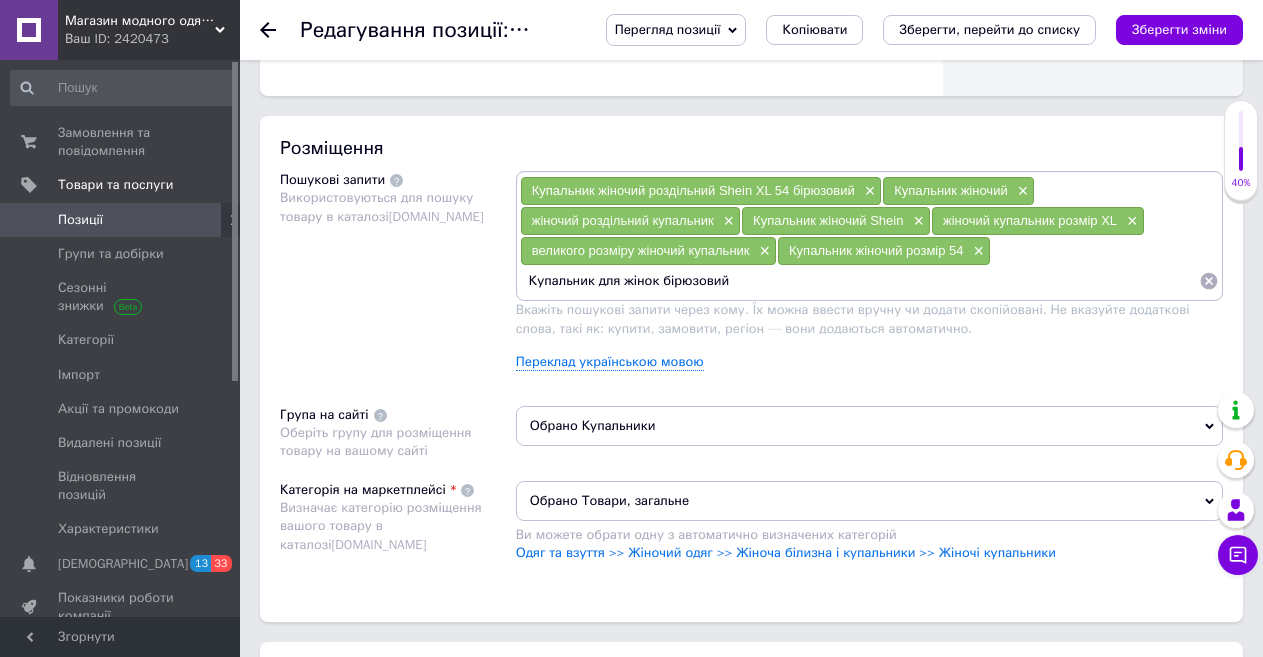 click on "Купальник для жінок бірюзовий" at bounding box center [859, 281] 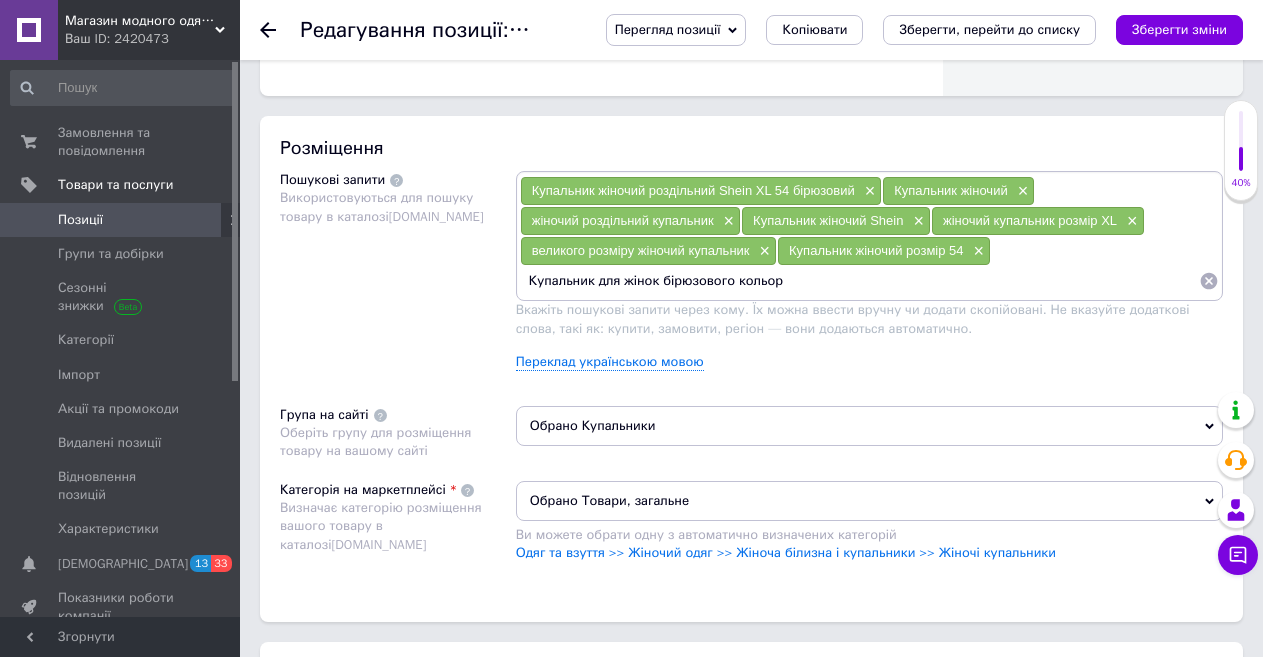 type on "Купальник для жінок бірюзового кольору" 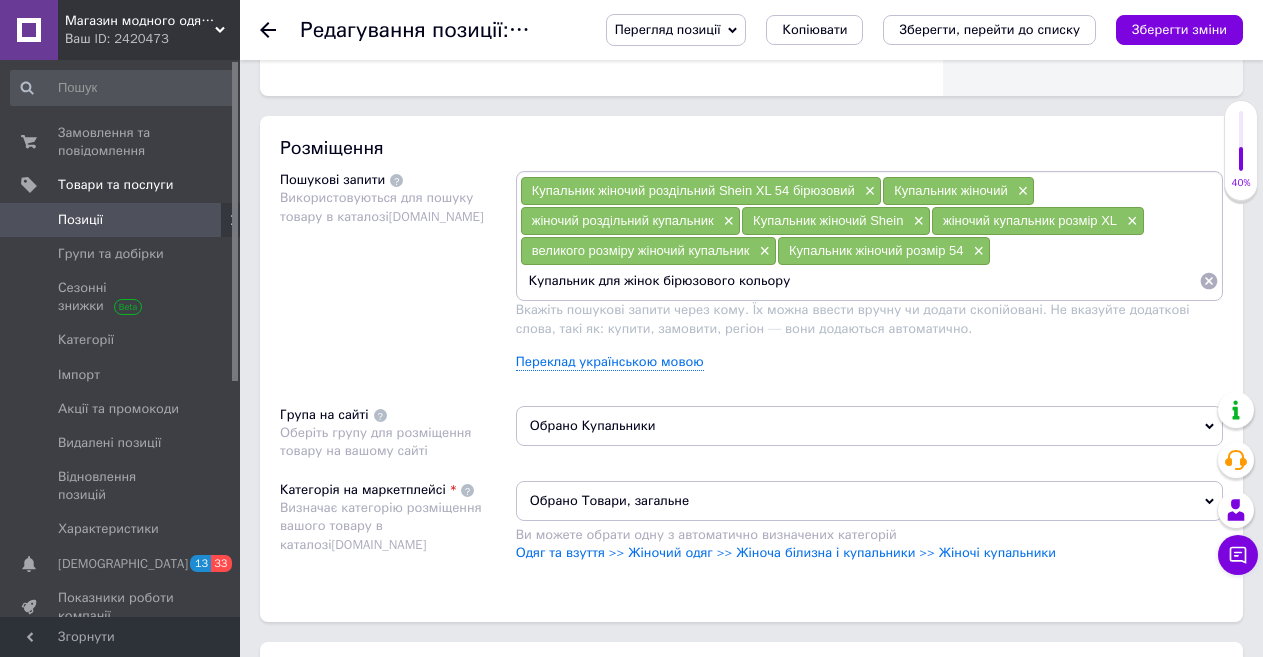 type 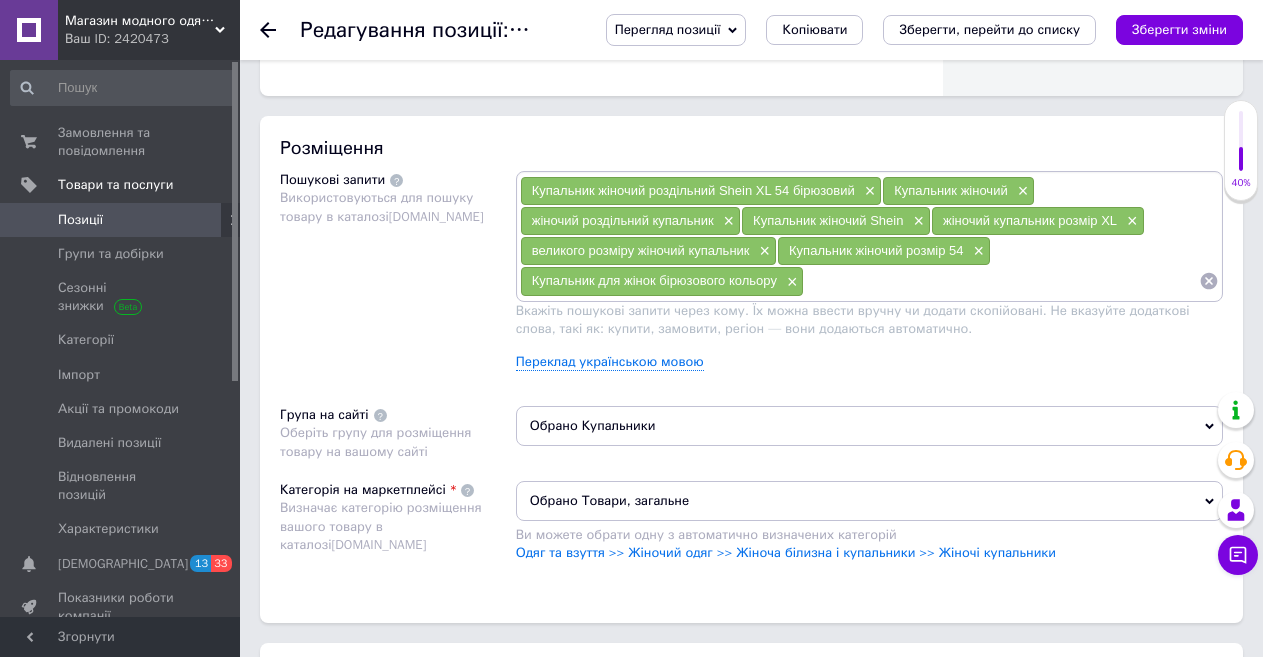 scroll, scrollTop: 1500, scrollLeft: 0, axis: vertical 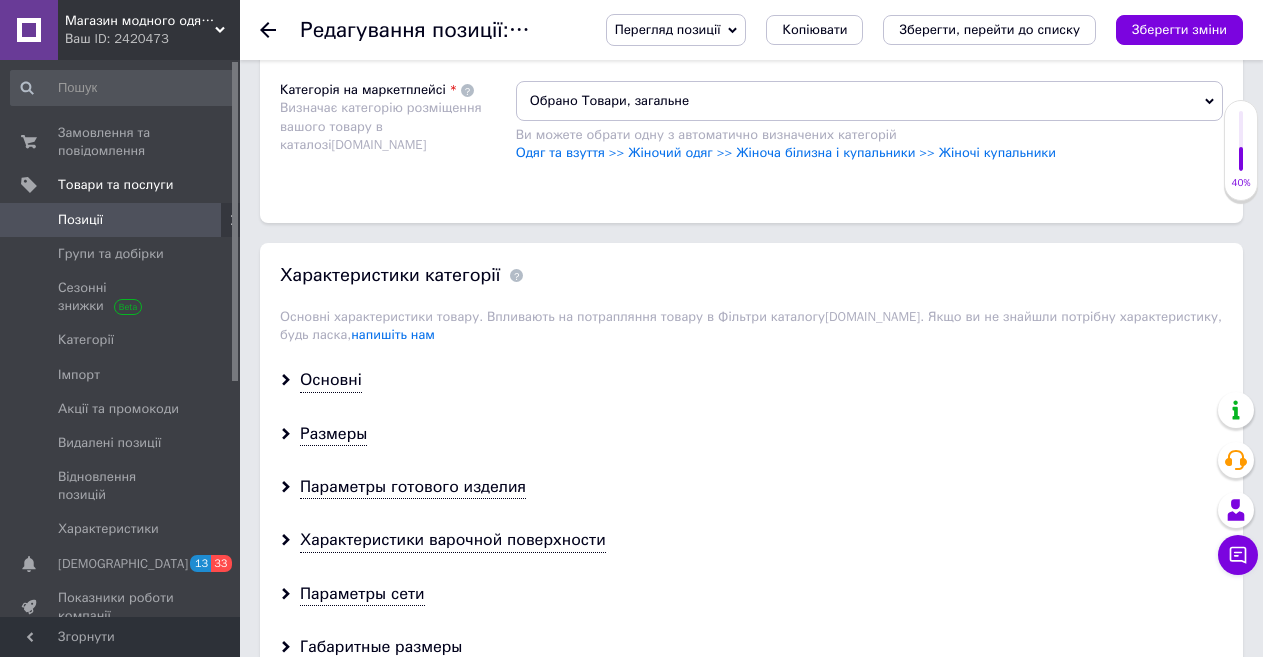 click on "Обрано Товари, загальне" at bounding box center (869, 101) 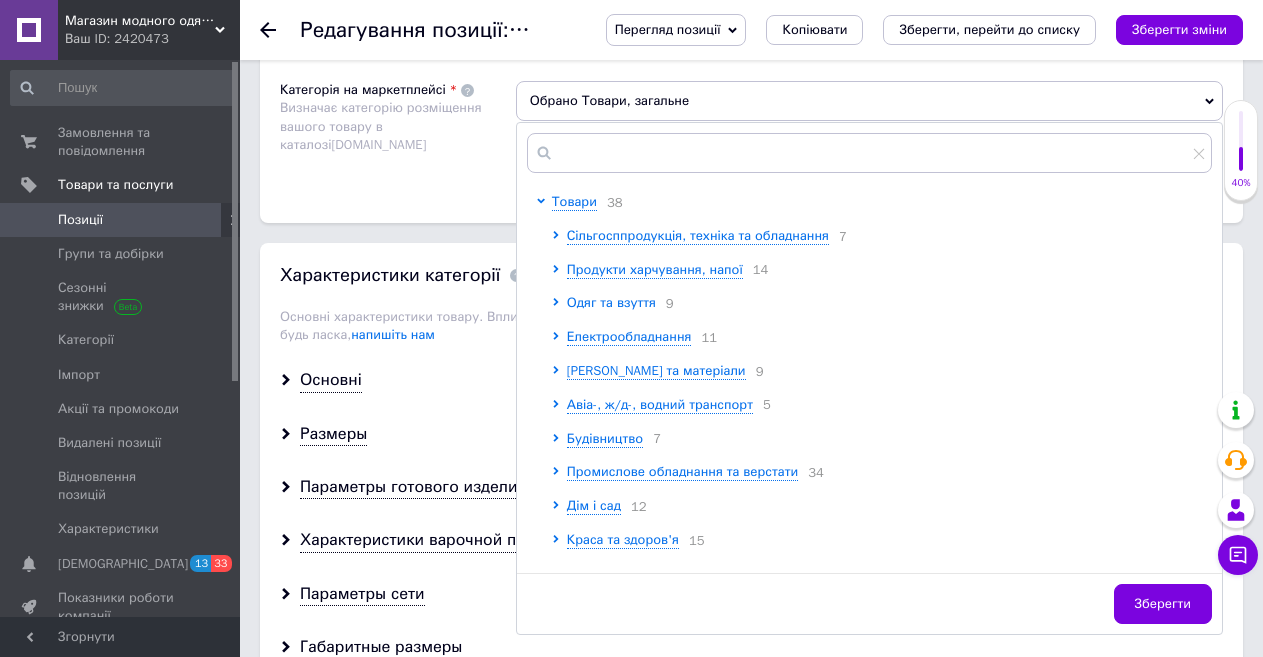 click on "Одяг та взуття" at bounding box center [611, 302] 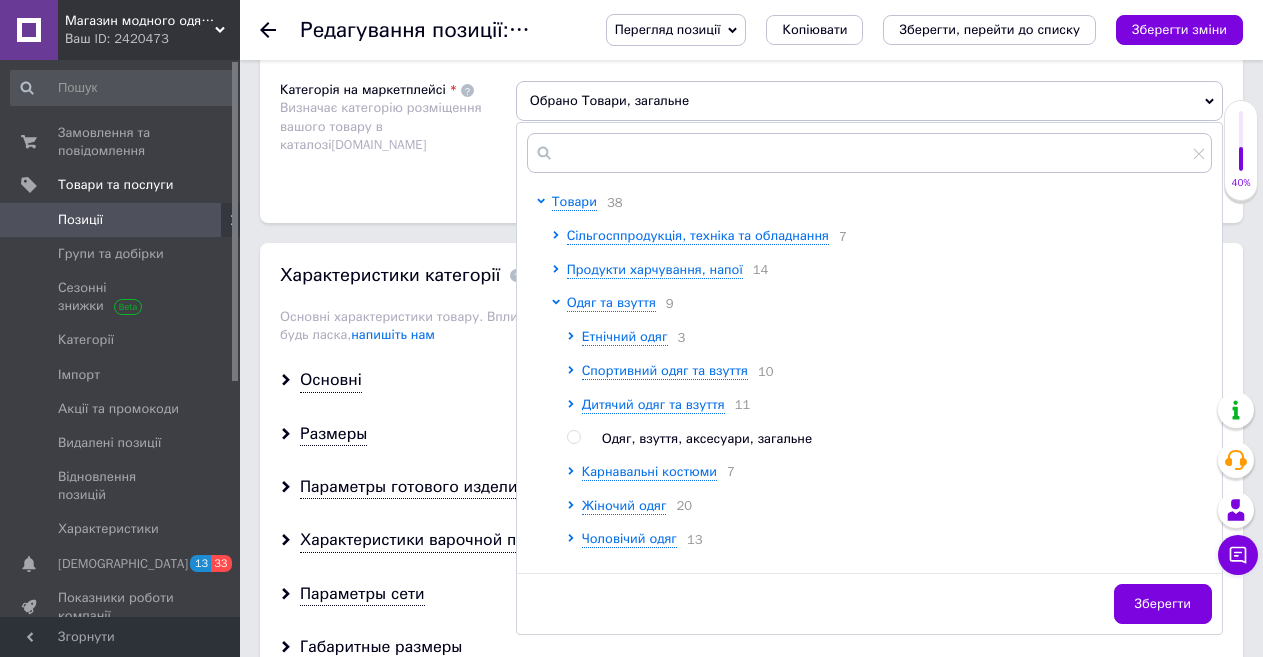 drag, startPoint x: 644, startPoint y: 519, endPoint x: 664, endPoint y: 500, distance: 27.58623 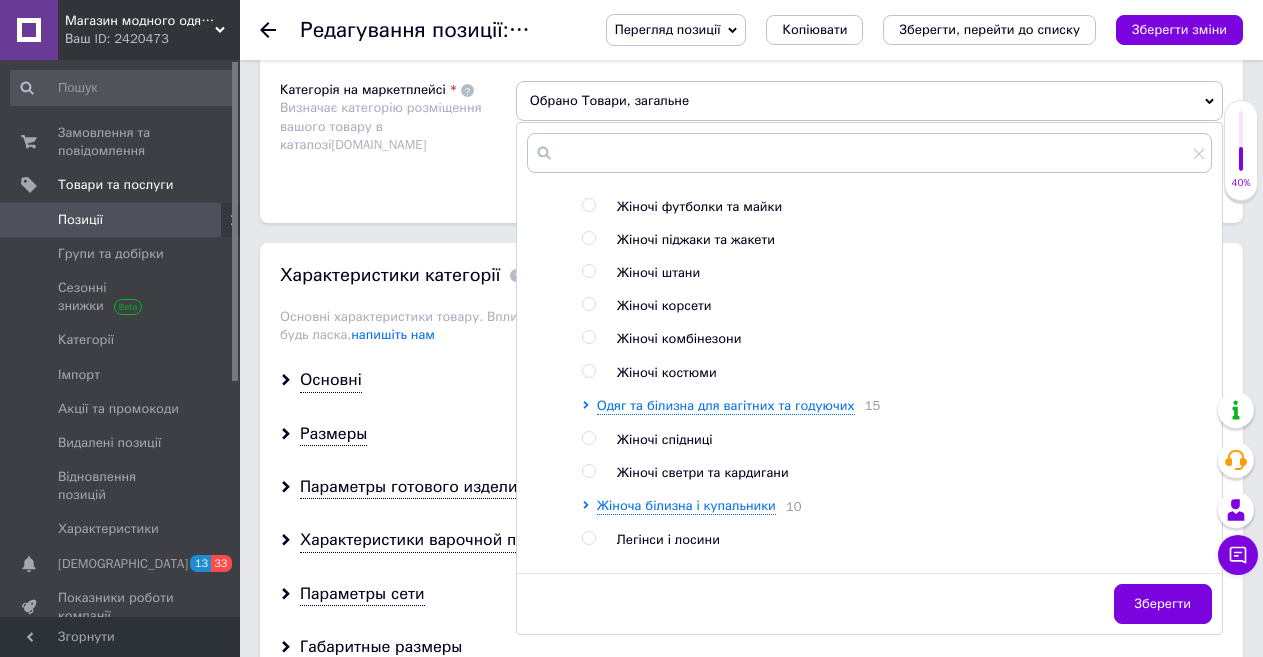 scroll, scrollTop: 600, scrollLeft: 0, axis: vertical 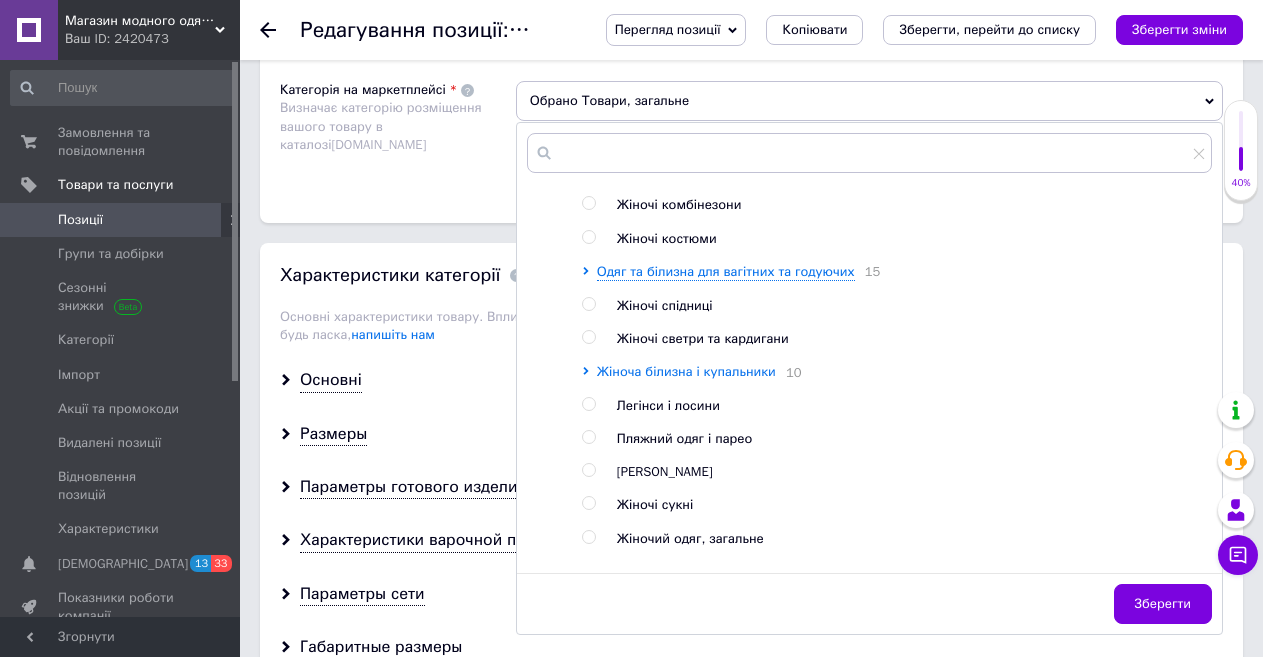 click on "Жіноча білизна і купальники" at bounding box center [686, 371] 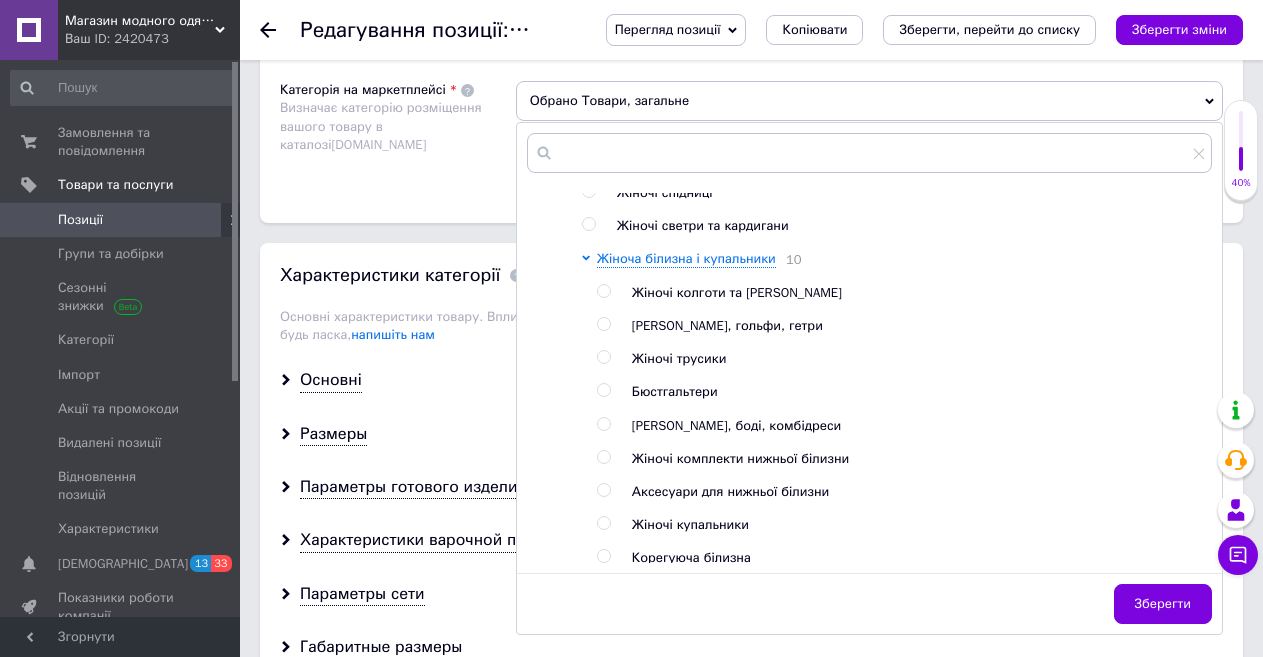 scroll, scrollTop: 900, scrollLeft: 0, axis: vertical 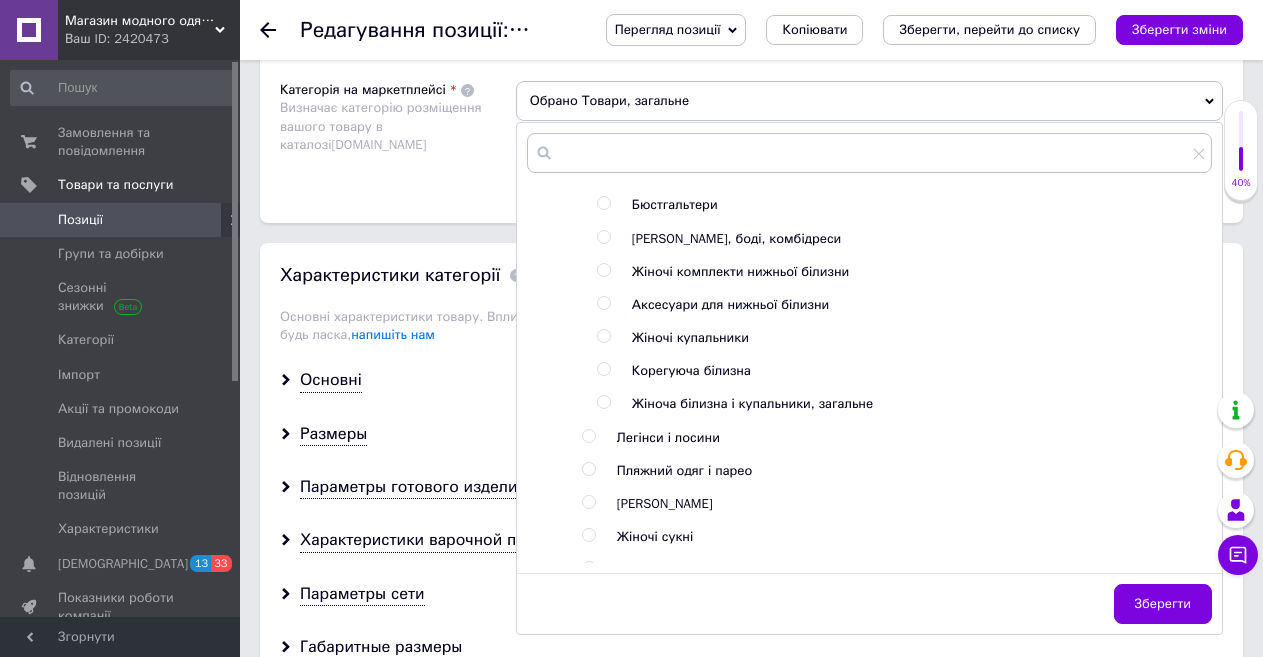 click at bounding box center [603, 336] 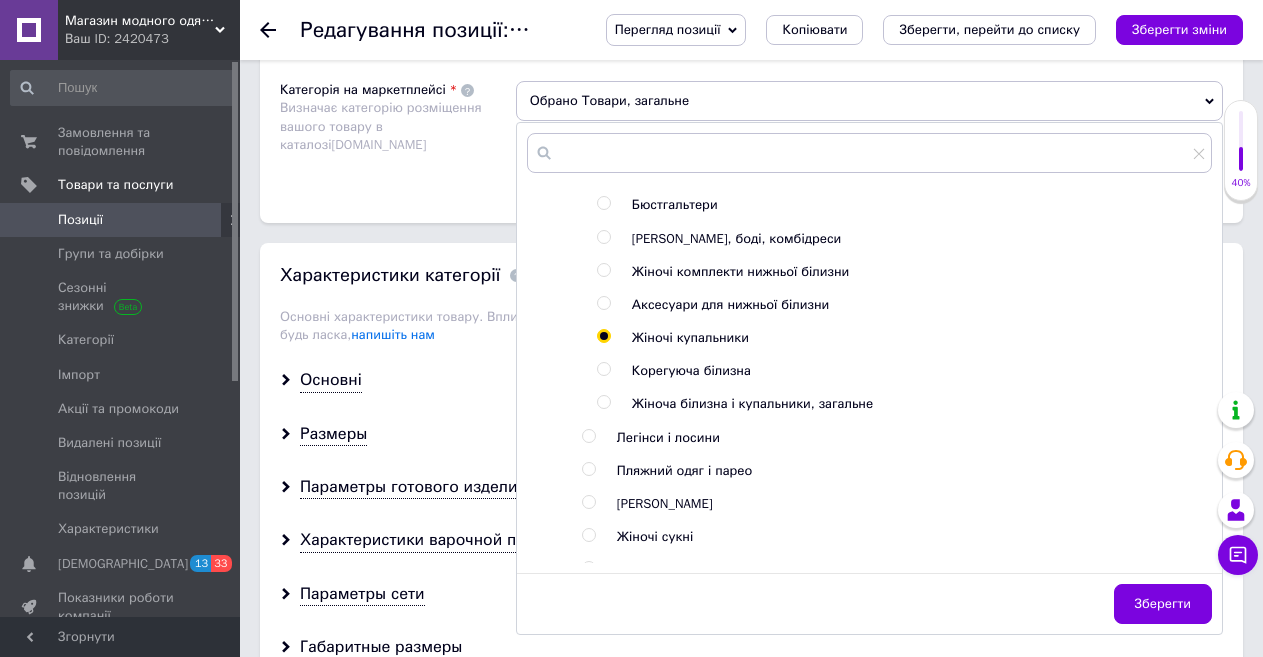 radio on "true" 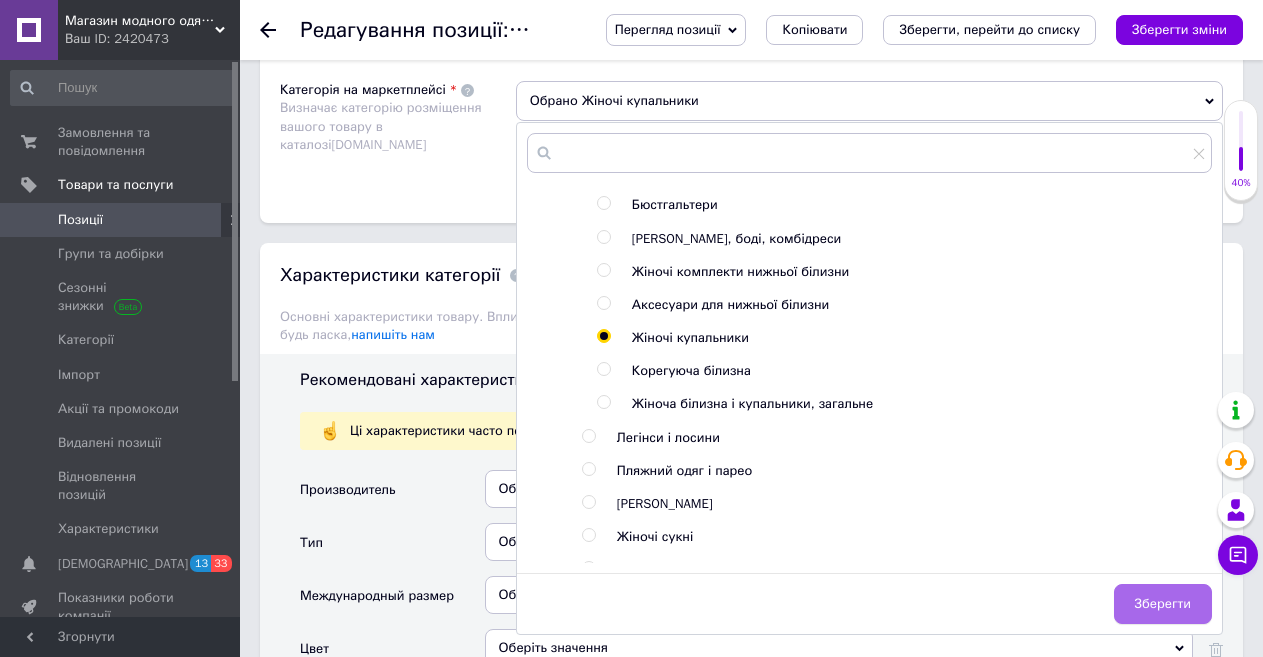 click on "Зберегти" at bounding box center (1163, 604) 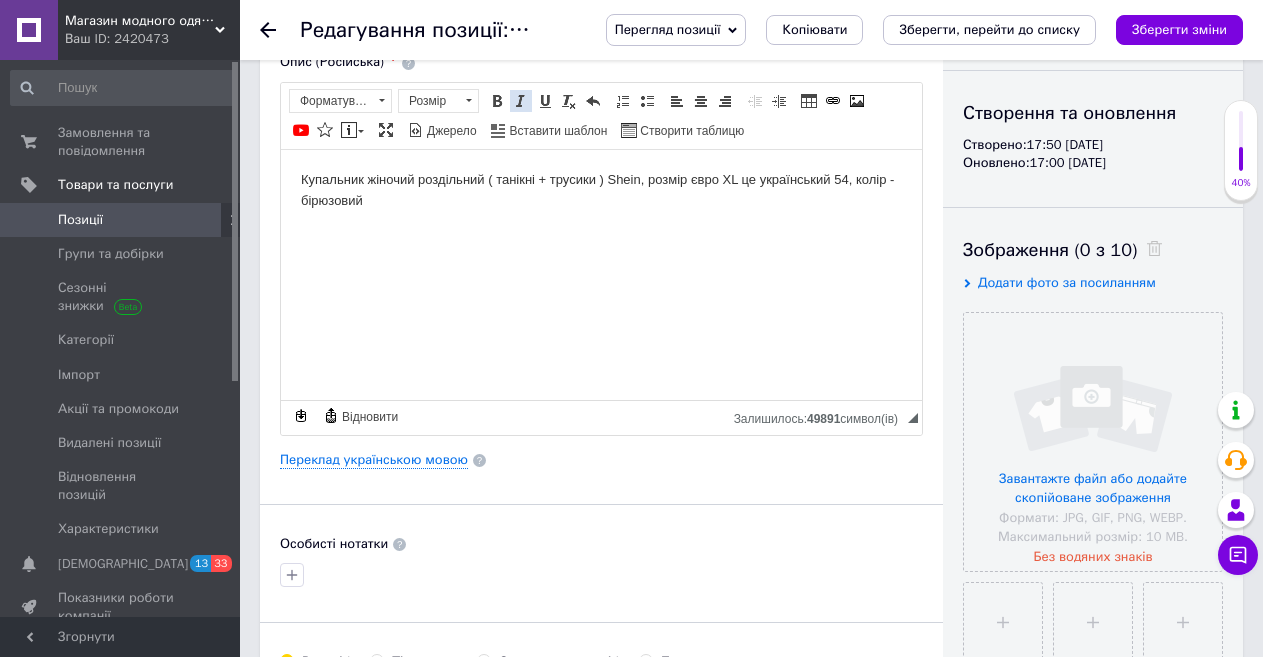 scroll, scrollTop: 0, scrollLeft: 0, axis: both 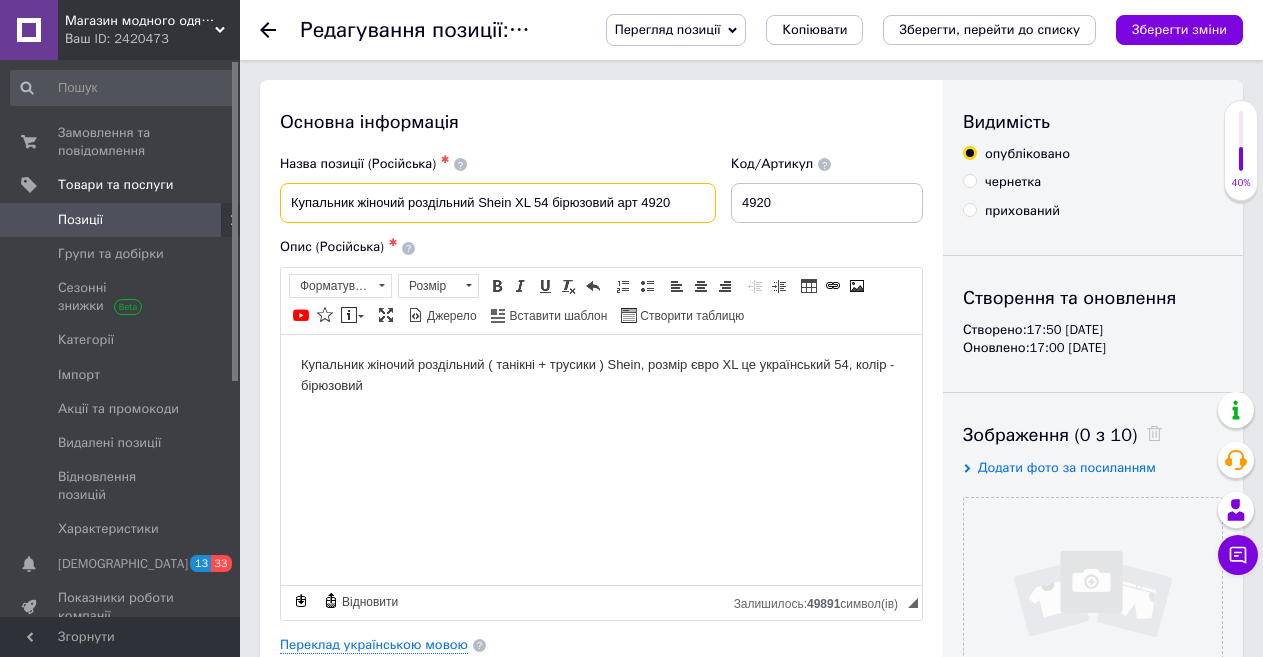drag, startPoint x: 511, startPoint y: 197, endPoint x: 482, endPoint y: 197, distance: 29 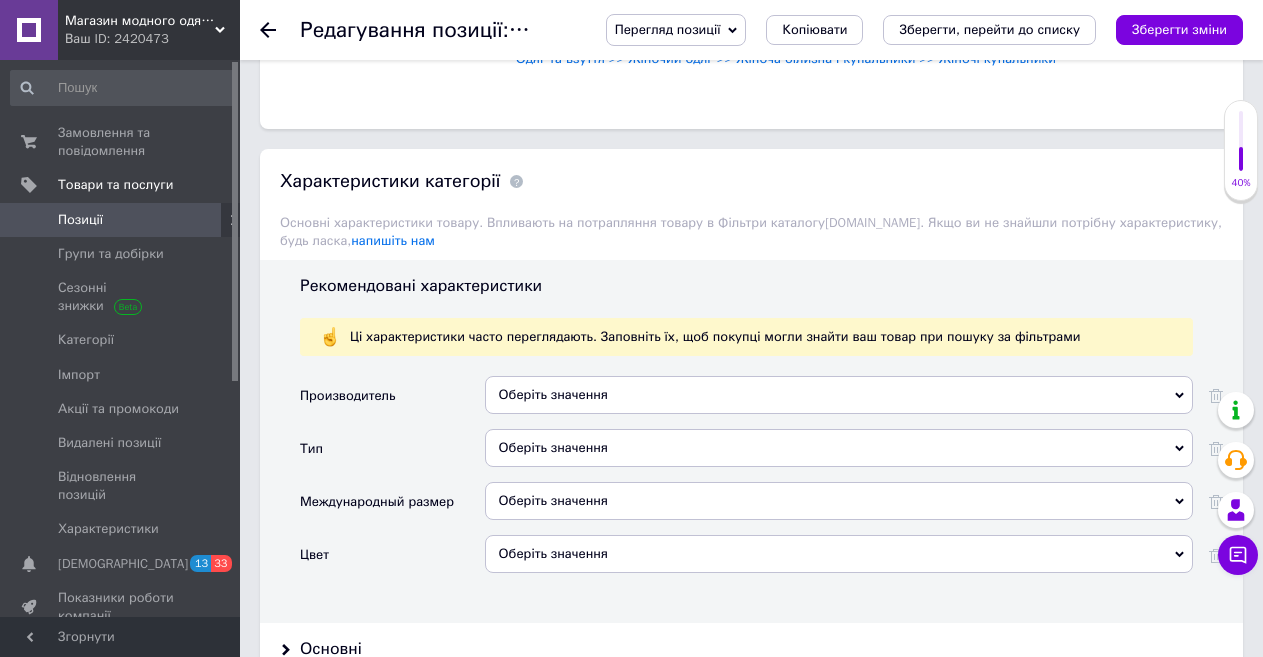 scroll, scrollTop: 1600, scrollLeft: 0, axis: vertical 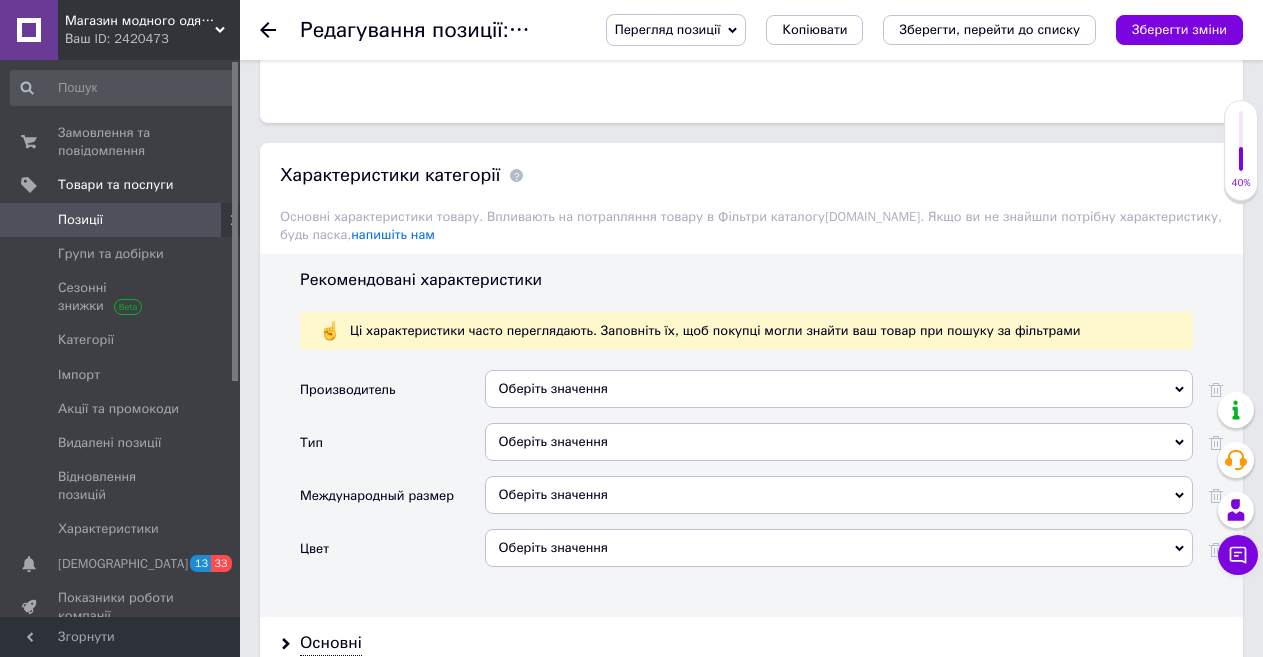 click on "Оберіть значення" at bounding box center [839, 389] 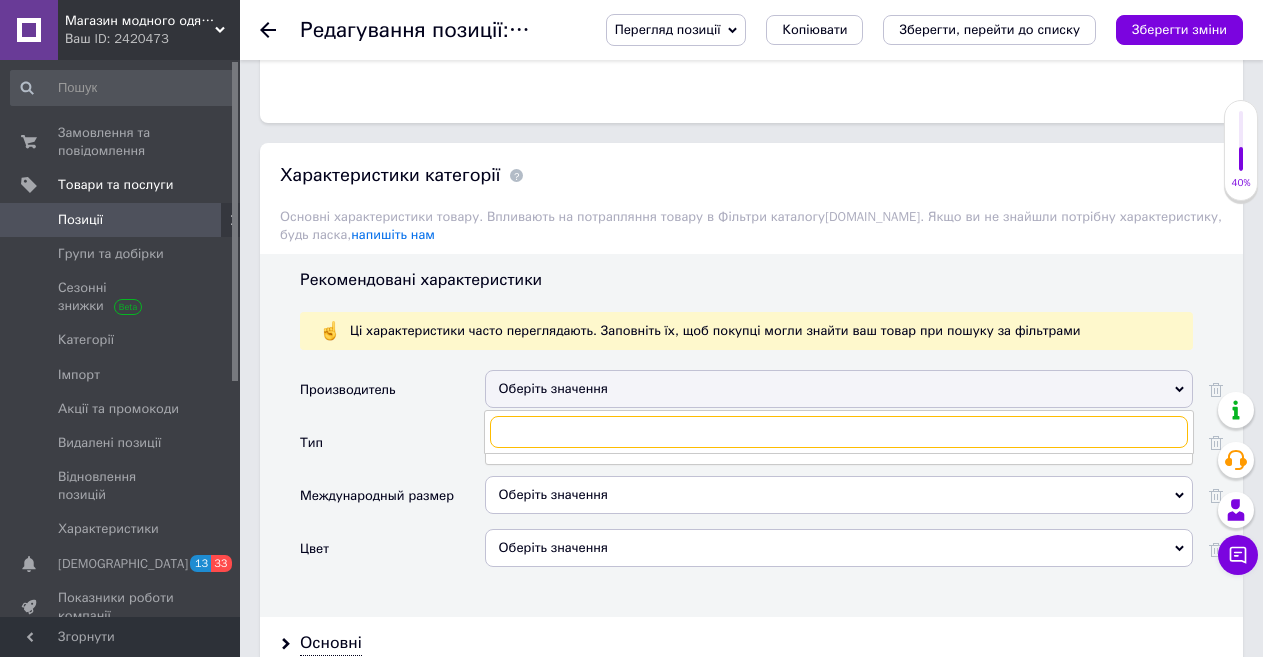 paste on "Shein" 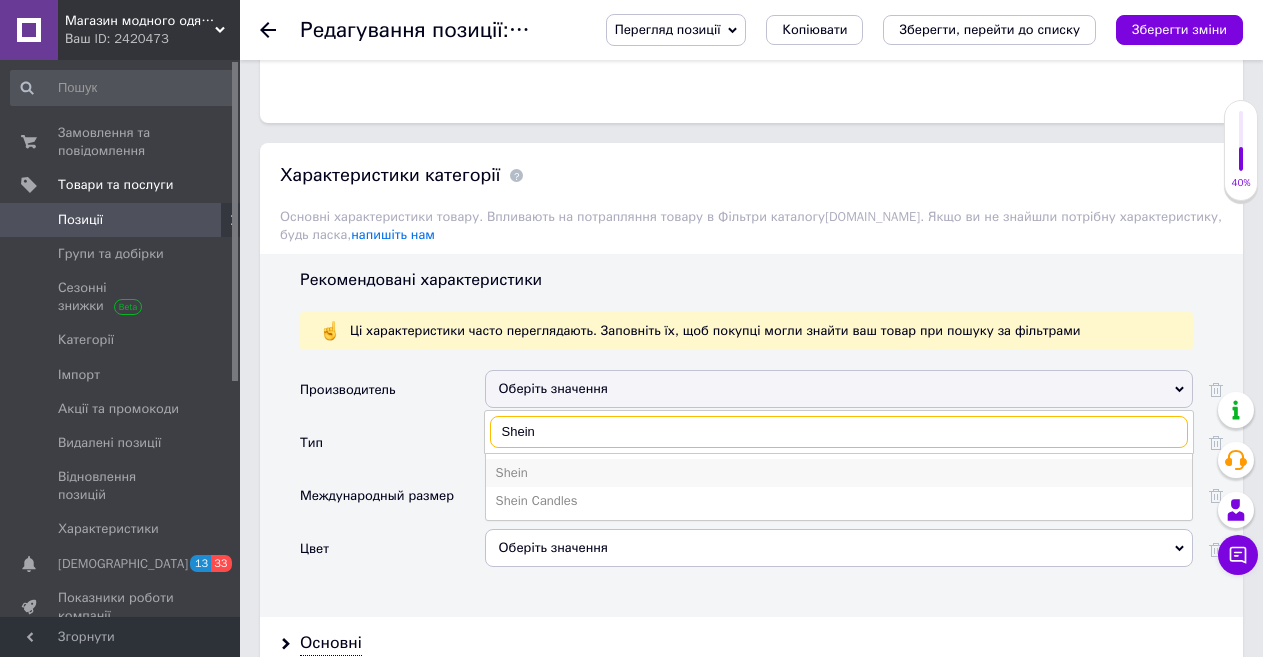 type on "Shein" 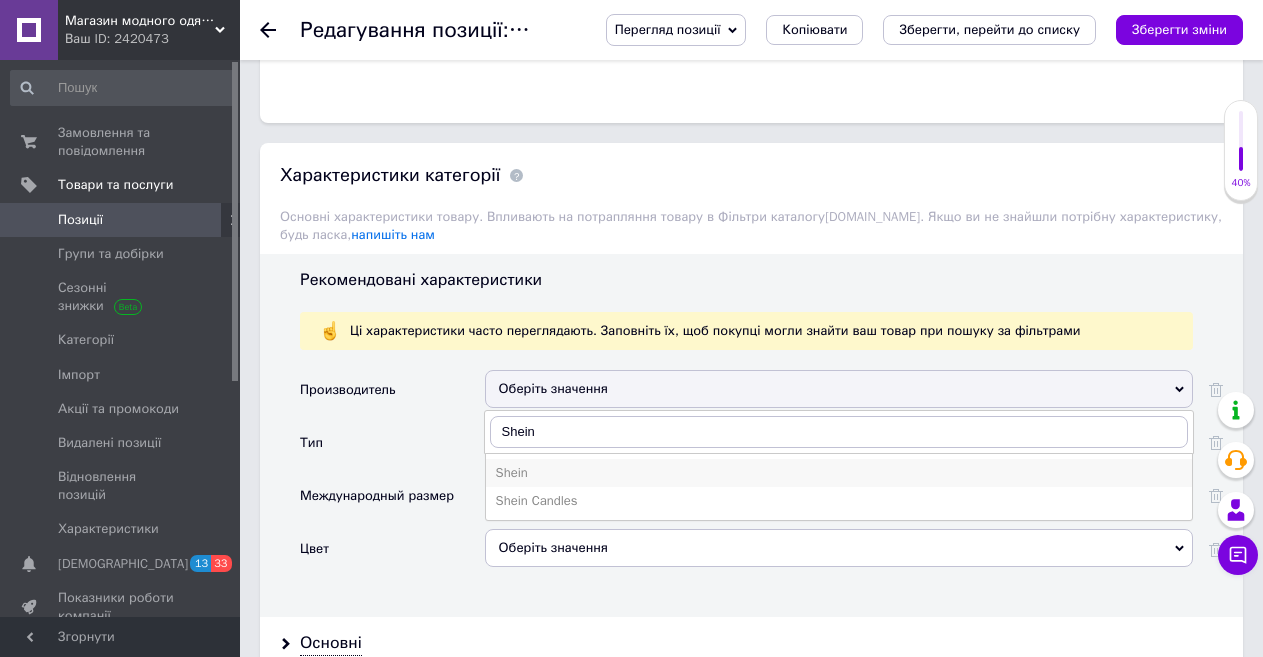 click on "Shein" at bounding box center [839, 473] 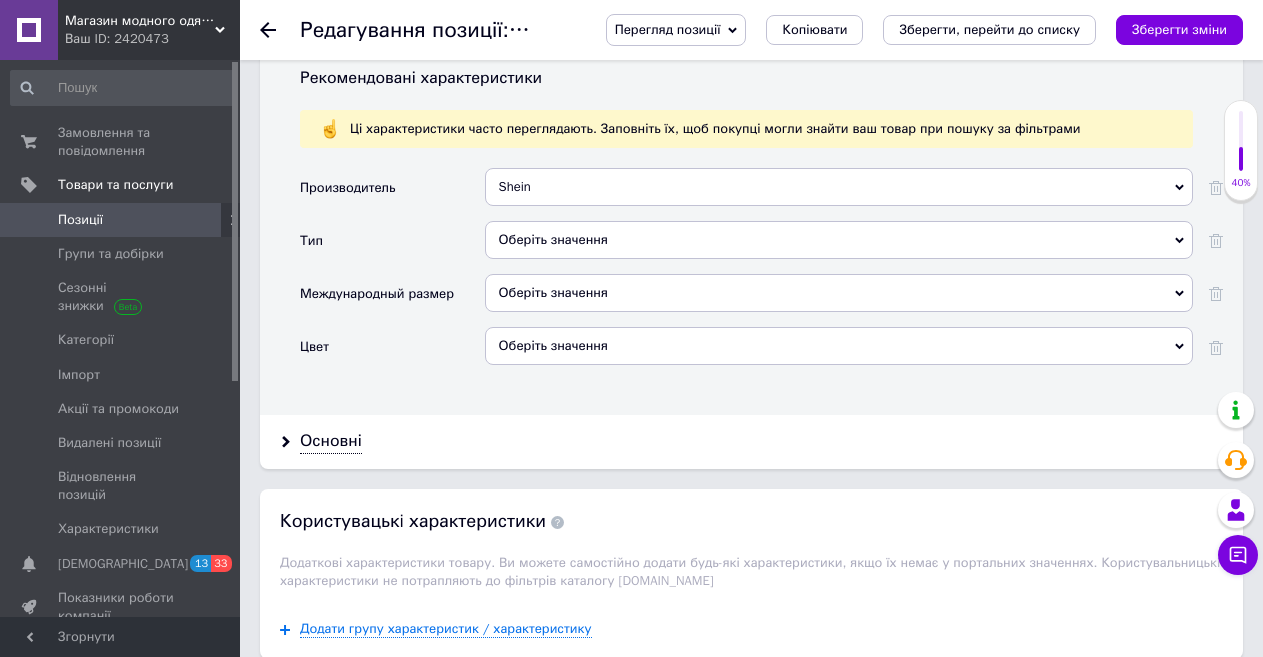 scroll, scrollTop: 1800, scrollLeft: 0, axis: vertical 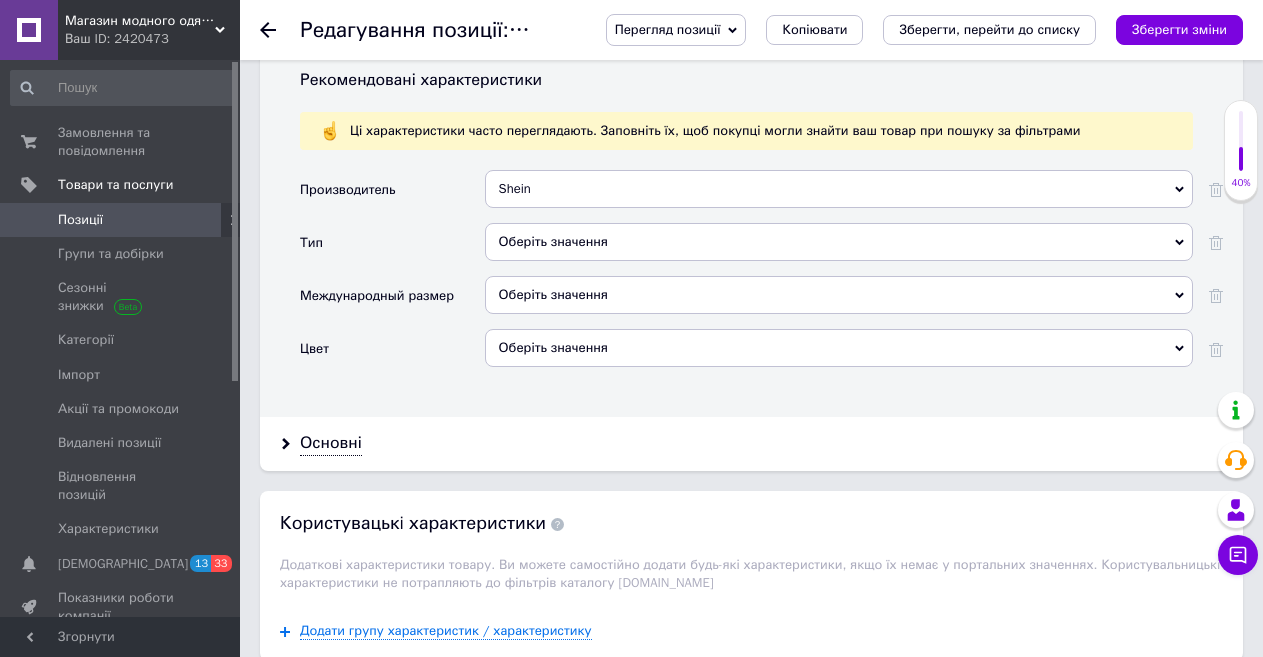 click on "Оберіть значення" at bounding box center [839, 242] 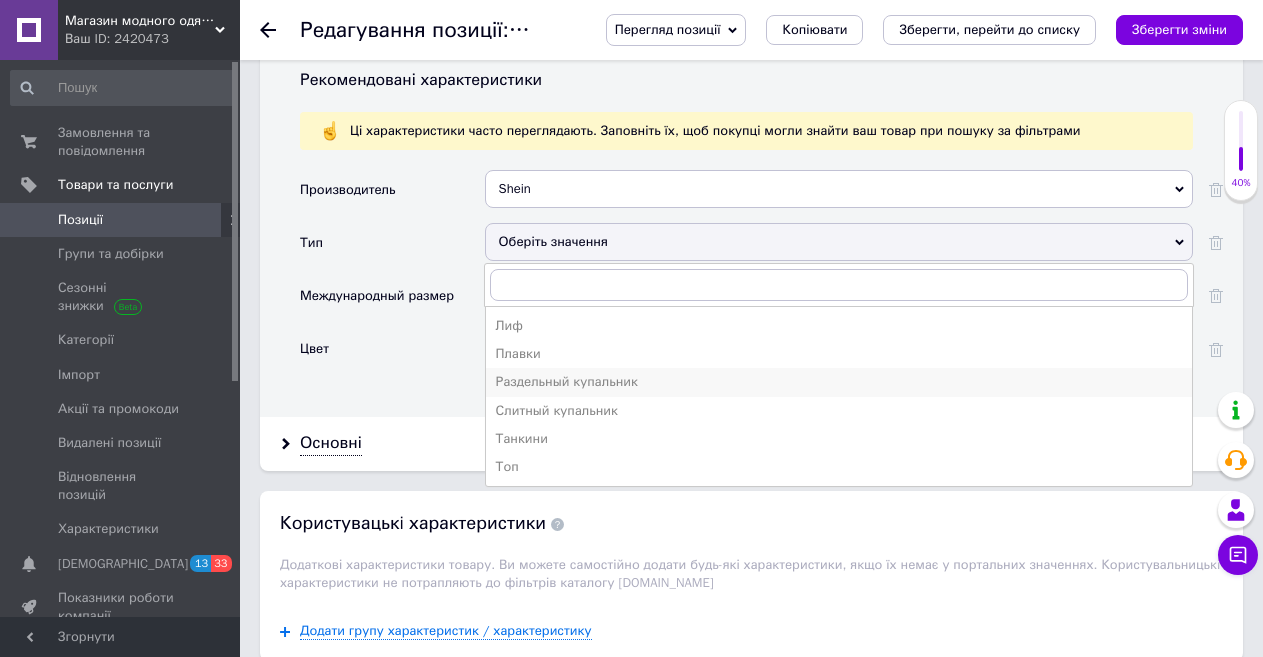 click on "Раздельный купальник" at bounding box center [839, 382] 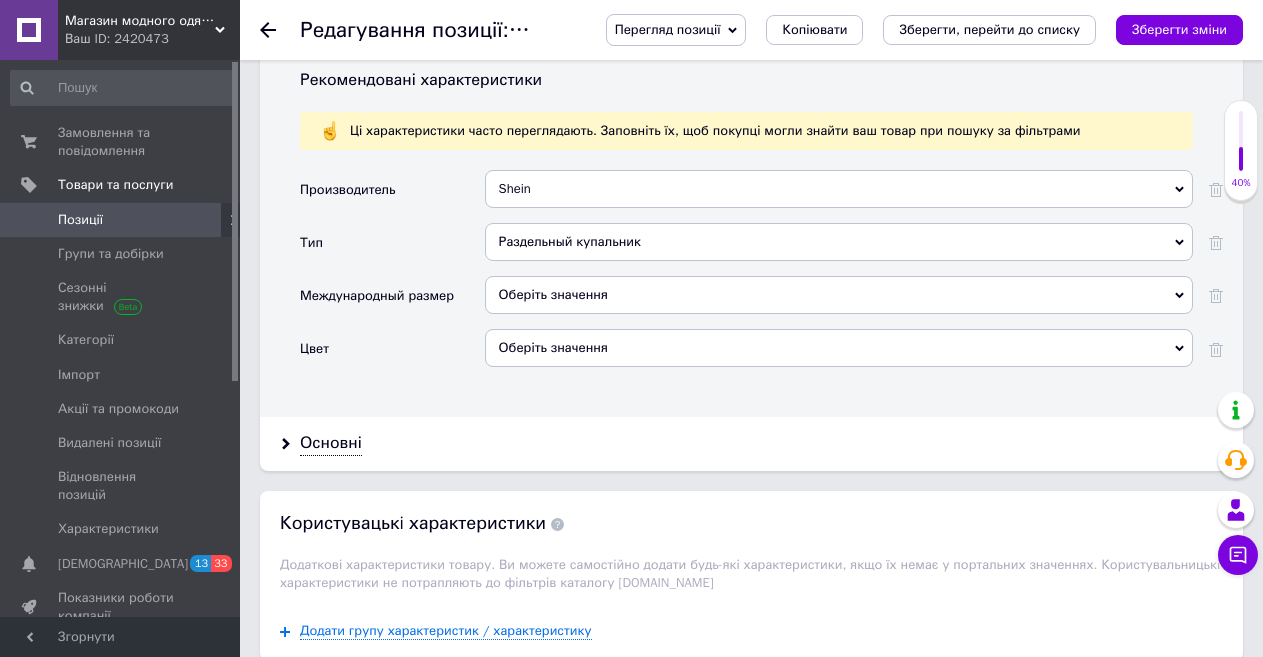 click on "Оберіть значення" at bounding box center [839, 295] 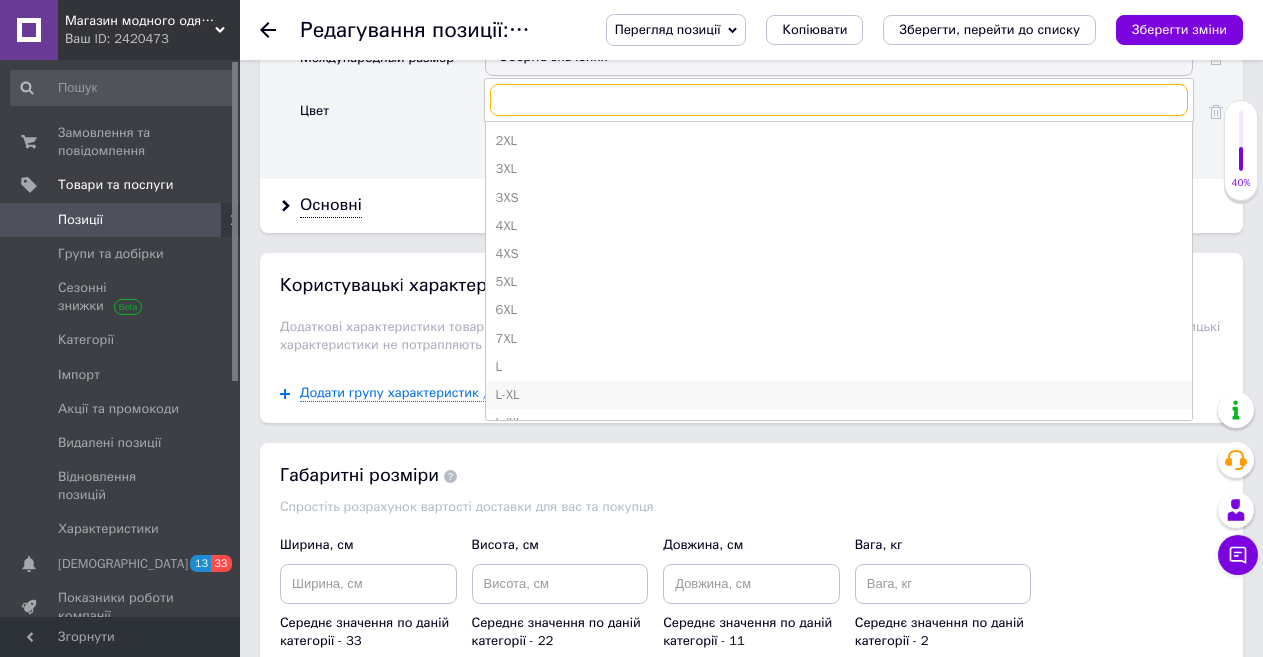 scroll, scrollTop: 2100, scrollLeft: 0, axis: vertical 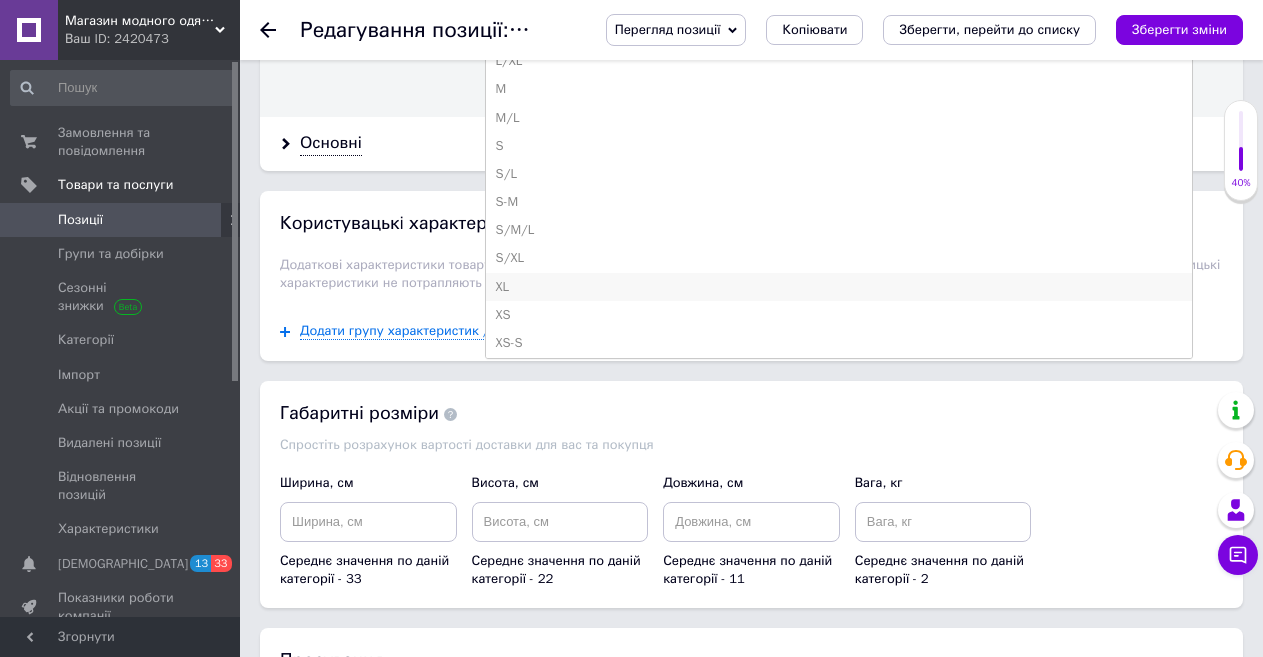 click on "XL" at bounding box center [839, 287] 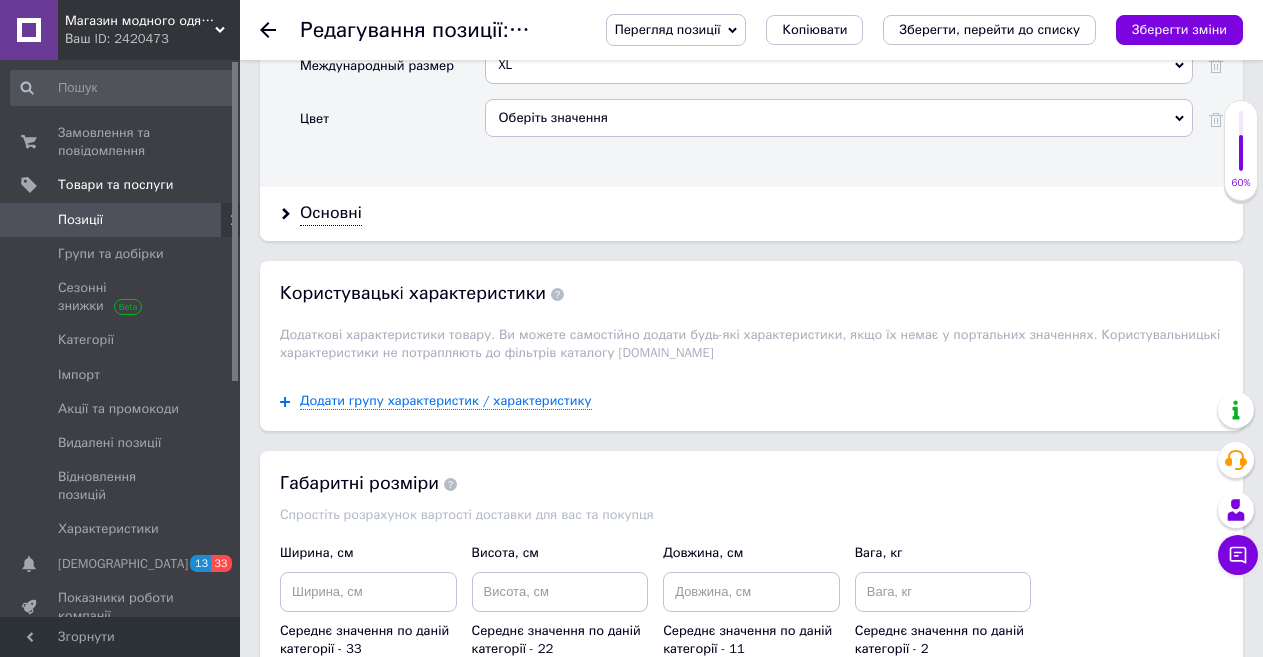 scroll, scrollTop: 1900, scrollLeft: 0, axis: vertical 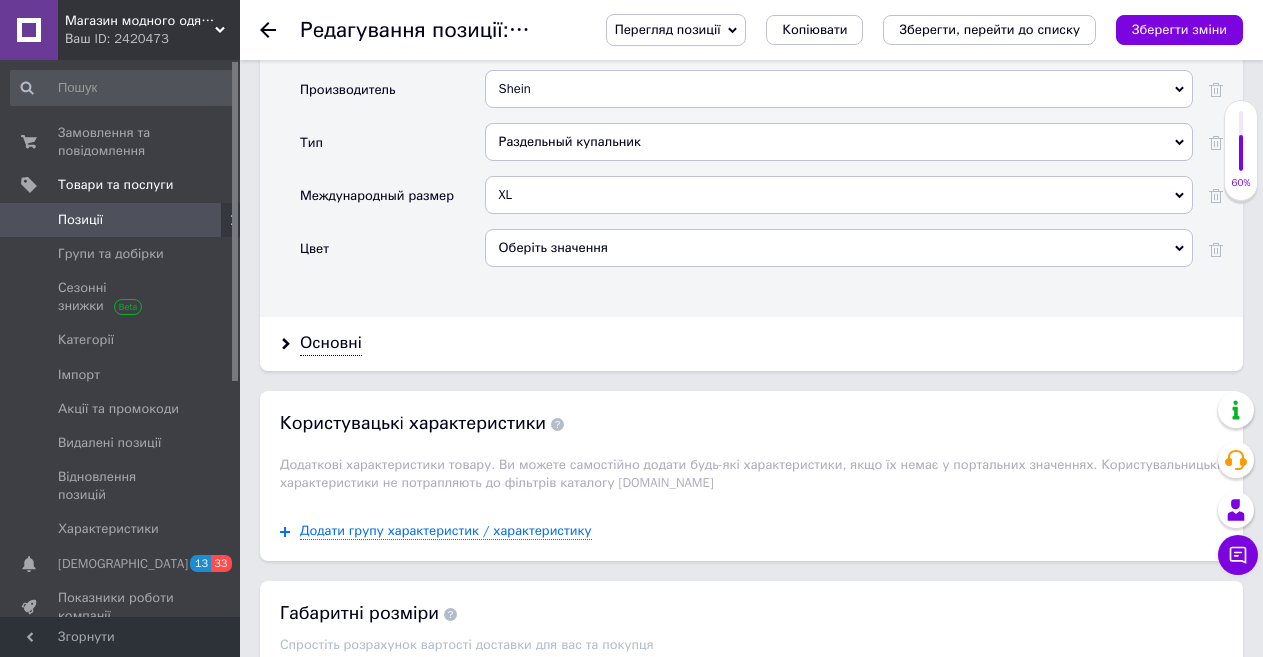 click on "Оберіть значення" at bounding box center [839, 248] 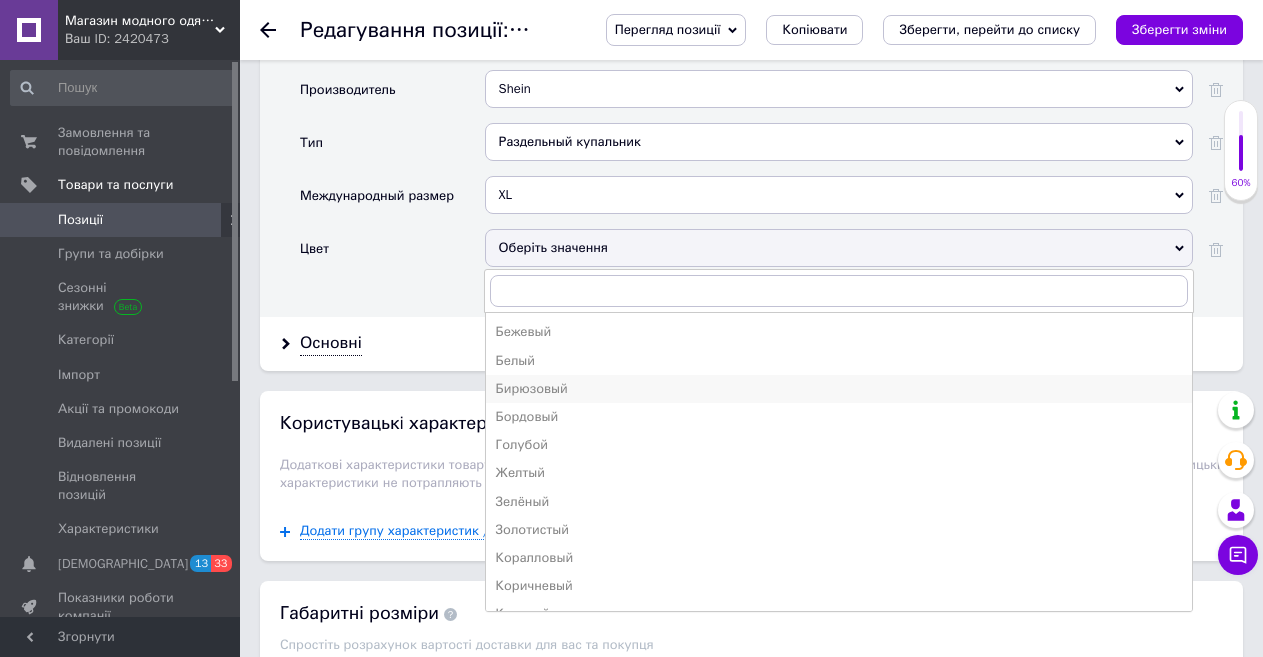 click on "Бирюзовый" at bounding box center [839, 389] 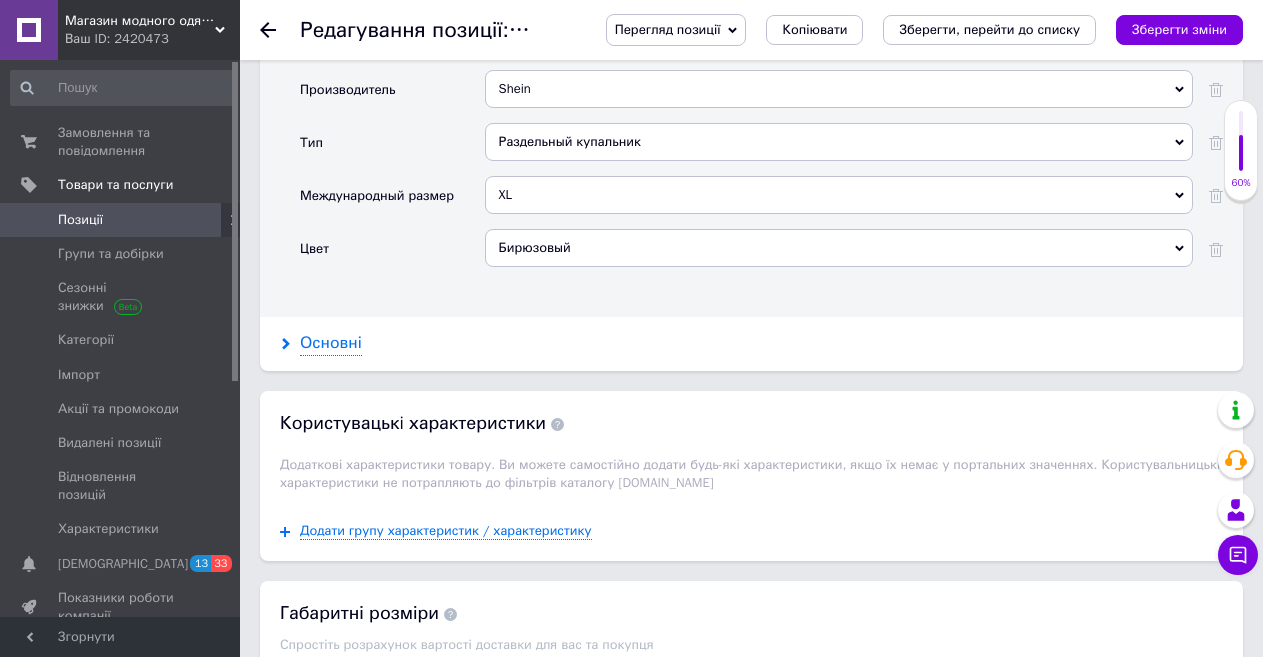 click on "Основні" at bounding box center (331, 343) 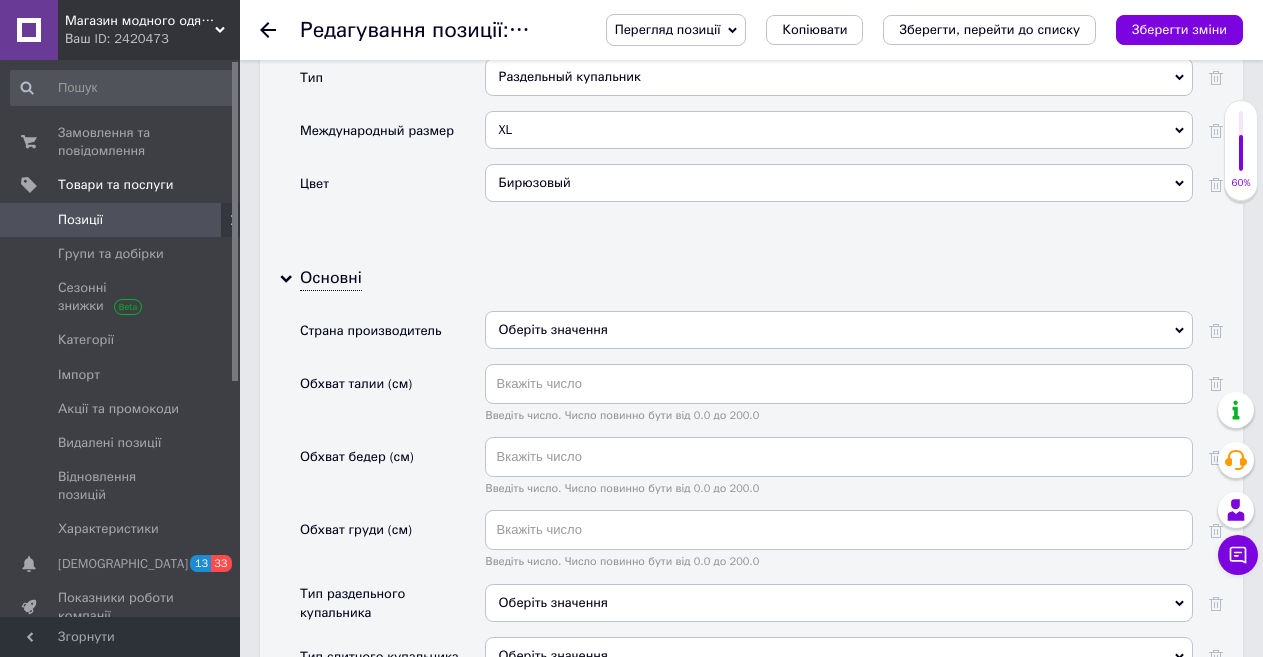 scroll, scrollTop: 2100, scrollLeft: 0, axis: vertical 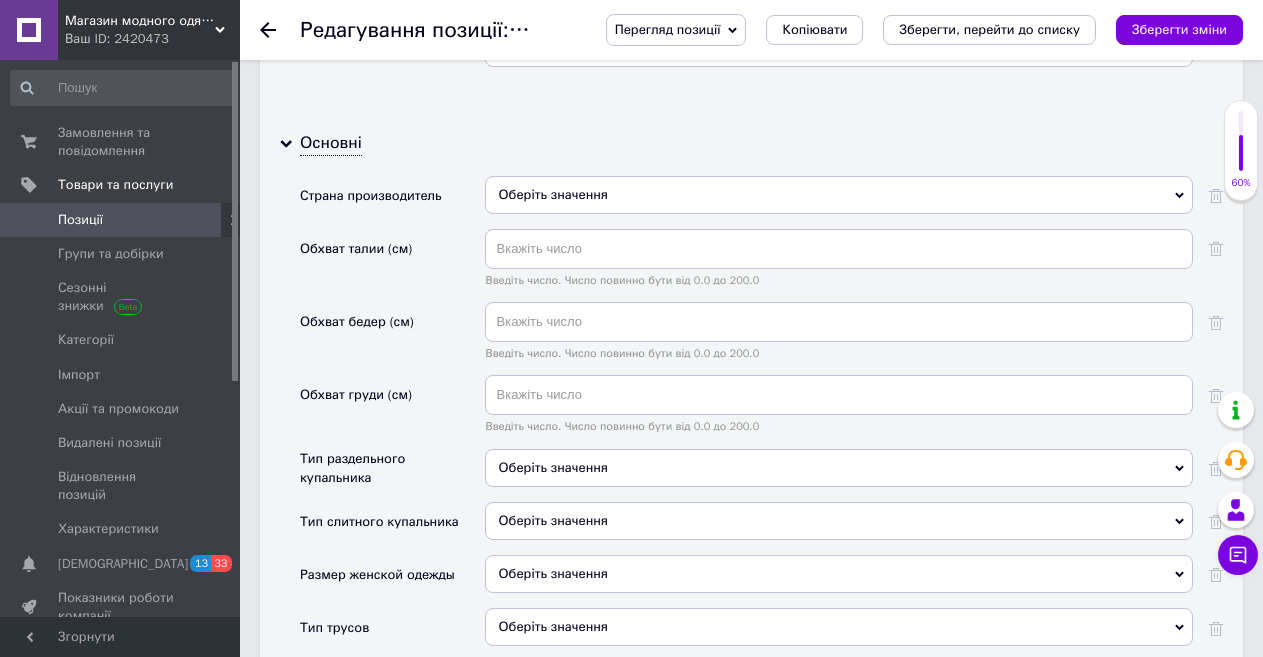 click on "Оберіть значення" at bounding box center (839, 195) 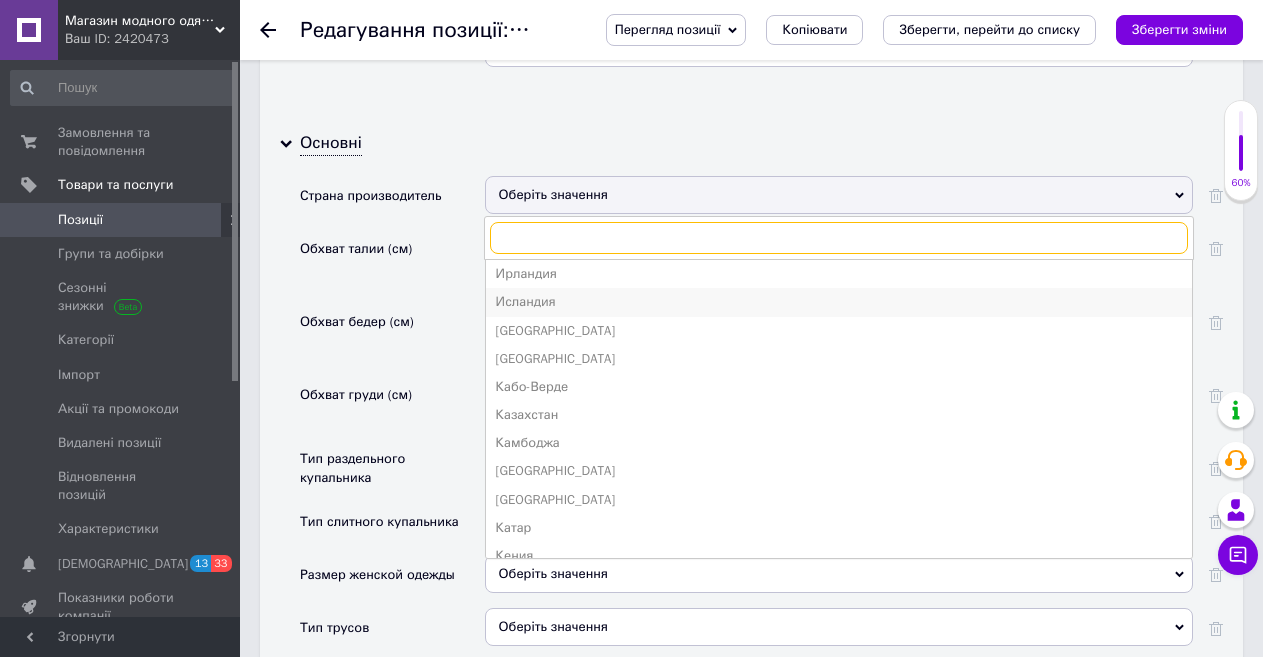 scroll, scrollTop: 1722, scrollLeft: 0, axis: vertical 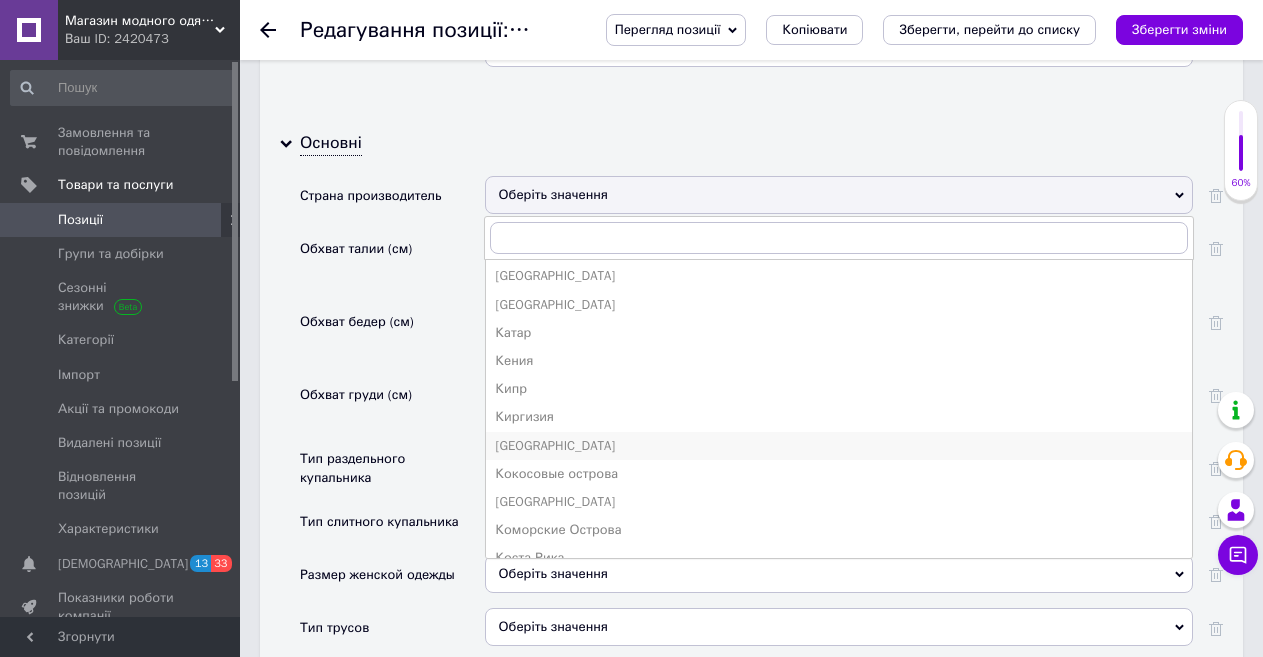 click on "[GEOGRAPHIC_DATA]" at bounding box center (839, 446) 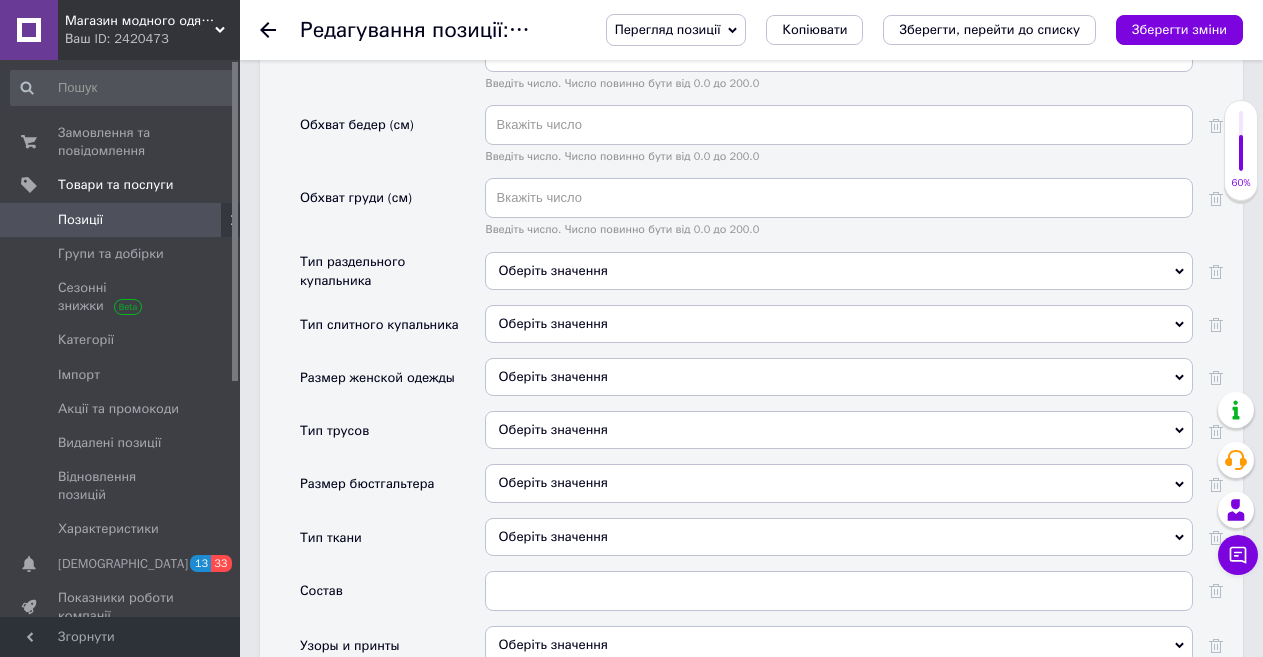 scroll, scrollTop: 2300, scrollLeft: 0, axis: vertical 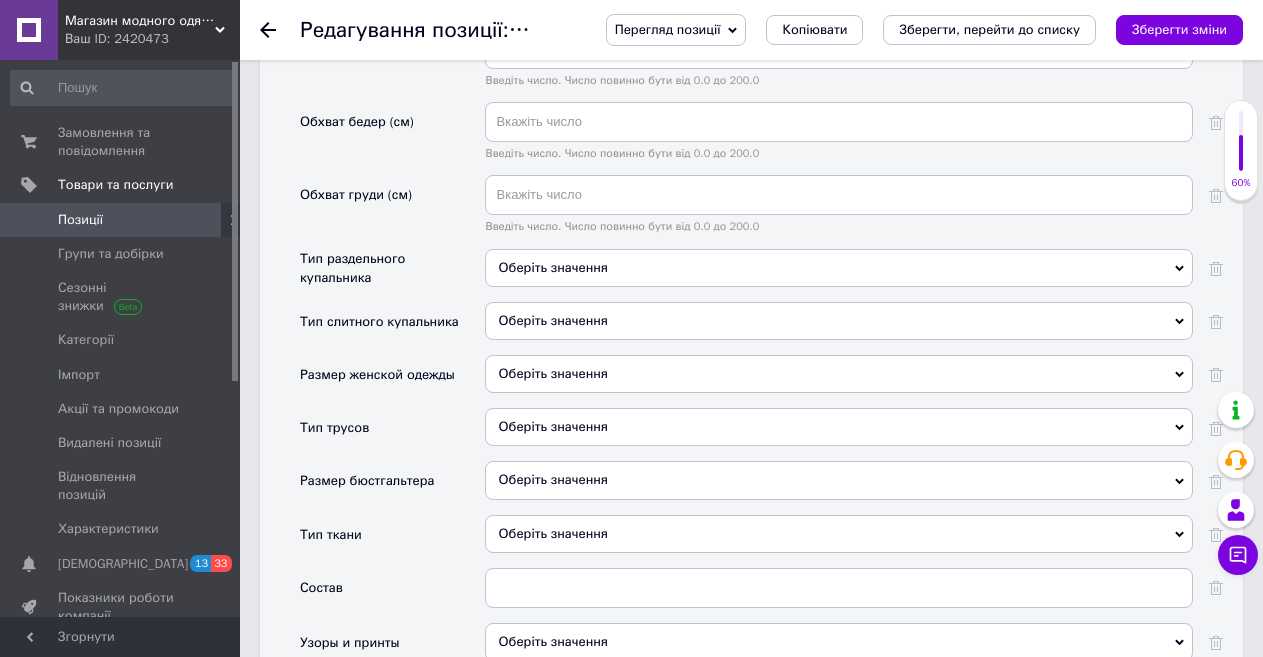 drag, startPoint x: 507, startPoint y: 378, endPoint x: 509, endPoint y: 367, distance: 11.18034 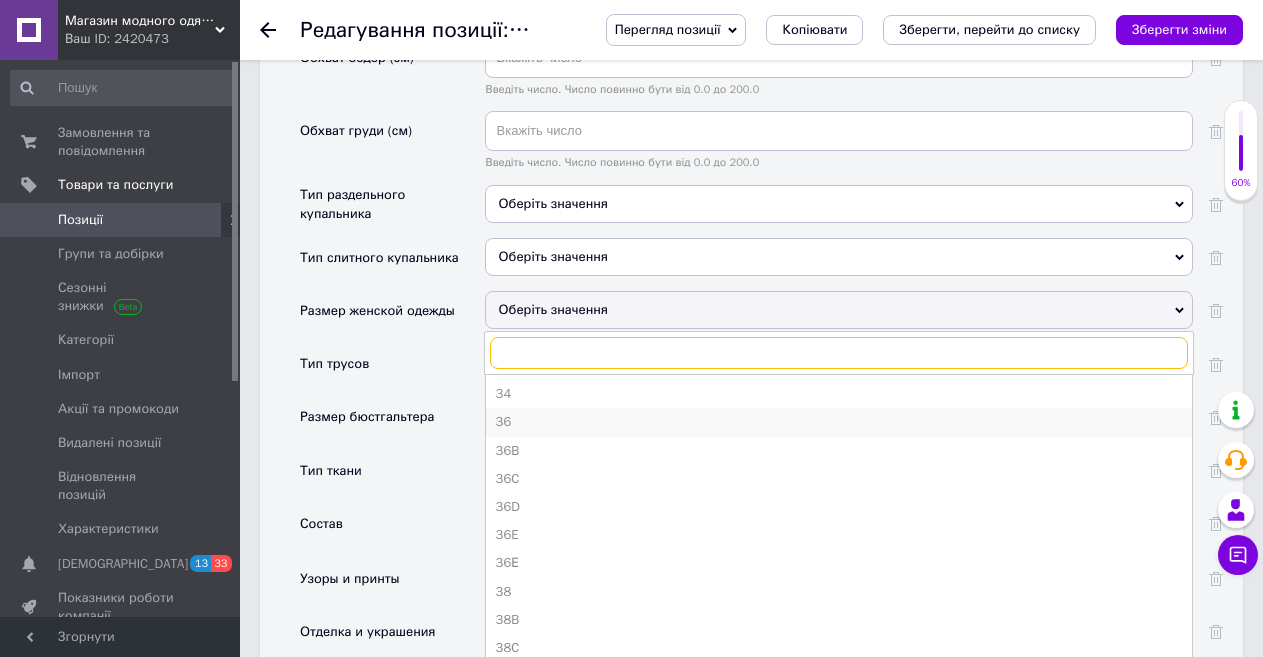 scroll, scrollTop: 2400, scrollLeft: 0, axis: vertical 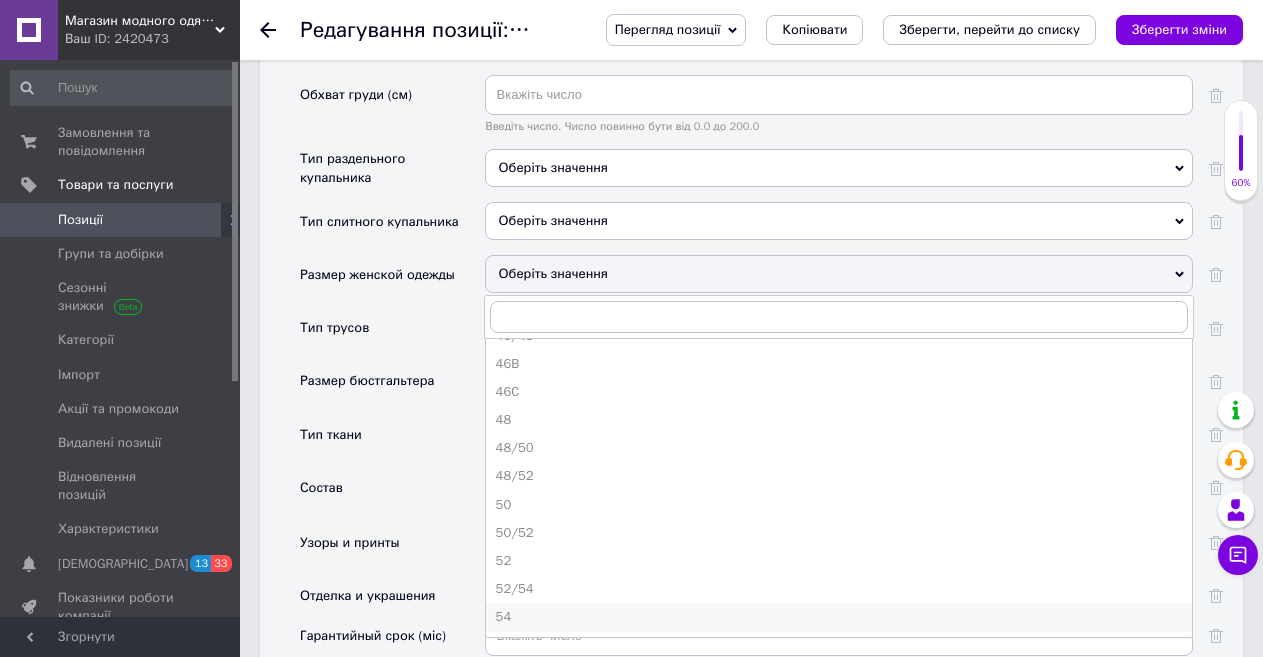 click on "54" at bounding box center [839, 617] 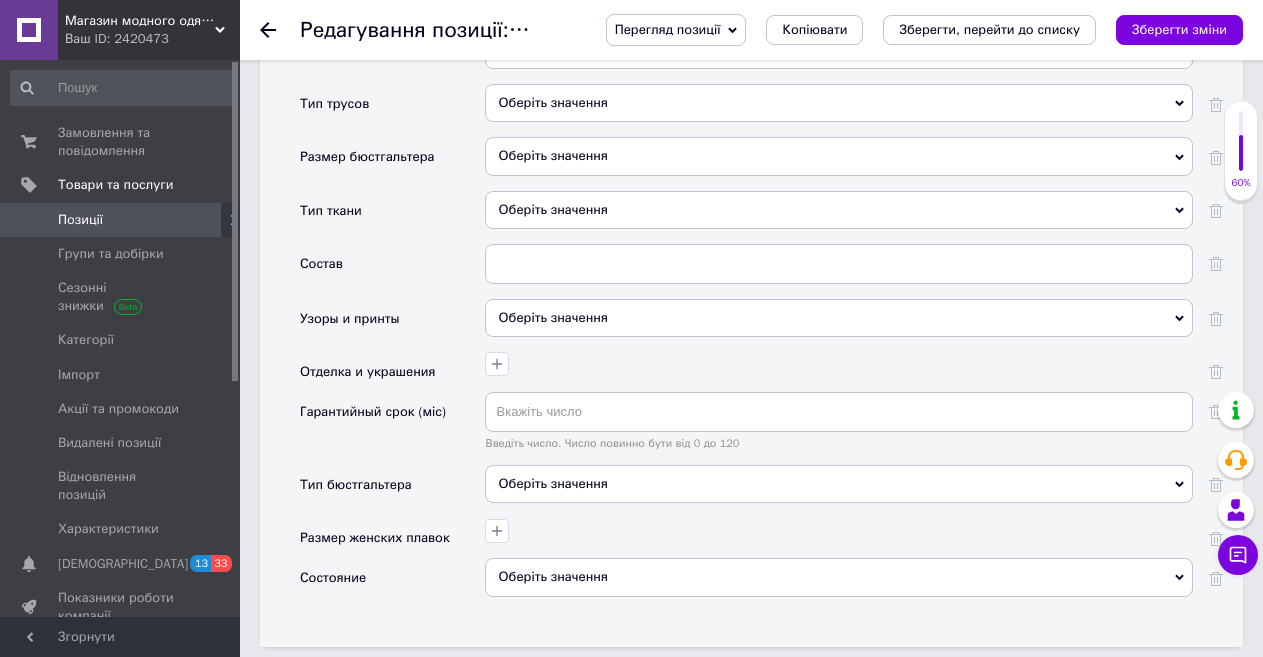 scroll, scrollTop: 2800, scrollLeft: 0, axis: vertical 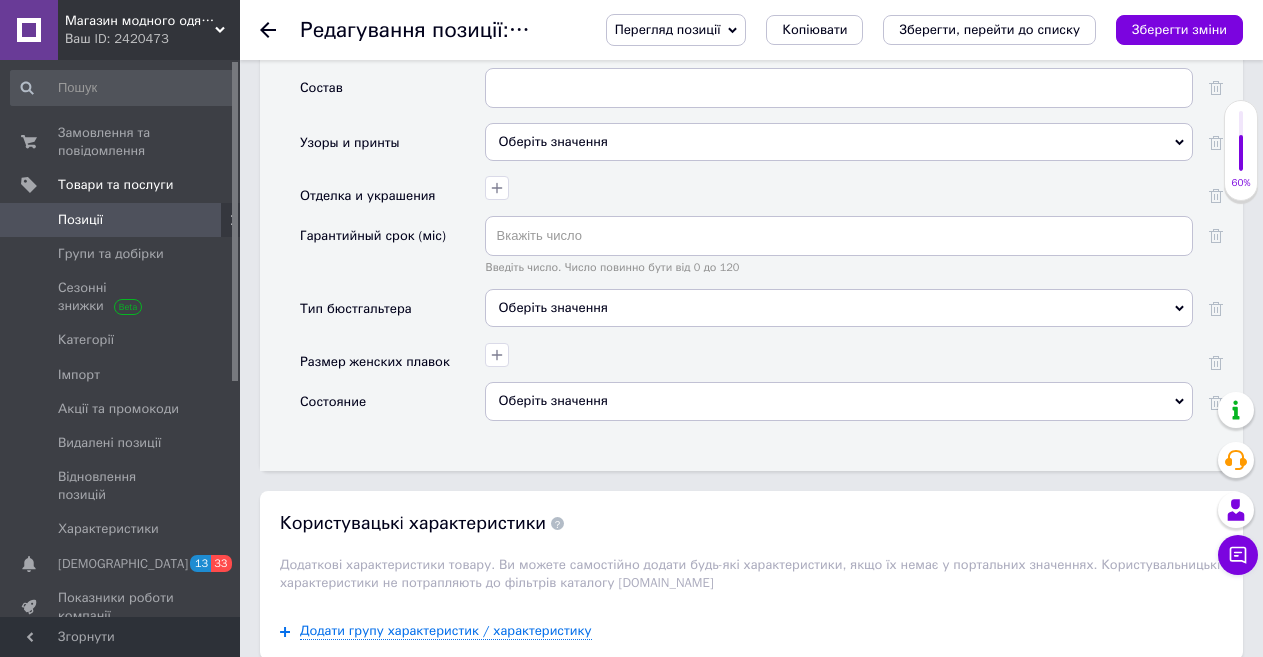 click on "Оберіть значення" at bounding box center [839, 401] 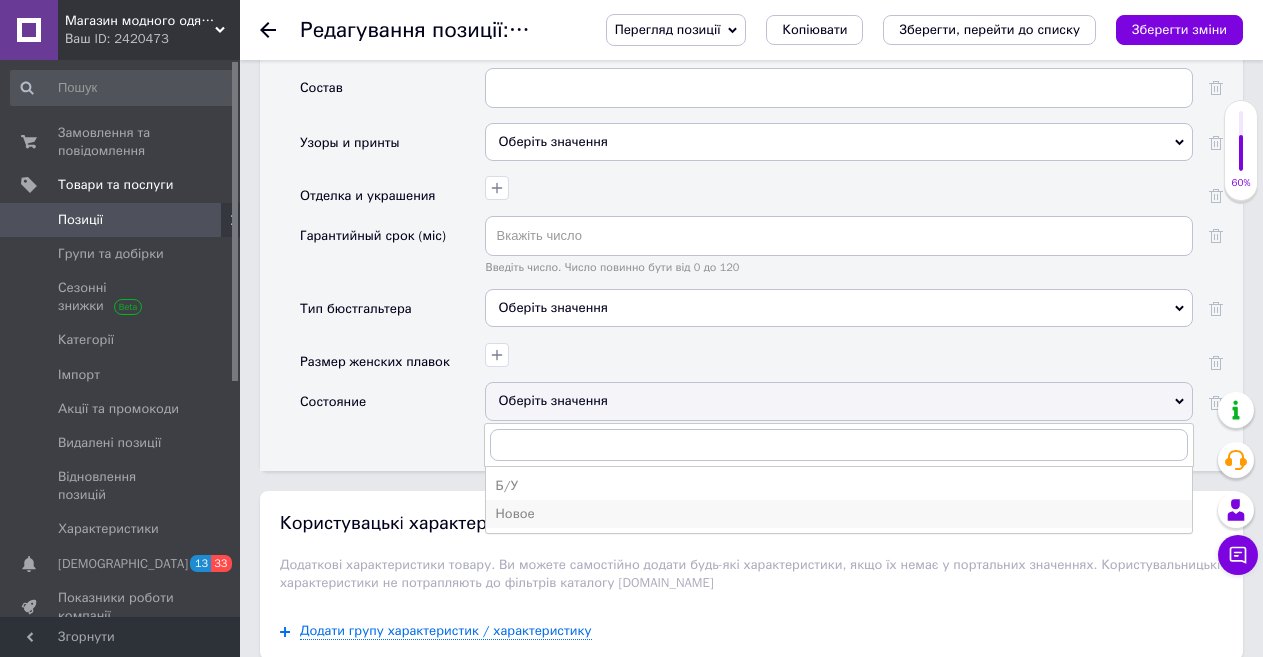 click on "Новое" at bounding box center [839, 514] 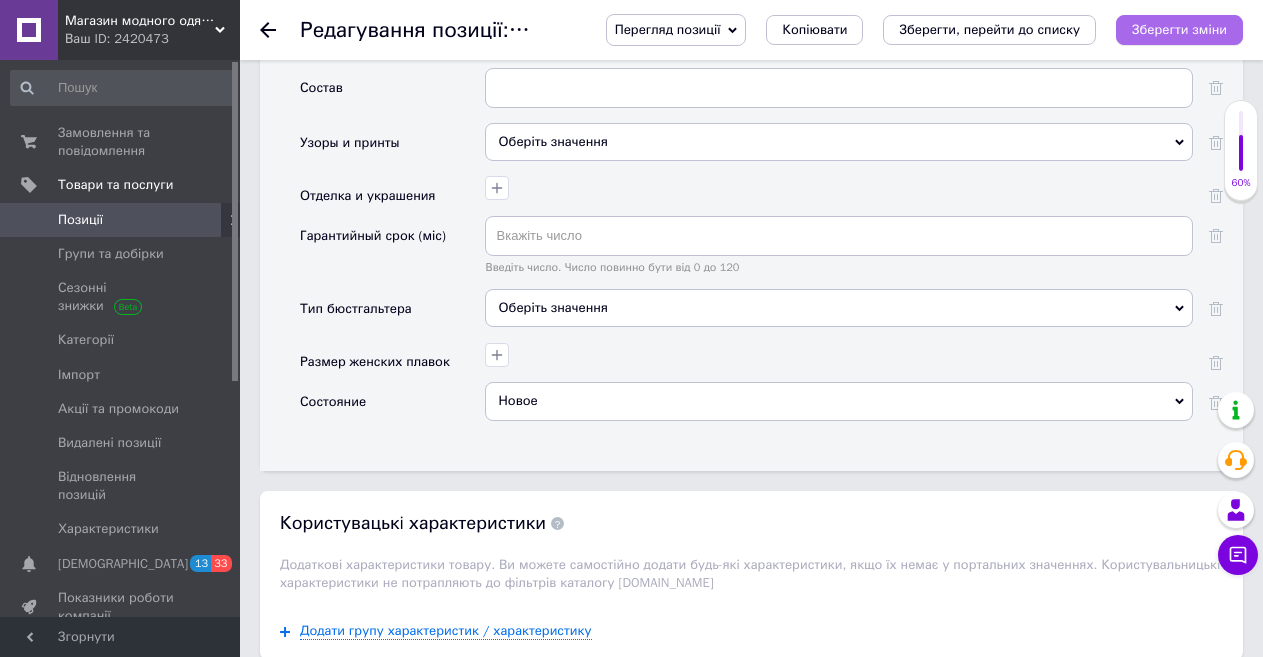 click on "Зберегти зміни" at bounding box center (1179, 29) 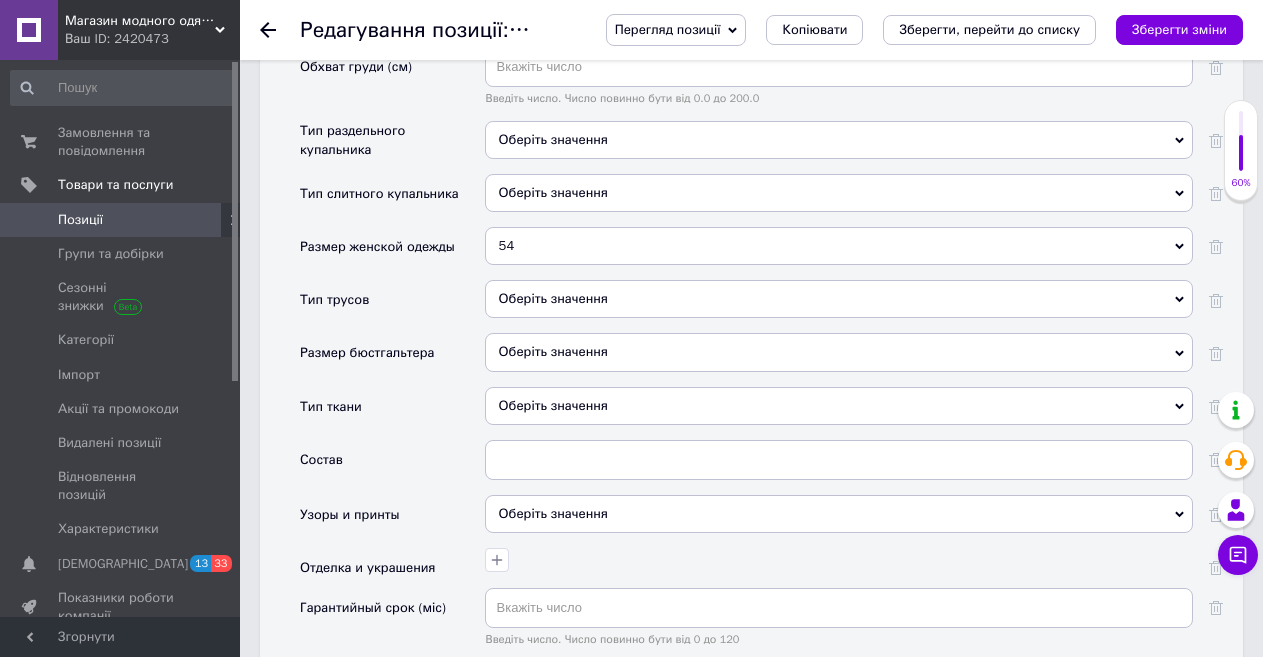 scroll, scrollTop: 2400, scrollLeft: 0, axis: vertical 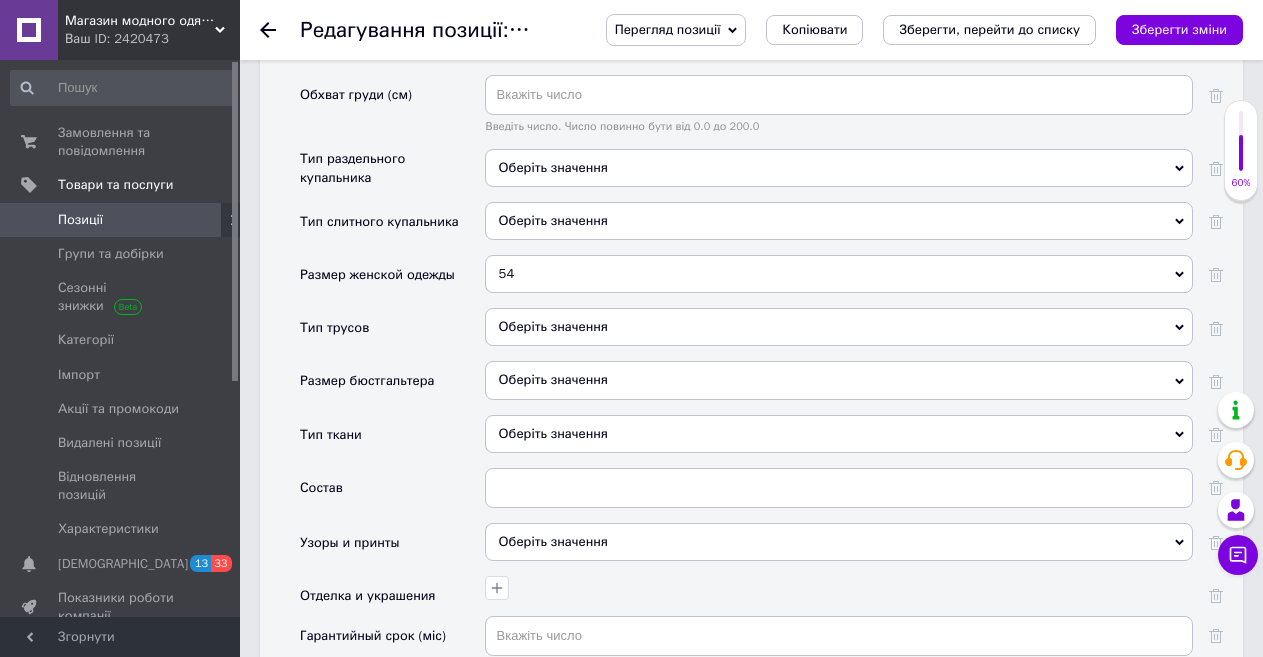 click 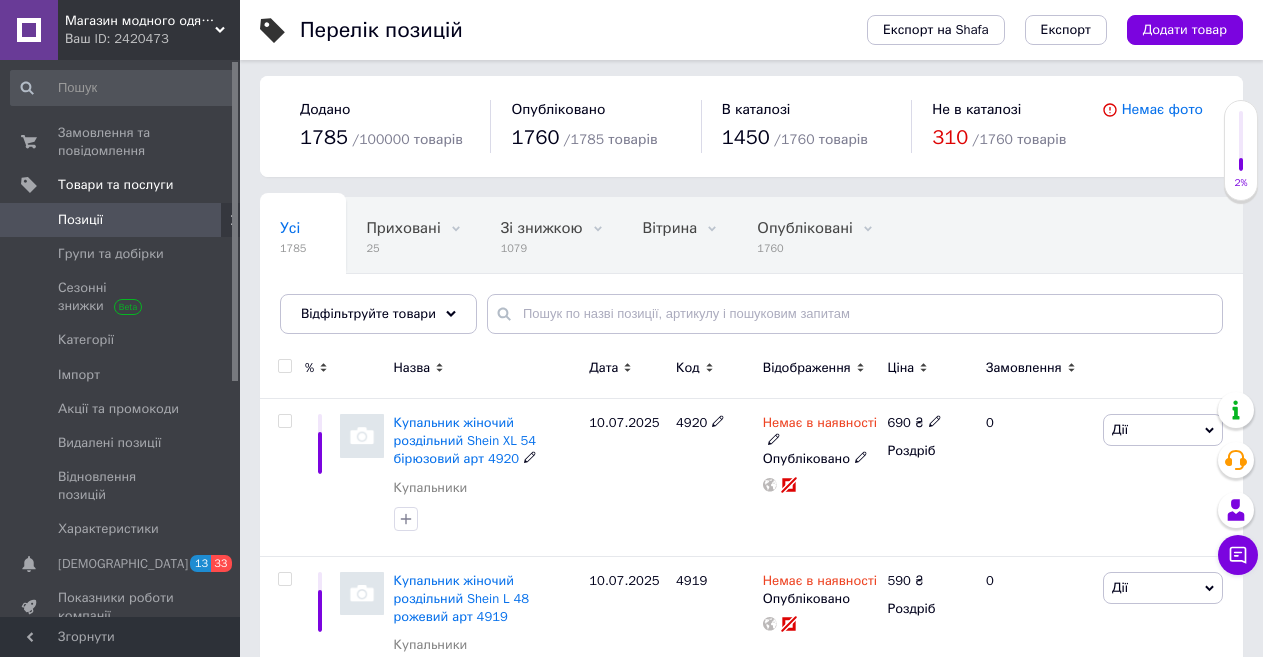 scroll, scrollTop: 0, scrollLeft: 0, axis: both 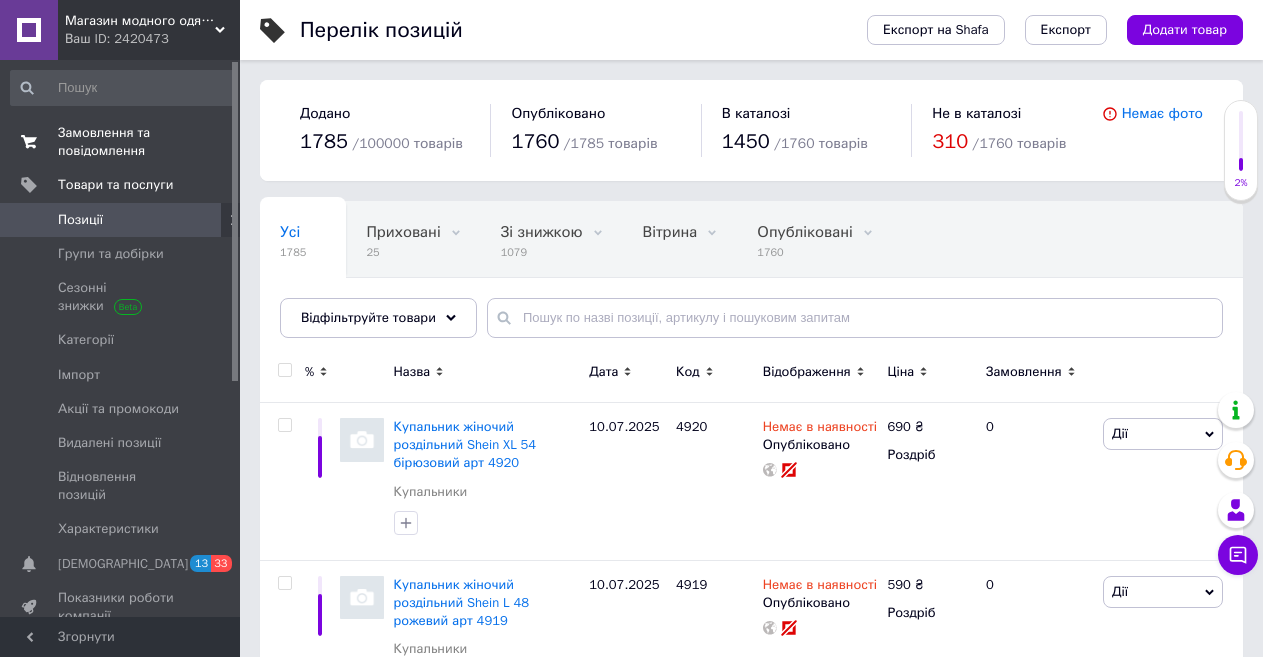 click on "Замовлення та повідомлення" at bounding box center [121, 142] 